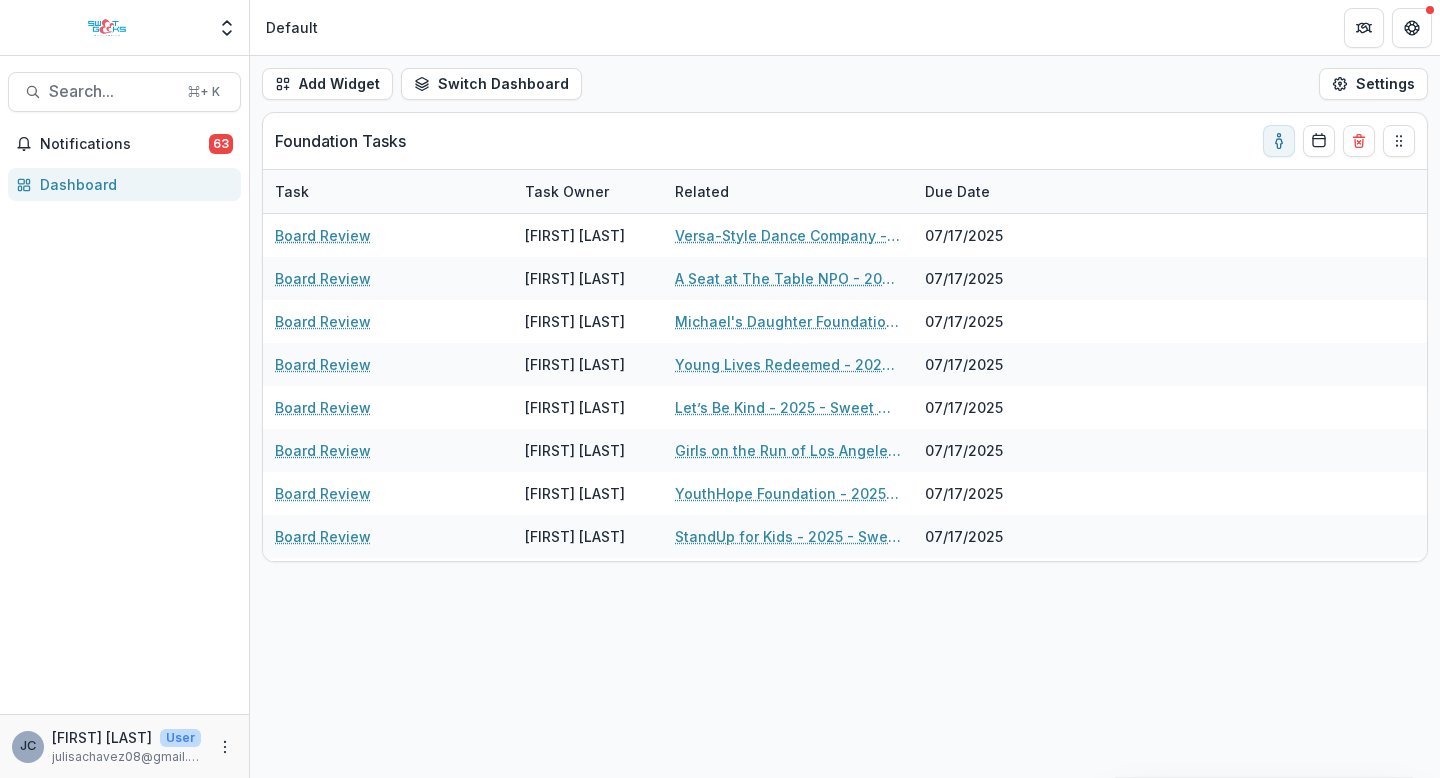 scroll, scrollTop: 0, scrollLeft: 0, axis: both 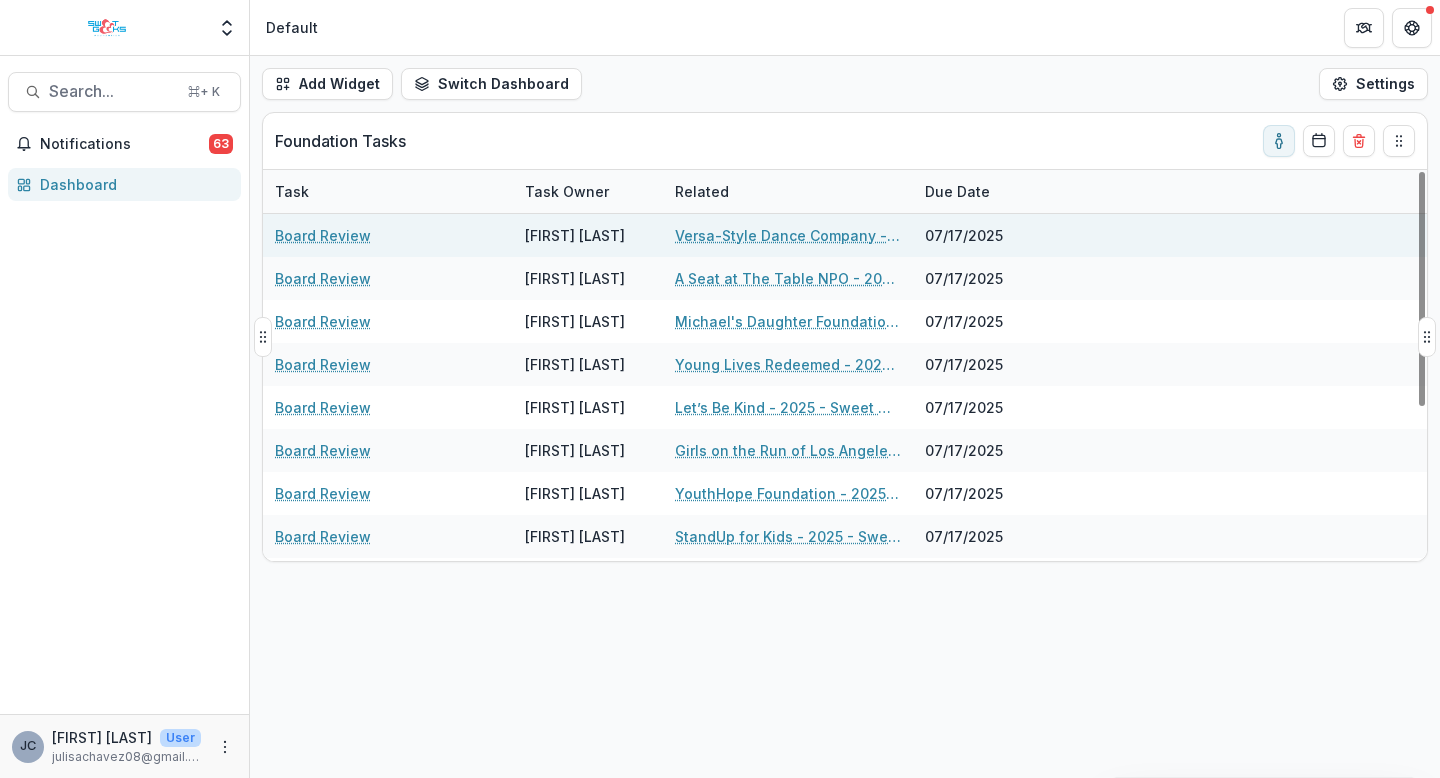 click on "Versa-Style Dance Company - 2025 - Sweet Geeks Foundation Grant Application" at bounding box center [788, 235] 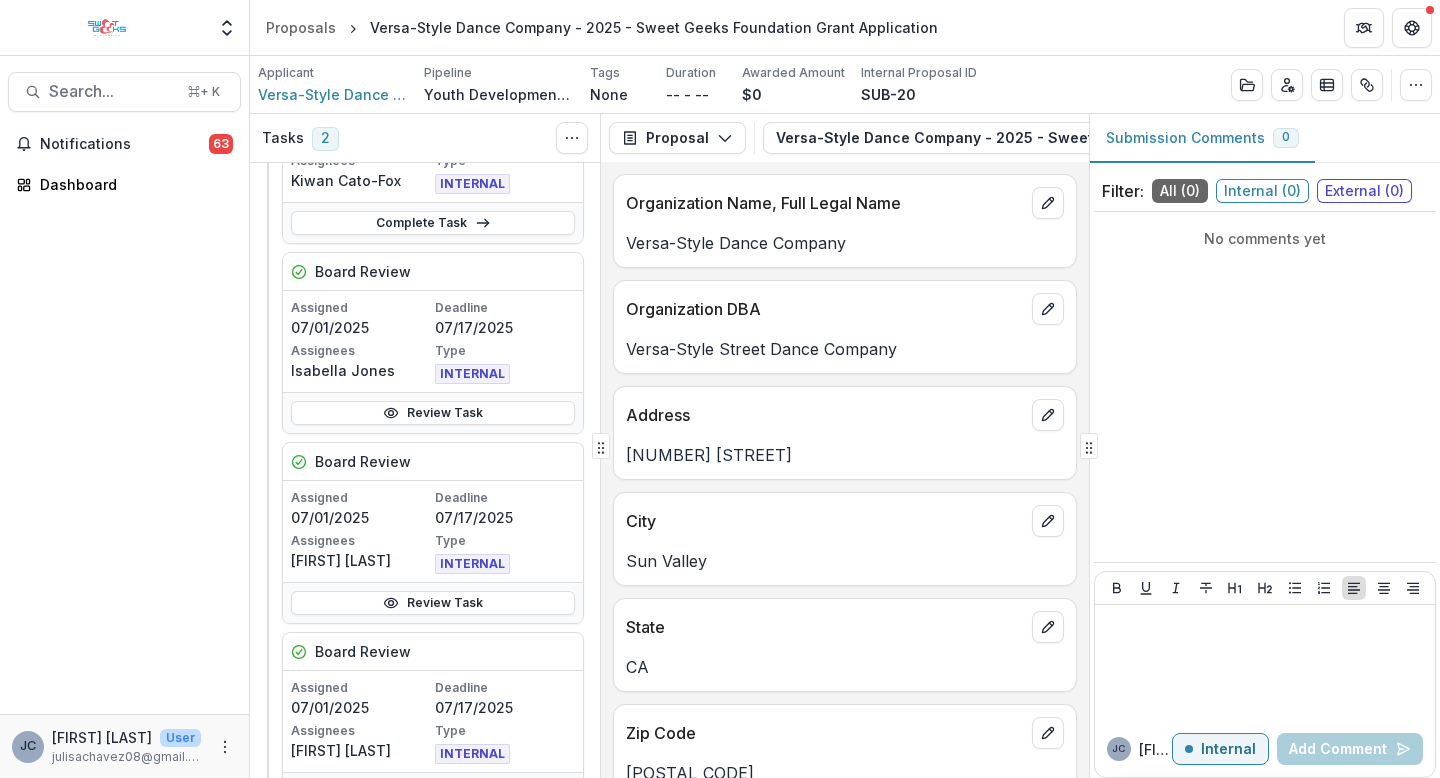 scroll, scrollTop: 403, scrollLeft: 0, axis: vertical 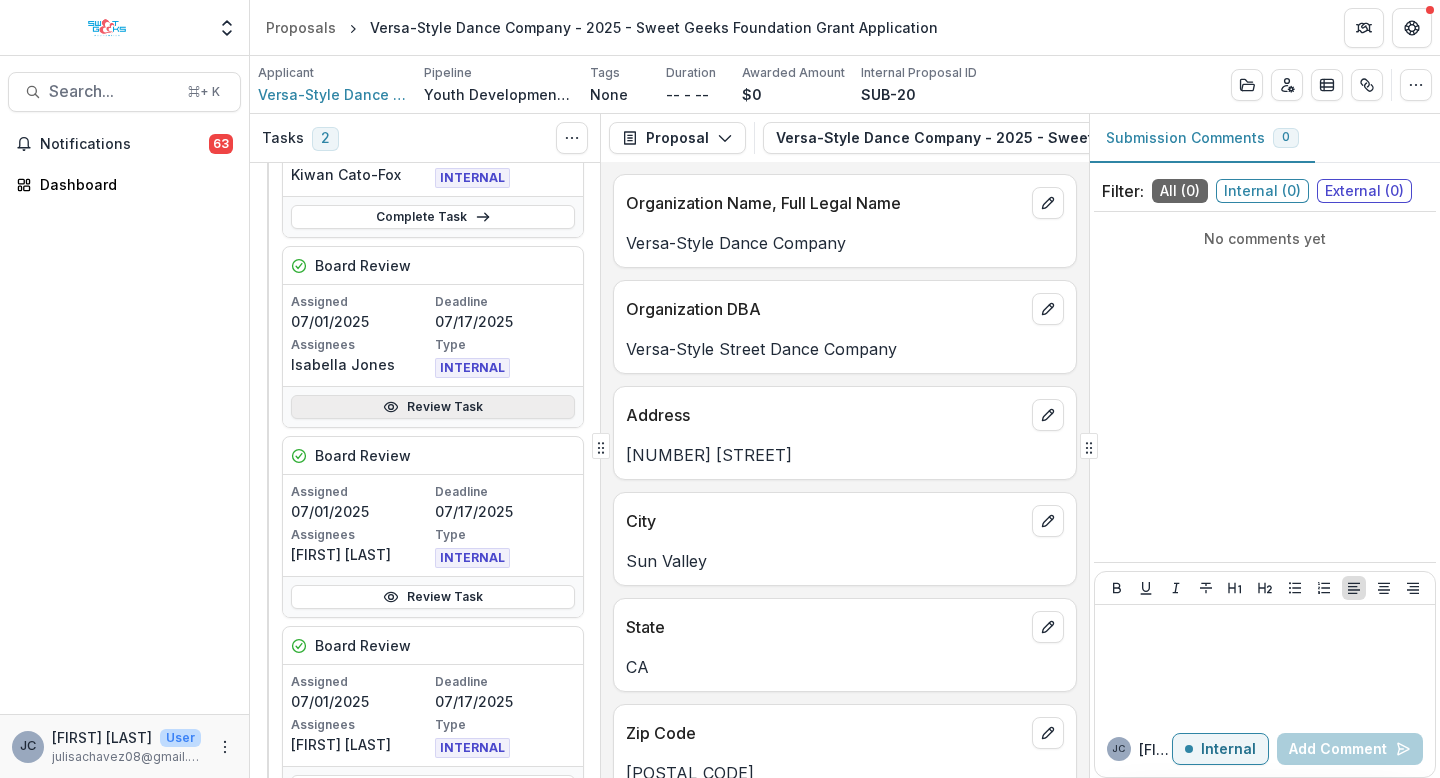 click on "Review Task" at bounding box center [433, 407] 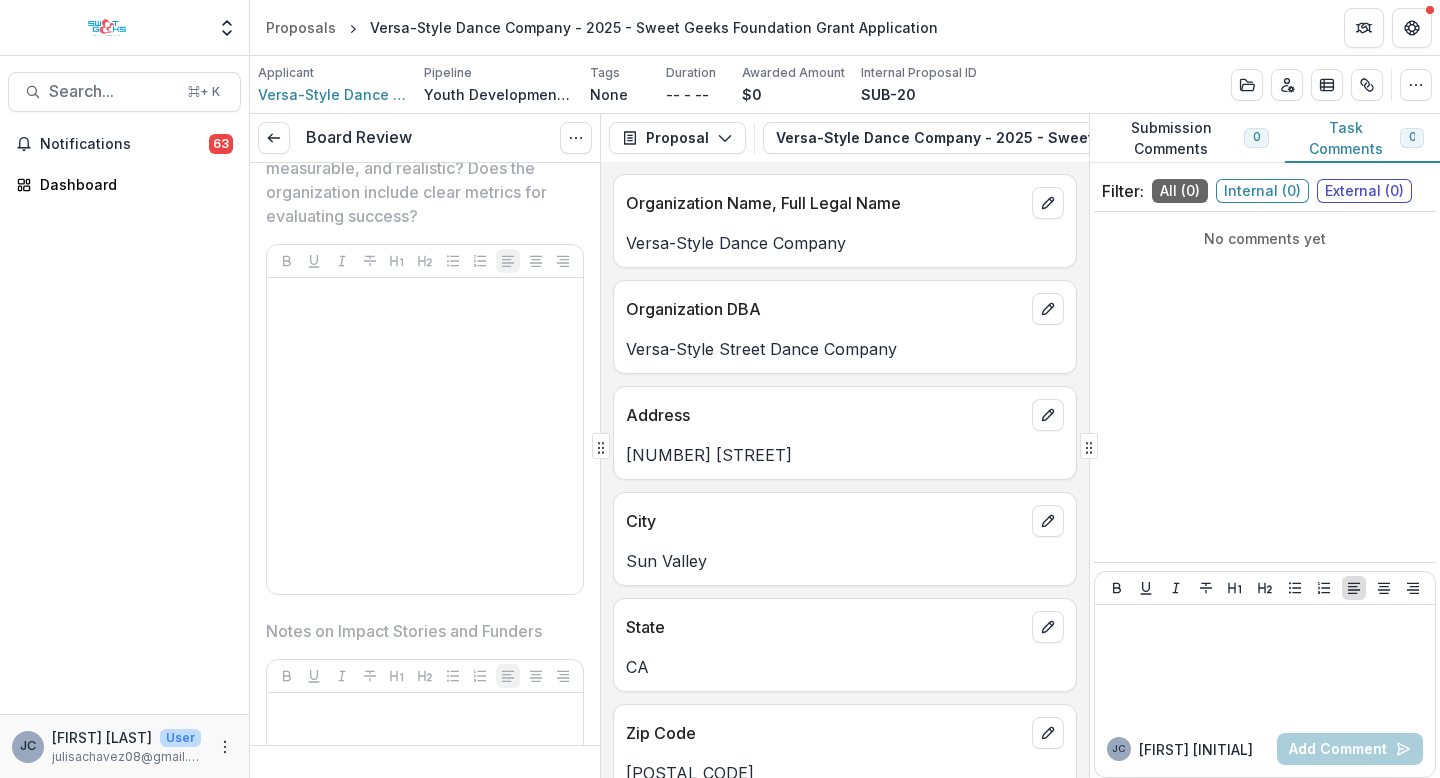 scroll, scrollTop: 3366, scrollLeft: 0, axis: vertical 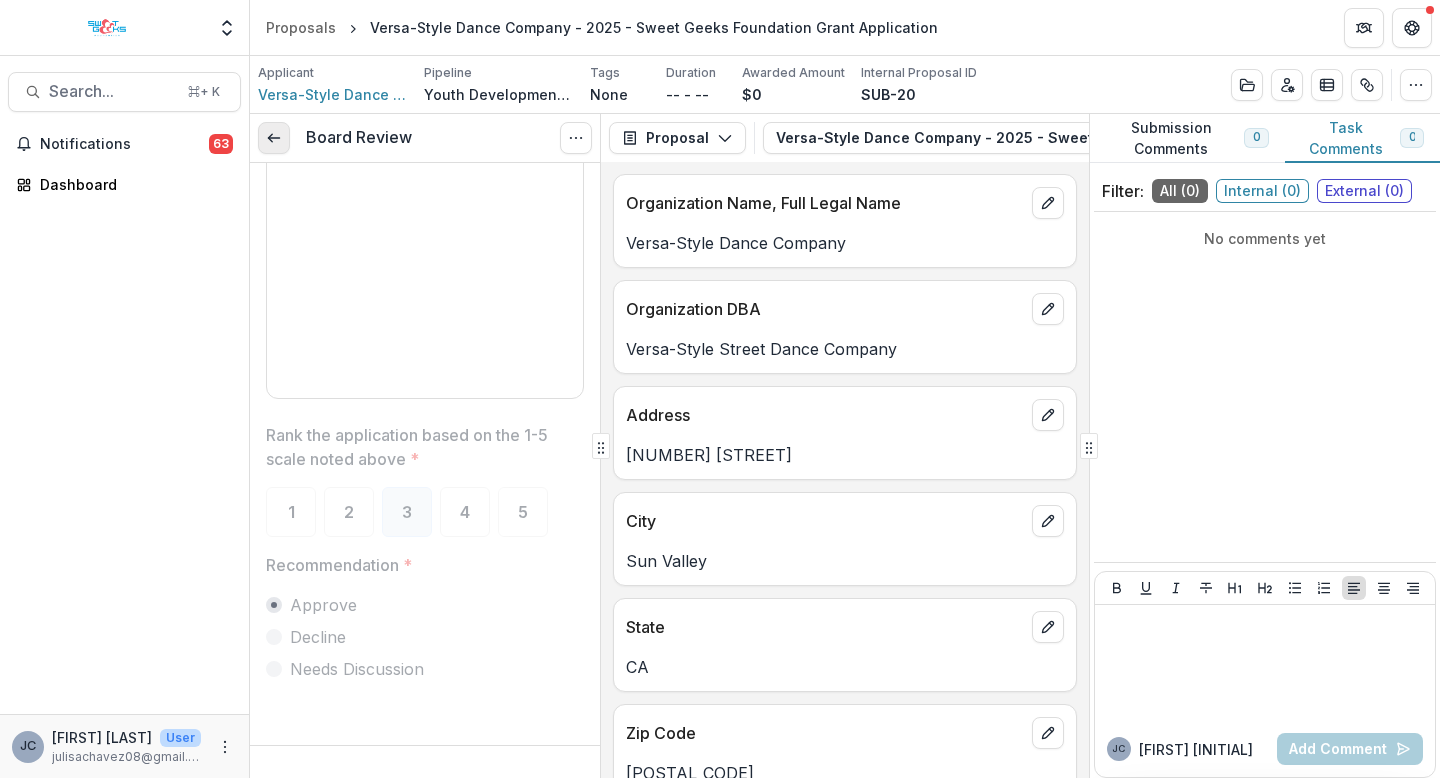 click 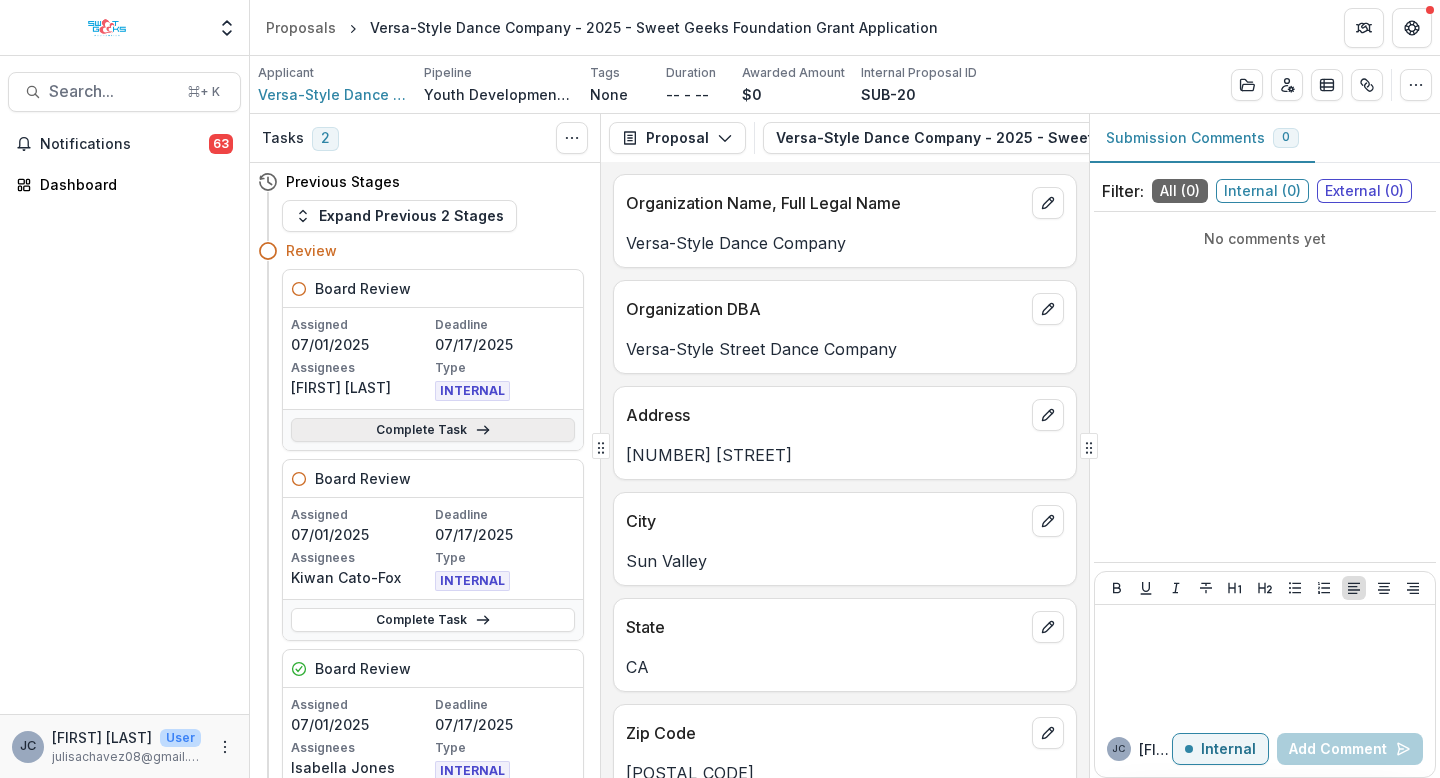click on "Complete Task" at bounding box center (433, 430) 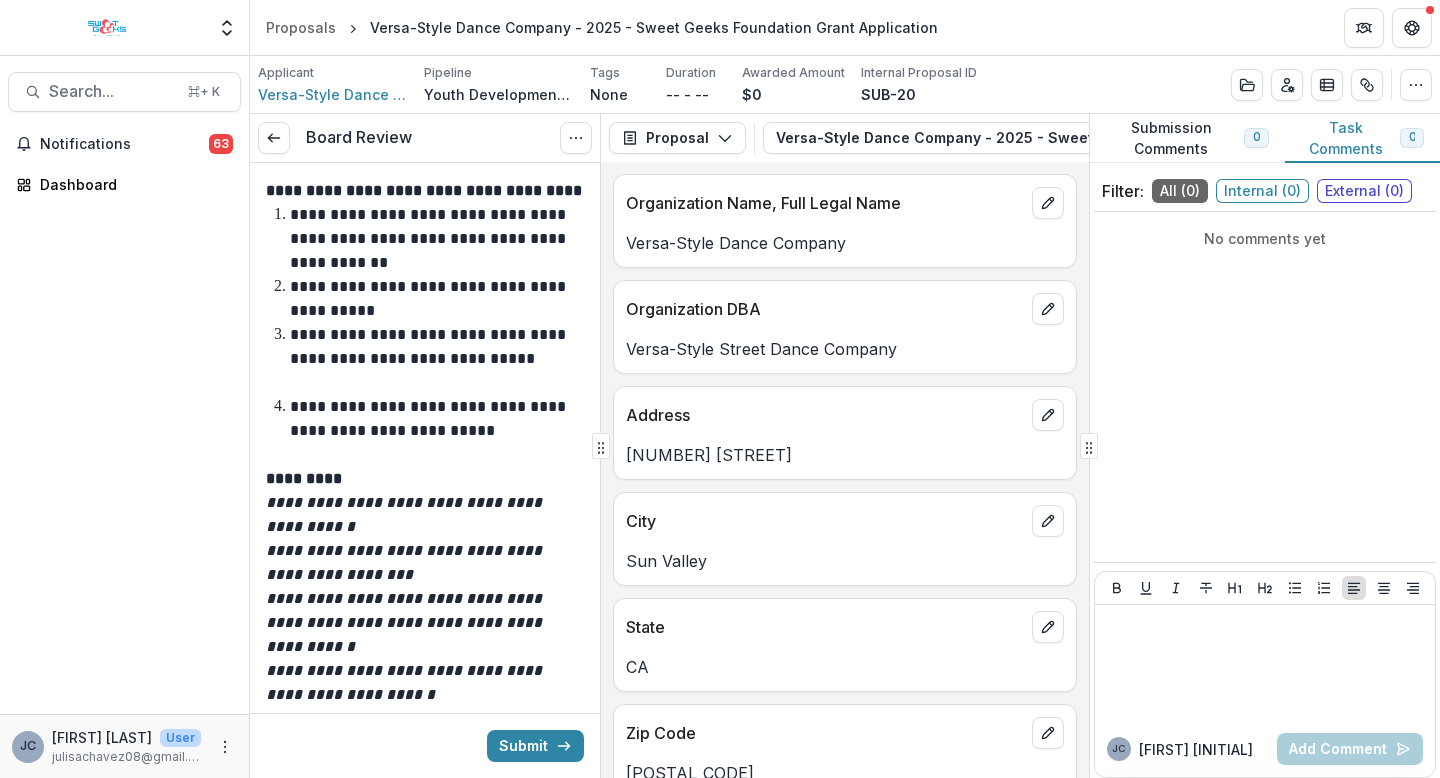 click on "Versa-Style Dance Company" at bounding box center (845, 243) 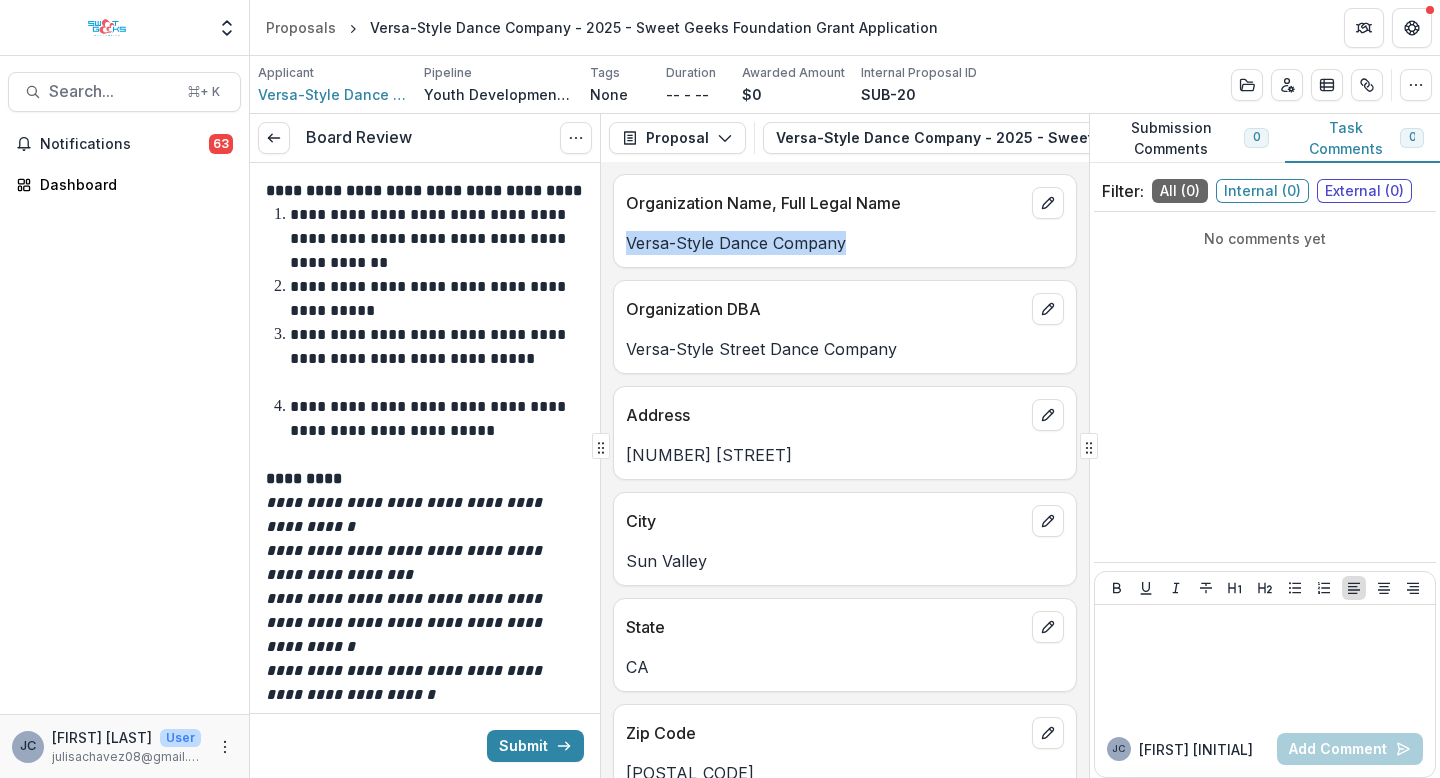 drag, startPoint x: 651, startPoint y: 254, endPoint x: 820, endPoint y: 257, distance: 169.02663 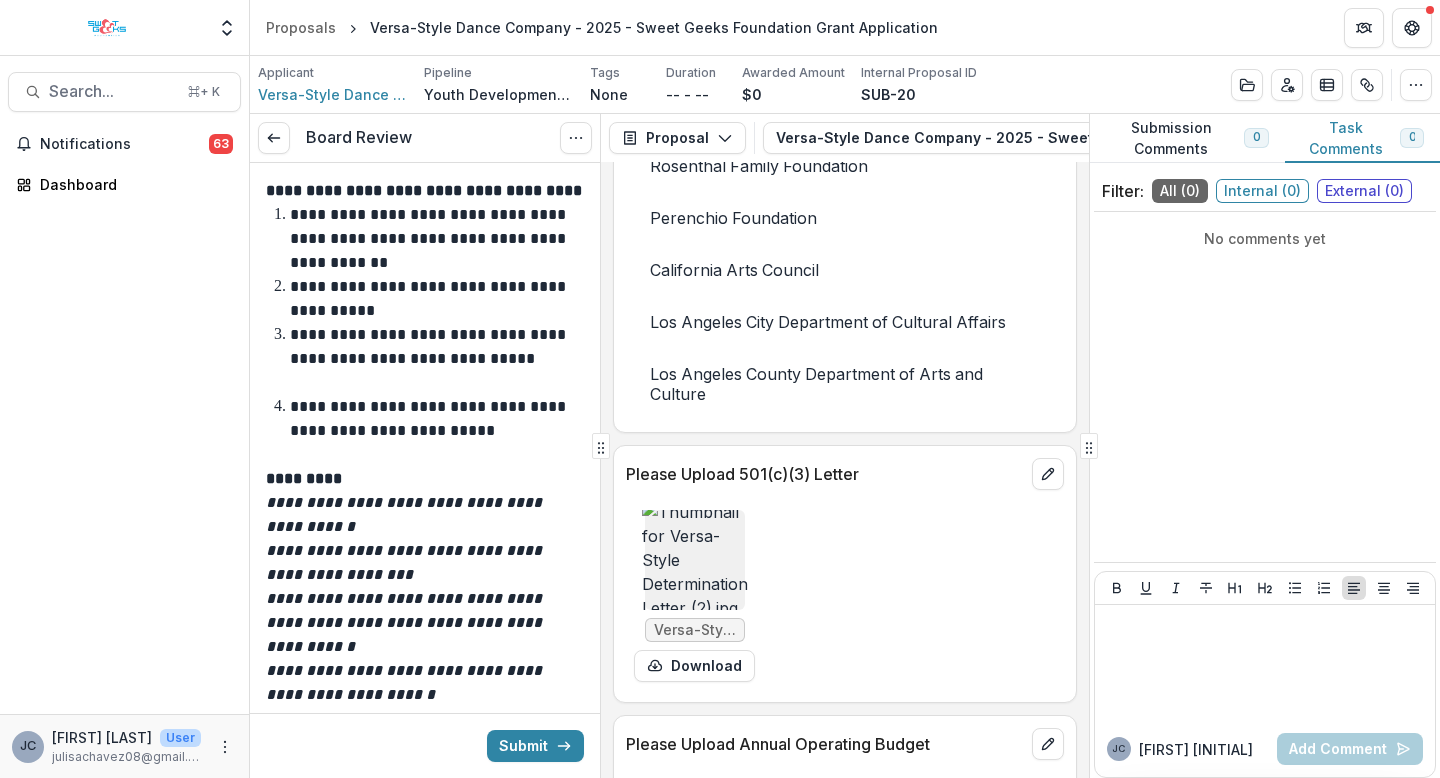 scroll, scrollTop: 8433, scrollLeft: 0, axis: vertical 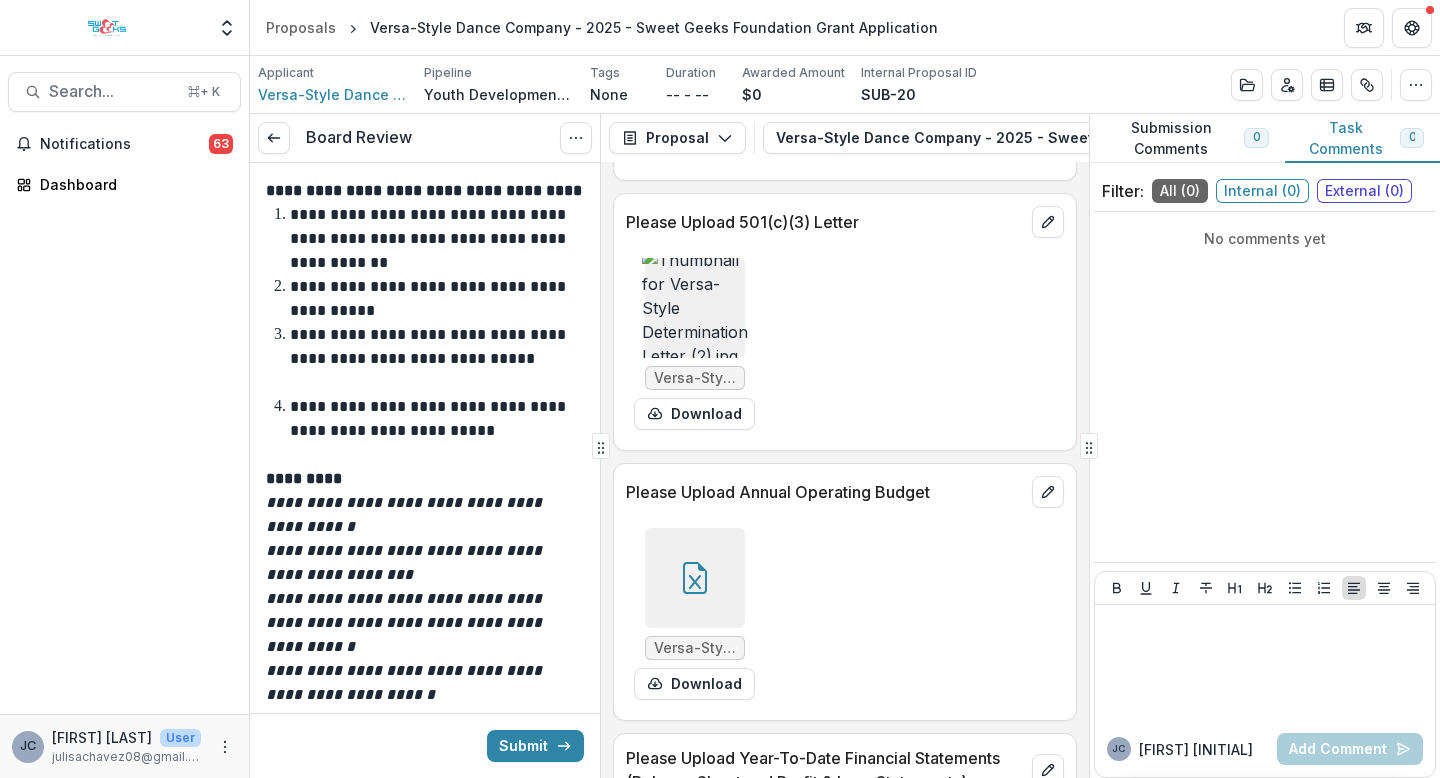 click at bounding box center [695, 308] 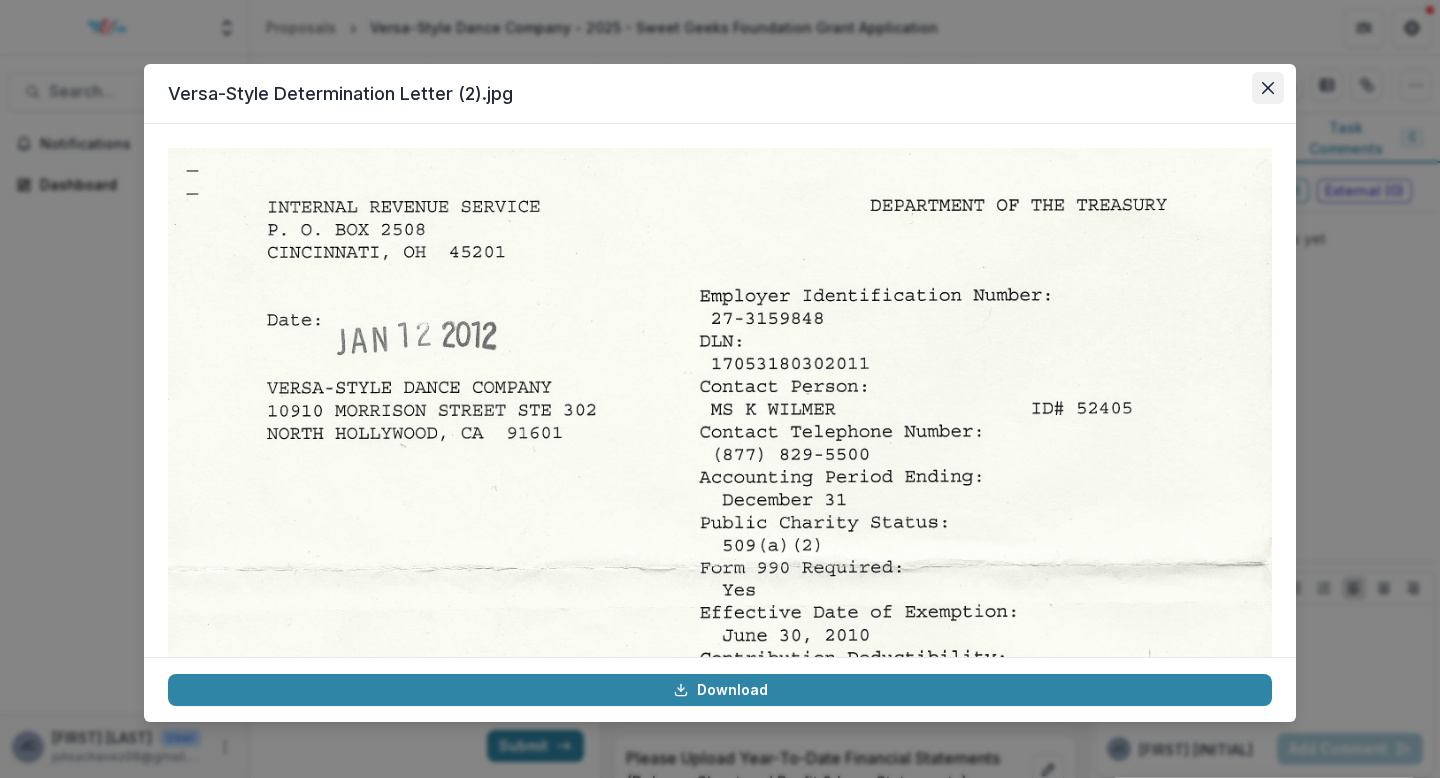 click 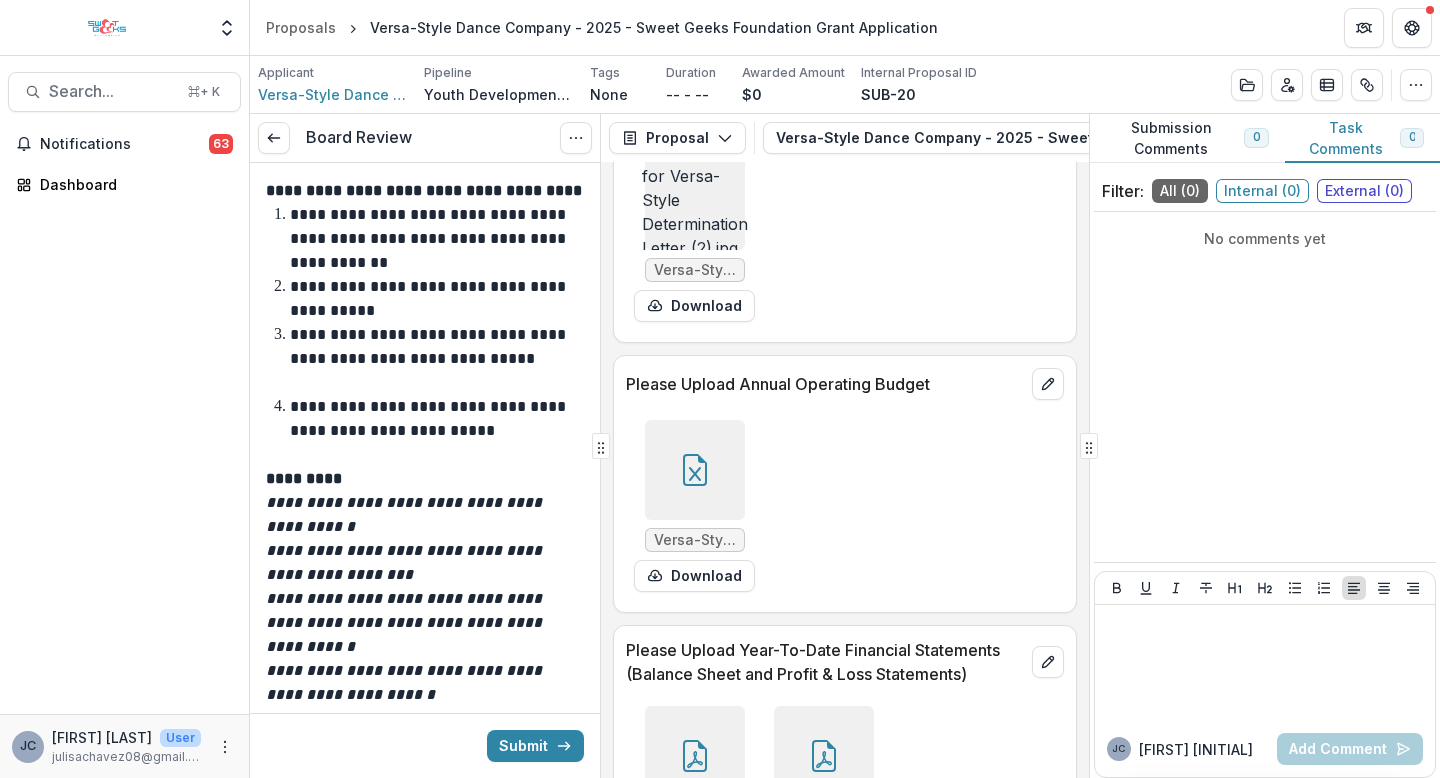 scroll, scrollTop: 8583, scrollLeft: 0, axis: vertical 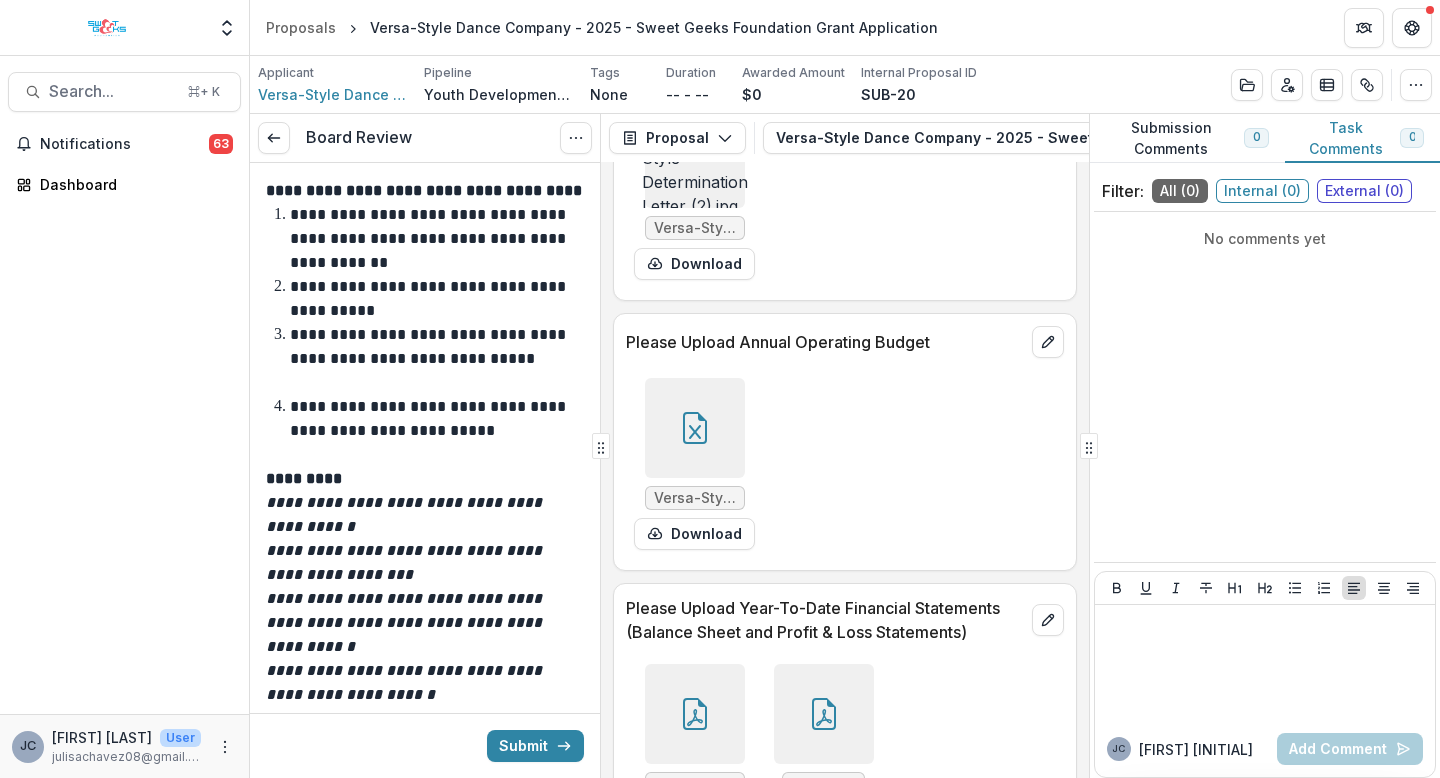 click at bounding box center (695, 428) 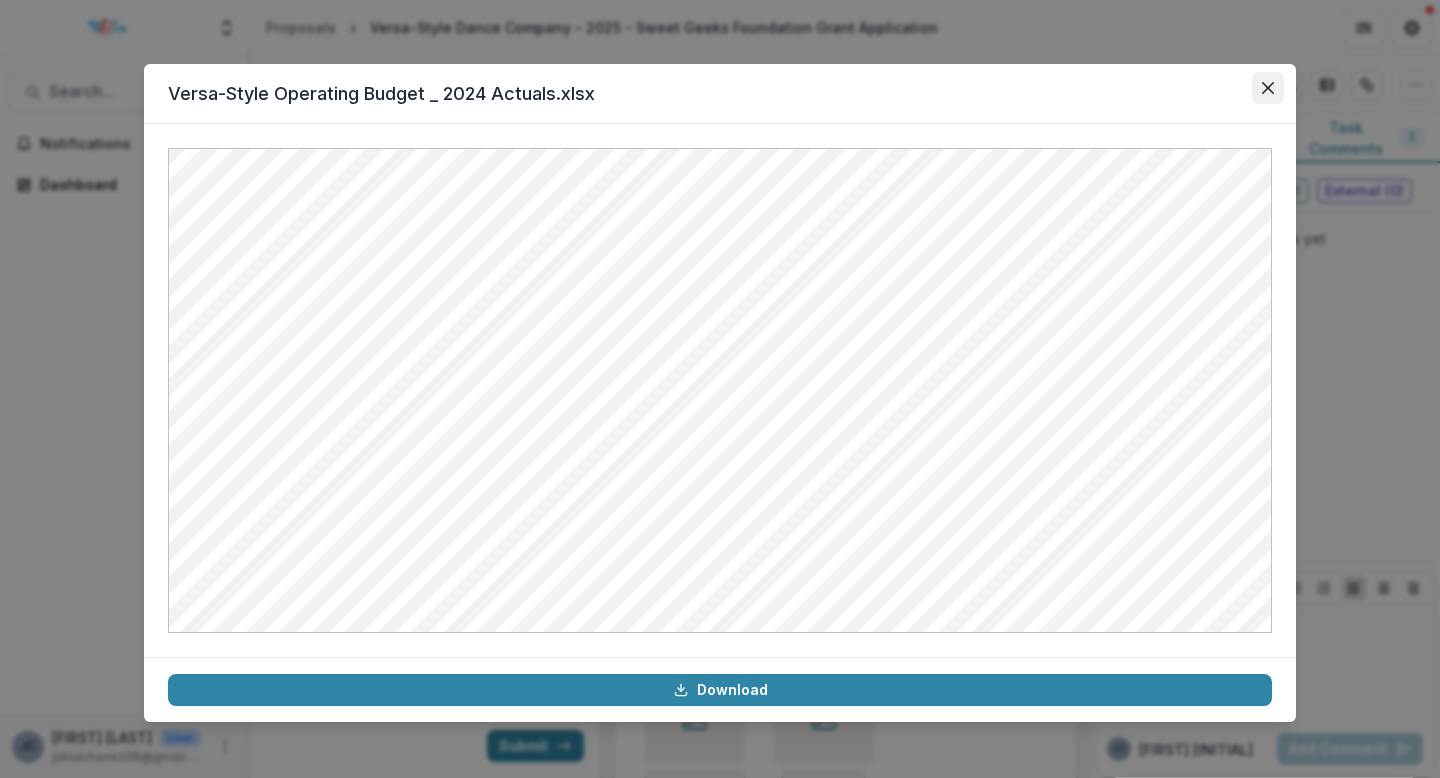 click 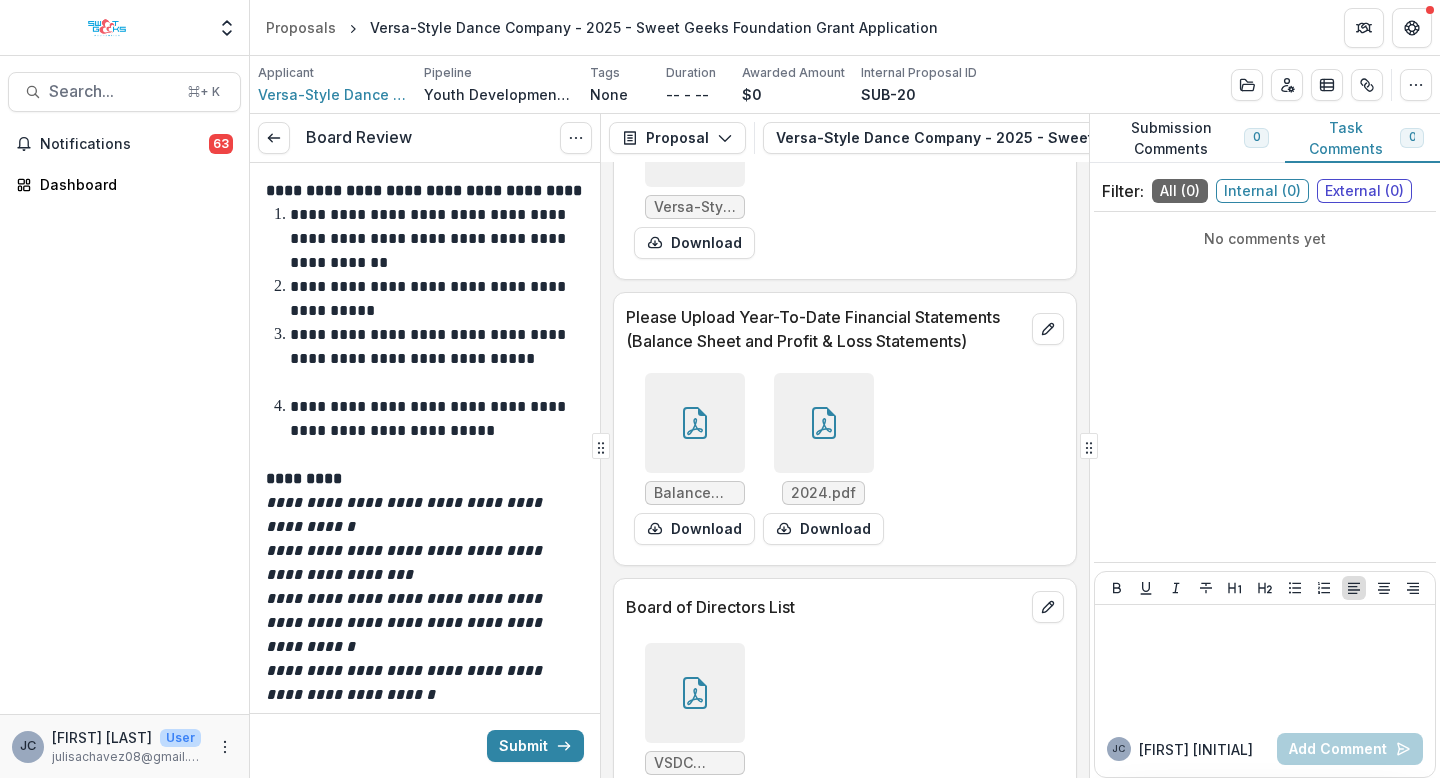 scroll, scrollTop: 8930, scrollLeft: 0, axis: vertical 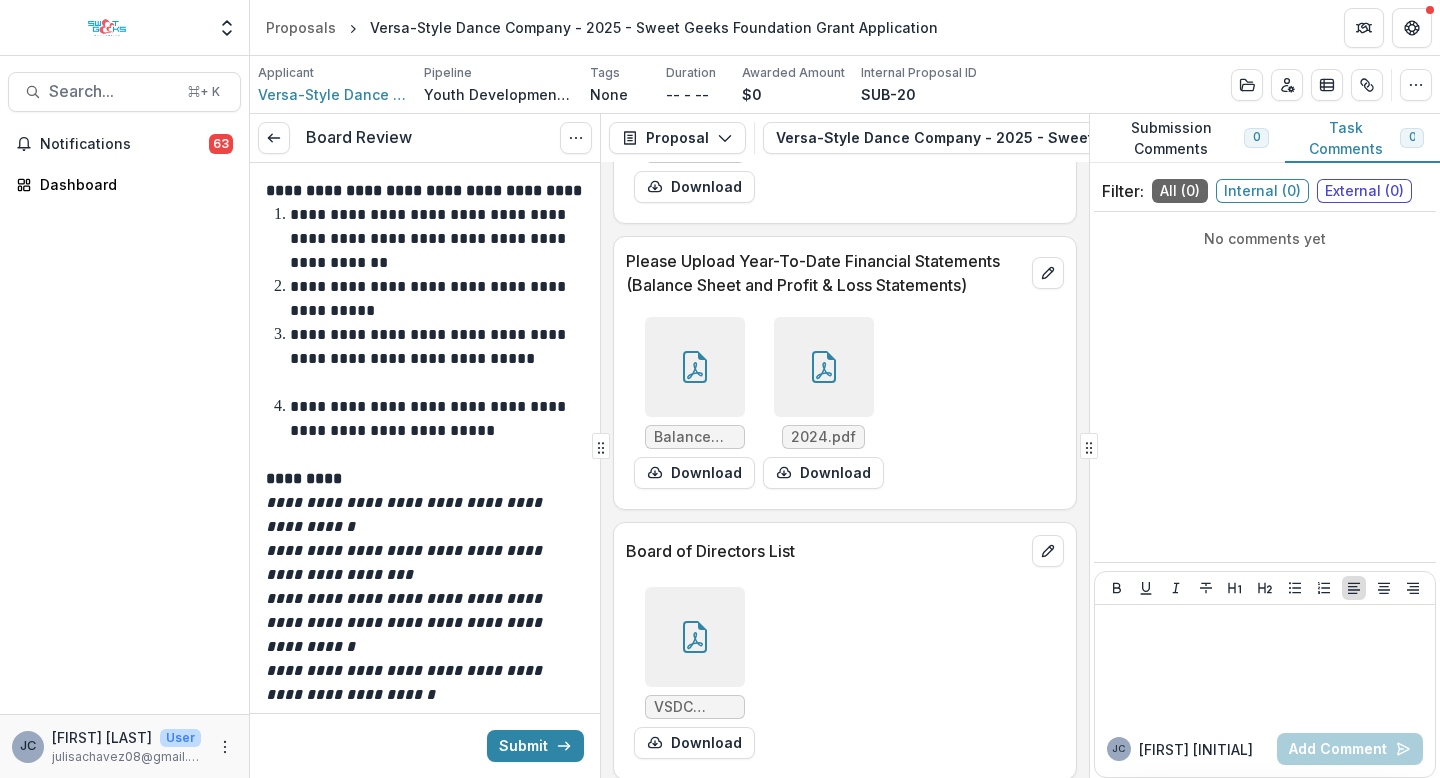 click on "Balance Sheet 2024.pdf" at bounding box center [695, 437] 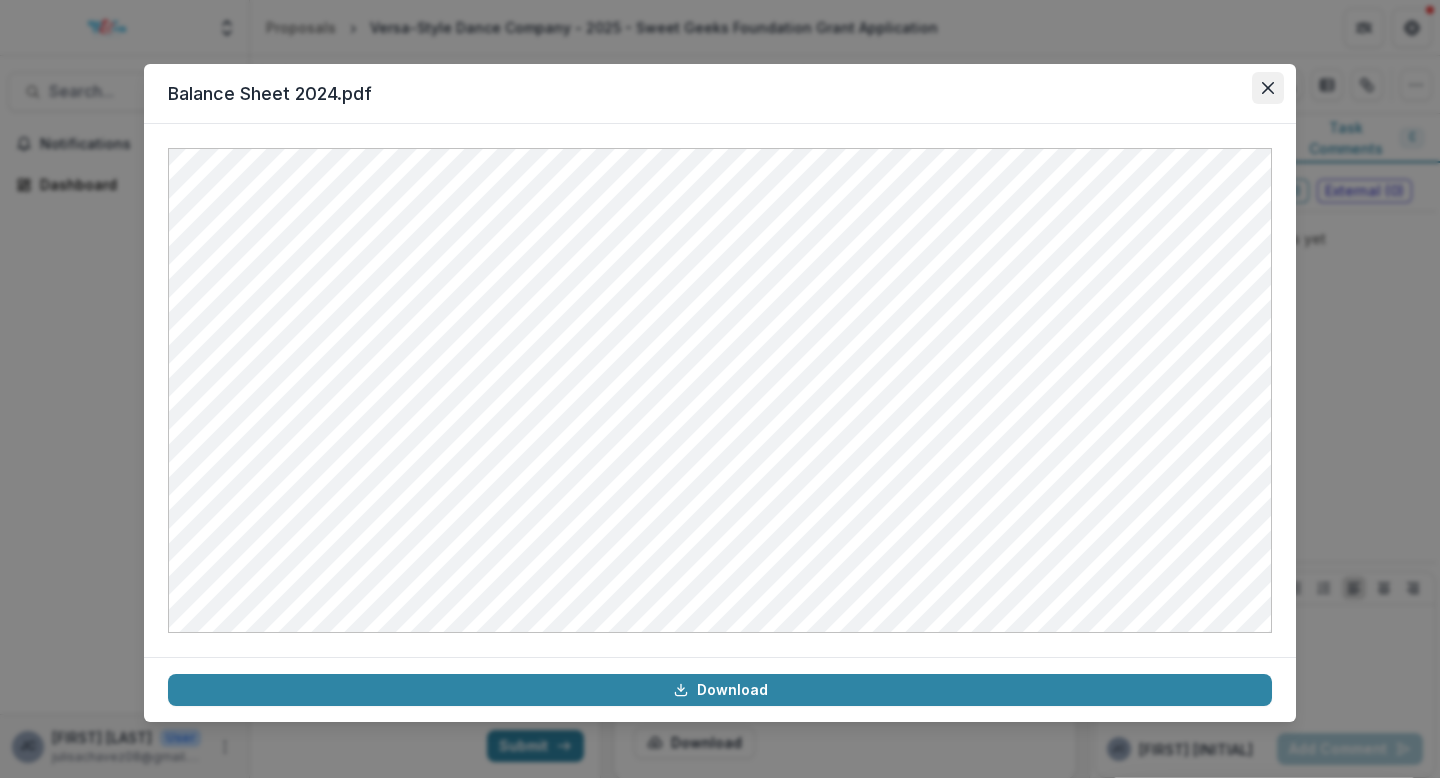 click 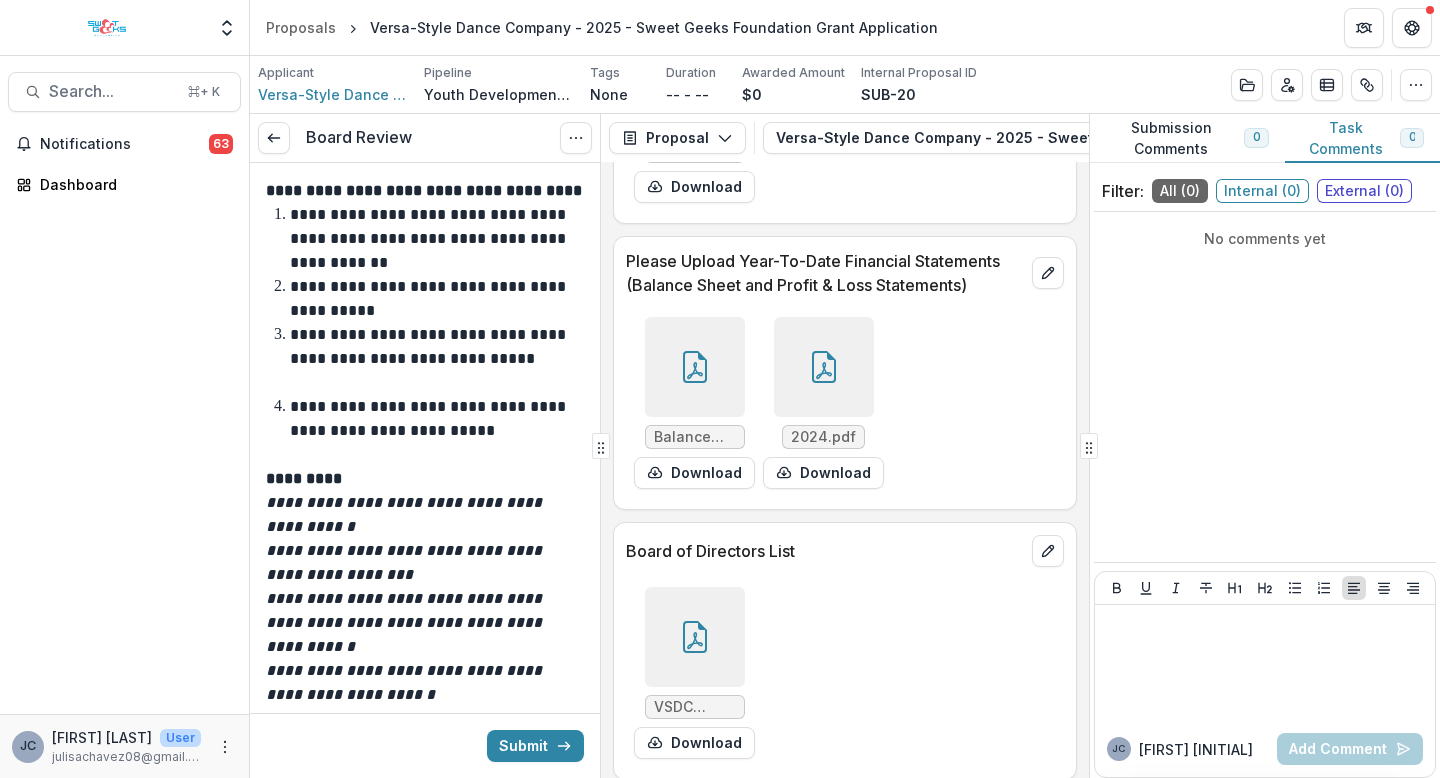 click at bounding box center [824, 367] 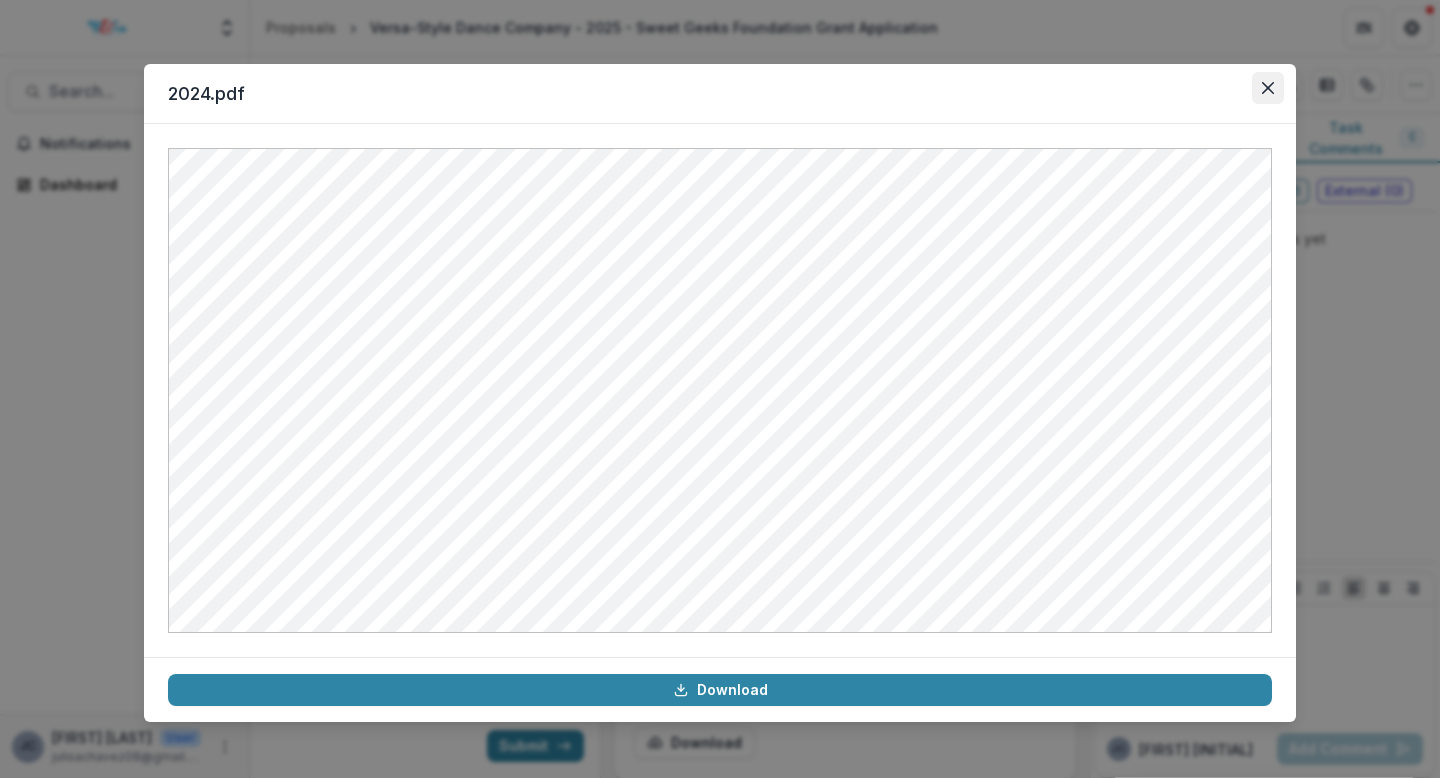 click 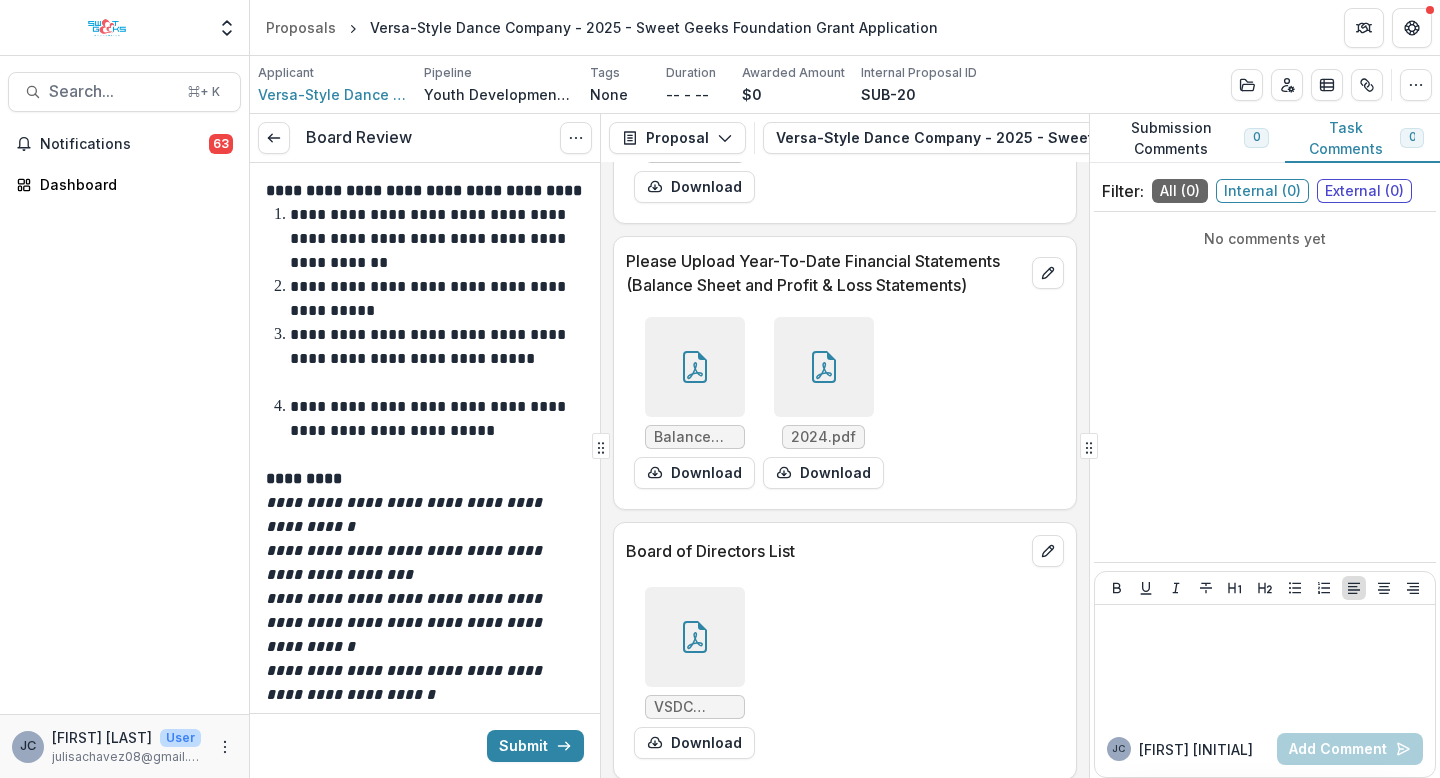 click 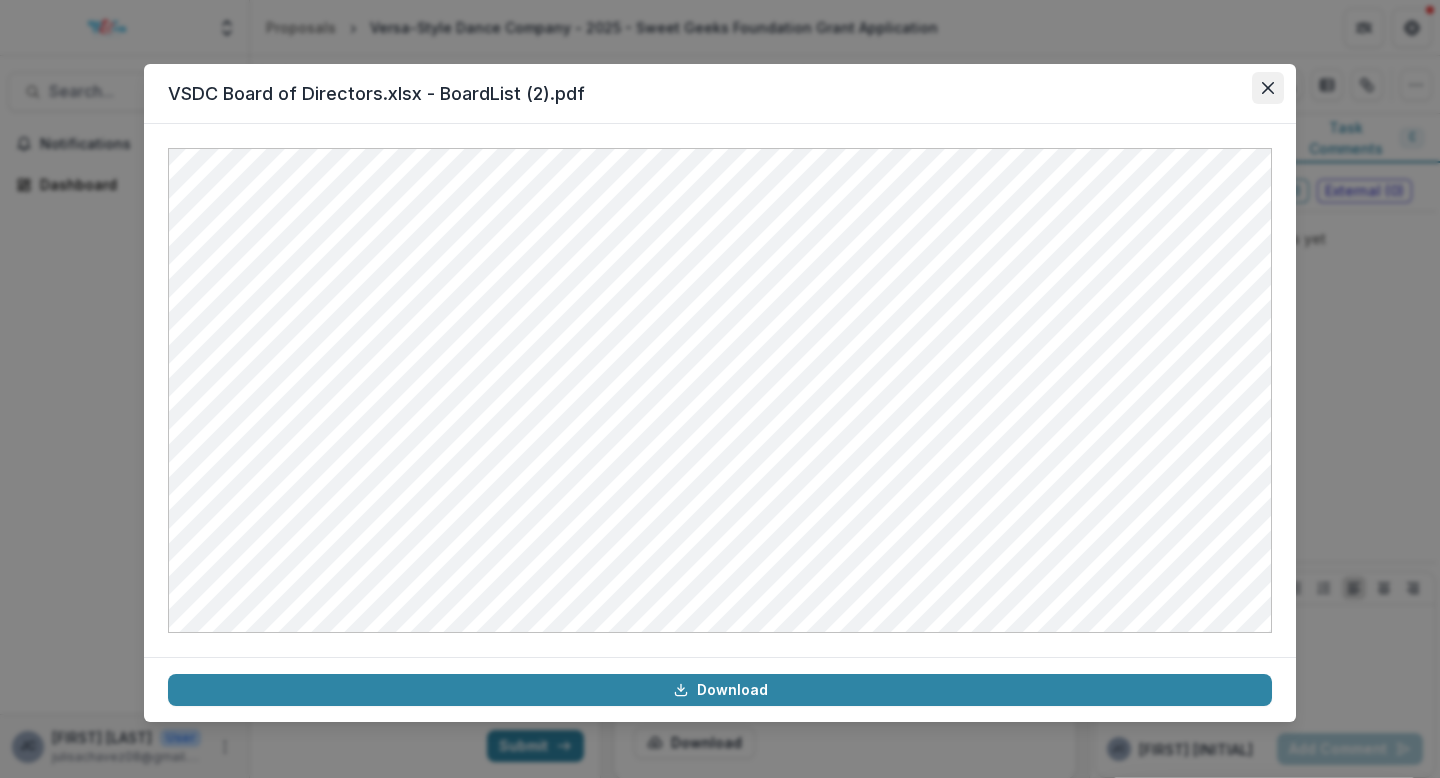 click at bounding box center [1268, 88] 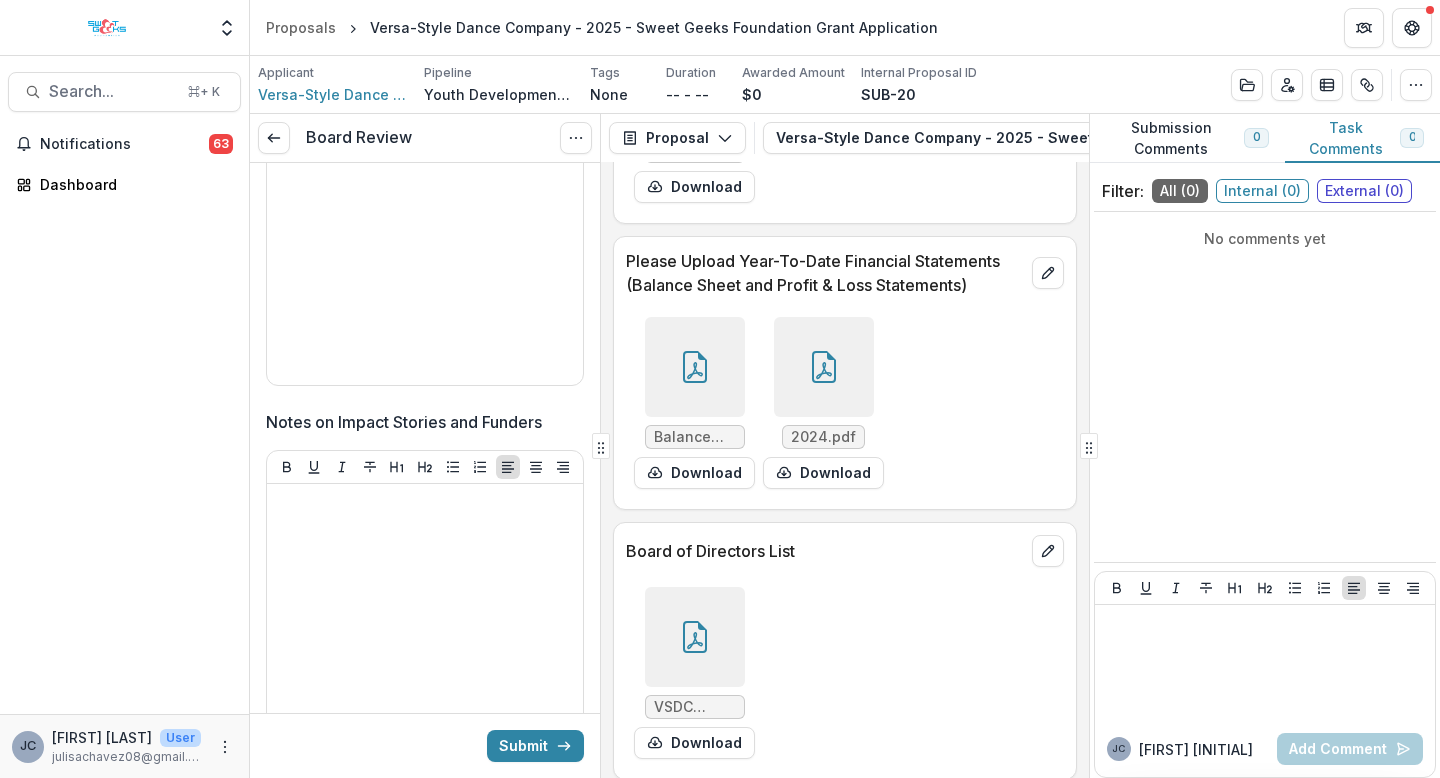 scroll, scrollTop: 3398, scrollLeft: 0, axis: vertical 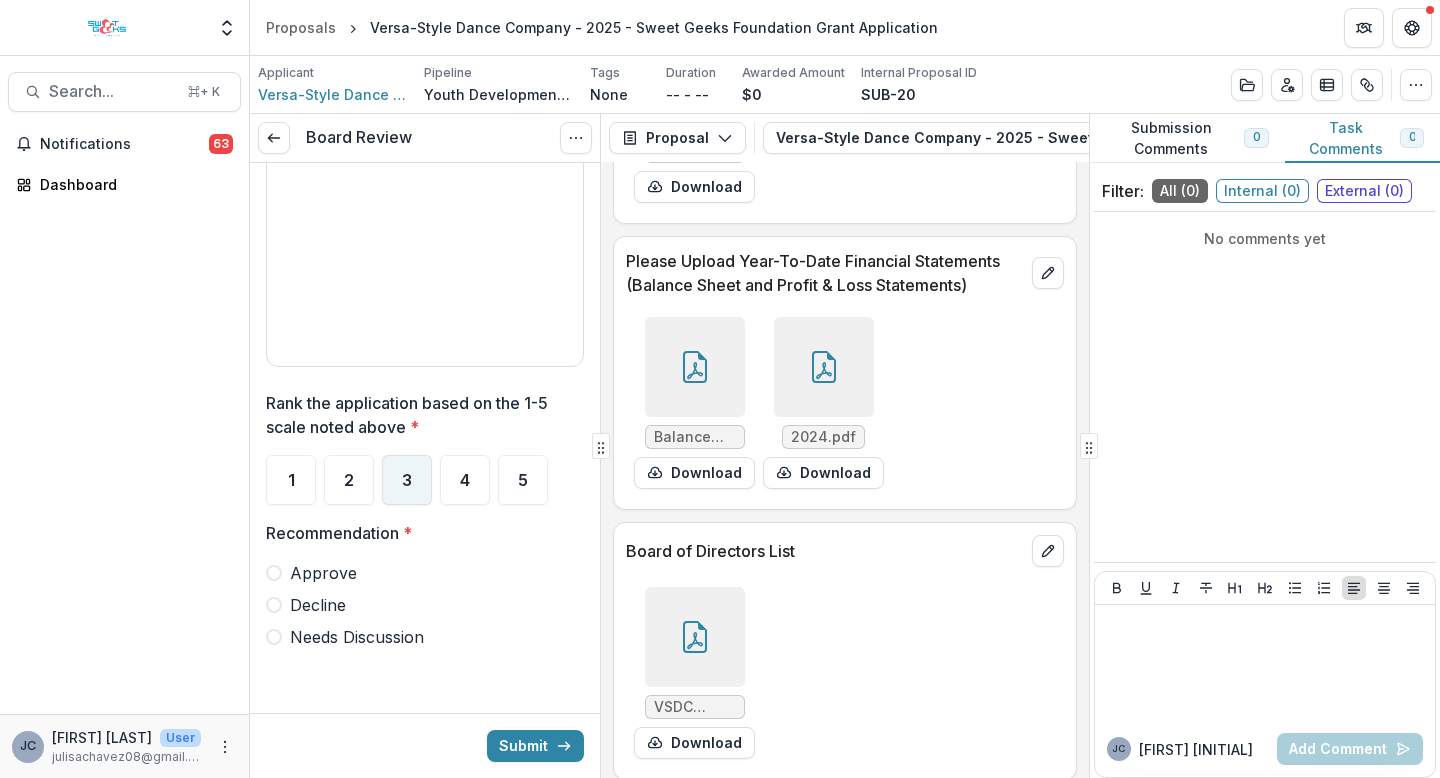 click on "3" at bounding box center (407, 480) 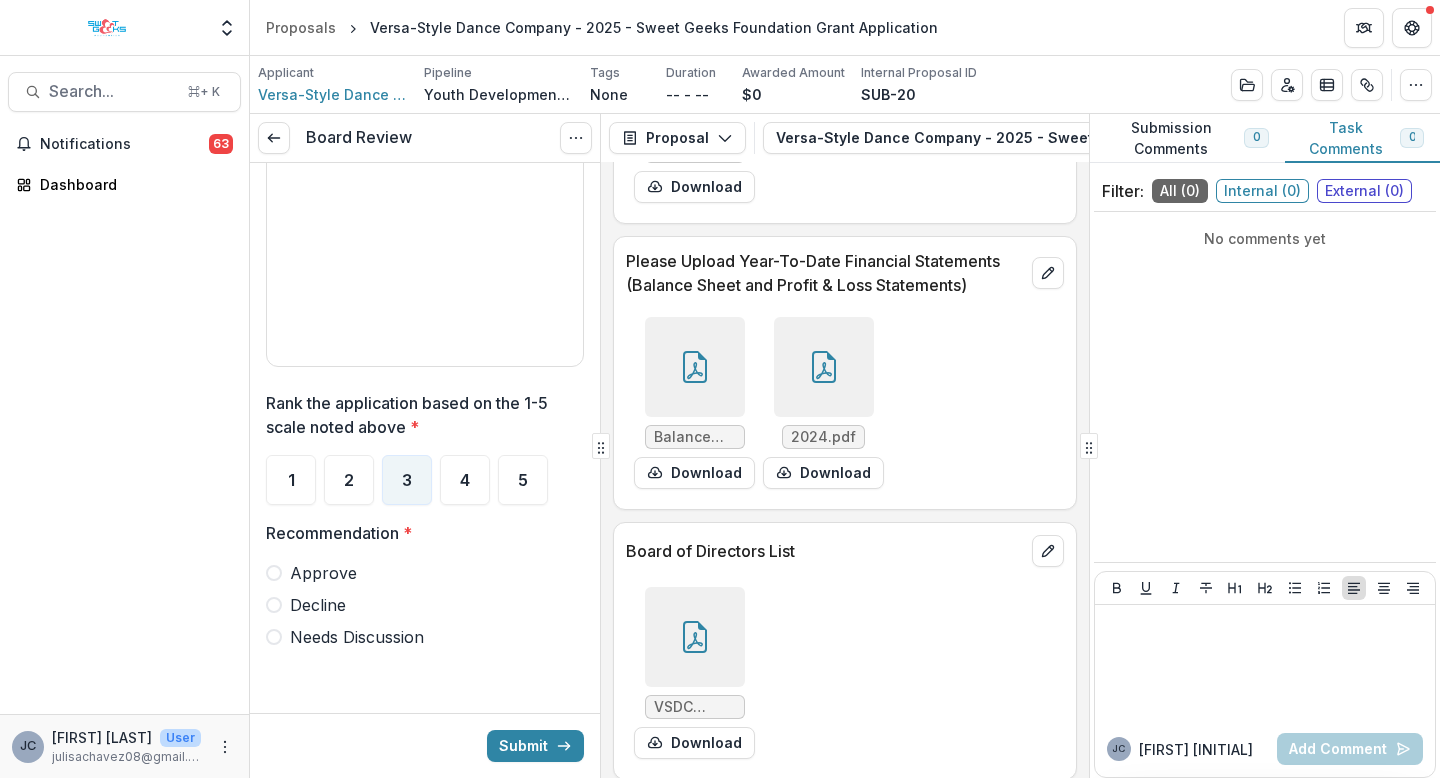 click on "Approve" at bounding box center (323, 573) 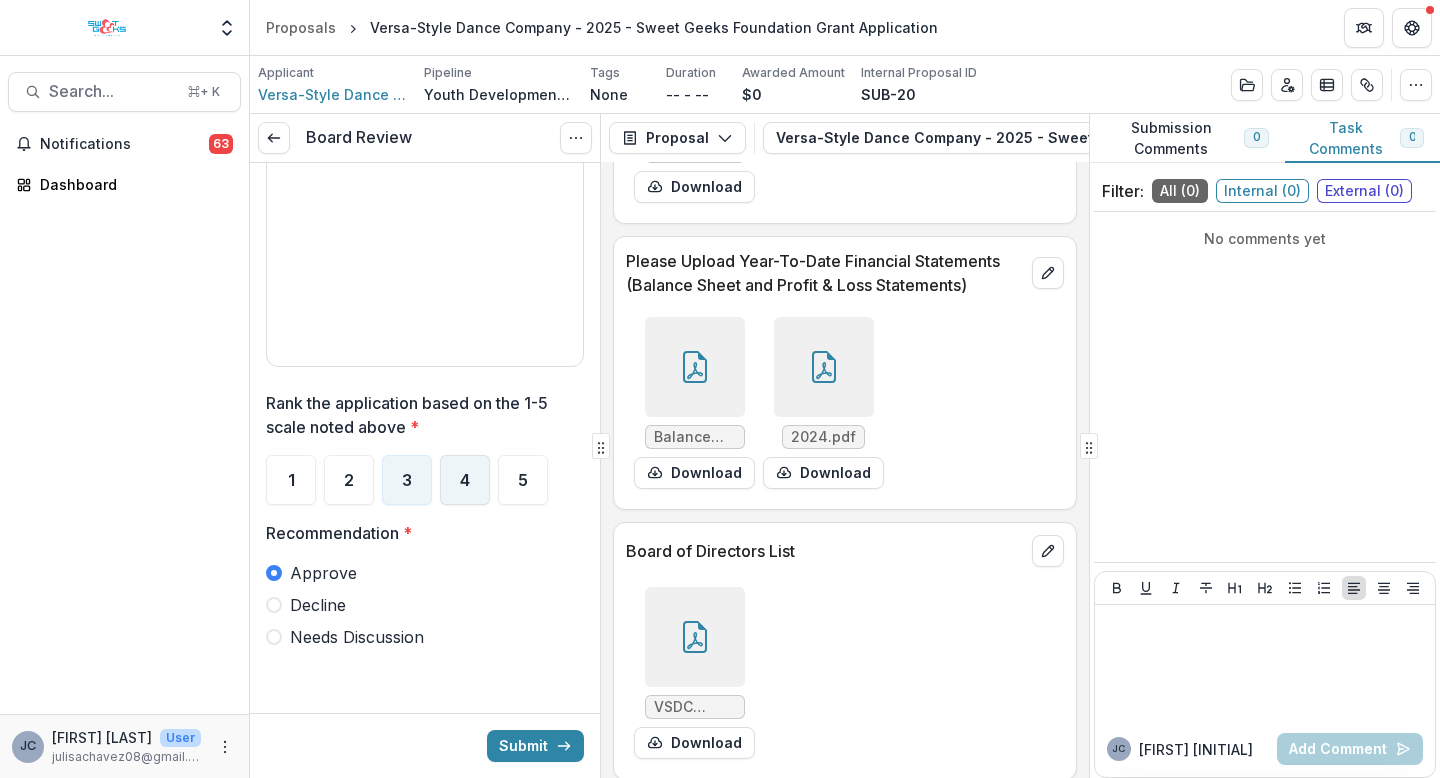 click on "4" at bounding box center [465, 480] 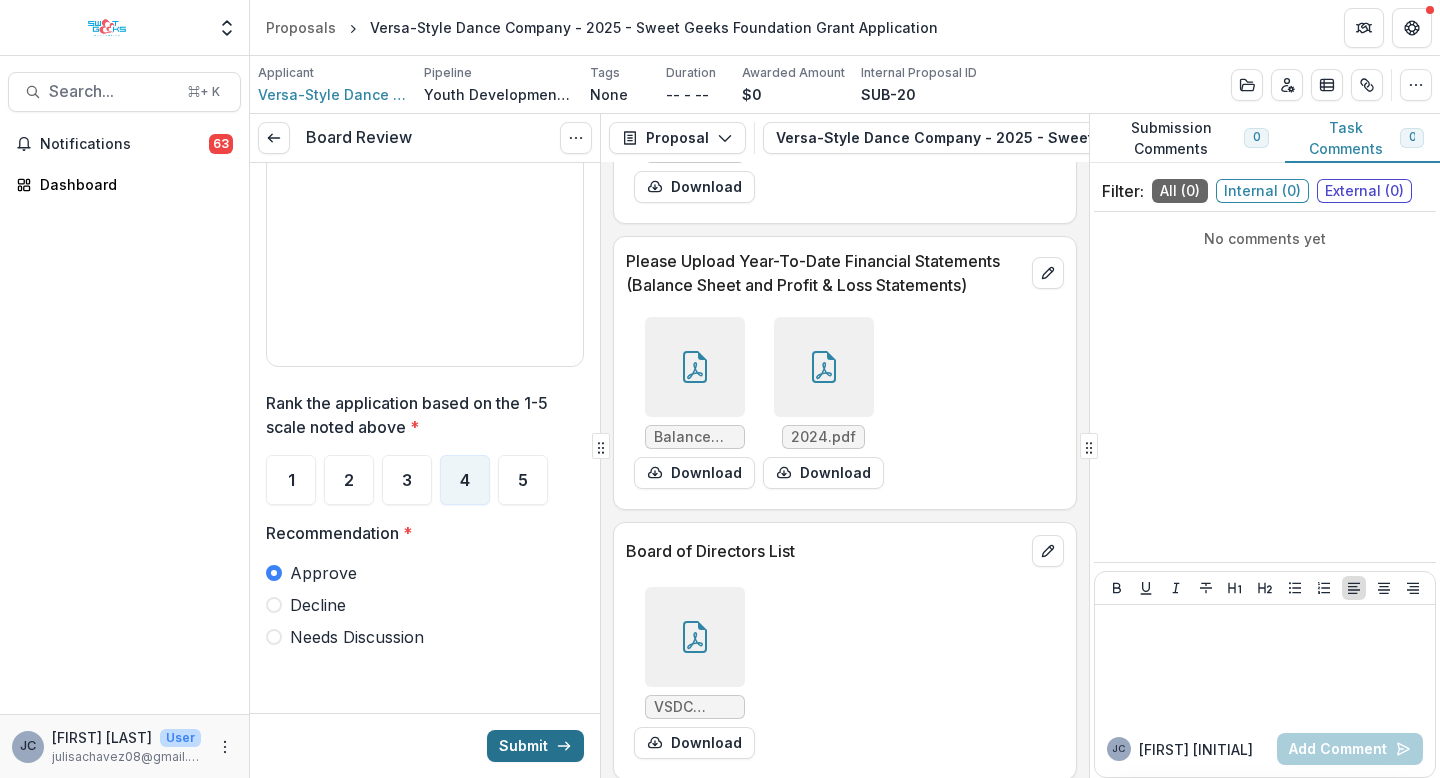 click on "Submit" at bounding box center [535, 746] 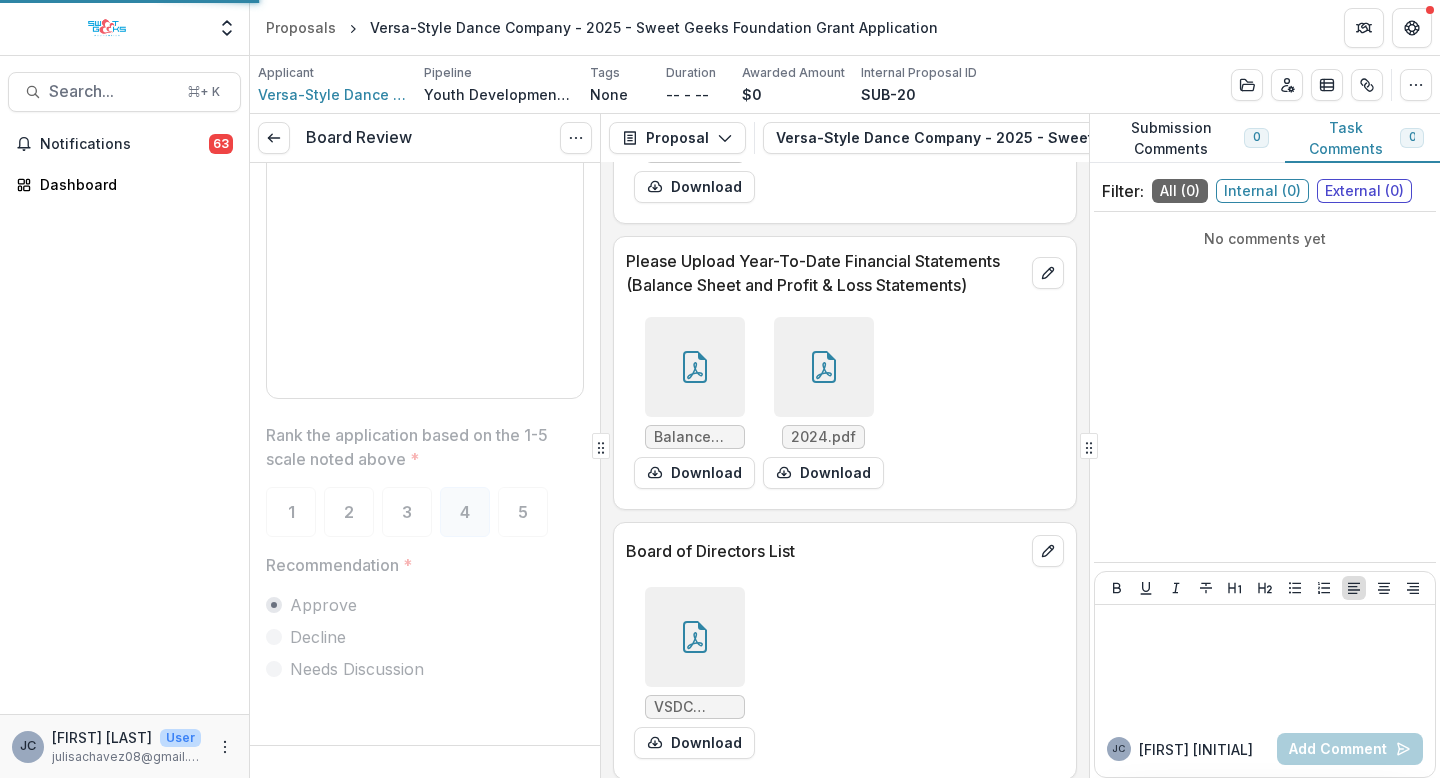 scroll, scrollTop: 3366, scrollLeft: 0, axis: vertical 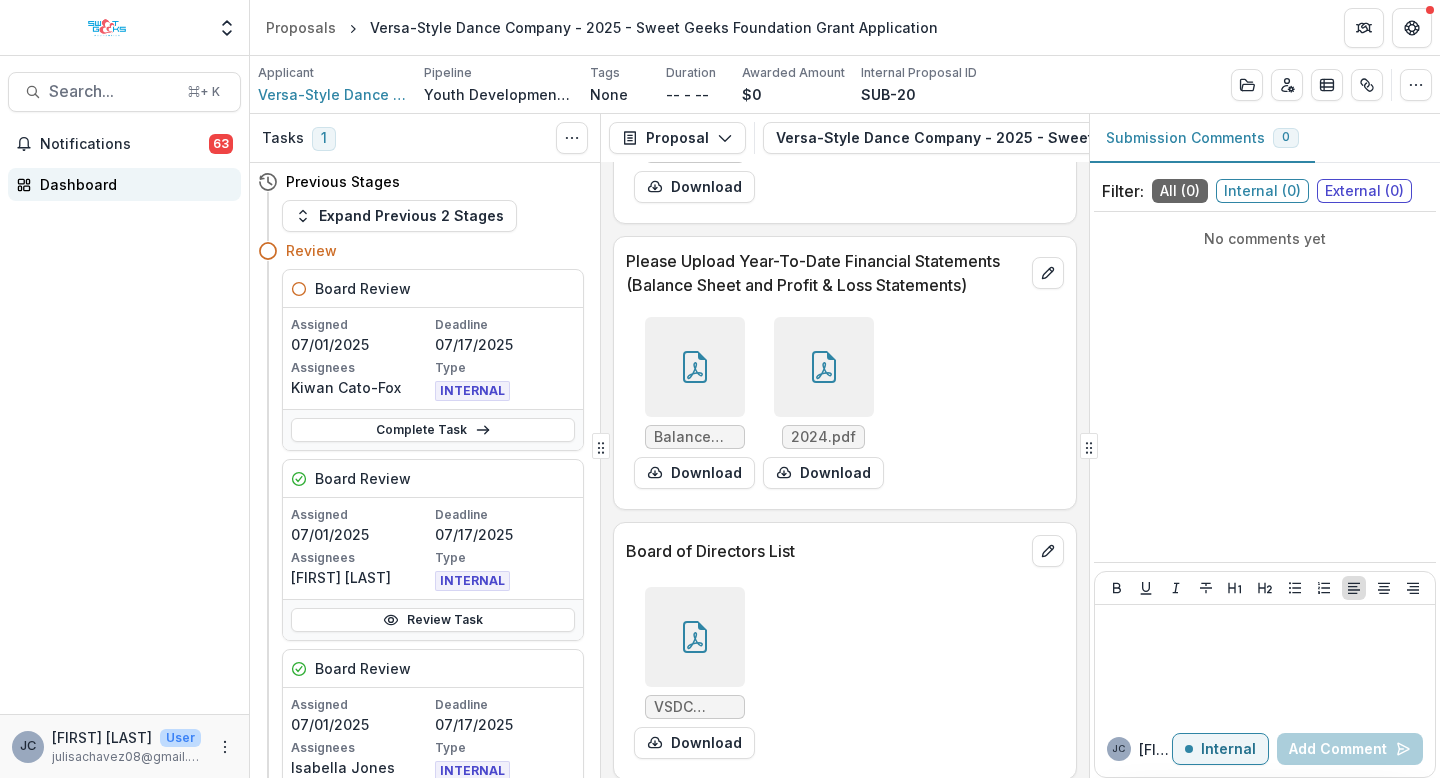click on "Dashboard" at bounding box center [132, 184] 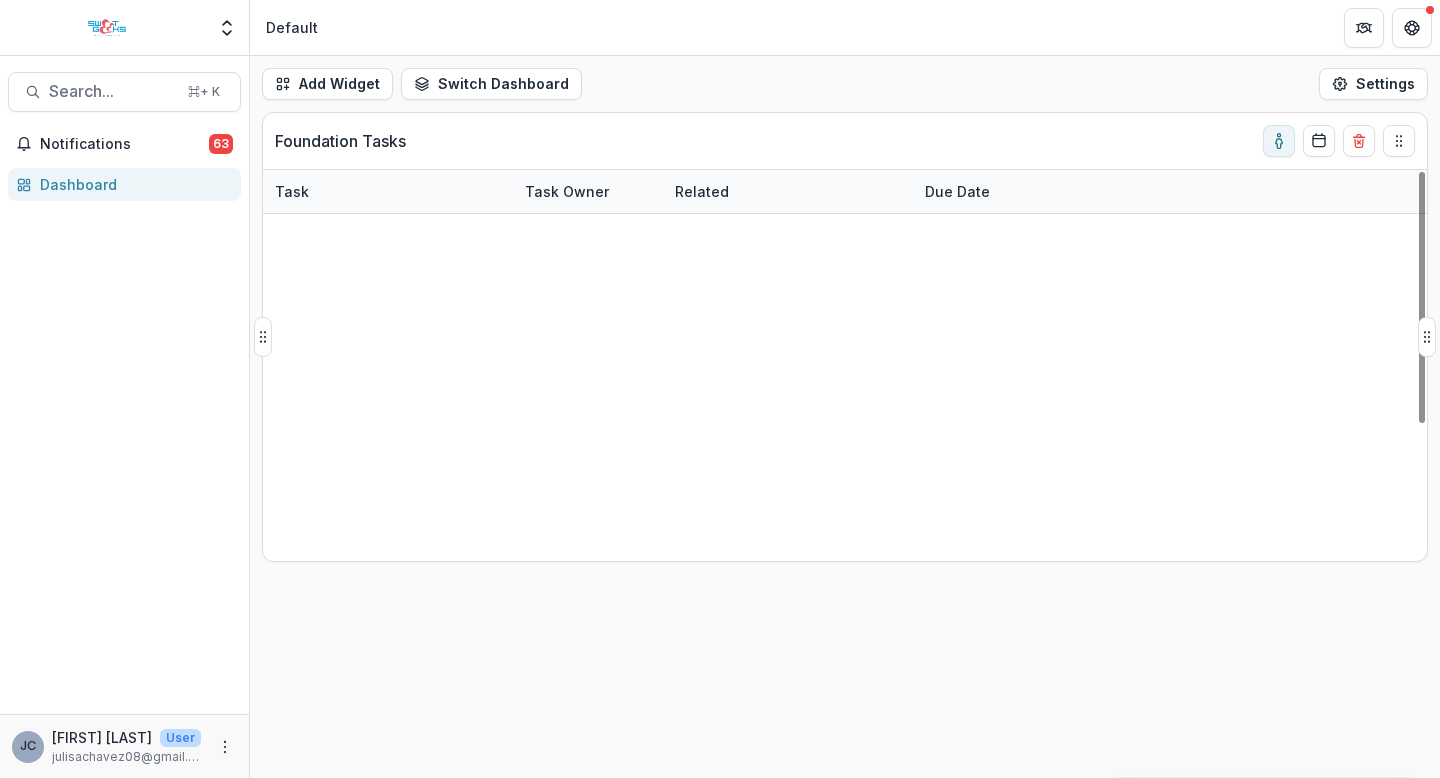 click on "A Seat at The Table NPO - 2025 - Sweet Geeks Foundation Grant Application" at bounding box center [788, 235] 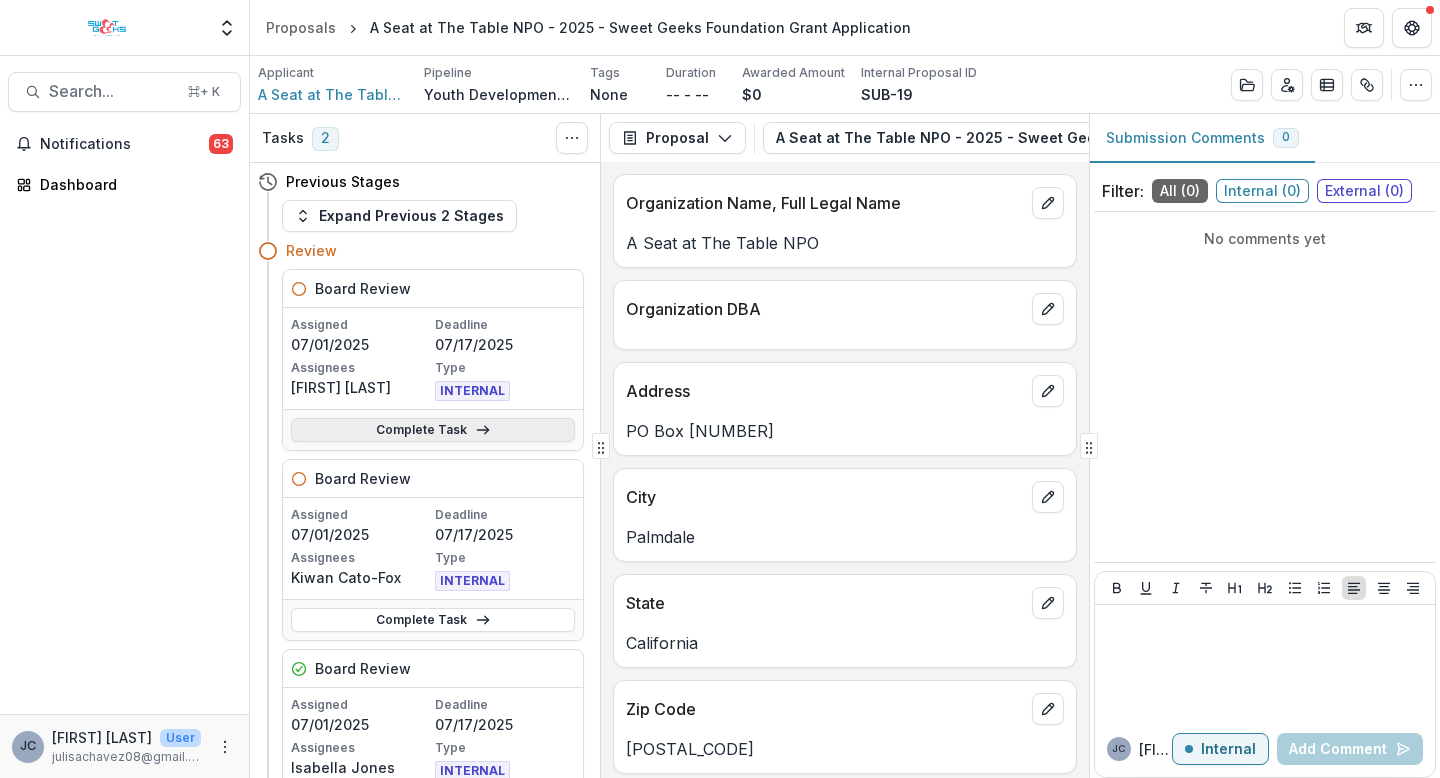 click 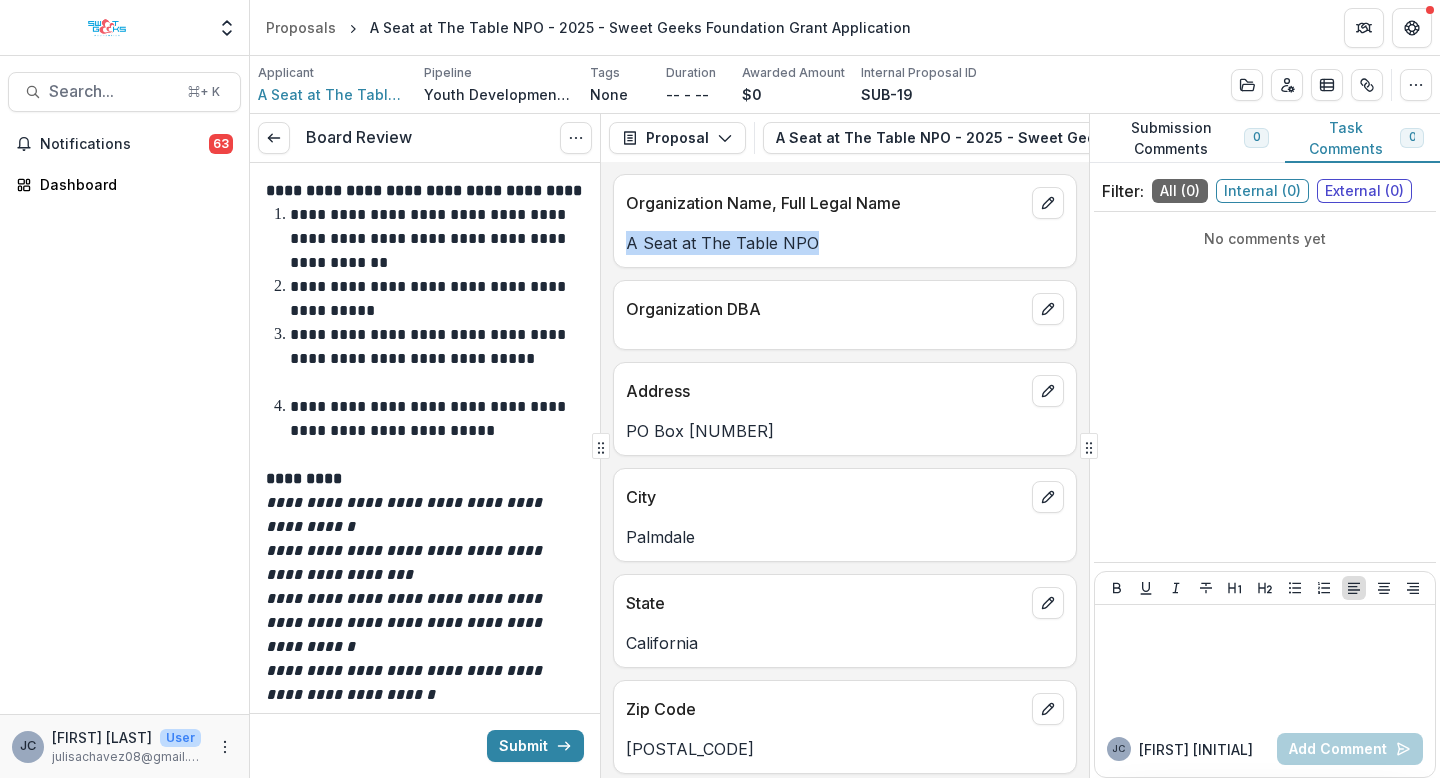 drag, startPoint x: 628, startPoint y: 249, endPoint x: 814, endPoint y: 257, distance: 186.17197 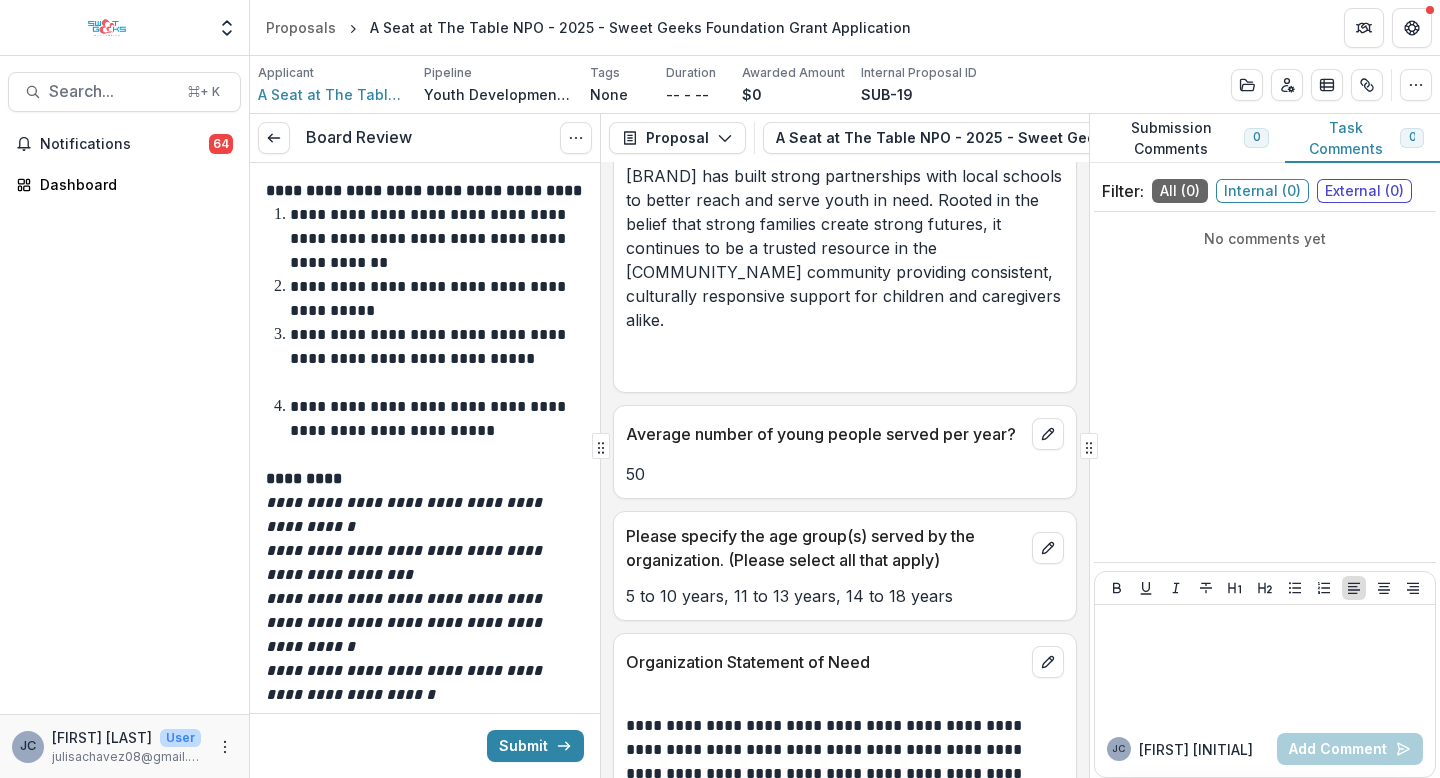 scroll, scrollTop: 2435, scrollLeft: 0, axis: vertical 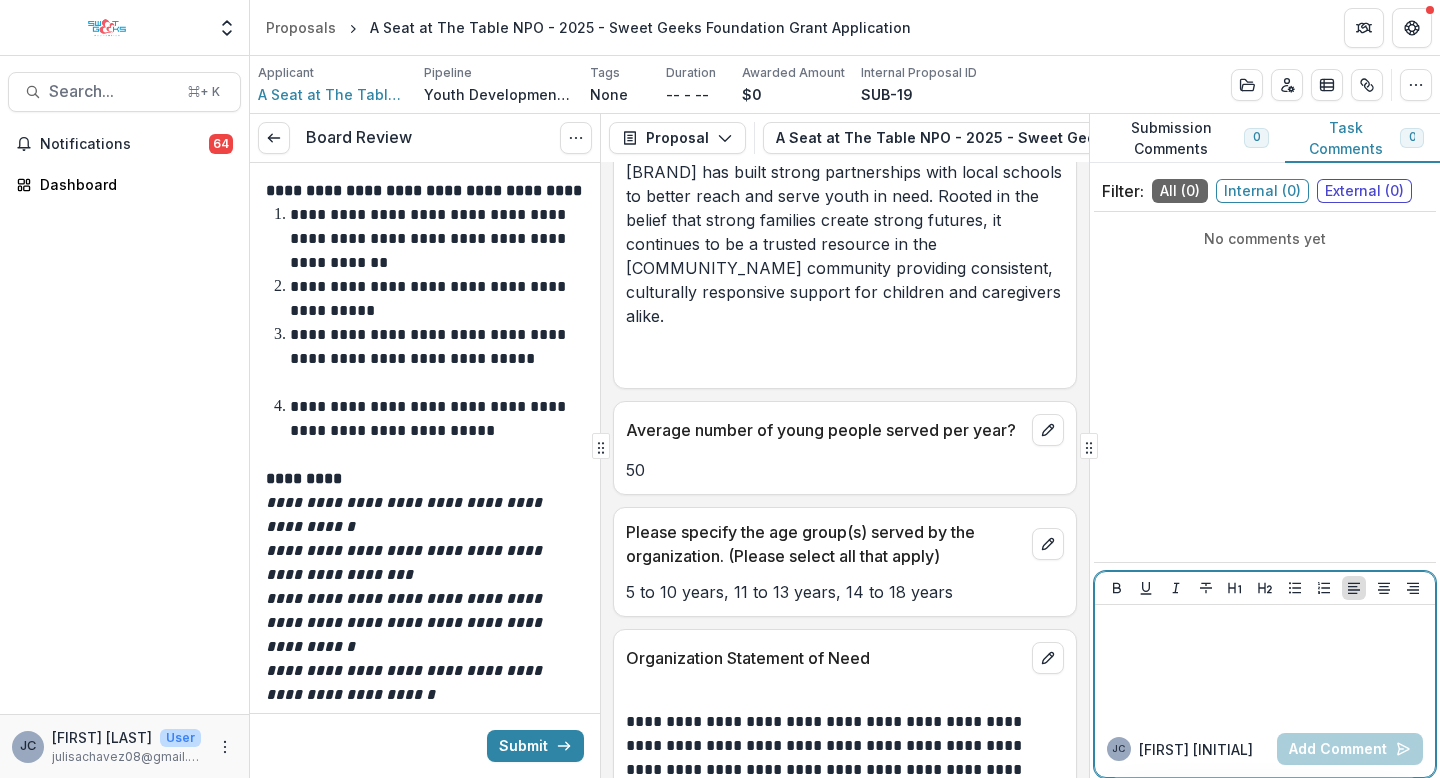 click at bounding box center [1265, 663] 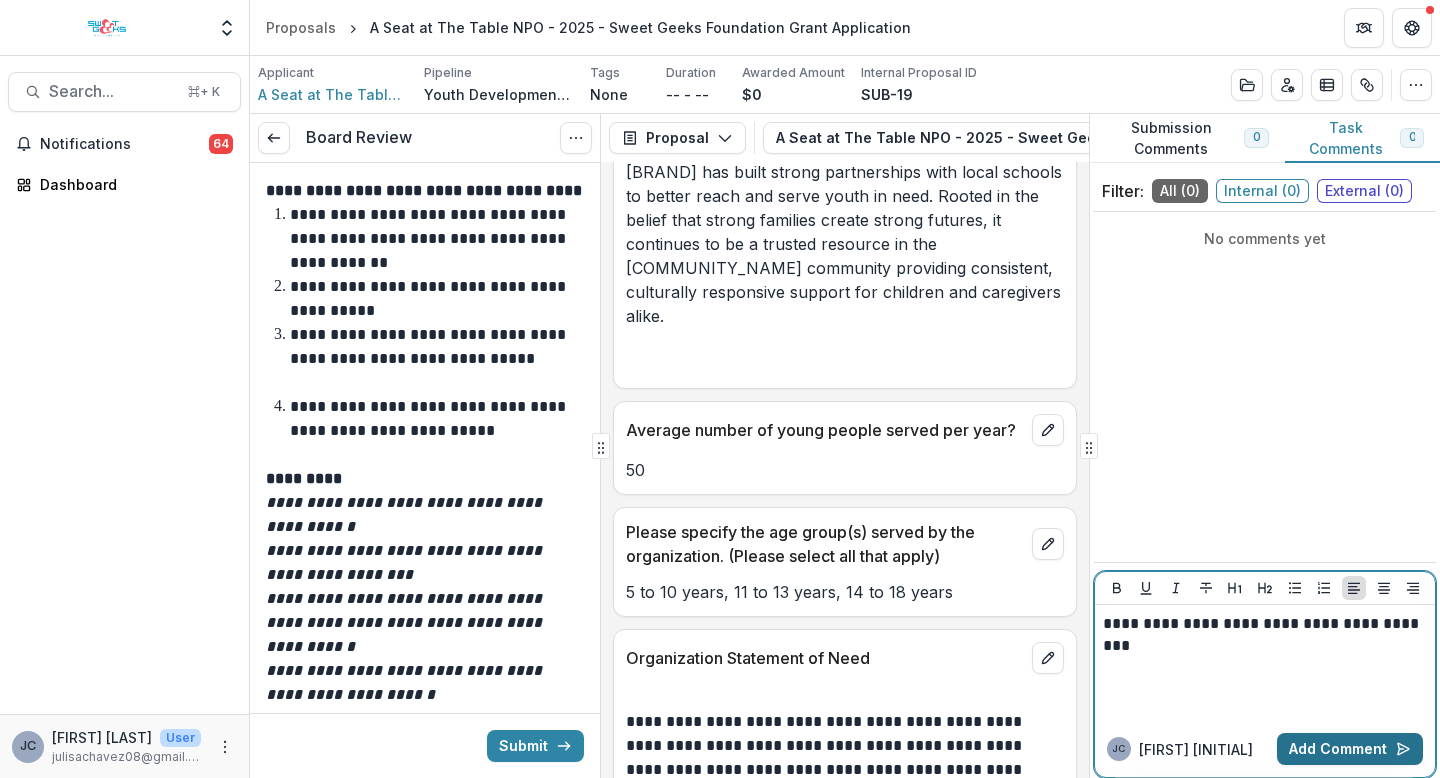 click on "Add Comment" at bounding box center [1350, 749] 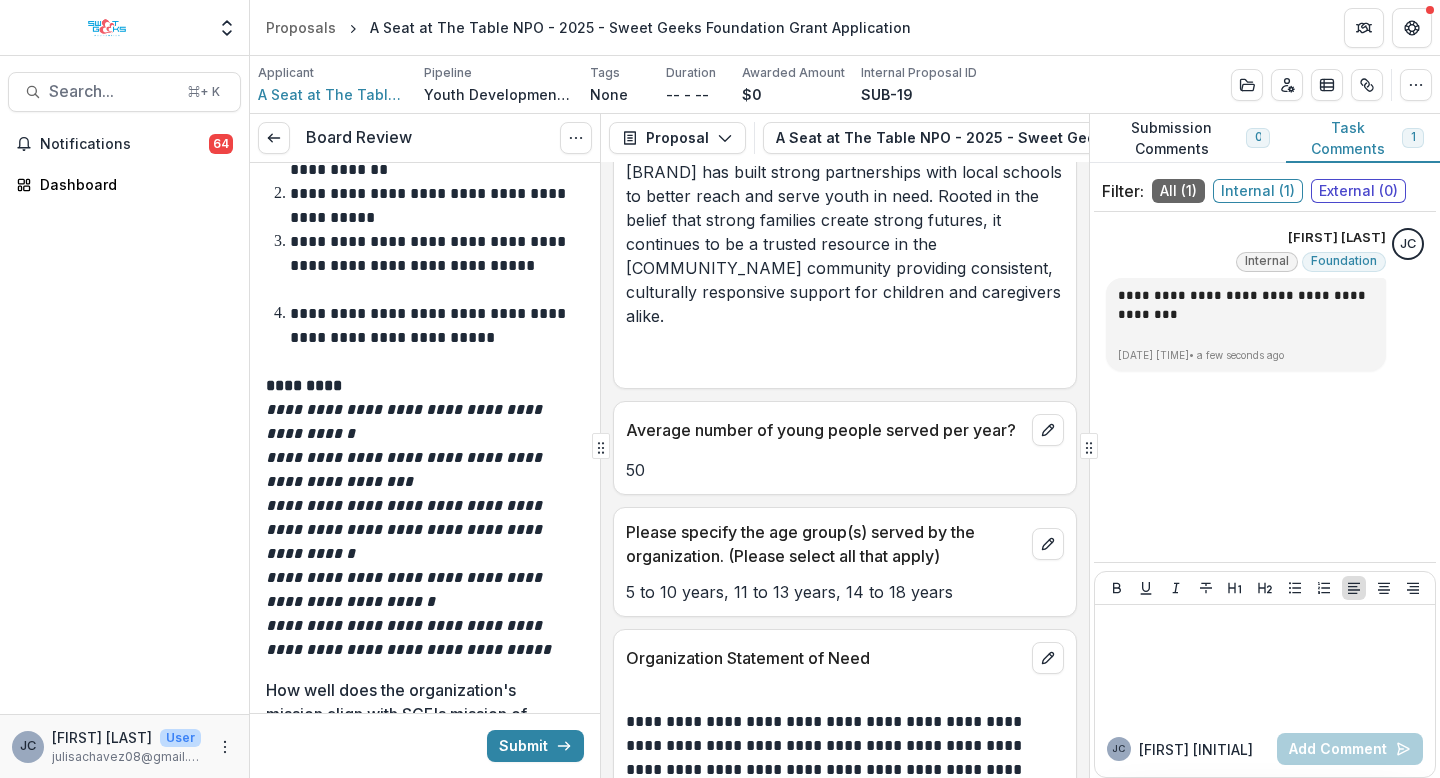 scroll, scrollTop: 96, scrollLeft: 0, axis: vertical 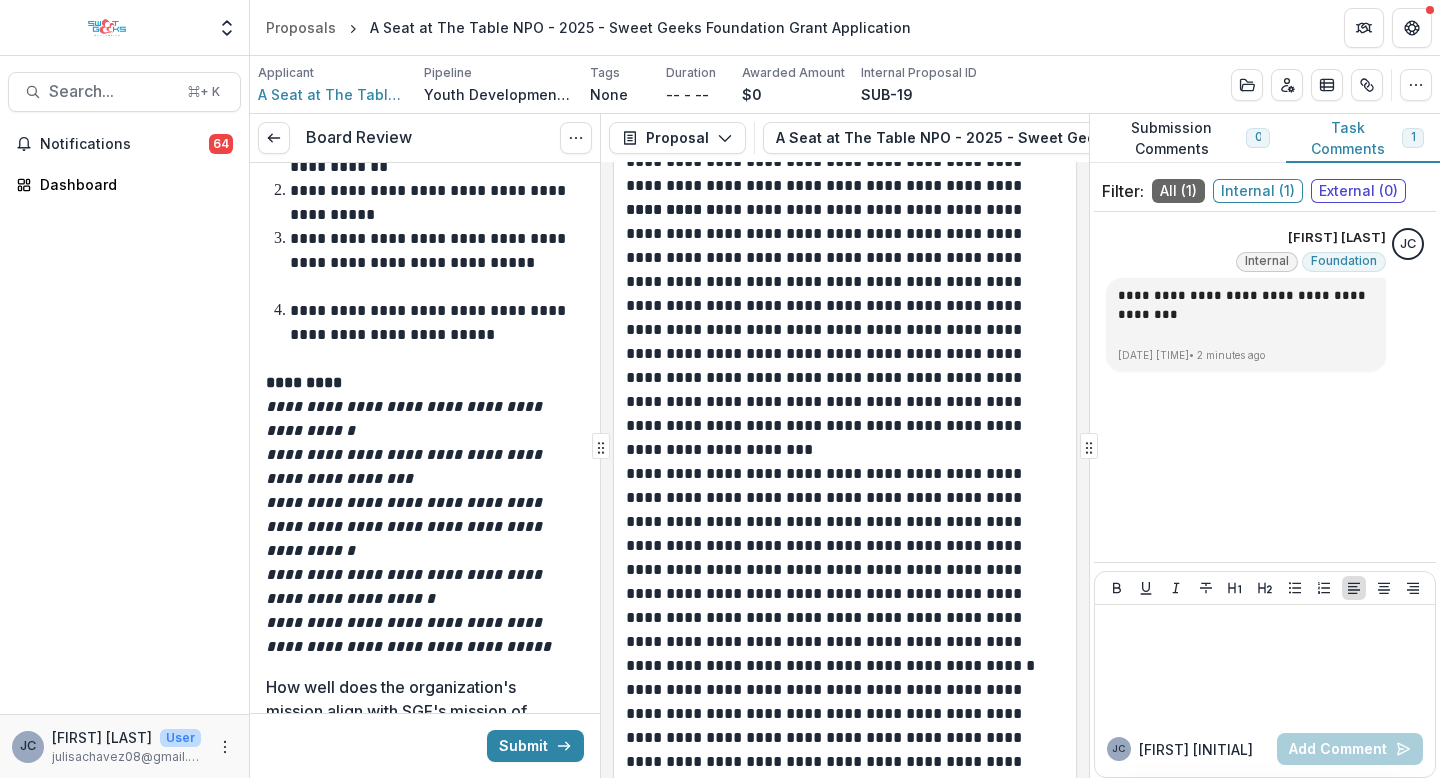 click on "**********" at bounding box center (842, 330) 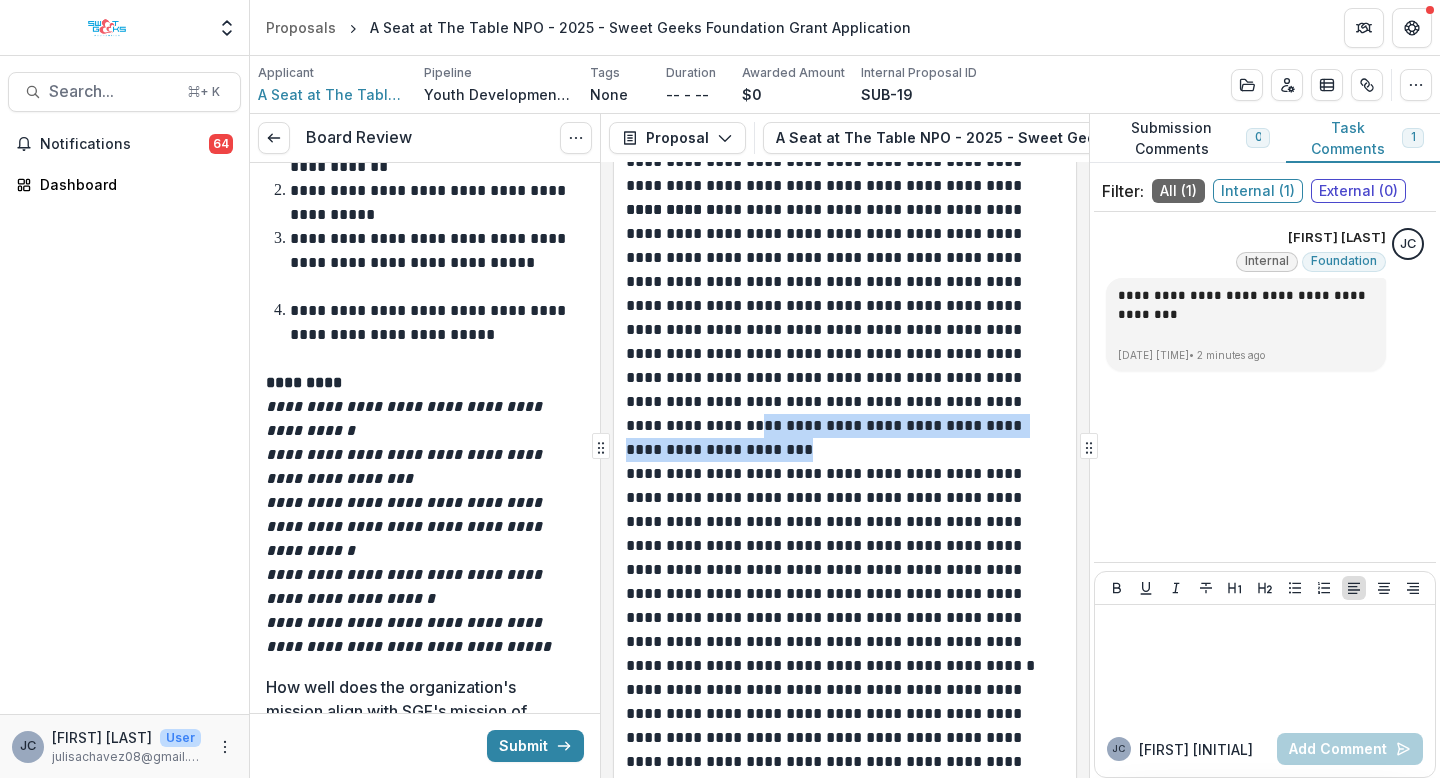 drag, startPoint x: 689, startPoint y: 458, endPoint x: 659, endPoint y: 431, distance: 40.36087 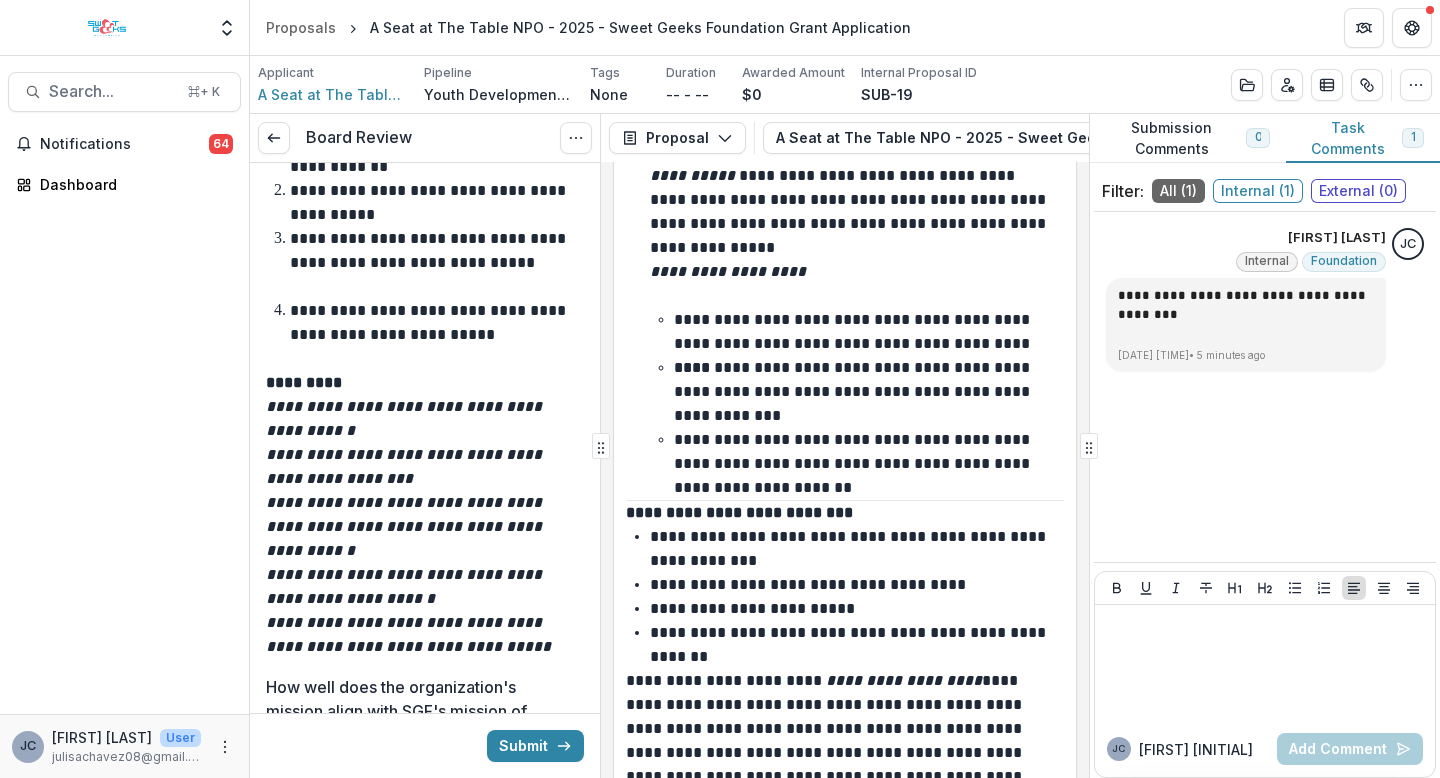 scroll, scrollTop: 5287, scrollLeft: 0, axis: vertical 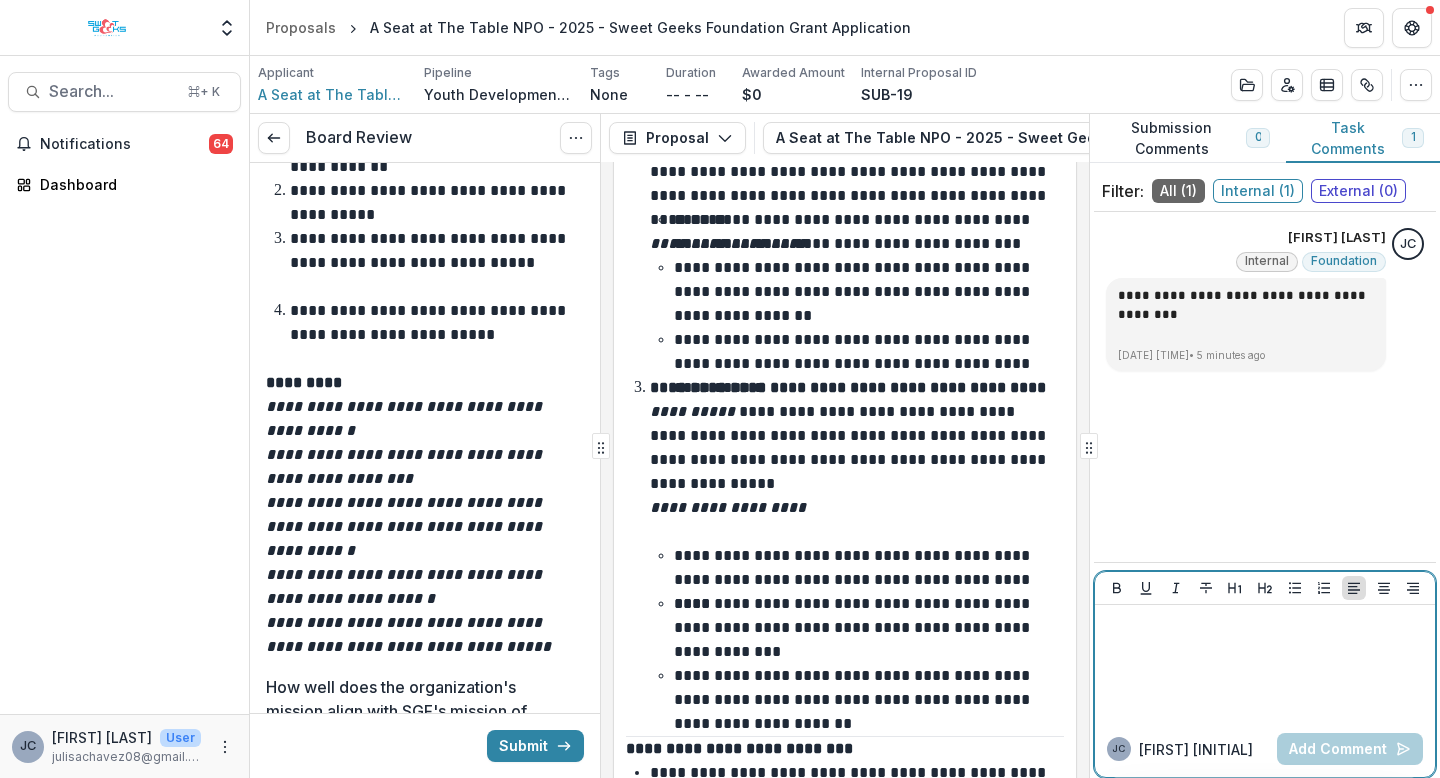 click at bounding box center [1265, 663] 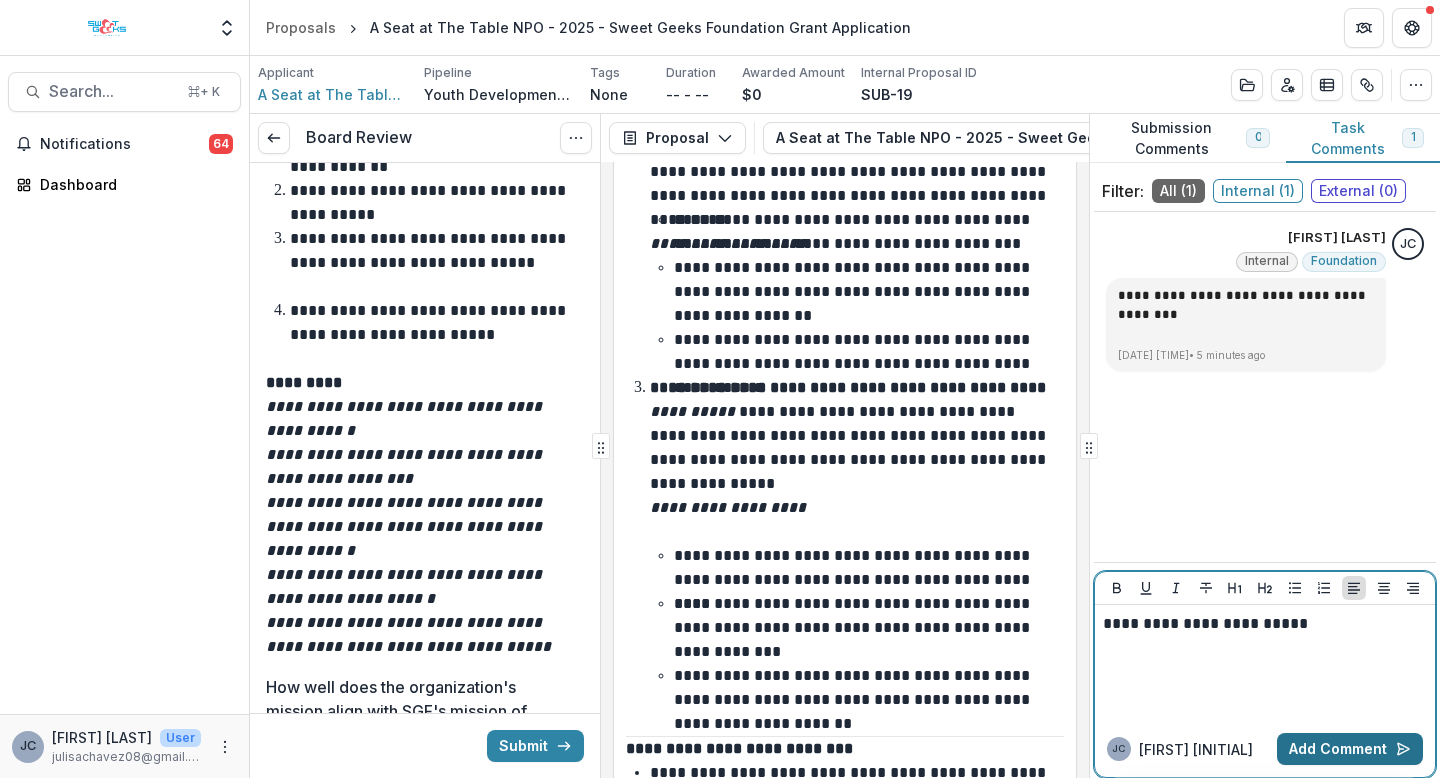 click on "Add Comment" at bounding box center [1350, 749] 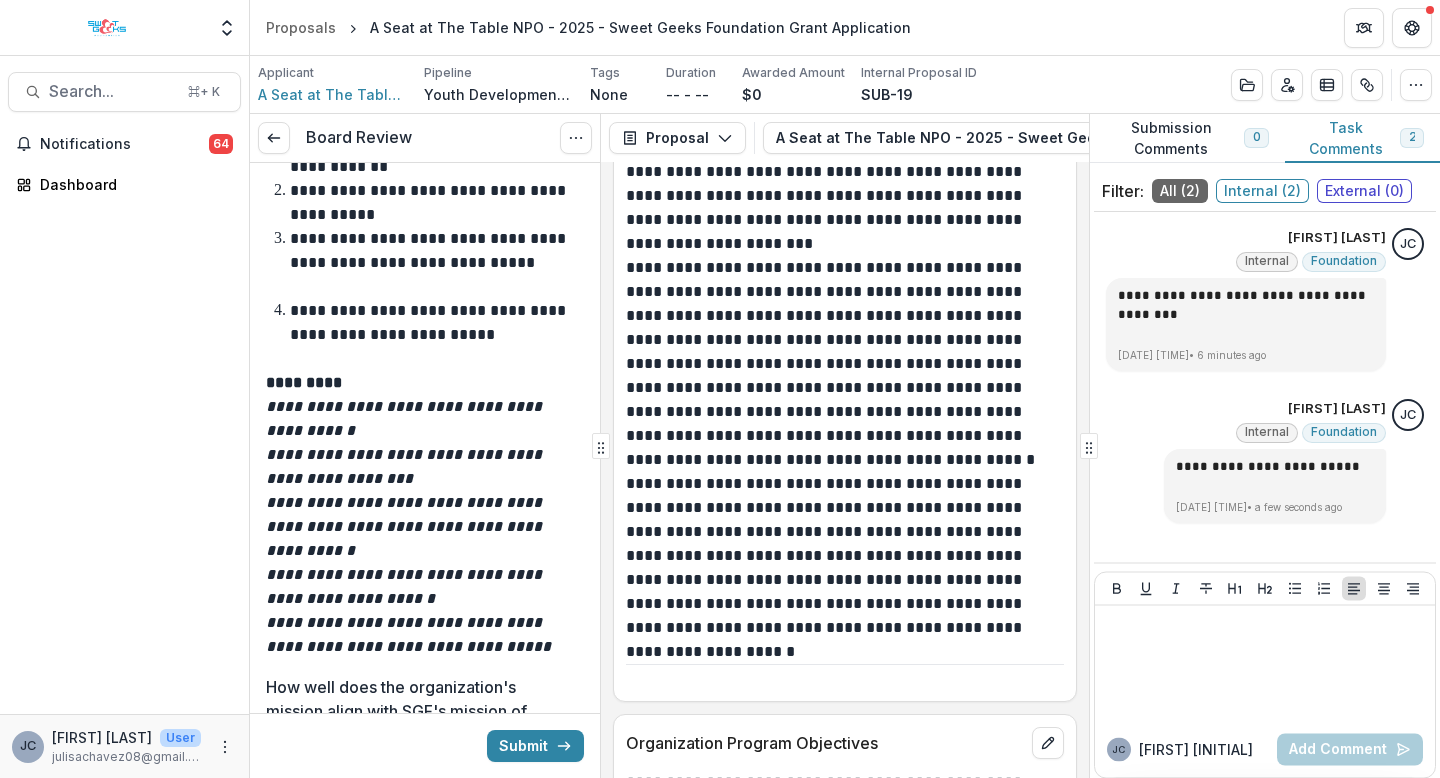 scroll, scrollTop: 4235, scrollLeft: 0, axis: vertical 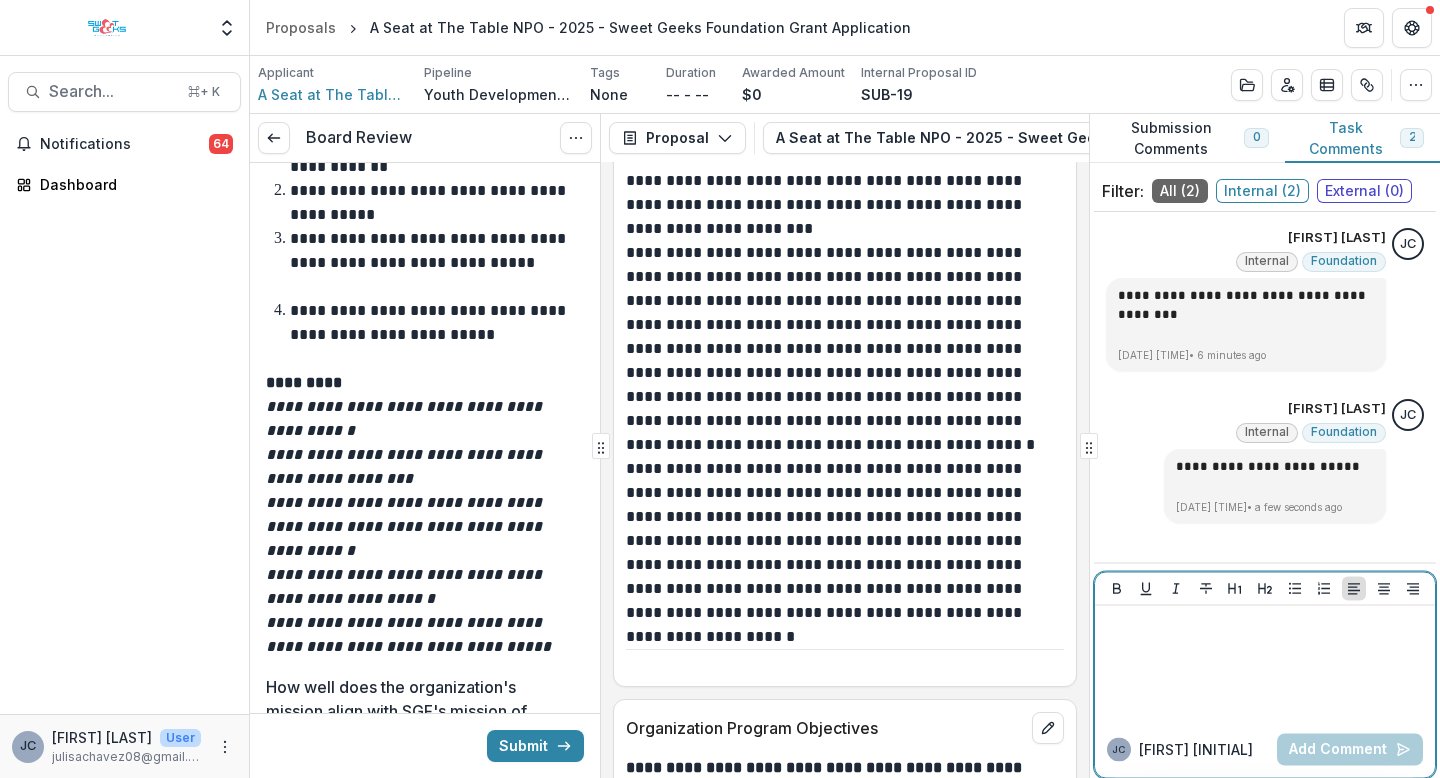 click at bounding box center [1265, 663] 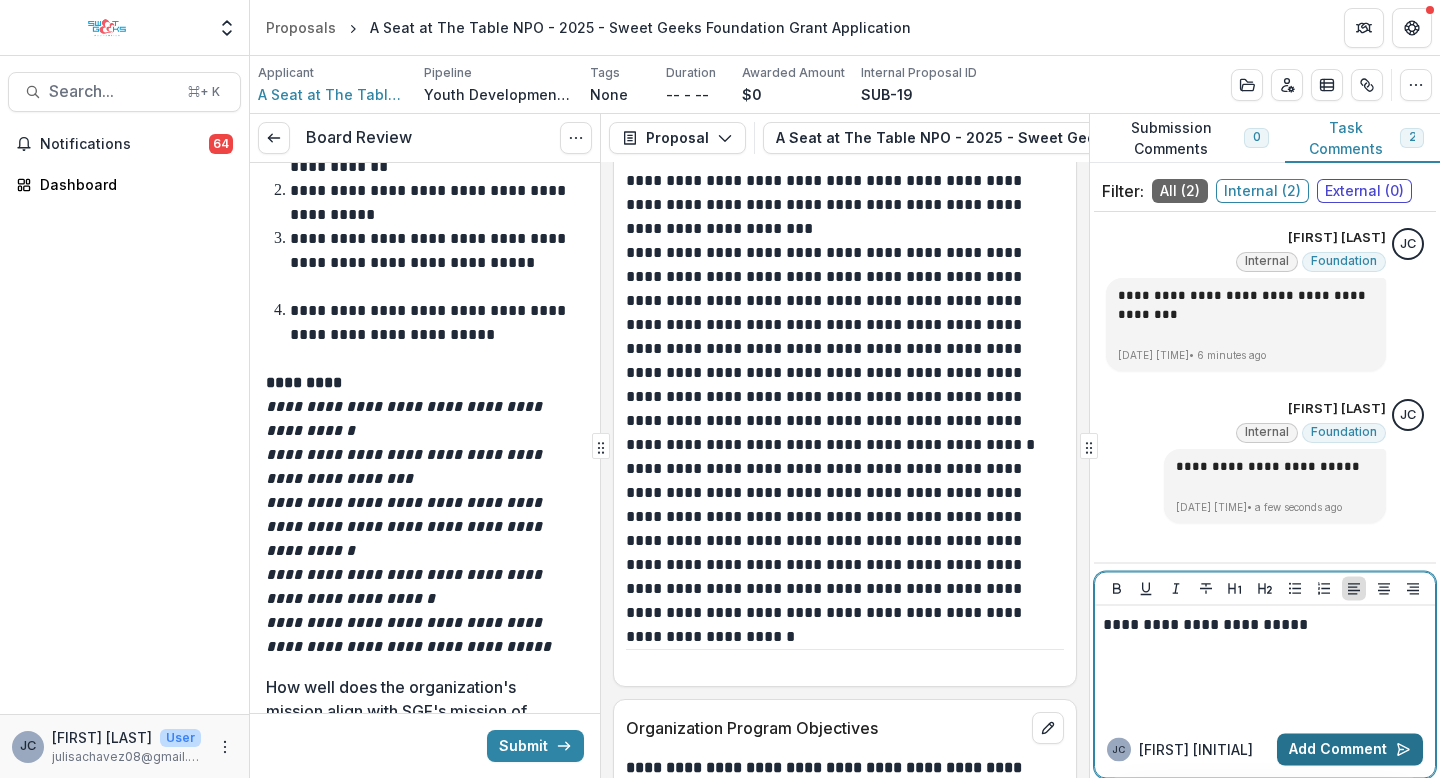 click on "Add Comment" at bounding box center [1350, 749] 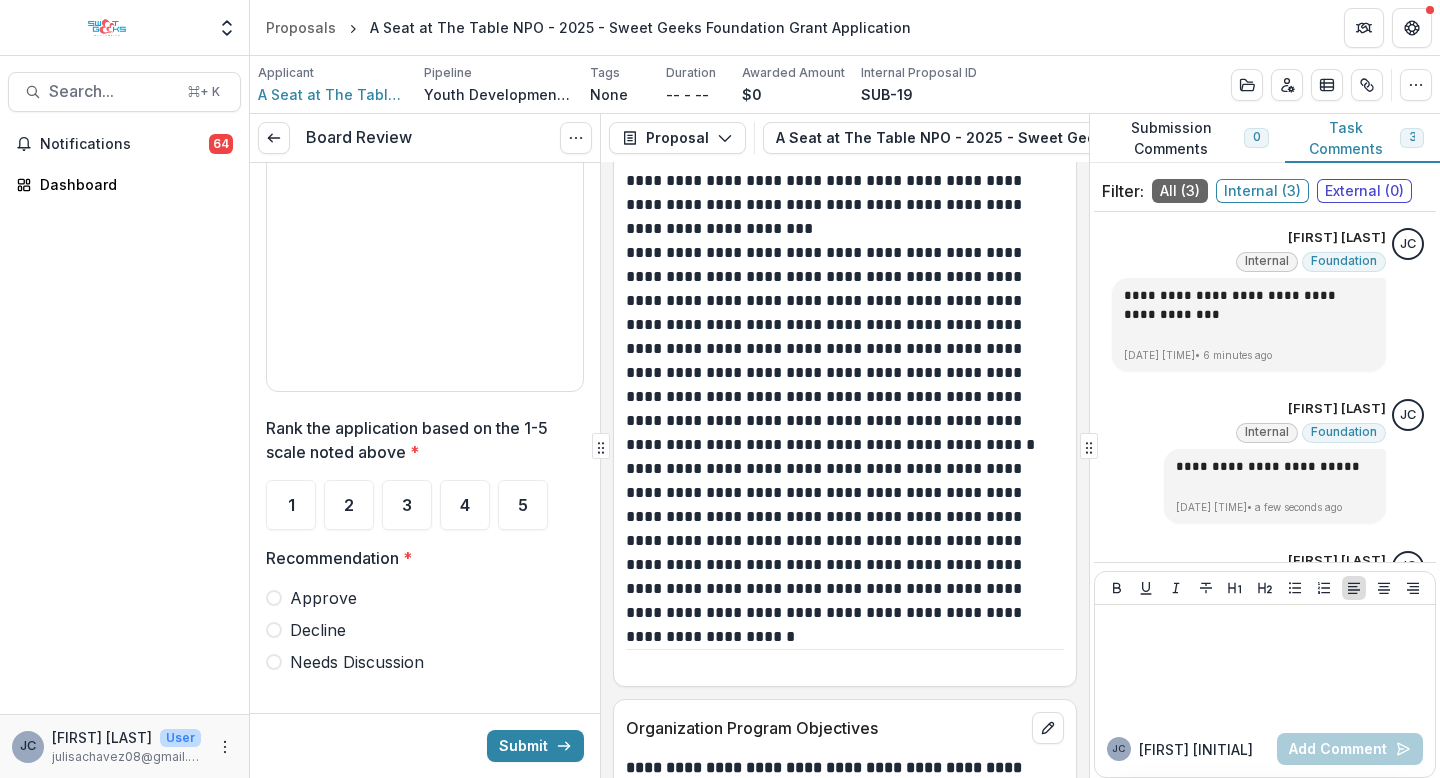 scroll, scrollTop: 3398, scrollLeft: 0, axis: vertical 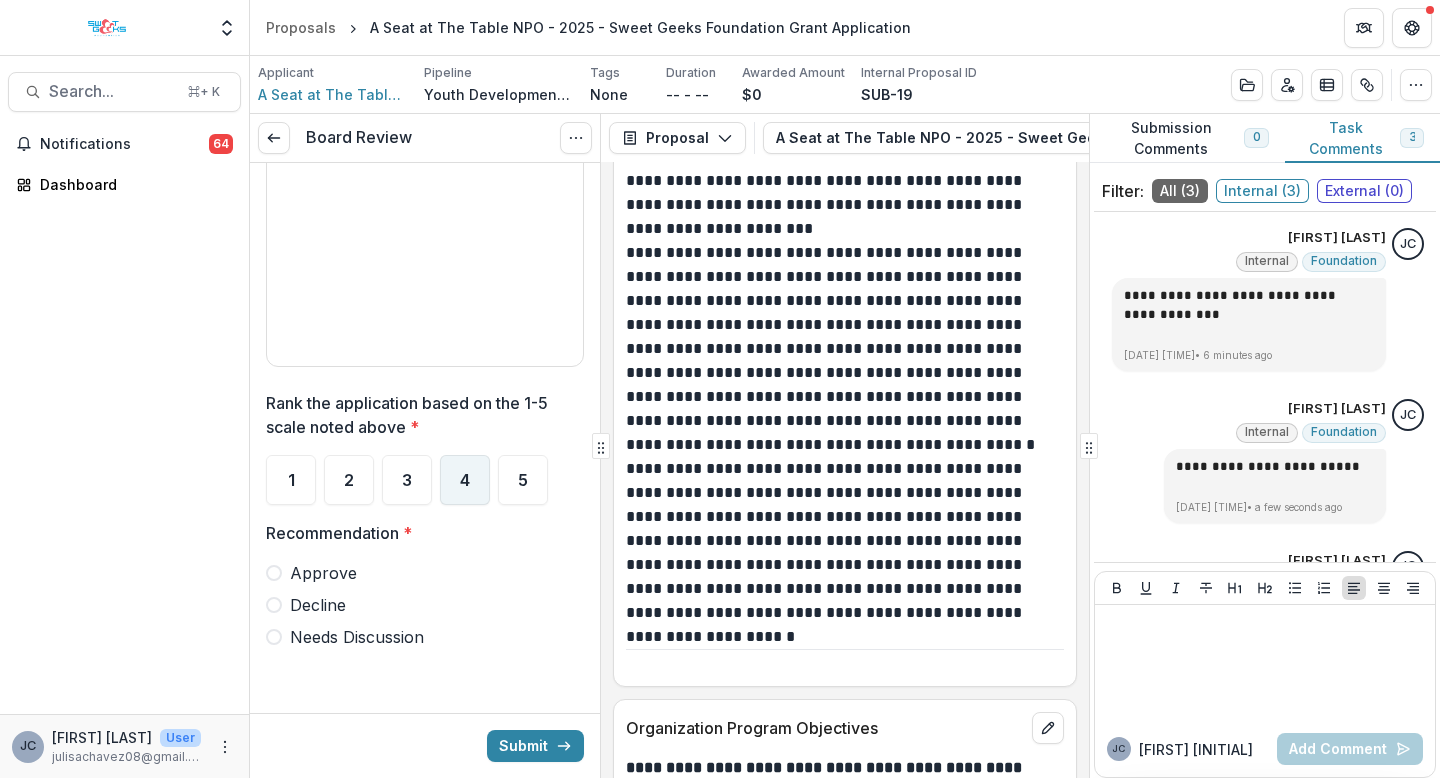 click on "4" at bounding box center [465, 480] 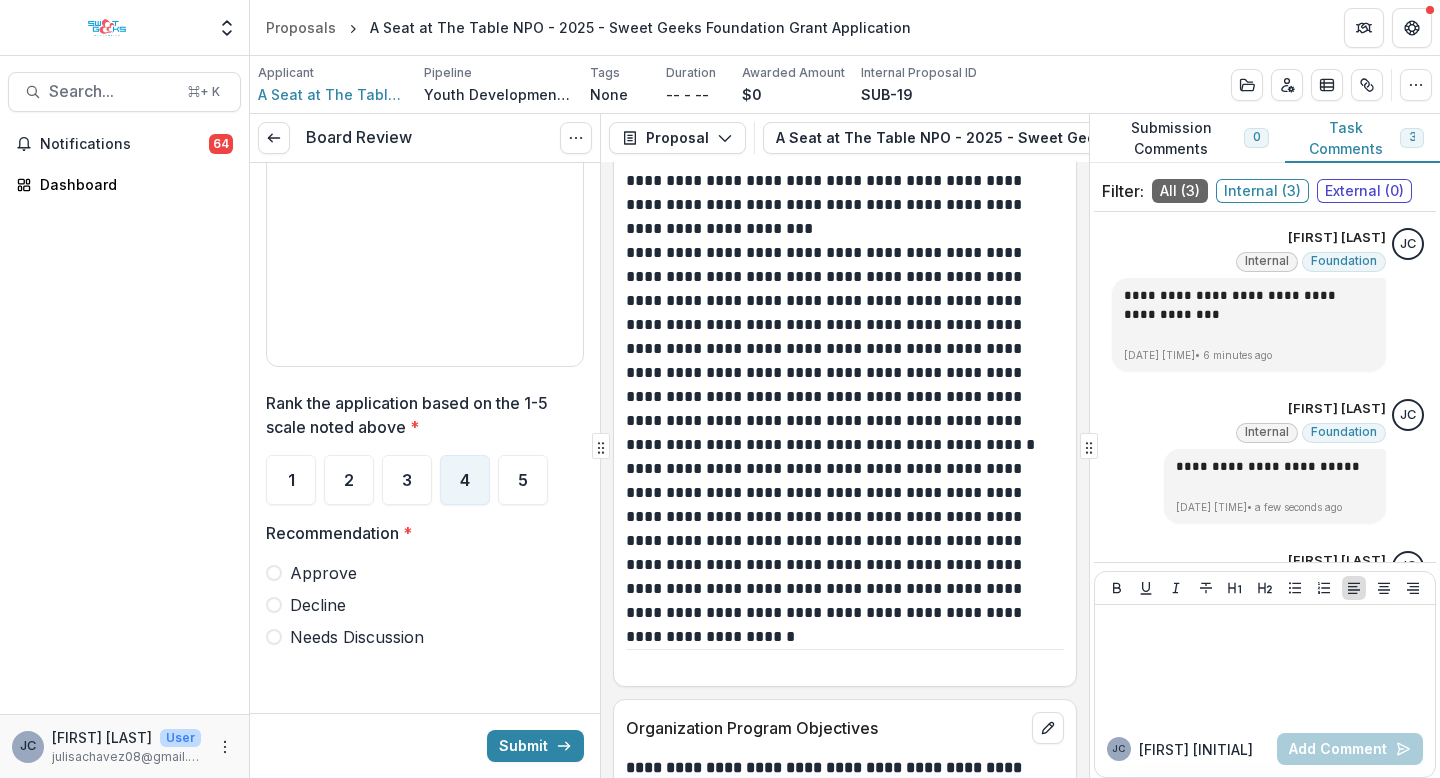 click on "Board Review  View task Cancel Task" at bounding box center [425, 138] 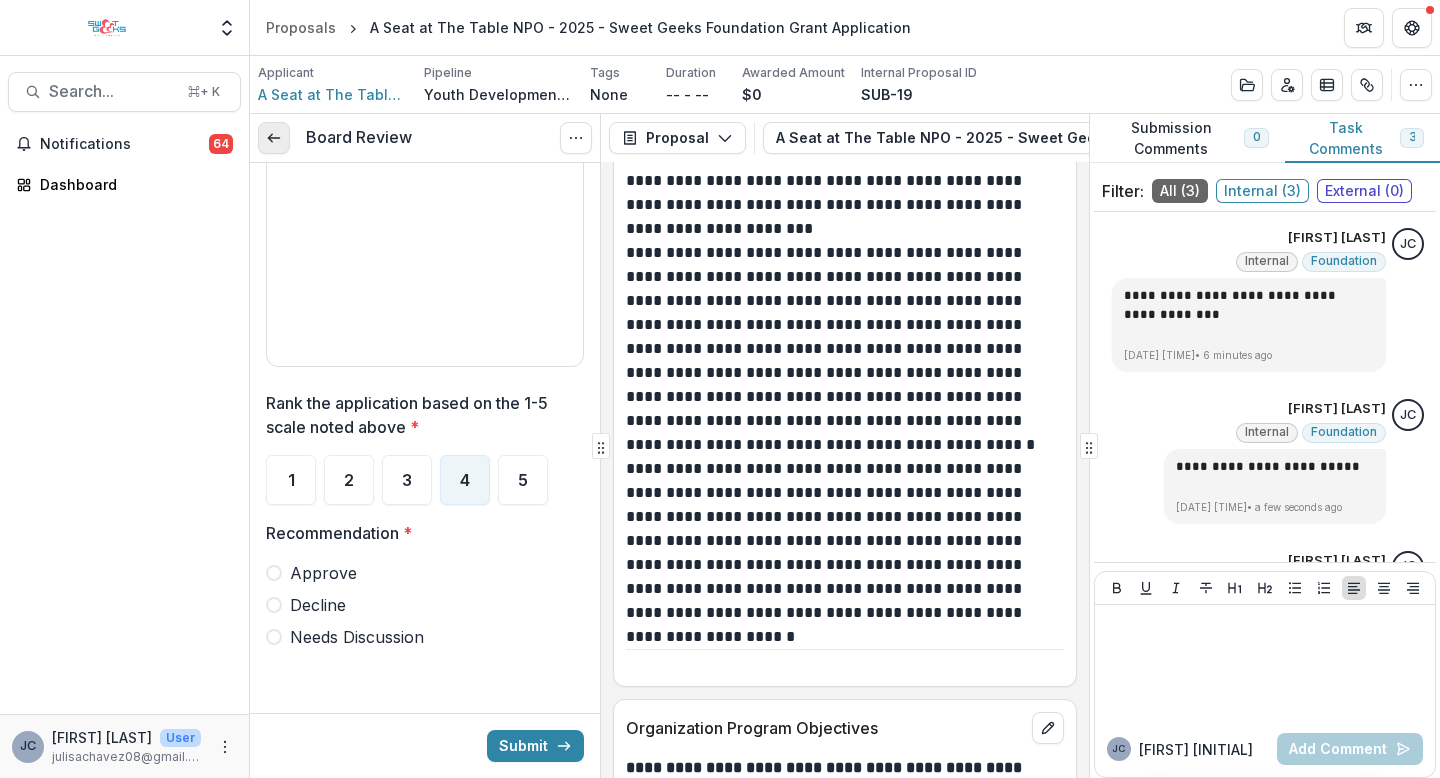 click 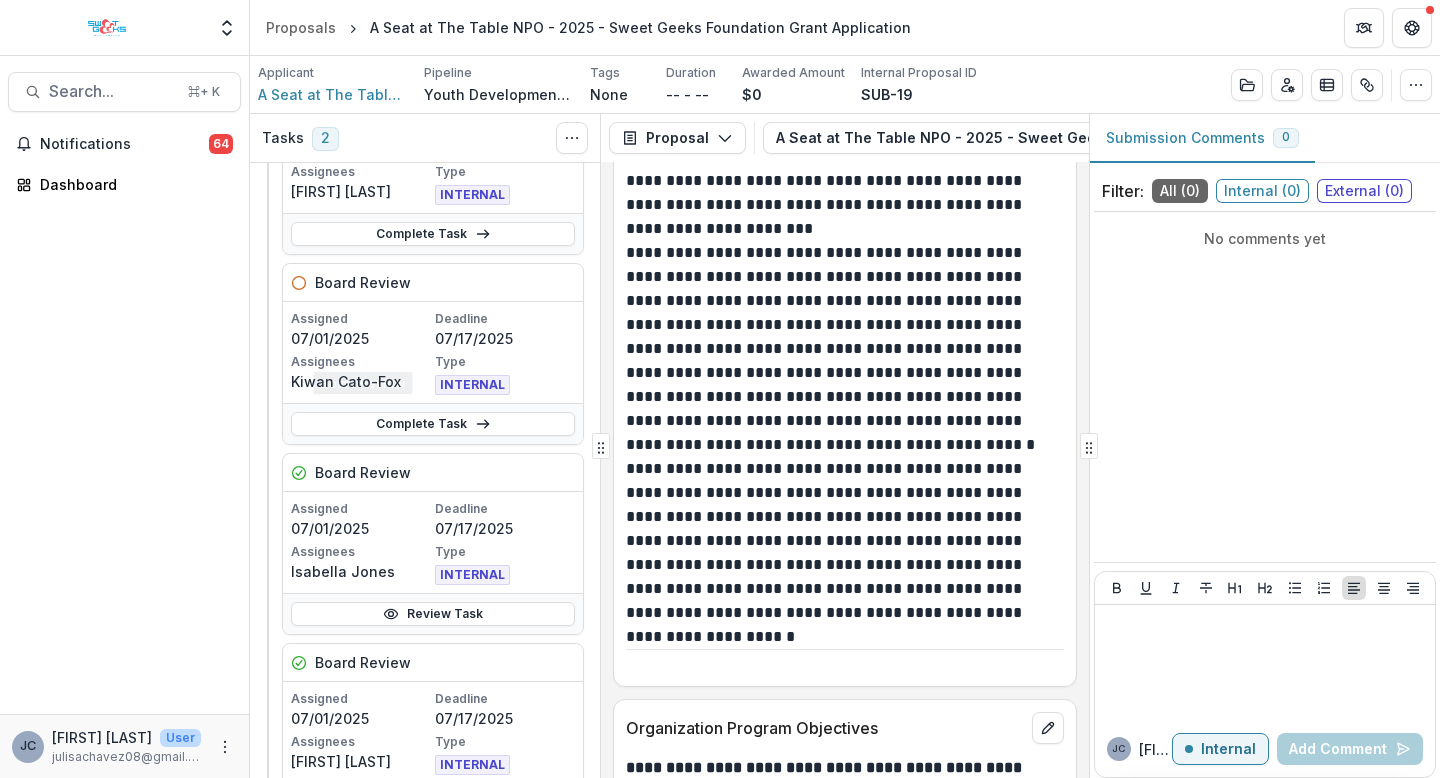 scroll, scrollTop: 409, scrollLeft: 0, axis: vertical 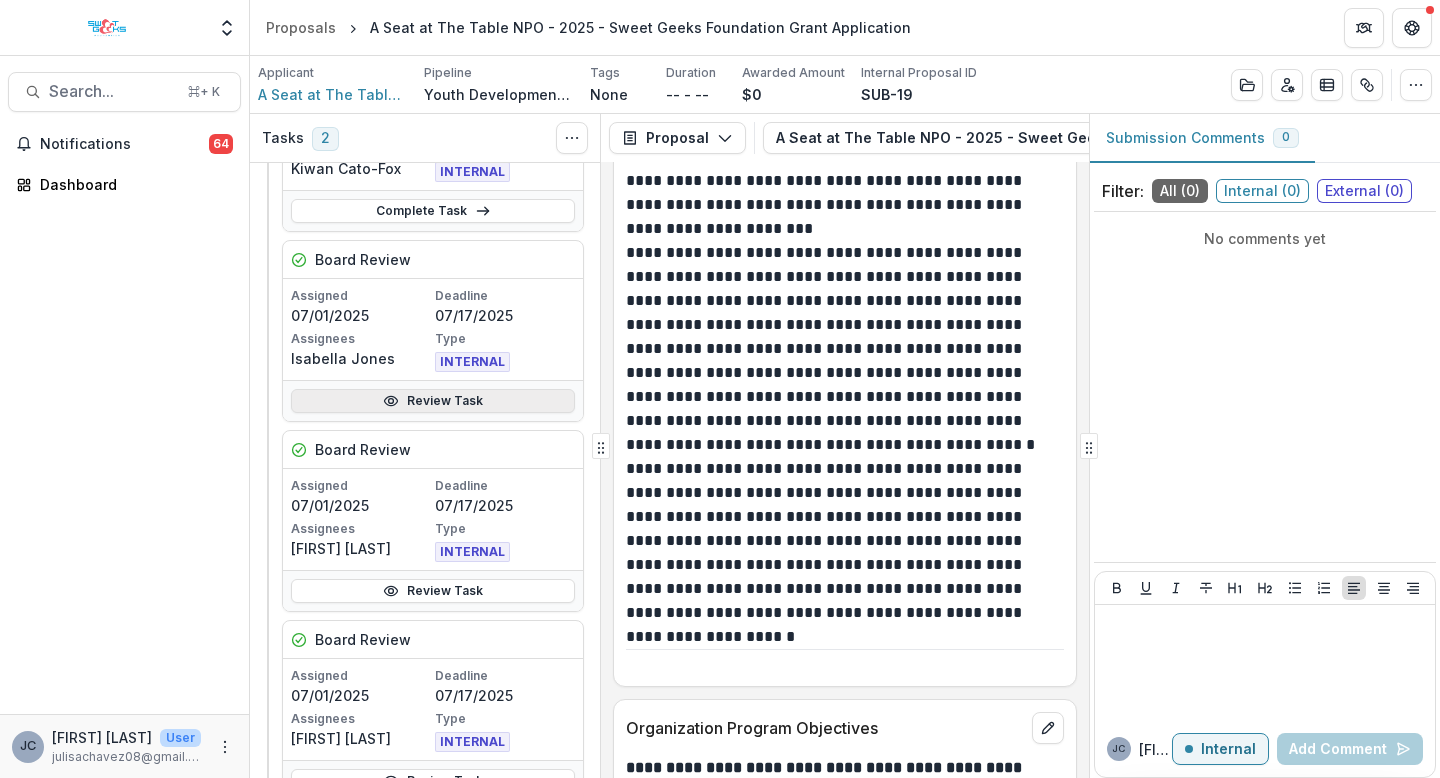 click on "Review Task" at bounding box center [433, 401] 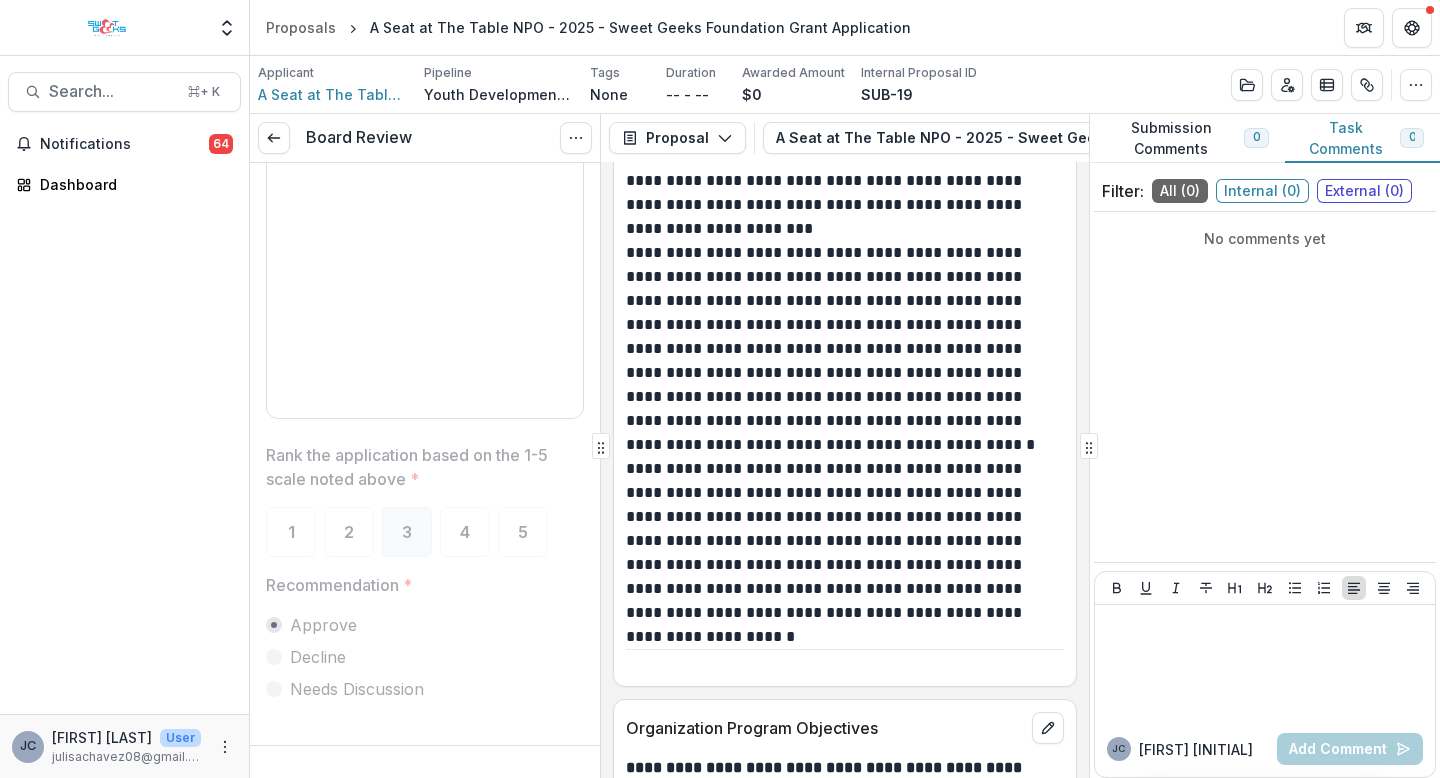 scroll, scrollTop: 3366, scrollLeft: 0, axis: vertical 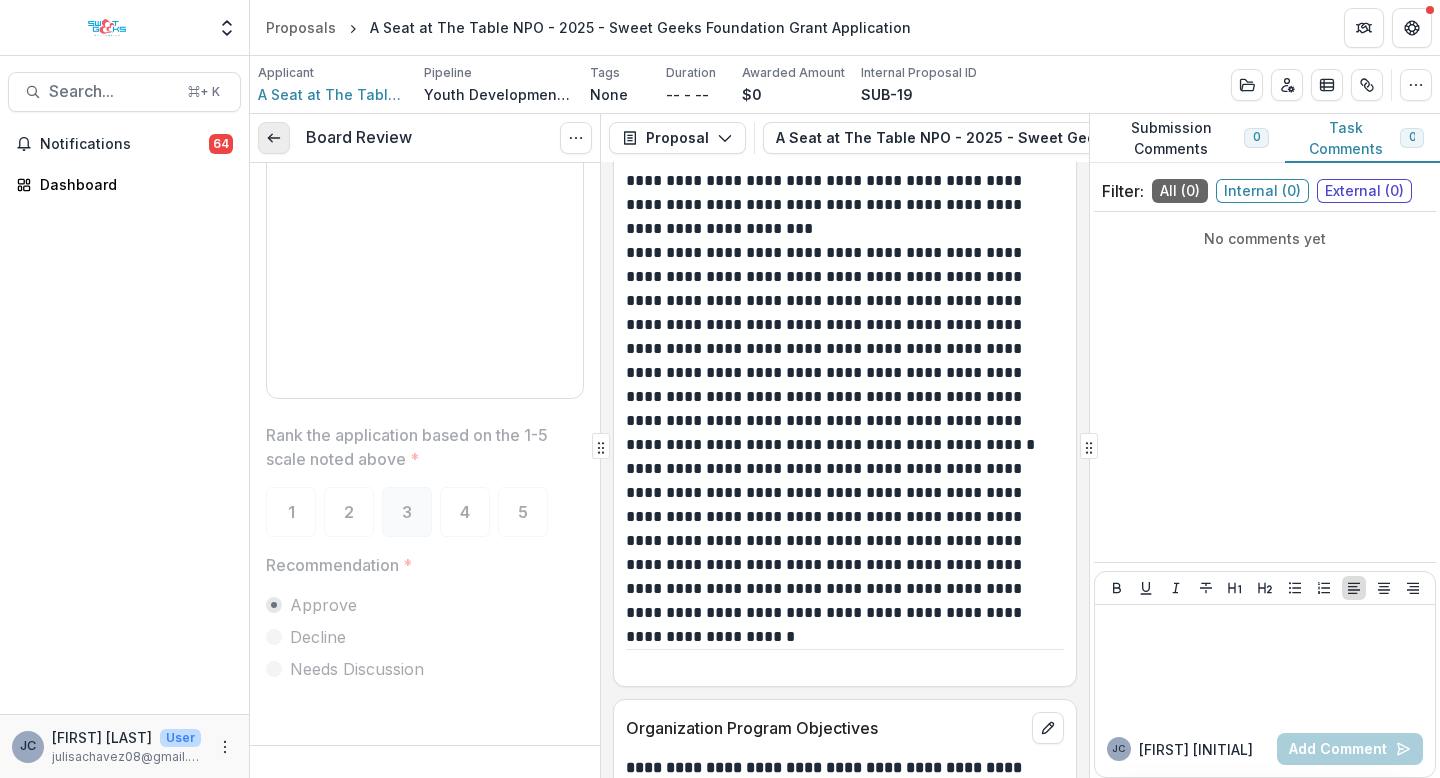click 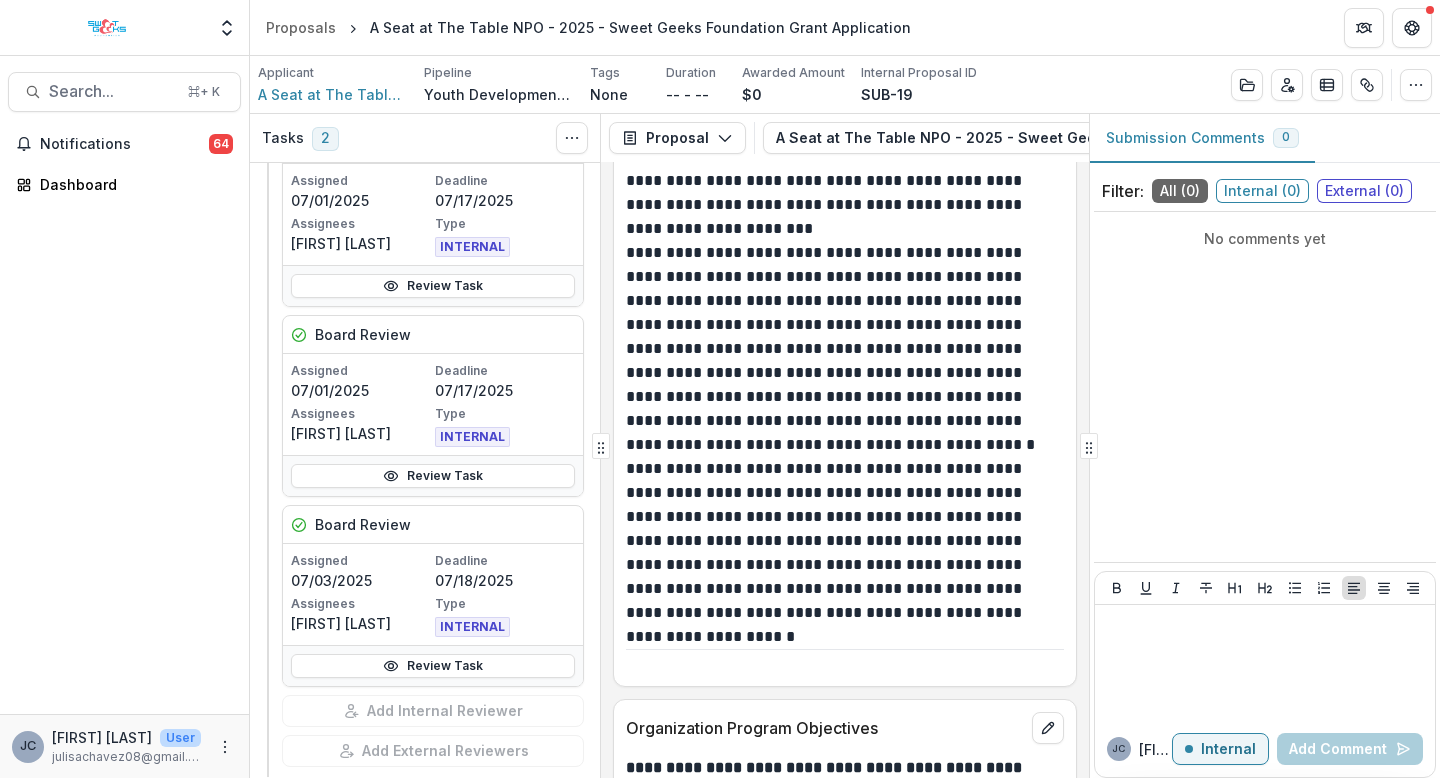 scroll, scrollTop: 709, scrollLeft: 0, axis: vertical 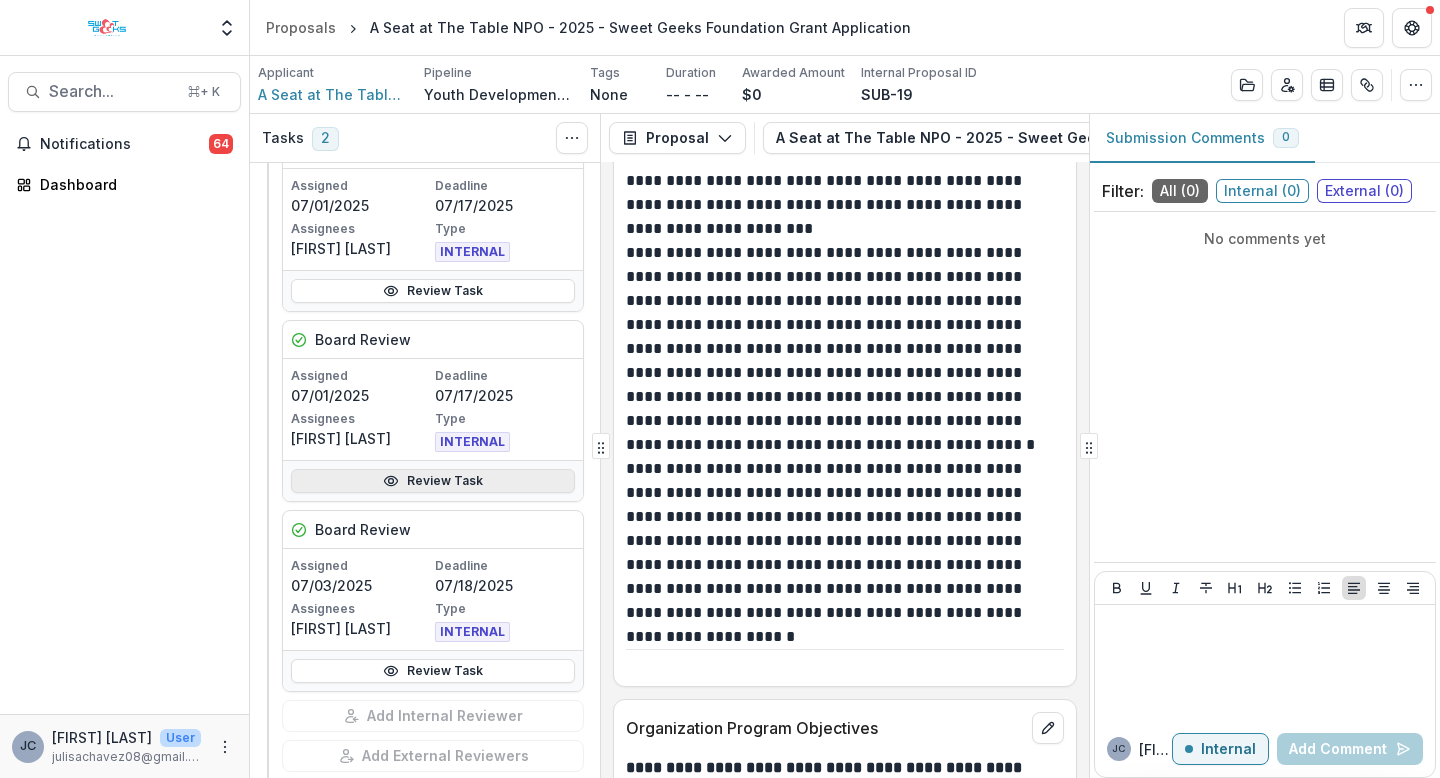 click on "Review Task" at bounding box center [433, 481] 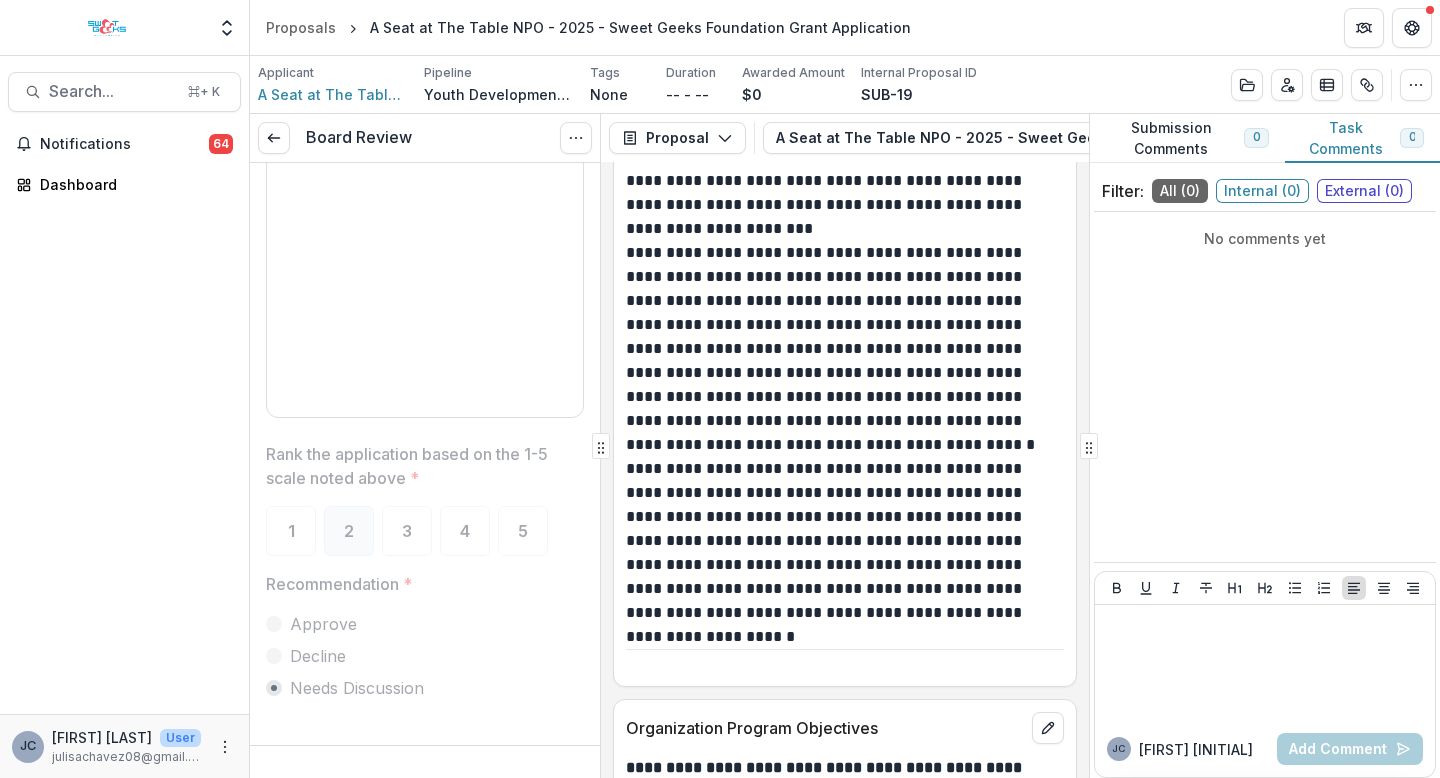 scroll, scrollTop: 3366, scrollLeft: 0, axis: vertical 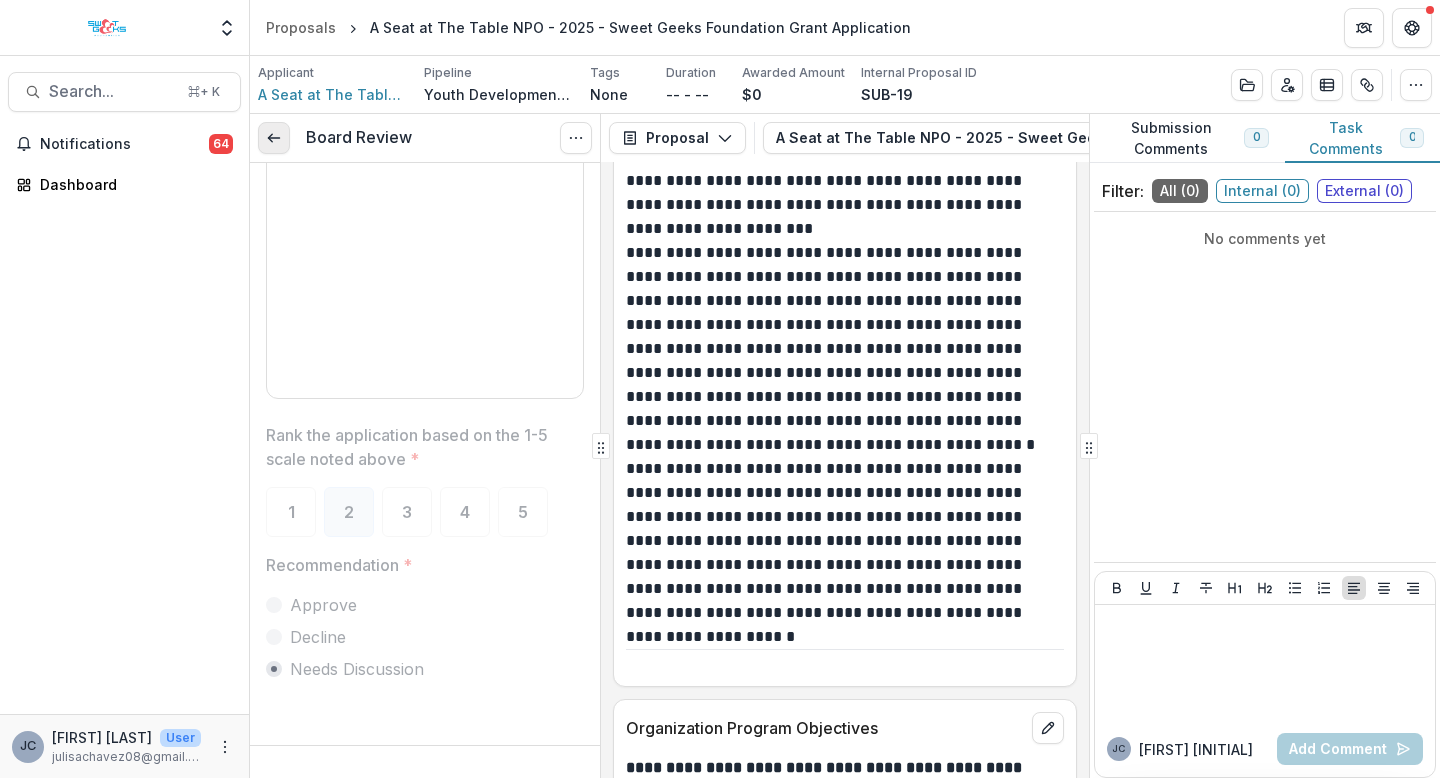 click at bounding box center (274, 138) 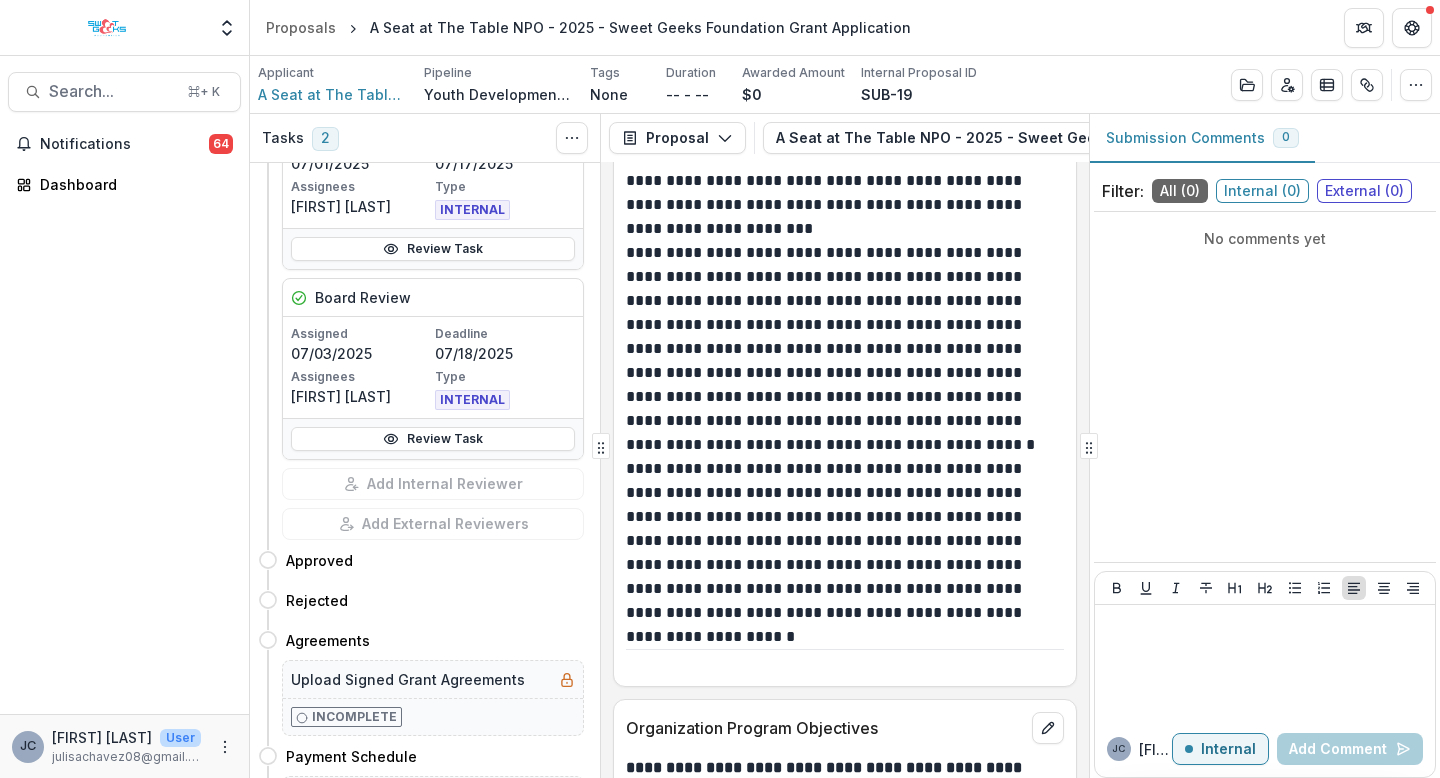scroll, scrollTop: 943, scrollLeft: 0, axis: vertical 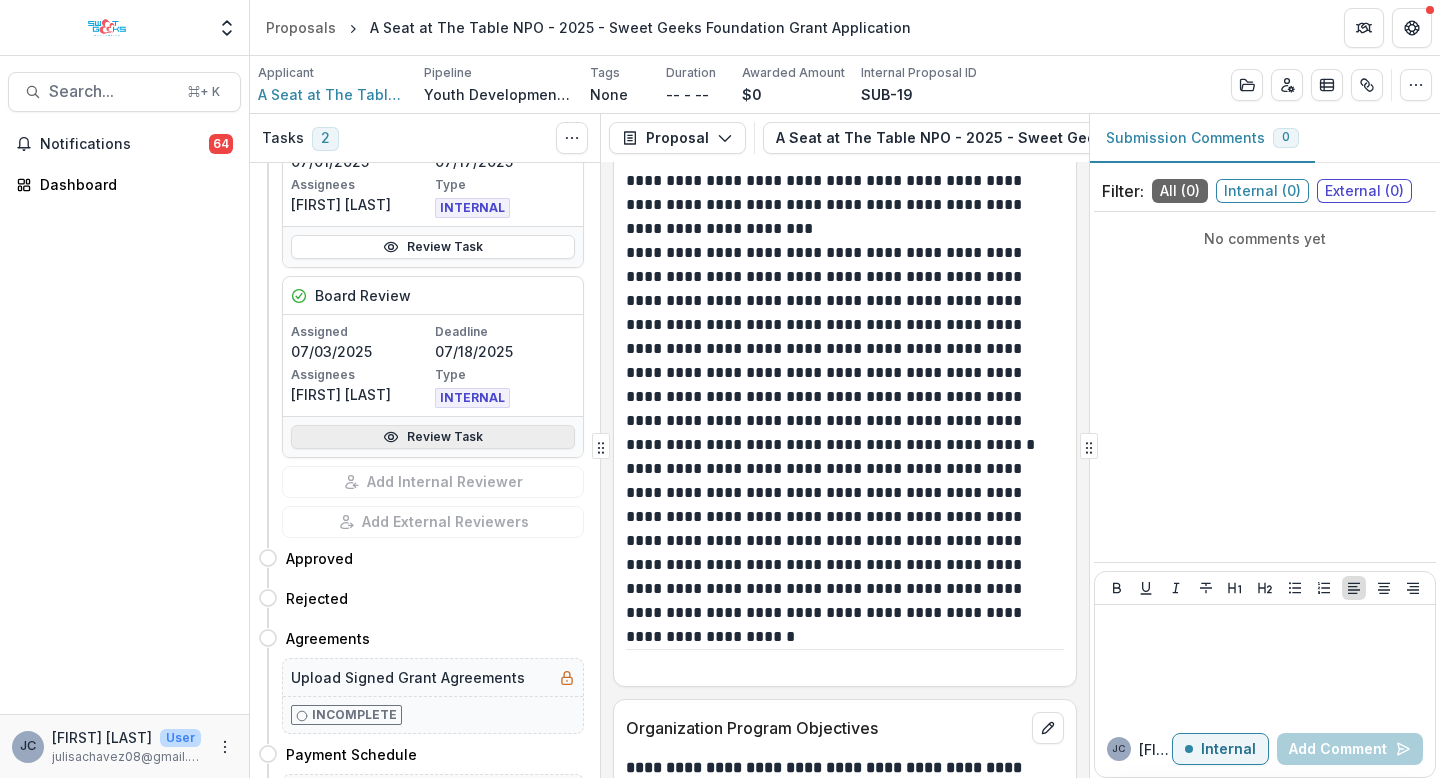 click on "Review Task" at bounding box center (433, 437) 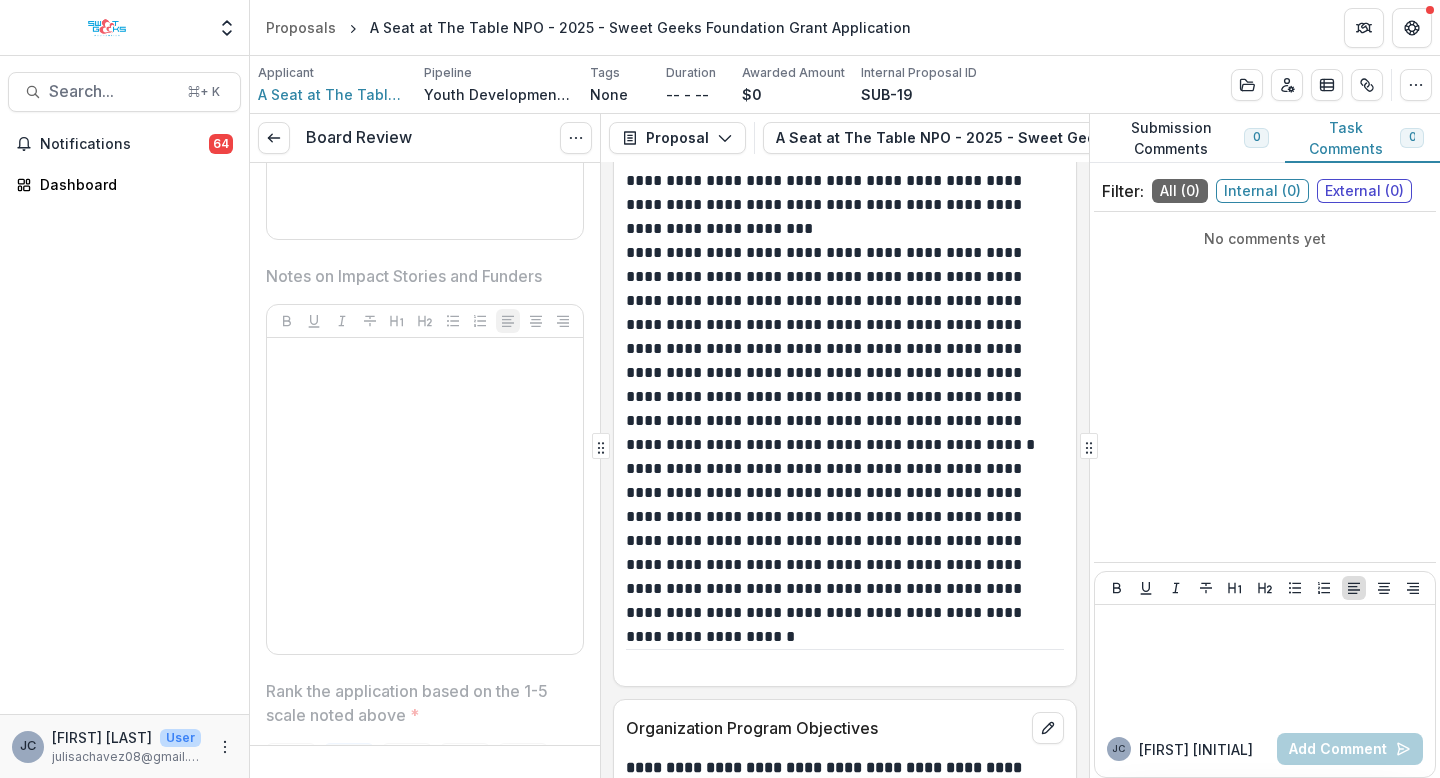 scroll, scrollTop: 3366, scrollLeft: 0, axis: vertical 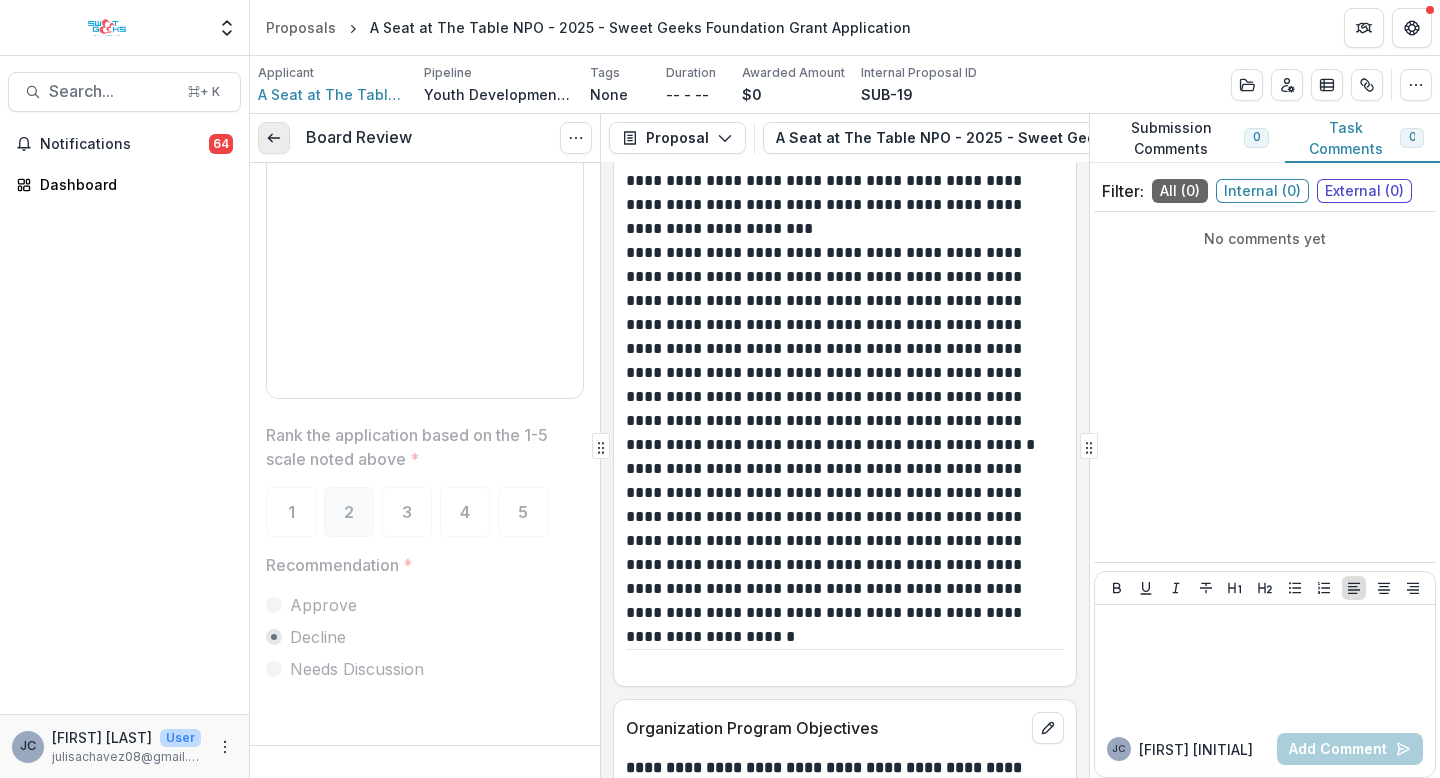 click at bounding box center (274, 138) 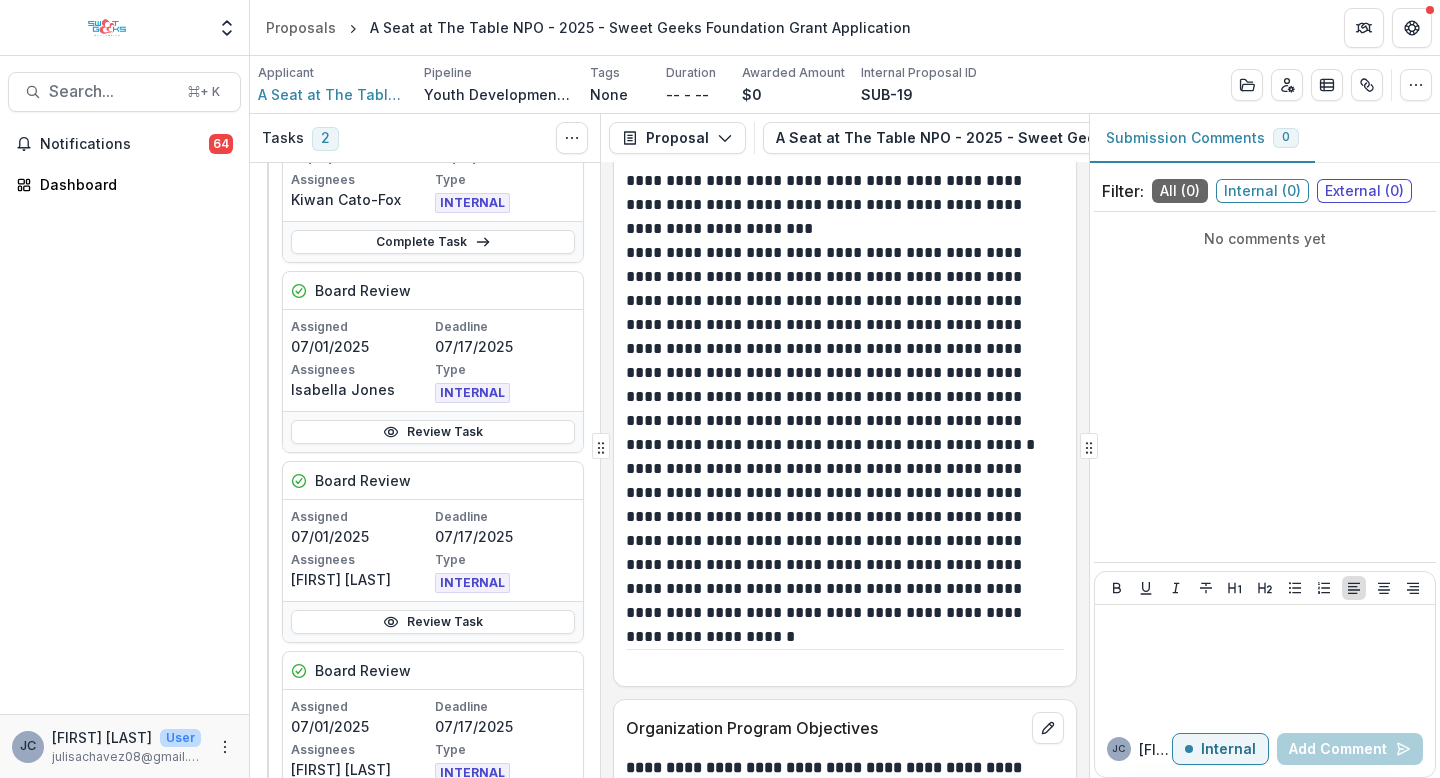 scroll, scrollTop: 389, scrollLeft: 0, axis: vertical 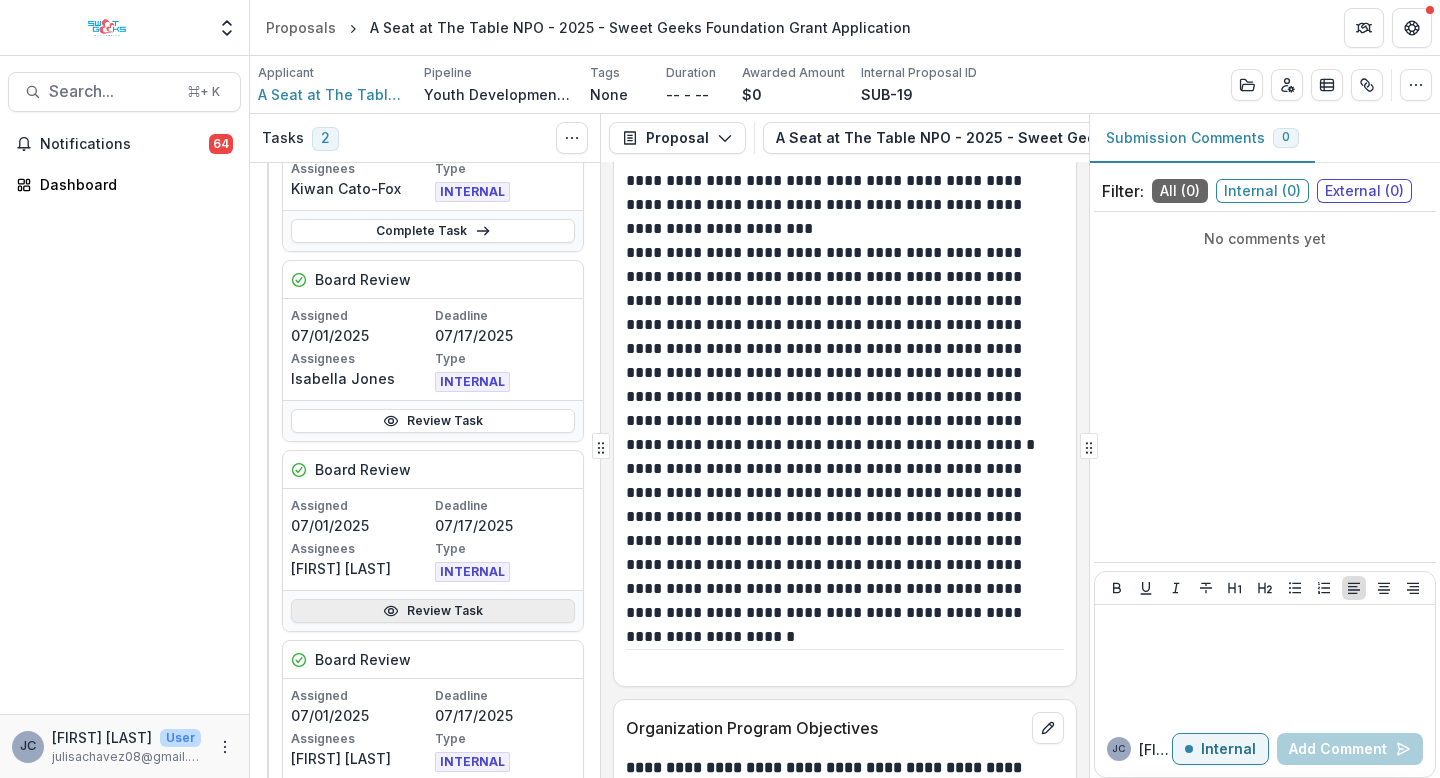 click on "Review Task" at bounding box center (433, 611) 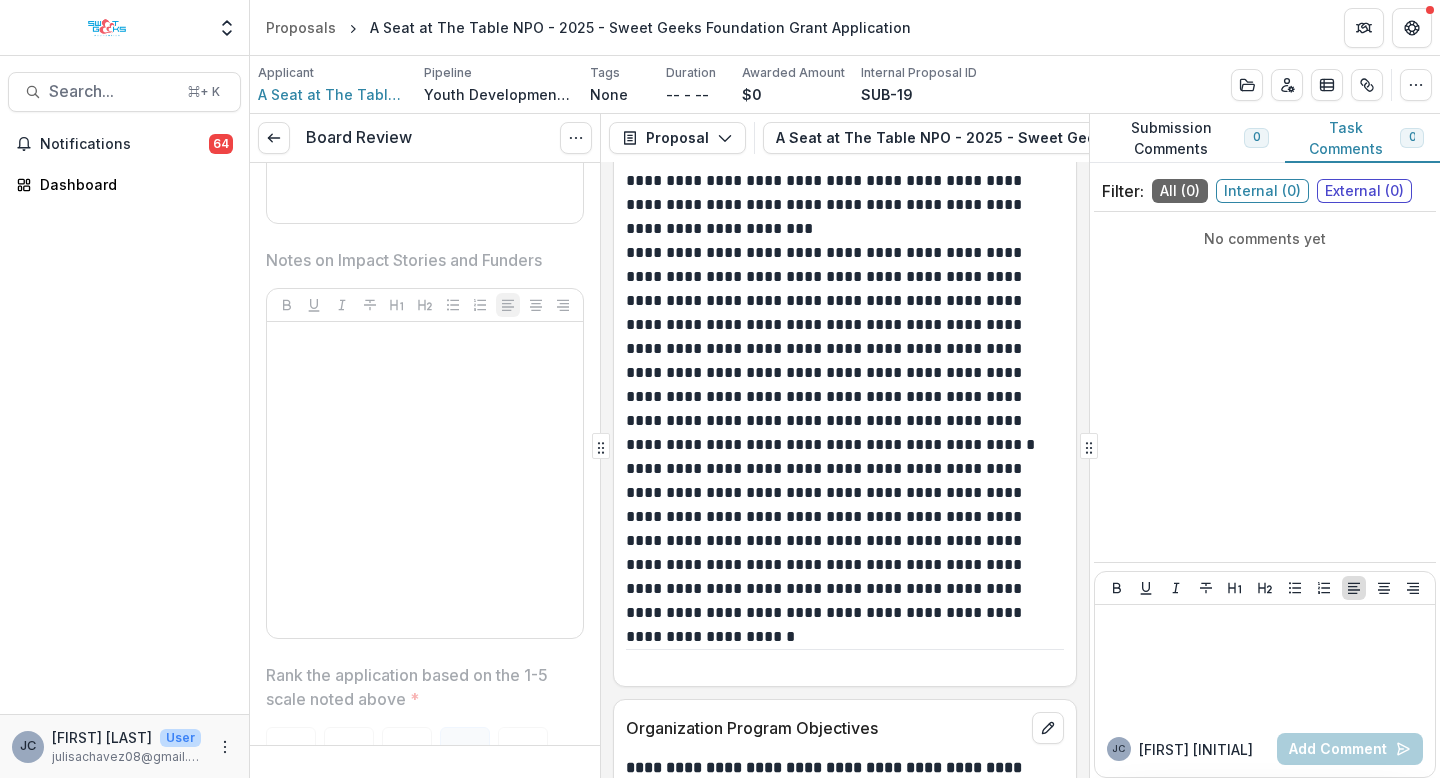 scroll, scrollTop: 3366, scrollLeft: 0, axis: vertical 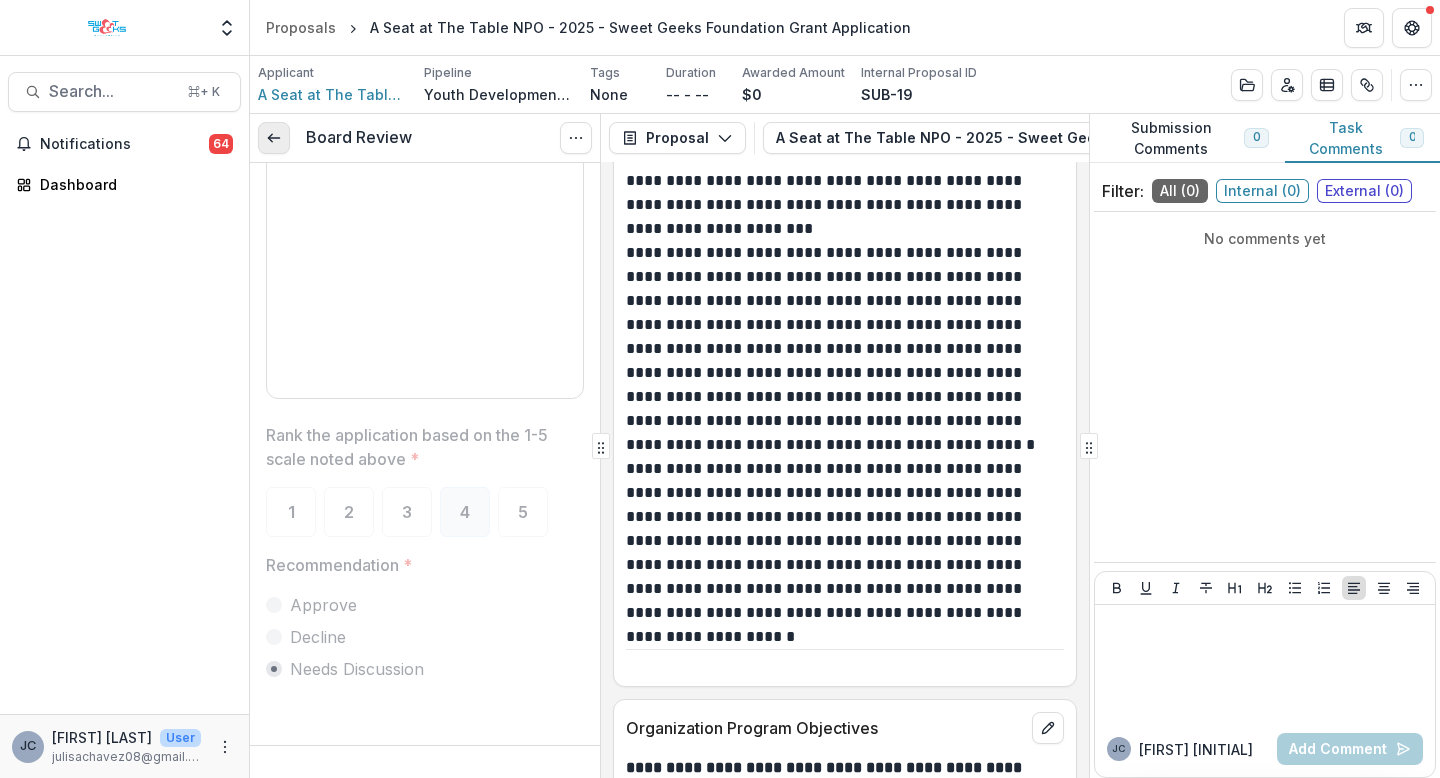 click at bounding box center [274, 138] 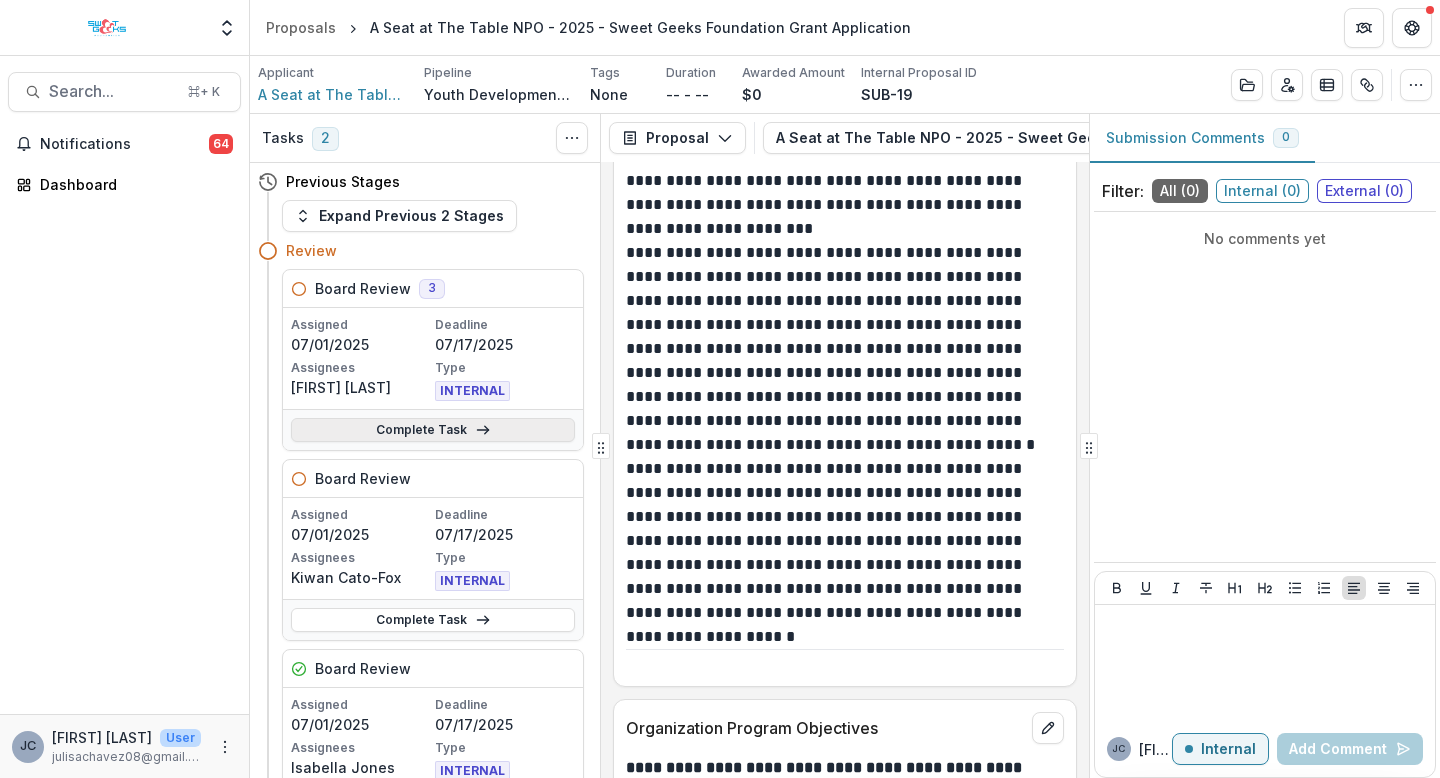 click on "Complete Task" at bounding box center [433, 430] 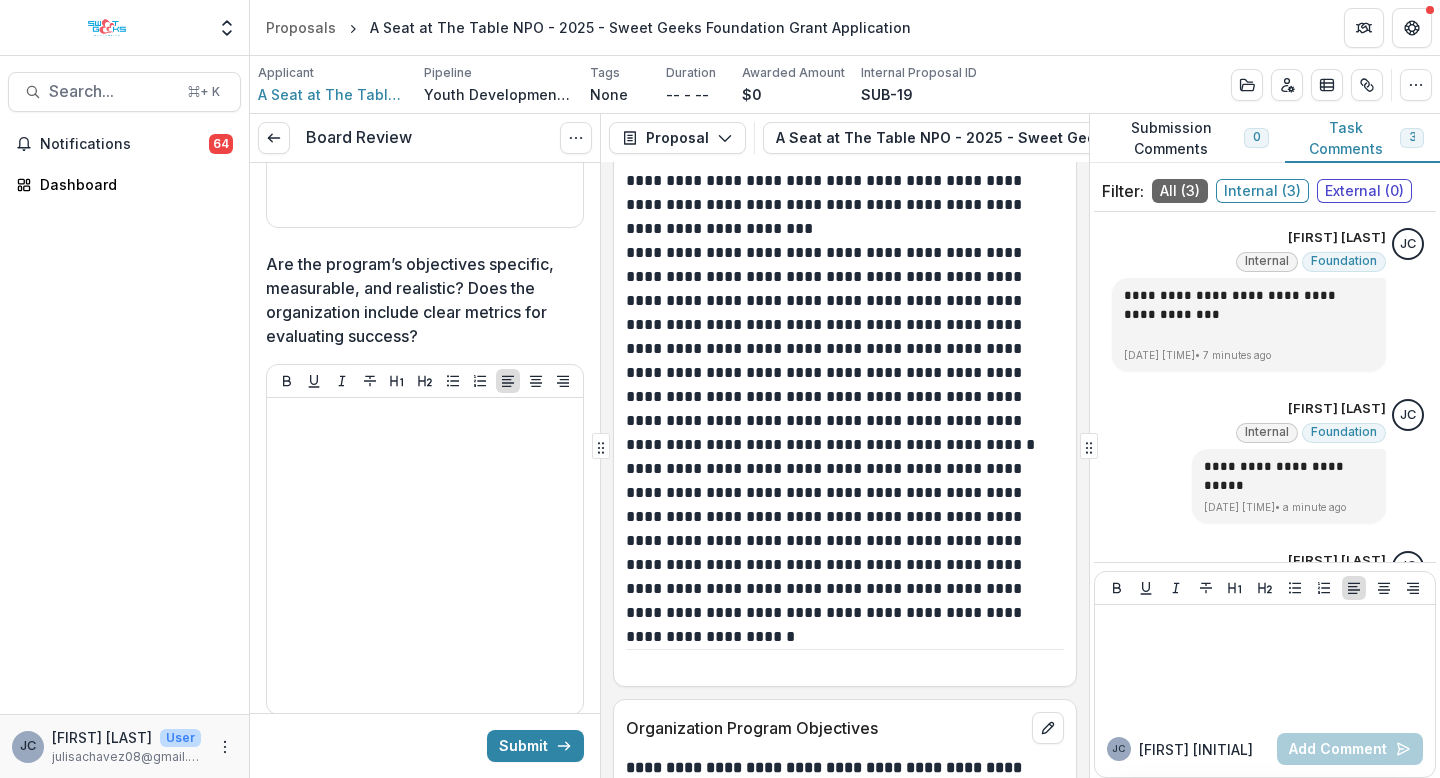 scroll, scrollTop: 3398, scrollLeft: 0, axis: vertical 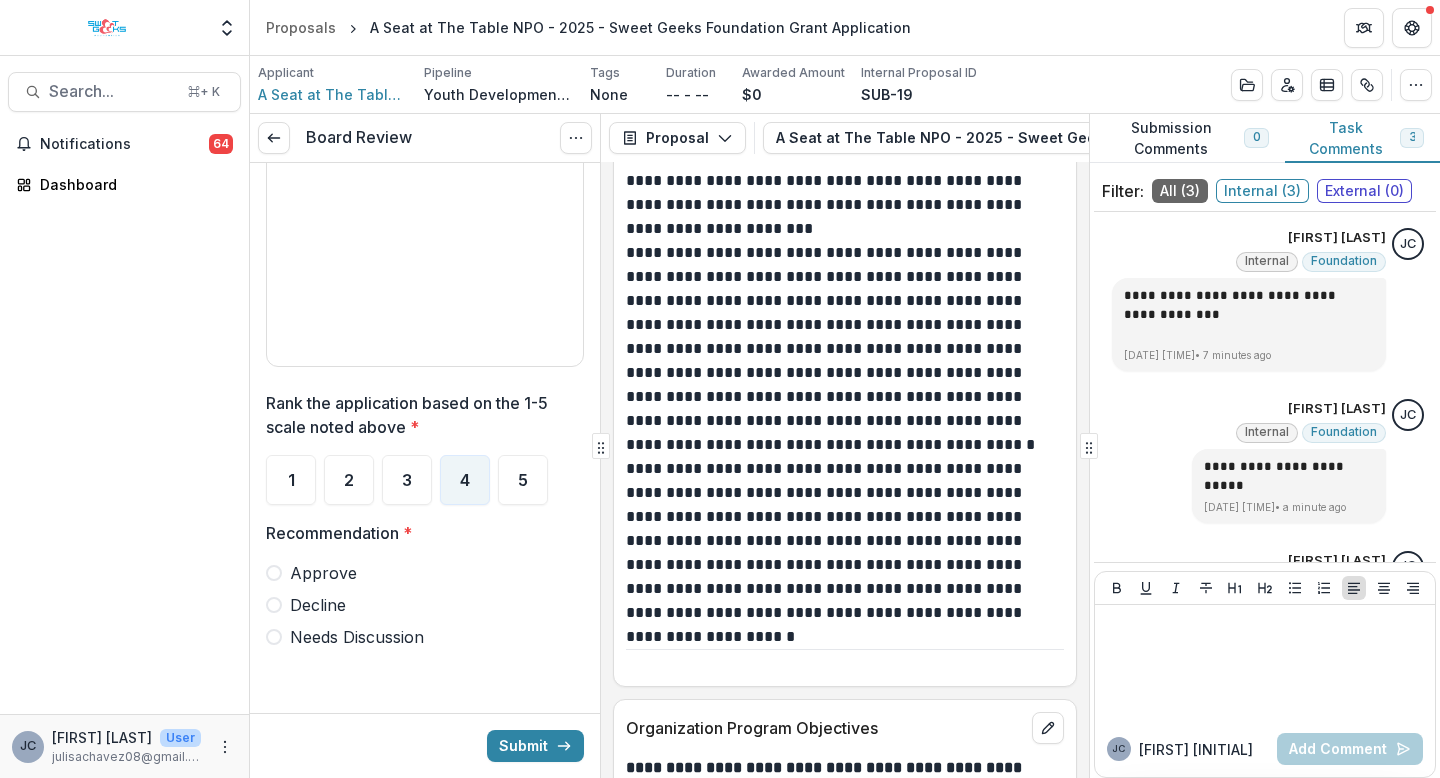 click on "Needs Discussion" at bounding box center (357, 637) 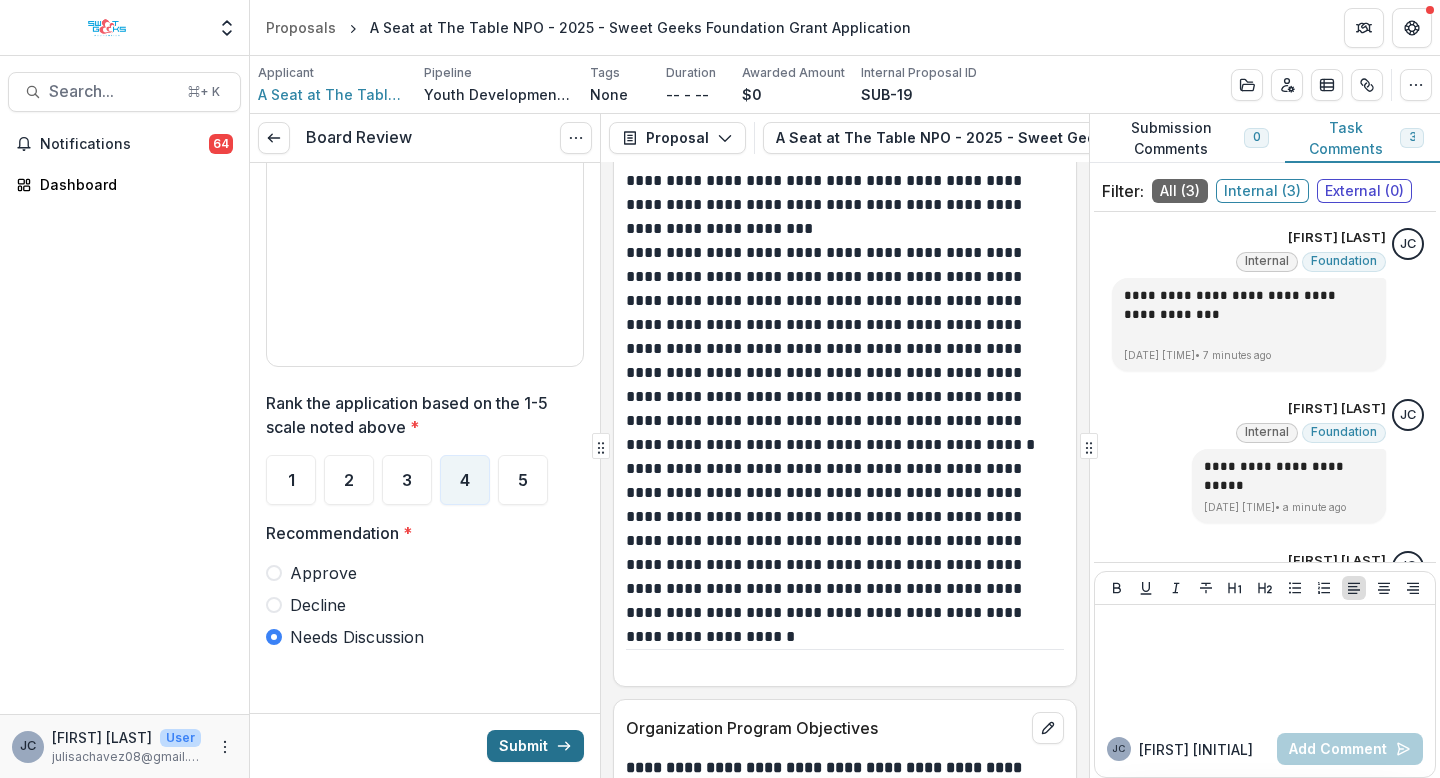 click on "Submit" at bounding box center [535, 746] 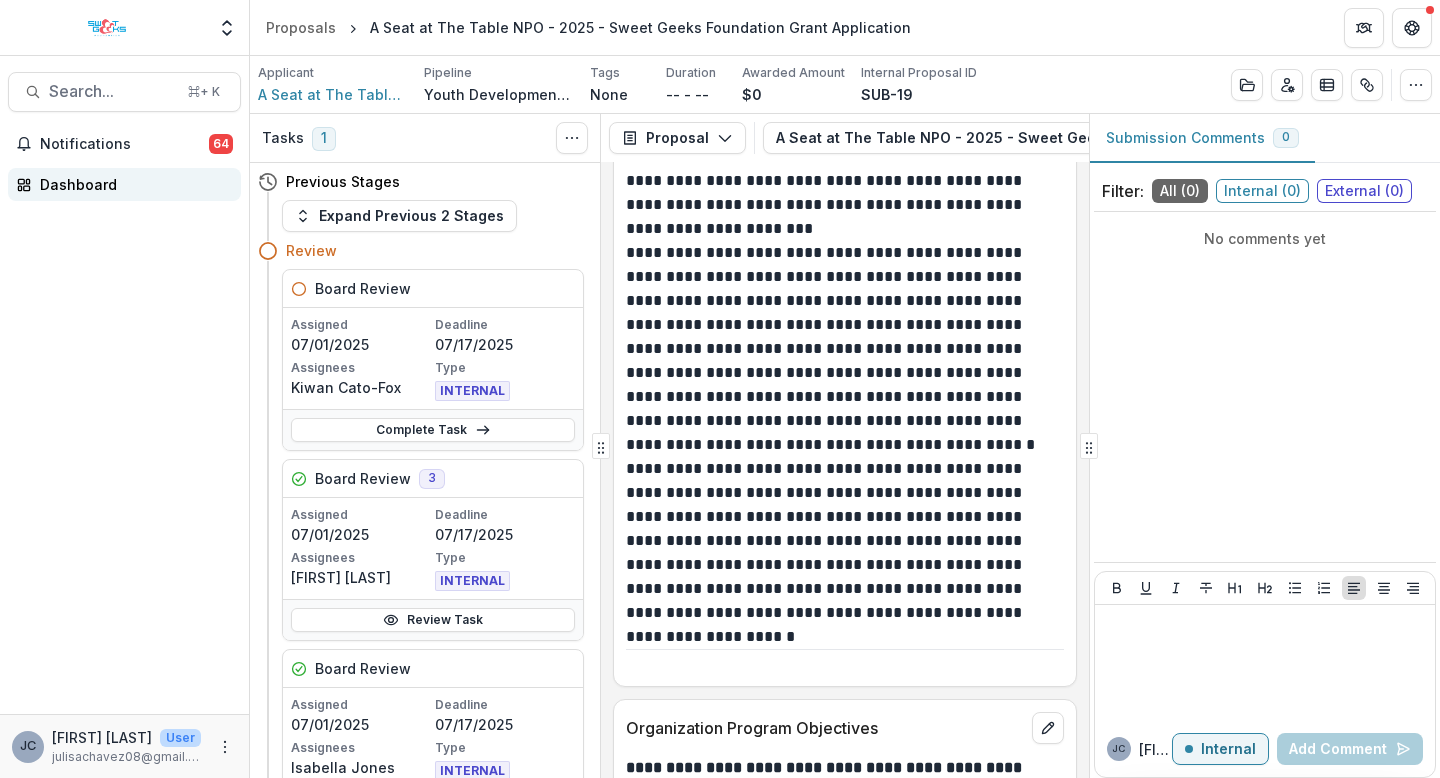 click on "Dashboard" at bounding box center (132, 184) 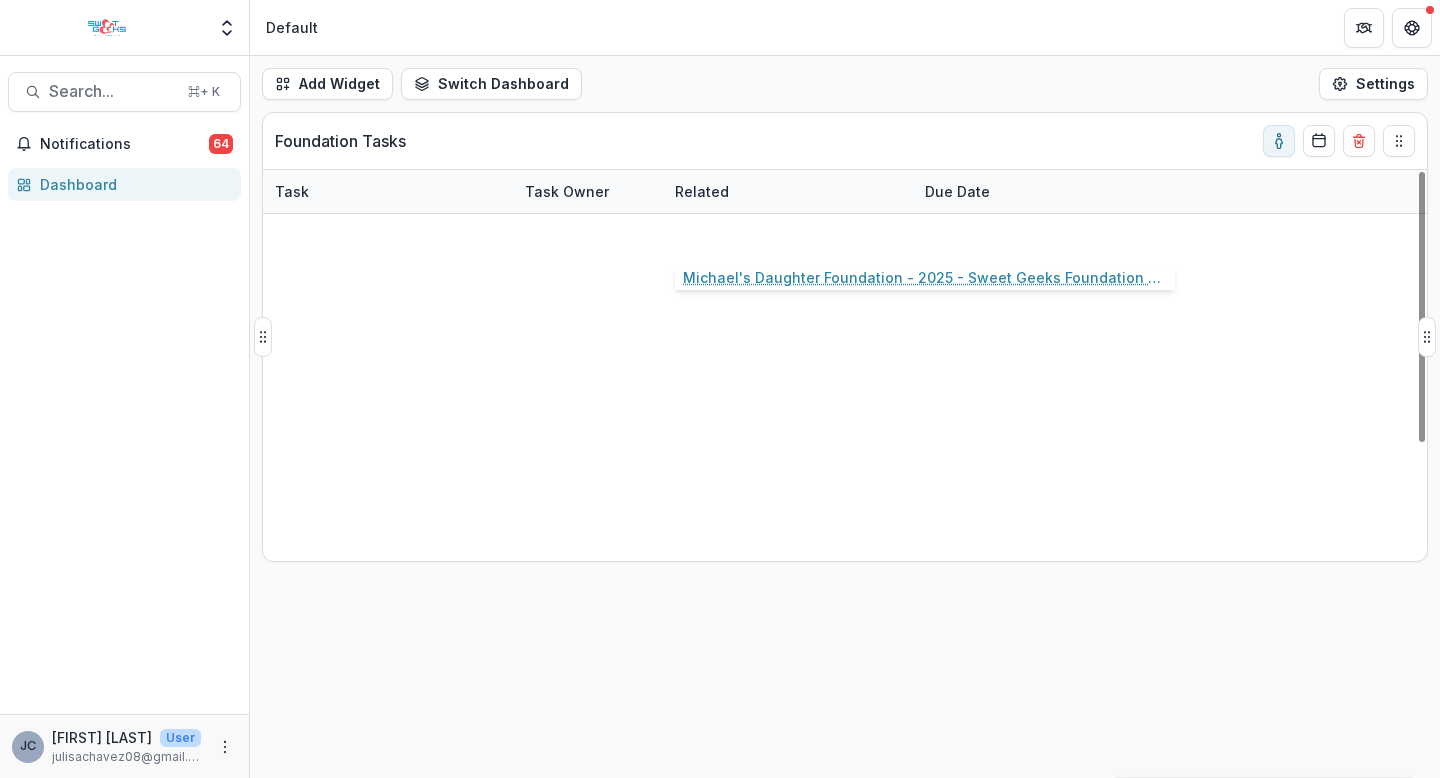 click on "Michael's Daughter Foundation - 2025 - Sweet Geeks Foundation Grant Application" at bounding box center [788, 235] 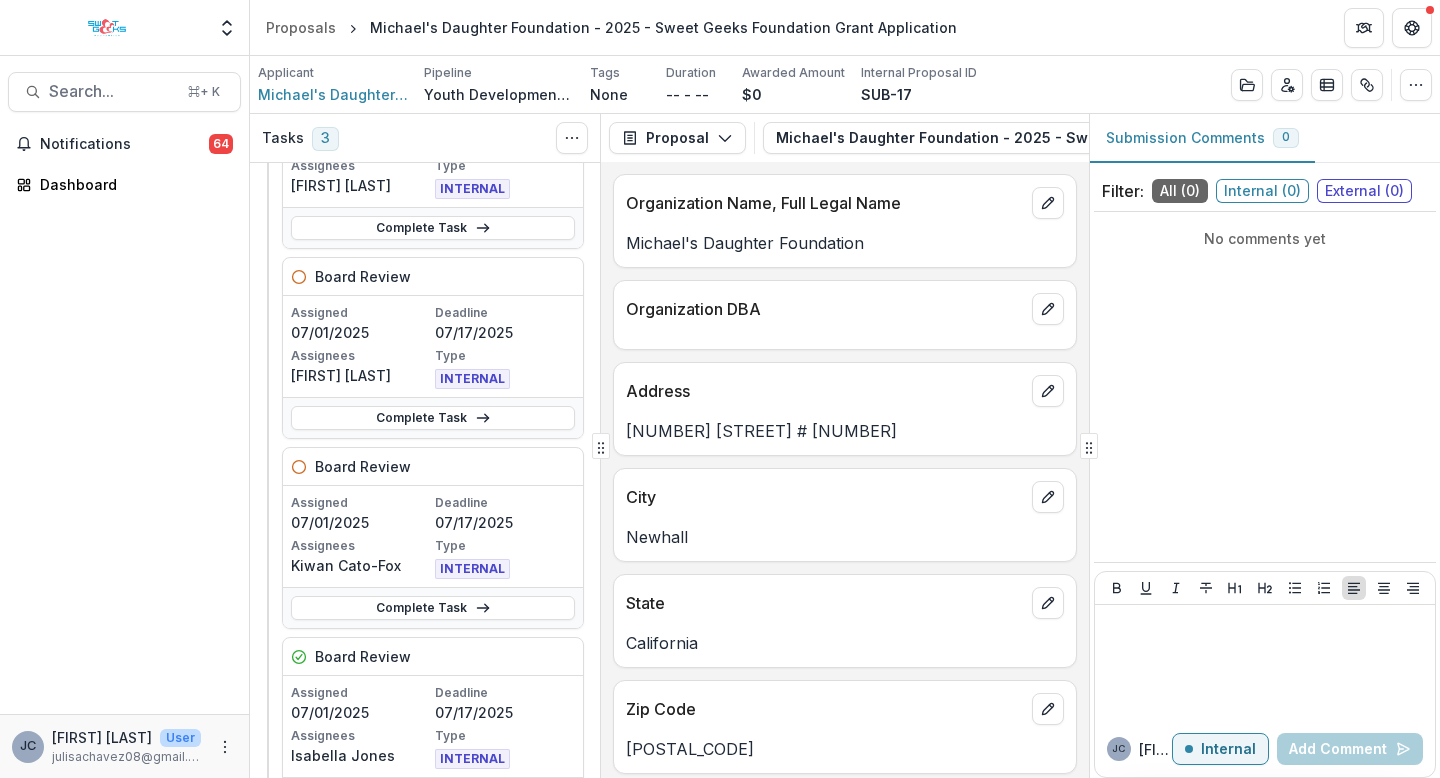 scroll, scrollTop: 0, scrollLeft: 0, axis: both 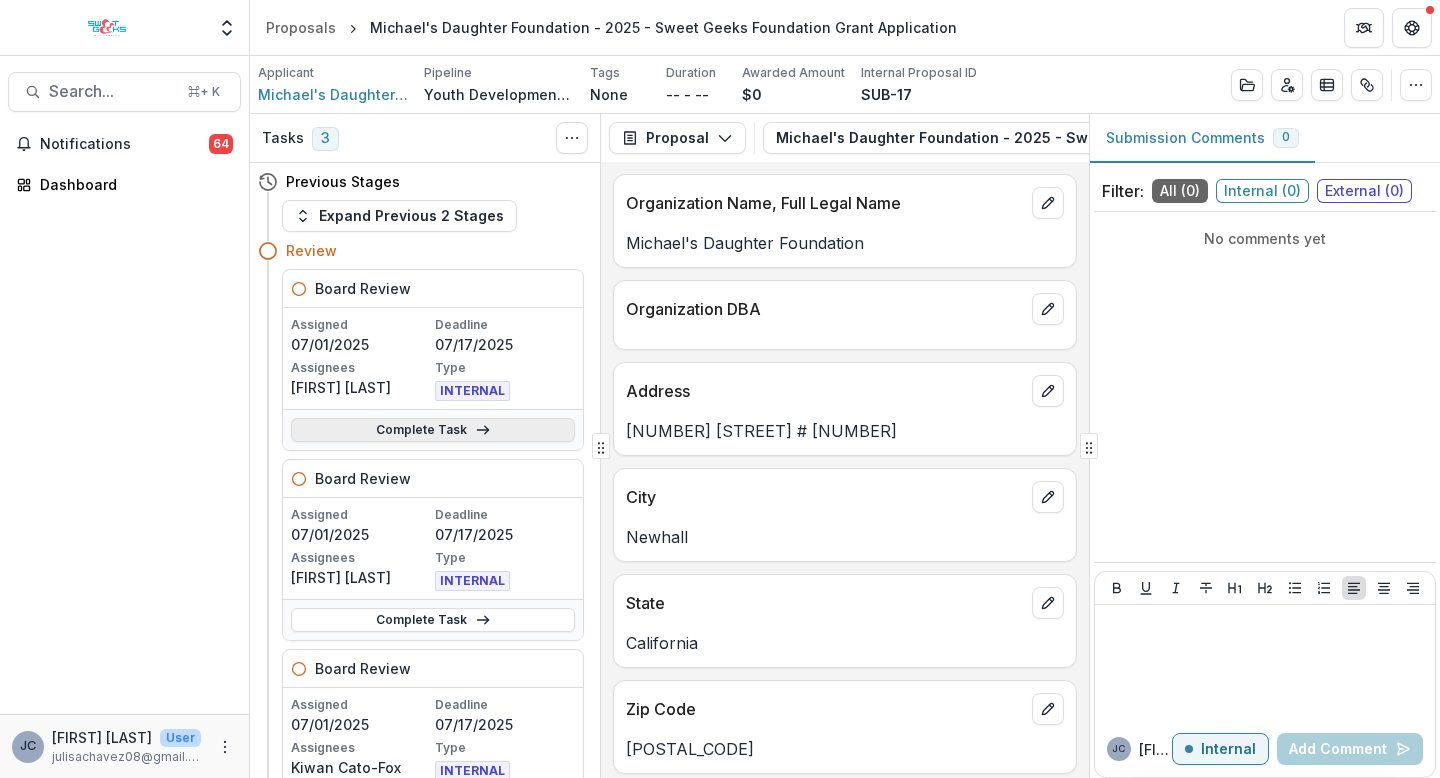click on "Complete Task" at bounding box center [433, 430] 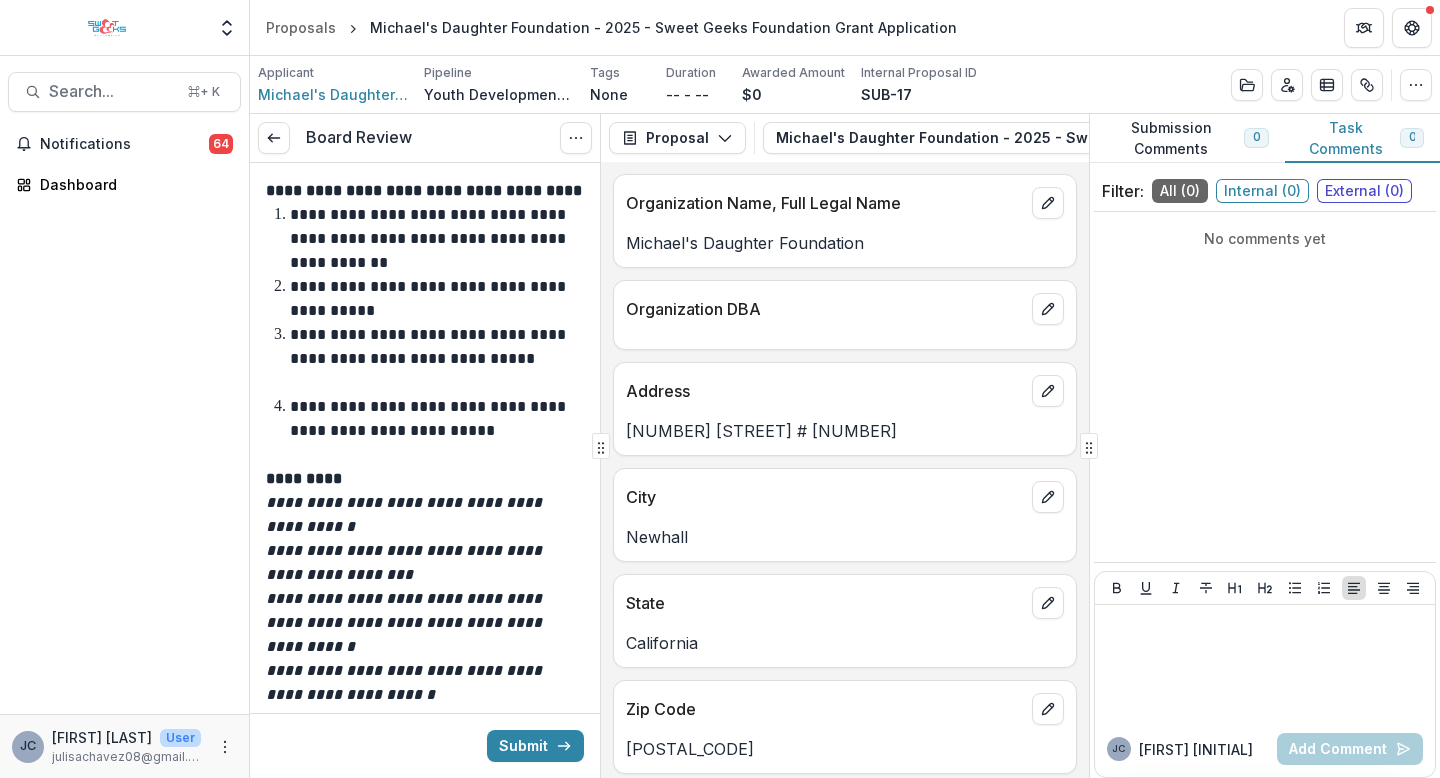 click on "Michael's Daughter Foundation" at bounding box center [845, 243] 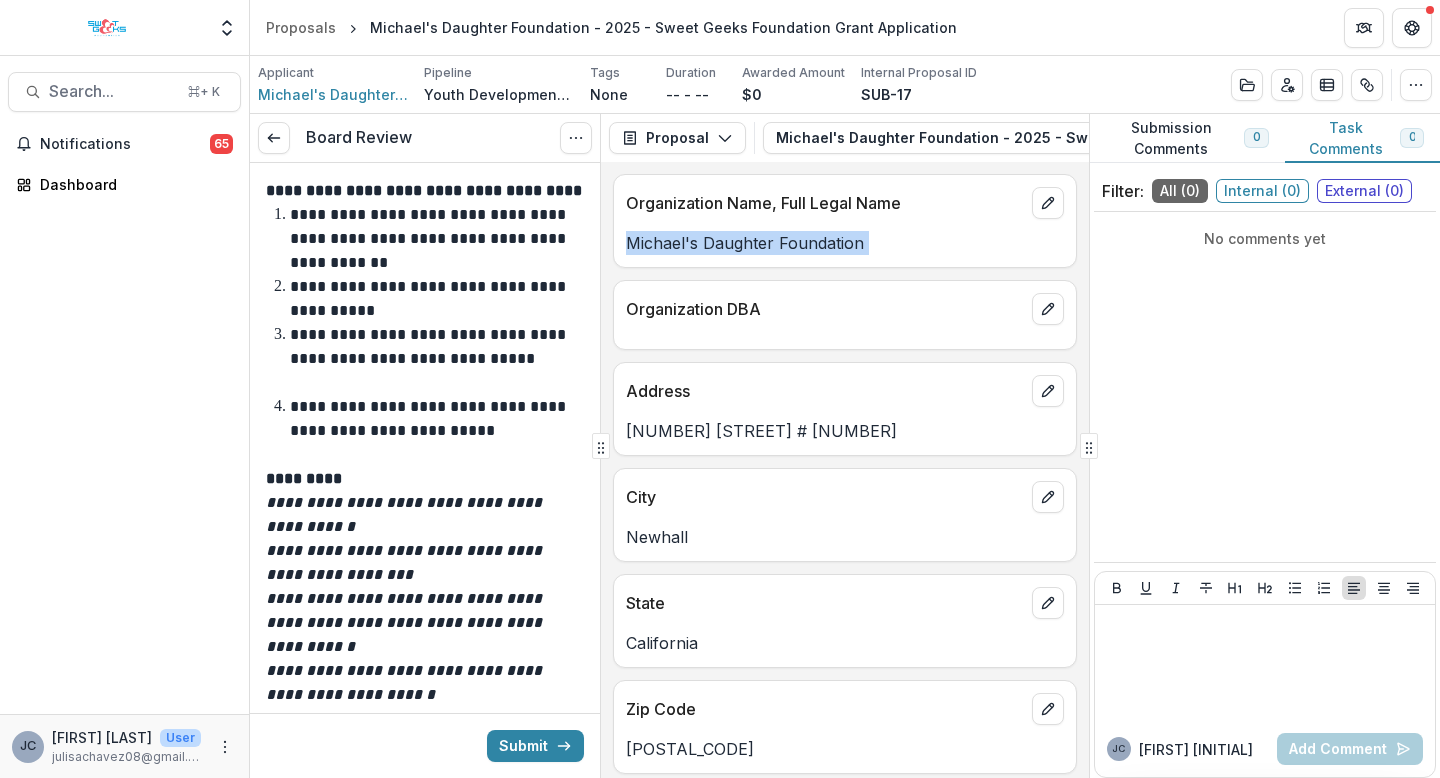 drag, startPoint x: 659, startPoint y: 247, endPoint x: 882, endPoint y: 239, distance: 223.14345 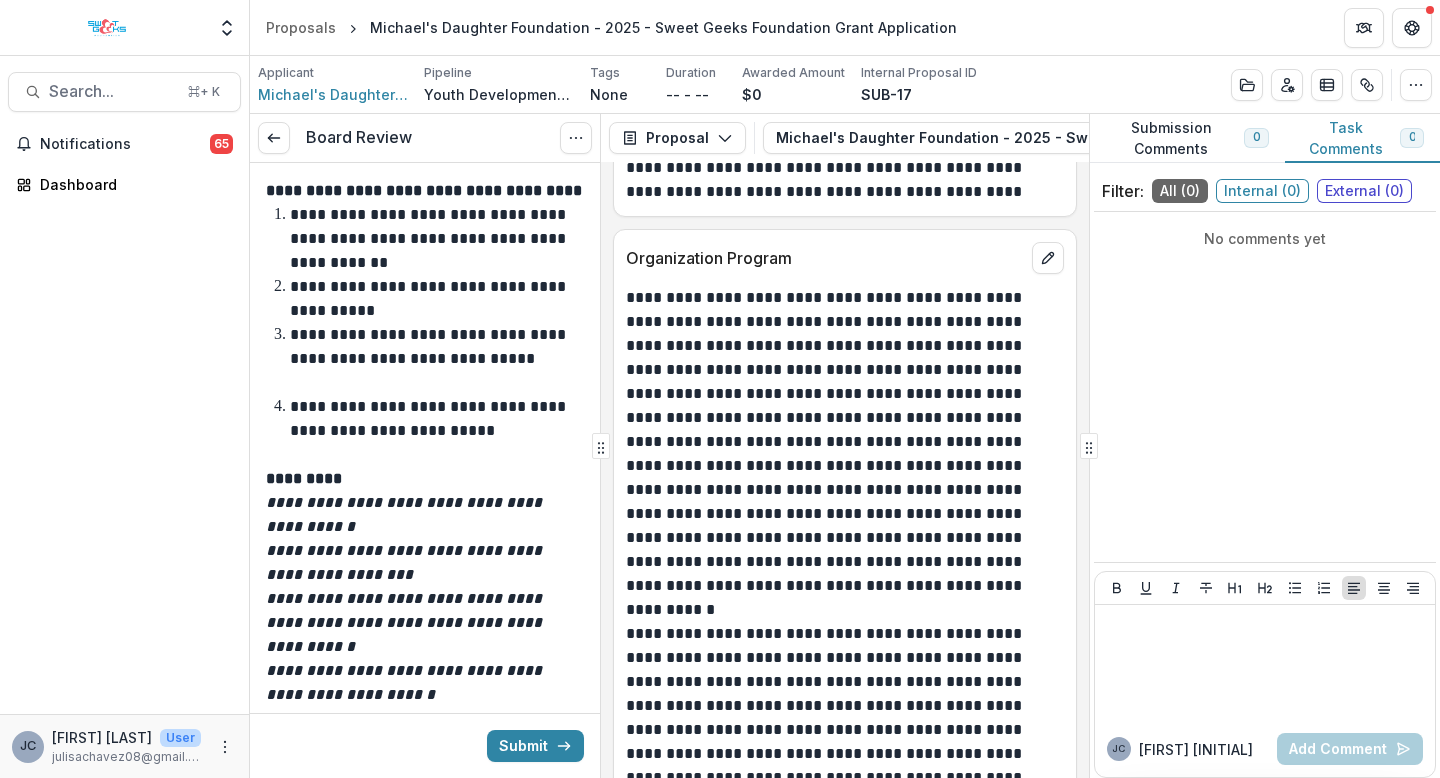 scroll, scrollTop: 4053, scrollLeft: 0, axis: vertical 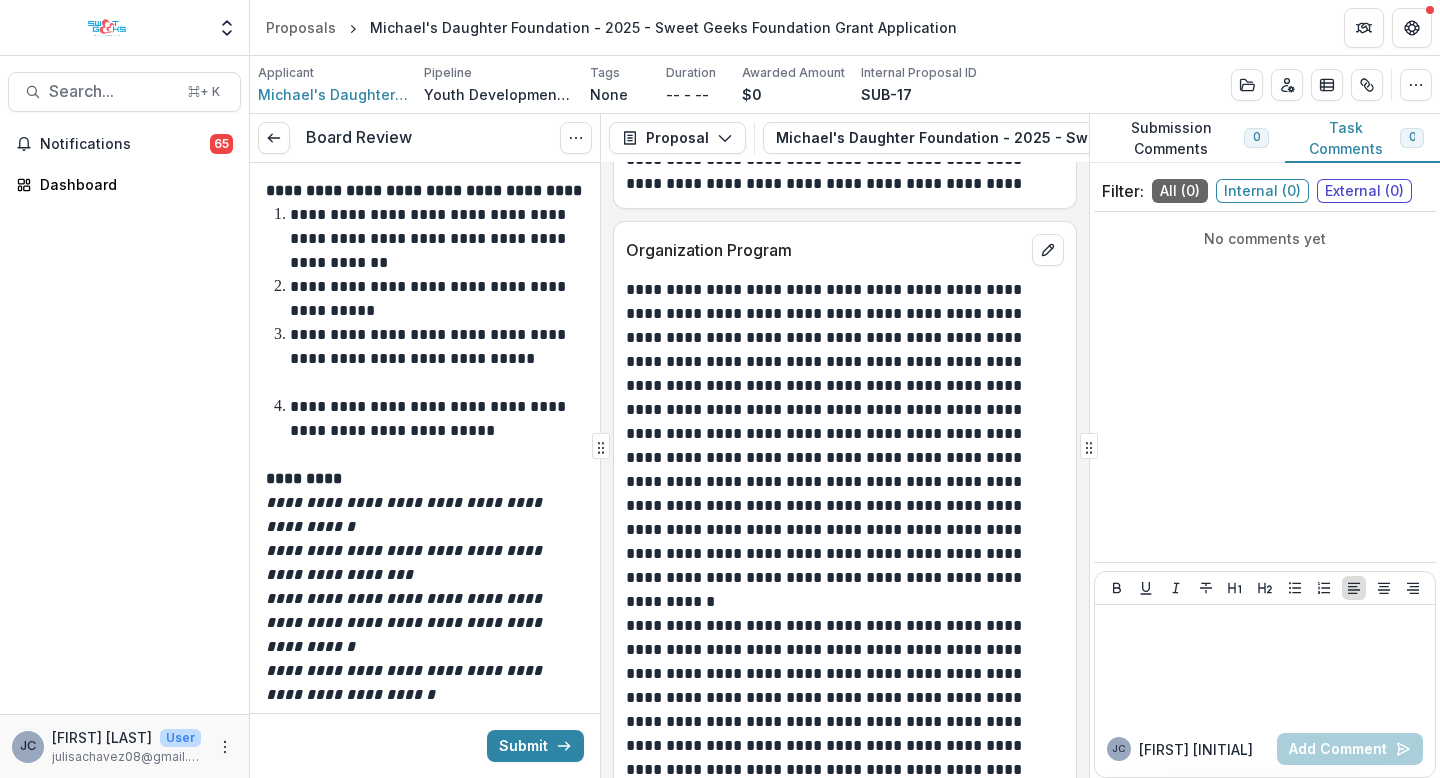 click on "**********" at bounding box center [842, 434] 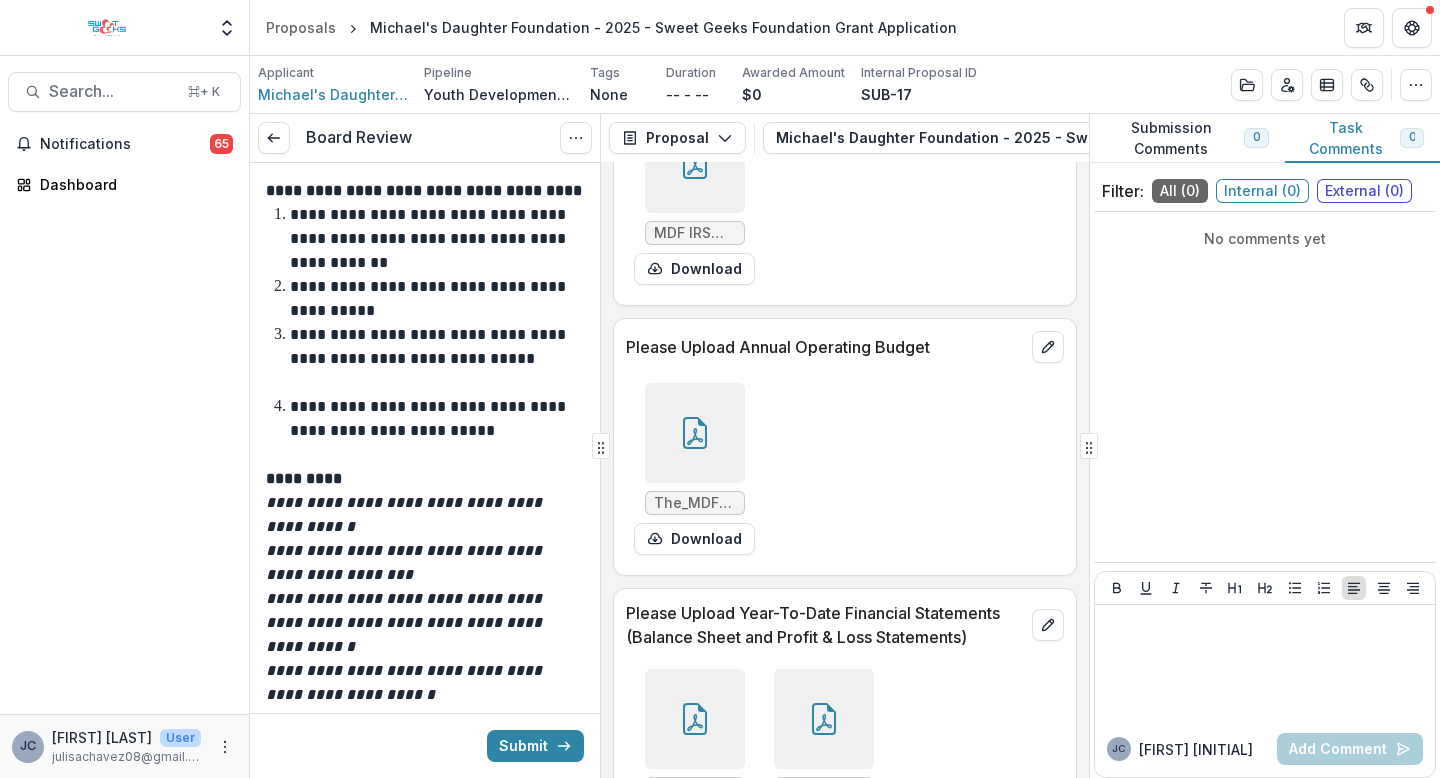 scroll, scrollTop: 7115, scrollLeft: 0, axis: vertical 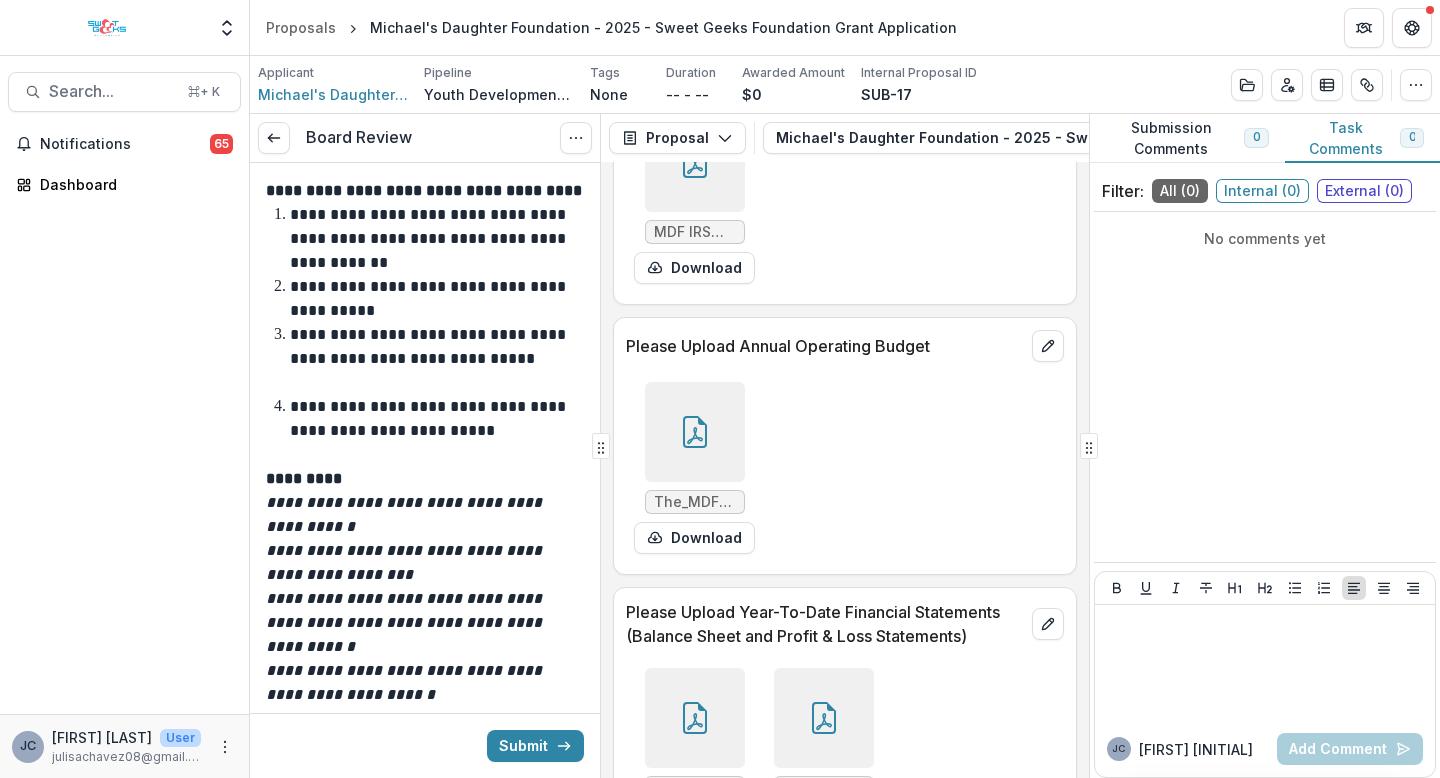 click 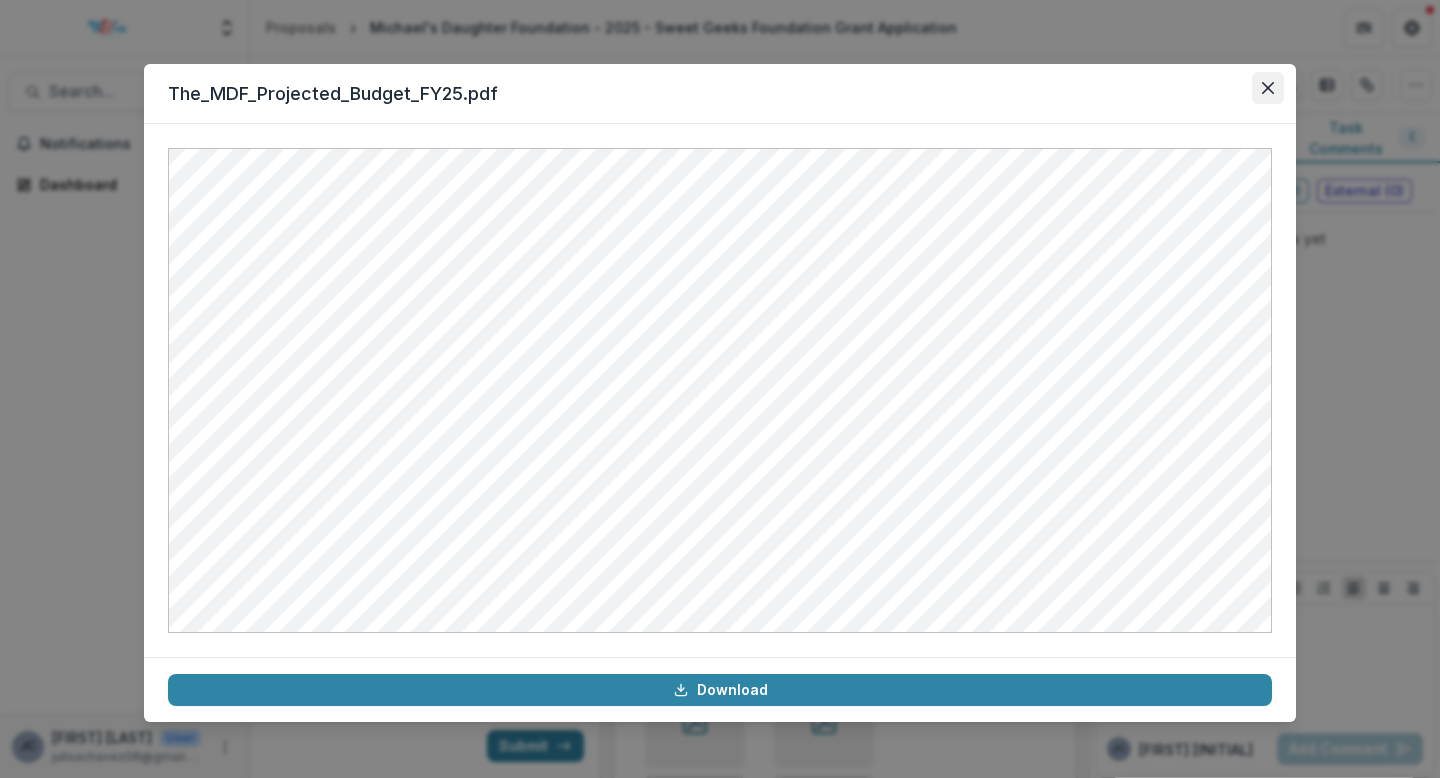 click 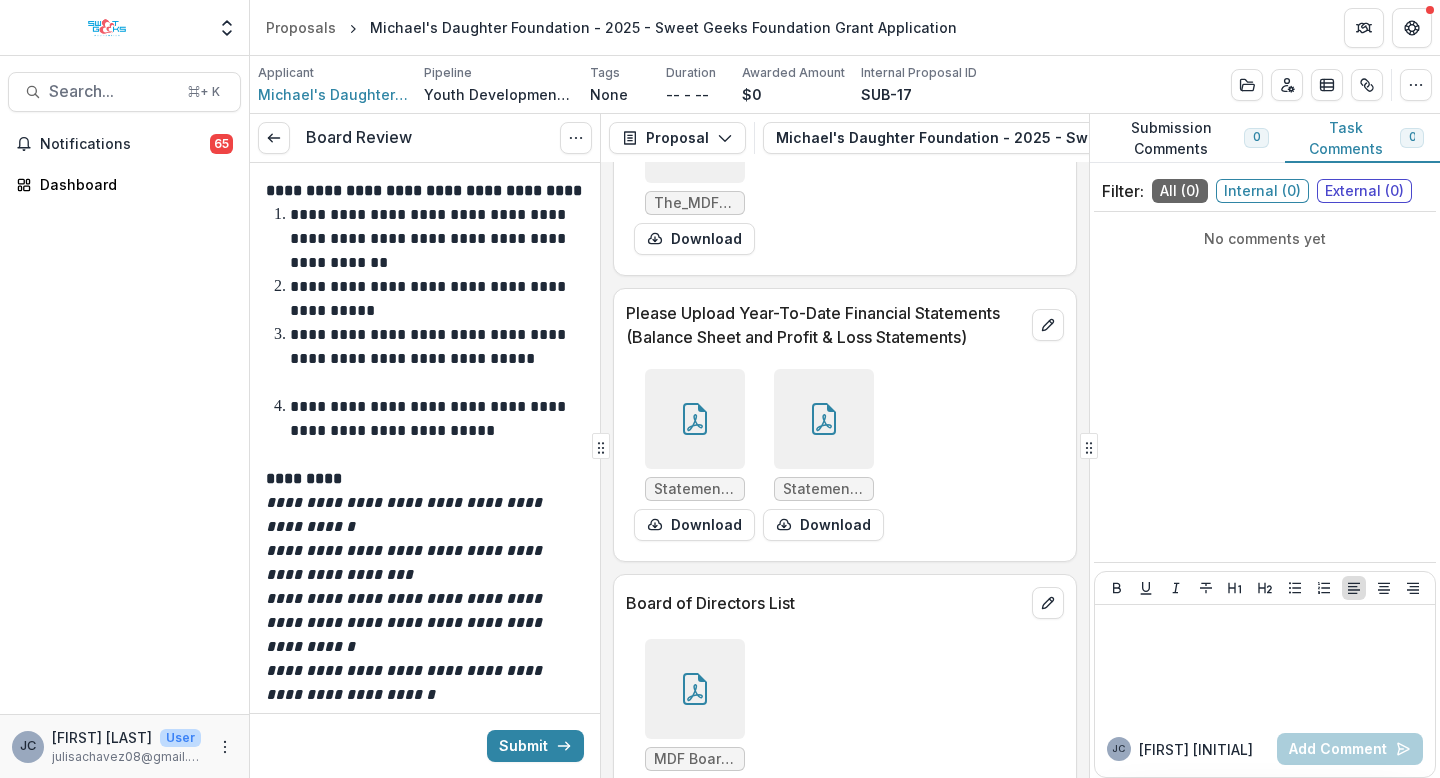 scroll, scrollTop: 7430, scrollLeft: 0, axis: vertical 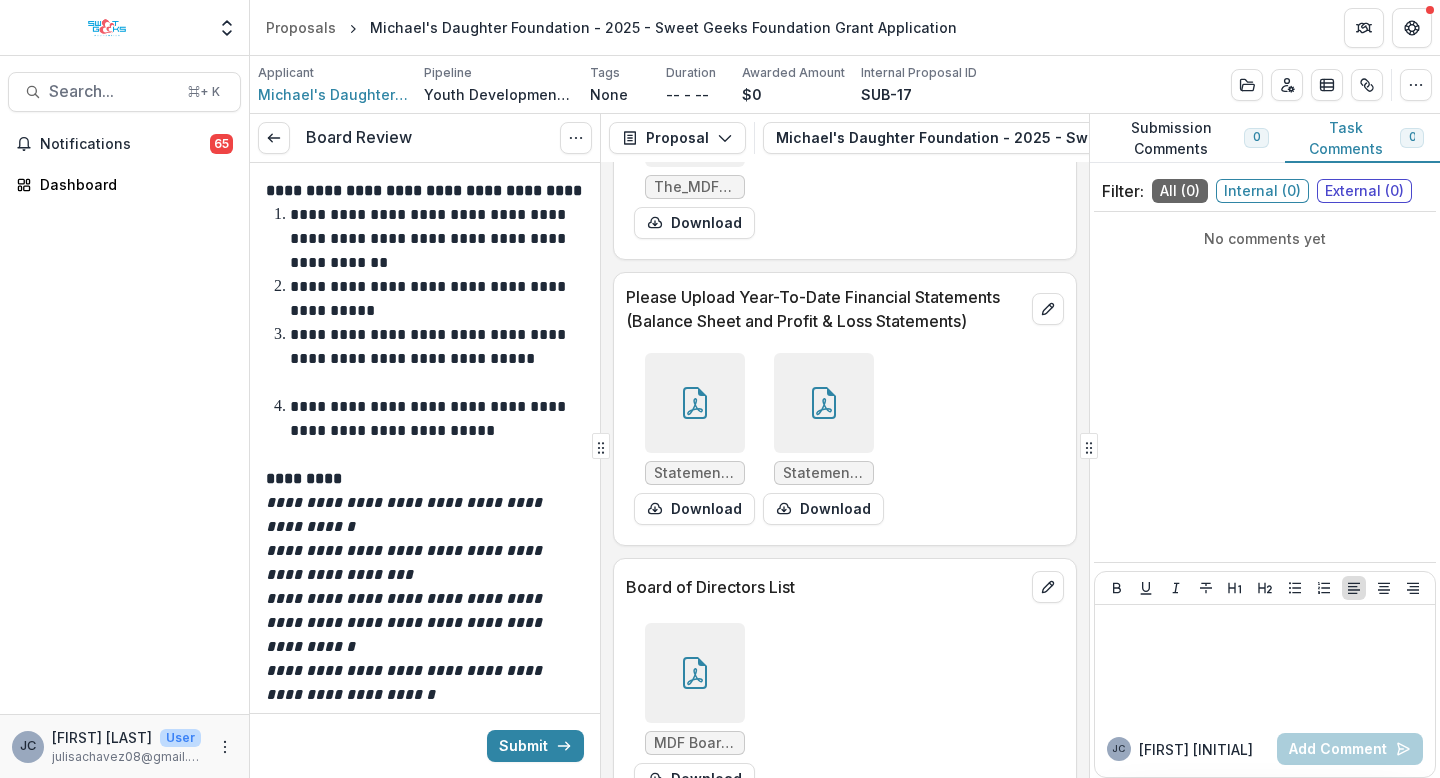 click at bounding box center [695, 403] 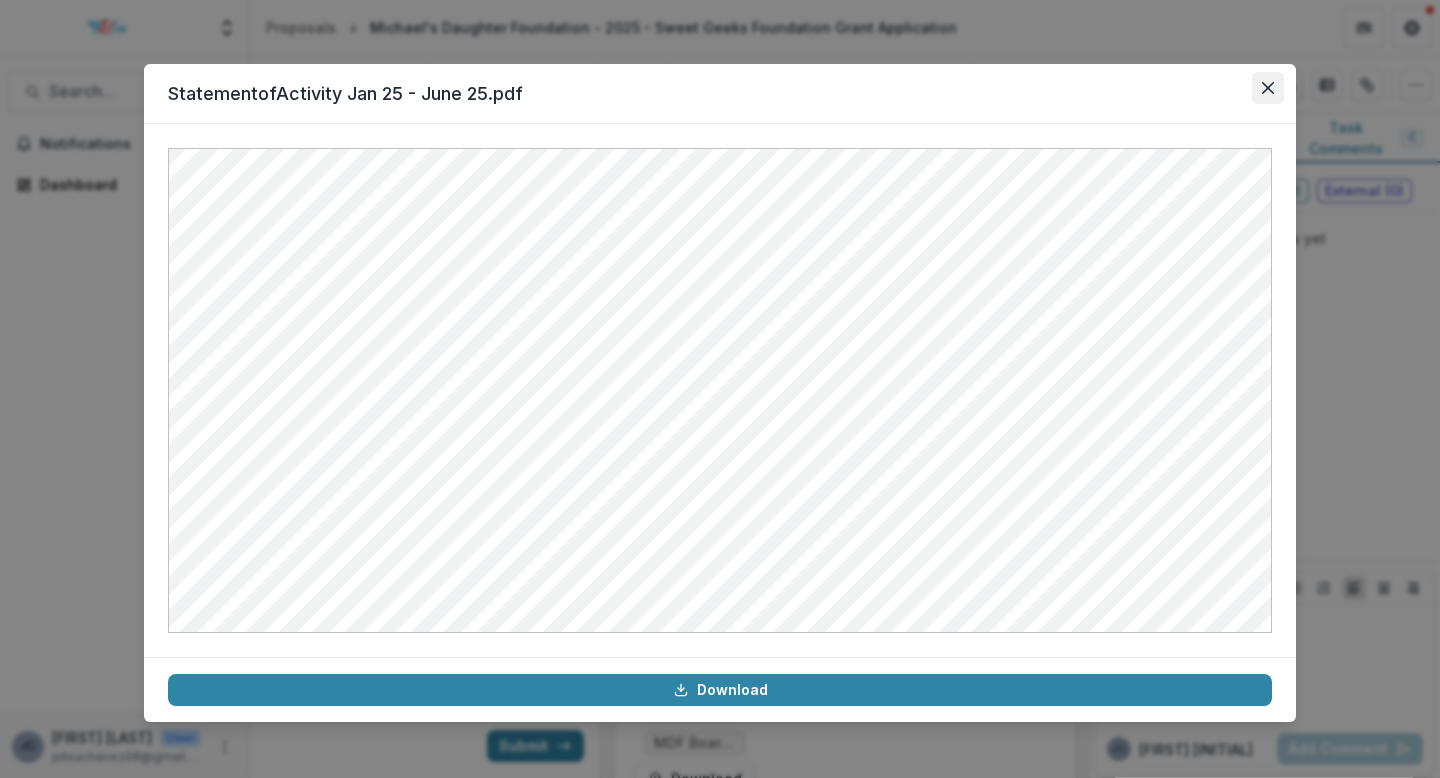 click at bounding box center [1268, 88] 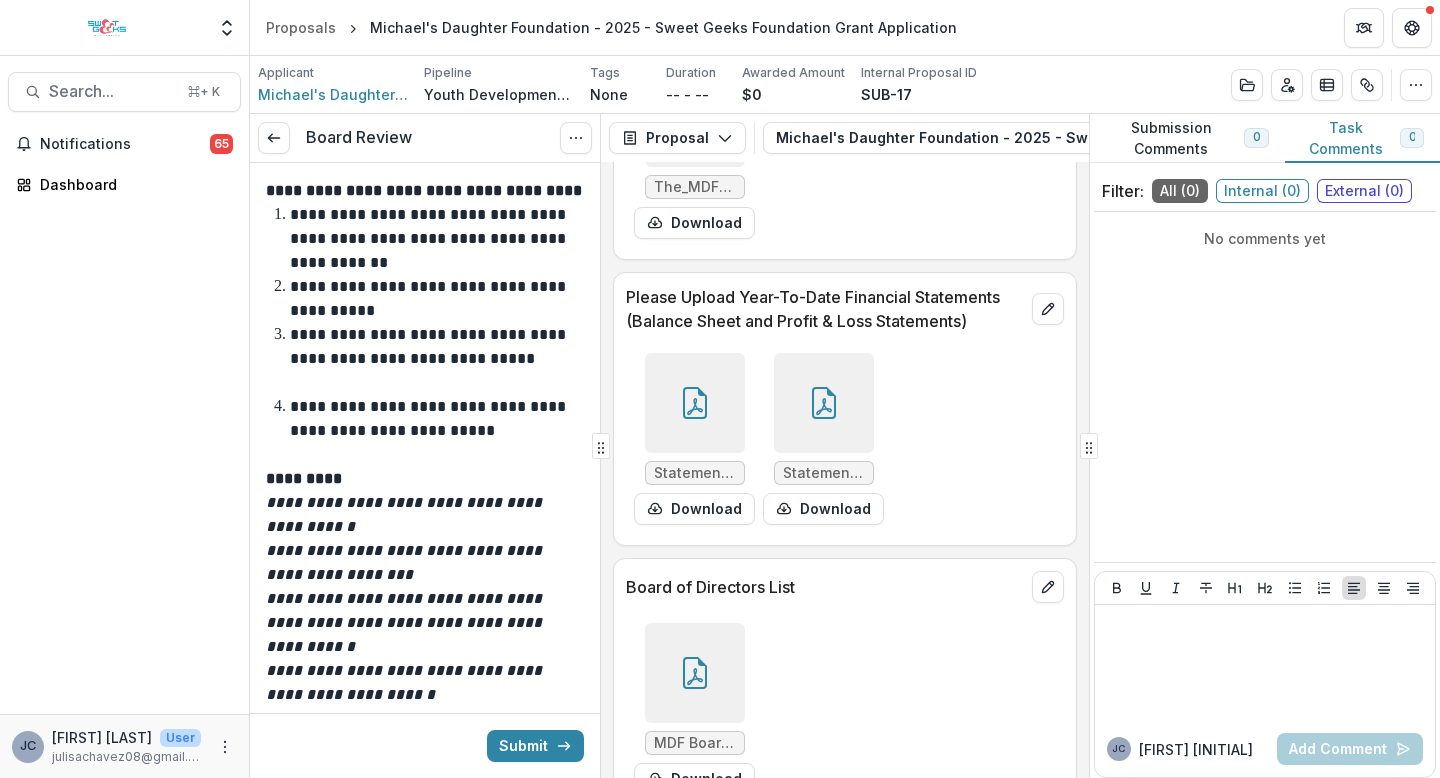 scroll, scrollTop: 7490, scrollLeft: 0, axis: vertical 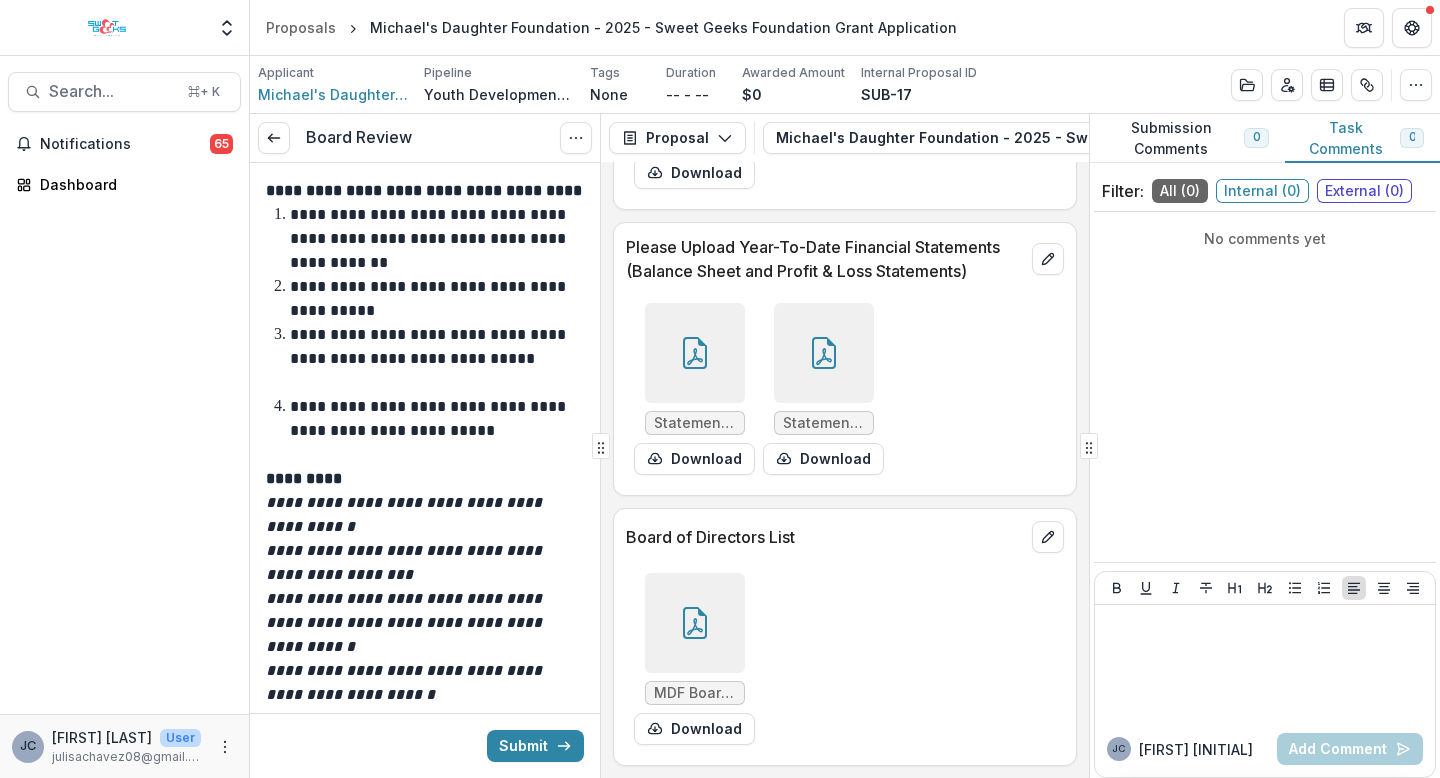 click at bounding box center [695, 623] 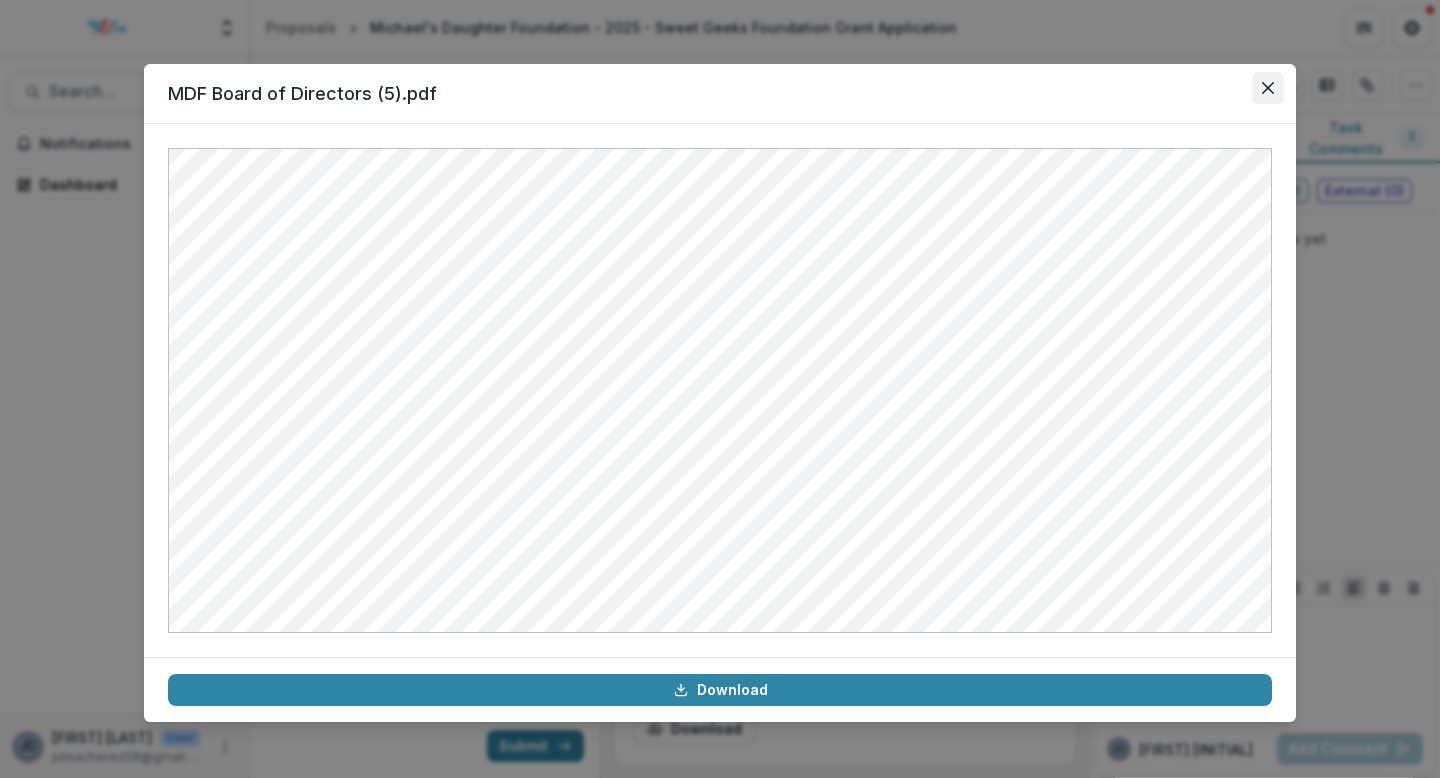 click 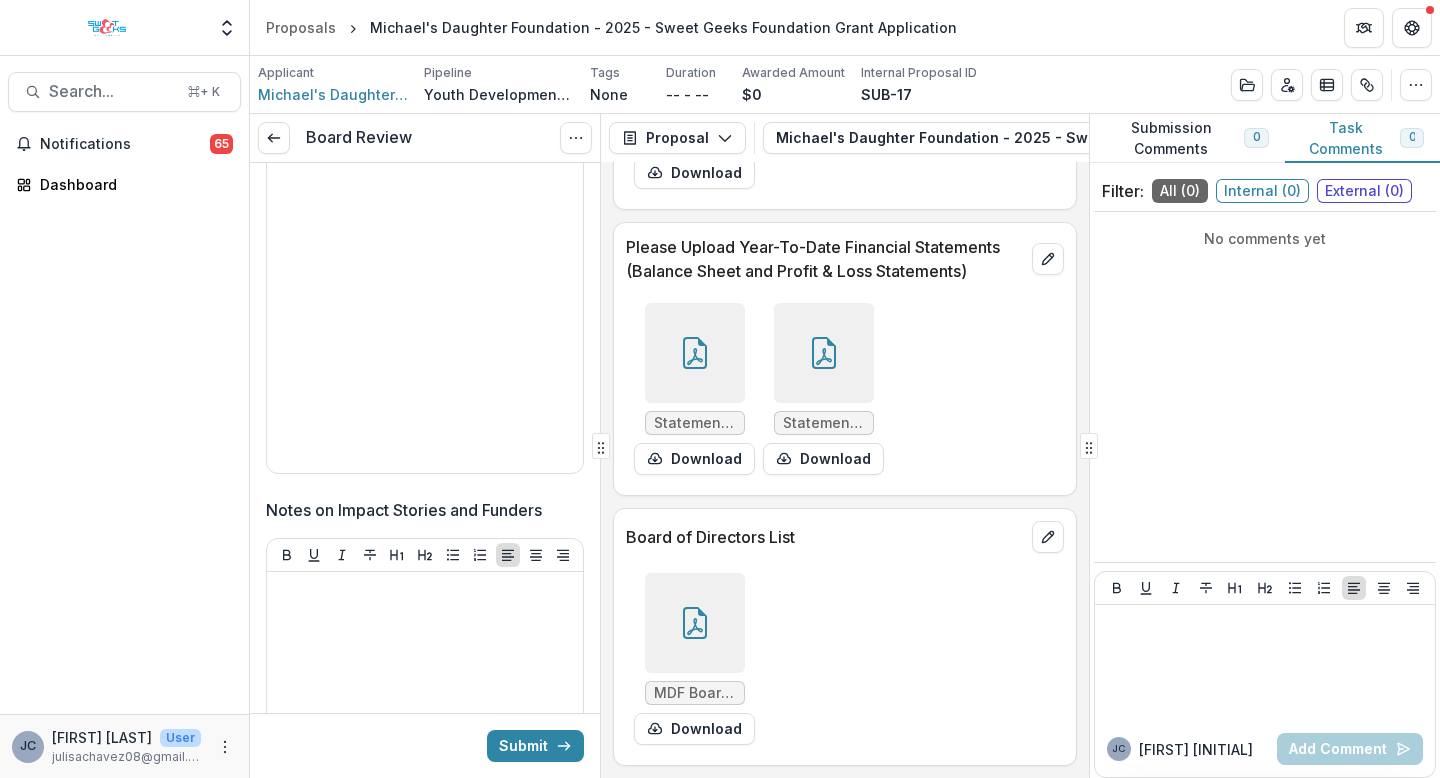 scroll, scrollTop: 3398, scrollLeft: 0, axis: vertical 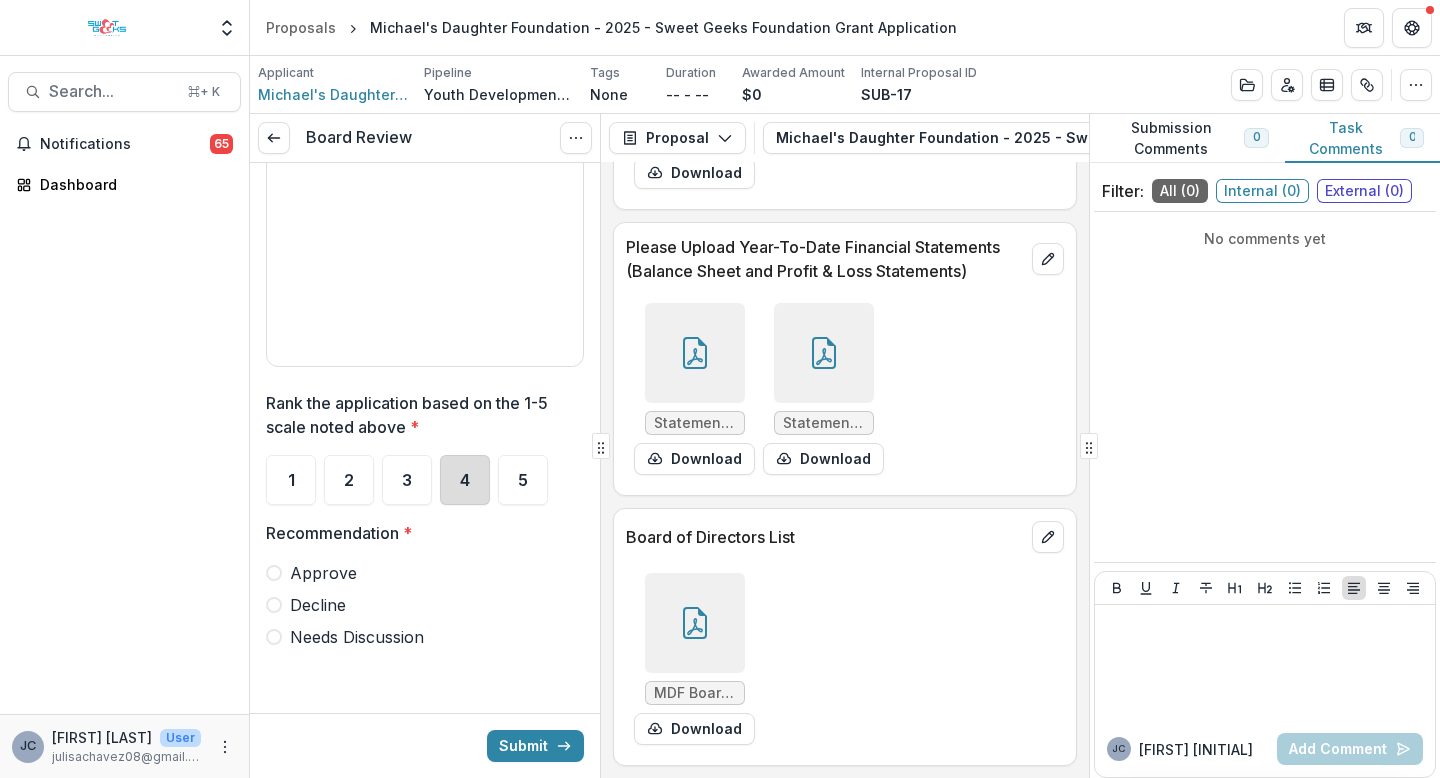 click on "4" at bounding box center [465, 480] 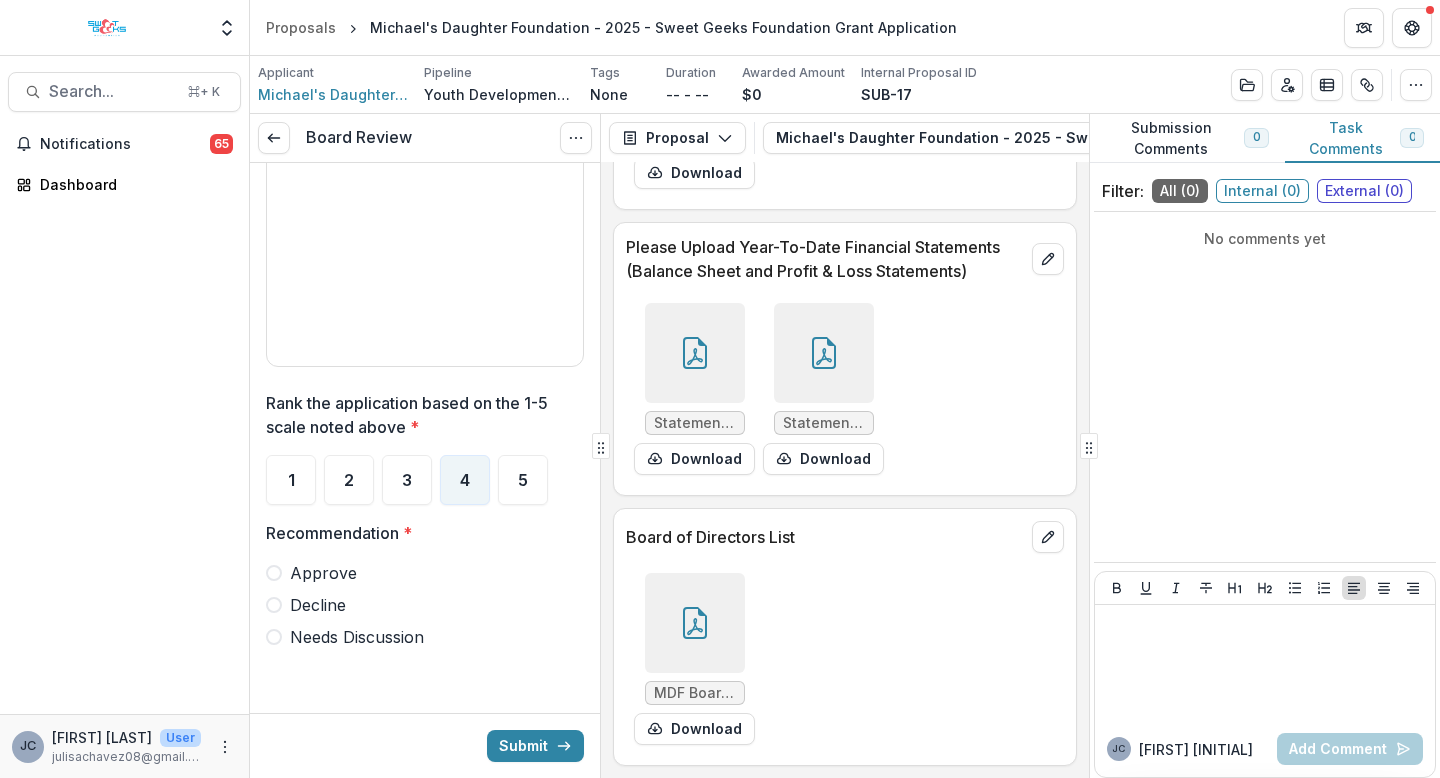 click on "Approve" at bounding box center (323, 573) 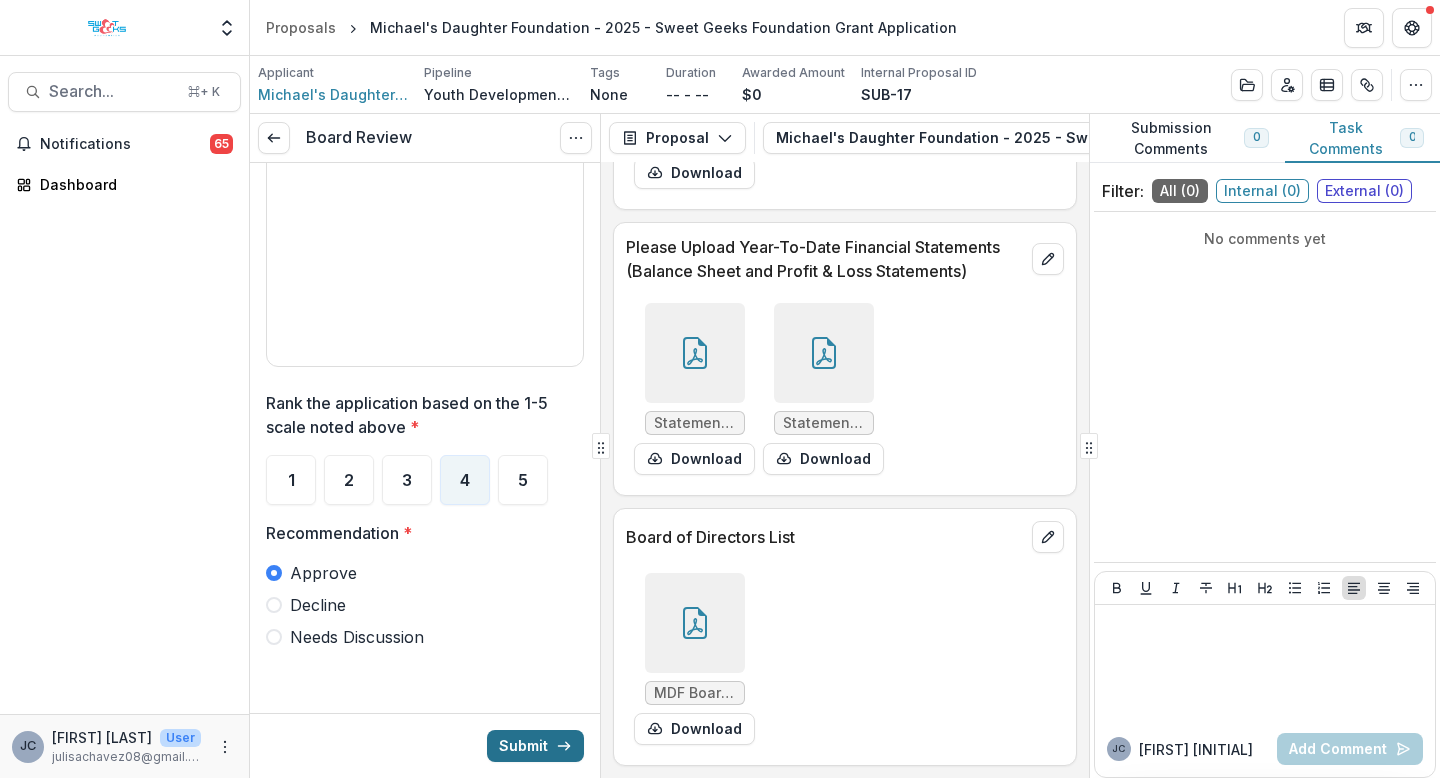 click on "Submit" at bounding box center (535, 746) 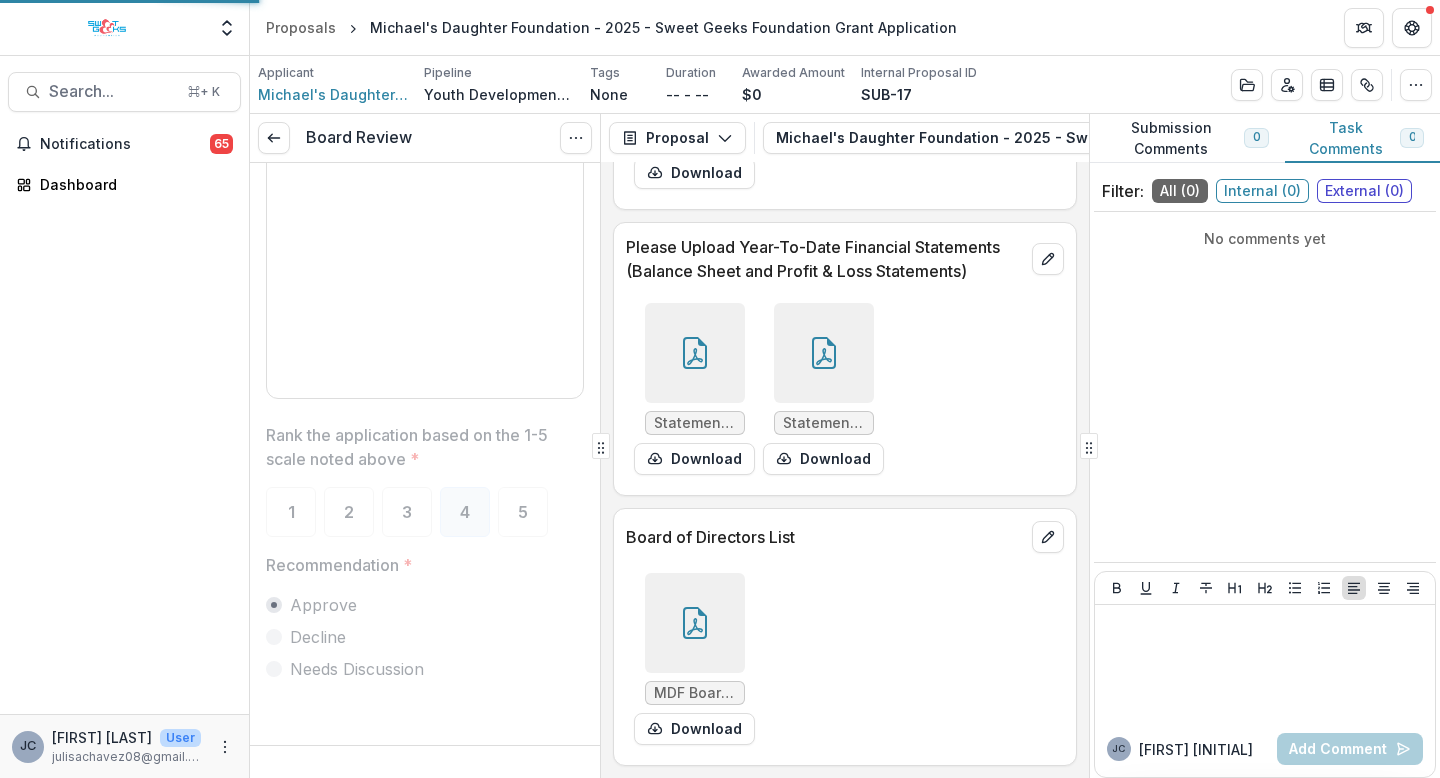 scroll, scrollTop: 3366, scrollLeft: 0, axis: vertical 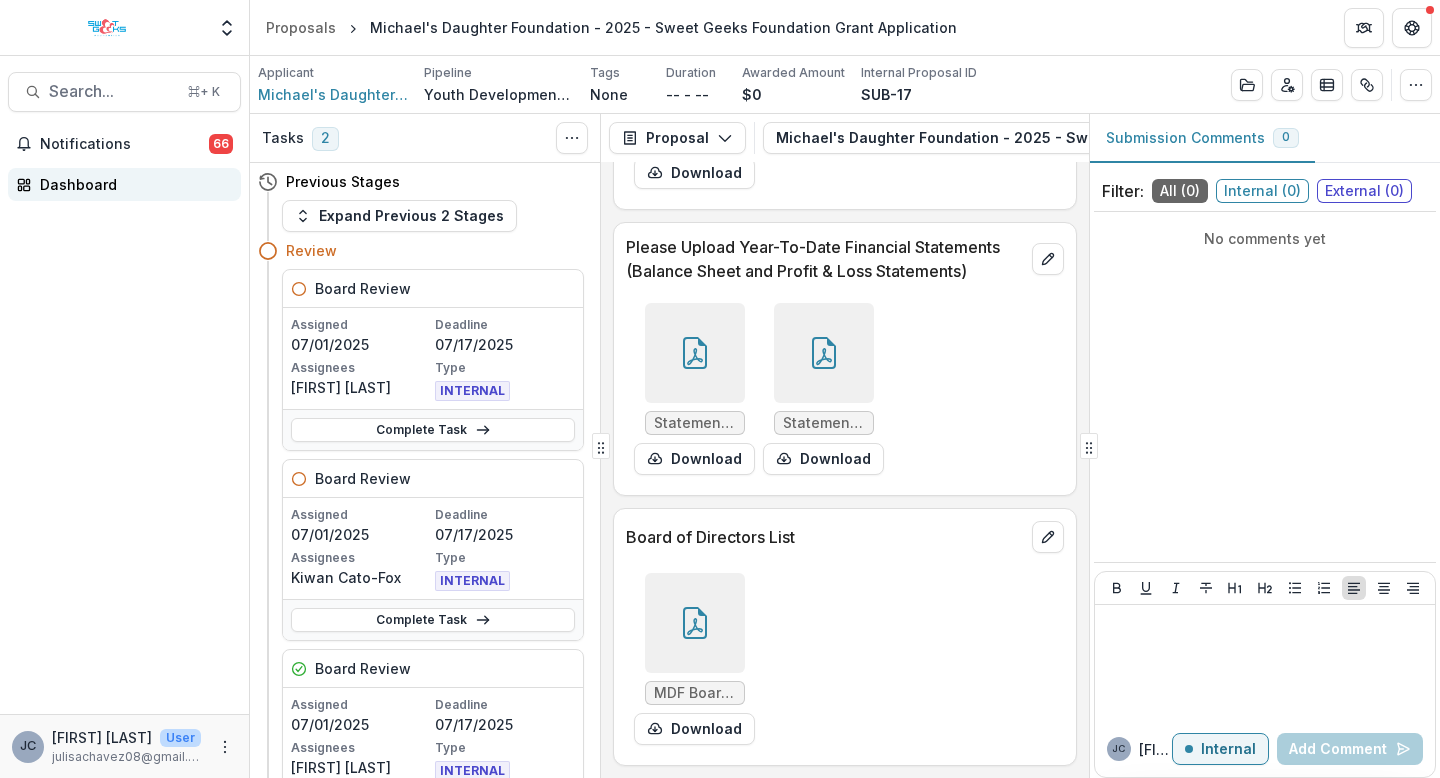 click on "Dashboard" at bounding box center [132, 184] 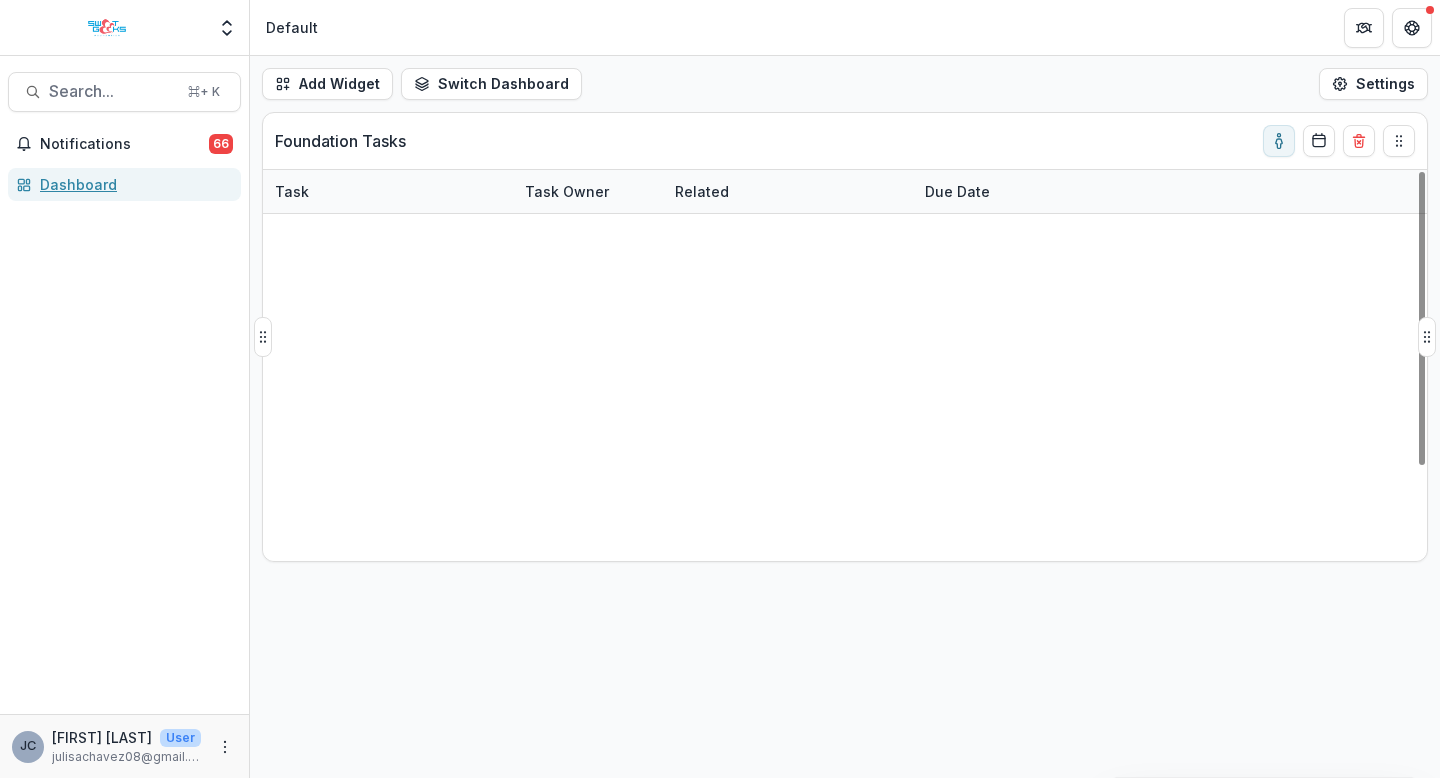scroll, scrollTop: 0, scrollLeft: 0, axis: both 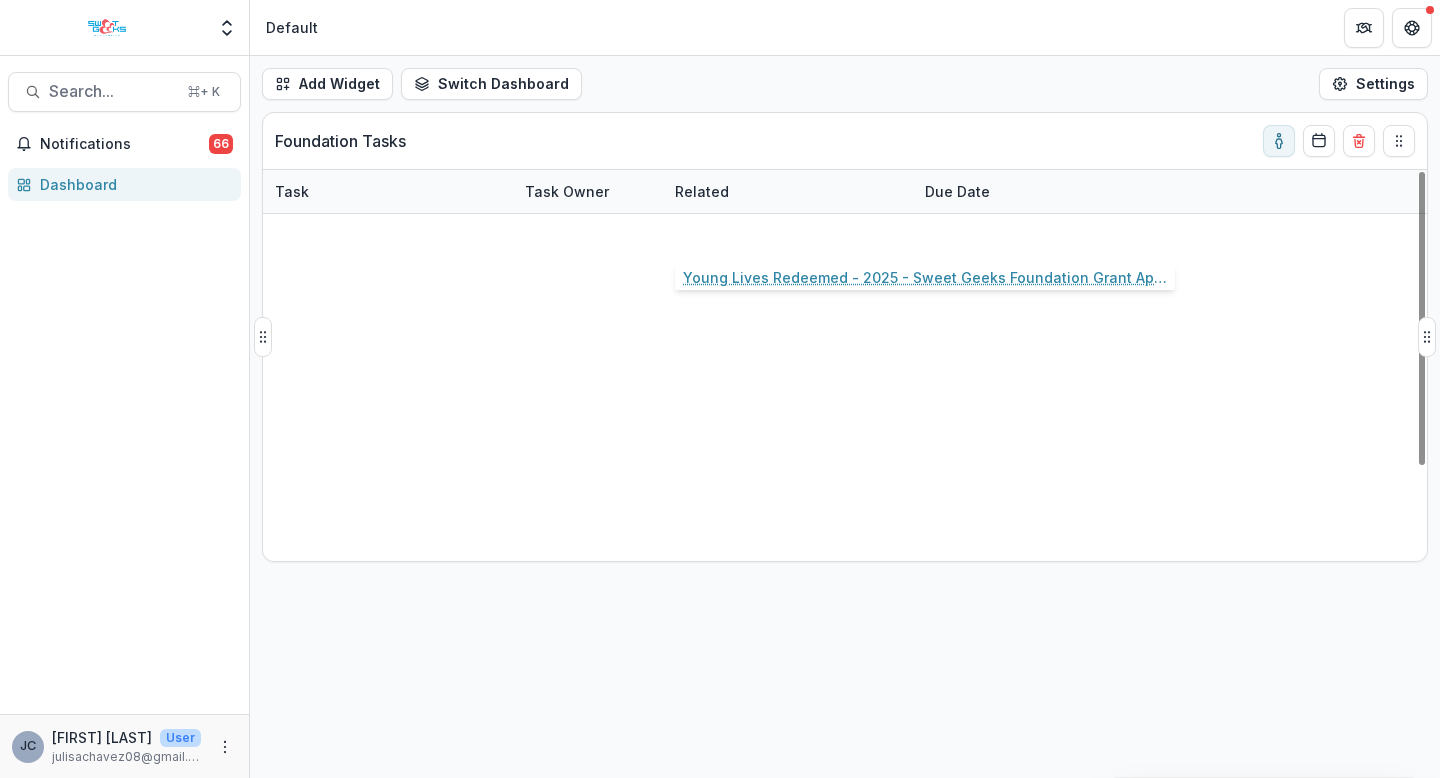 click on "Young Lives Redeemed - 2025 - Sweet Geeks Foundation Grant Application" at bounding box center [788, 235] 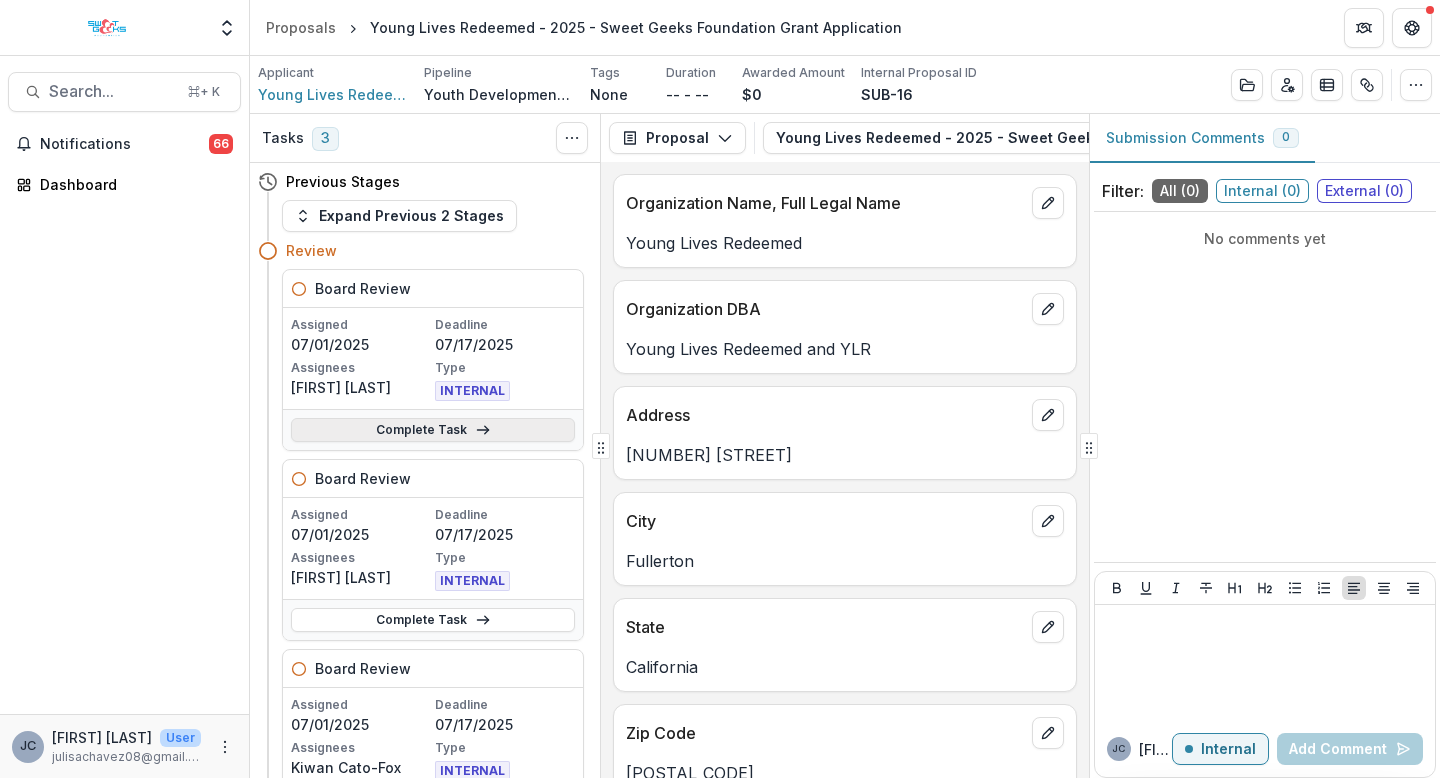 click on "Complete Task" at bounding box center [433, 430] 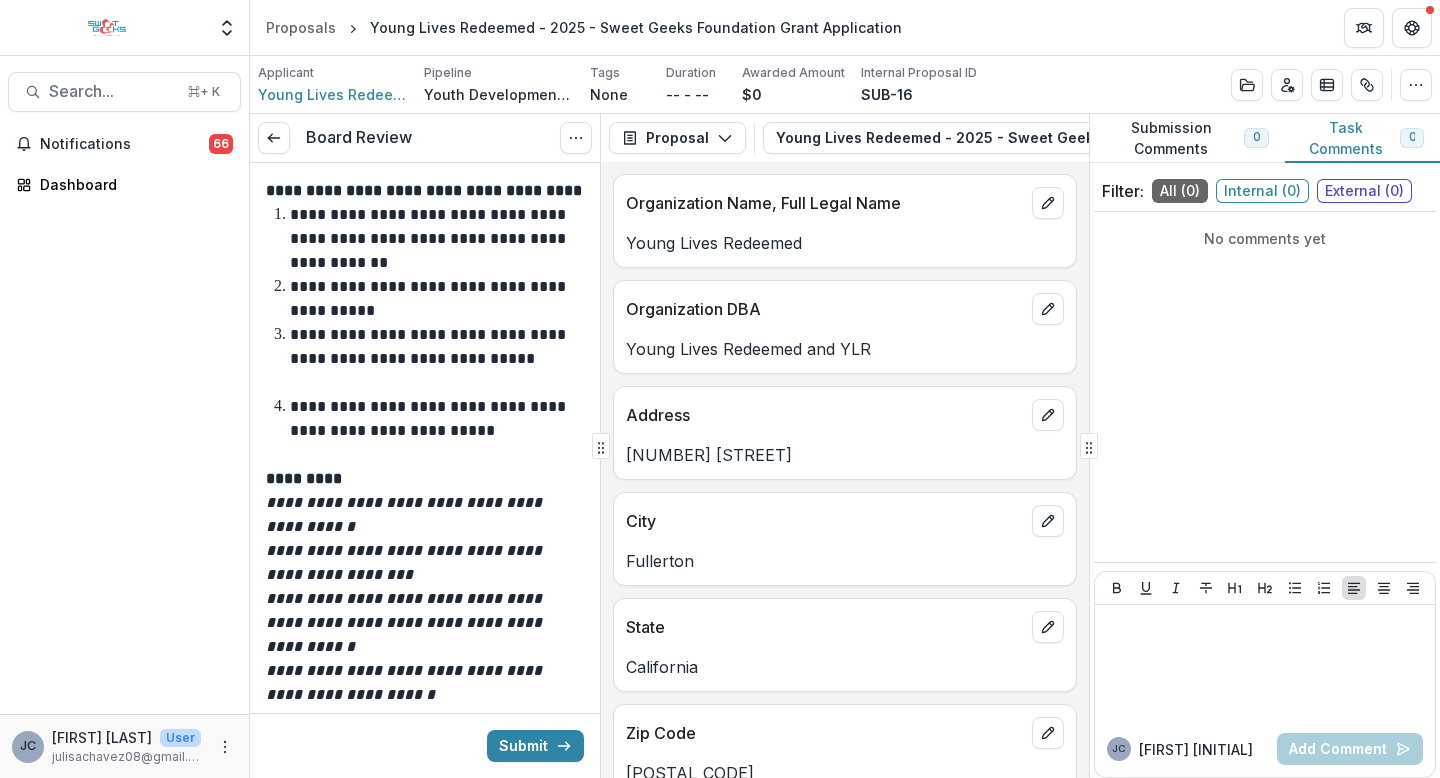 click on "Young Lives Redeemed" at bounding box center (845, 243) 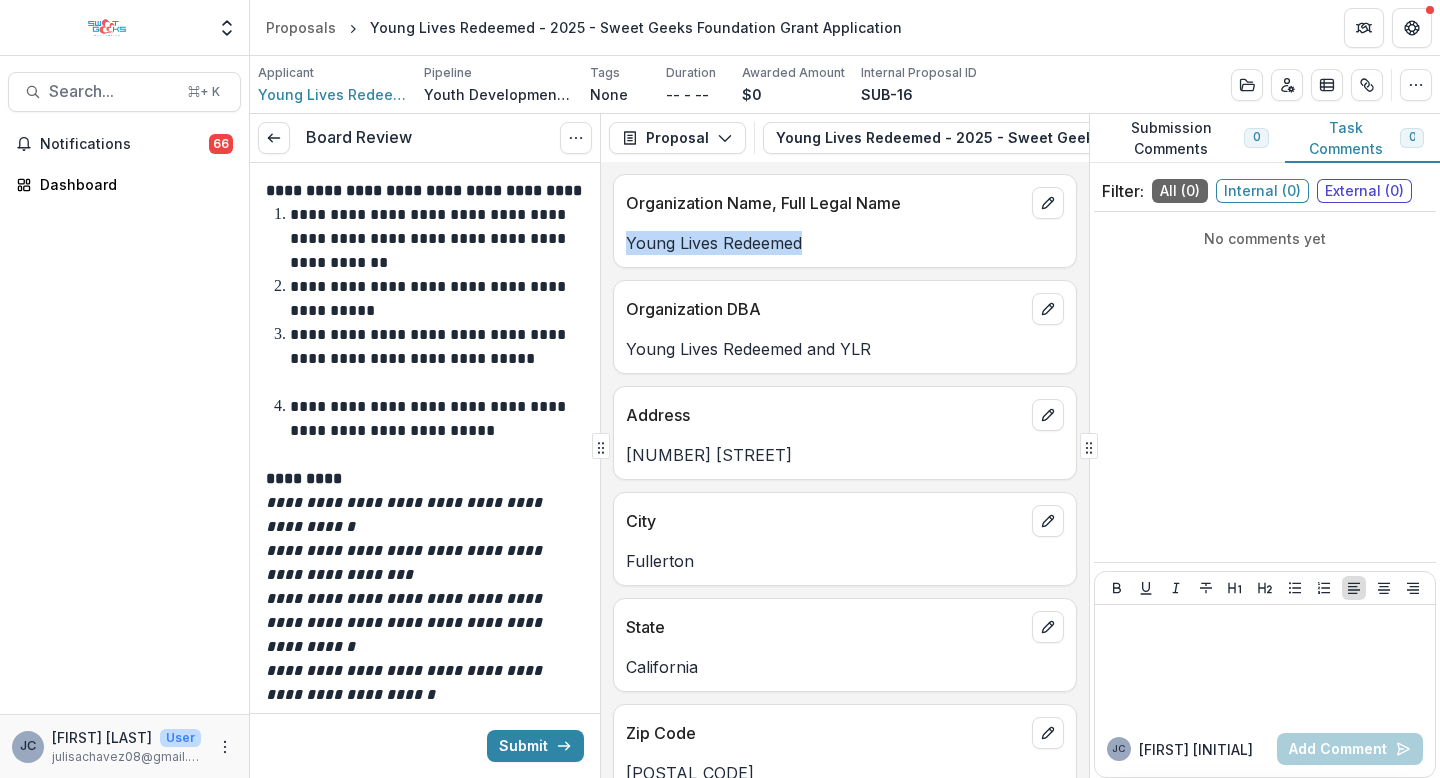drag, startPoint x: 657, startPoint y: 245, endPoint x: 728, endPoint y: 249, distance: 71.11259 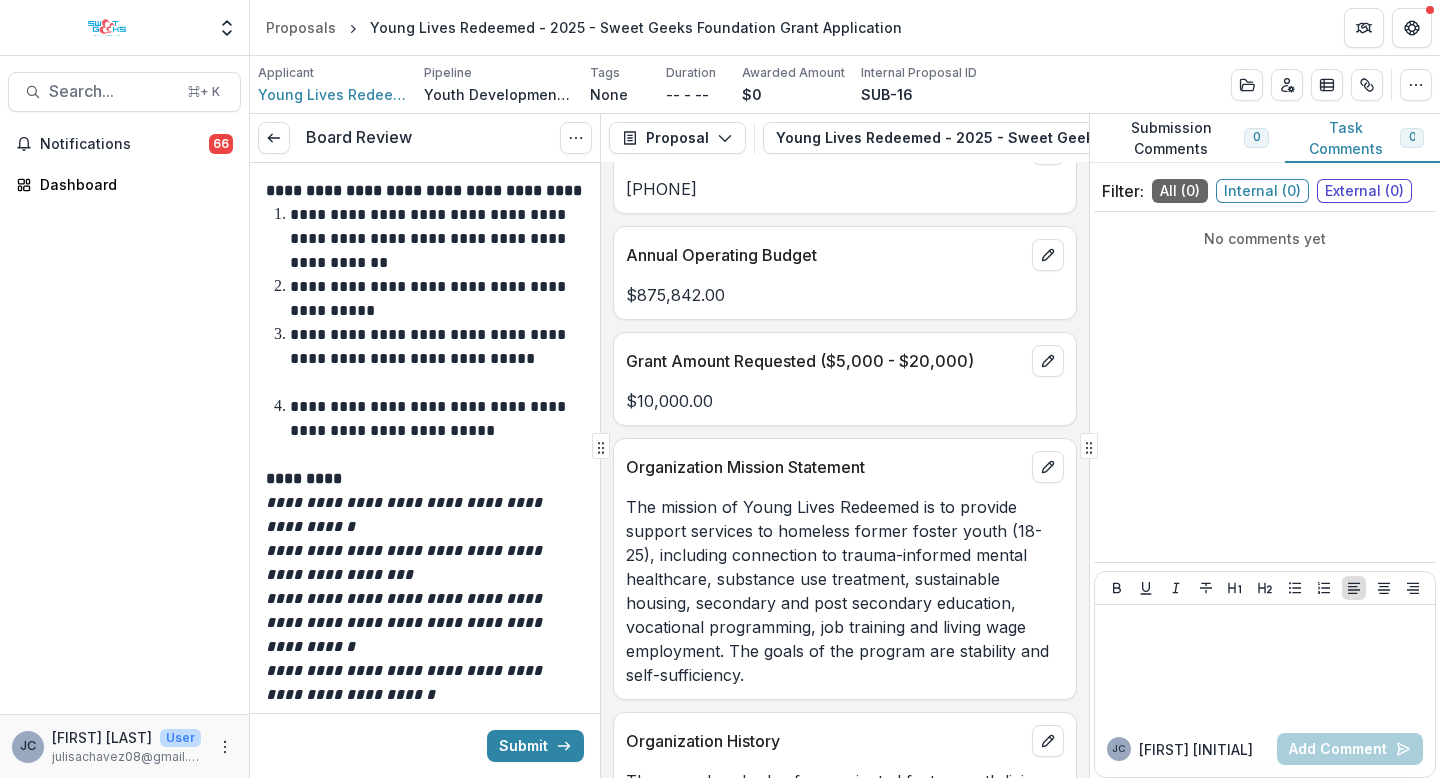 scroll, scrollTop: 1517, scrollLeft: 0, axis: vertical 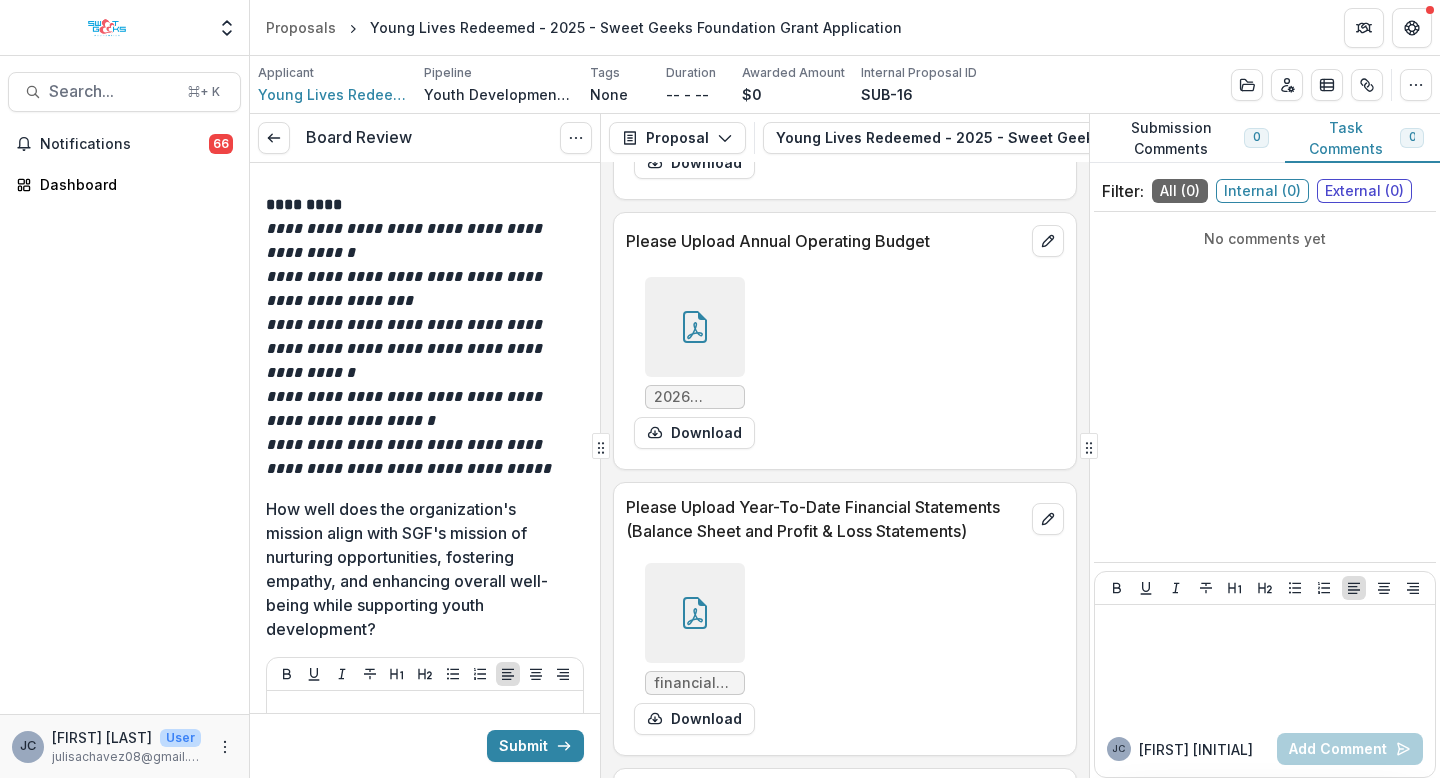 click 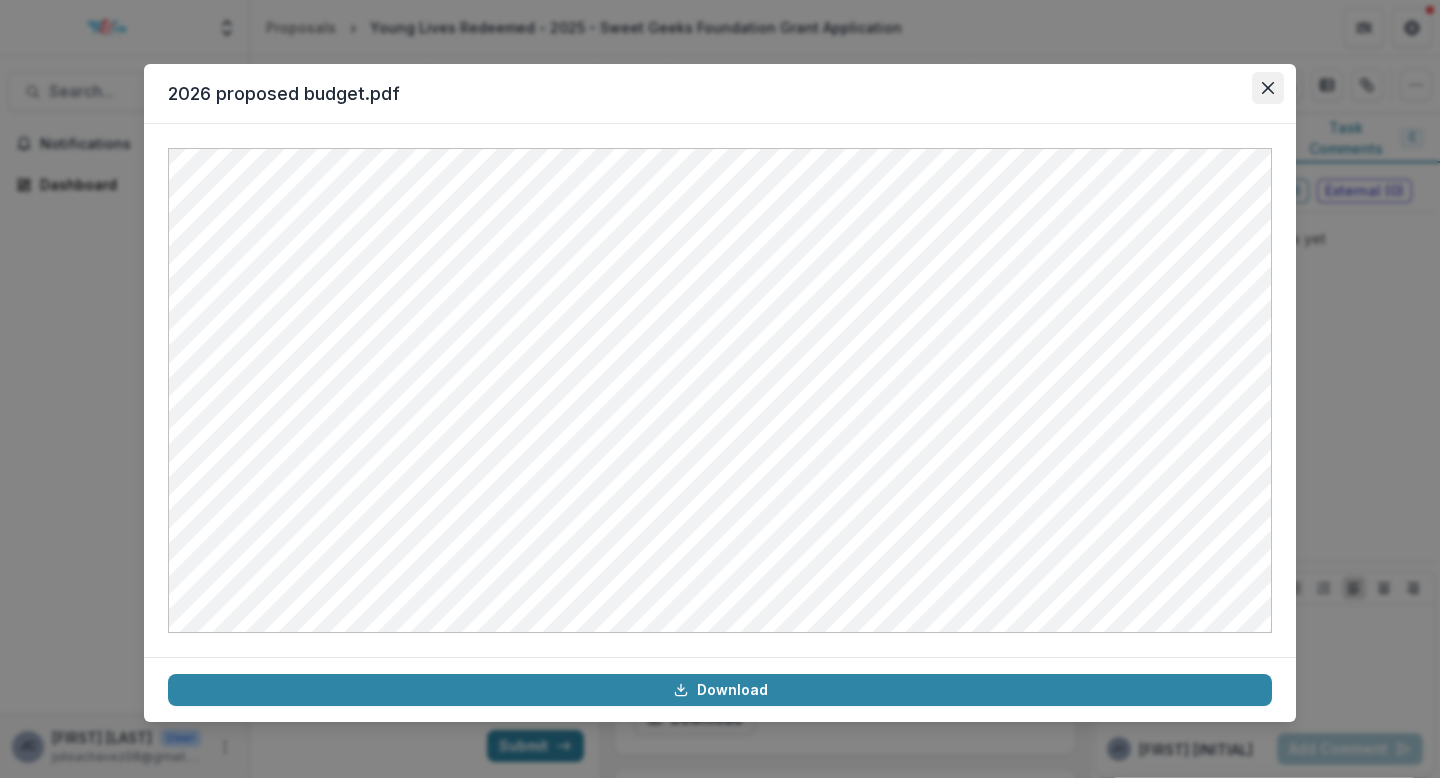click at bounding box center [1268, 88] 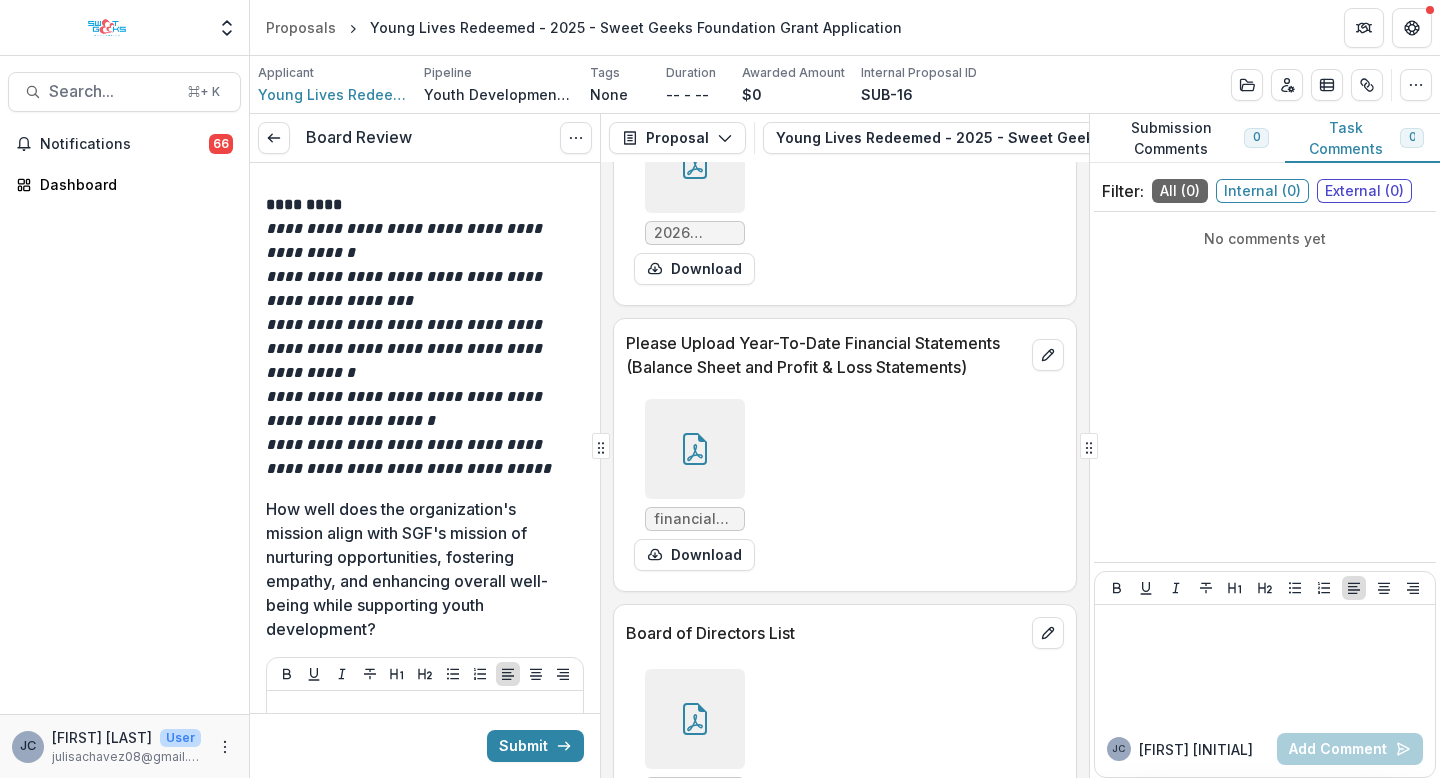 scroll, scrollTop: 8214, scrollLeft: 0, axis: vertical 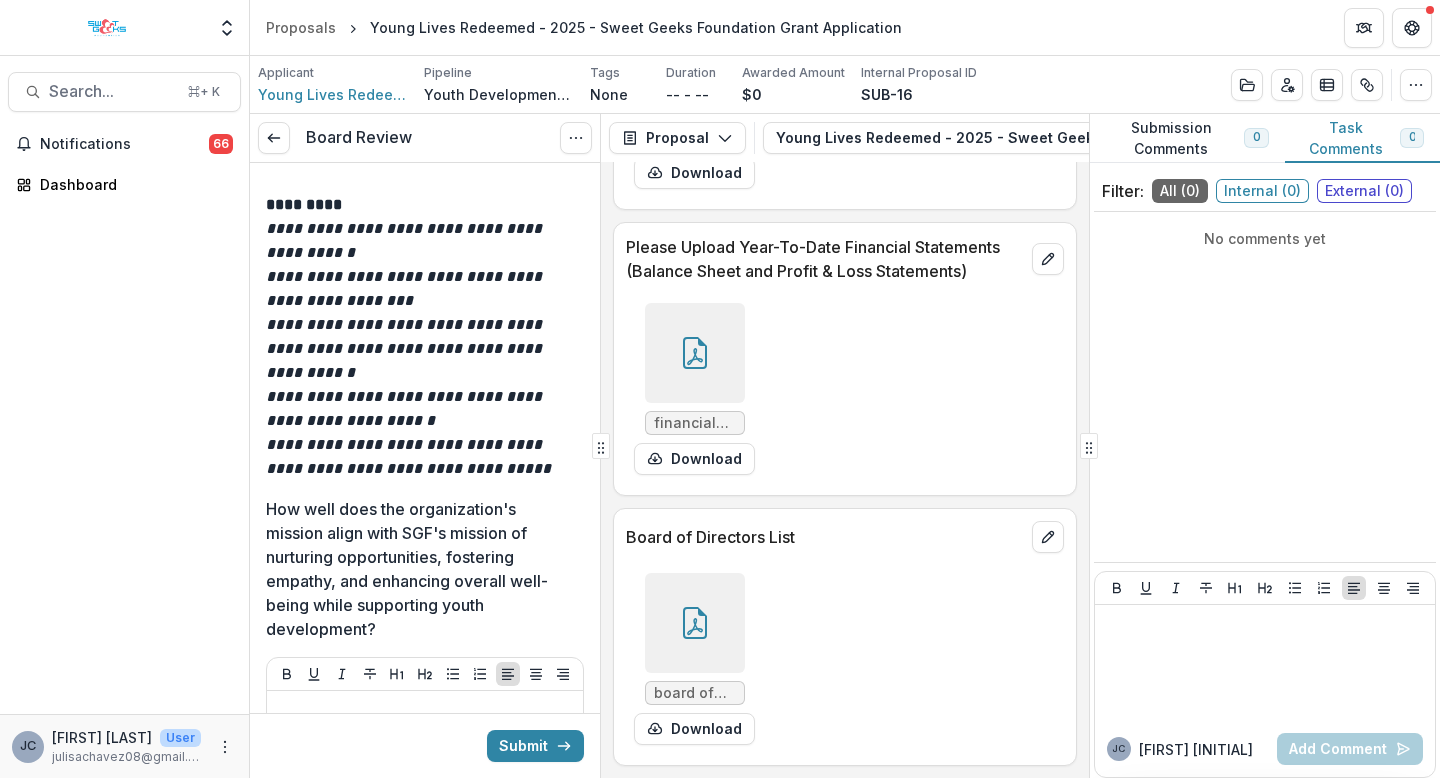click 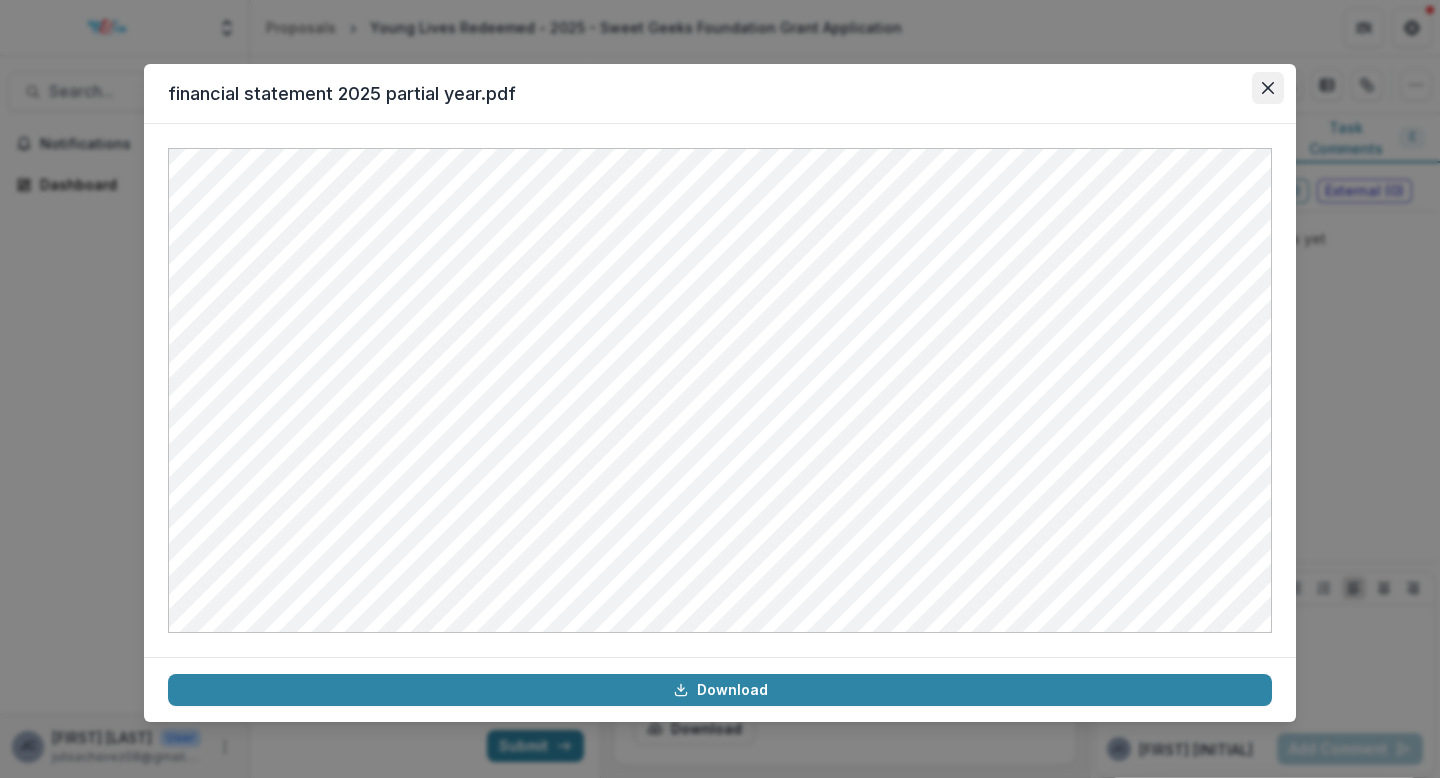 click 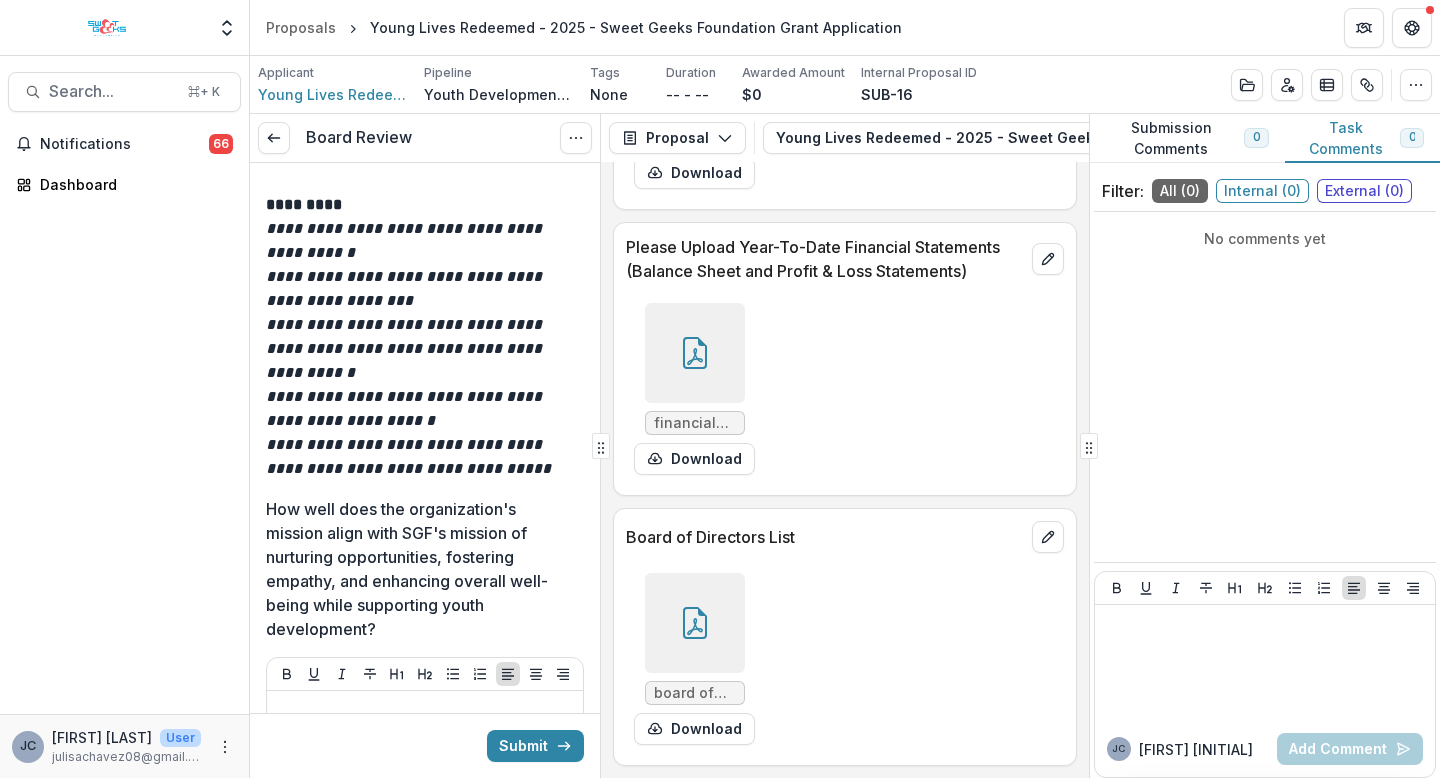 click at bounding box center [695, 623] 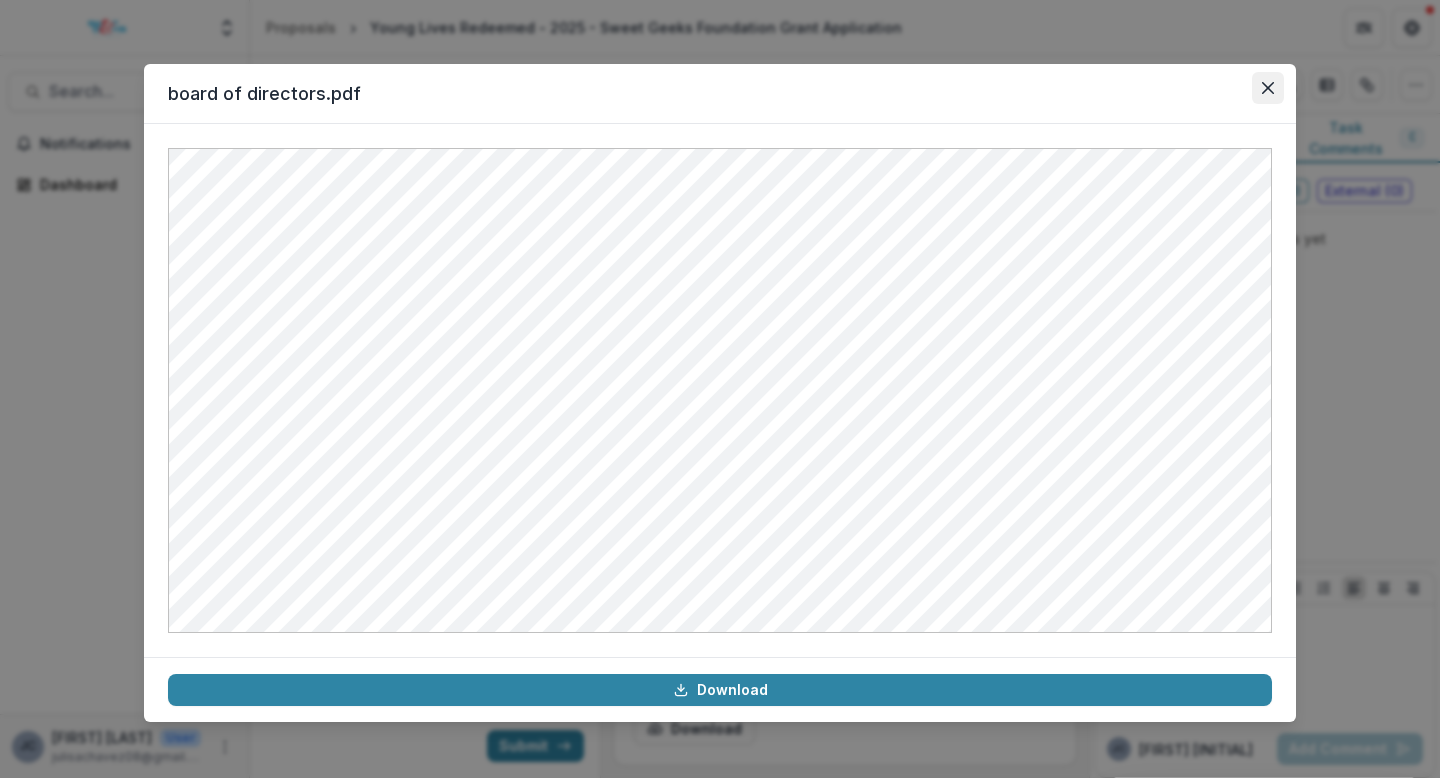 click at bounding box center [1268, 88] 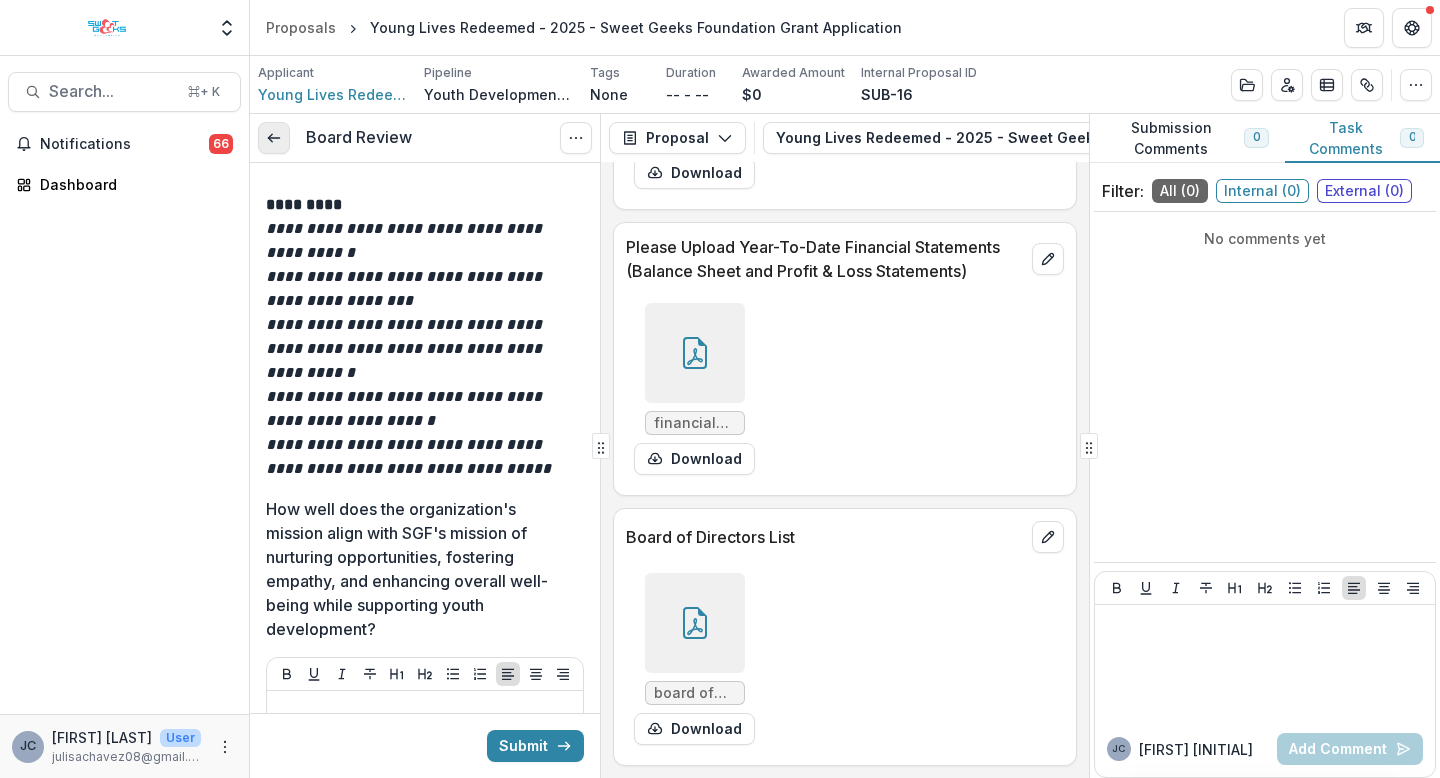 click at bounding box center [274, 138] 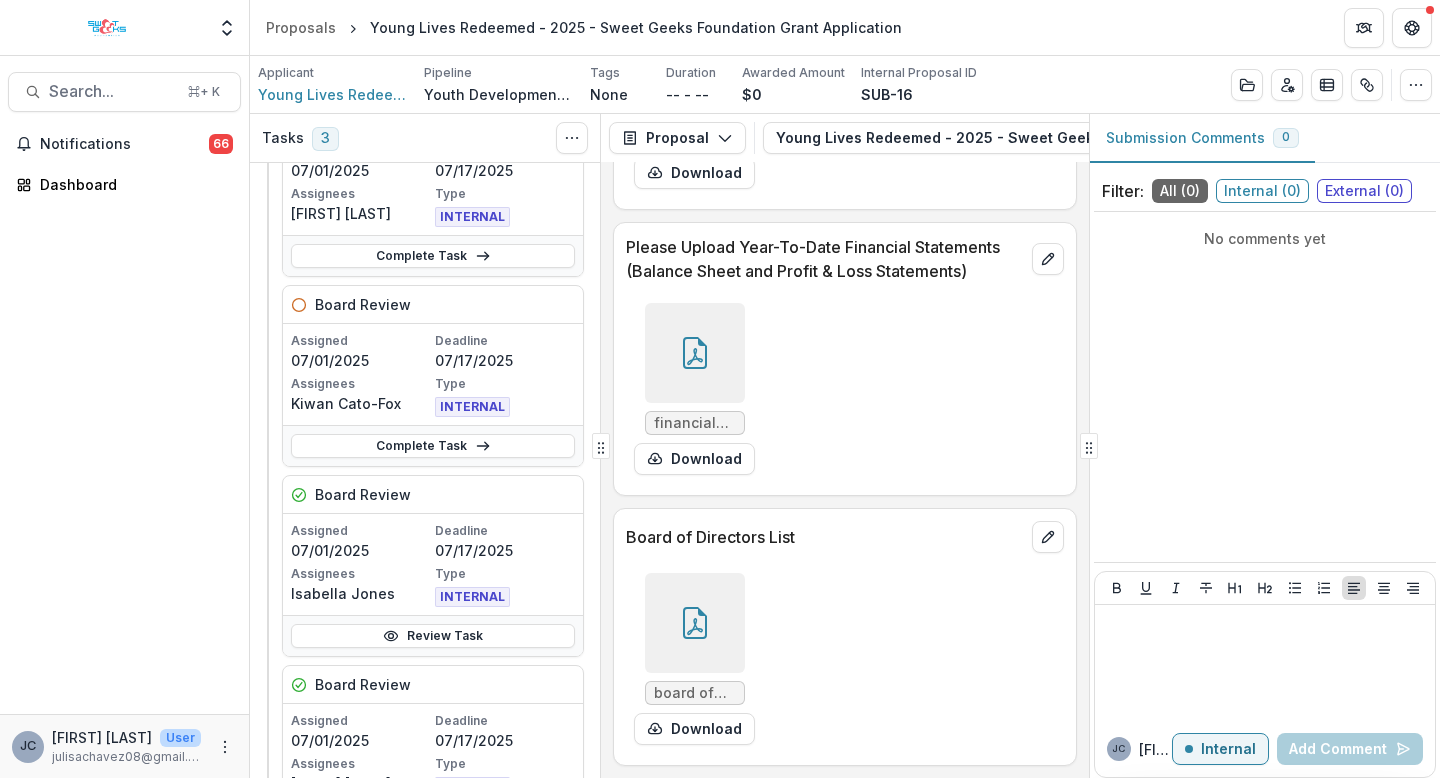 scroll, scrollTop: 510, scrollLeft: 0, axis: vertical 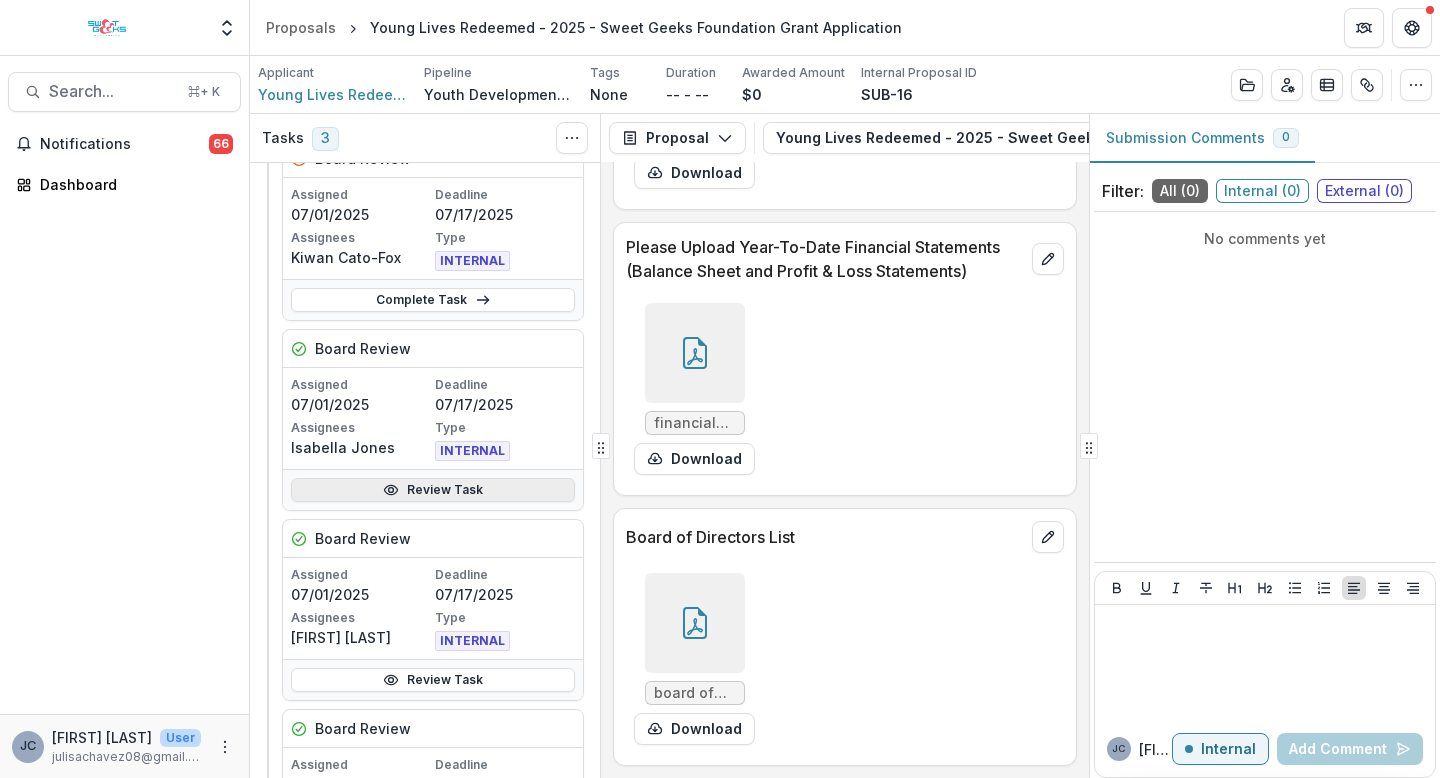 click on "Review Task" at bounding box center [433, 490] 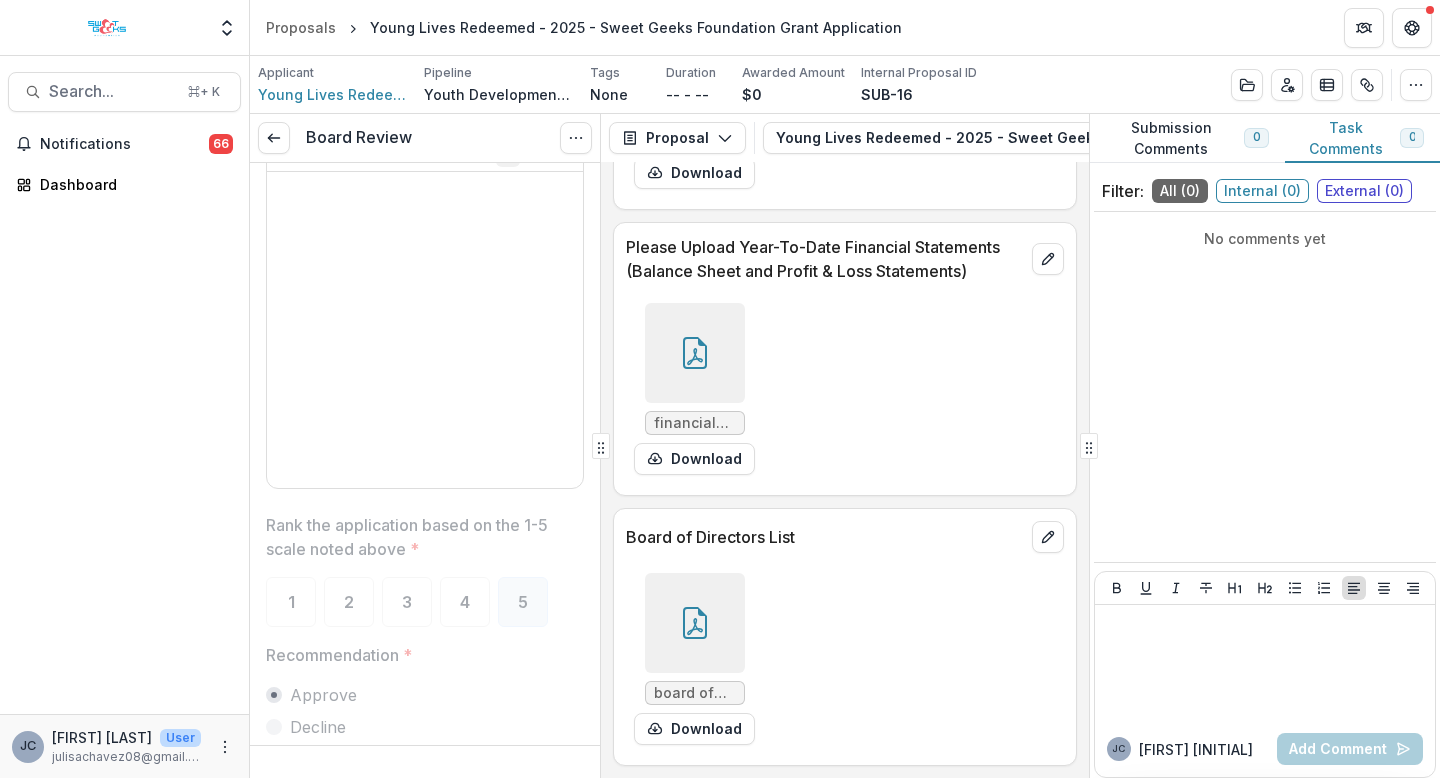 scroll, scrollTop: 3366, scrollLeft: 0, axis: vertical 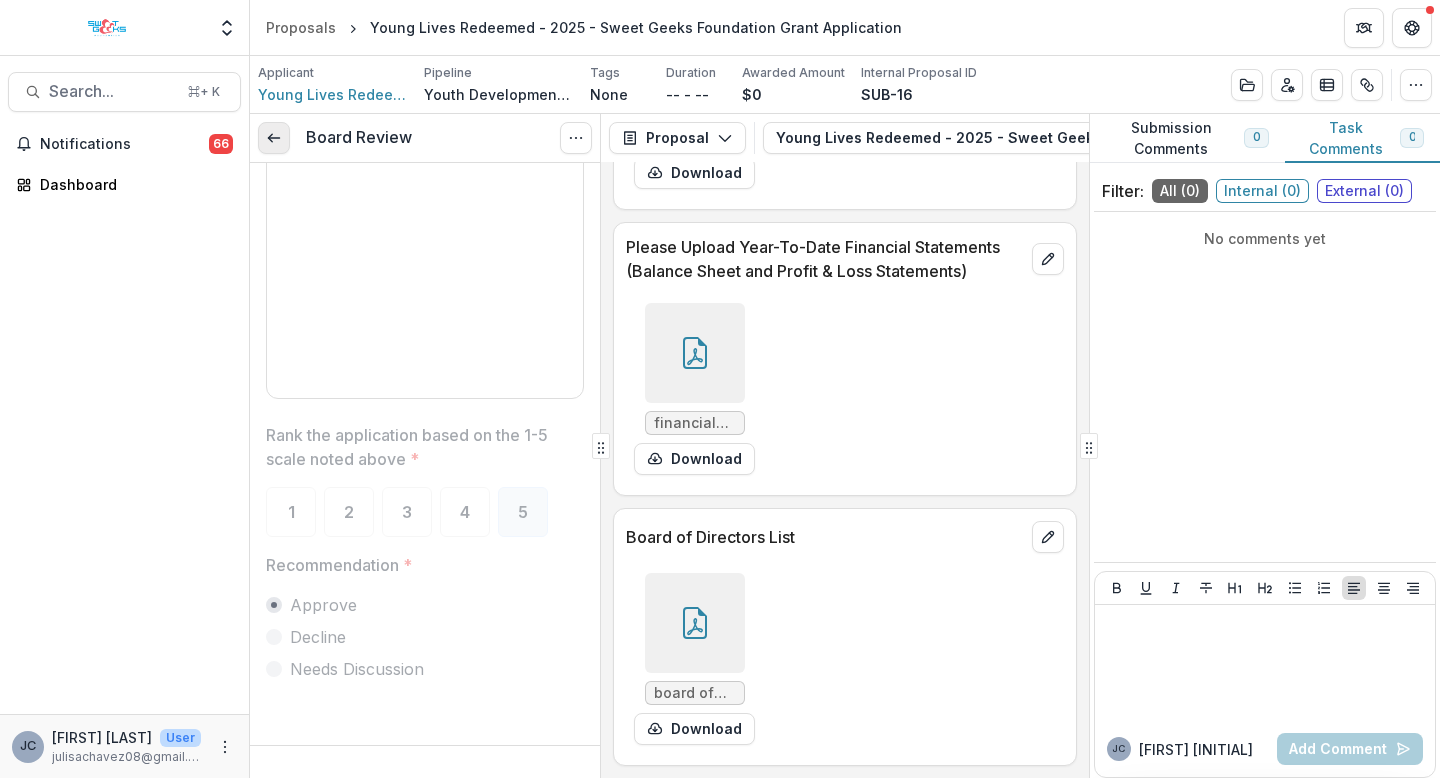 click at bounding box center (274, 138) 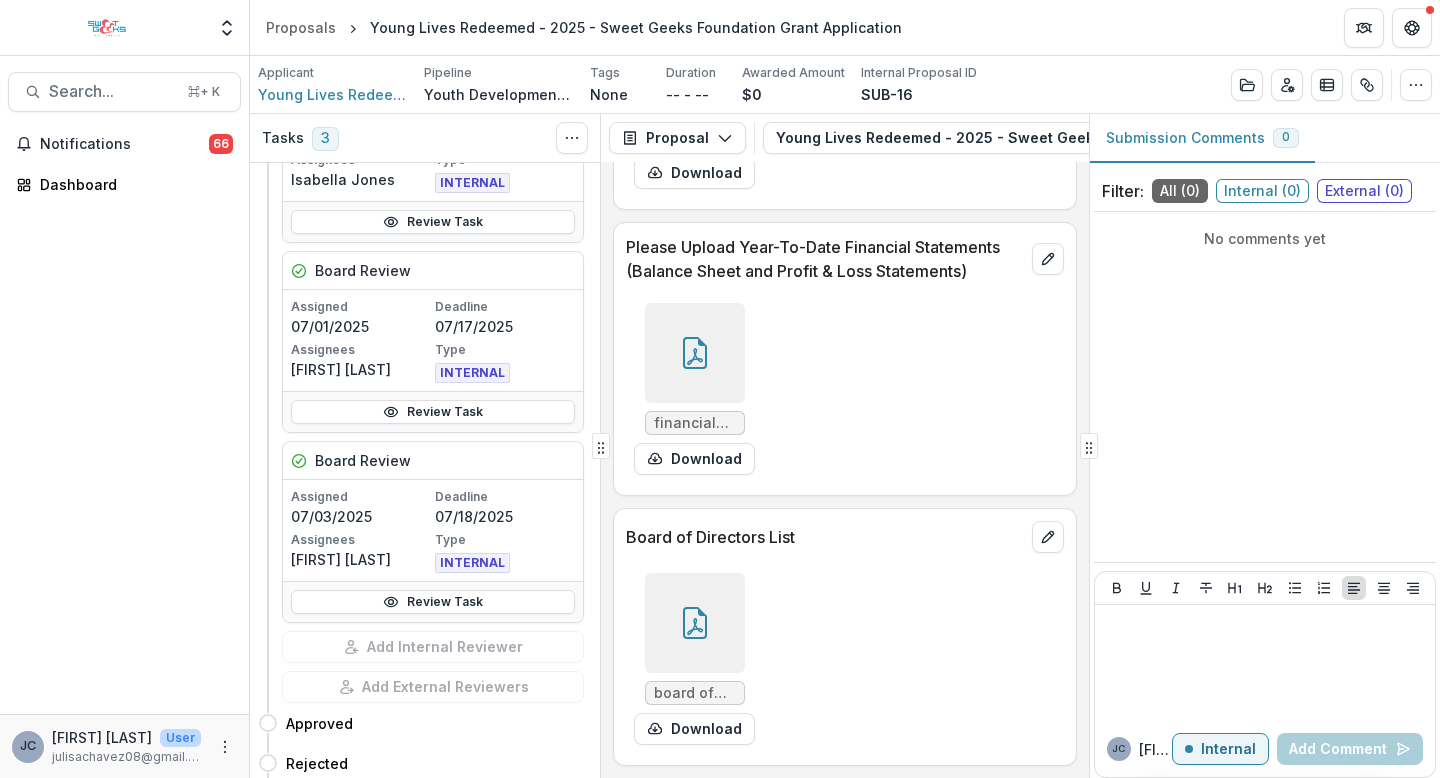 scroll, scrollTop: 779, scrollLeft: 0, axis: vertical 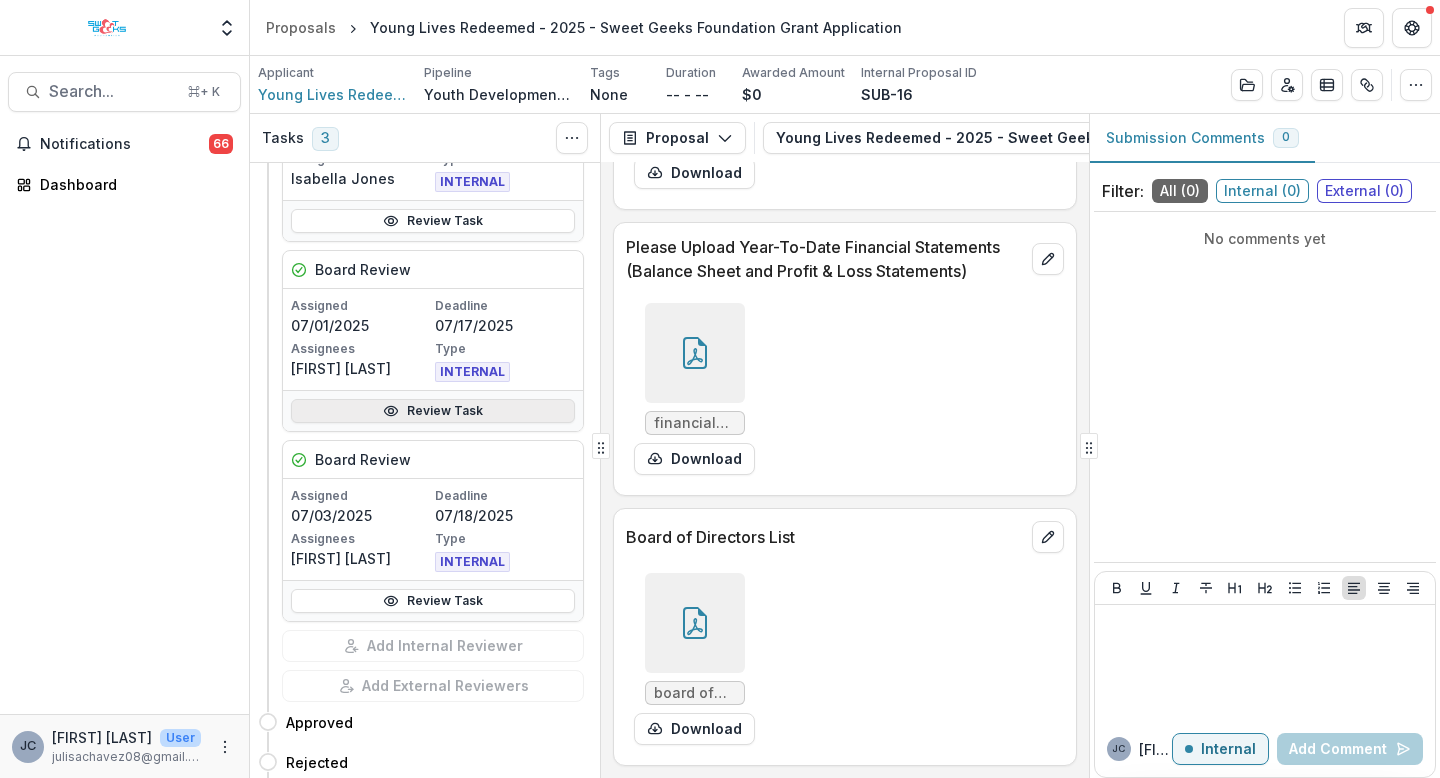 click on "Review Task" at bounding box center [433, 411] 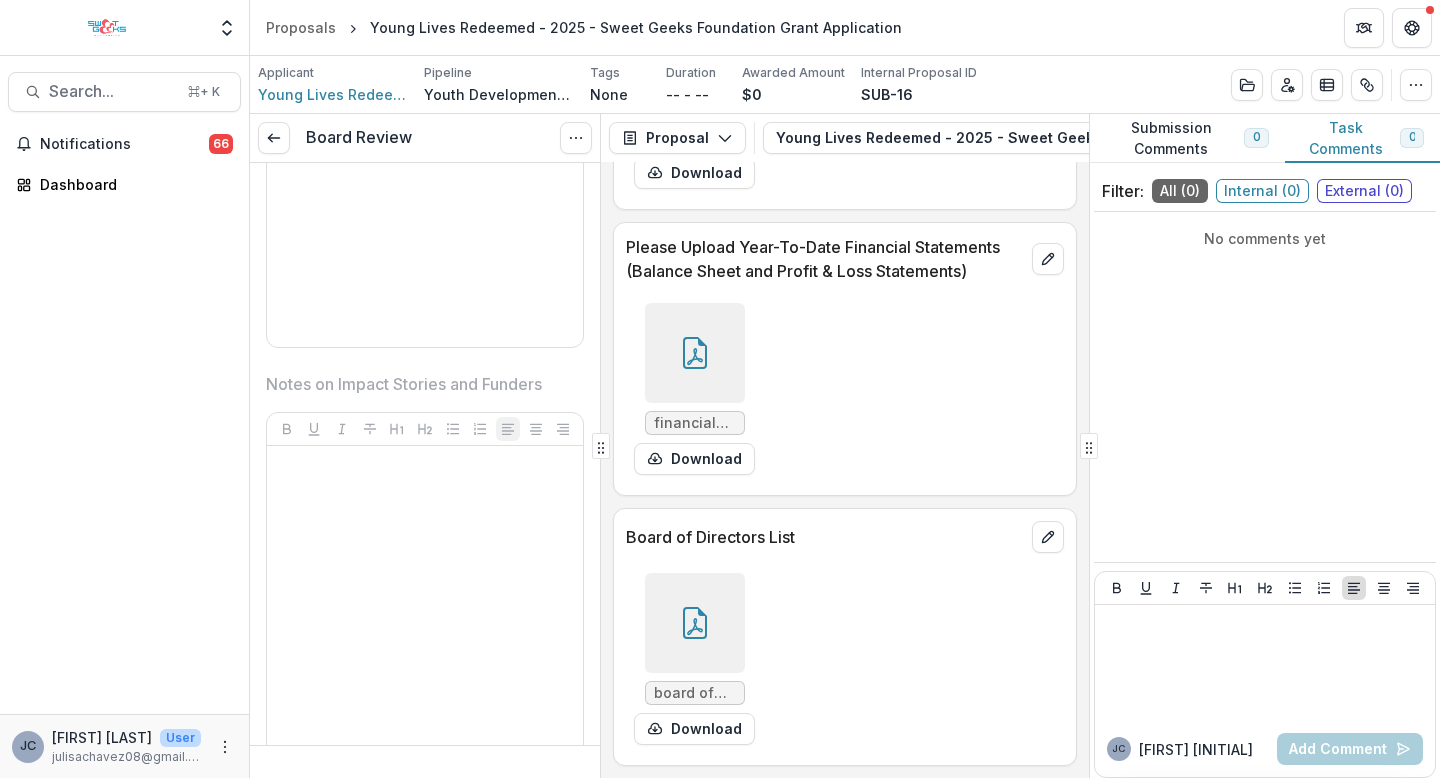 scroll, scrollTop: 3366, scrollLeft: 0, axis: vertical 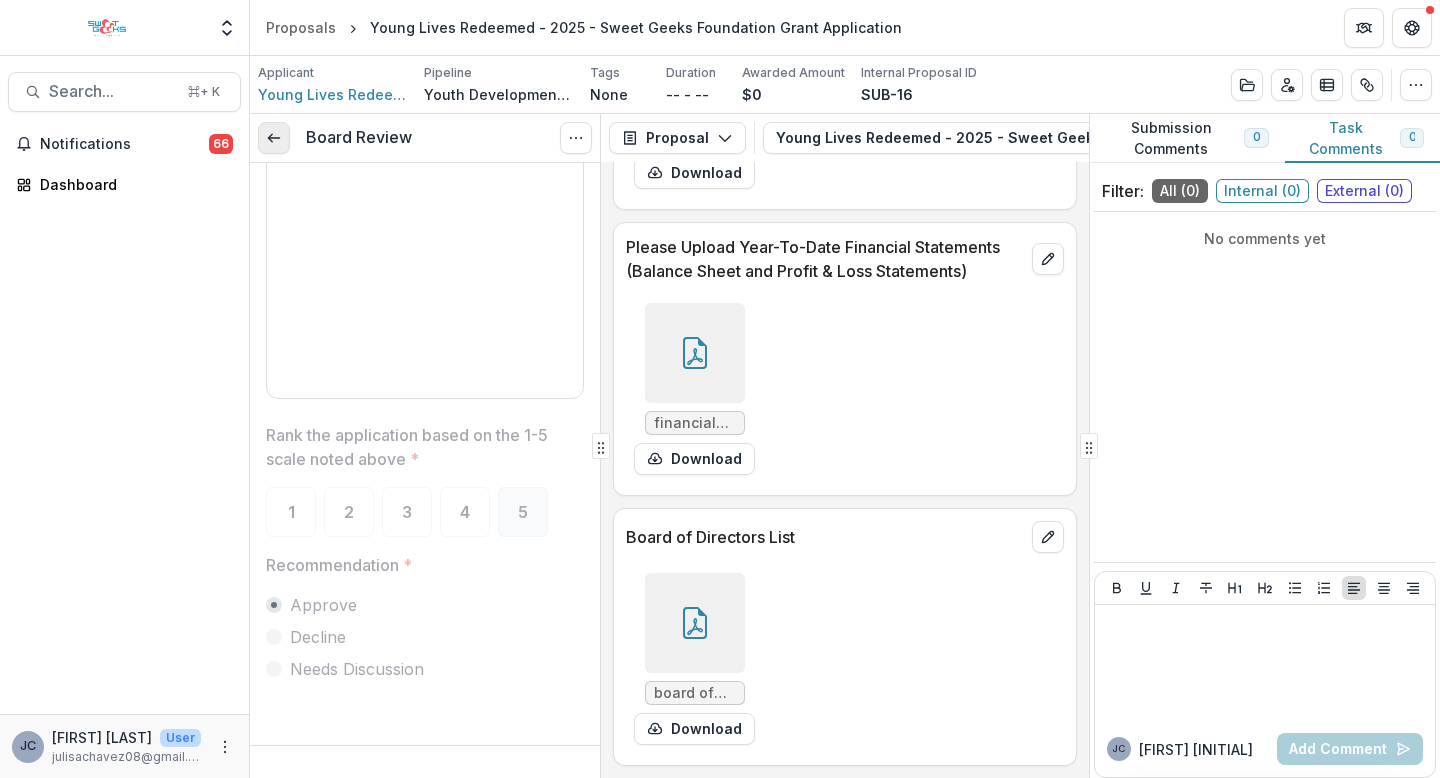 click 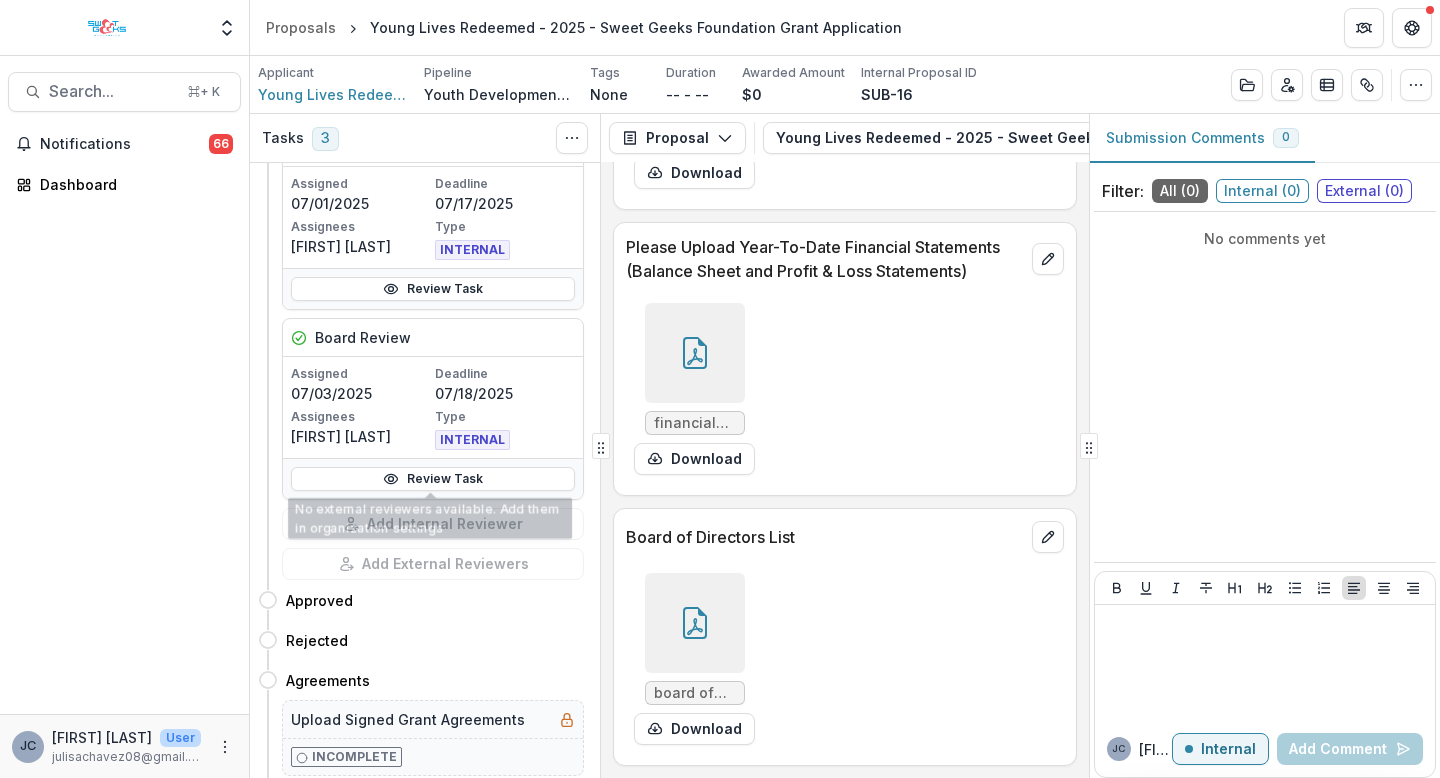 scroll, scrollTop: 797, scrollLeft: 0, axis: vertical 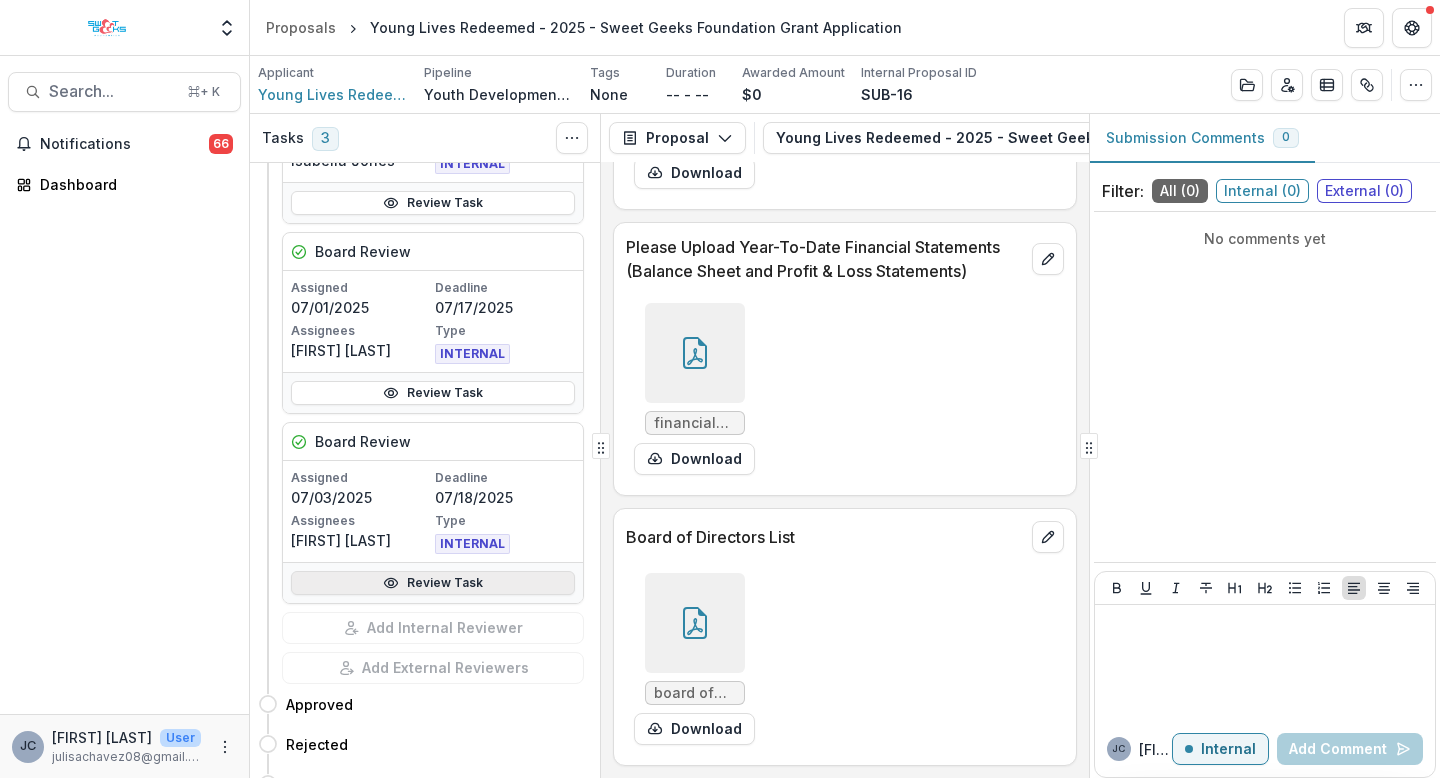 click on "Review Task" at bounding box center [433, 583] 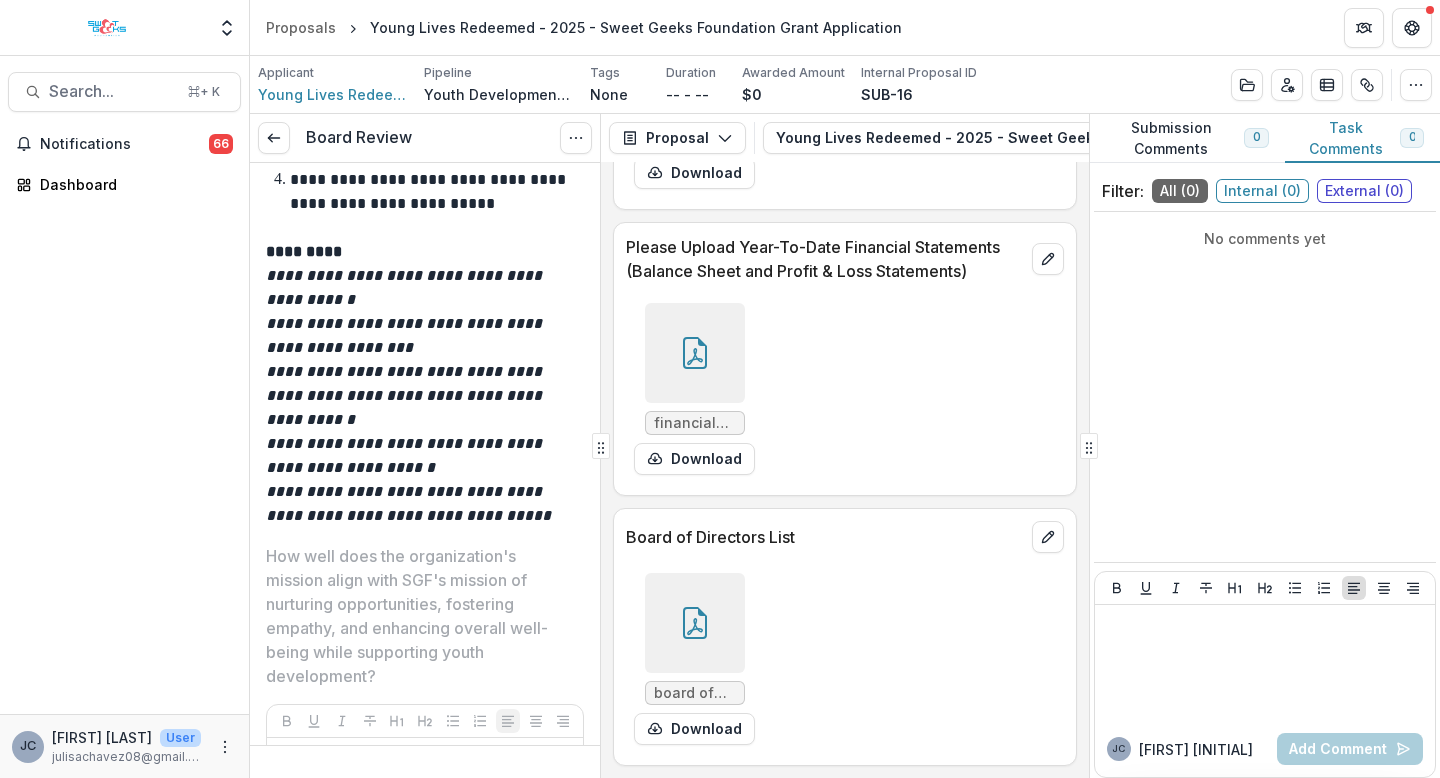 scroll, scrollTop: 0, scrollLeft: 0, axis: both 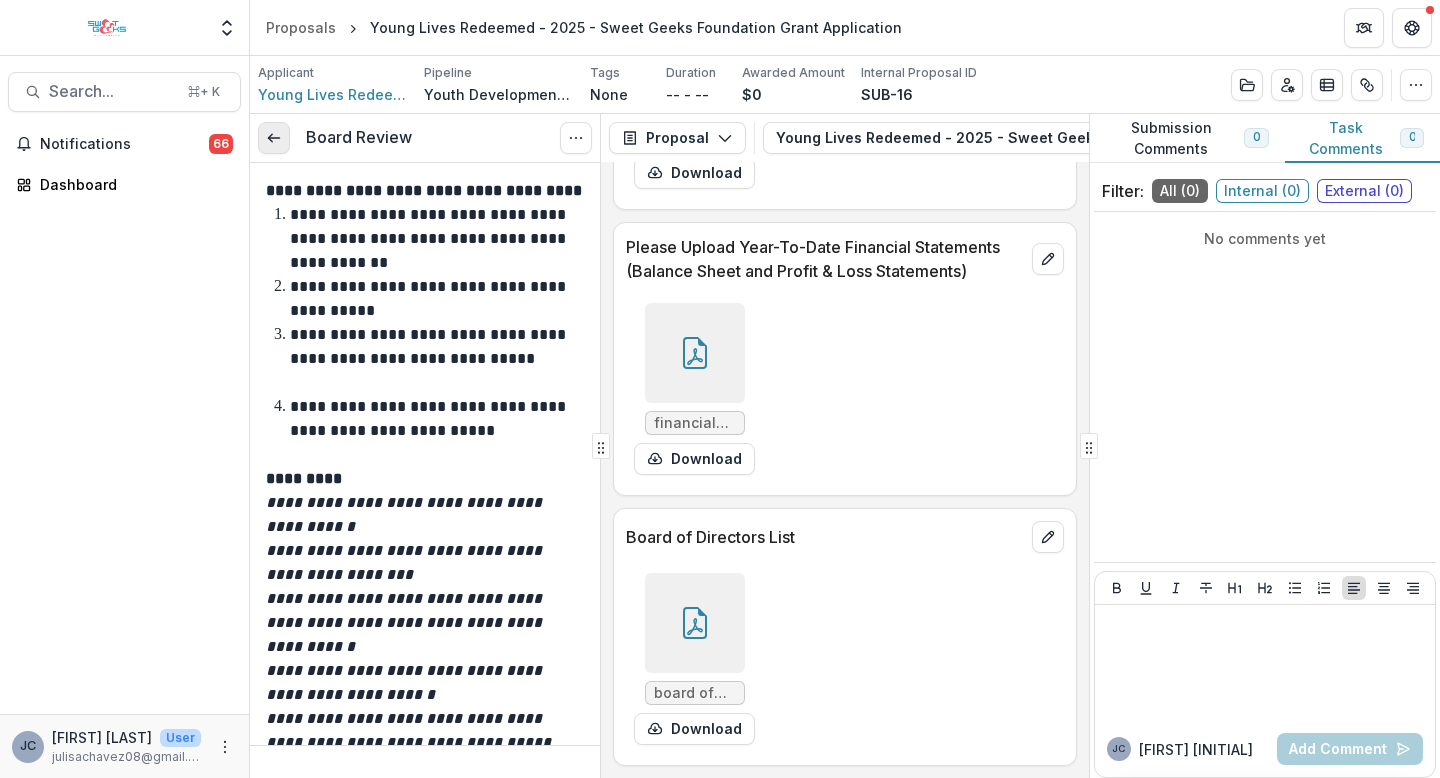 click 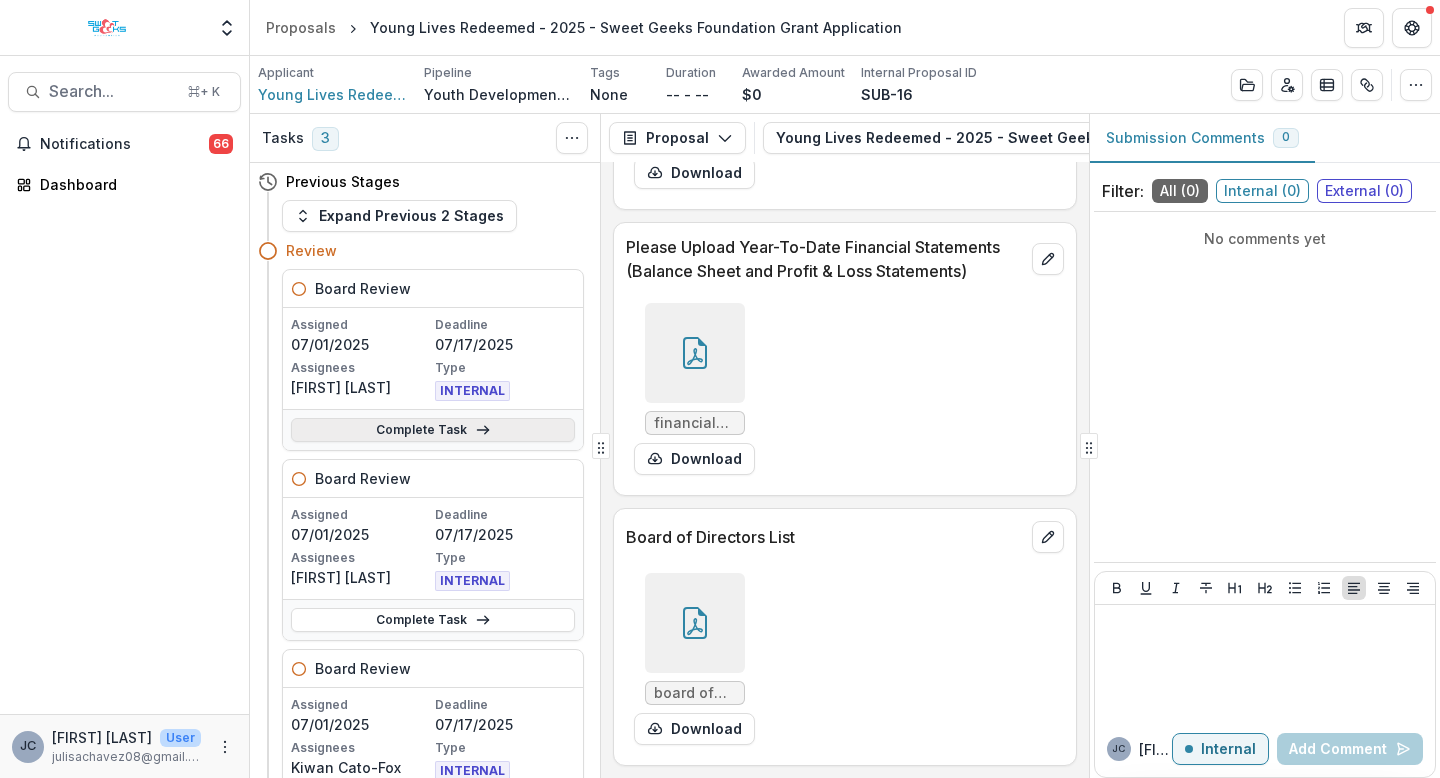 click on "Complete Task" at bounding box center (433, 430) 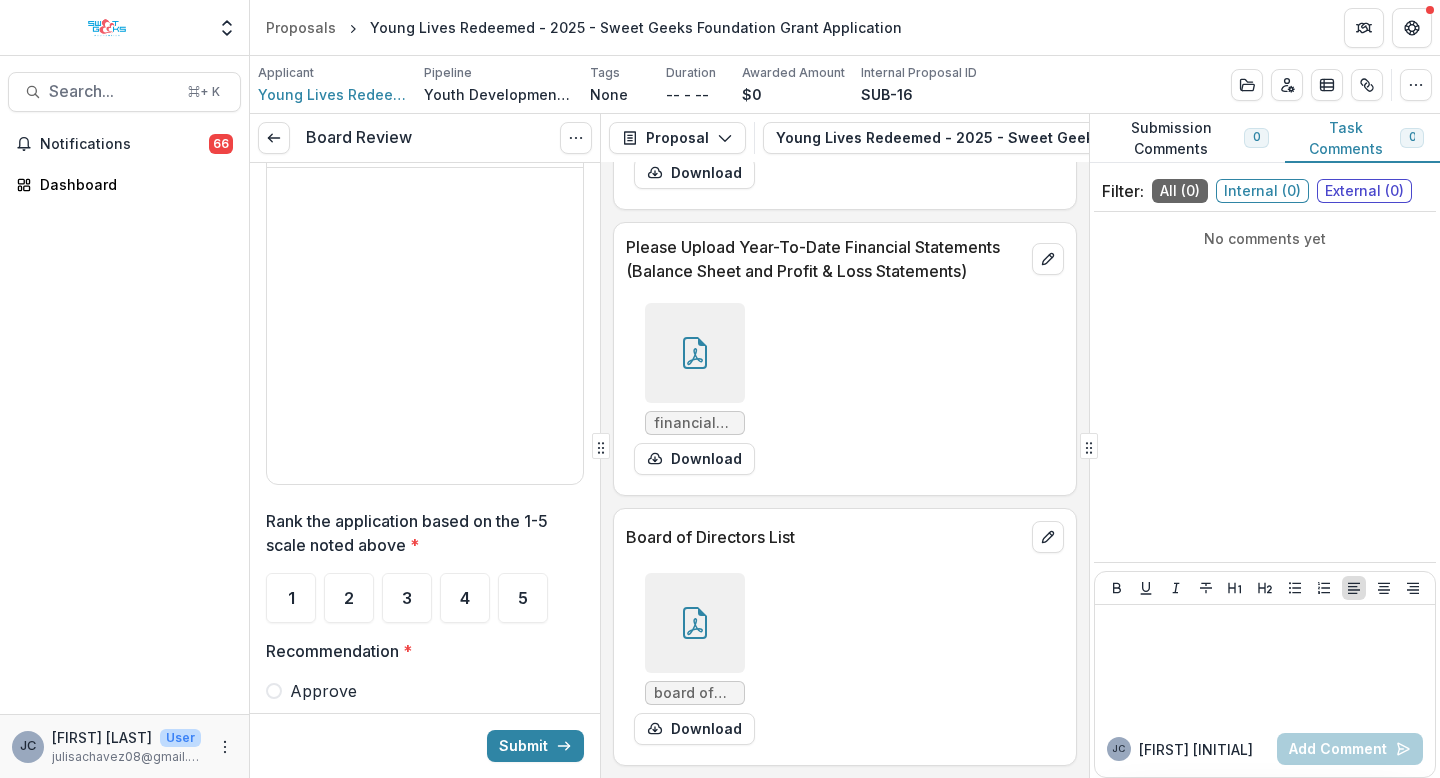 scroll, scrollTop: 3398, scrollLeft: 0, axis: vertical 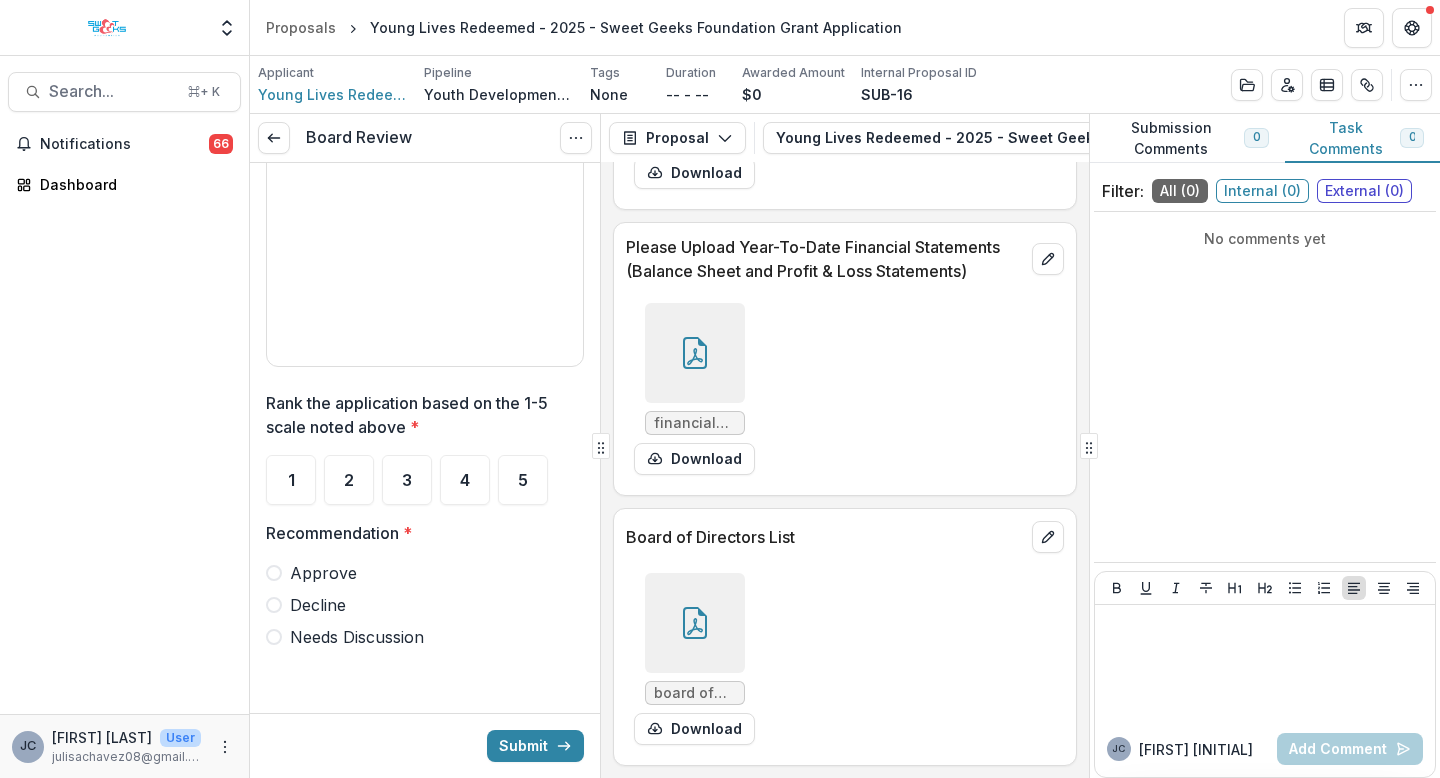 click on "Approve" at bounding box center (323, 573) 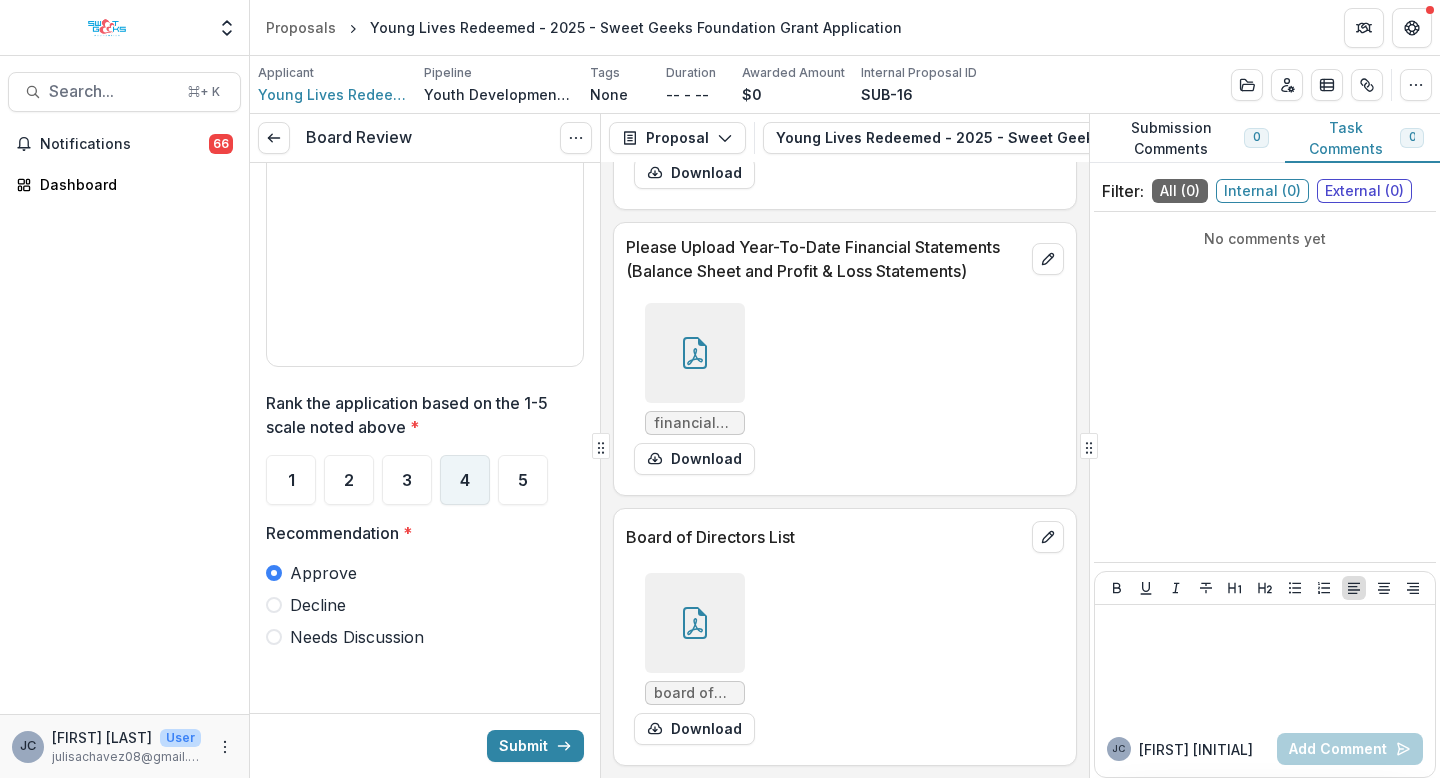 click on "4" at bounding box center [465, 480] 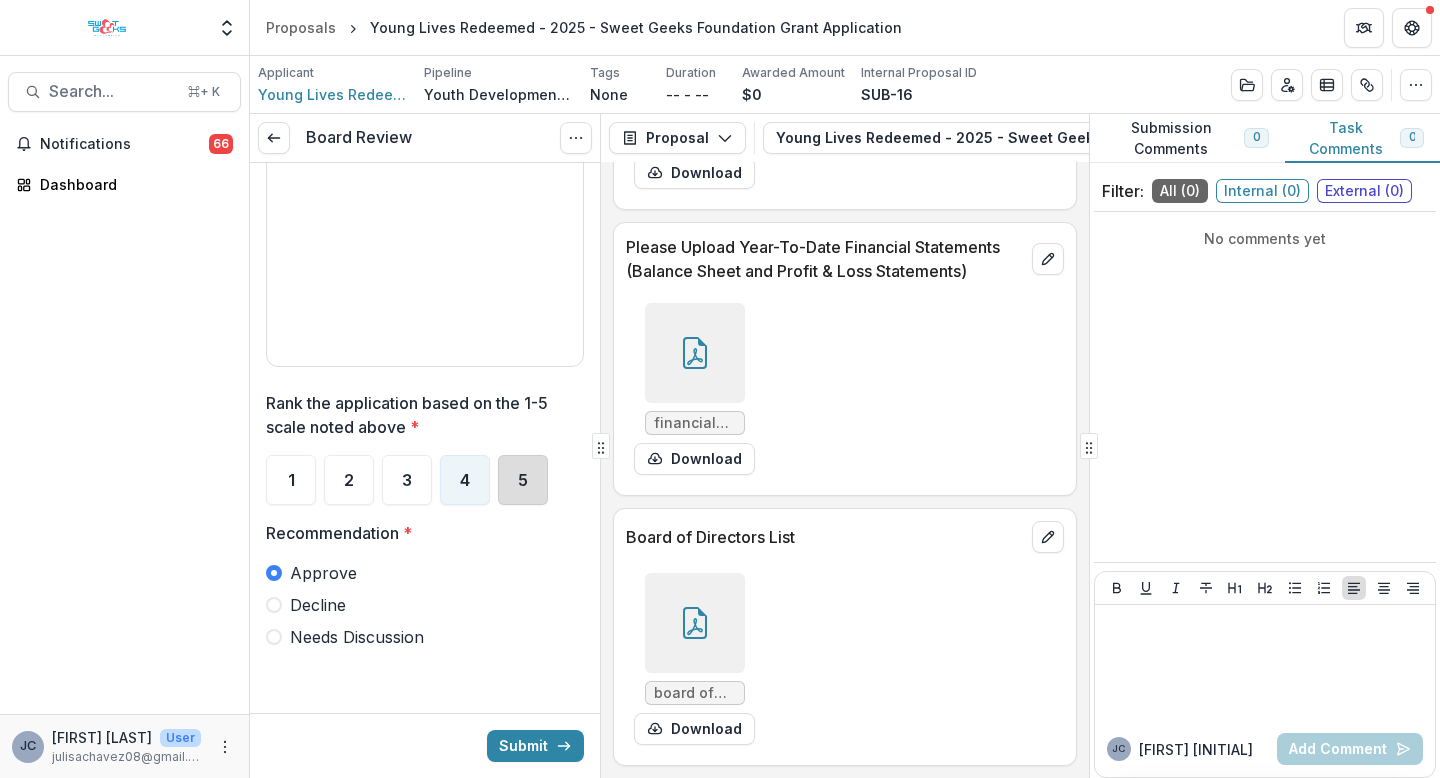 click on "5" at bounding box center [523, 480] 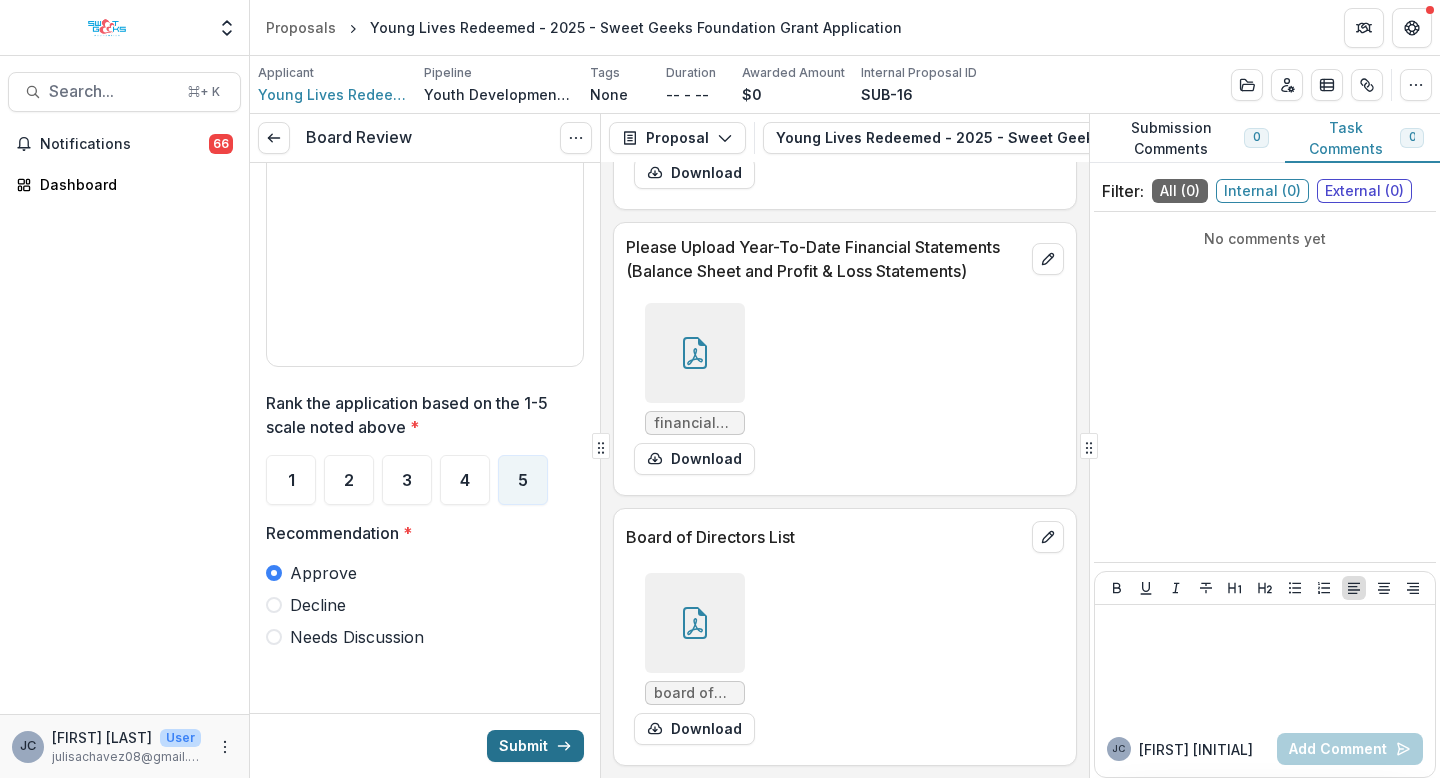 click on "Submit" at bounding box center (535, 746) 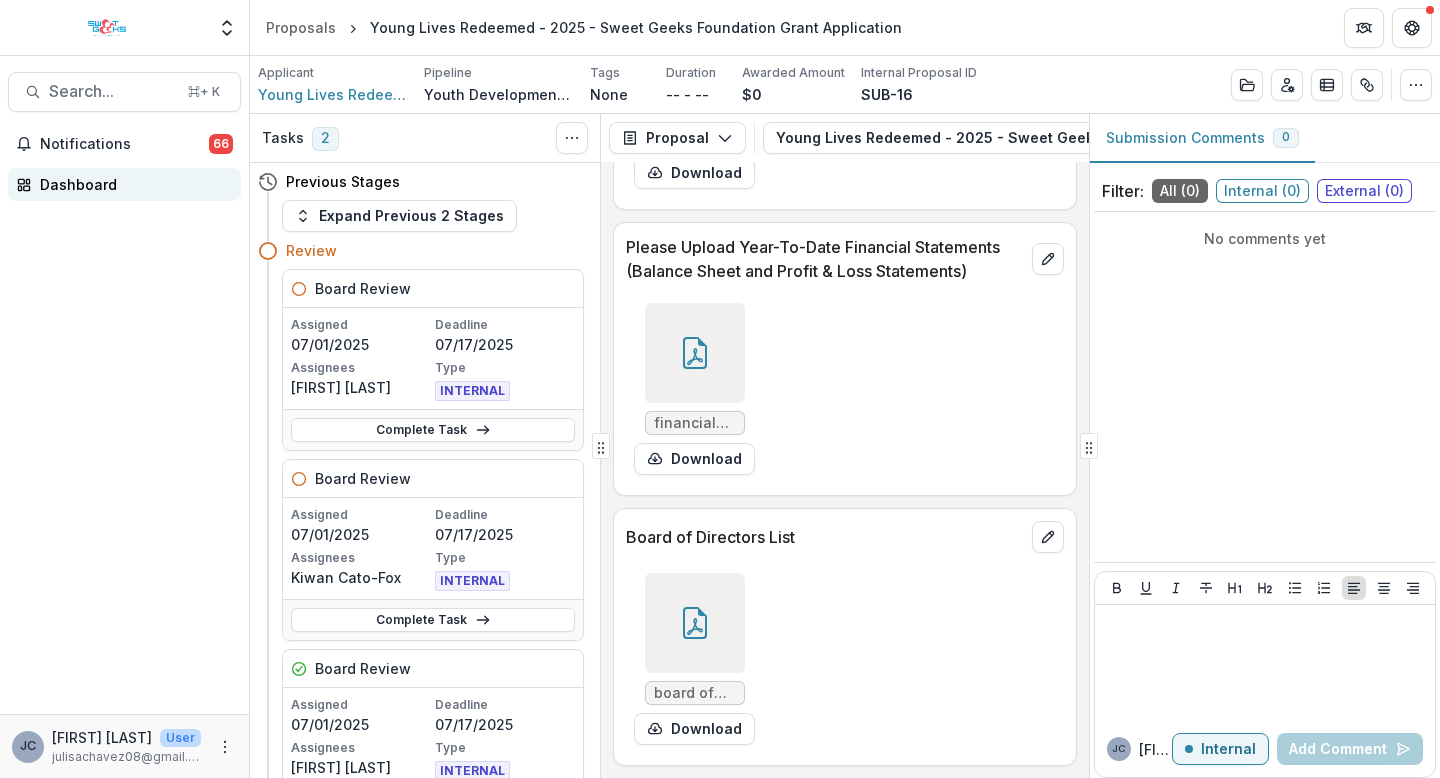 click on "Dashboard" at bounding box center [132, 184] 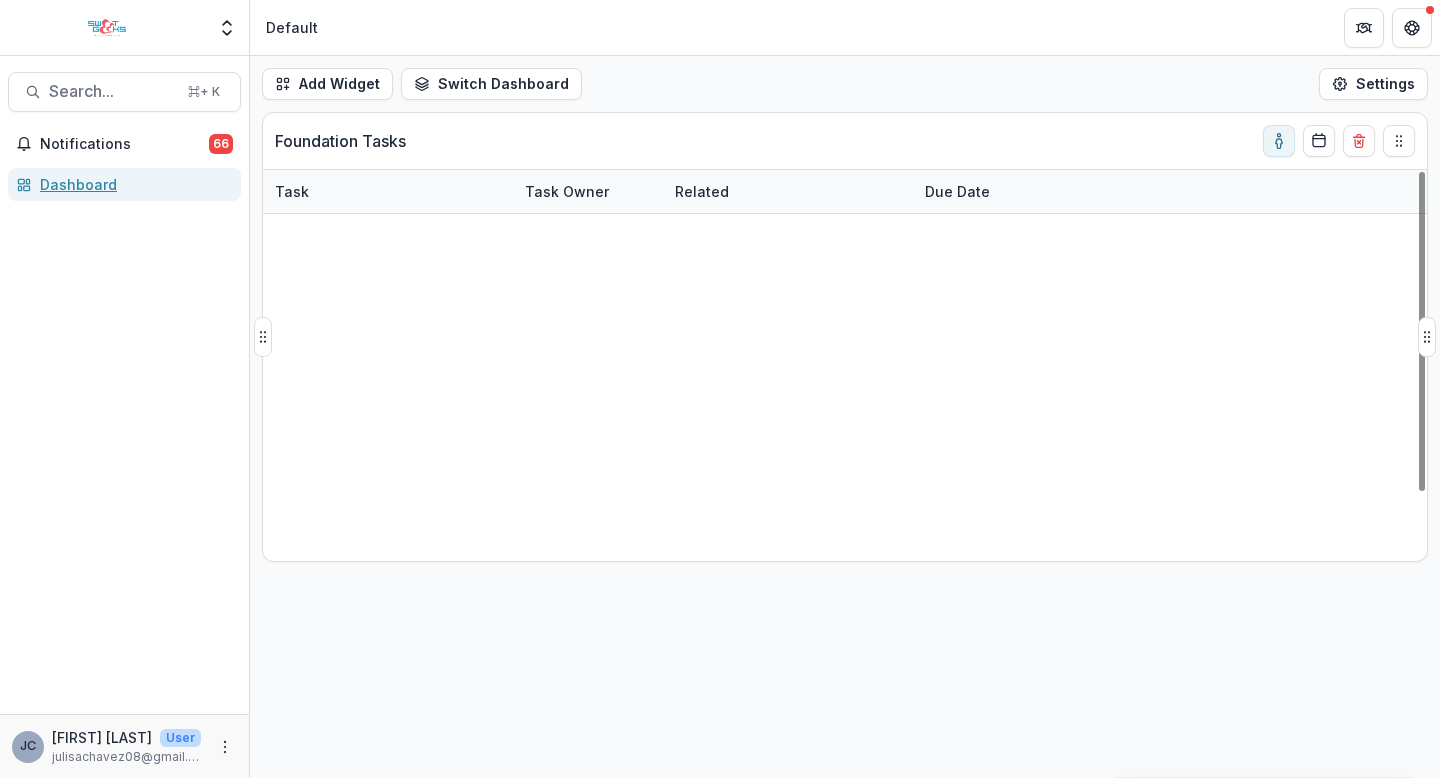 scroll, scrollTop: 0, scrollLeft: 0, axis: both 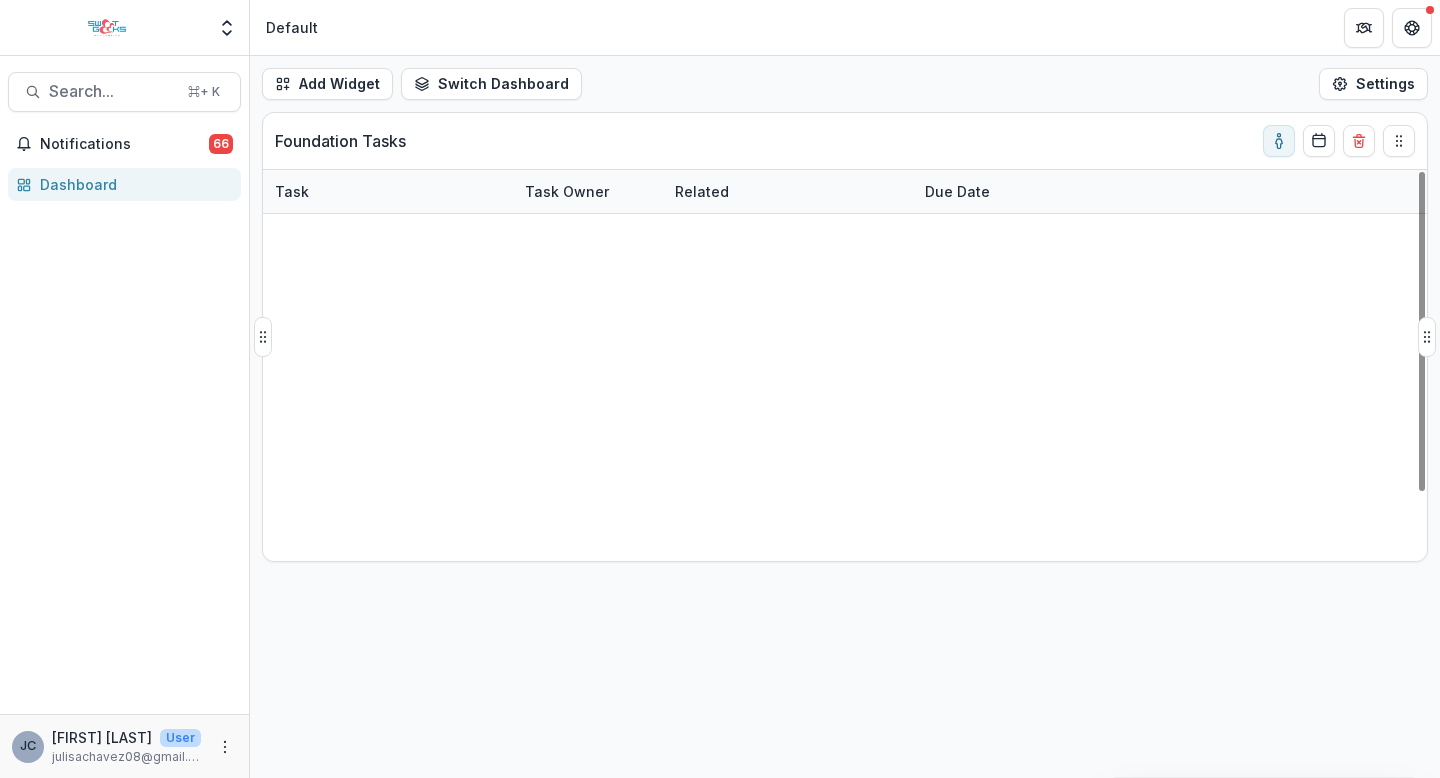 click on "Let’s Be Kind - 2025 - Sweet Geeks Foundation Grant Application" at bounding box center (788, 235) 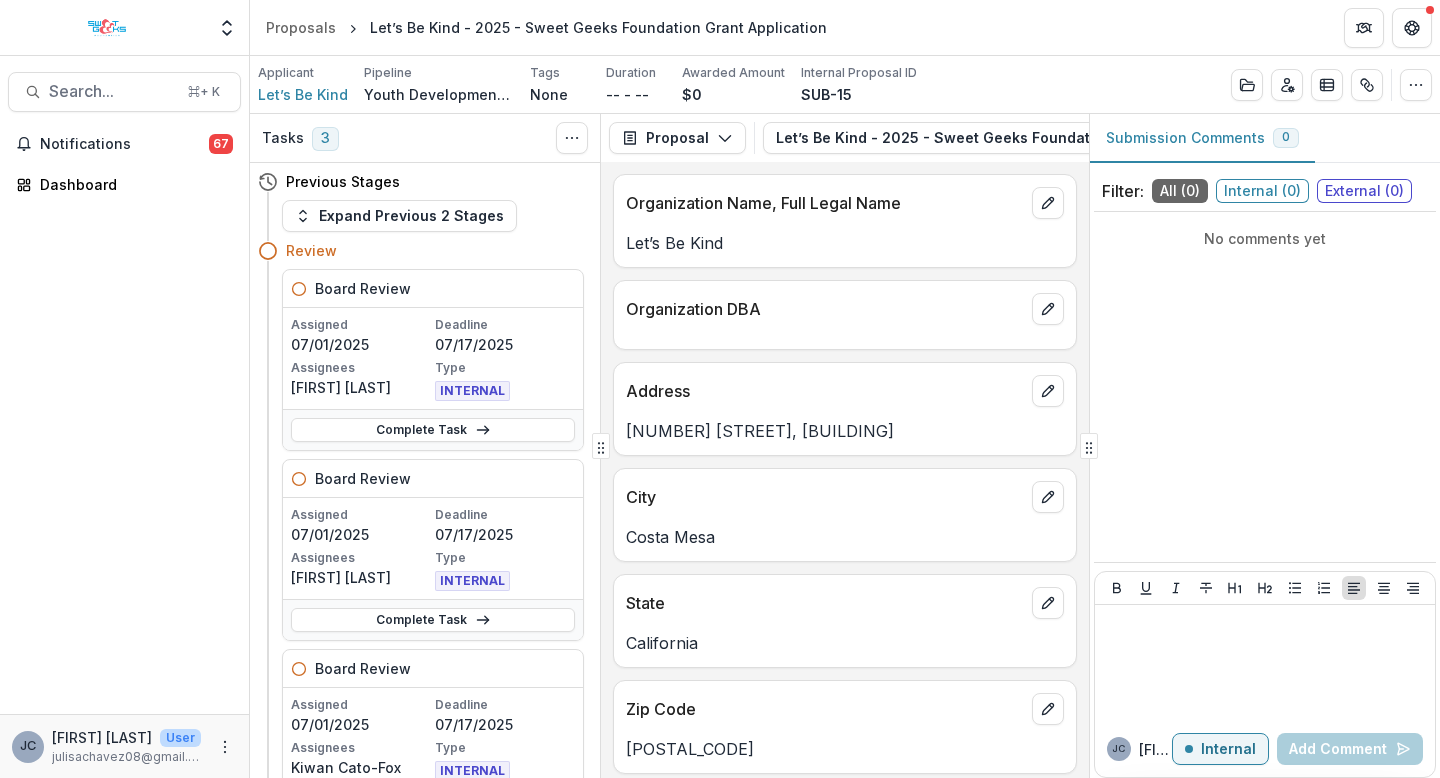 click on "Let’s Be Kind" at bounding box center [845, 243] 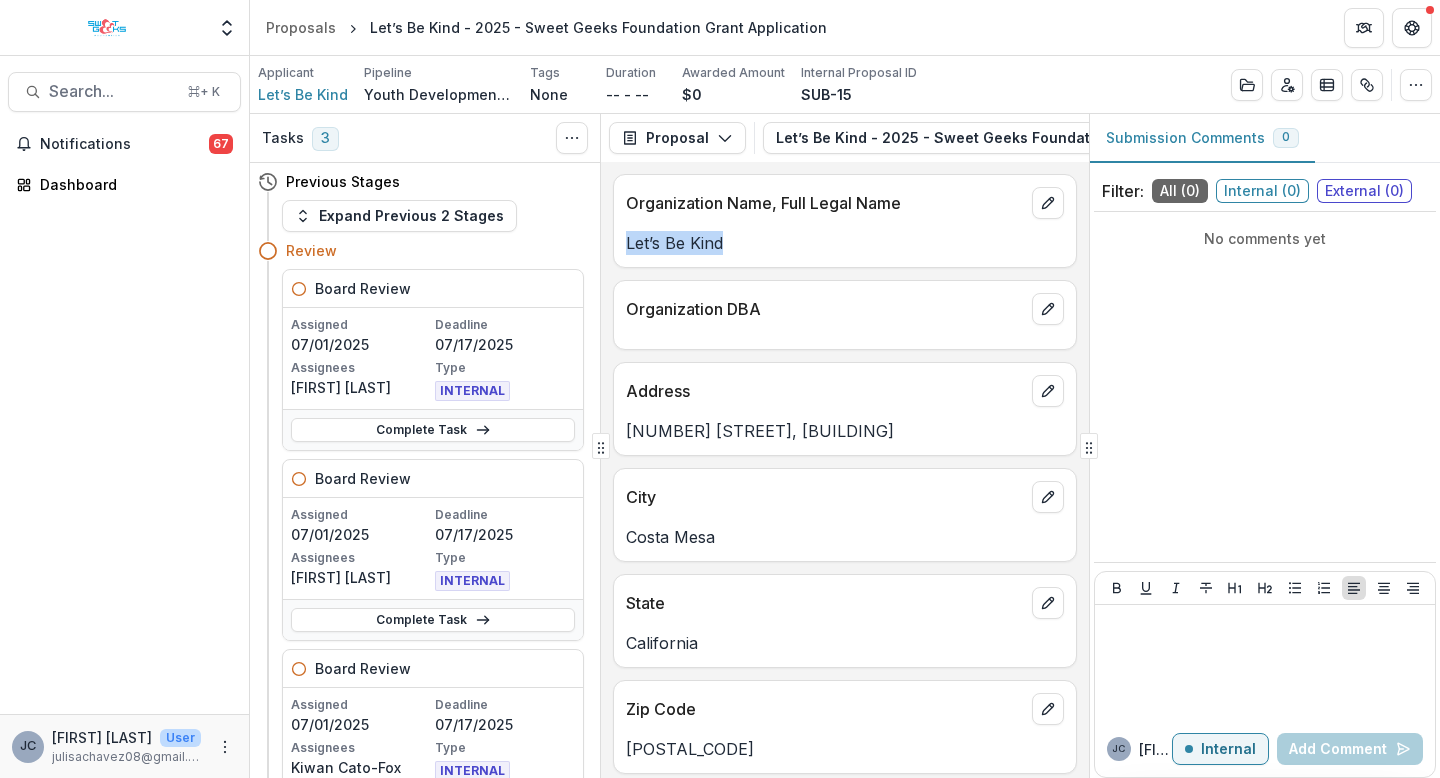 drag, startPoint x: 707, startPoint y: 243, endPoint x: 607, endPoint y: 248, distance: 100.12492 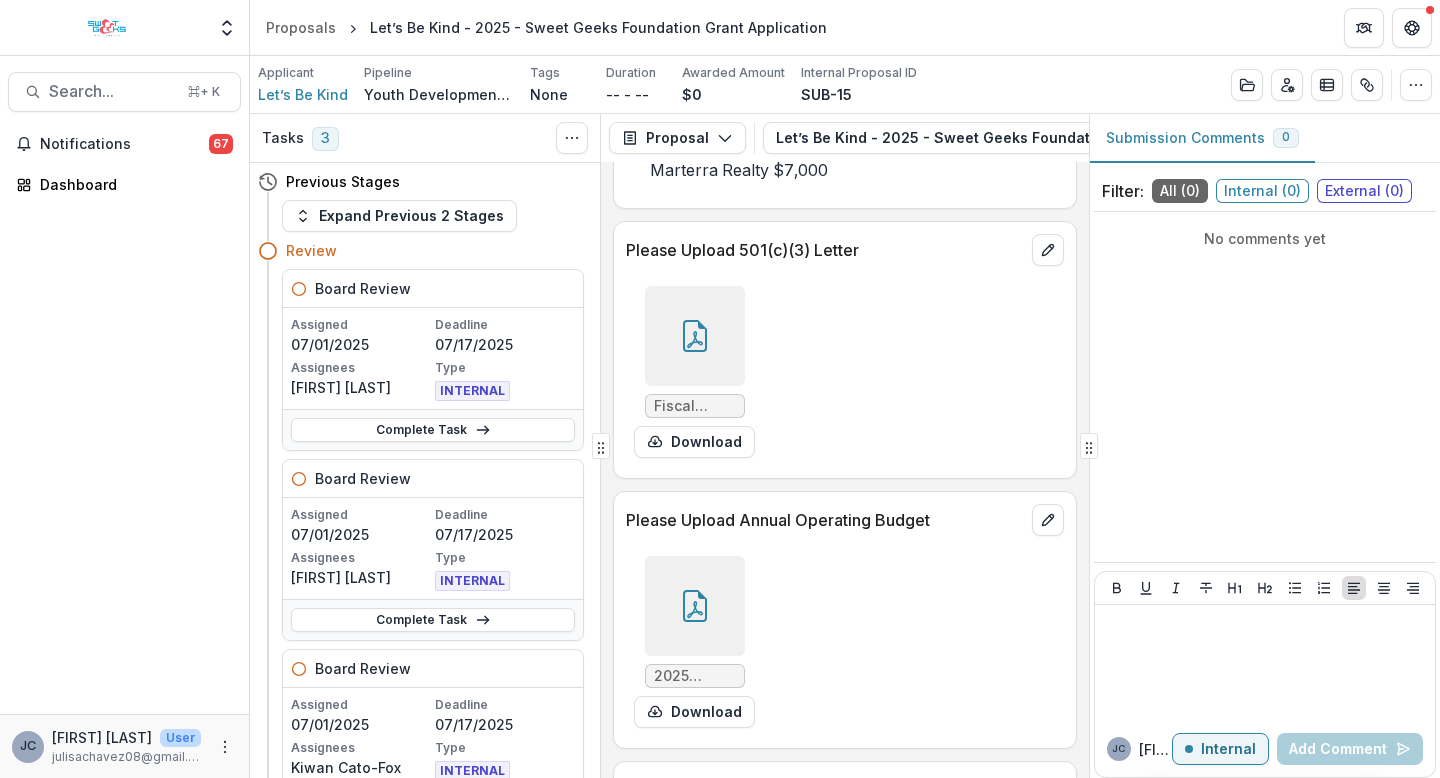 scroll, scrollTop: 8795, scrollLeft: 0, axis: vertical 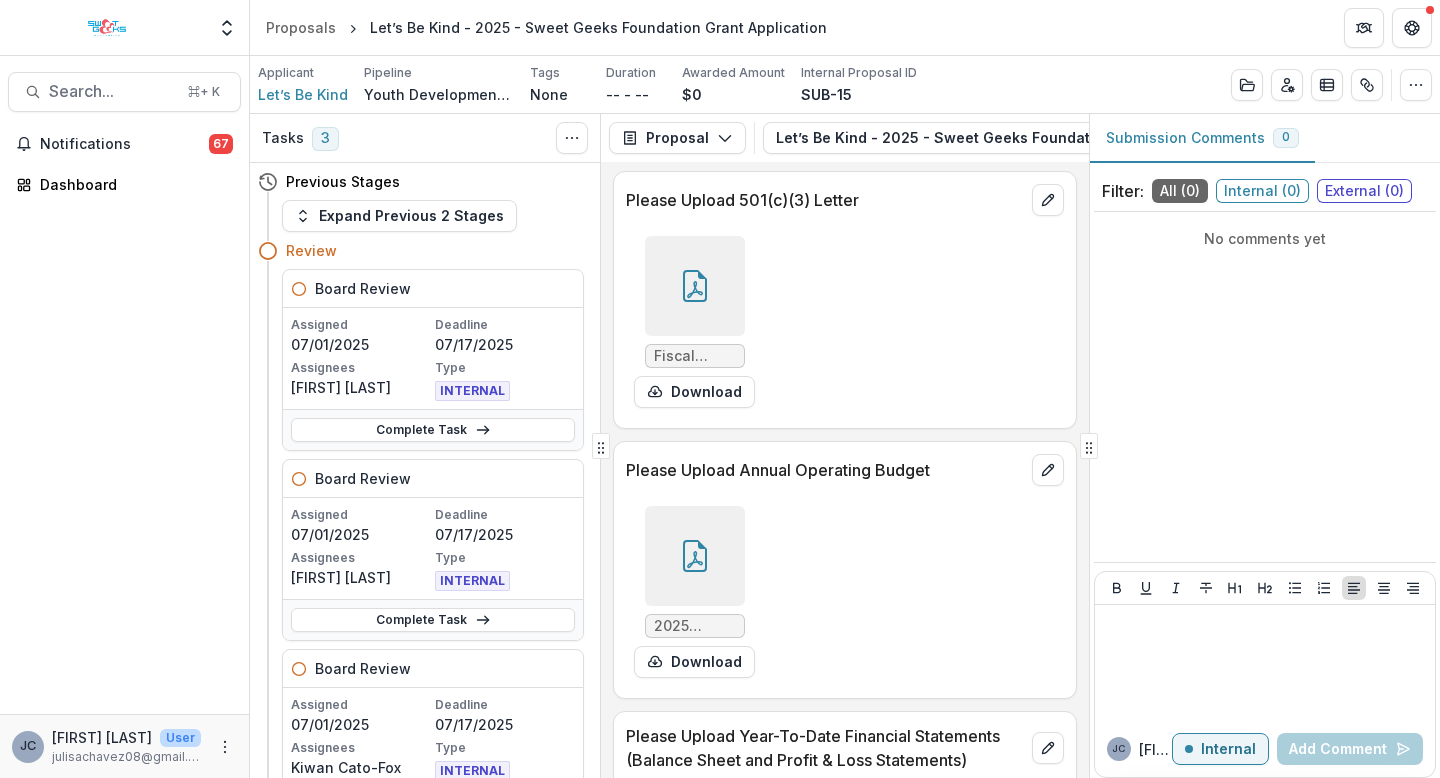 click at bounding box center [695, 286] 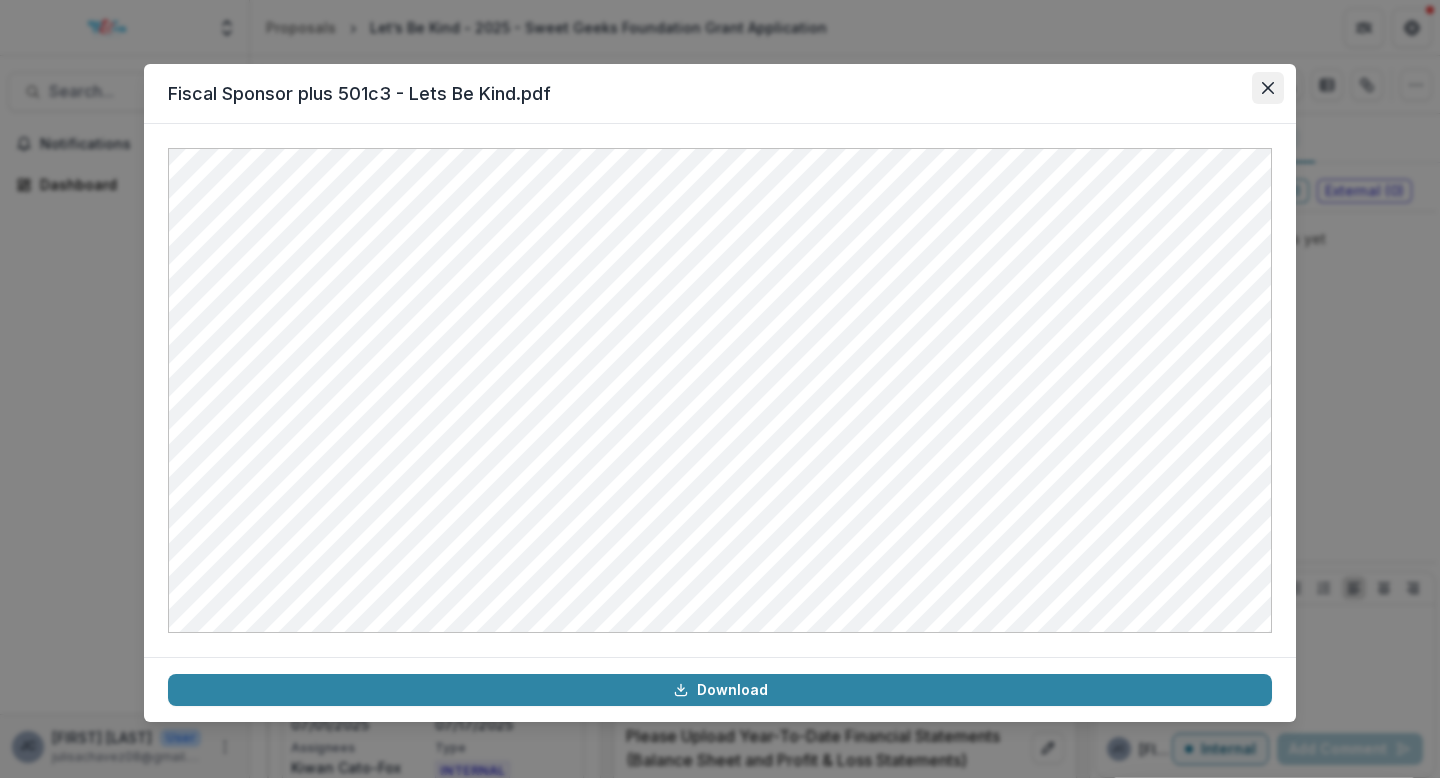click 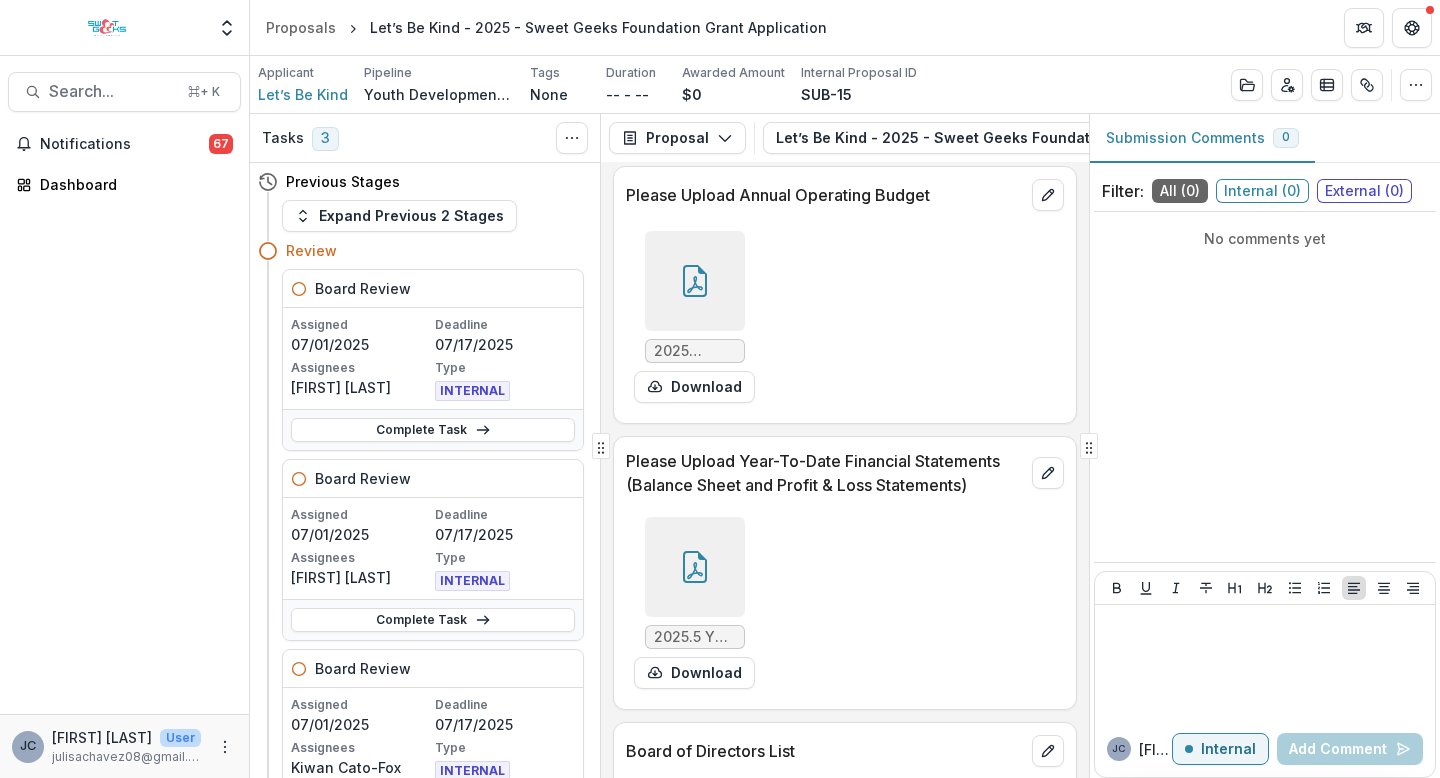 scroll, scrollTop: 9077, scrollLeft: 0, axis: vertical 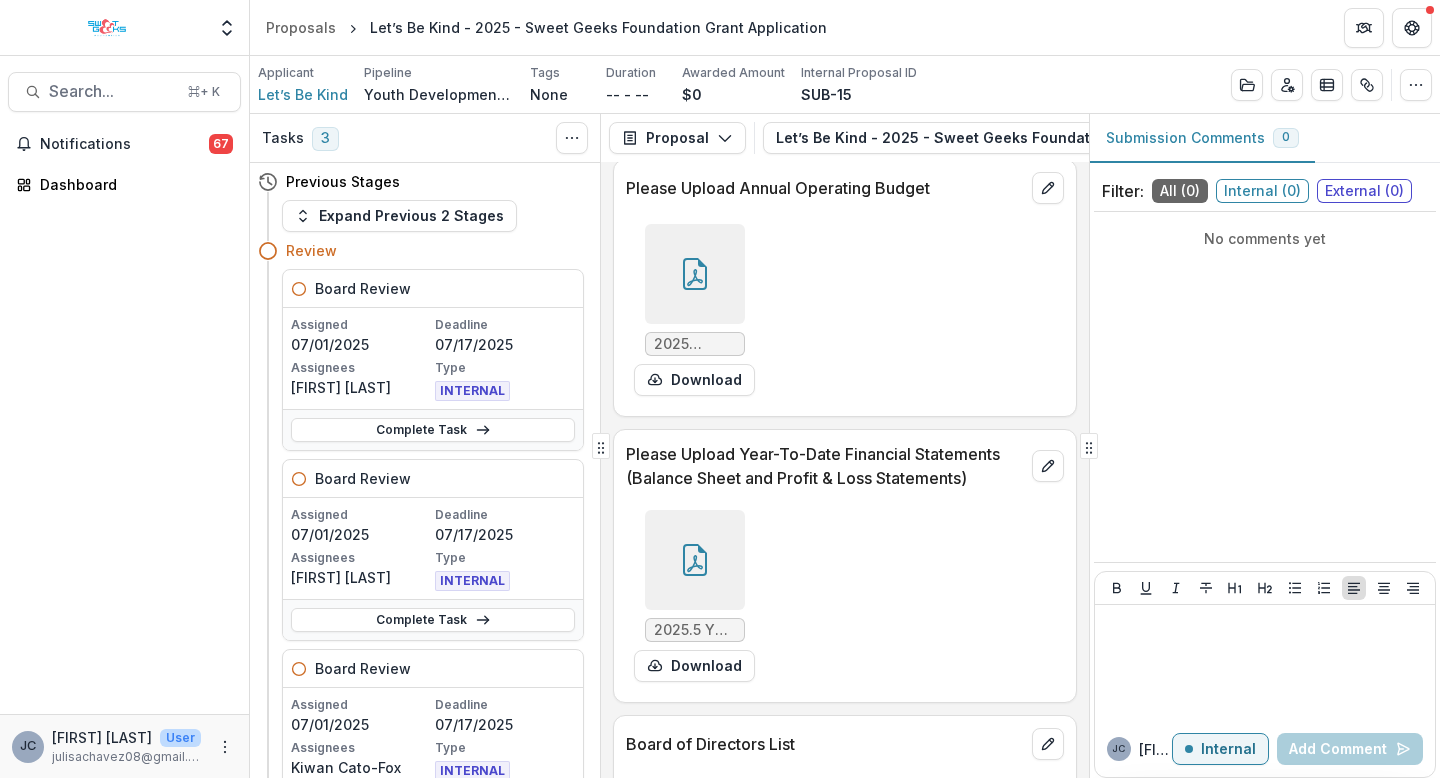 click at bounding box center [695, 274] 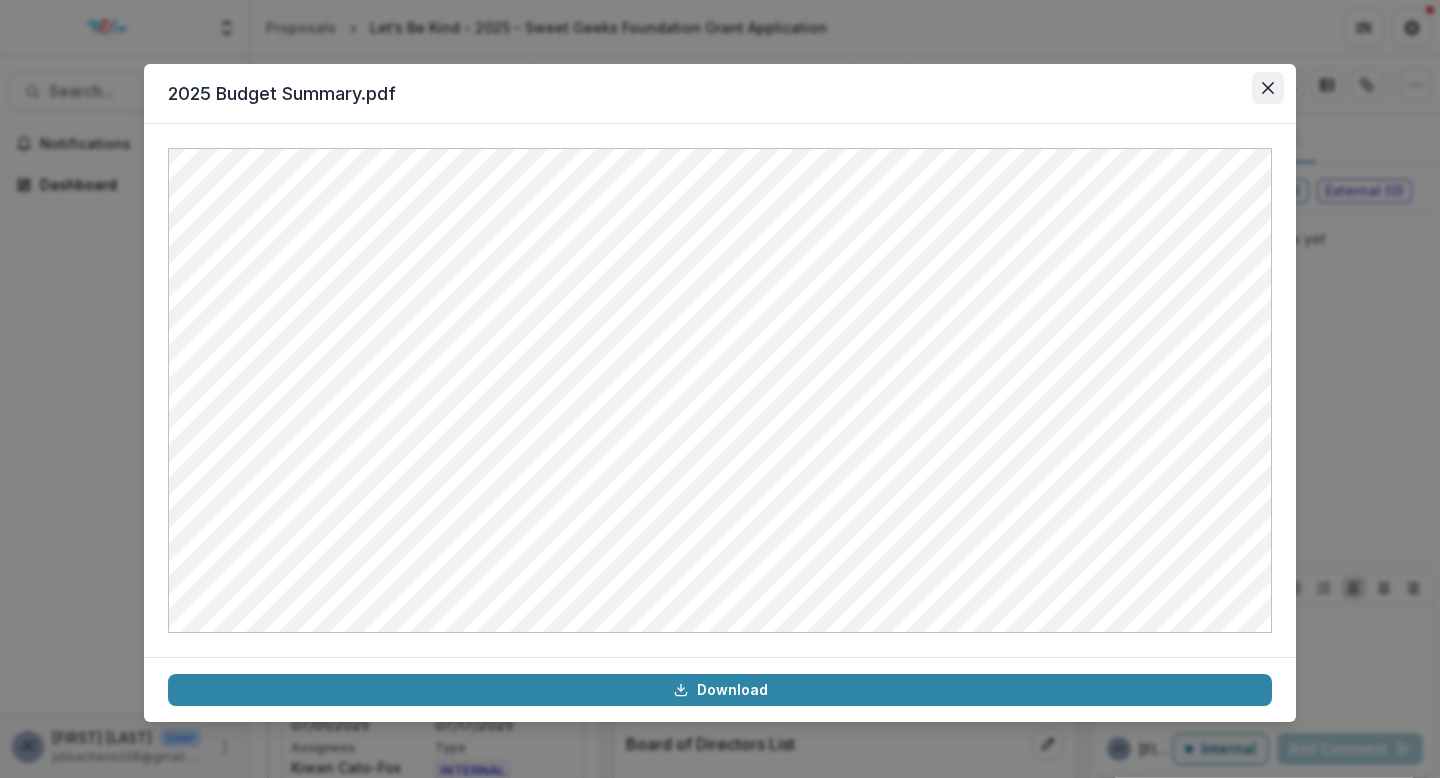 click 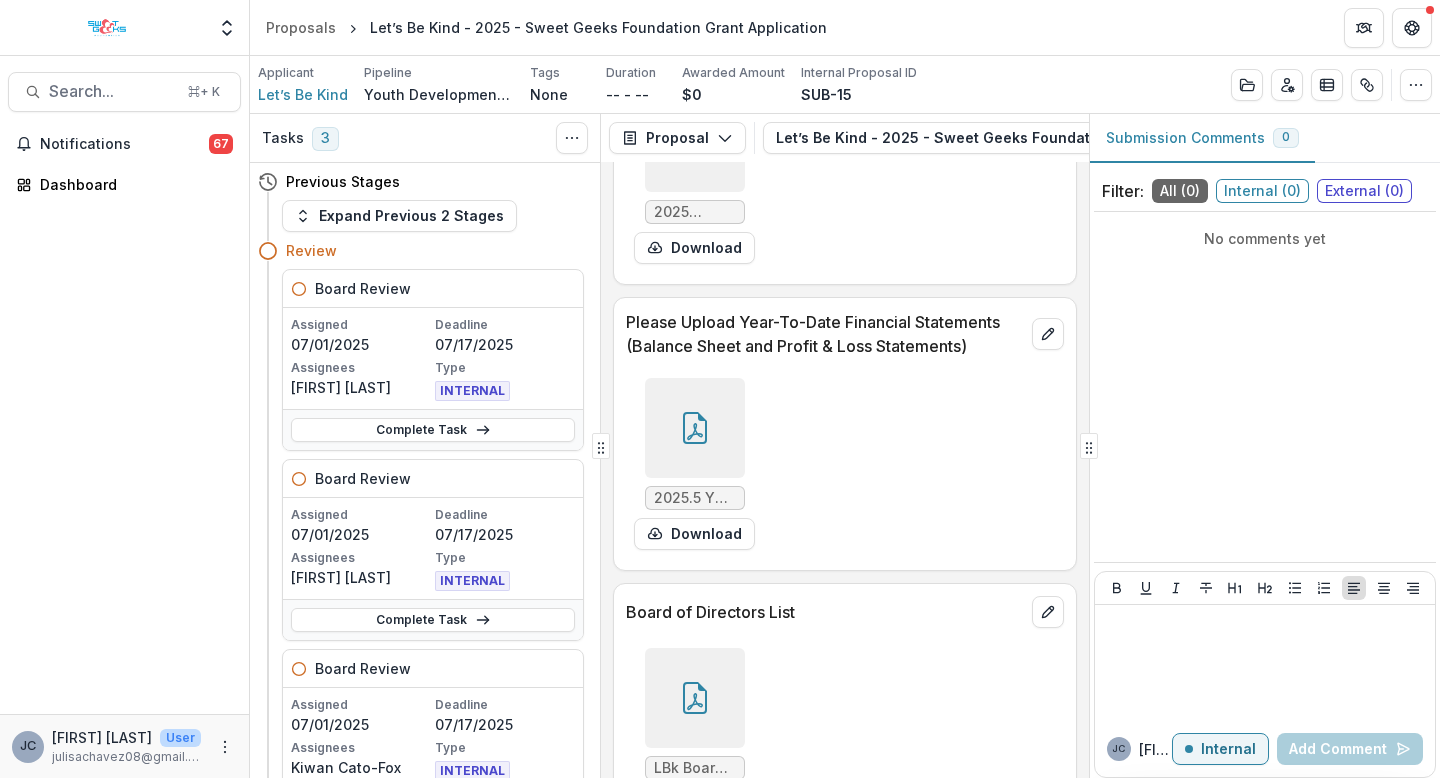 scroll, scrollTop: 9222, scrollLeft: 0, axis: vertical 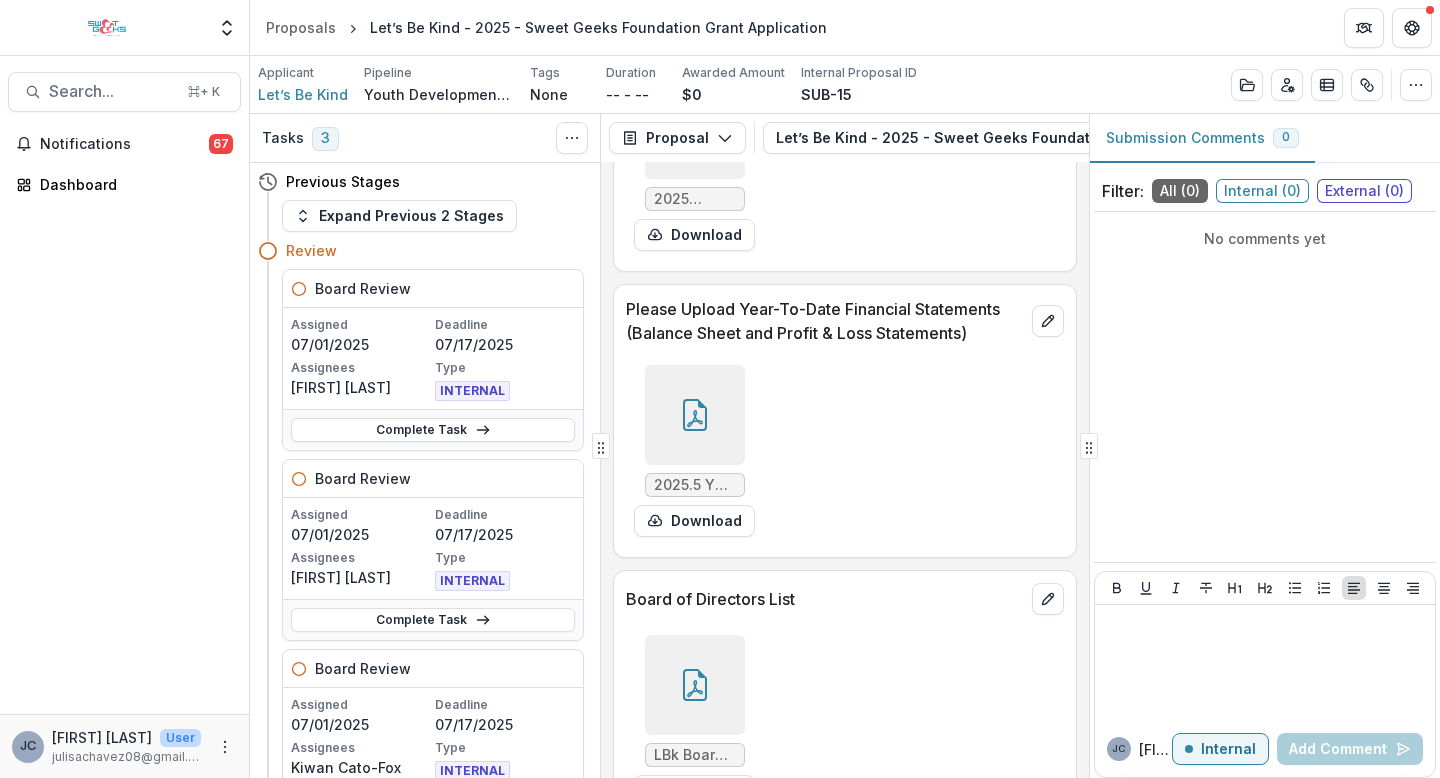 click at bounding box center (695, 415) 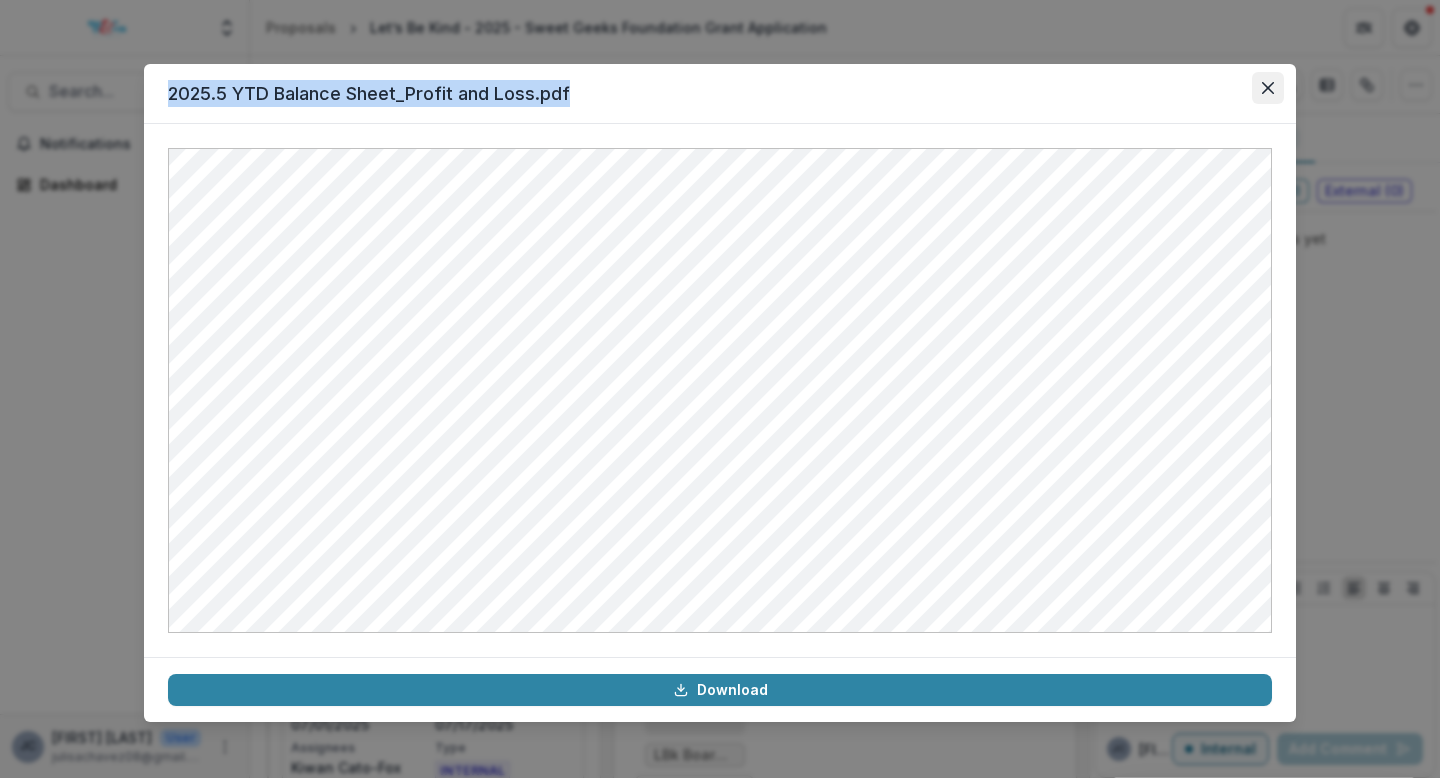 click on "2025.5 YTD Balance Sheet_Profit and Loss.pdf Download" at bounding box center [720, 393] 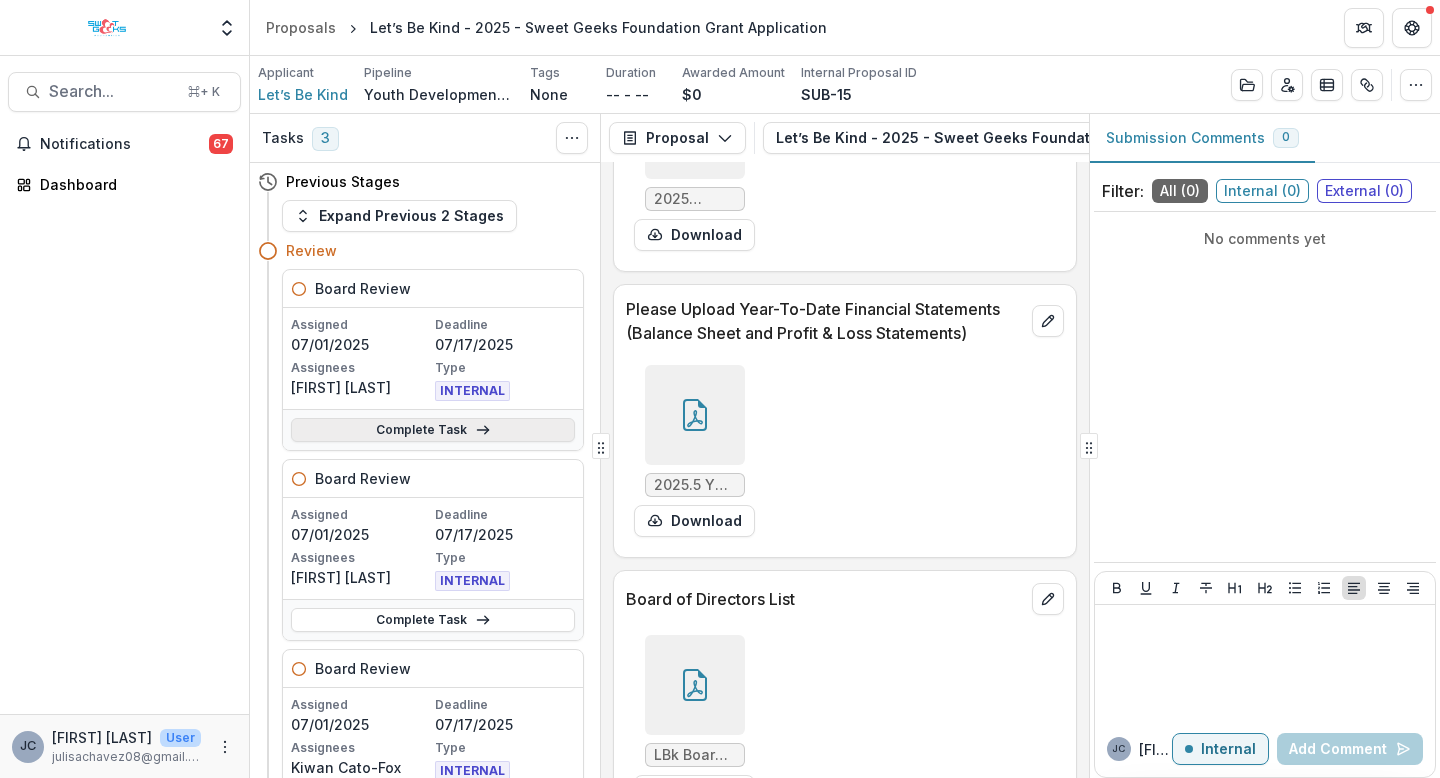 click on "Complete Task" at bounding box center (433, 430) 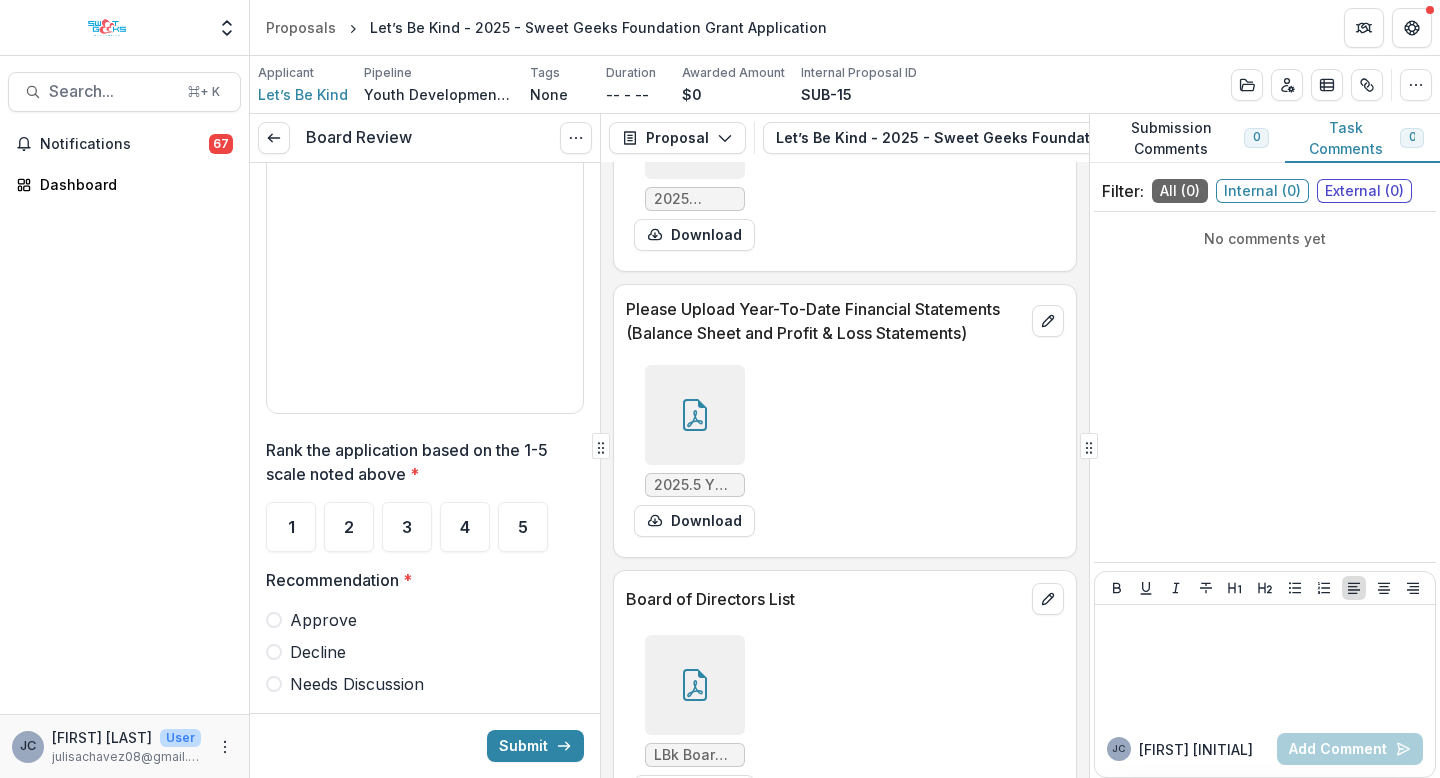 scroll, scrollTop: 3398, scrollLeft: 0, axis: vertical 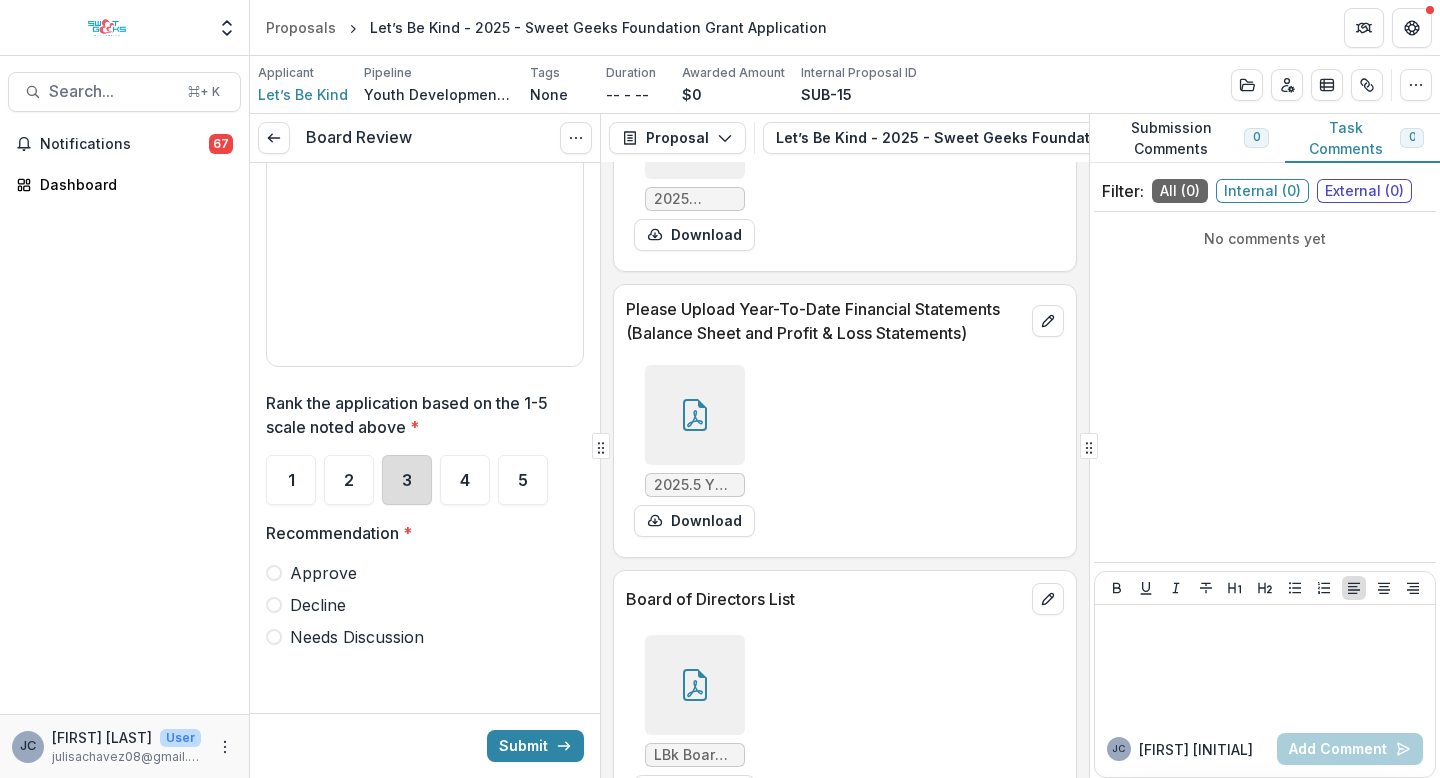 click on "3" at bounding box center (407, 480) 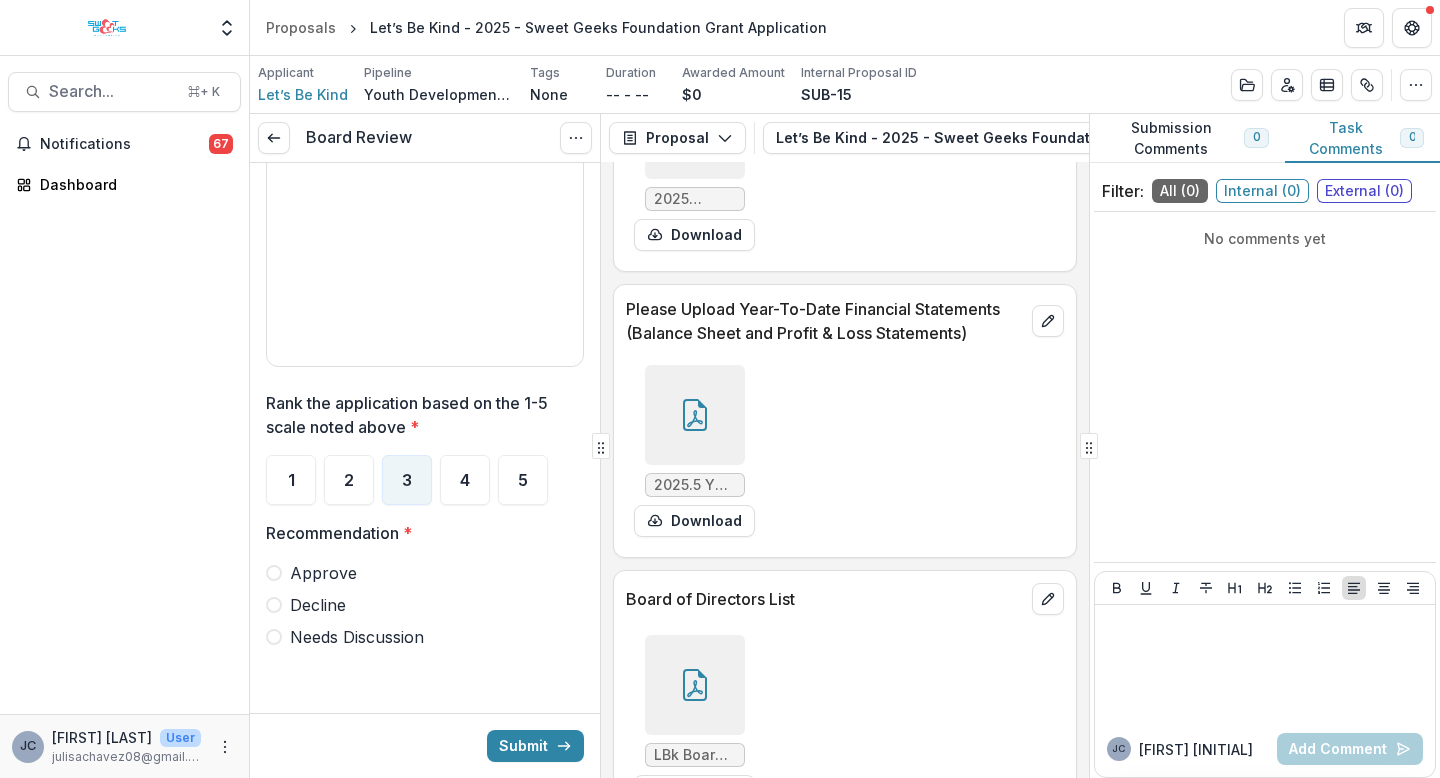 click on "Needs Discussion" at bounding box center [357, 637] 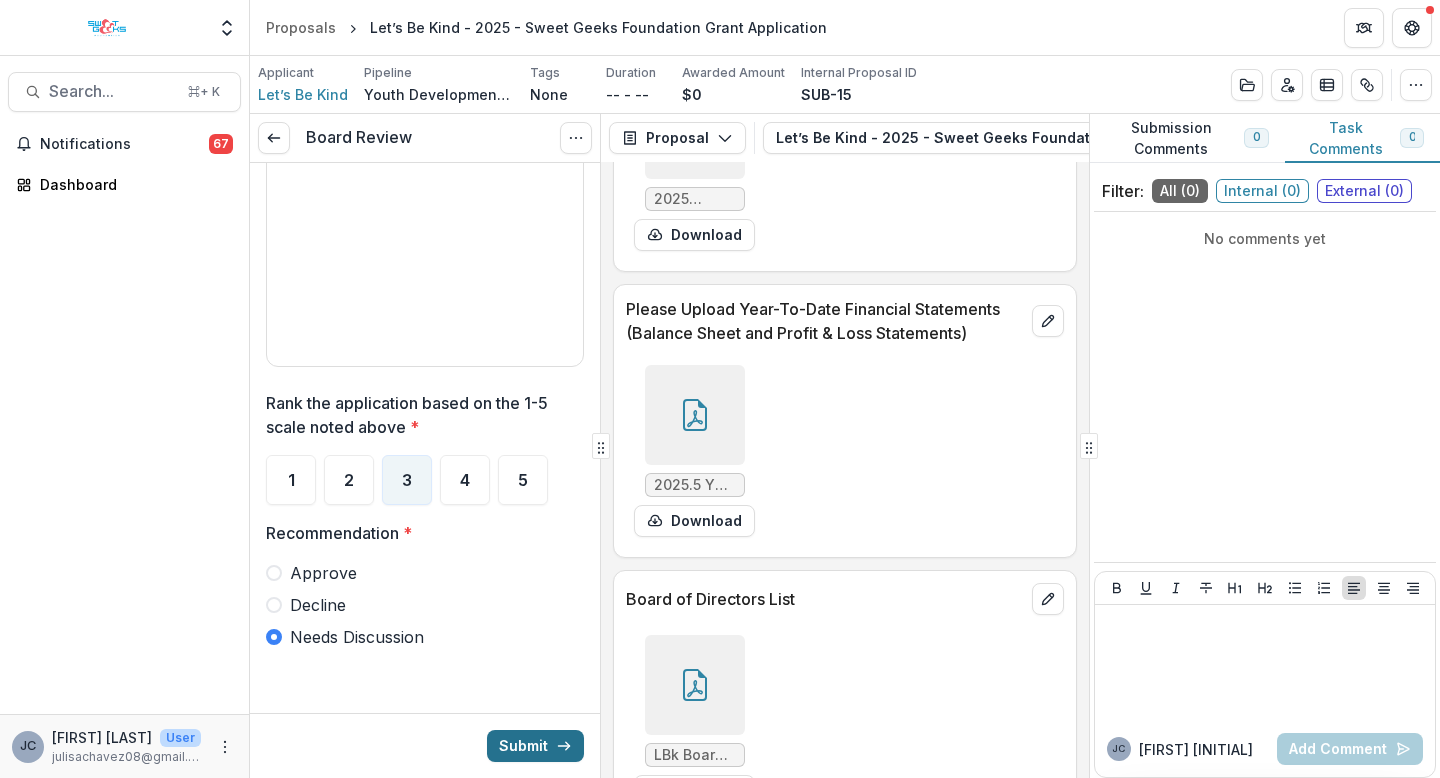 click on "Submit" at bounding box center [535, 746] 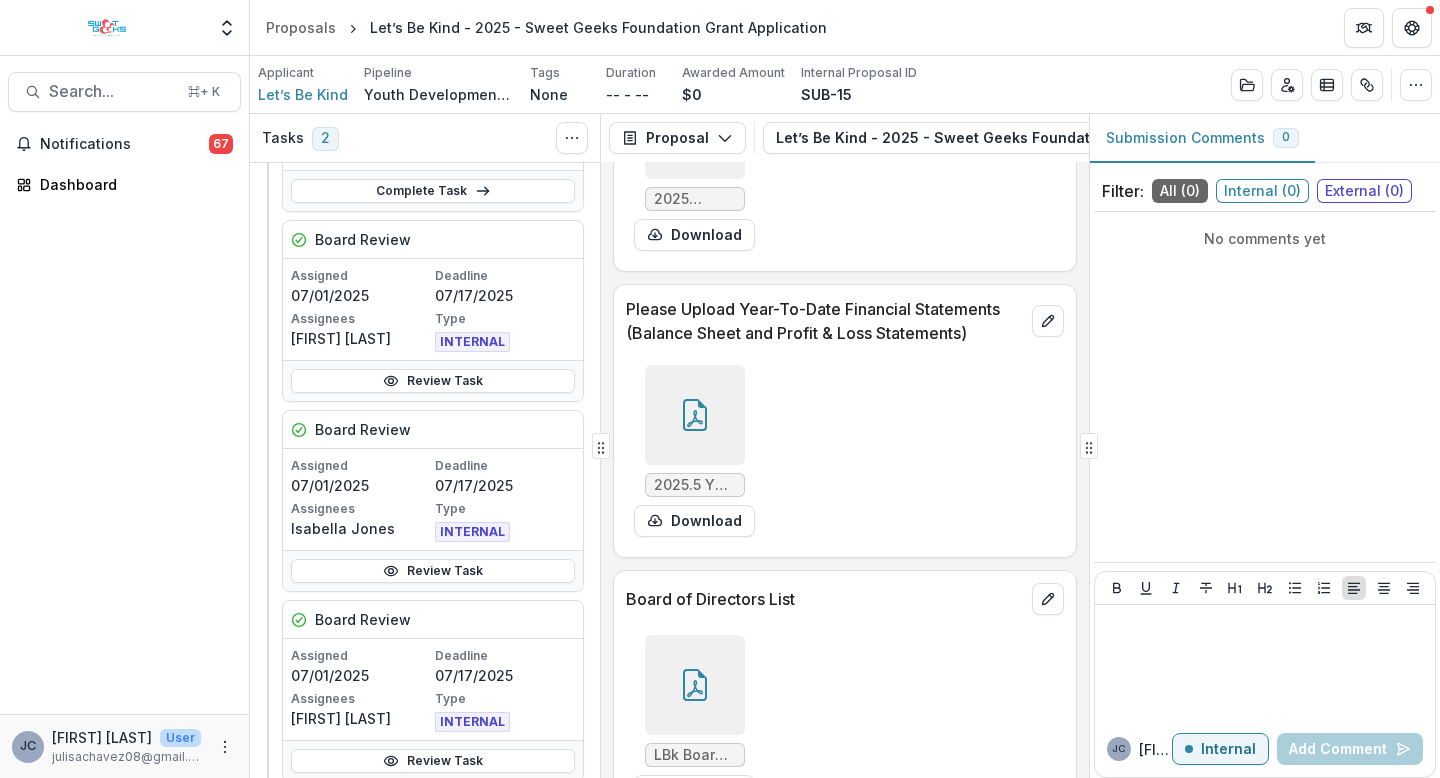 scroll, scrollTop: 431, scrollLeft: 0, axis: vertical 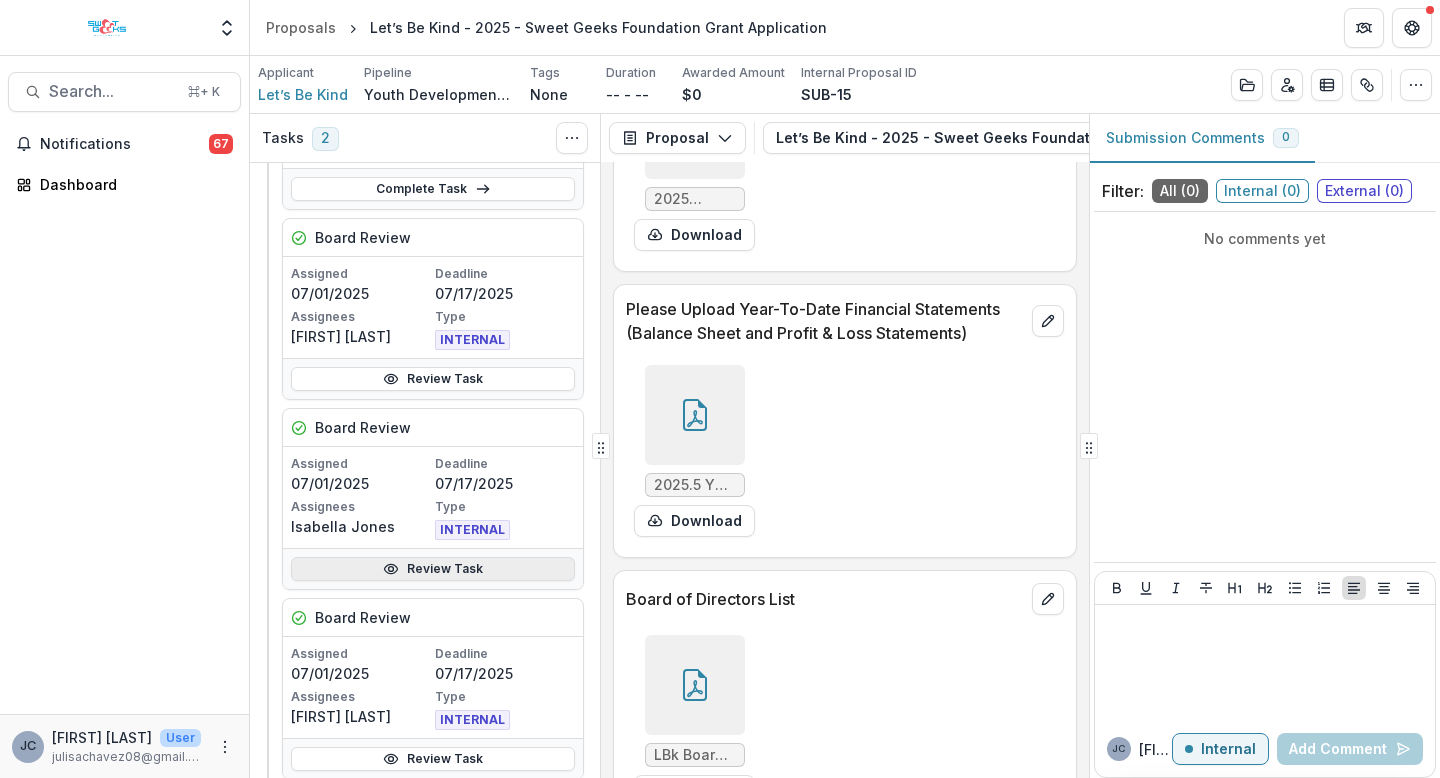 click on "Review Task" at bounding box center [433, 569] 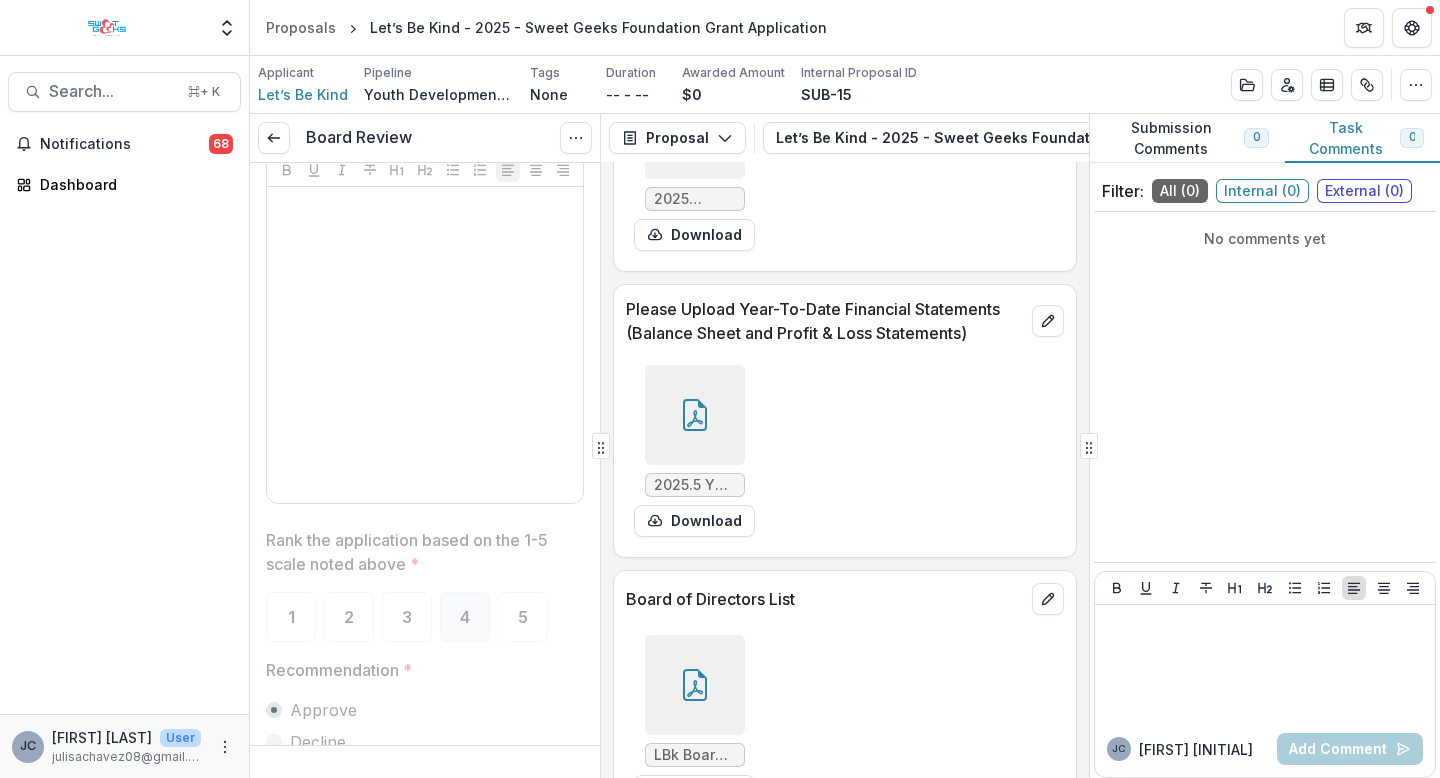 scroll, scrollTop: 3366, scrollLeft: 0, axis: vertical 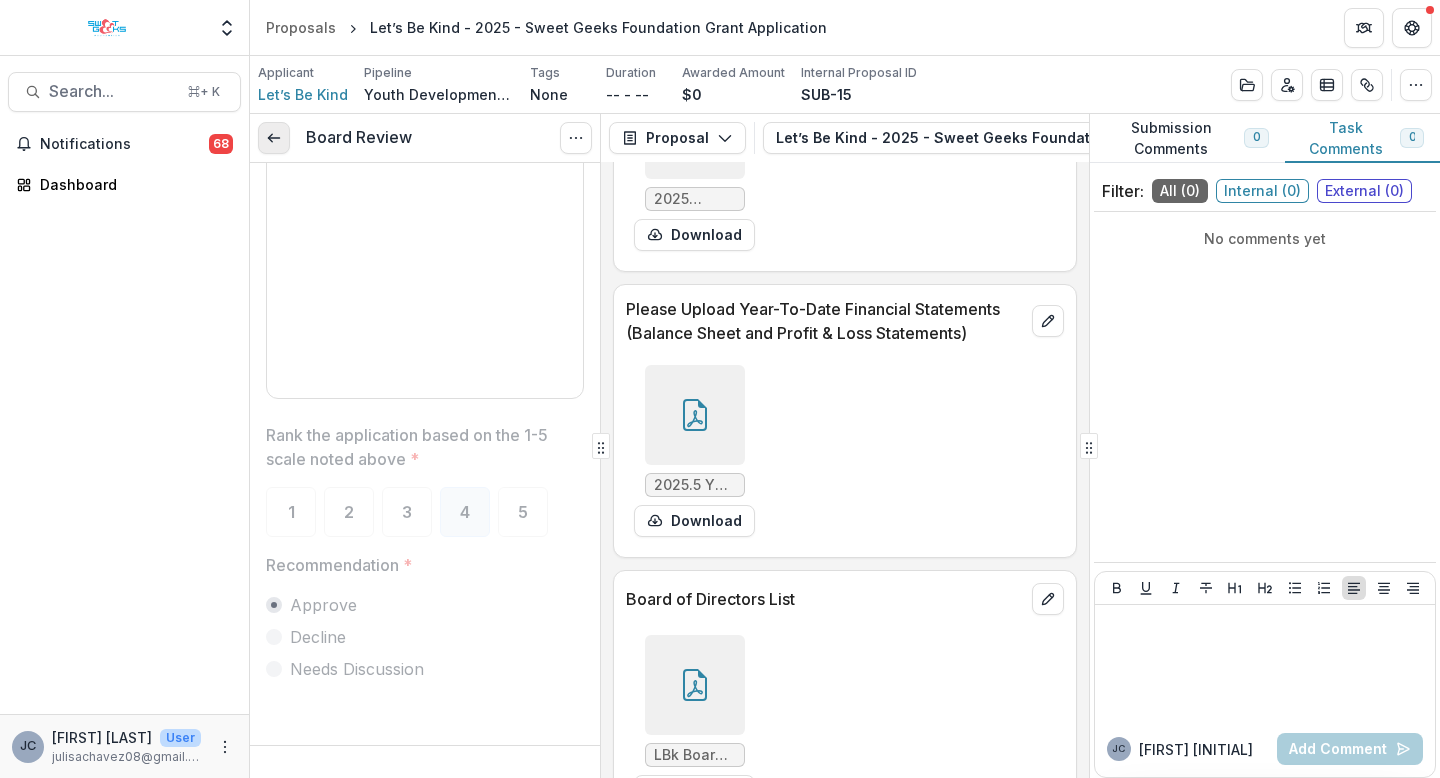 click 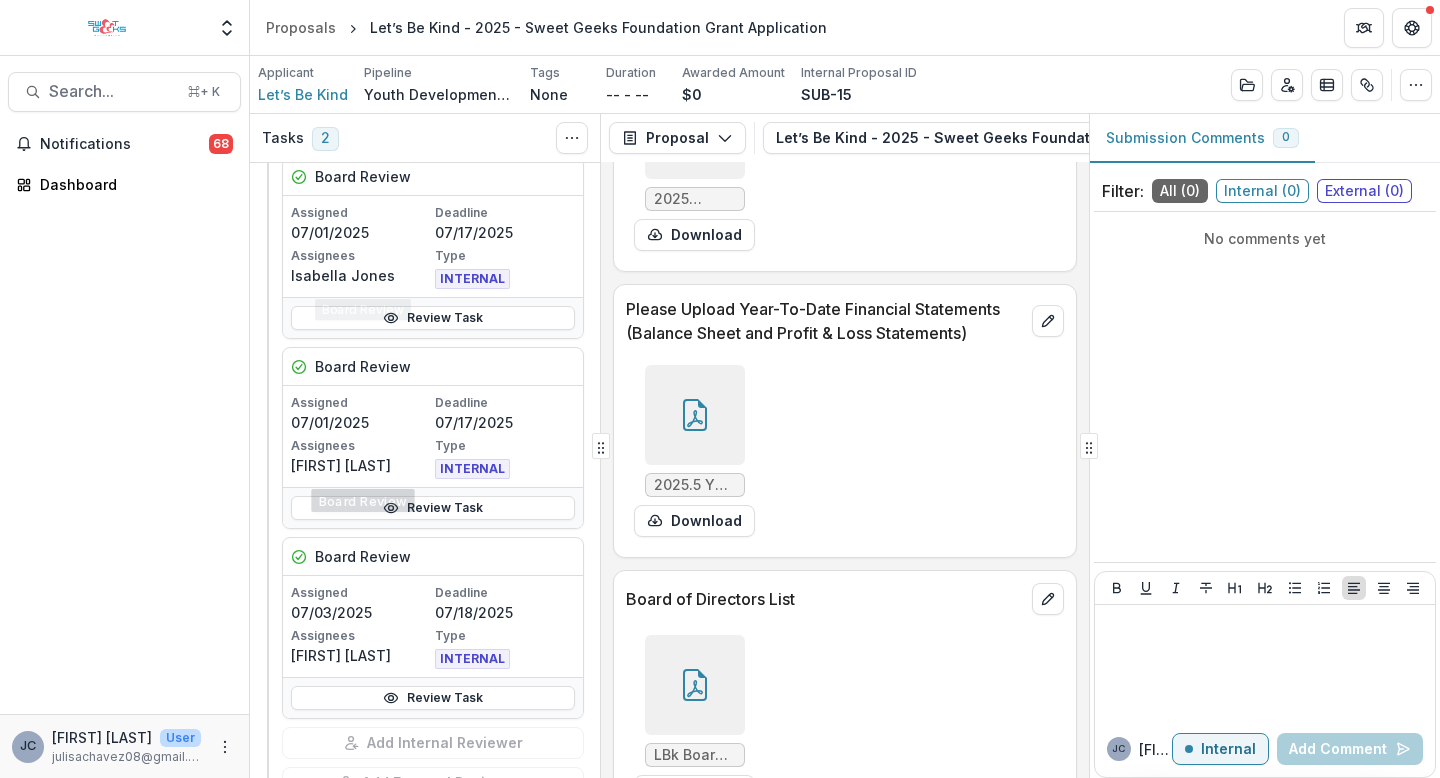 scroll, scrollTop: 814, scrollLeft: 0, axis: vertical 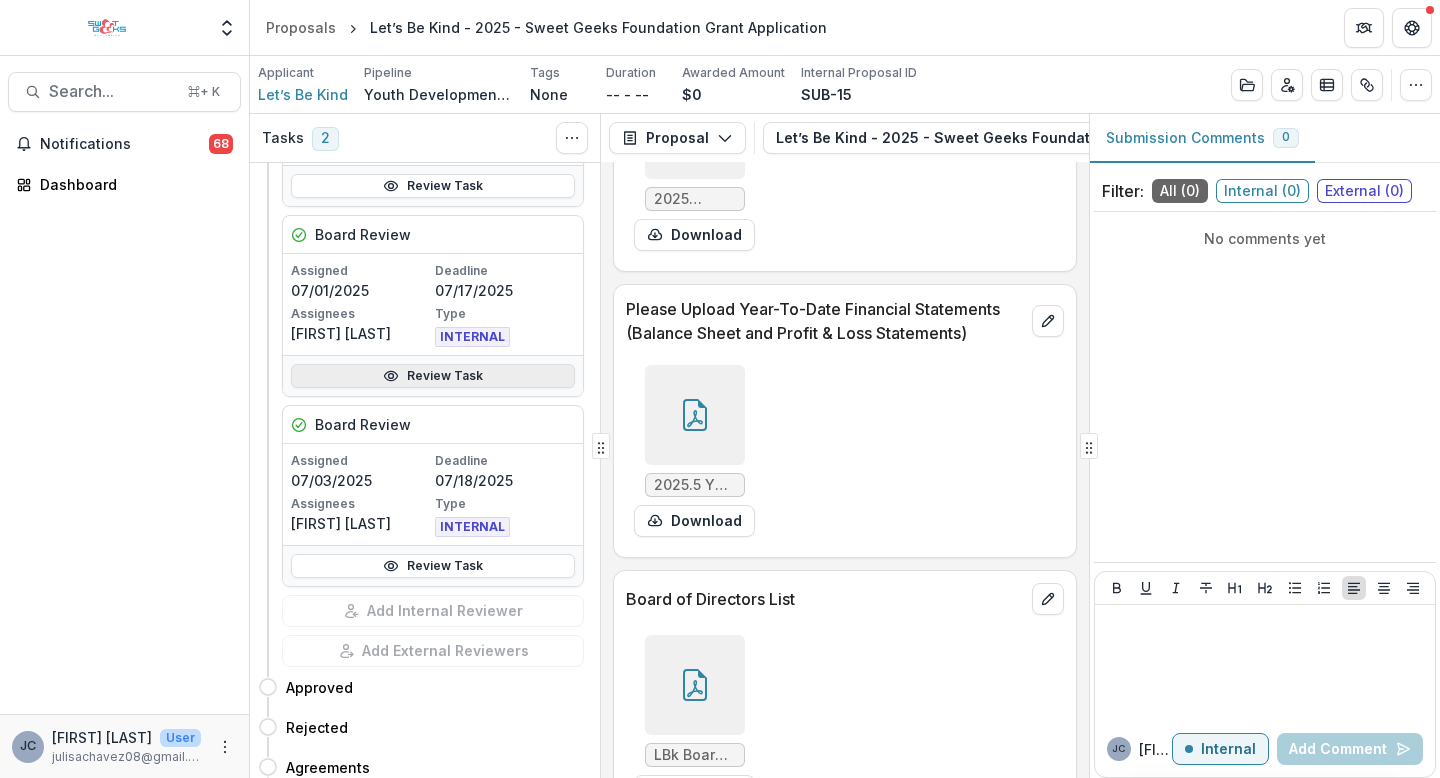 click on "Review Task" at bounding box center (433, 376) 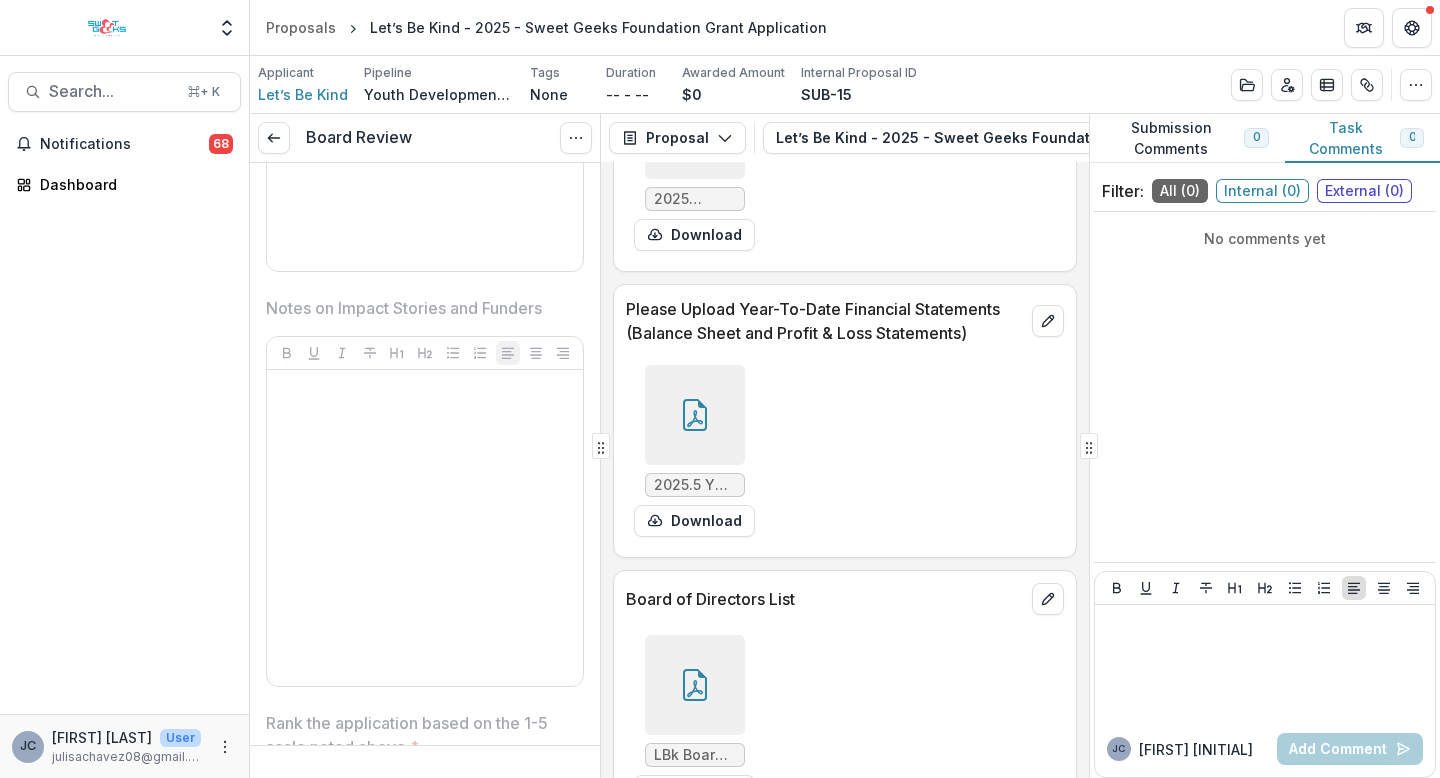 scroll, scrollTop: 3366, scrollLeft: 0, axis: vertical 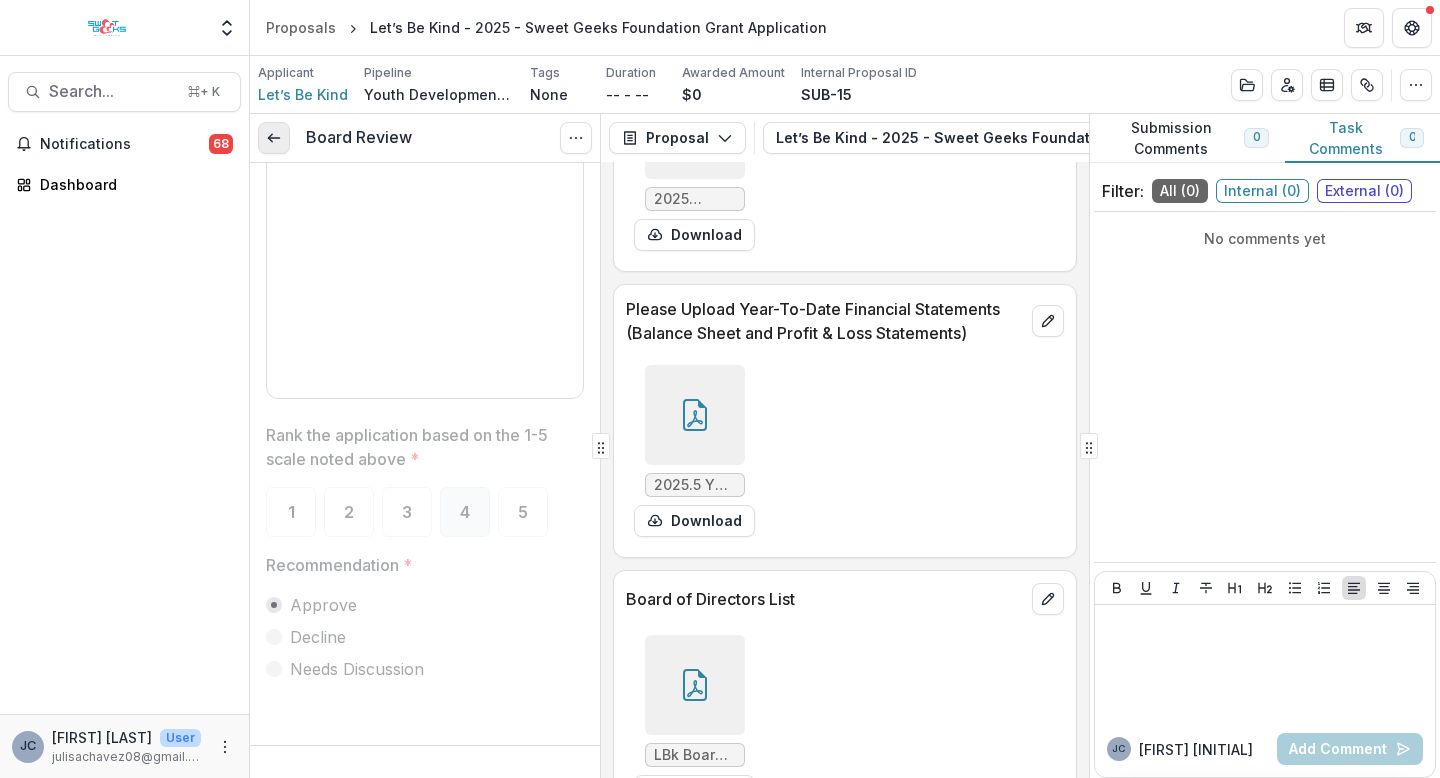 click at bounding box center (274, 138) 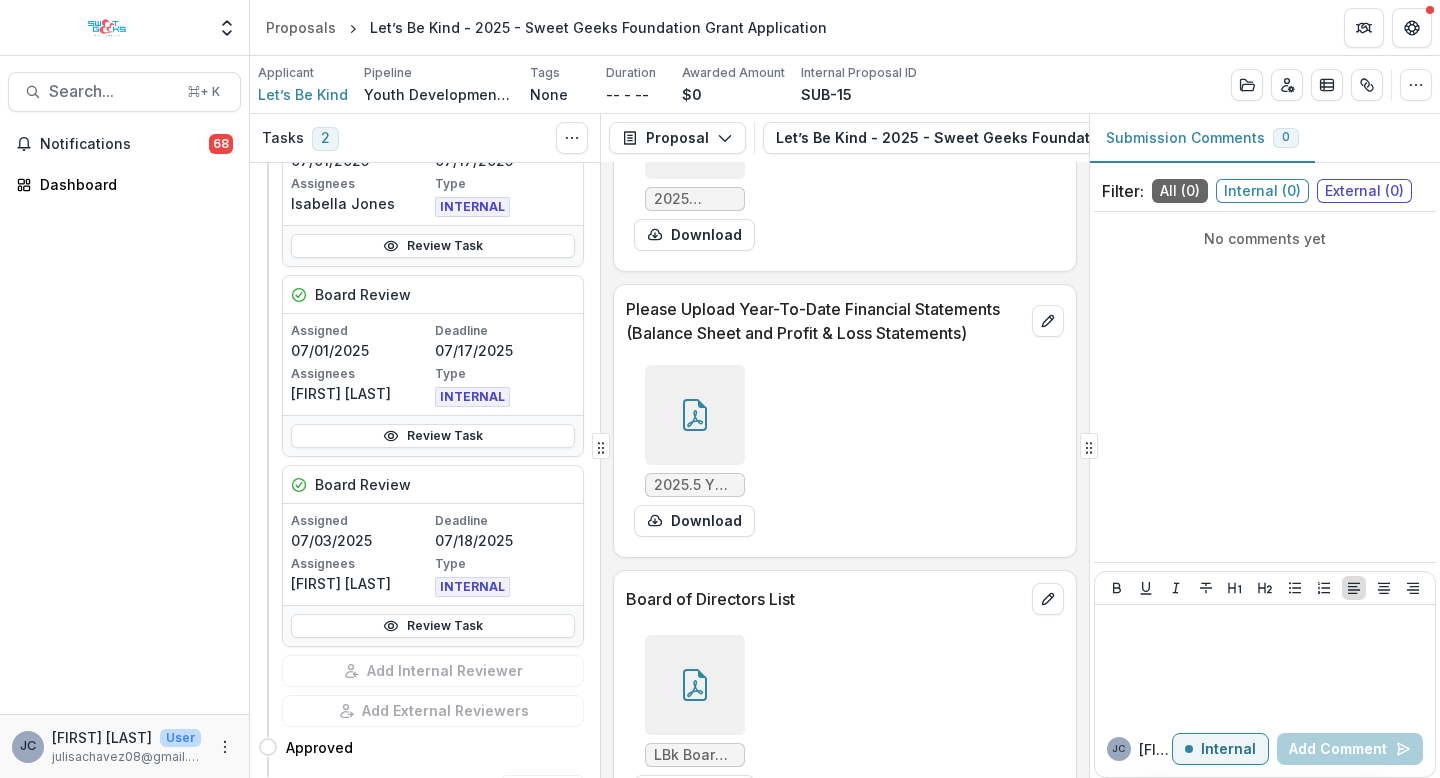 scroll, scrollTop: 855, scrollLeft: 0, axis: vertical 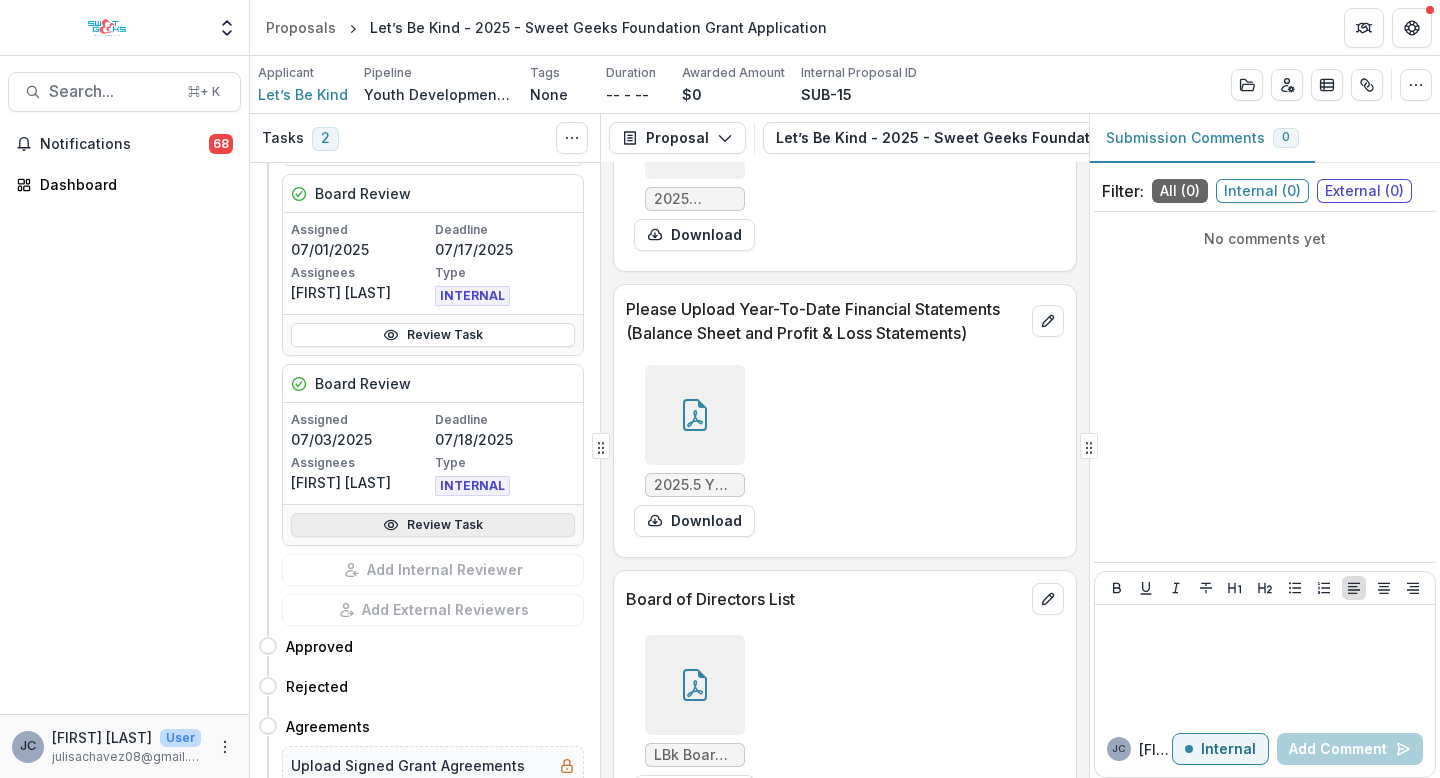 click on "Review Task" at bounding box center [433, 525] 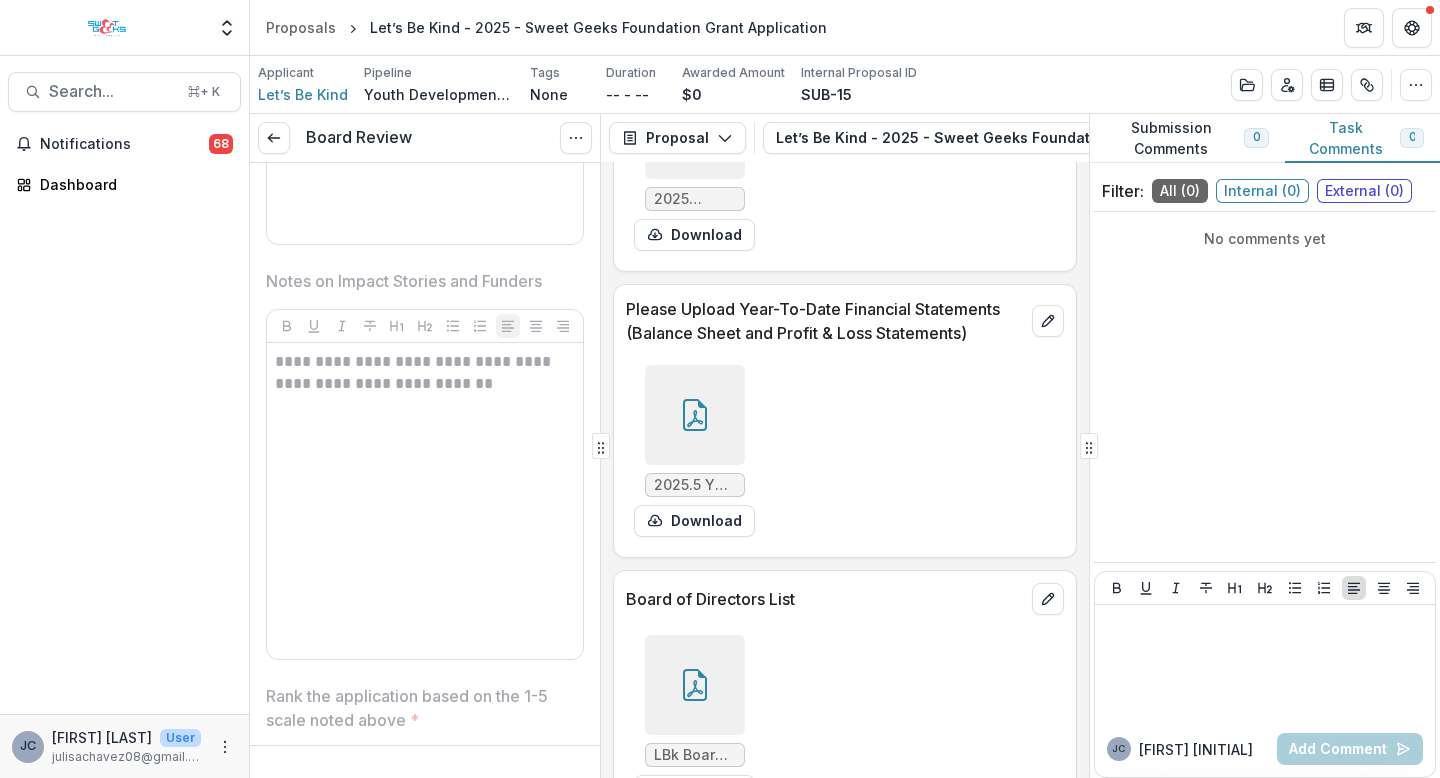 scroll, scrollTop: 3366, scrollLeft: 0, axis: vertical 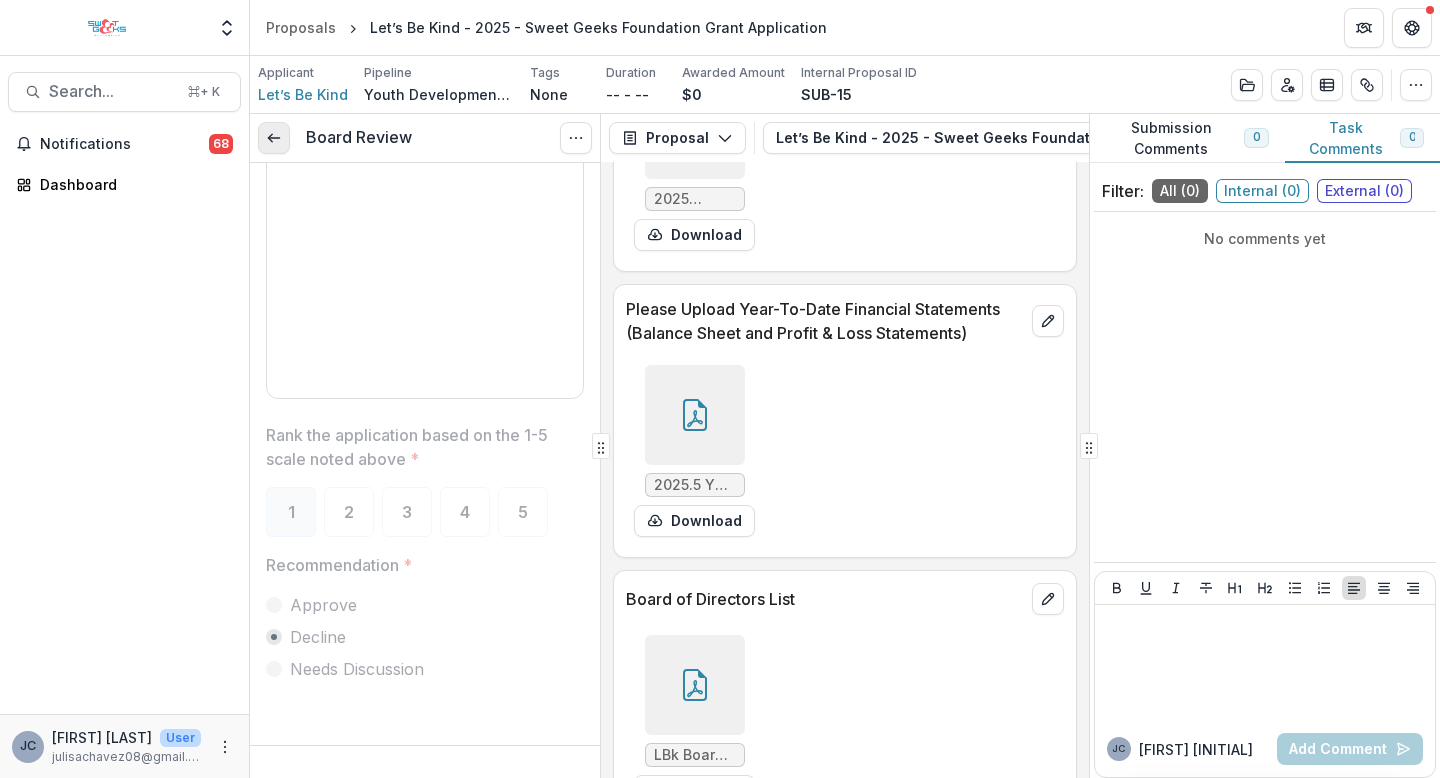 click 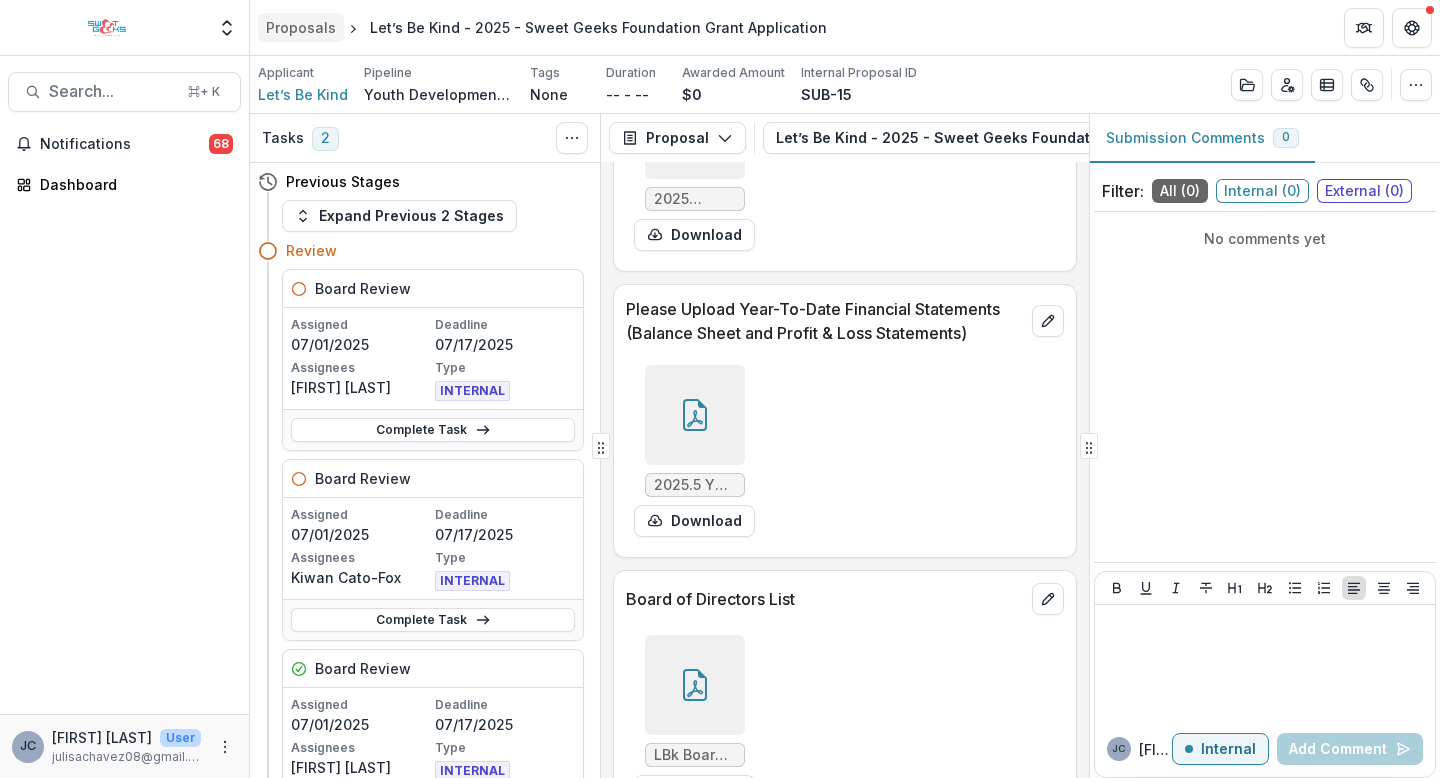 click on "Proposals" at bounding box center [301, 27] 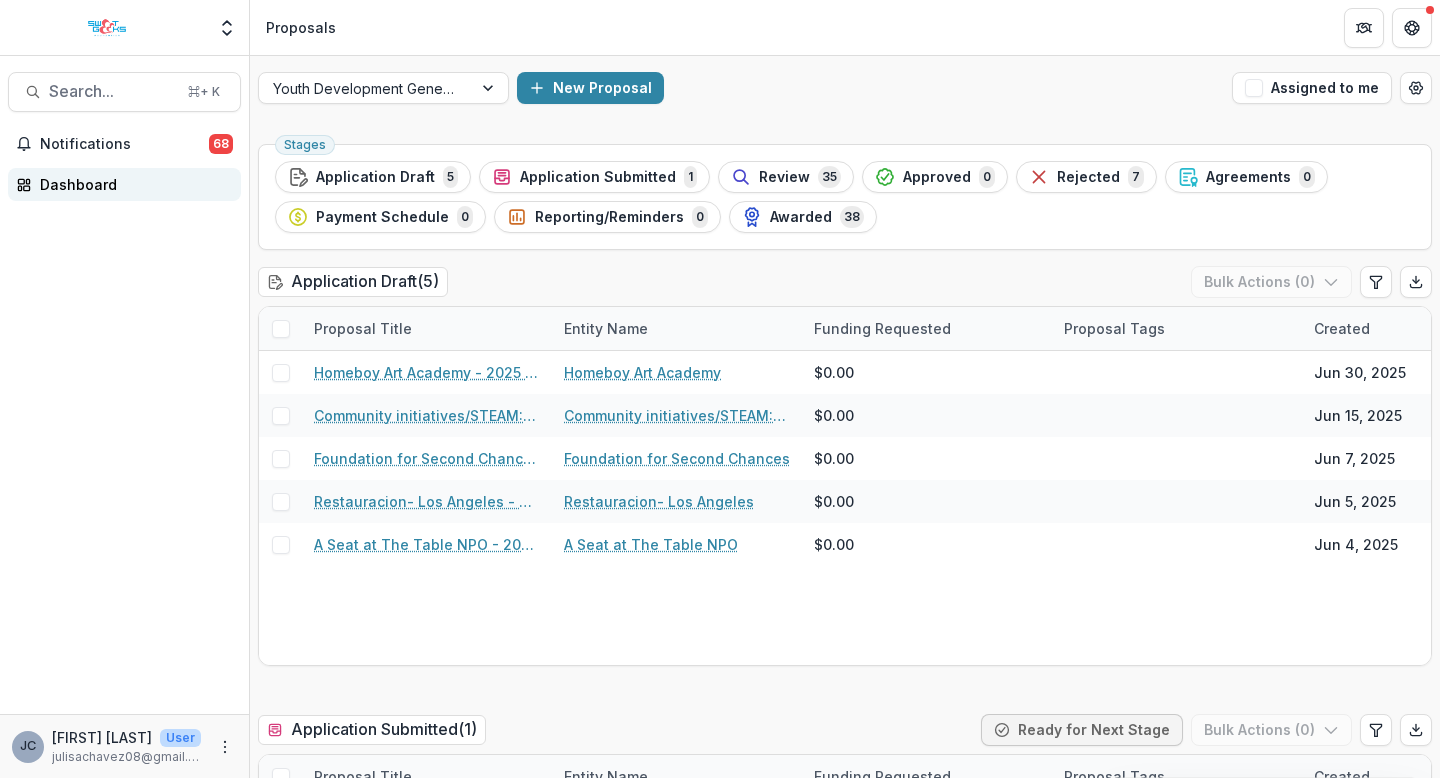 click on "Dashboard" at bounding box center (132, 184) 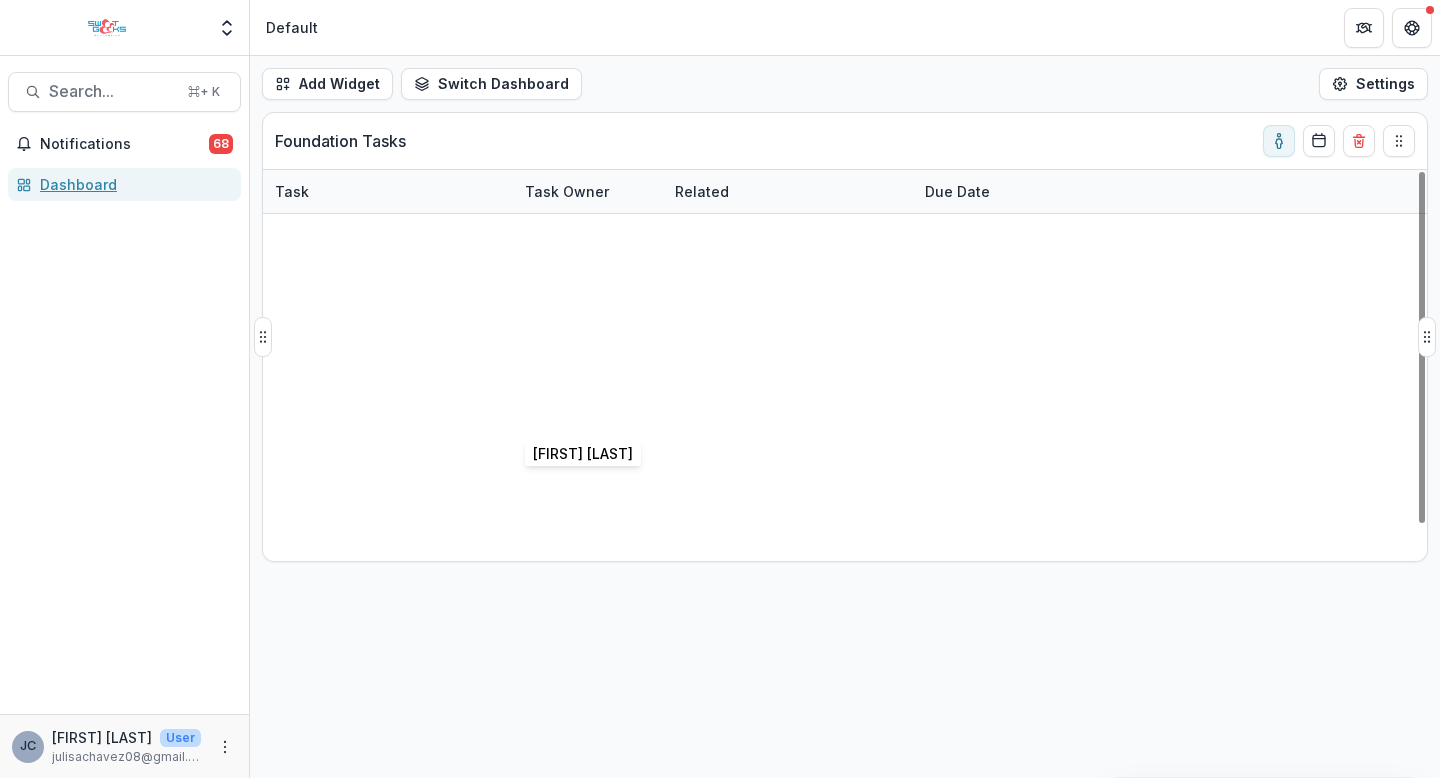 scroll, scrollTop: 0, scrollLeft: 0, axis: both 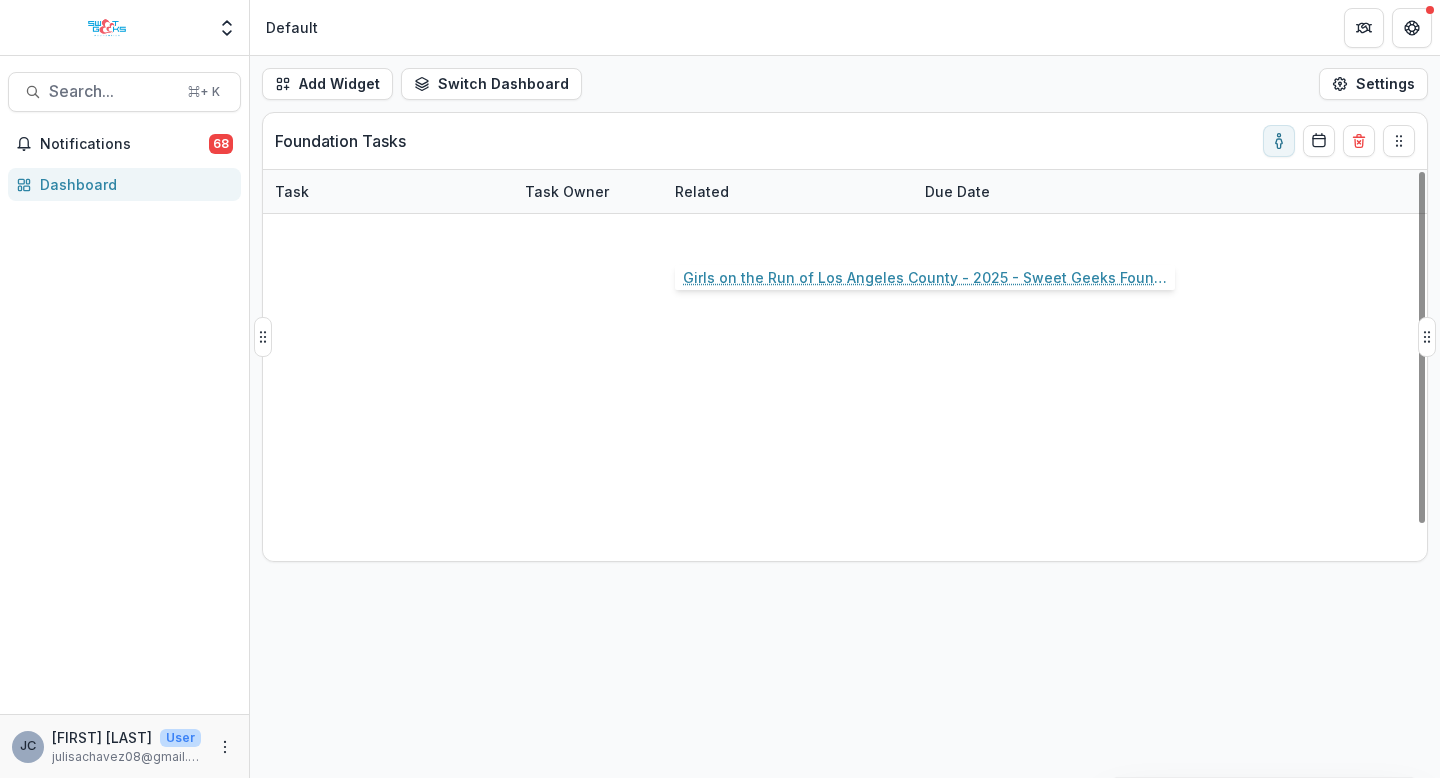 click on "Girls on the Run of Los Angeles County - 2025 - Sweet Geeks Foundation Grant Application" at bounding box center [788, 235] 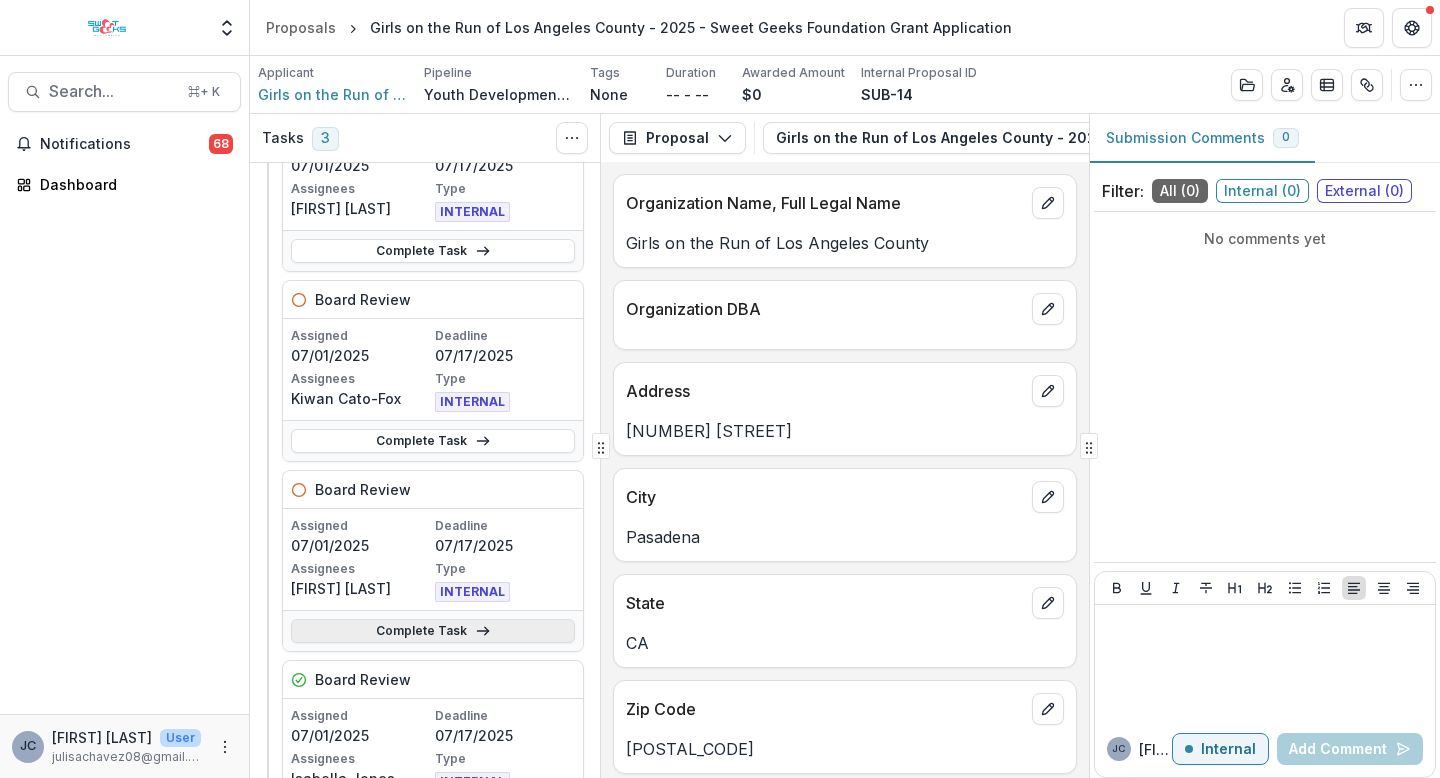 scroll, scrollTop: 211, scrollLeft: 0, axis: vertical 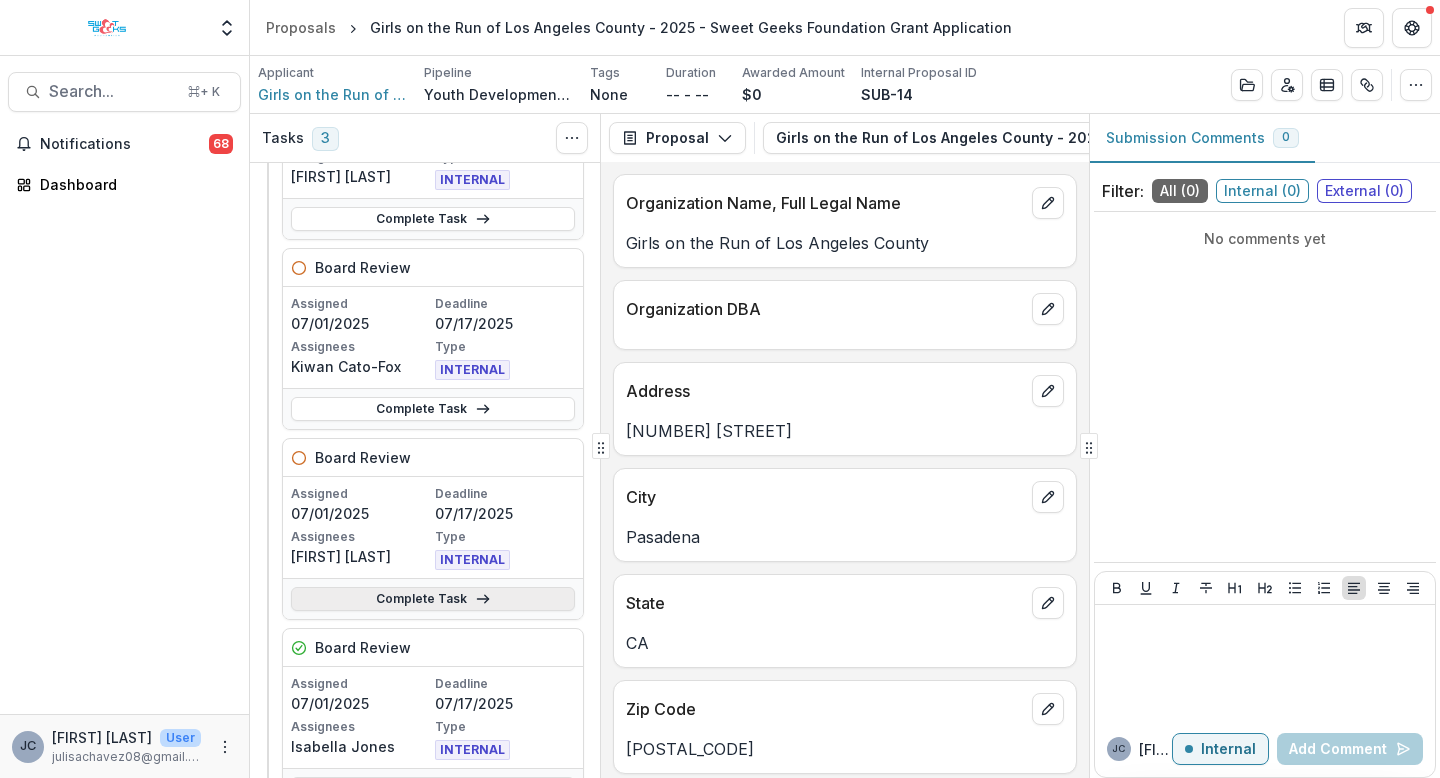 click on "Complete Task" at bounding box center (433, 599) 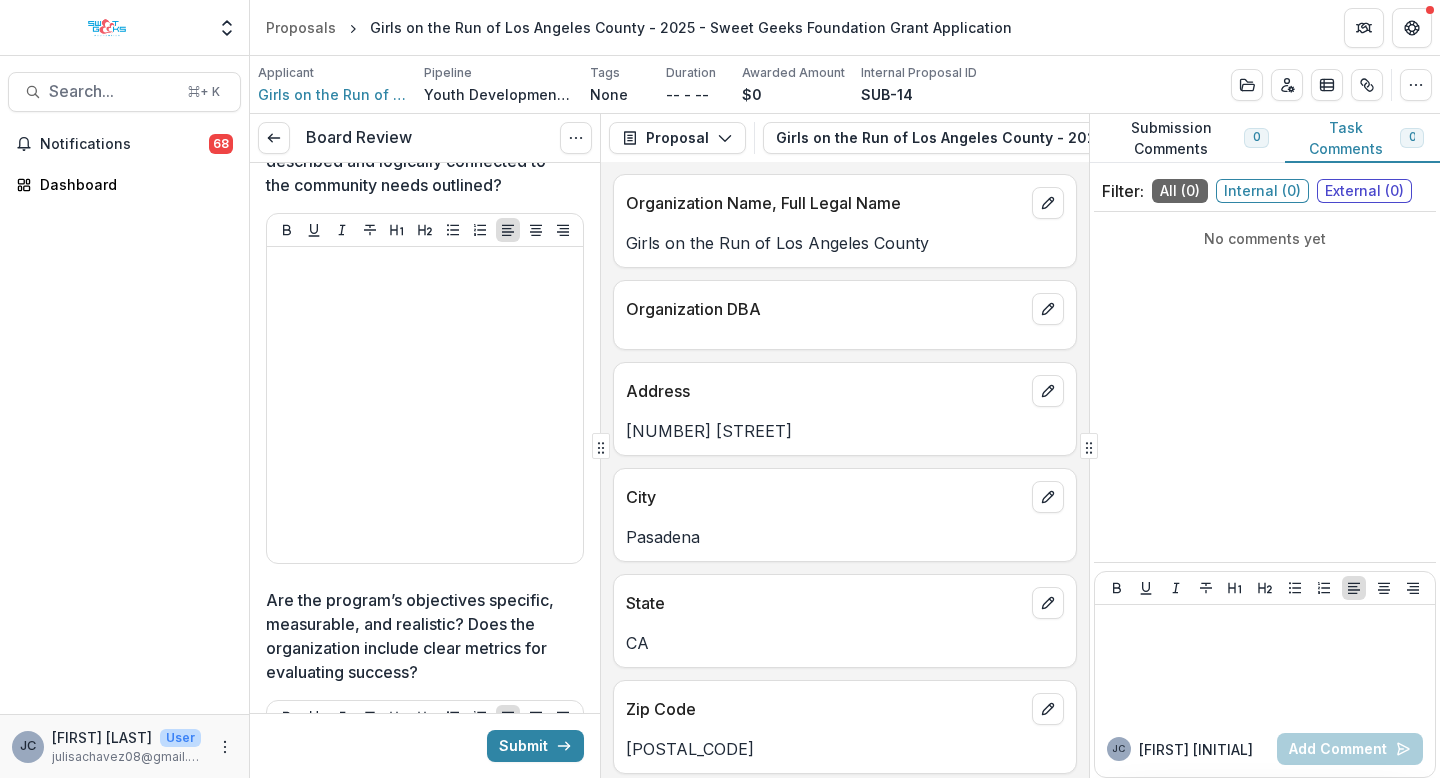 scroll, scrollTop: 2297, scrollLeft: 0, axis: vertical 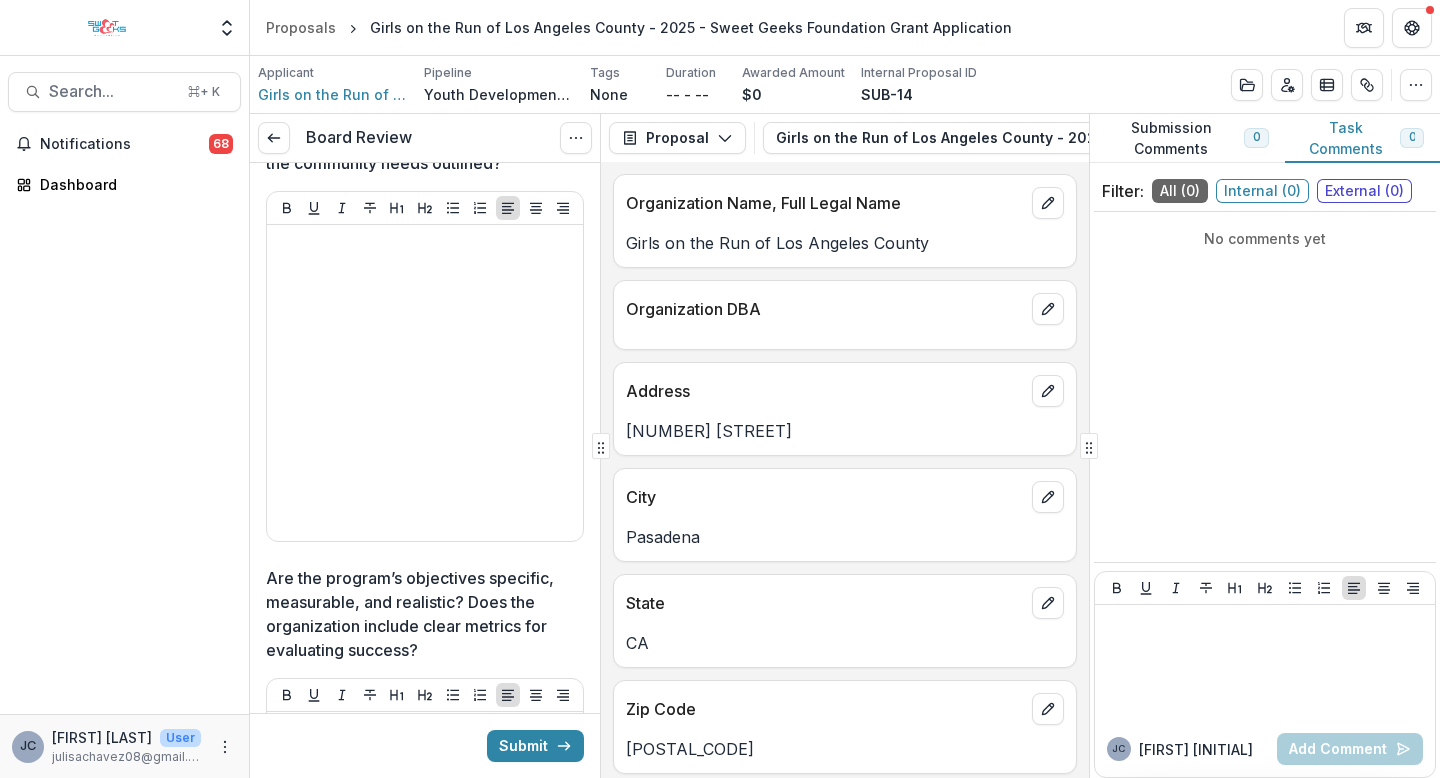 click on "Girls on the Run of Los Angeles County" at bounding box center (845, 243) 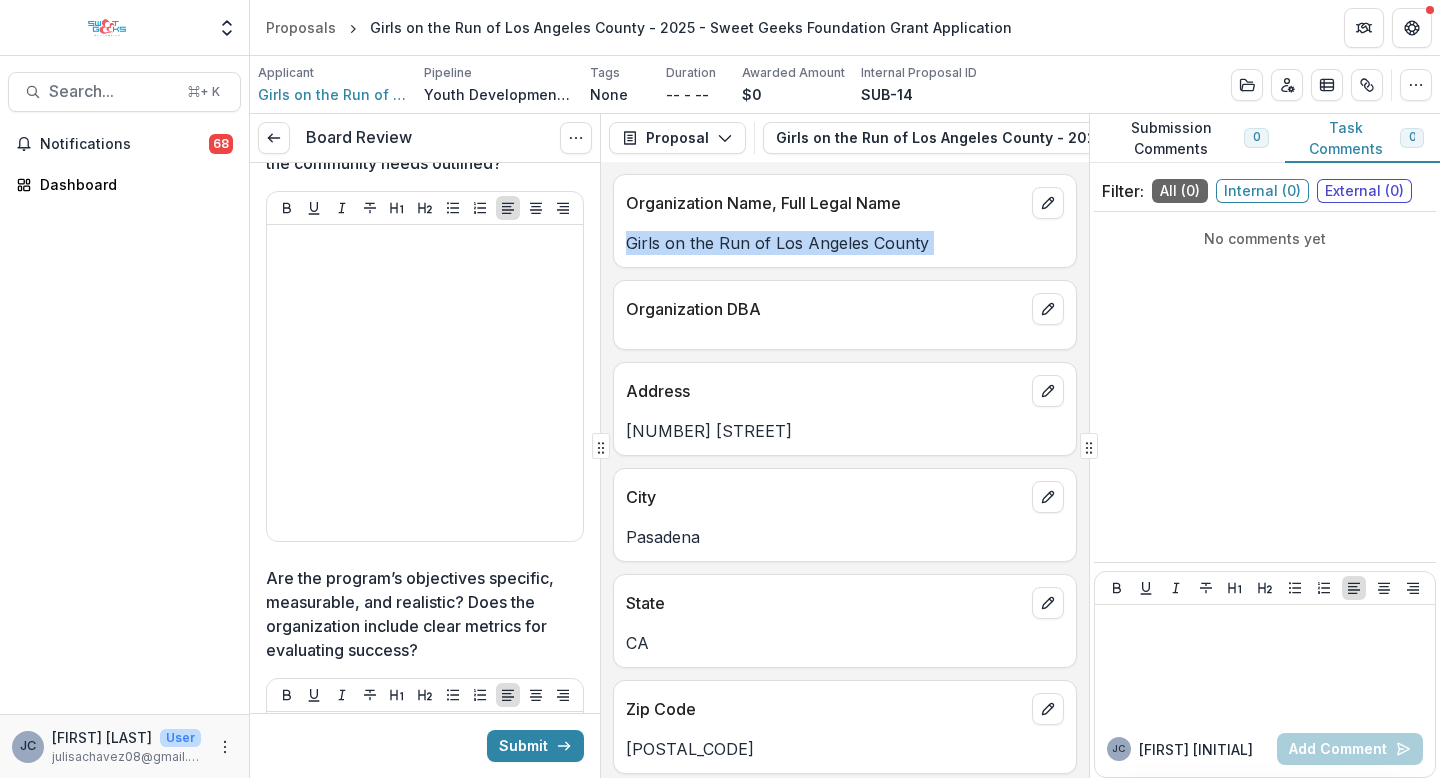 drag, startPoint x: 642, startPoint y: 242, endPoint x: 860, endPoint y: 261, distance: 218.82642 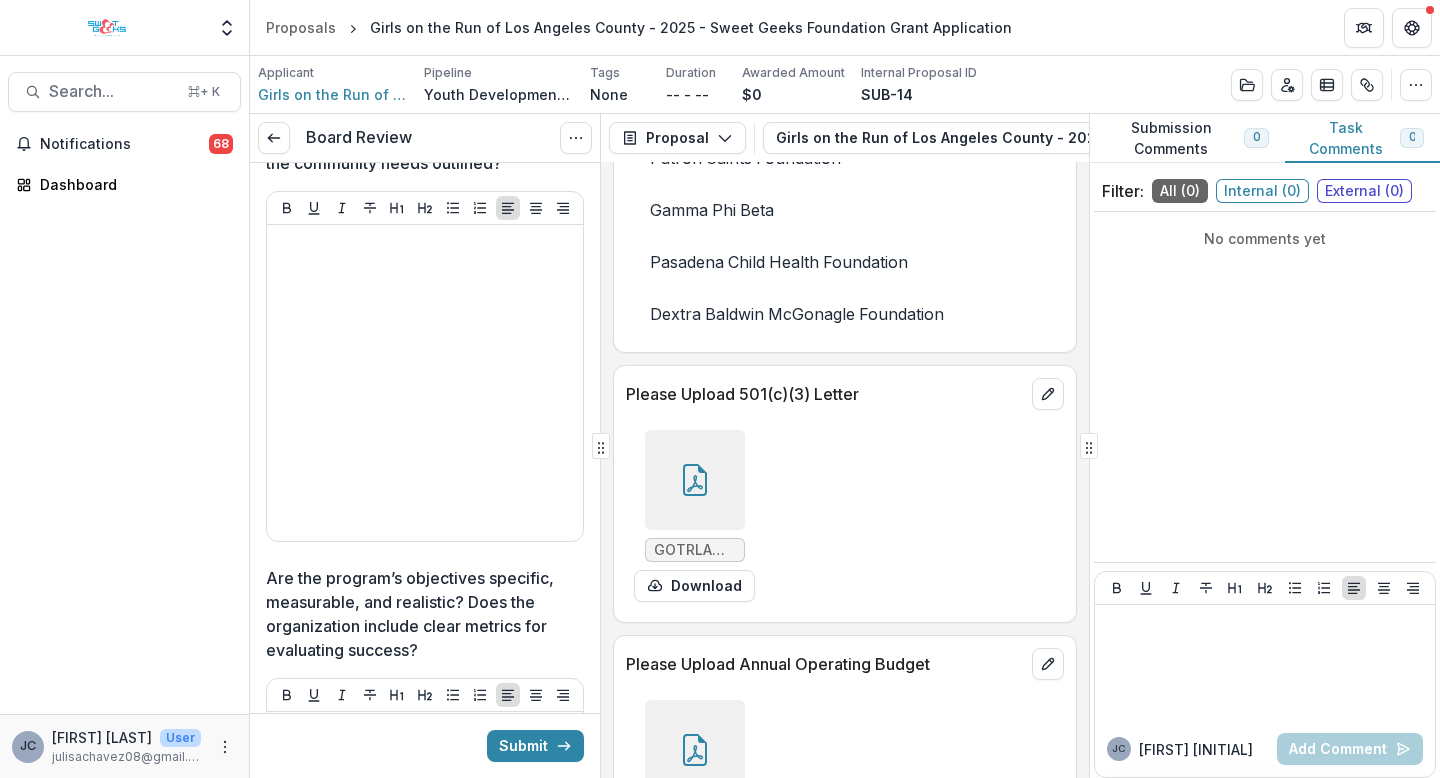scroll, scrollTop: 7750, scrollLeft: 0, axis: vertical 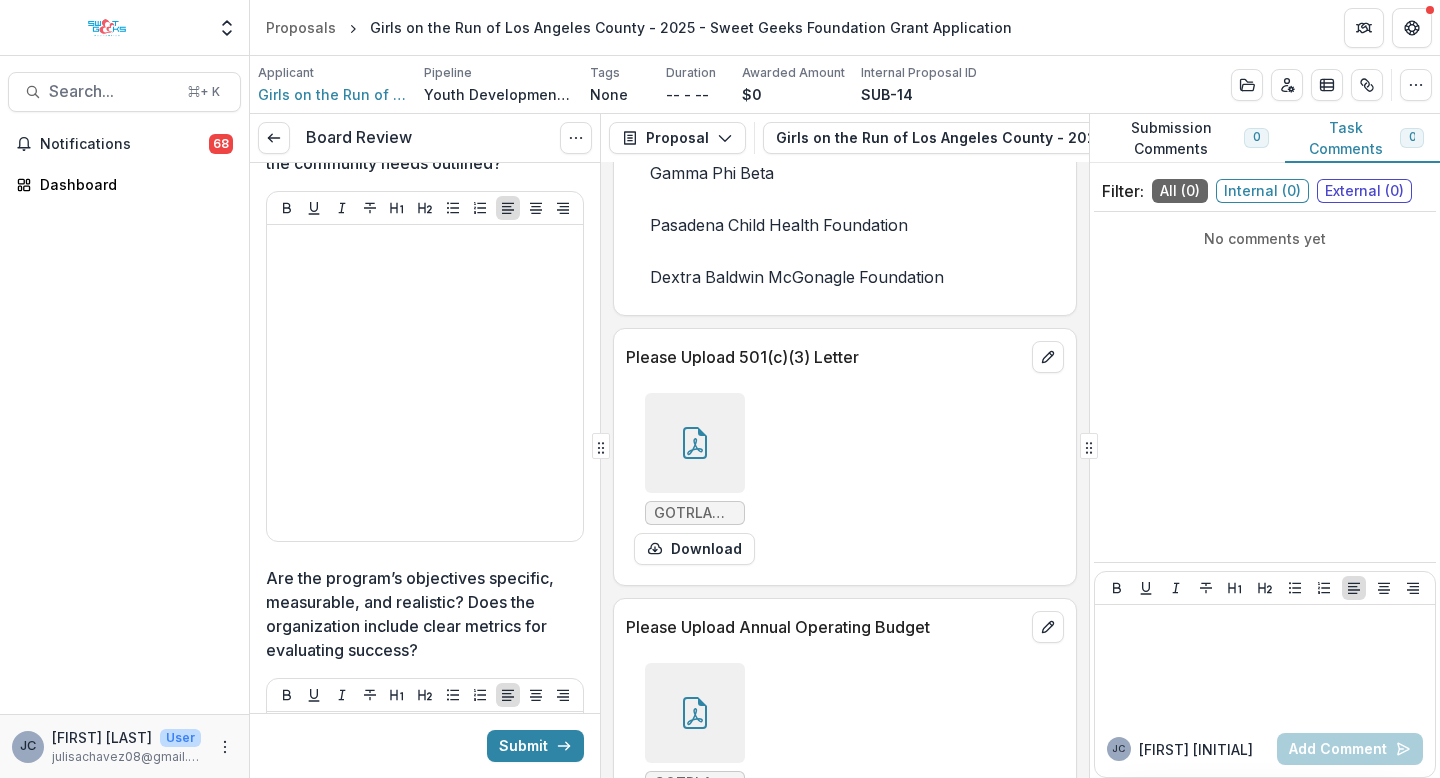 click 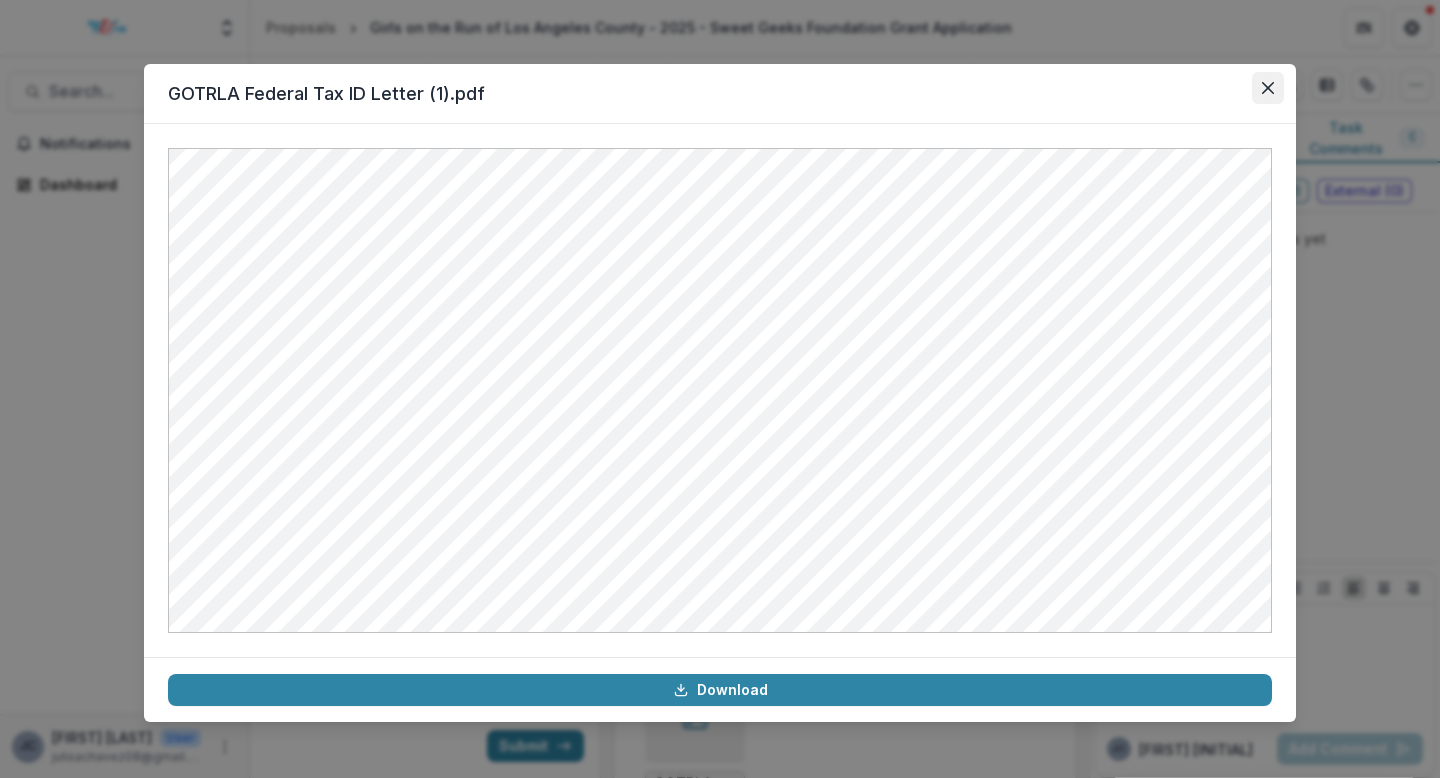click 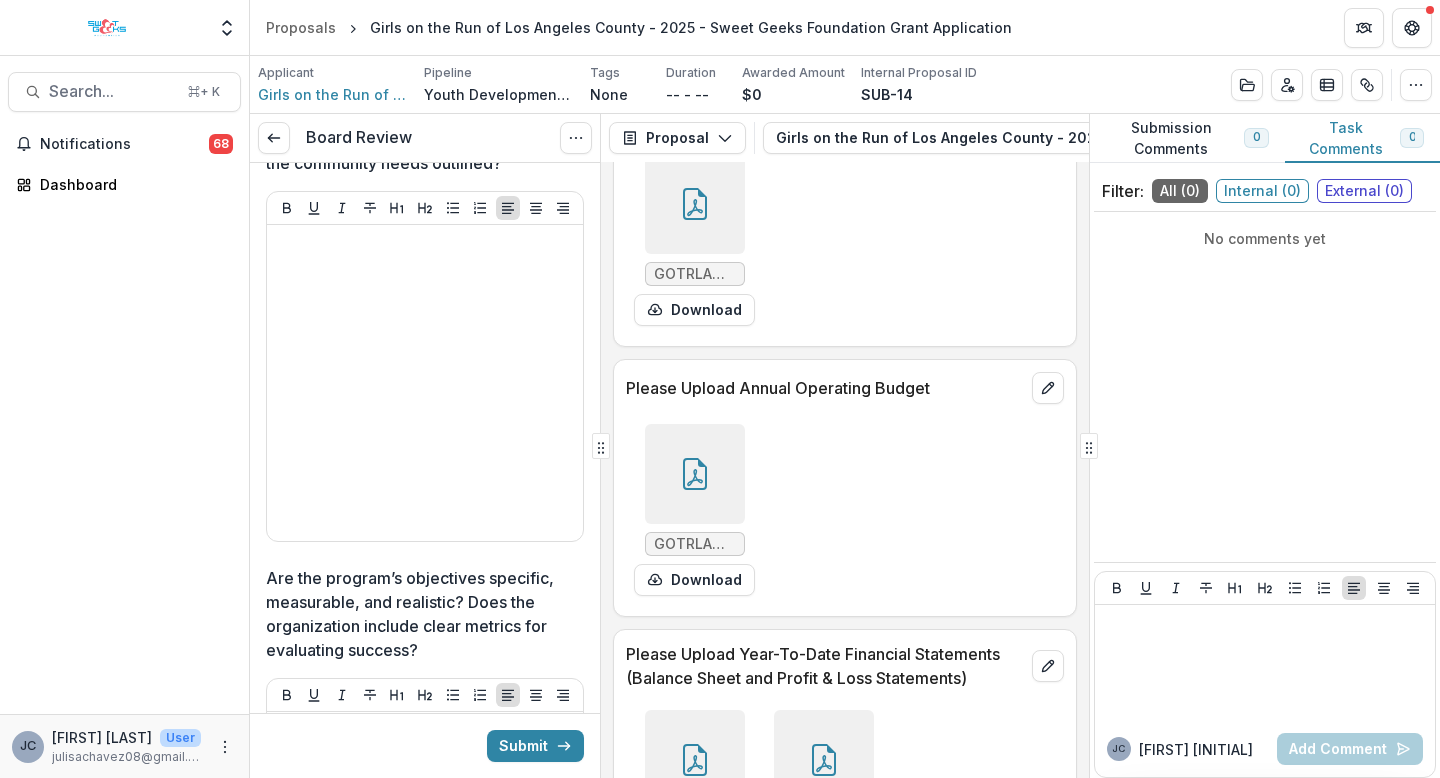 scroll, scrollTop: 8032, scrollLeft: 0, axis: vertical 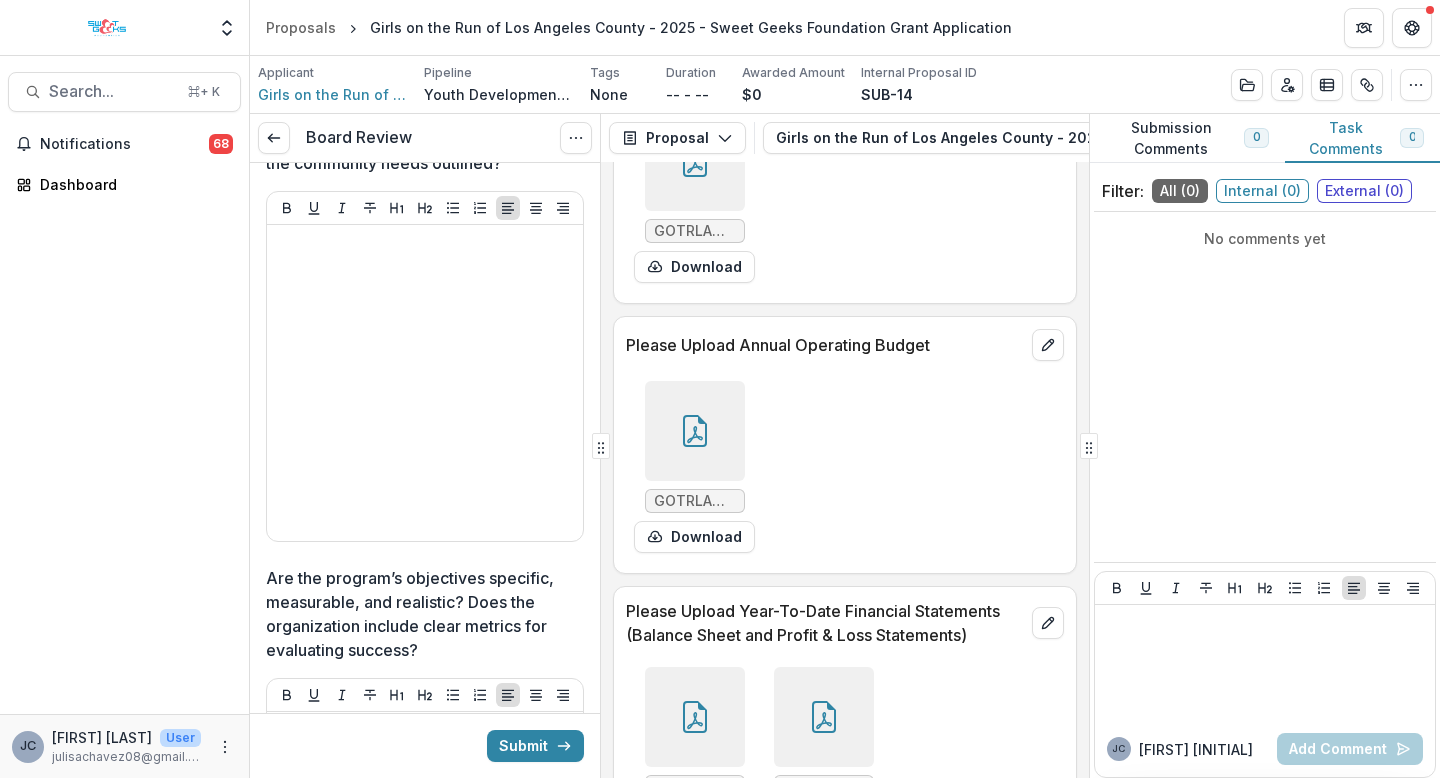 click at bounding box center [695, 431] 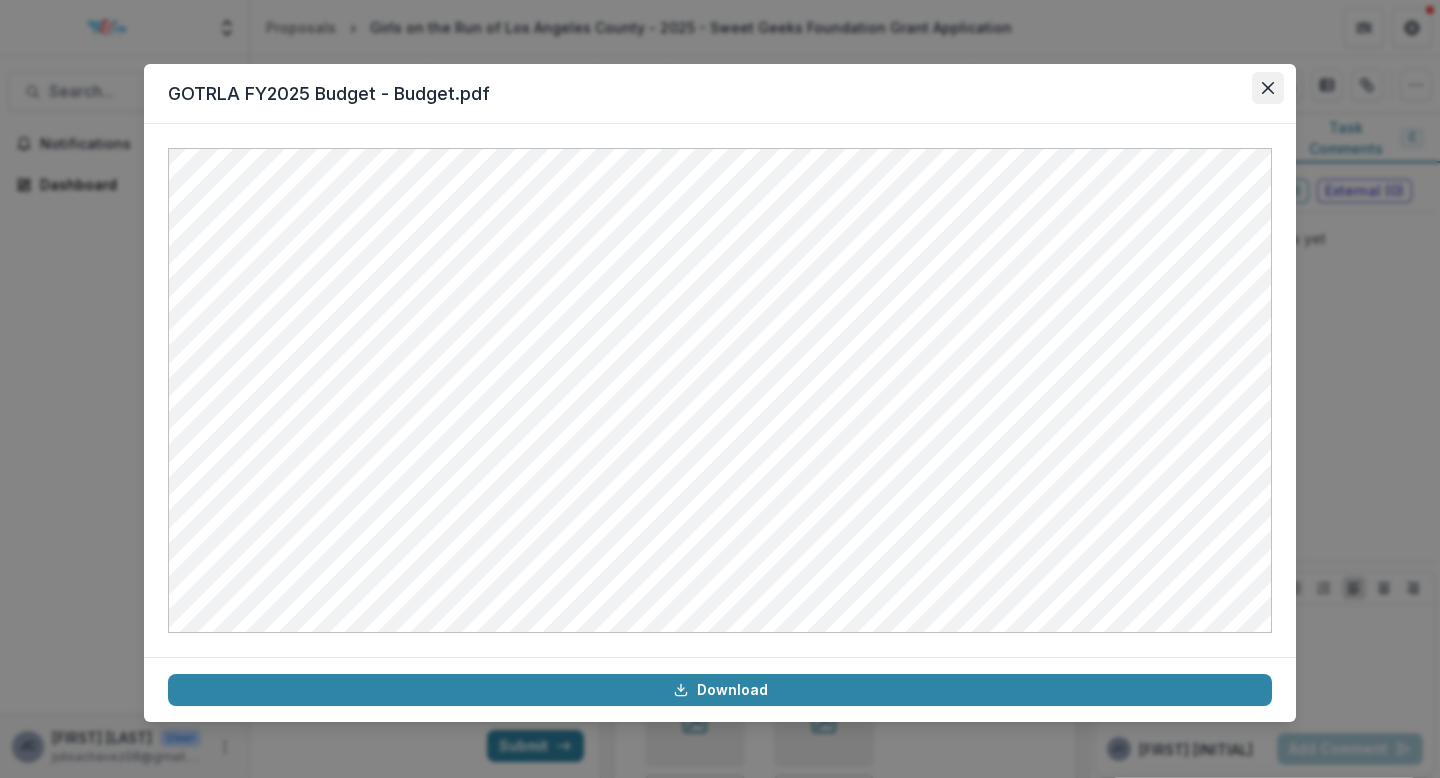 click at bounding box center [1268, 88] 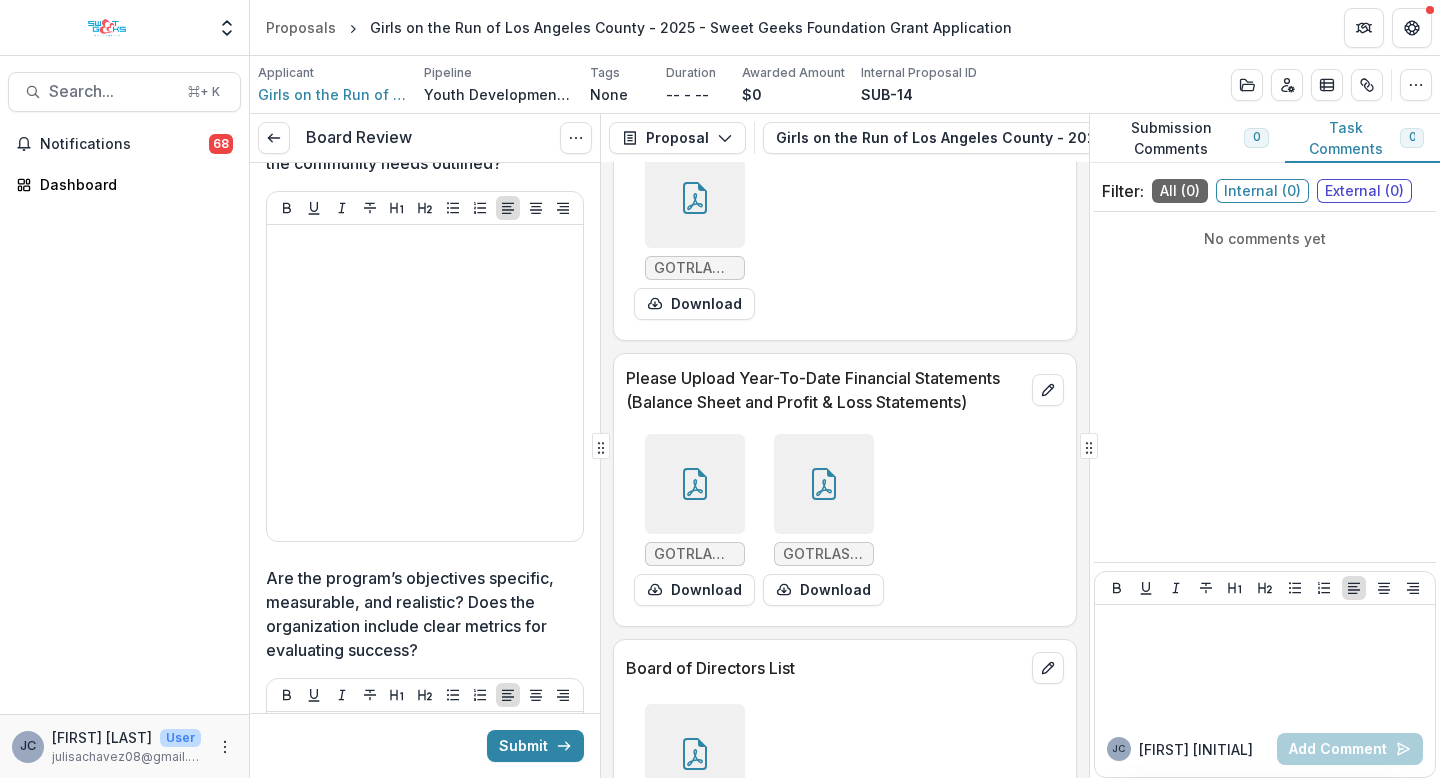 scroll, scrollTop: 8386, scrollLeft: 0, axis: vertical 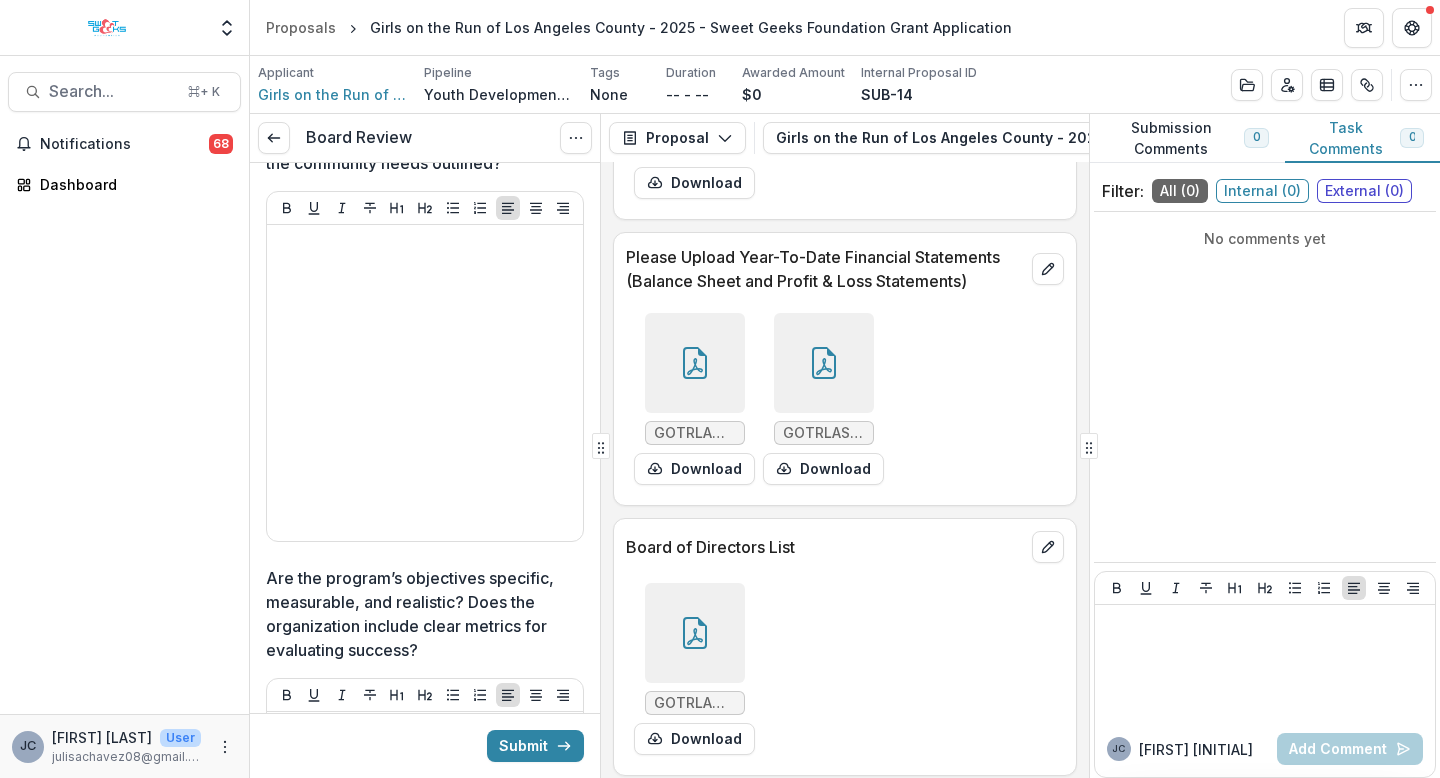 click at bounding box center (695, 363) 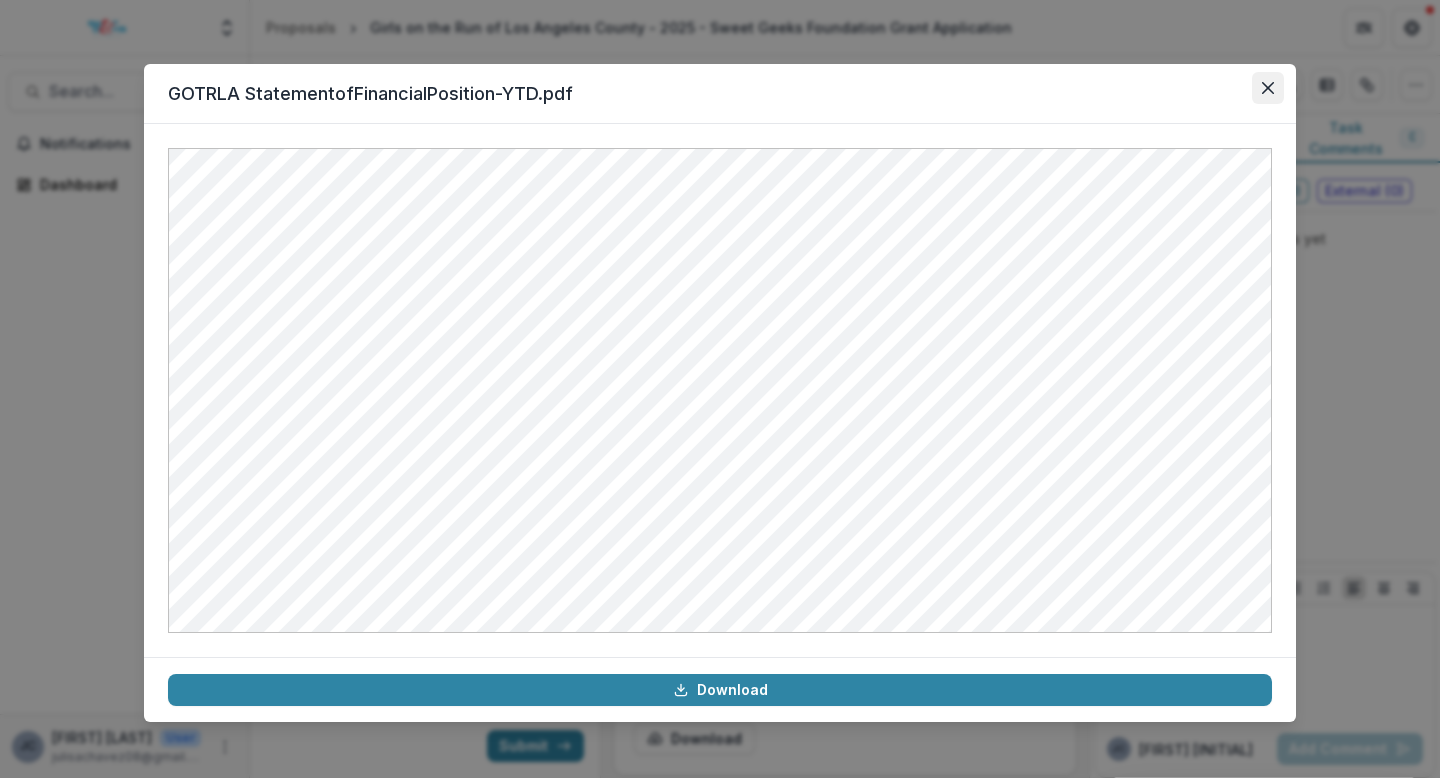 click 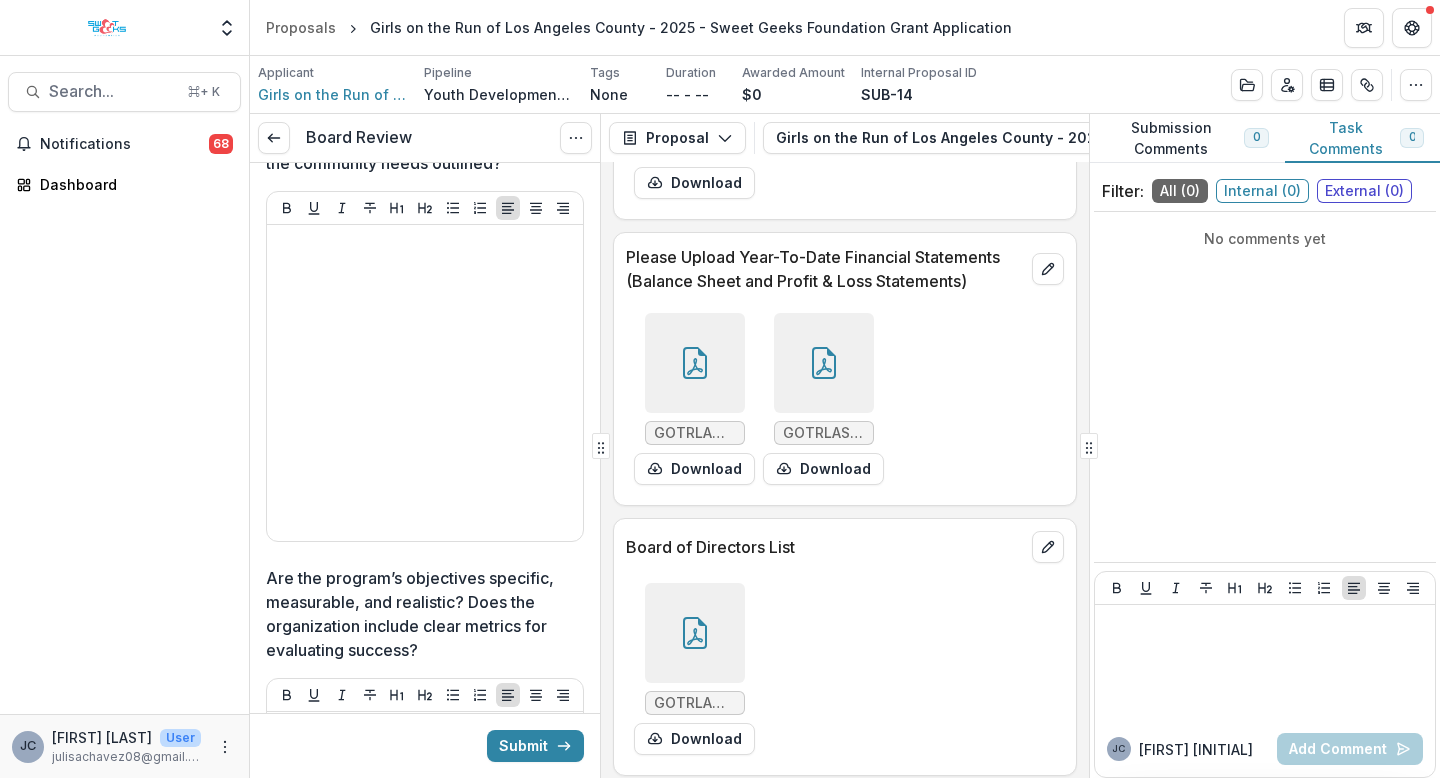 scroll, scrollTop: 8406, scrollLeft: 0, axis: vertical 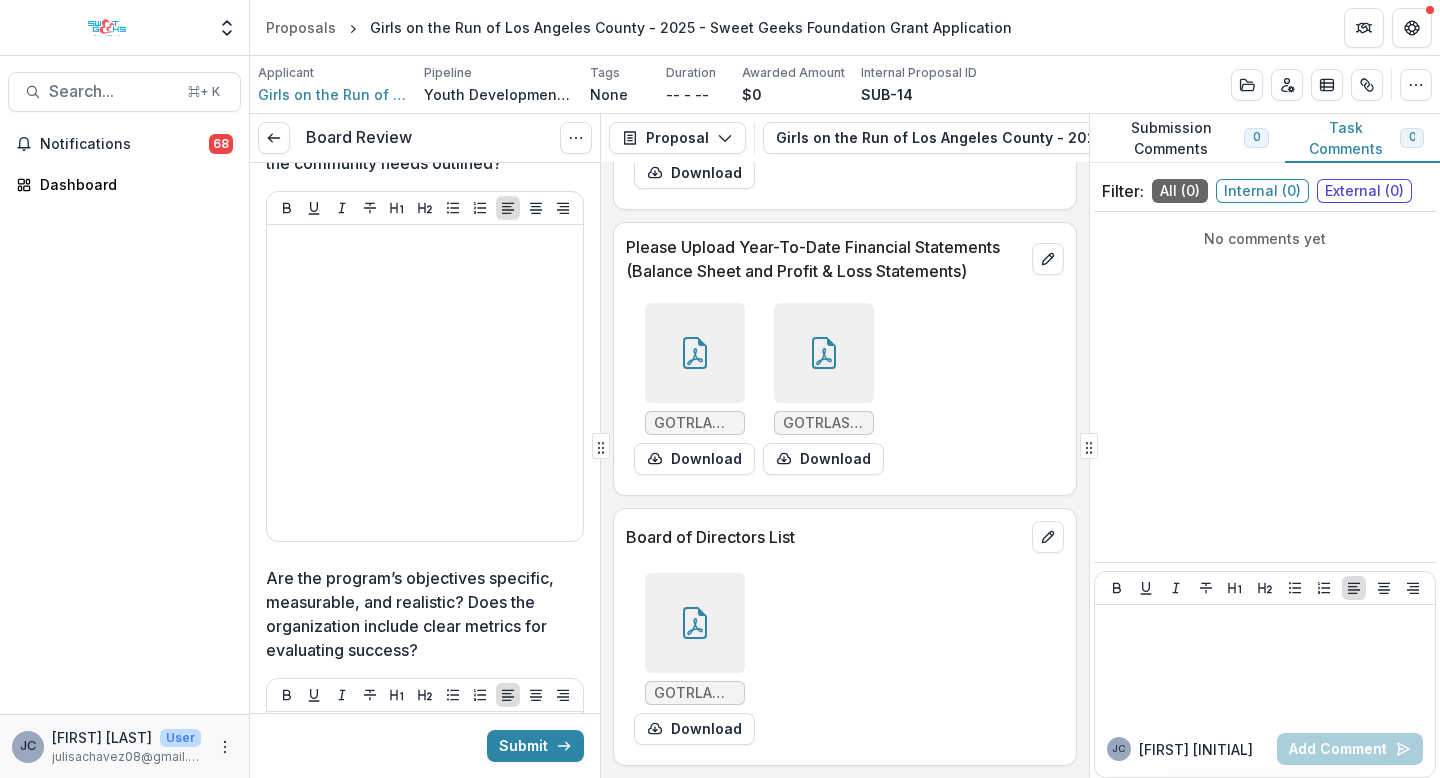 click 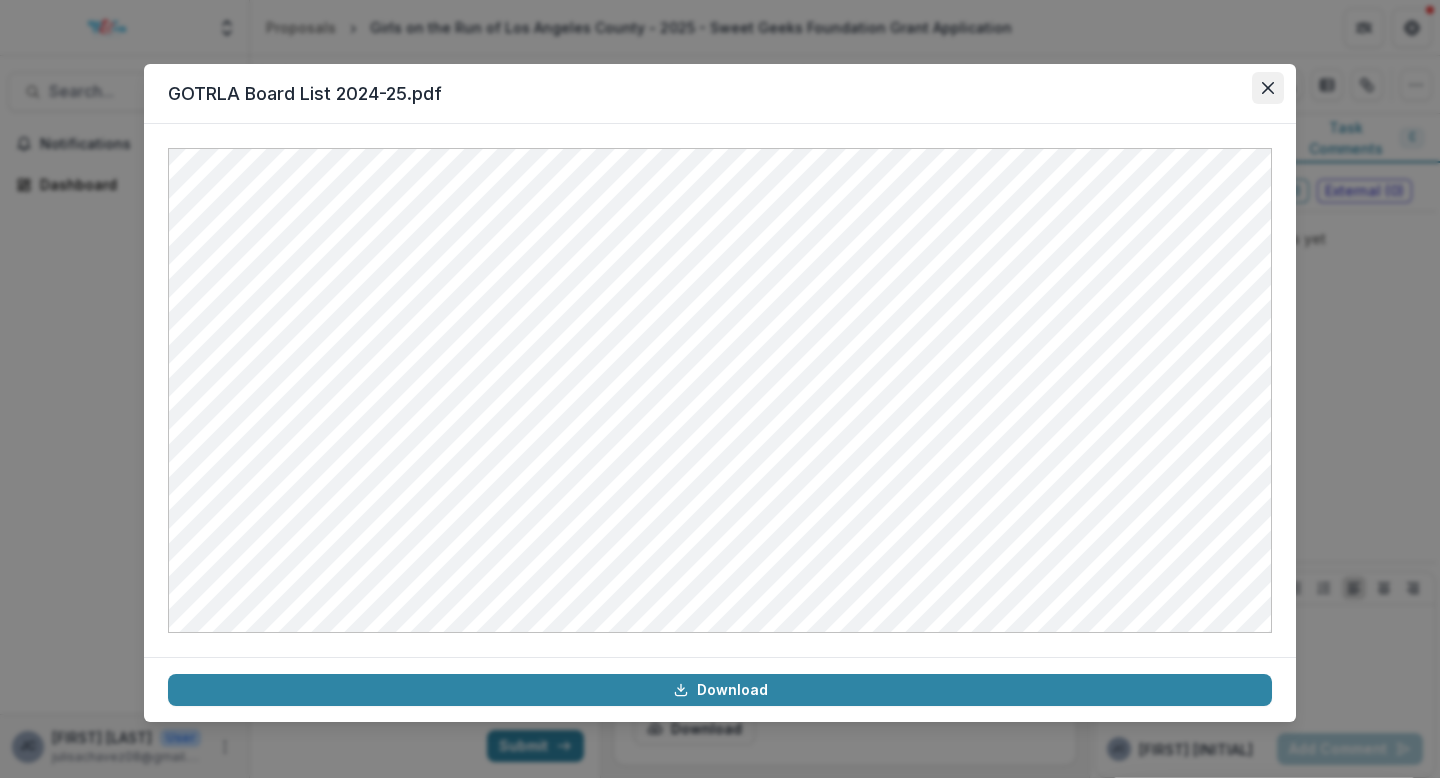 click 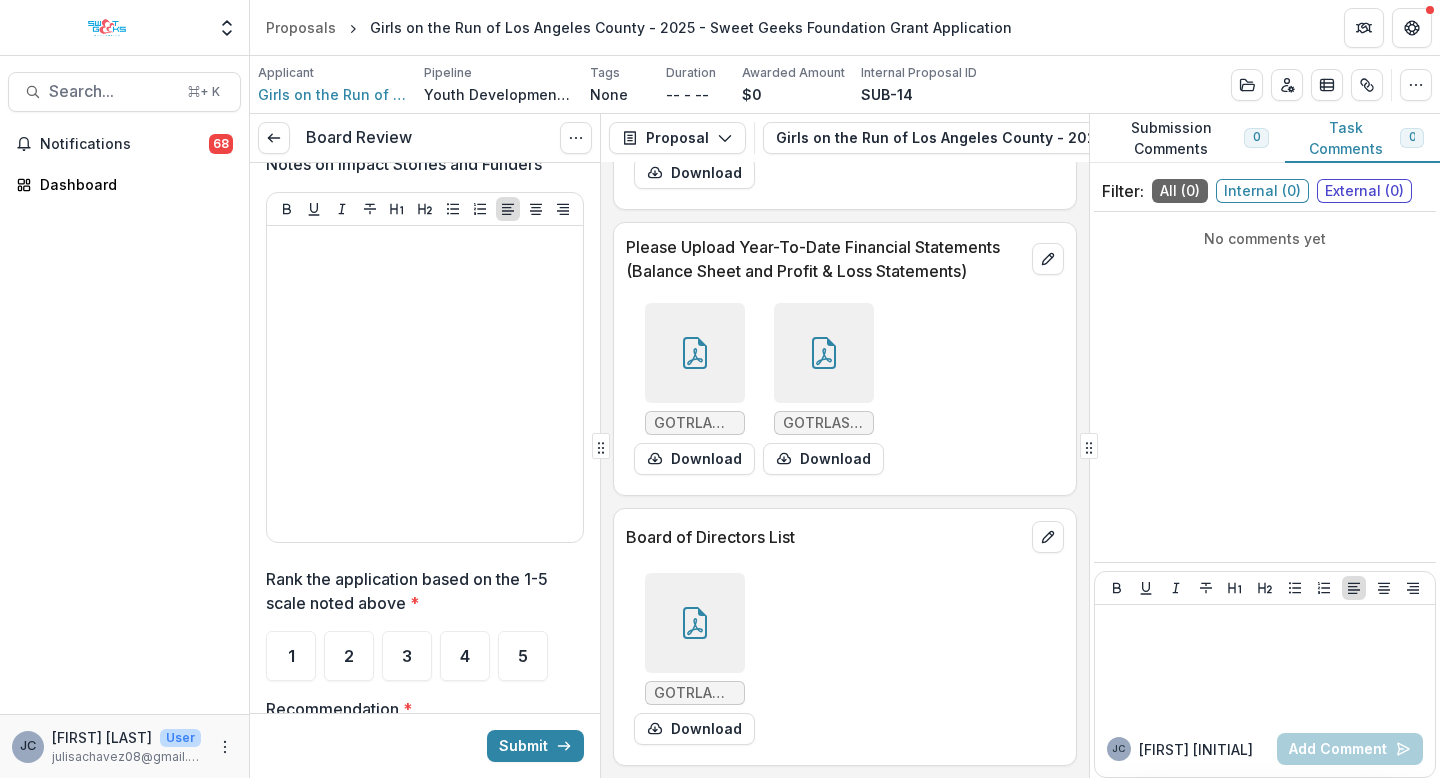 scroll, scrollTop: 3398, scrollLeft: 0, axis: vertical 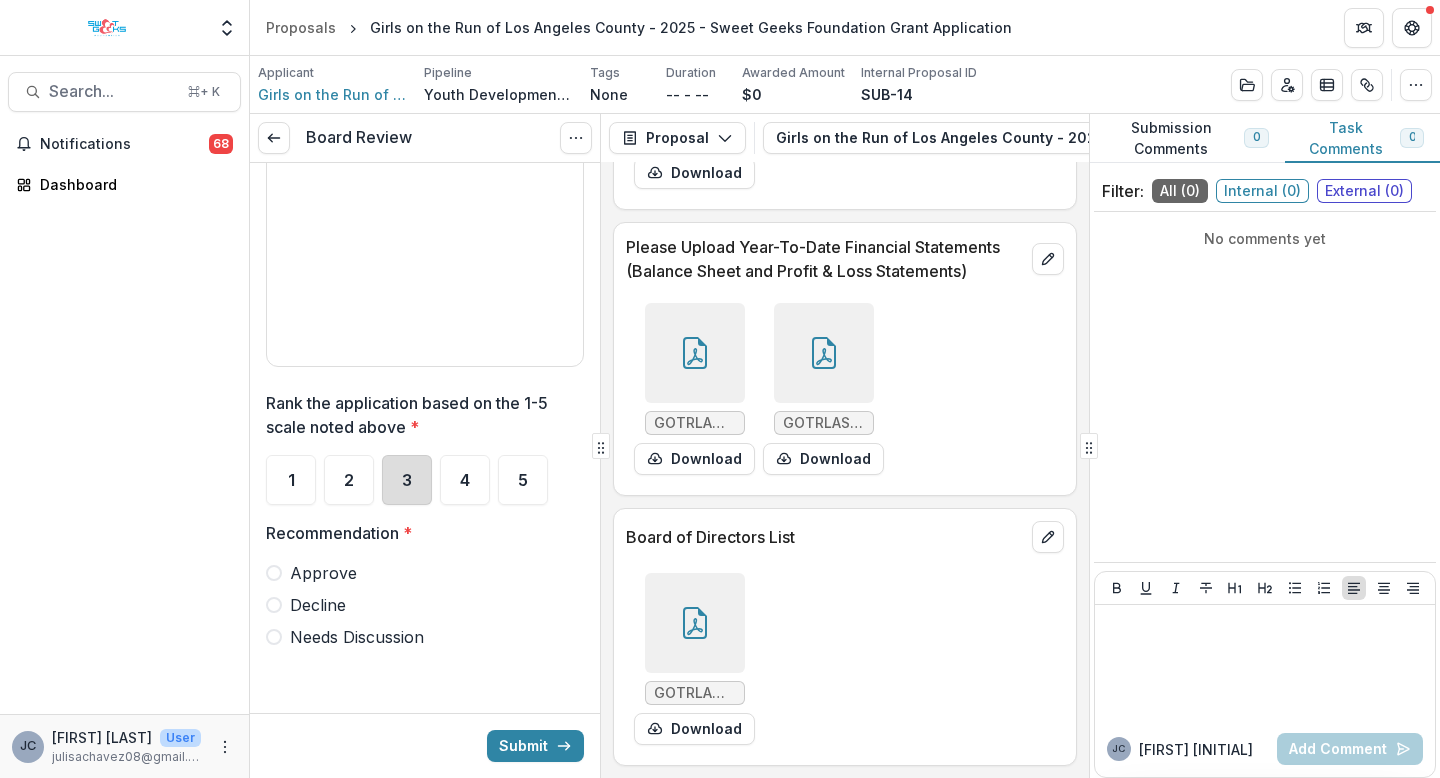click on "3" at bounding box center (407, 480) 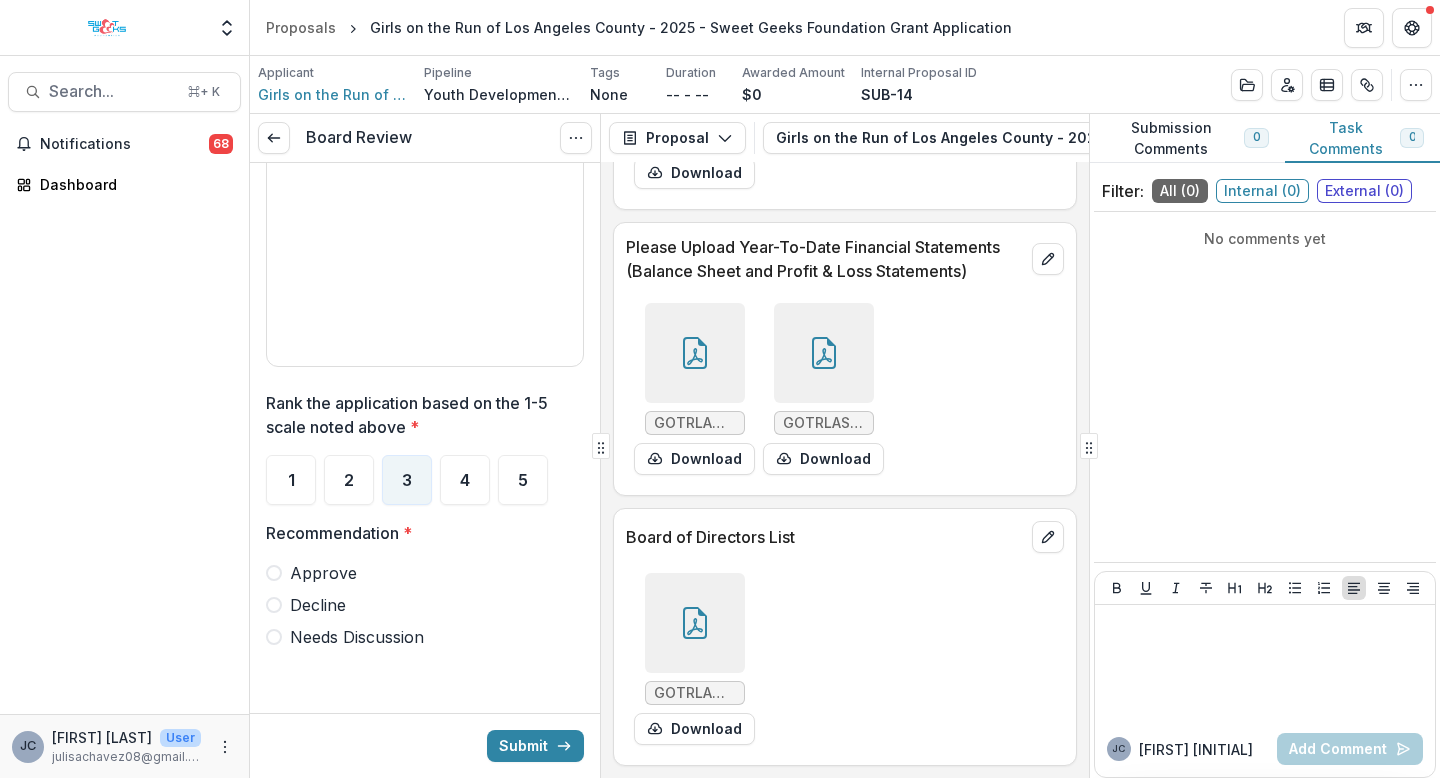 click on "Approve" at bounding box center (323, 573) 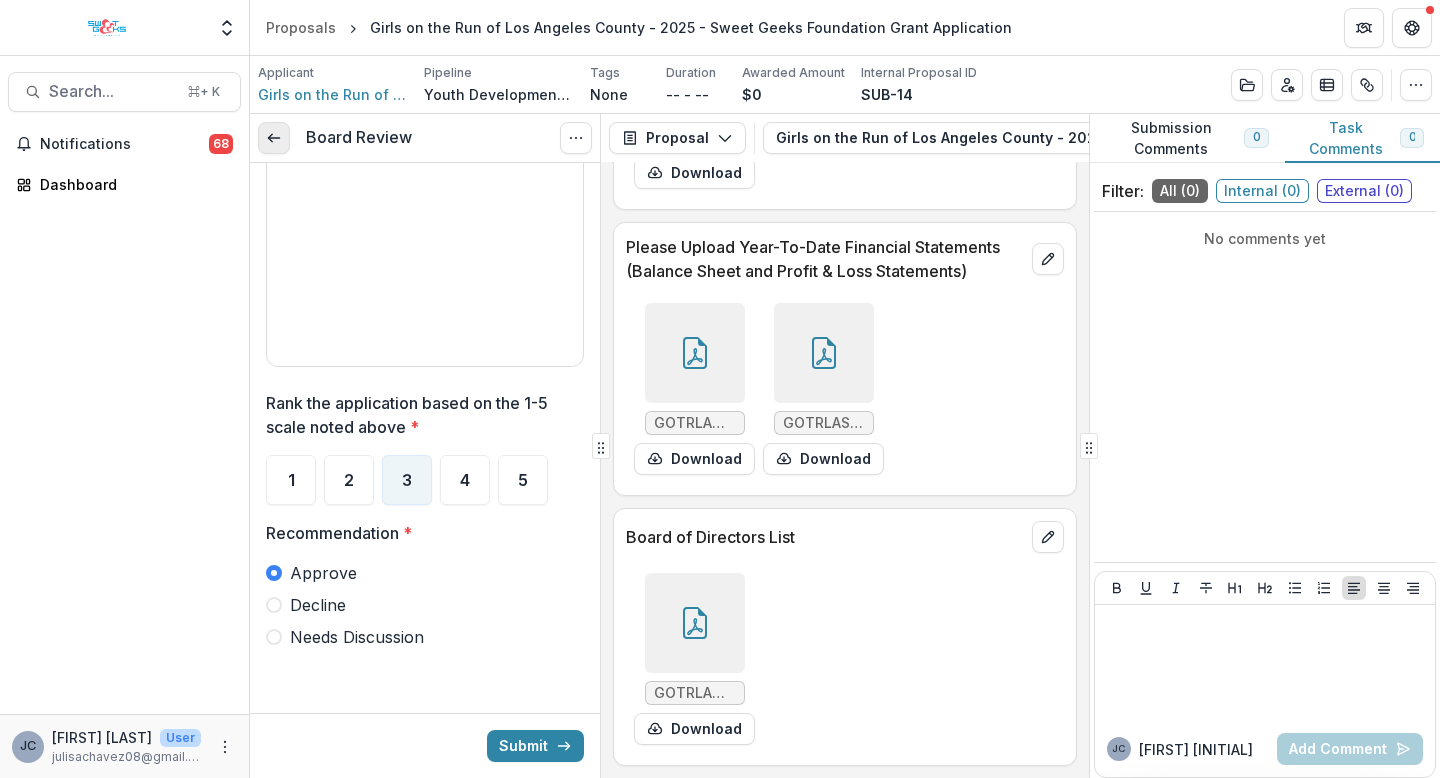 click at bounding box center (274, 138) 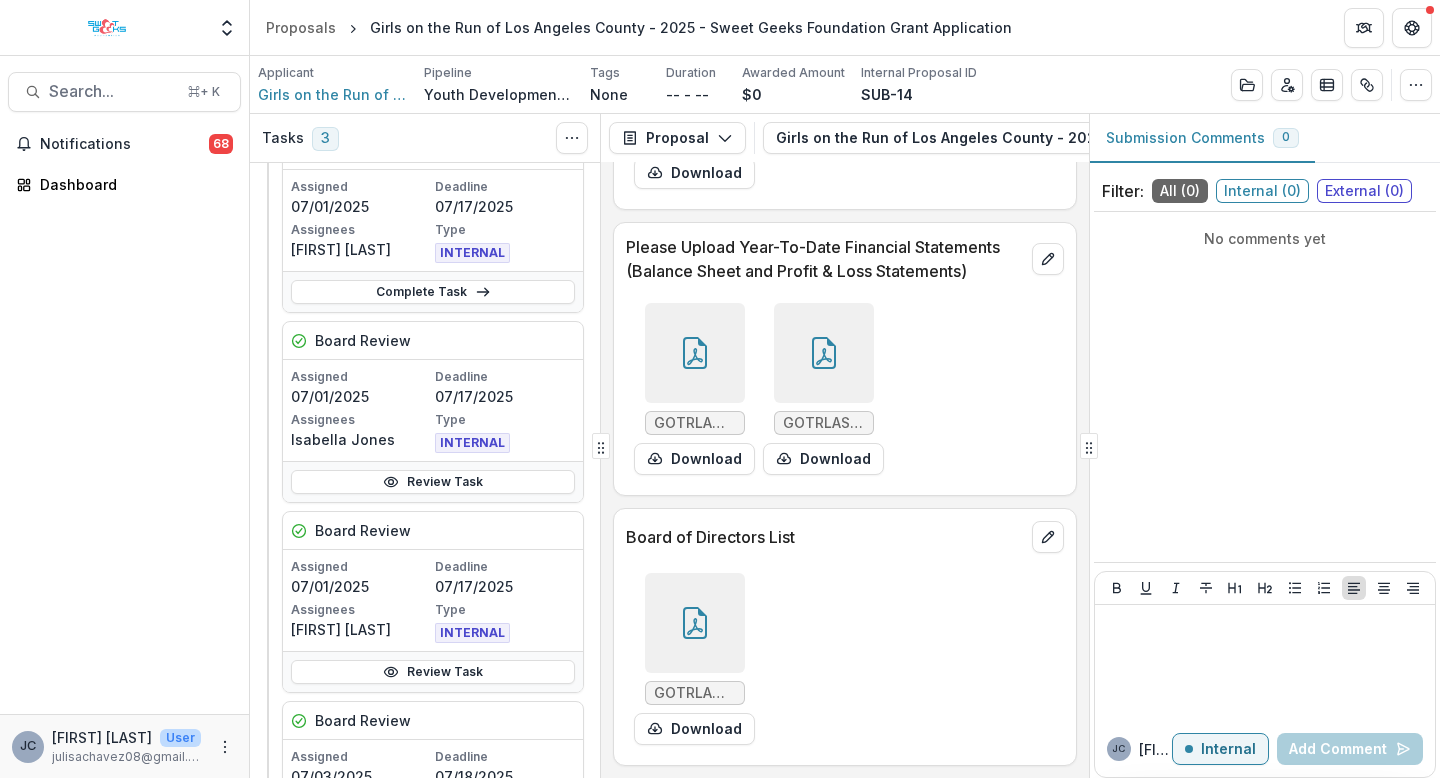 scroll, scrollTop: 526, scrollLeft: 0, axis: vertical 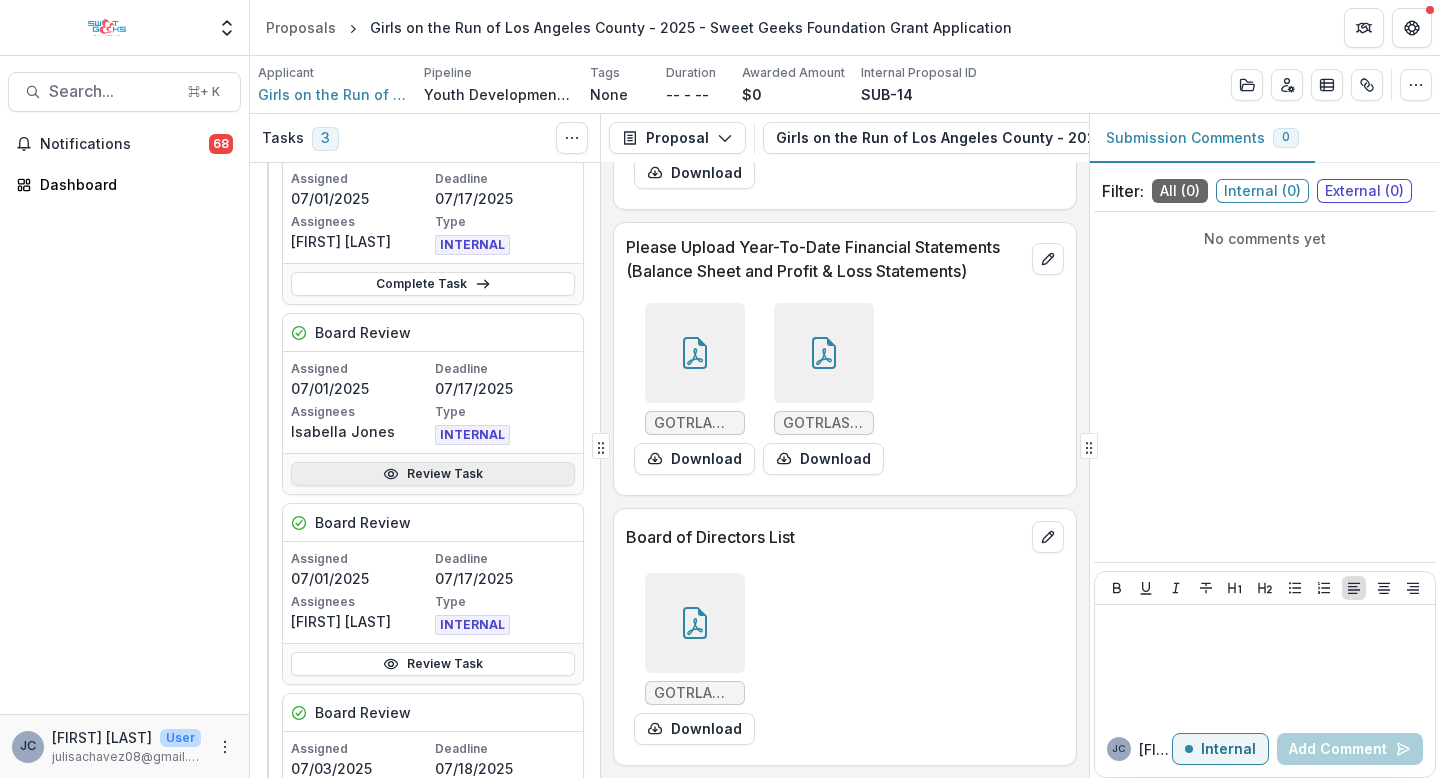 click on "Review Task" at bounding box center [433, 474] 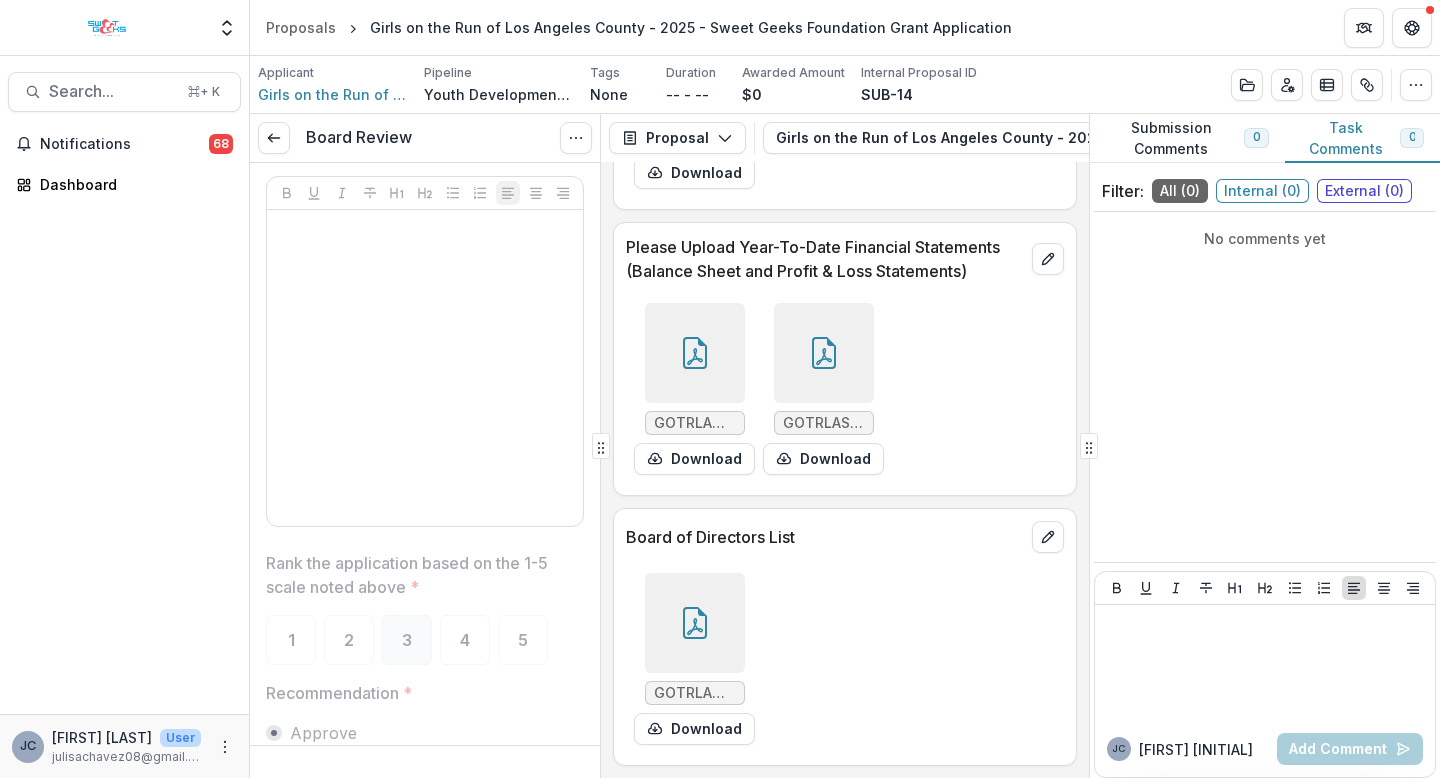 scroll, scrollTop: 3366, scrollLeft: 0, axis: vertical 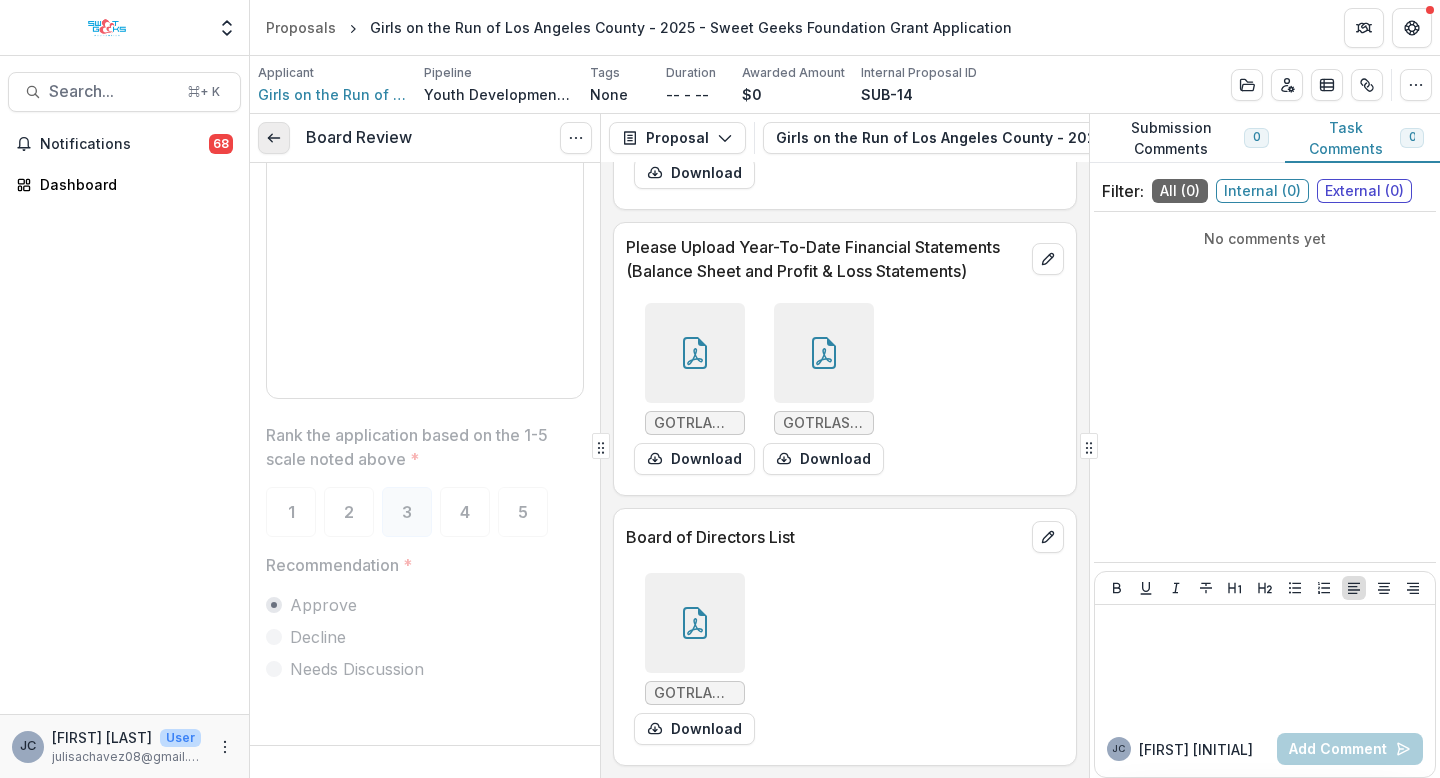 click 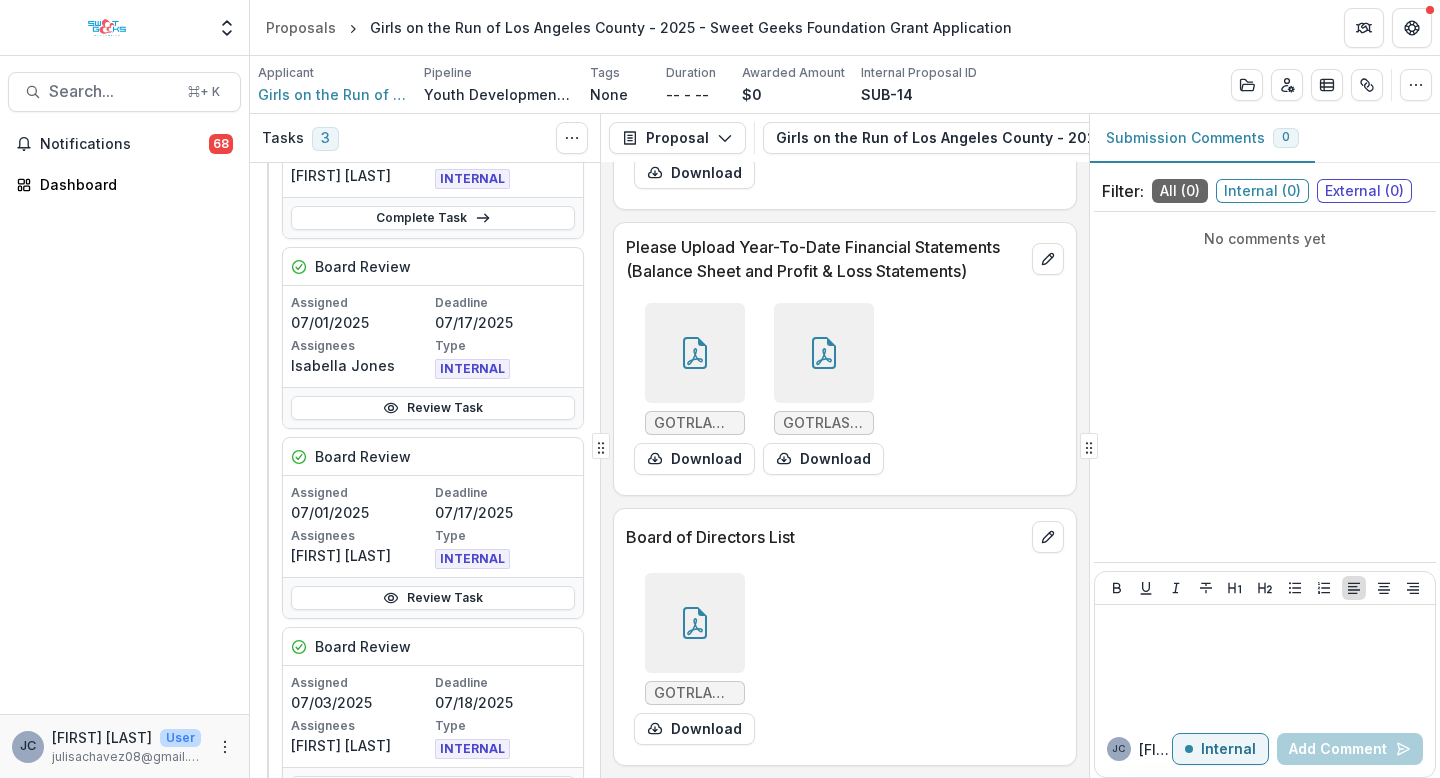 scroll, scrollTop: 695, scrollLeft: 0, axis: vertical 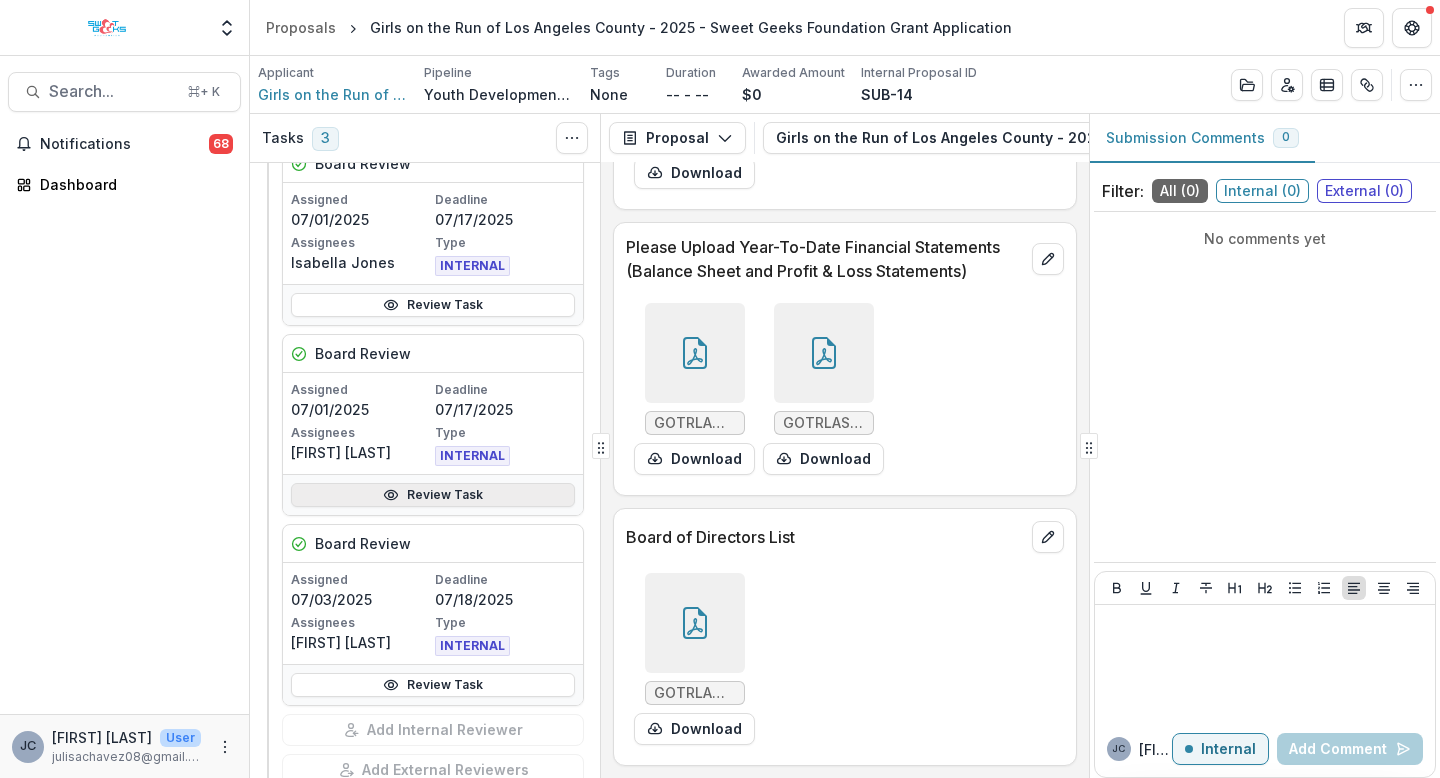 click on "Review Task" at bounding box center (433, 495) 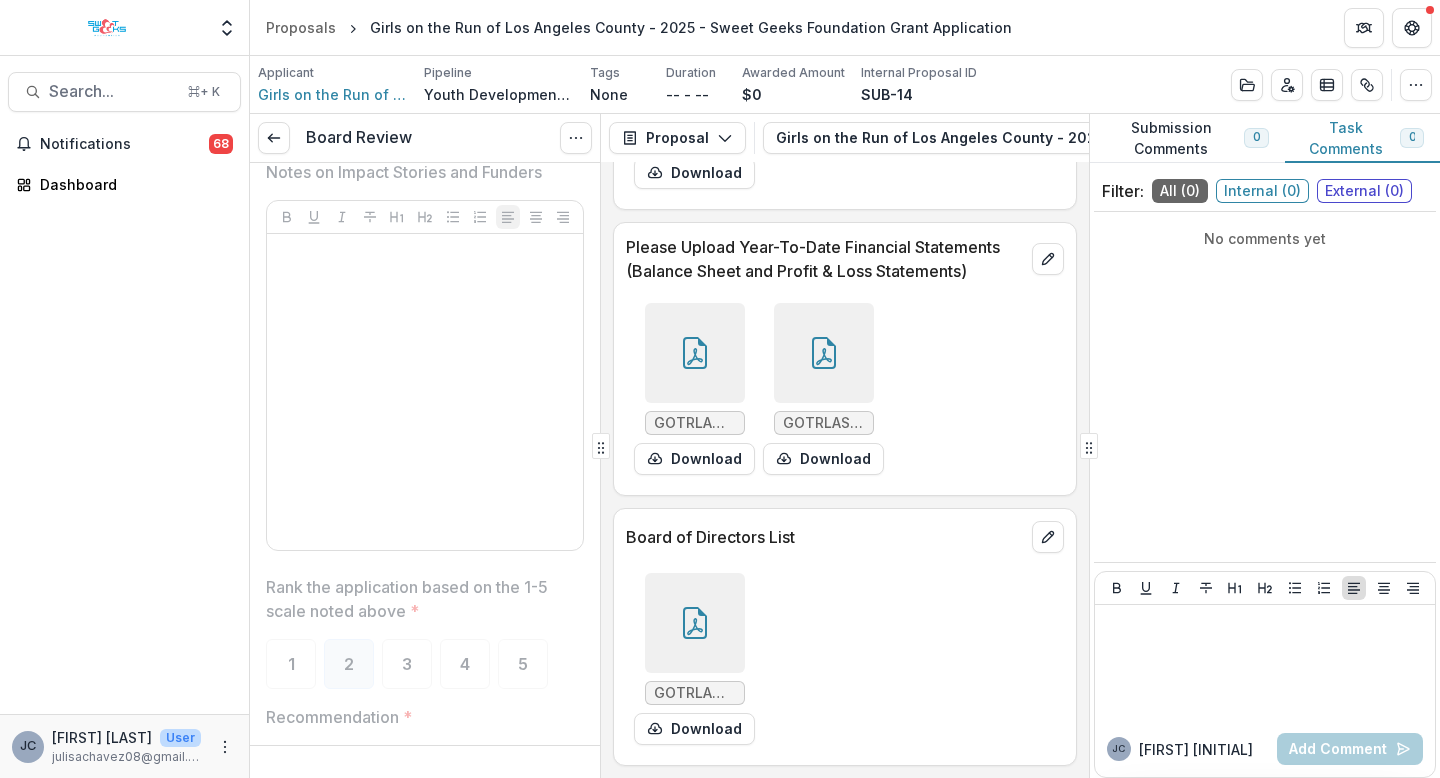scroll, scrollTop: 3366, scrollLeft: 0, axis: vertical 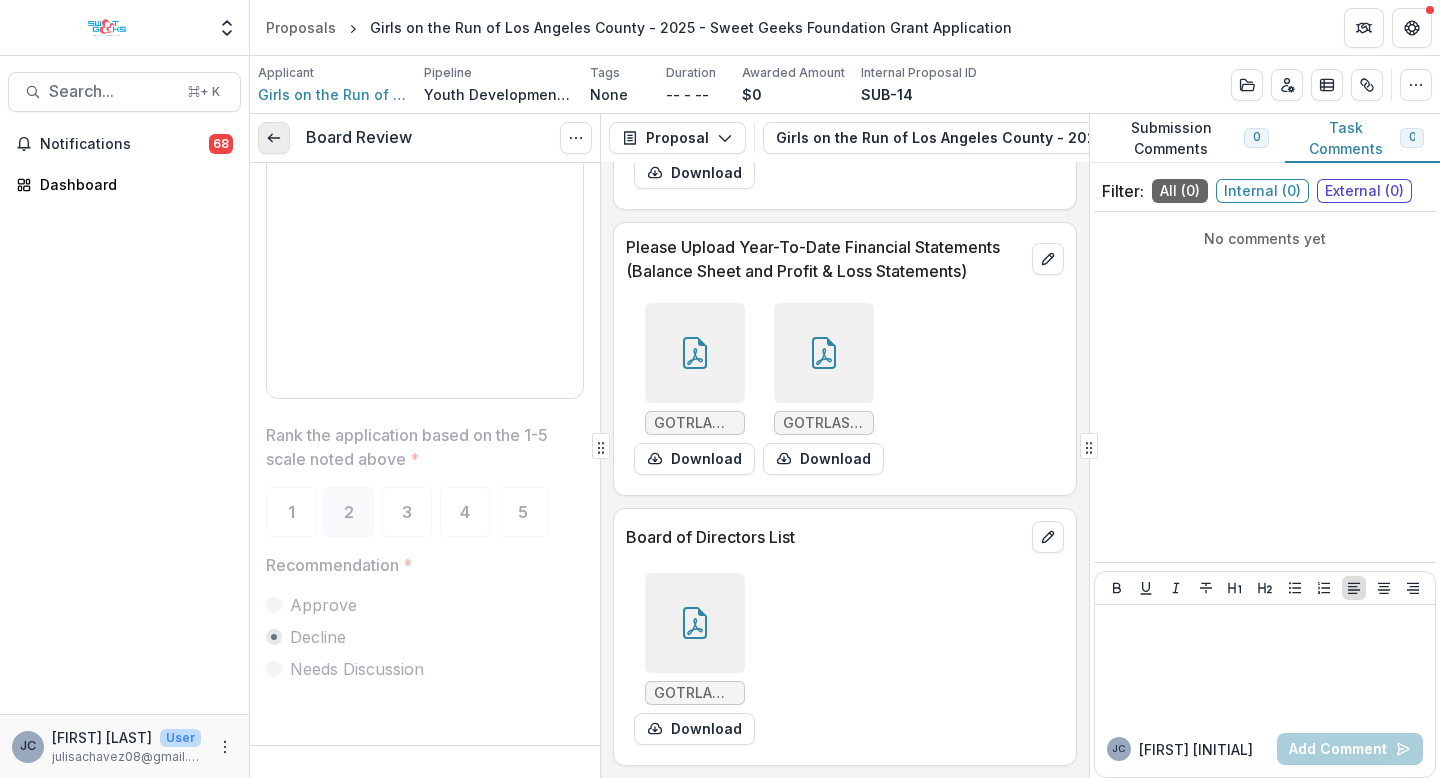 click at bounding box center [274, 138] 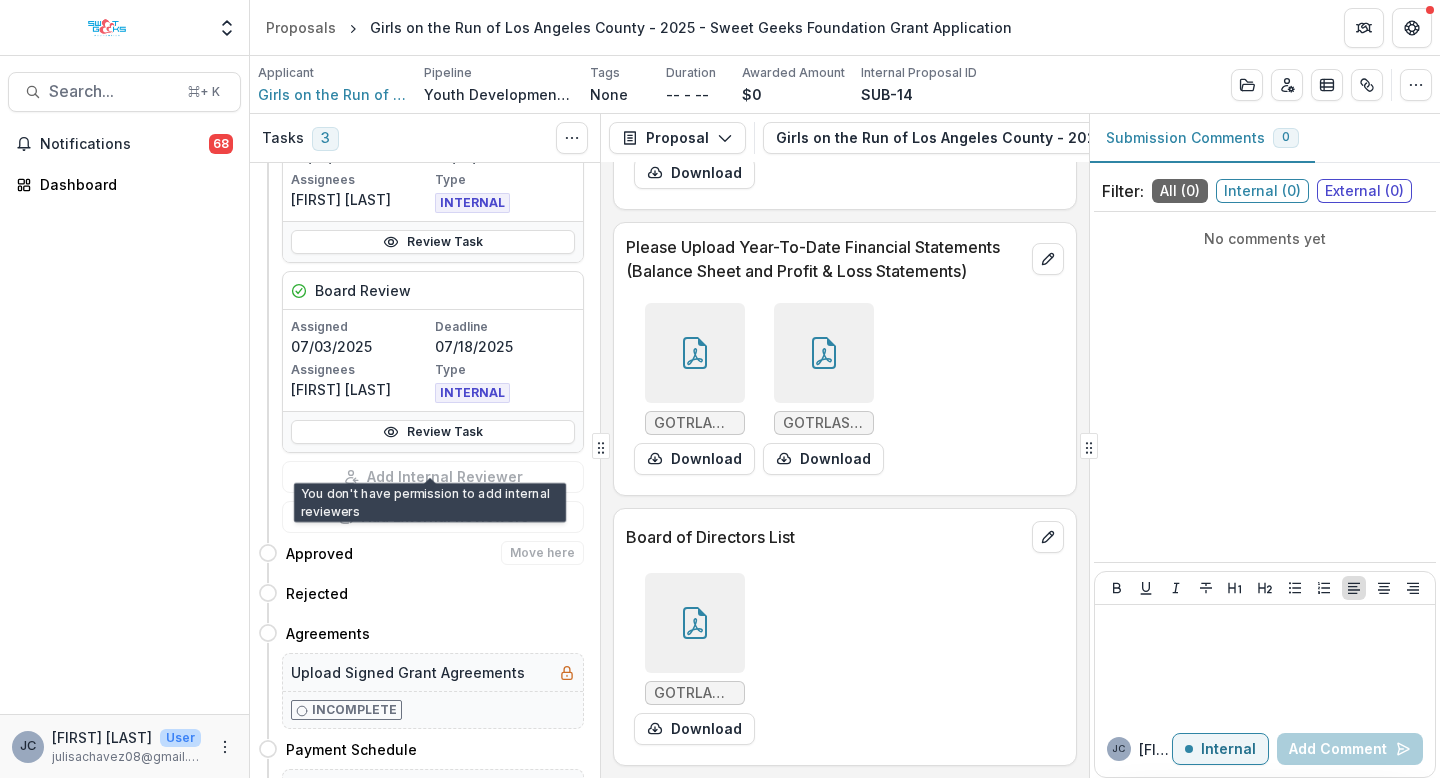 scroll, scrollTop: 969, scrollLeft: 0, axis: vertical 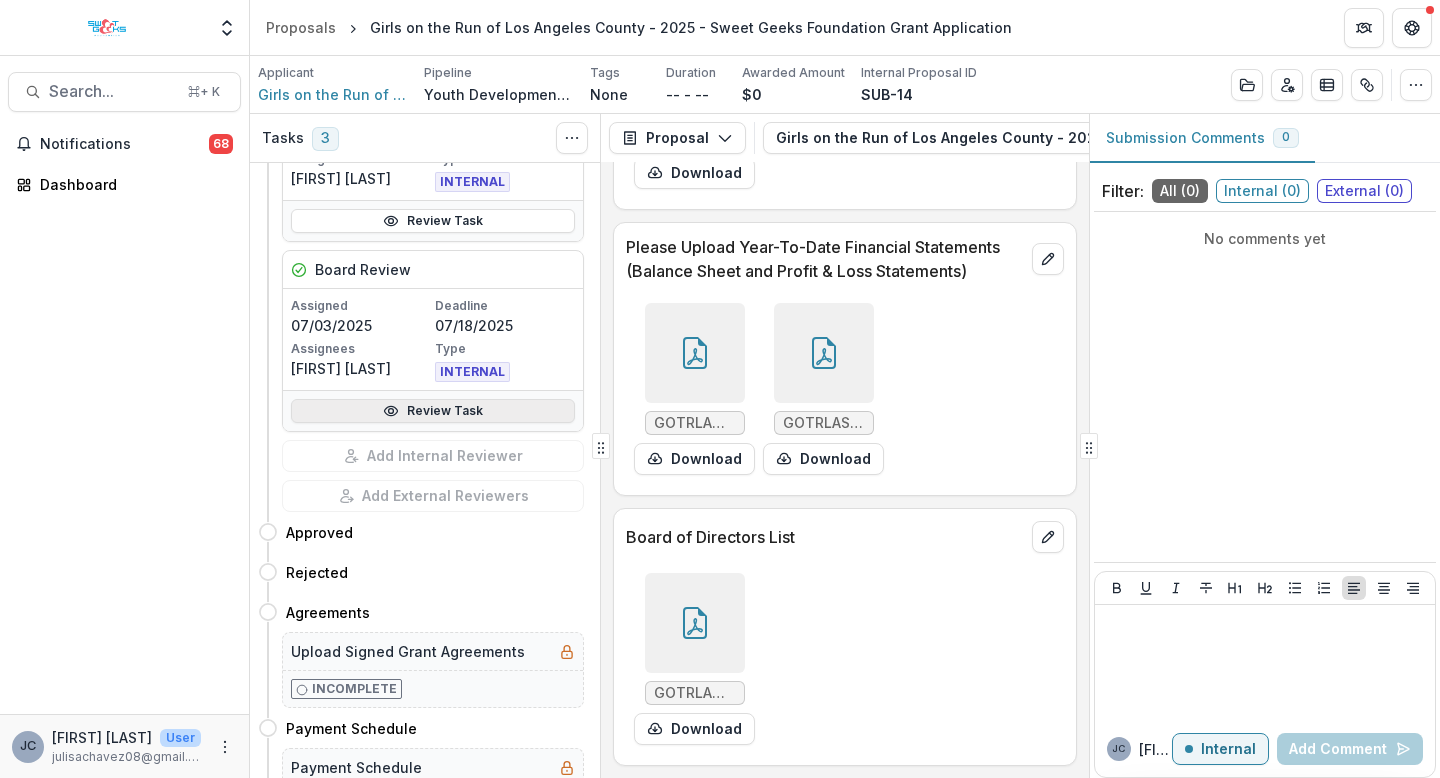 click on "Review Task" at bounding box center [433, 411] 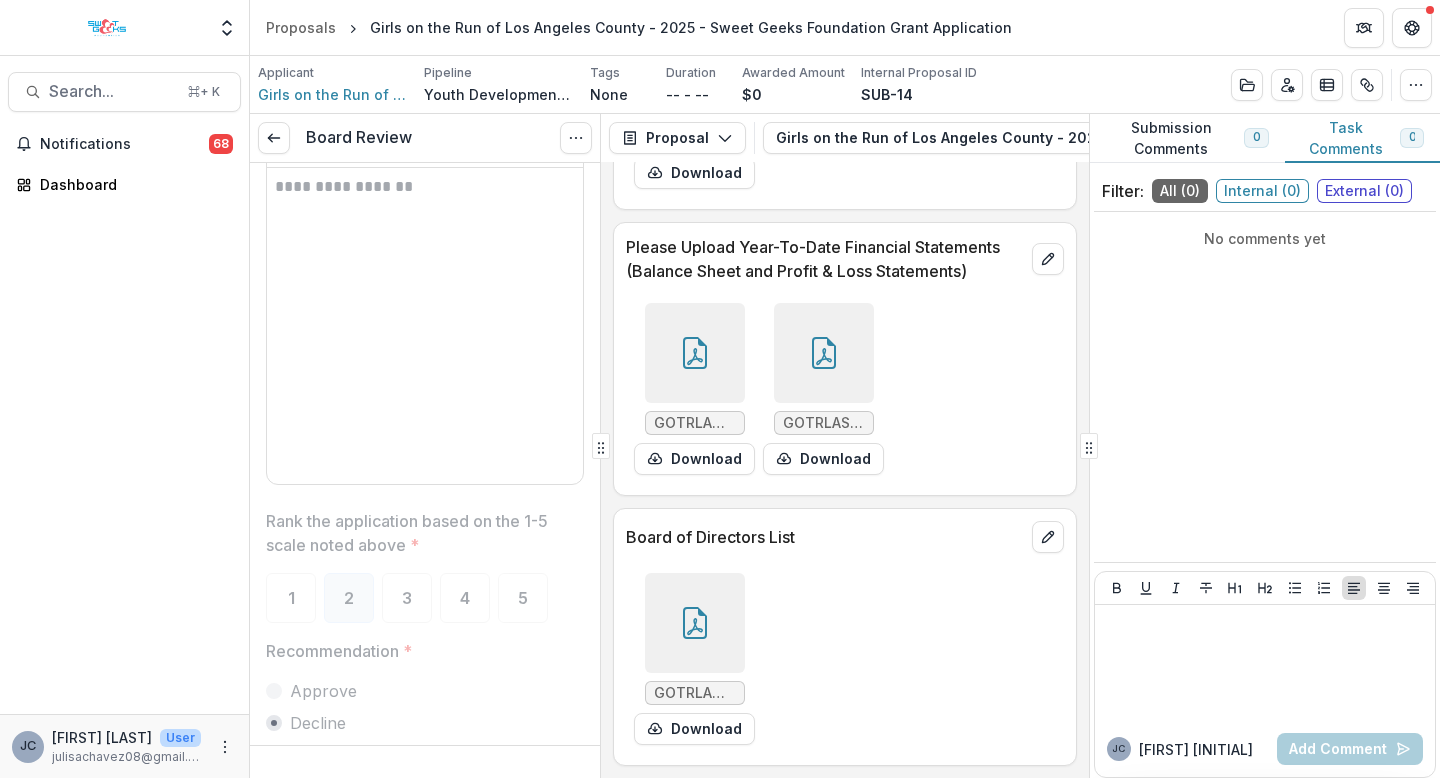 scroll, scrollTop: 3366, scrollLeft: 0, axis: vertical 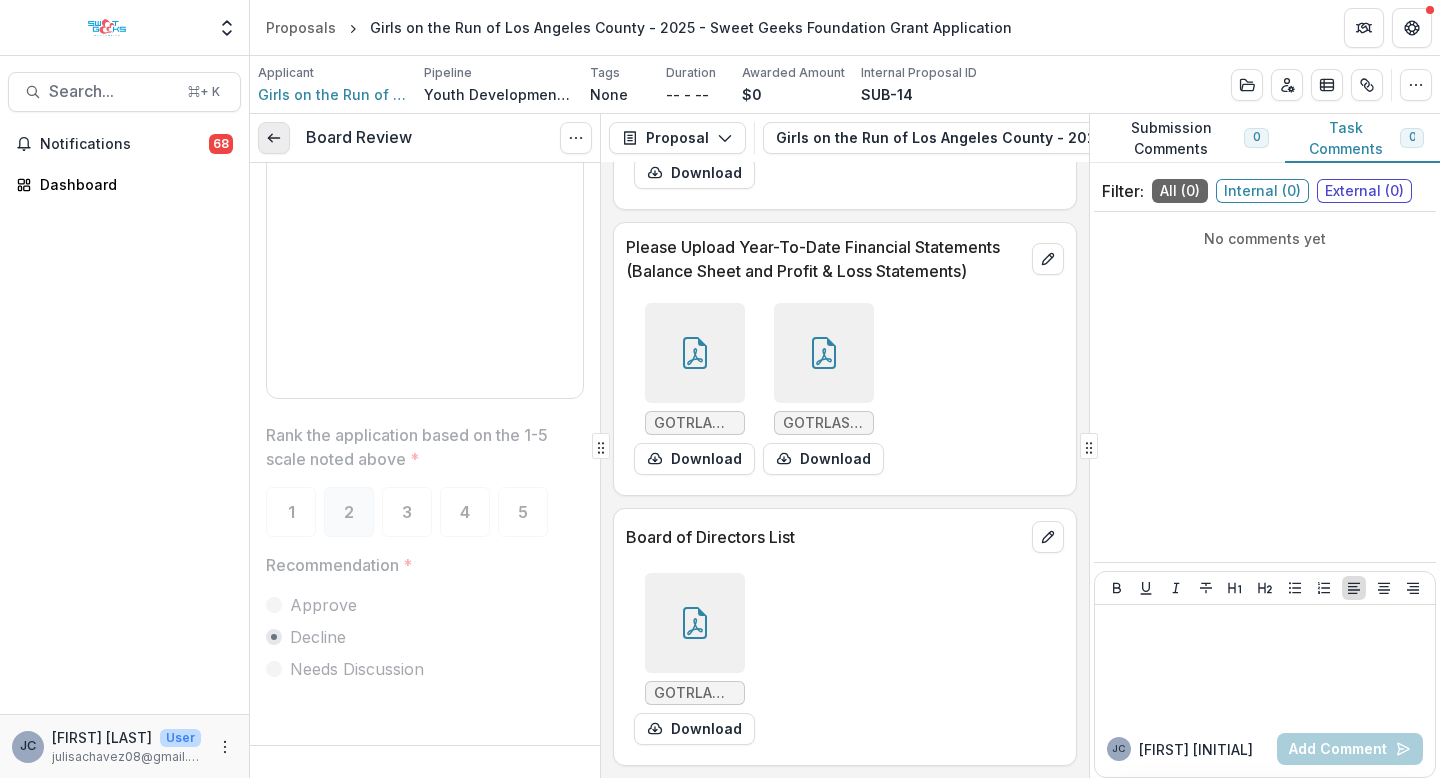 click at bounding box center (274, 138) 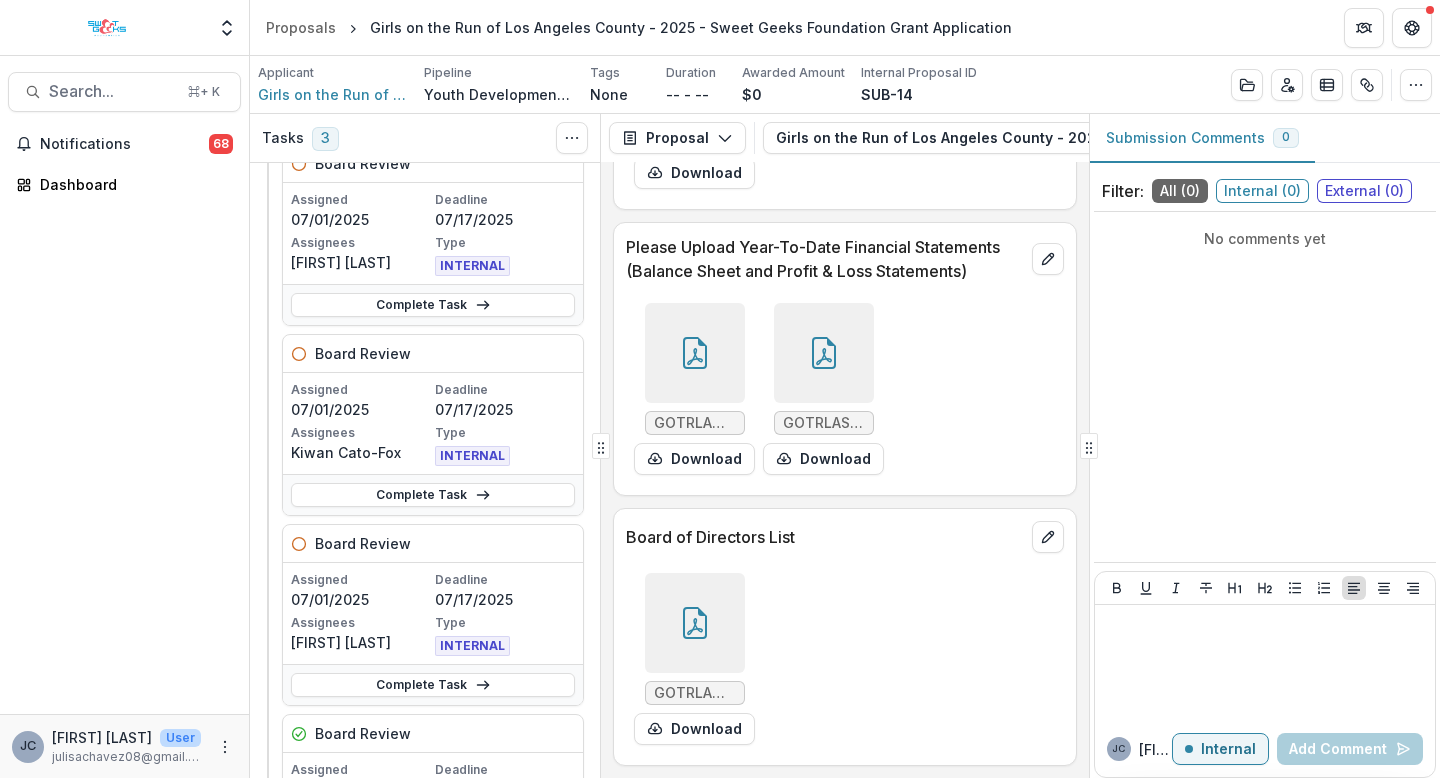 scroll, scrollTop: 229, scrollLeft: 0, axis: vertical 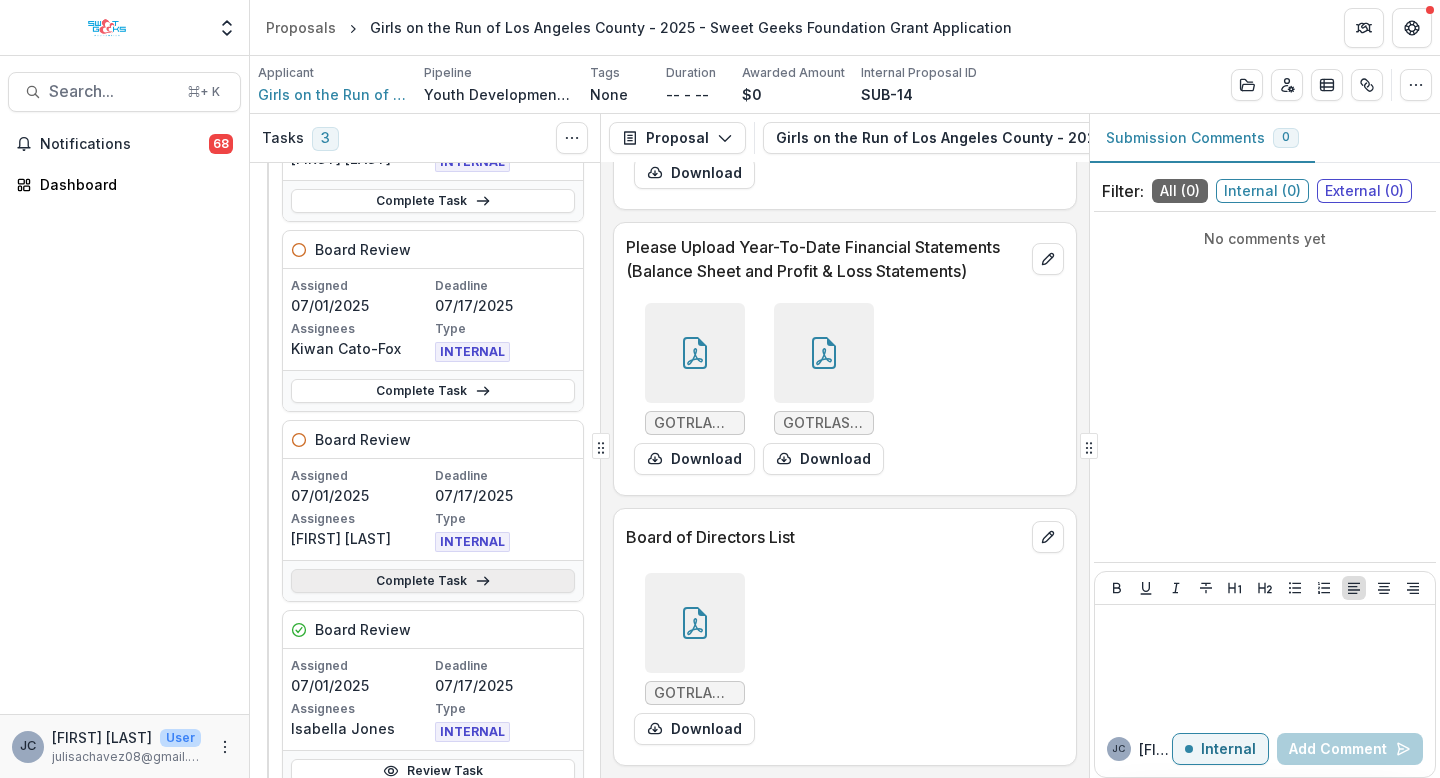 click on "Complete Task" at bounding box center (433, 581) 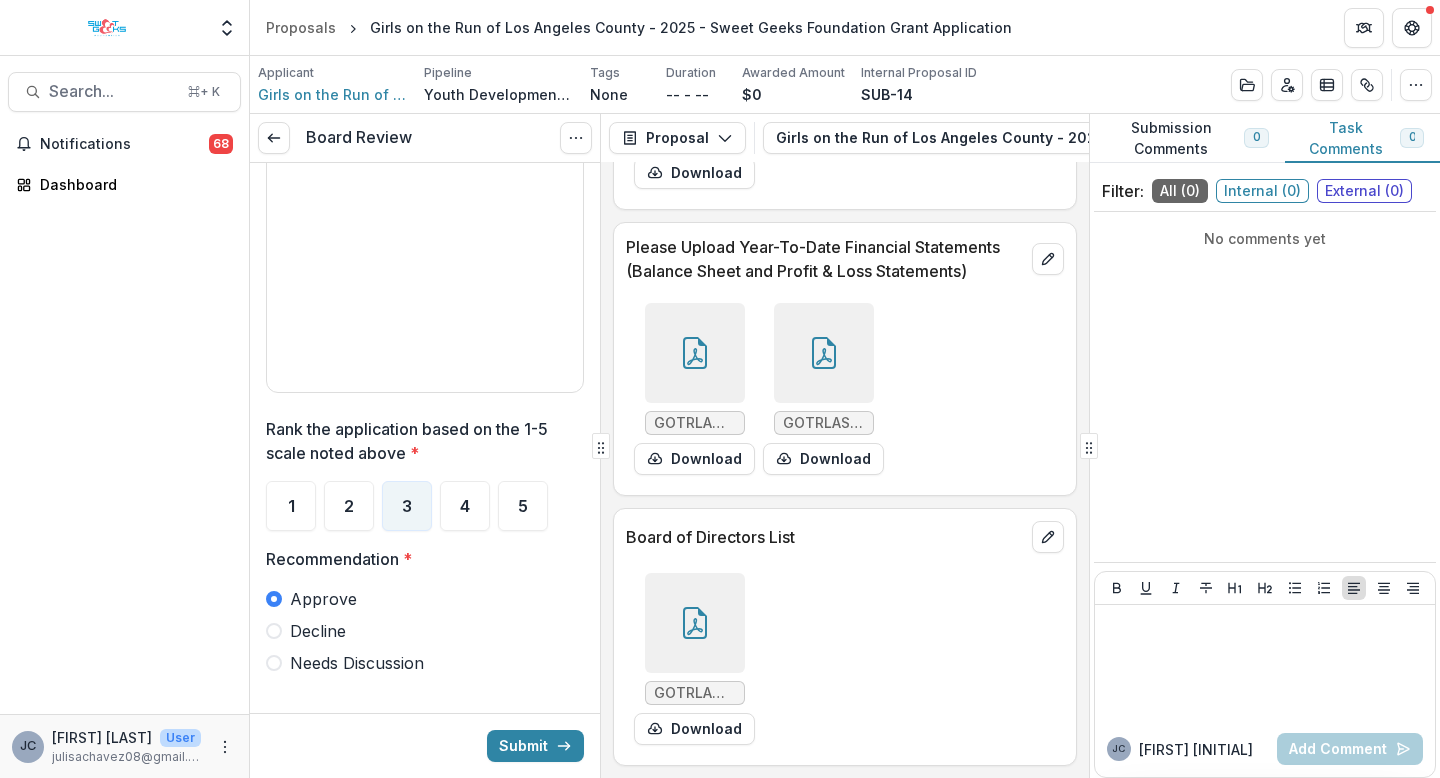 scroll, scrollTop: 3398, scrollLeft: 0, axis: vertical 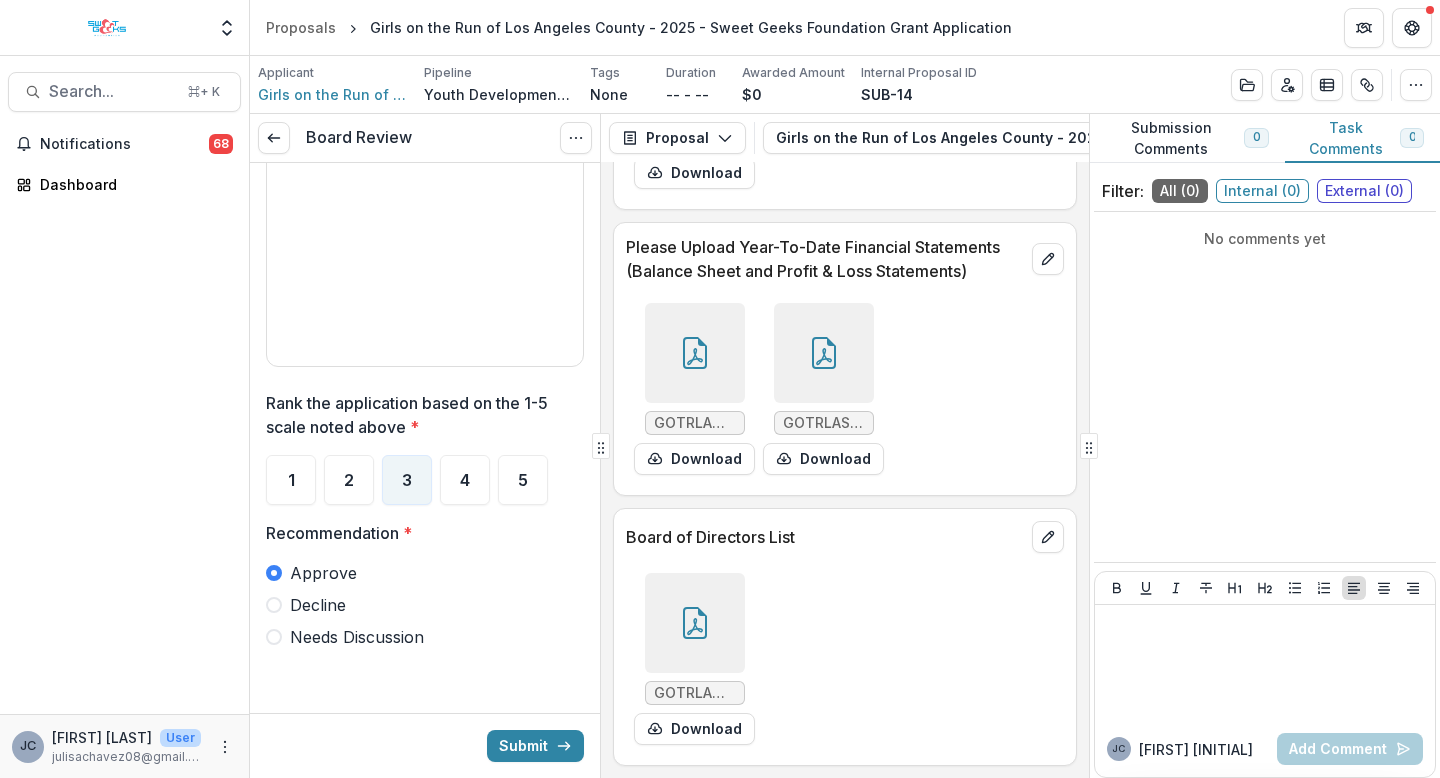click on "Needs Discussion" at bounding box center [357, 637] 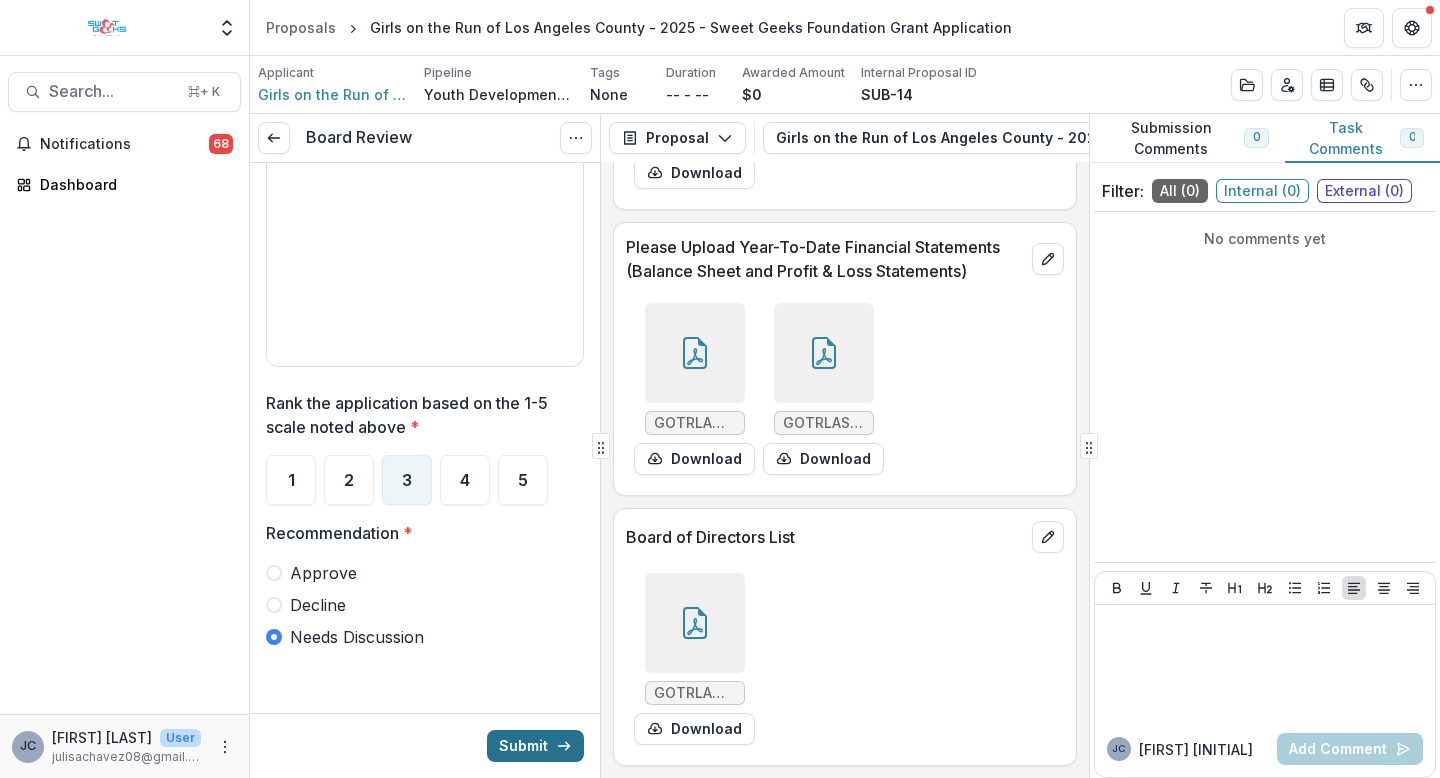 click on "Submit" at bounding box center [535, 746] 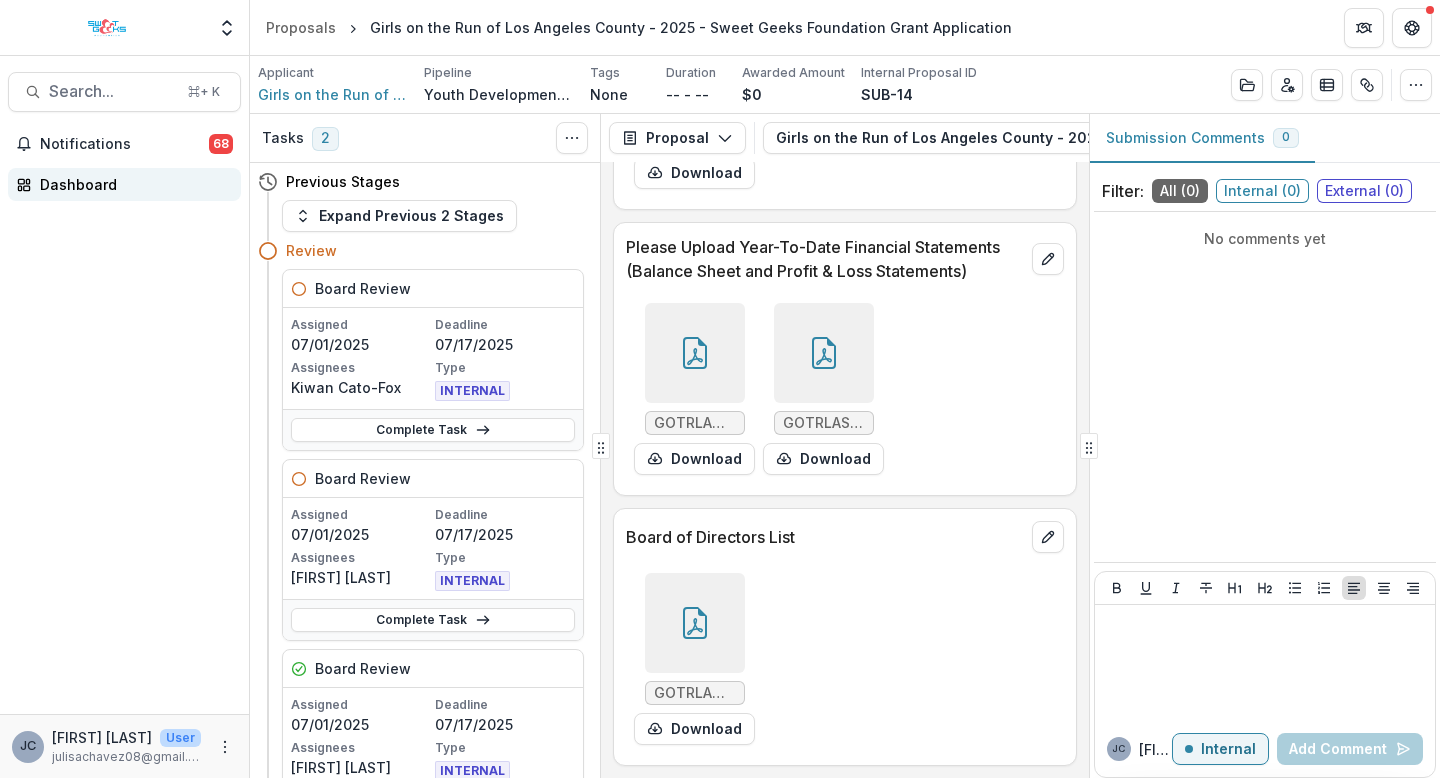 click on "Dashboard" at bounding box center [132, 184] 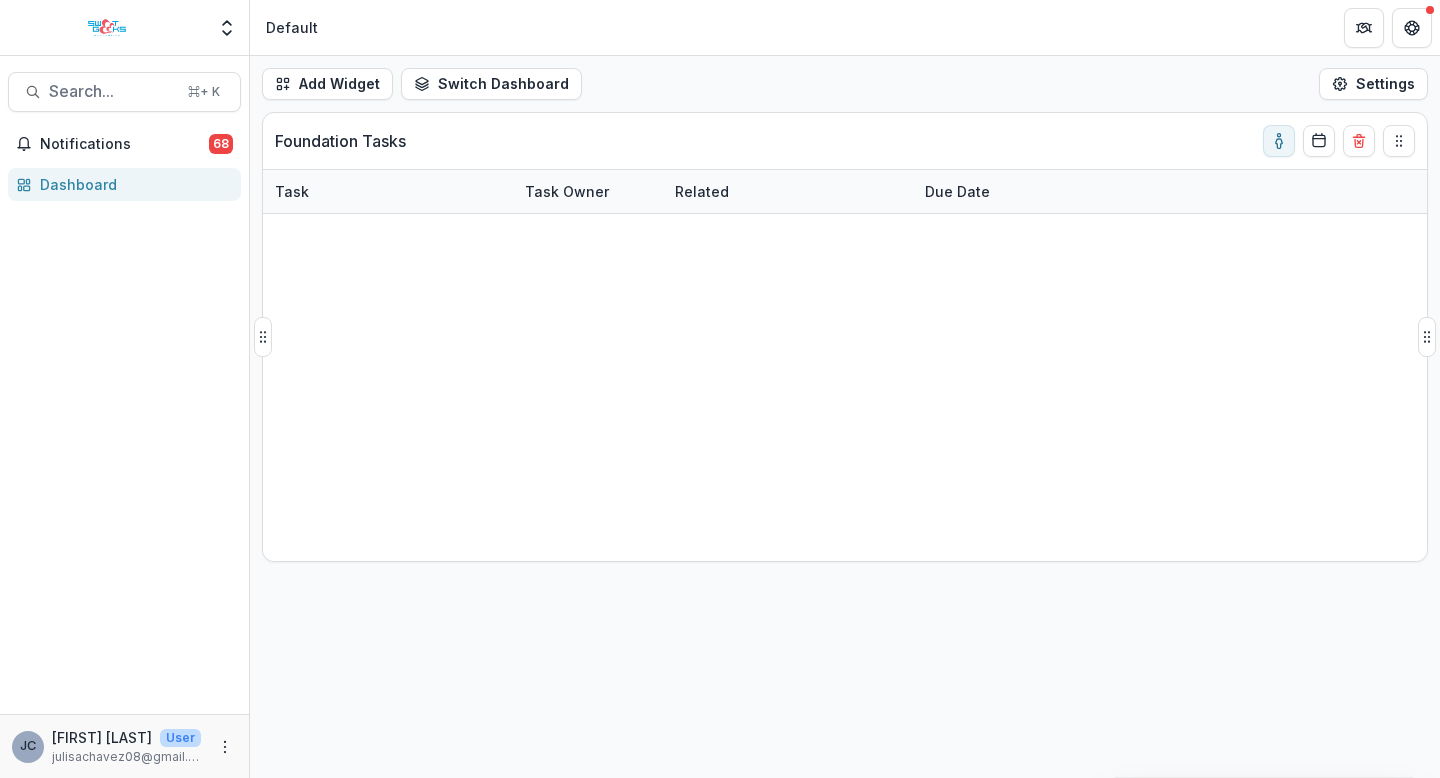 click on "YouthHope Foundation - 2025 - Sweet Geeks Foundation Grant Application" at bounding box center (788, 235) 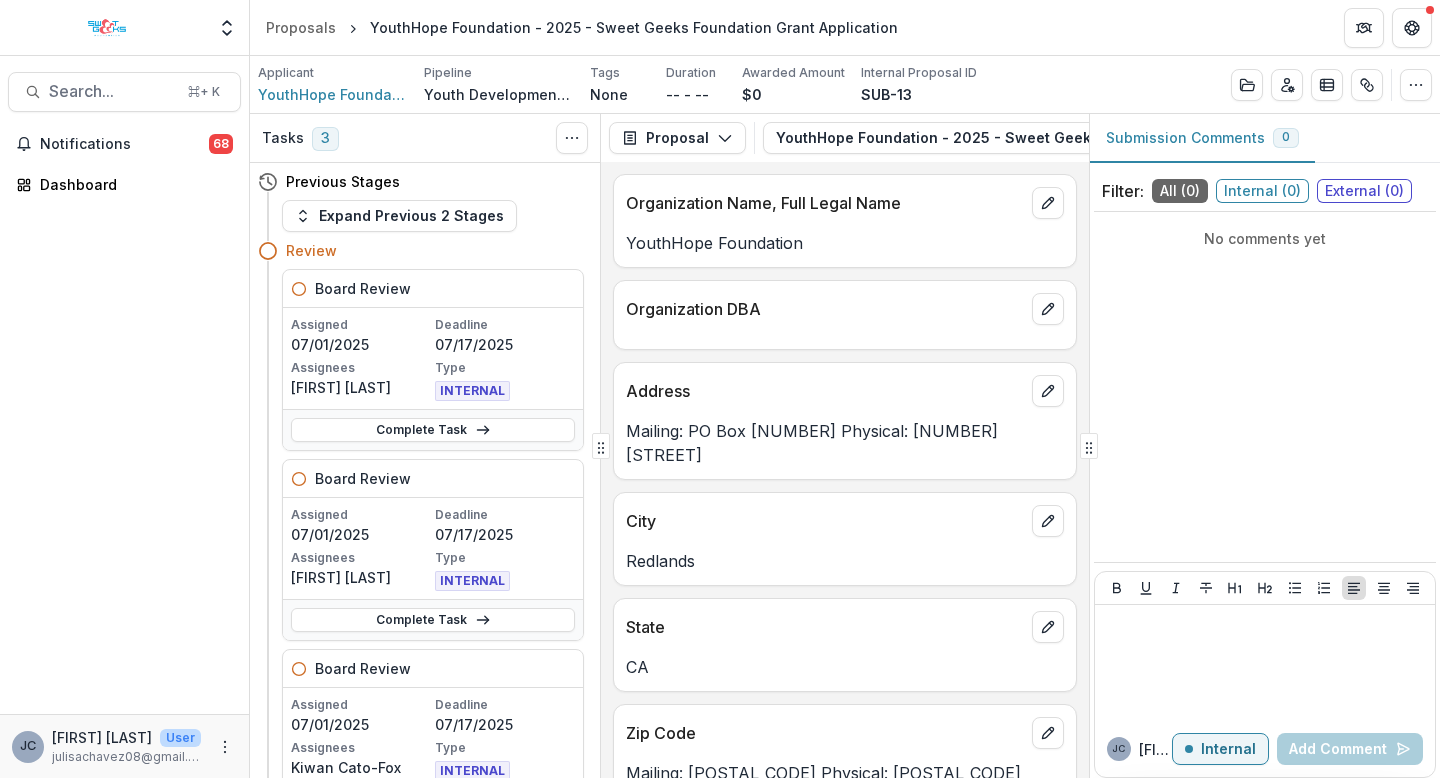 click on "YouthHope Foundation" at bounding box center [845, 243] 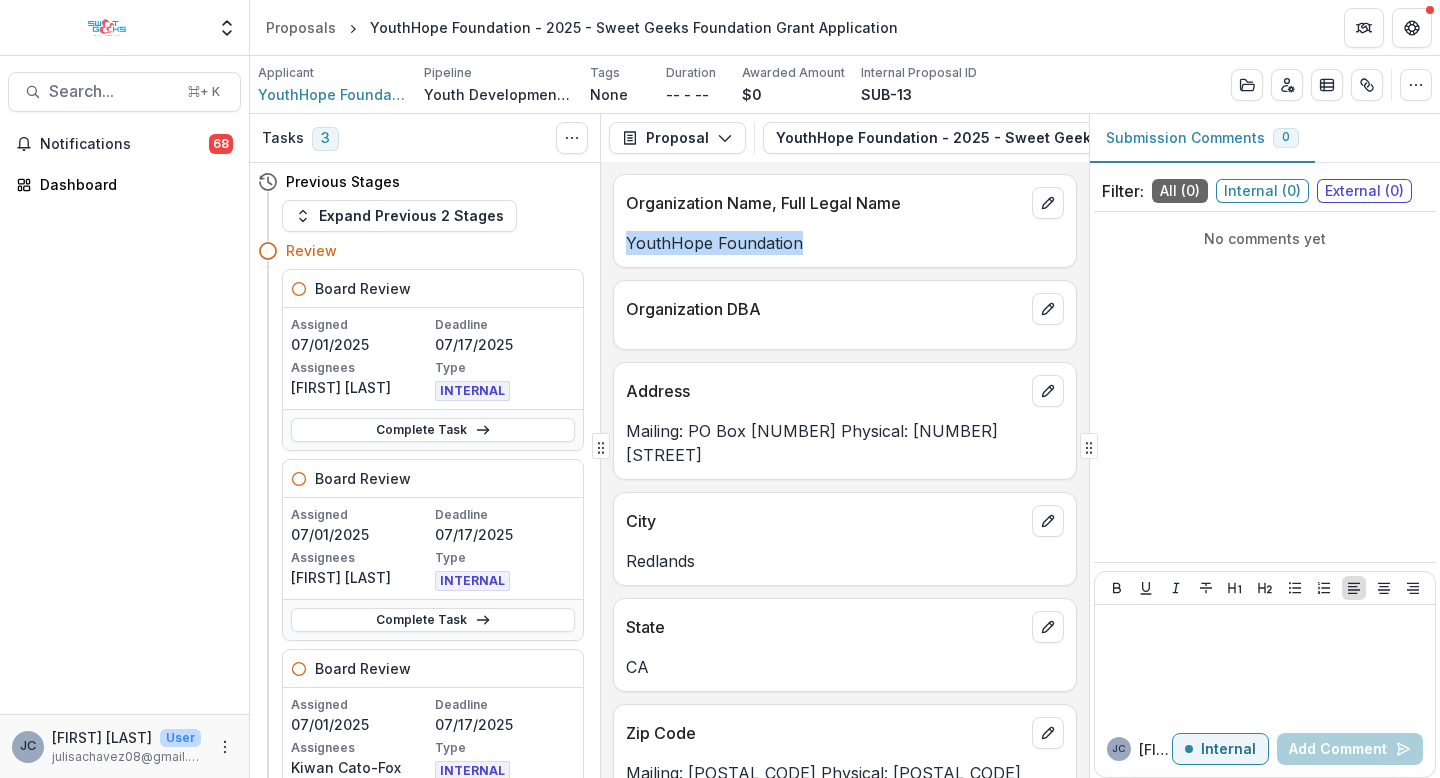drag, startPoint x: 650, startPoint y: 242, endPoint x: 770, endPoint y: 245, distance: 120.03749 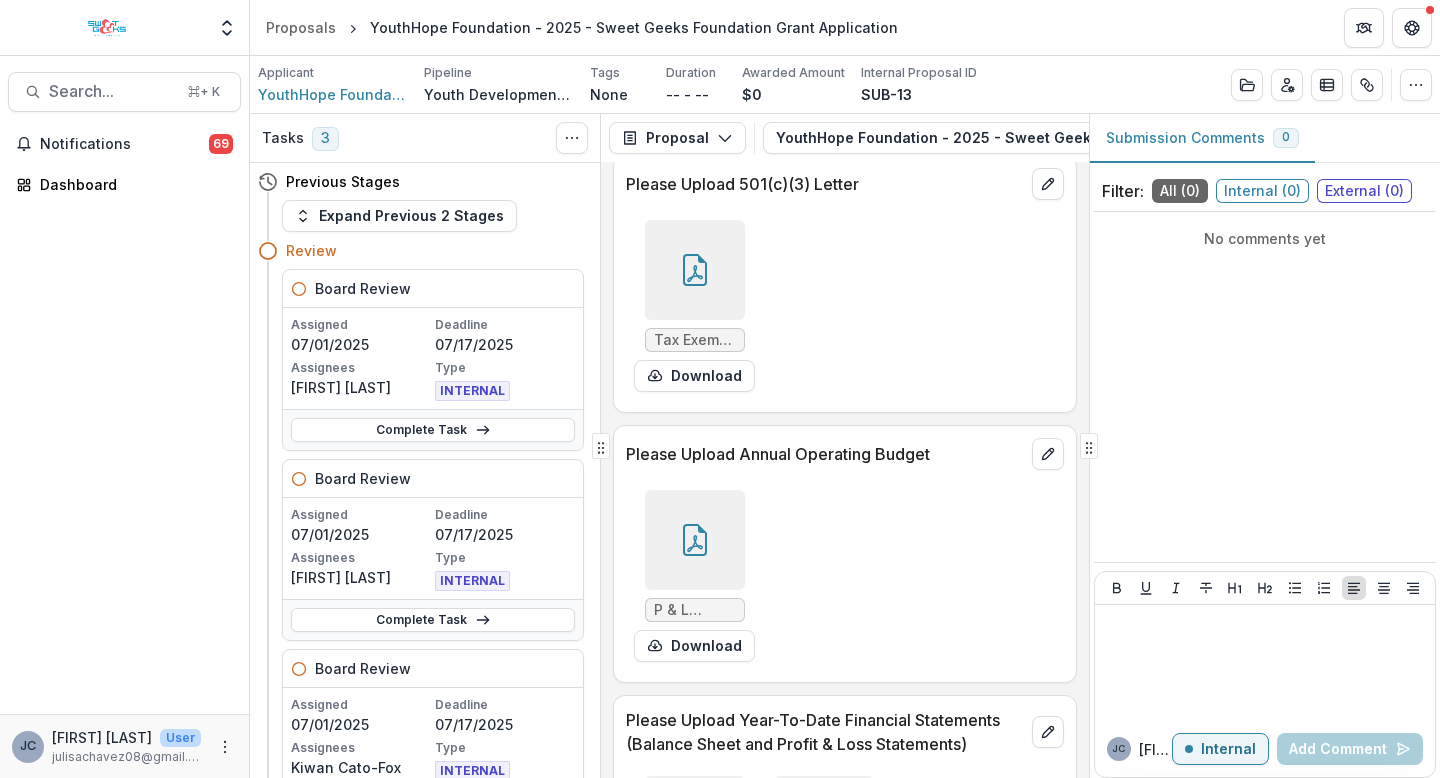 scroll, scrollTop: 5905, scrollLeft: 0, axis: vertical 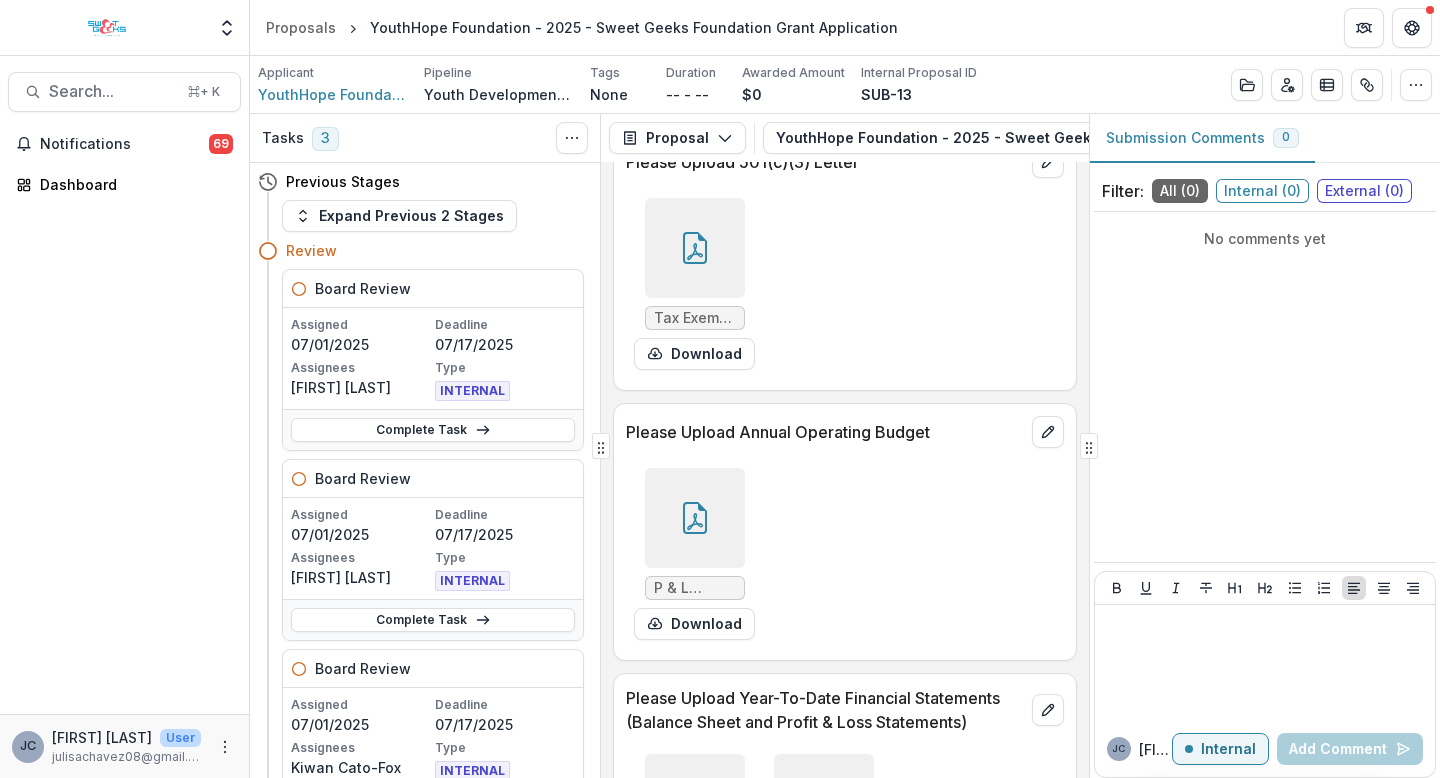 click at bounding box center [695, 518] 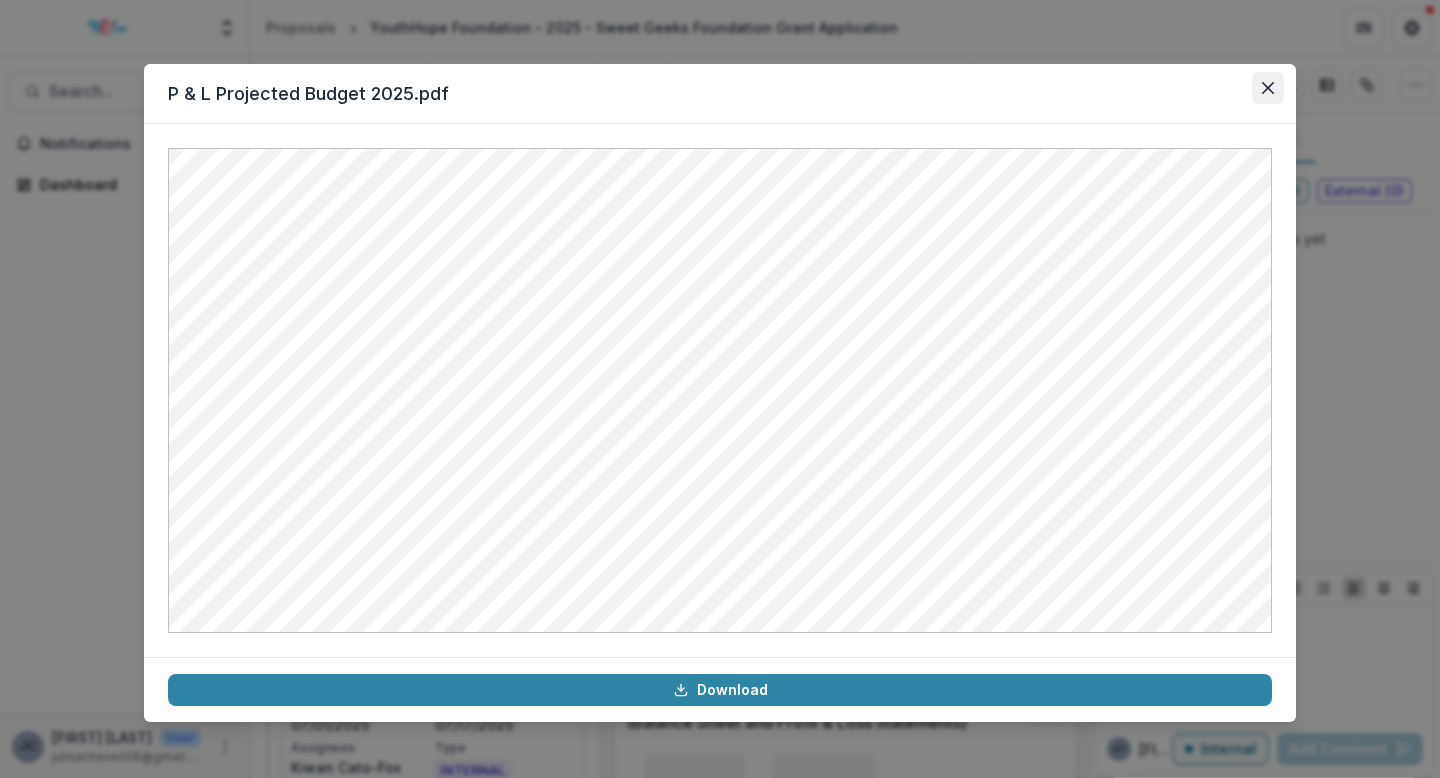 click at bounding box center (1268, 88) 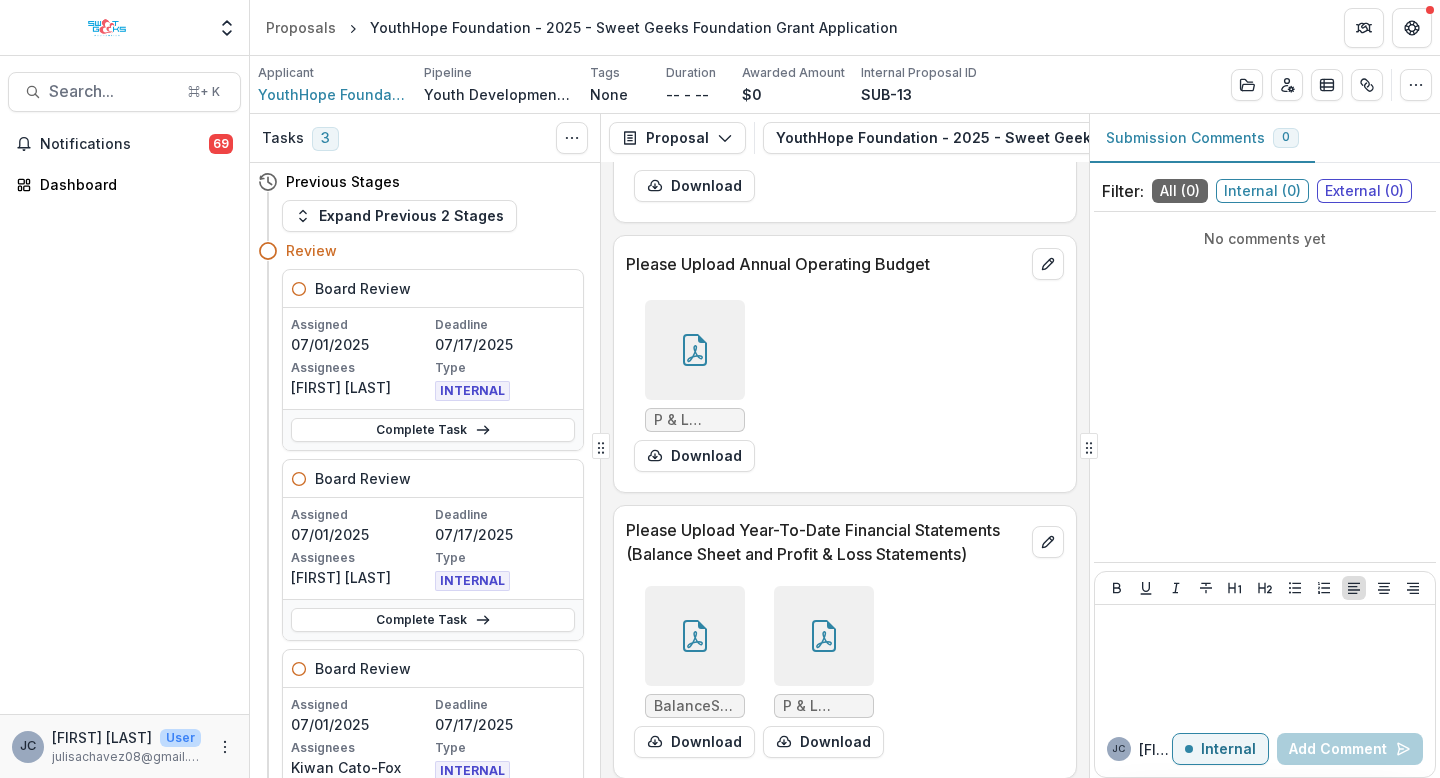 scroll, scrollTop: 6210, scrollLeft: 0, axis: vertical 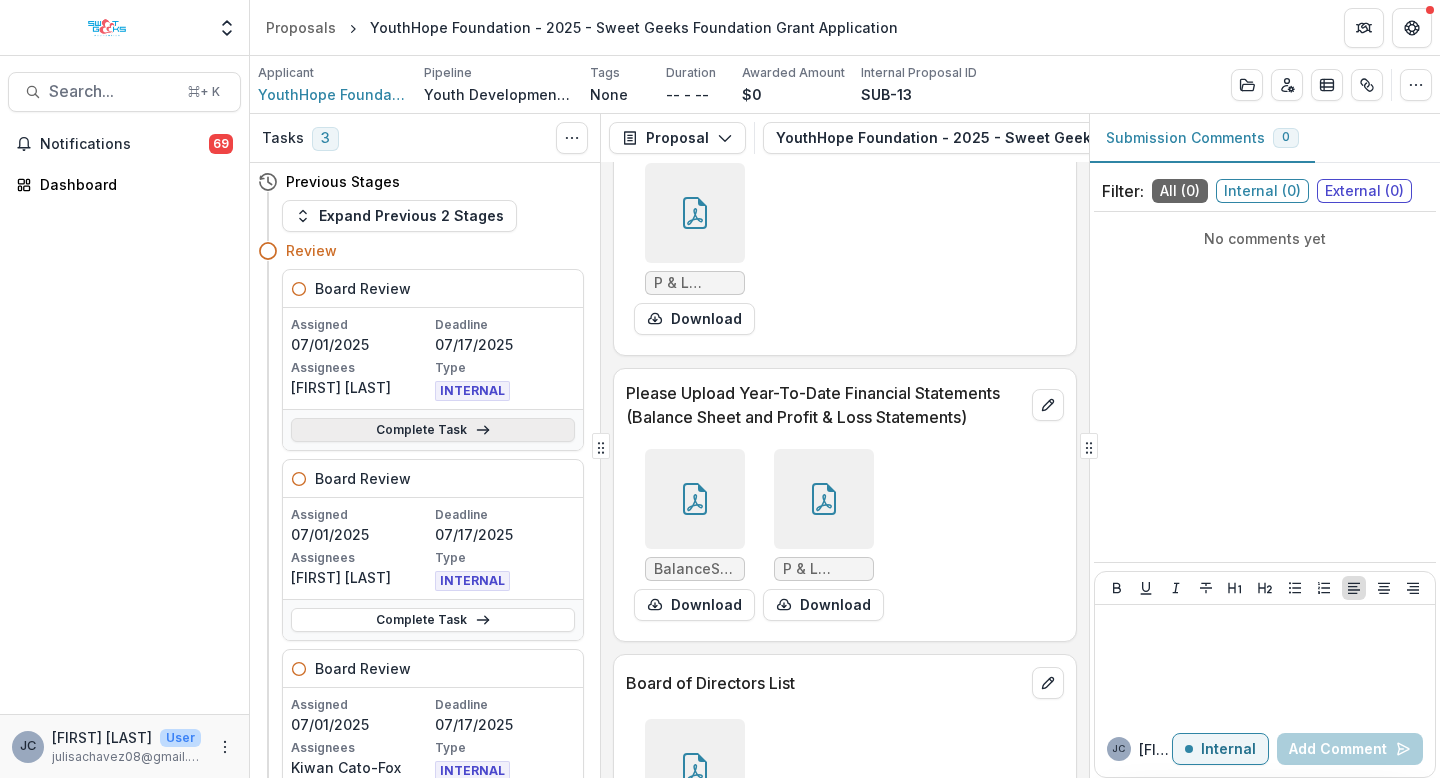 click on "Complete Task" at bounding box center (433, 430) 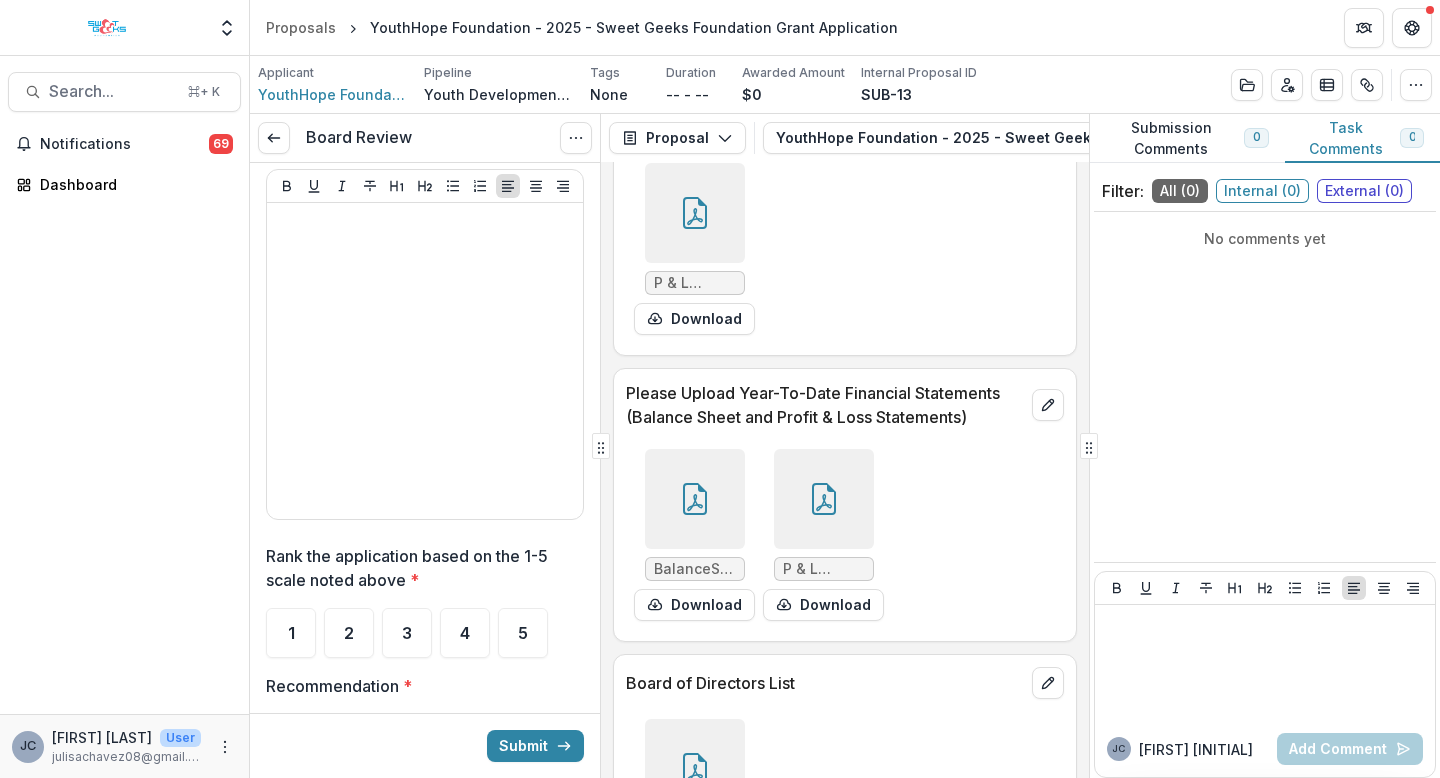 scroll, scrollTop: 3398, scrollLeft: 0, axis: vertical 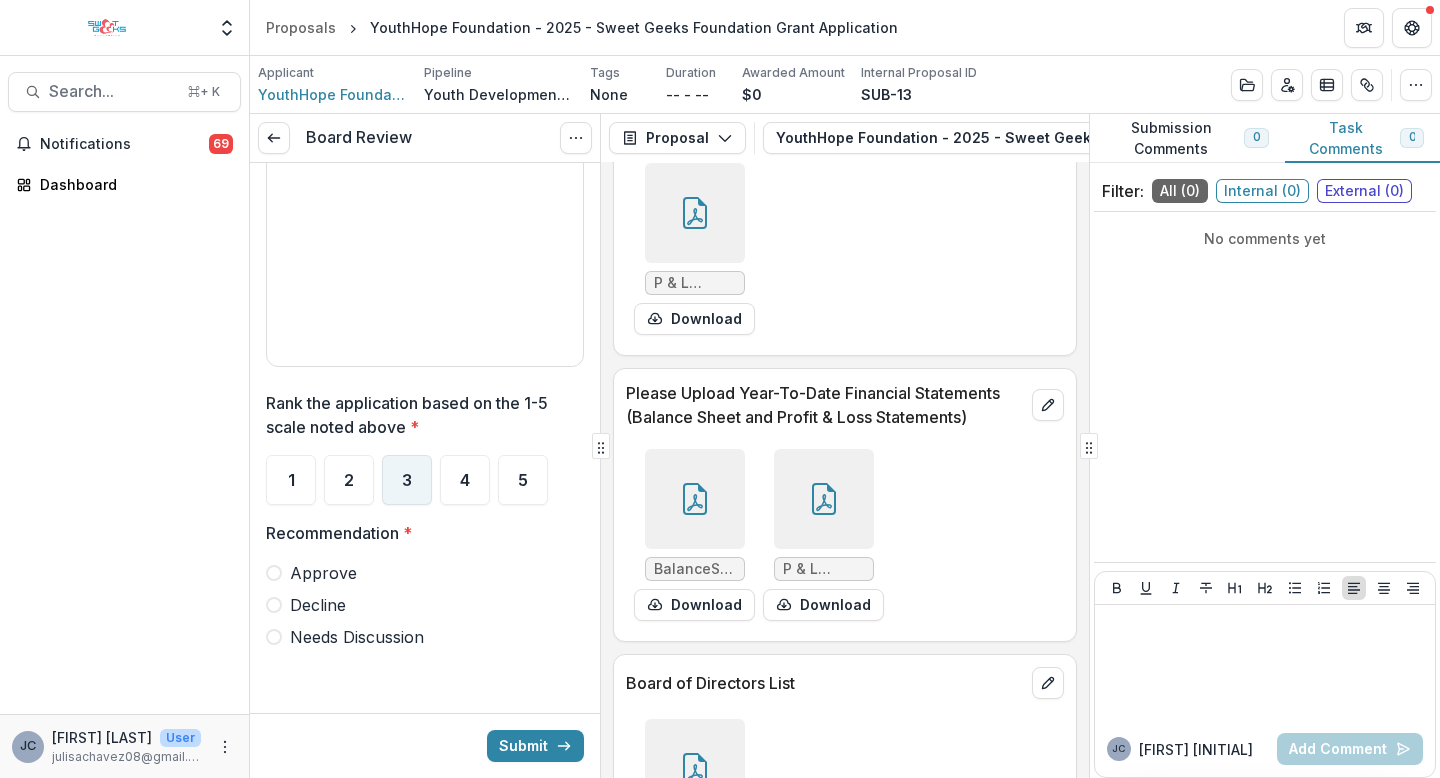 click on "3" at bounding box center [407, 480] 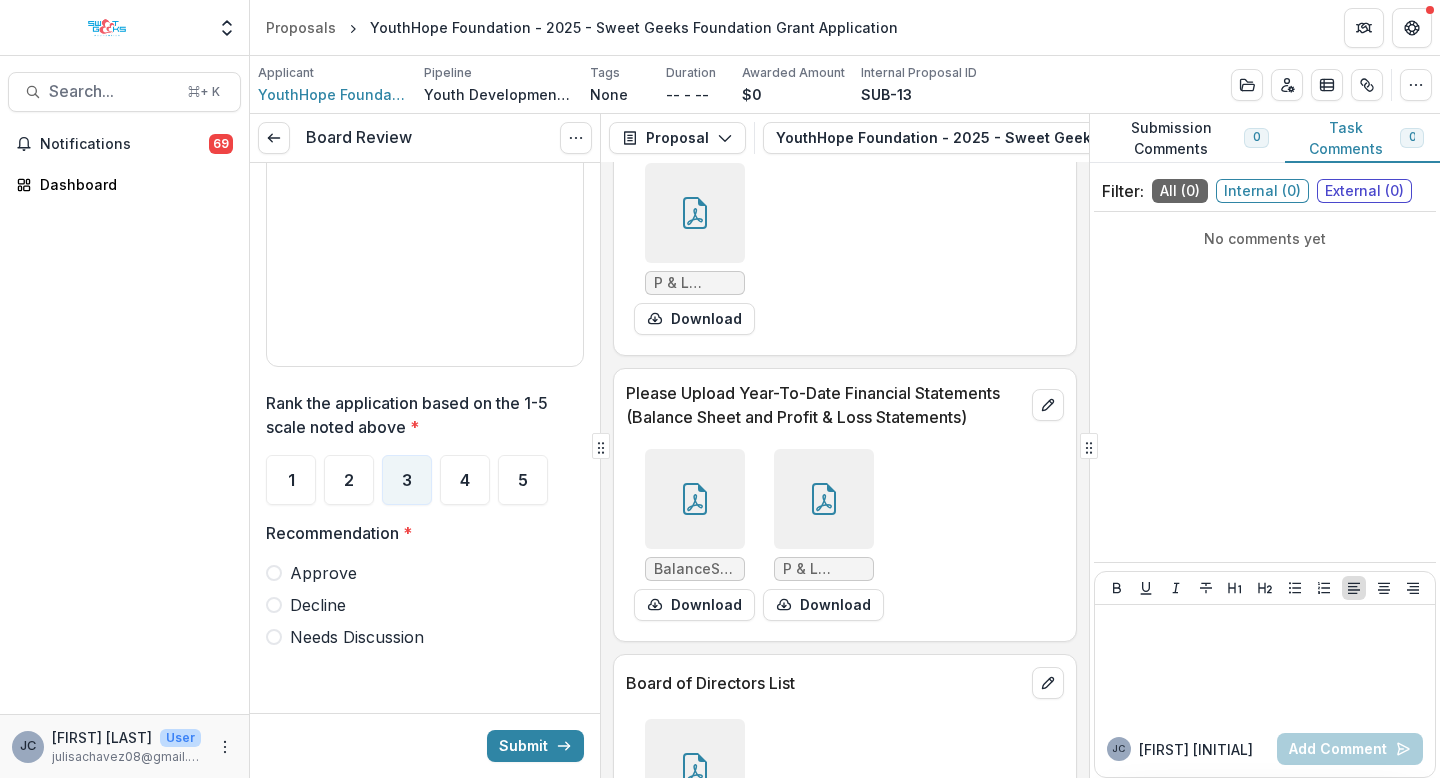 click on "Decline" at bounding box center (318, 605) 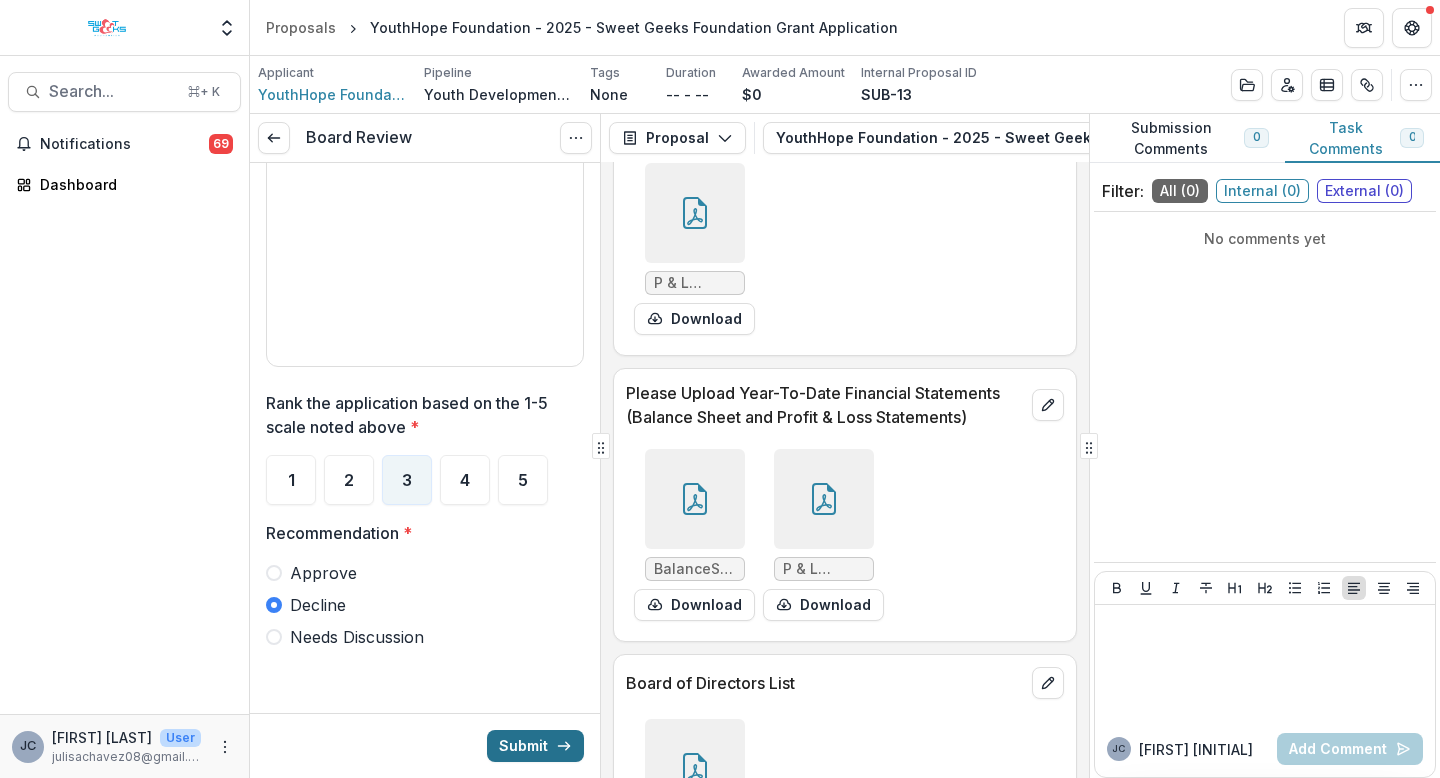 click on "Submit" at bounding box center [535, 746] 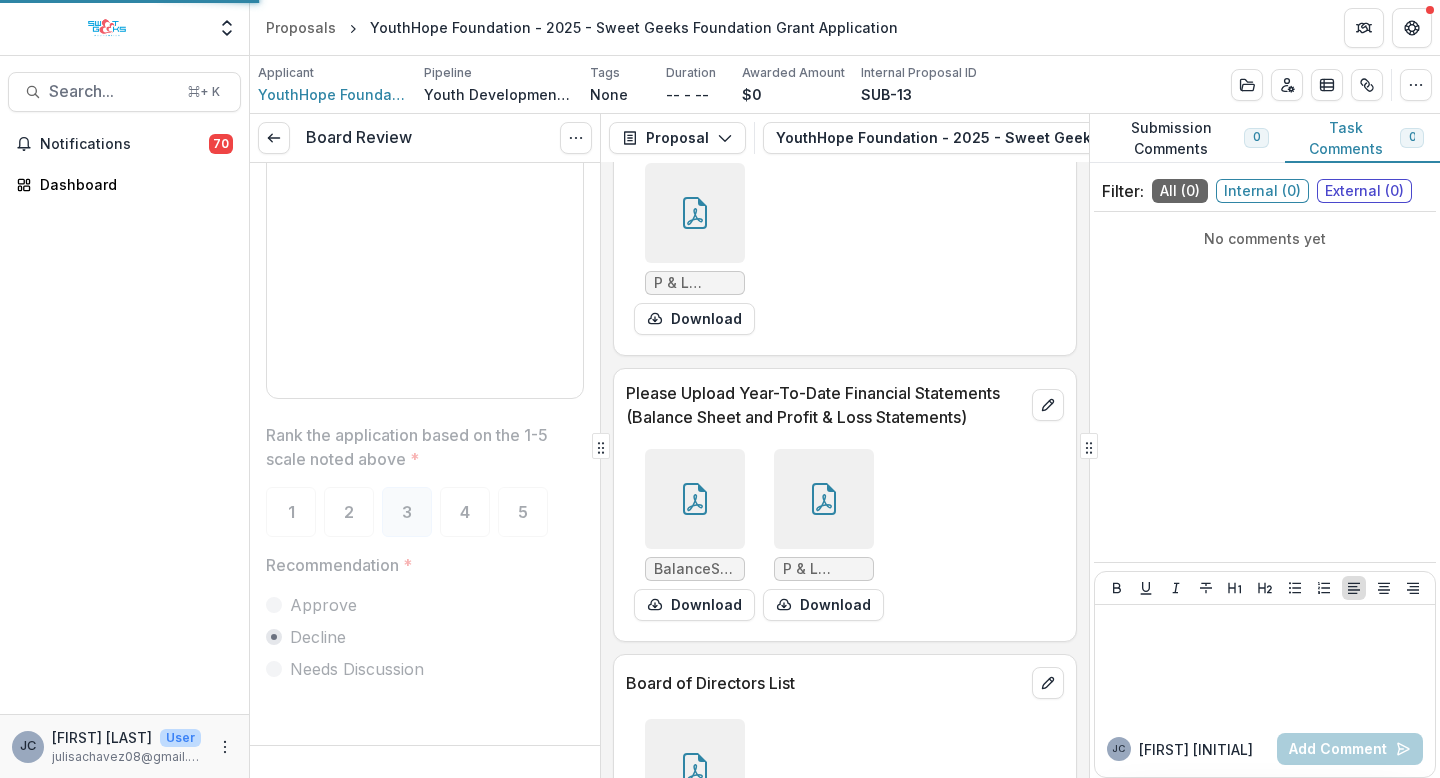 scroll, scrollTop: 3366, scrollLeft: 0, axis: vertical 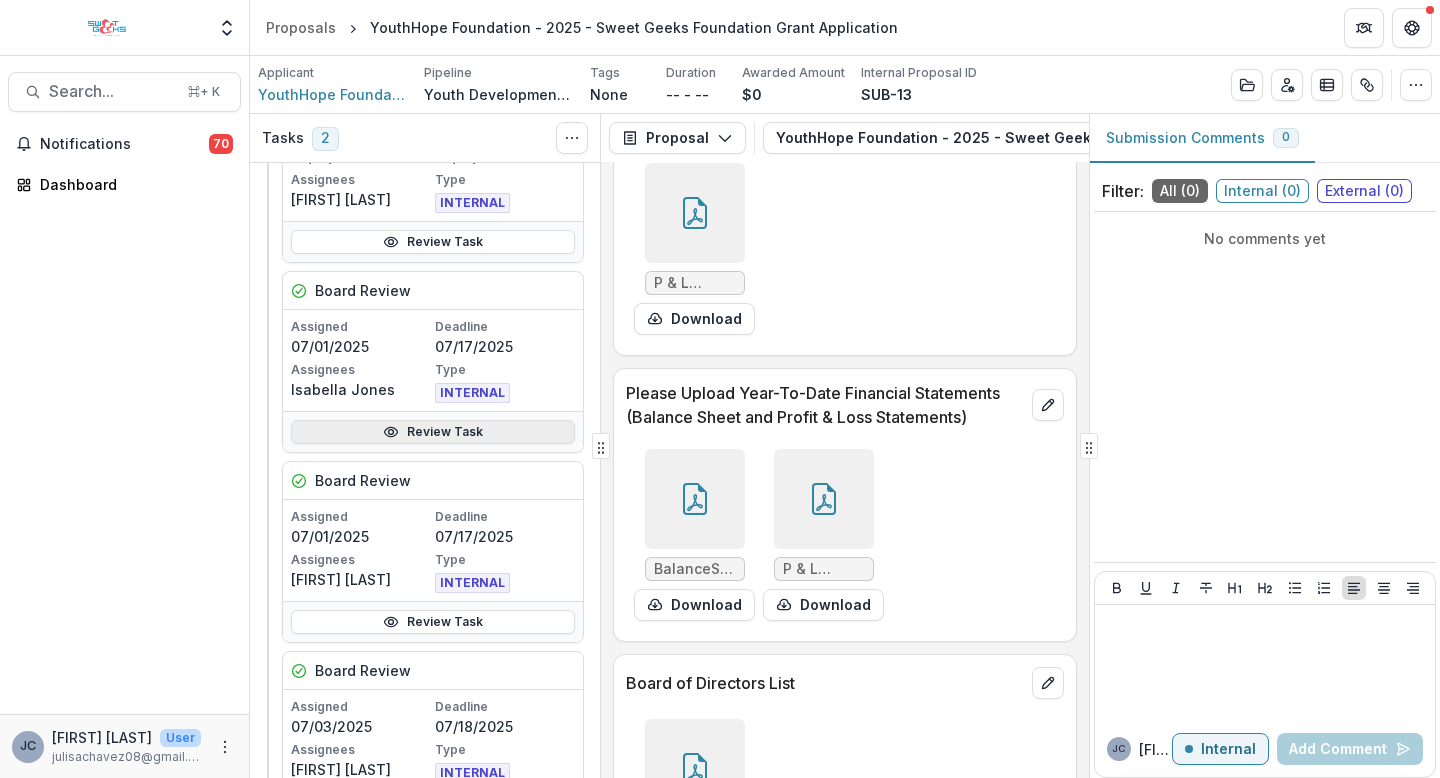 click 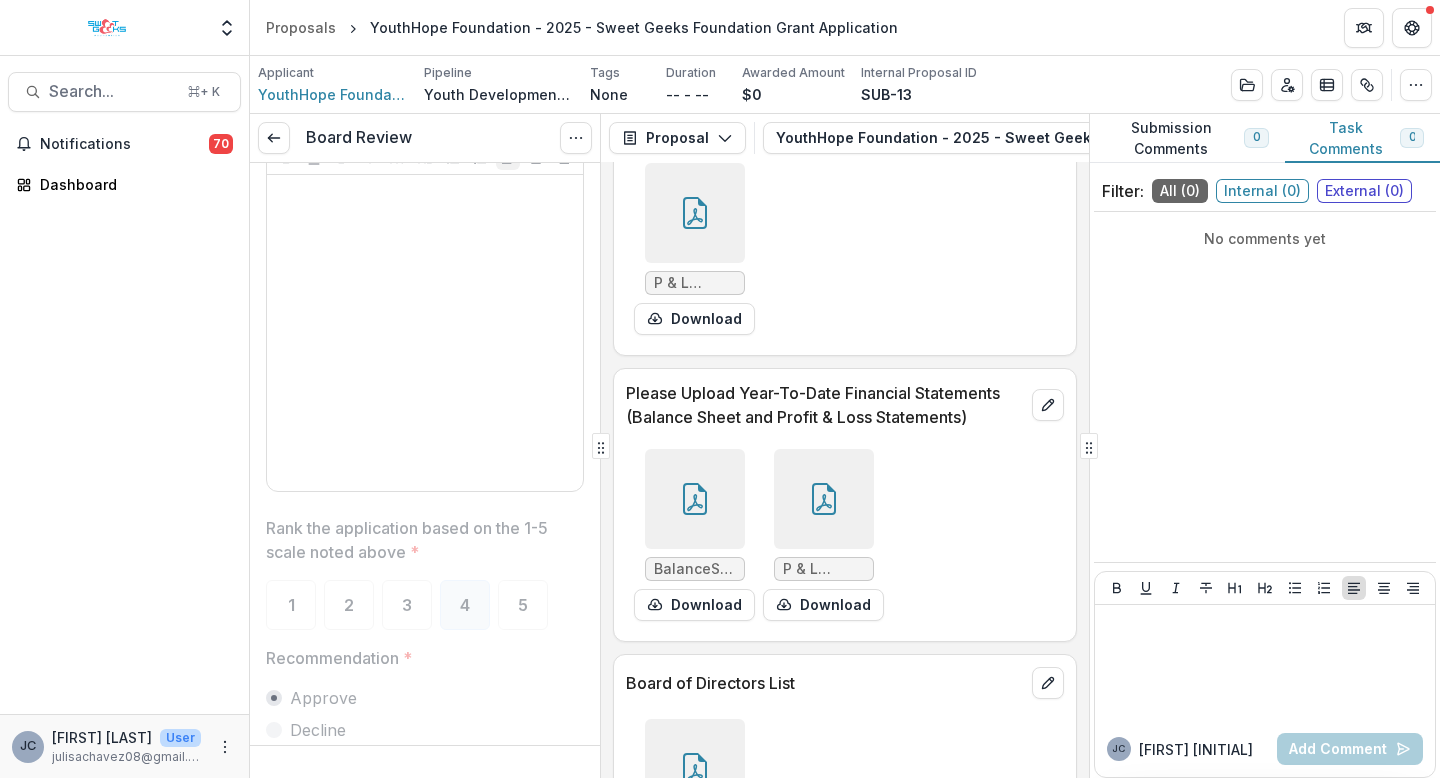 scroll, scrollTop: 3366, scrollLeft: 0, axis: vertical 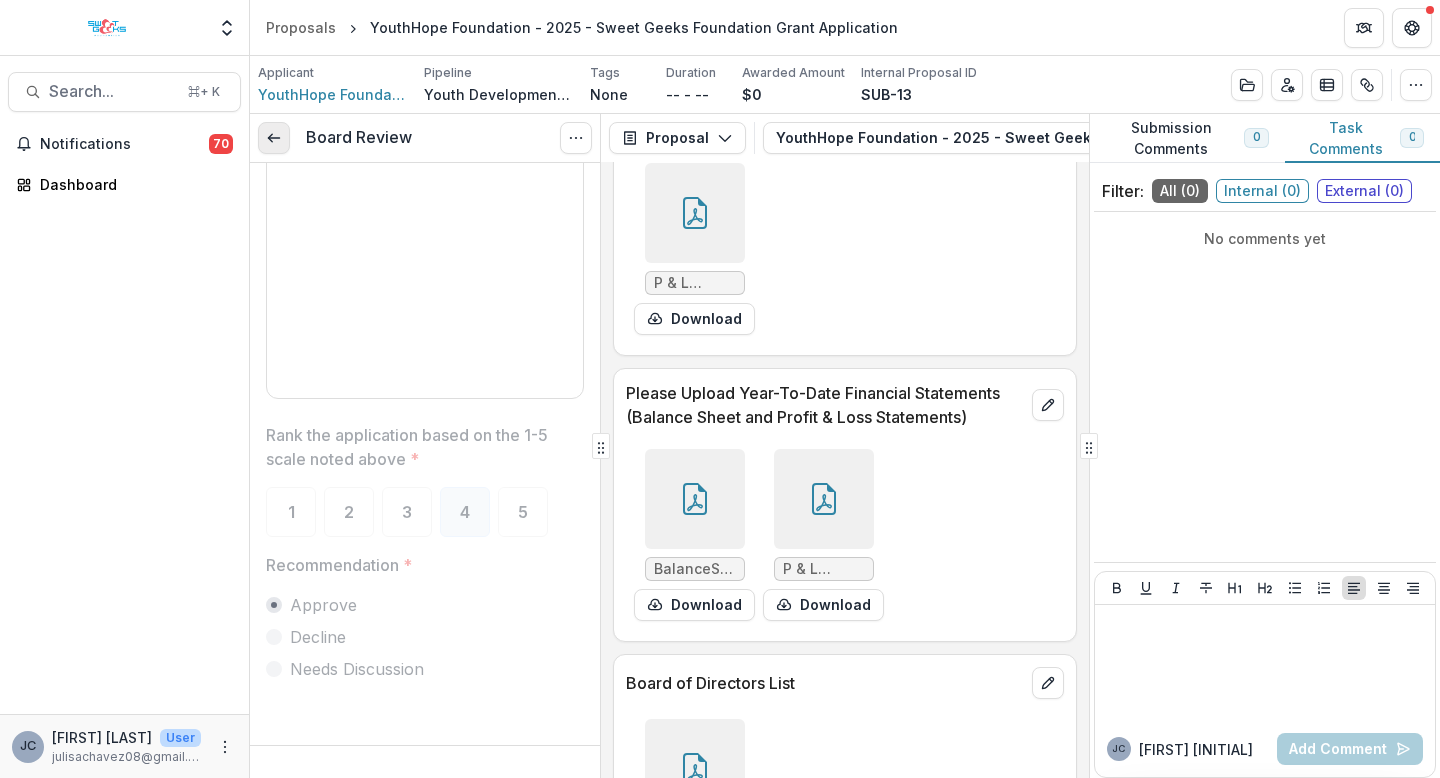 click at bounding box center (274, 138) 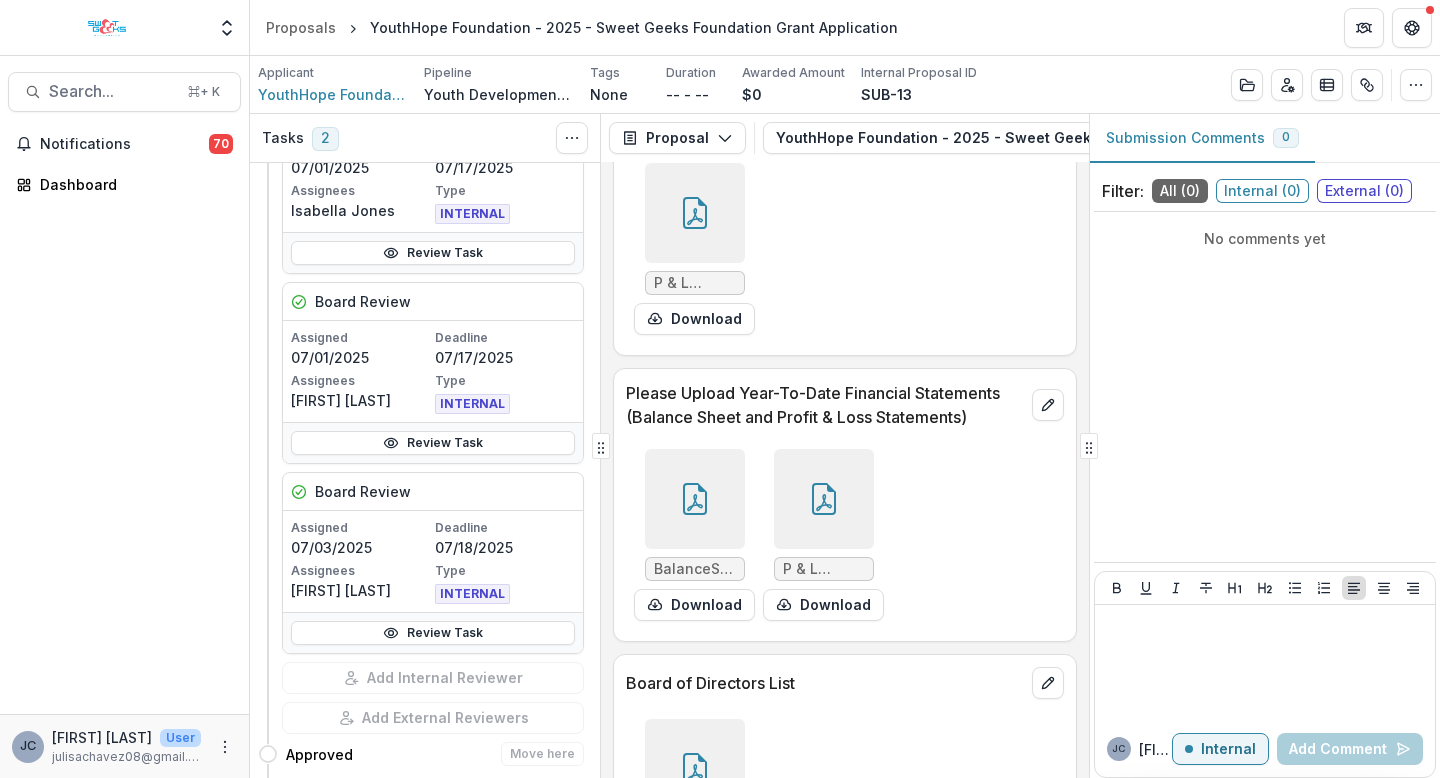 scroll, scrollTop: 754, scrollLeft: 0, axis: vertical 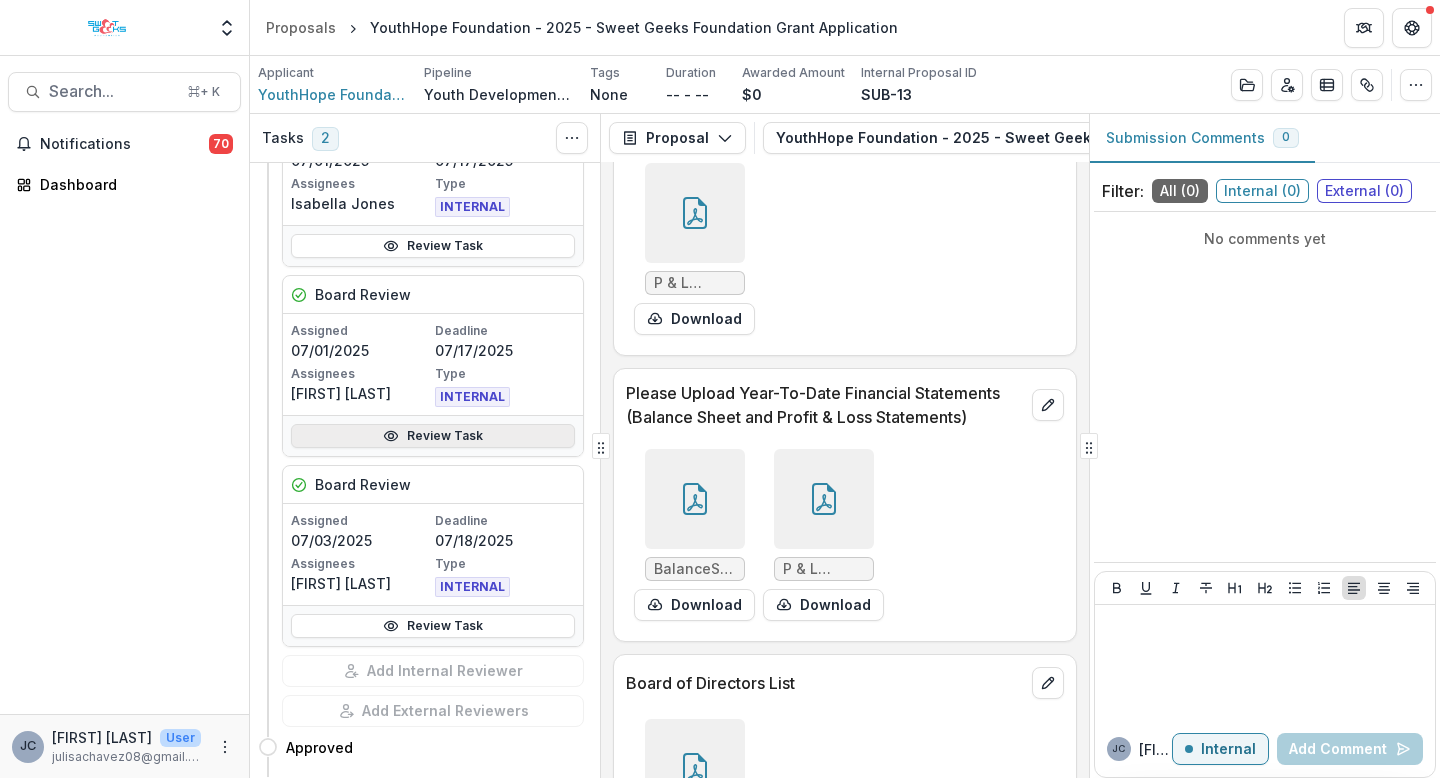click on "Review Task" at bounding box center (433, 436) 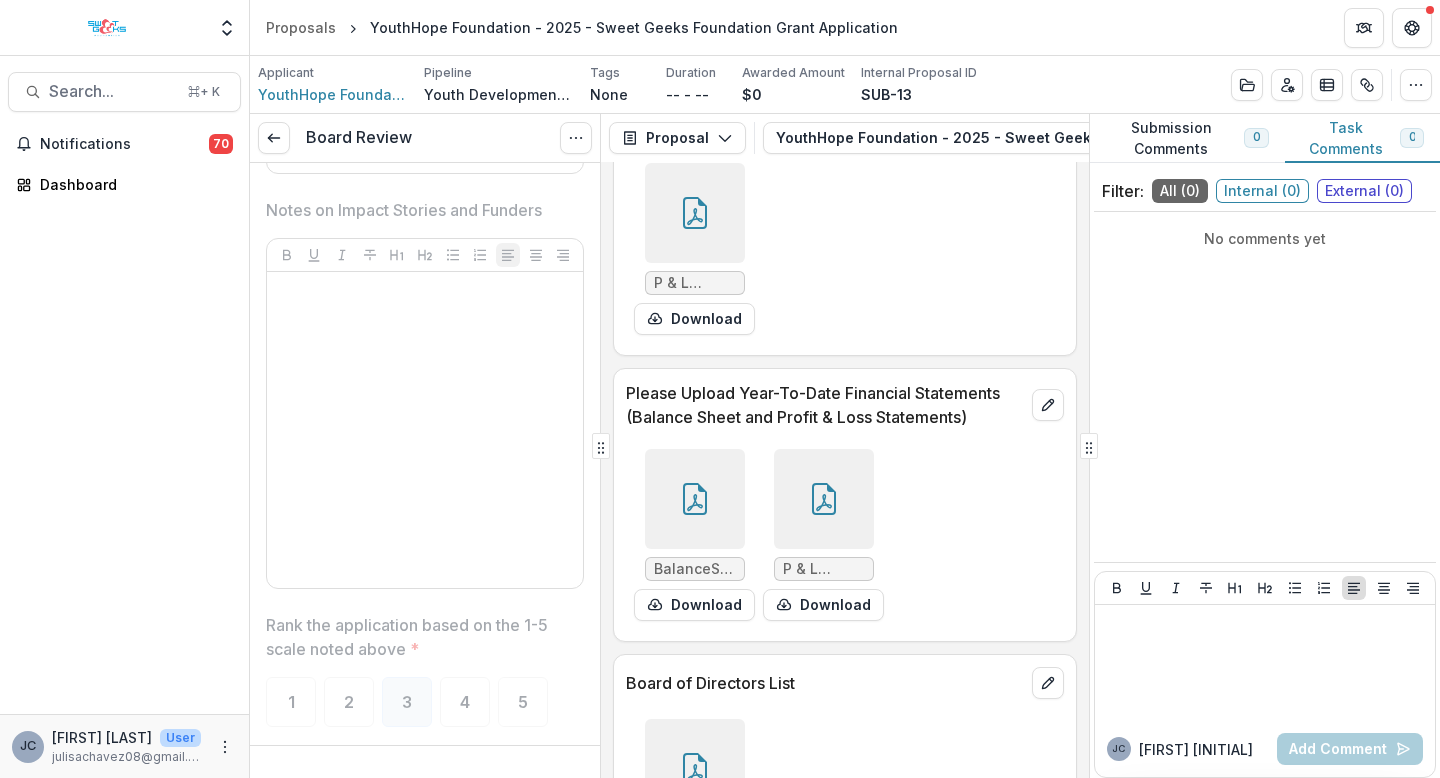 scroll, scrollTop: 3366, scrollLeft: 0, axis: vertical 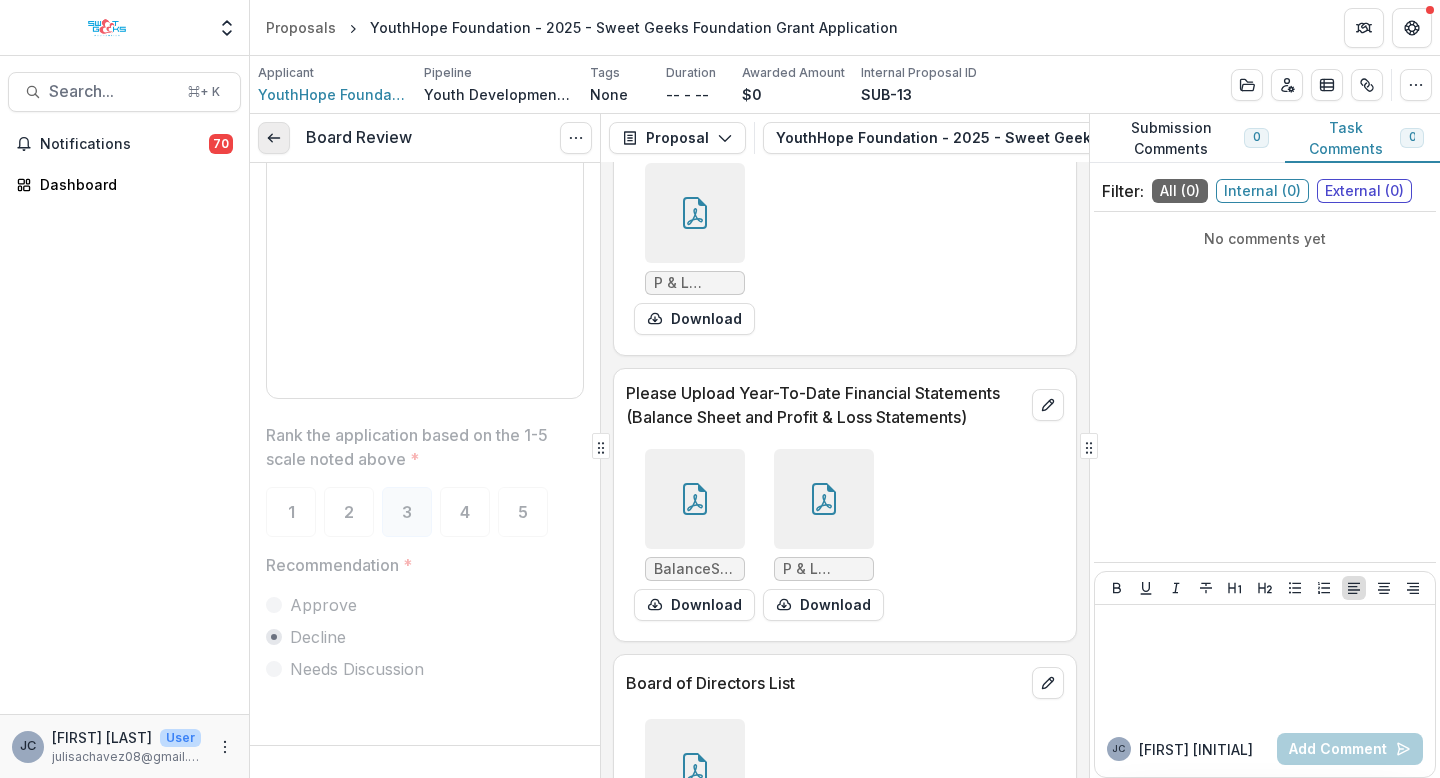 click at bounding box center (274, 138) 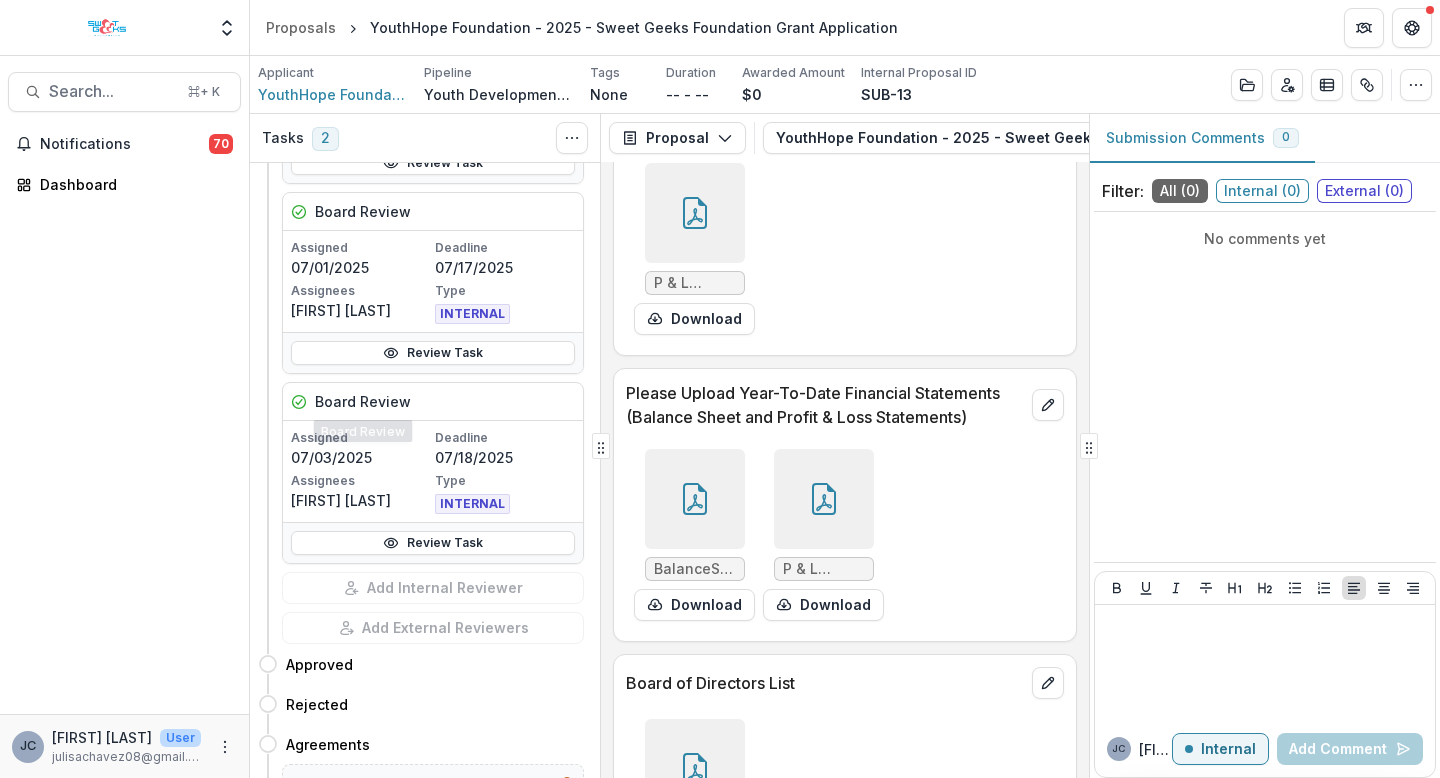 scroll, scrollTop: 793, scrollLeft: 0, axis: vertical 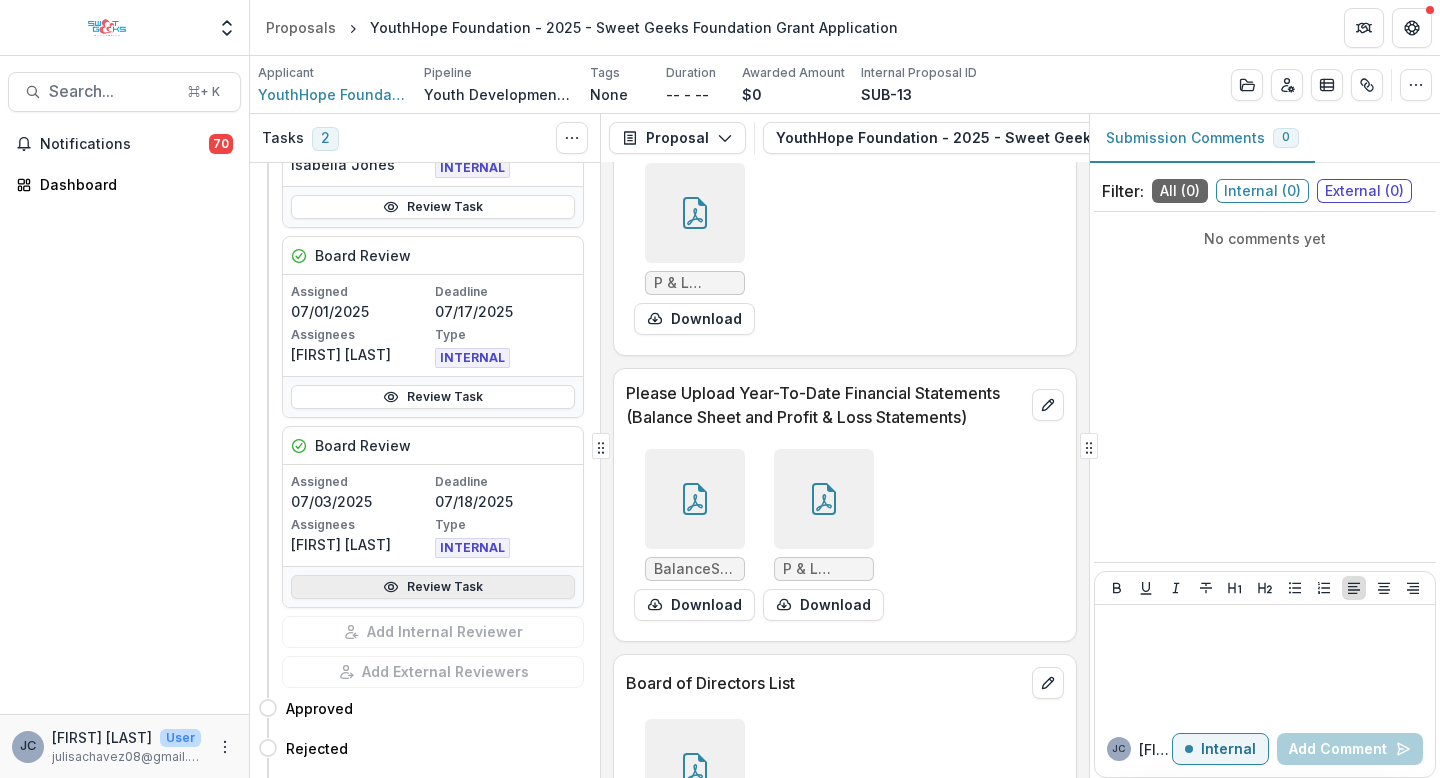 click on "Review Task" at bounding box center [433, 587] 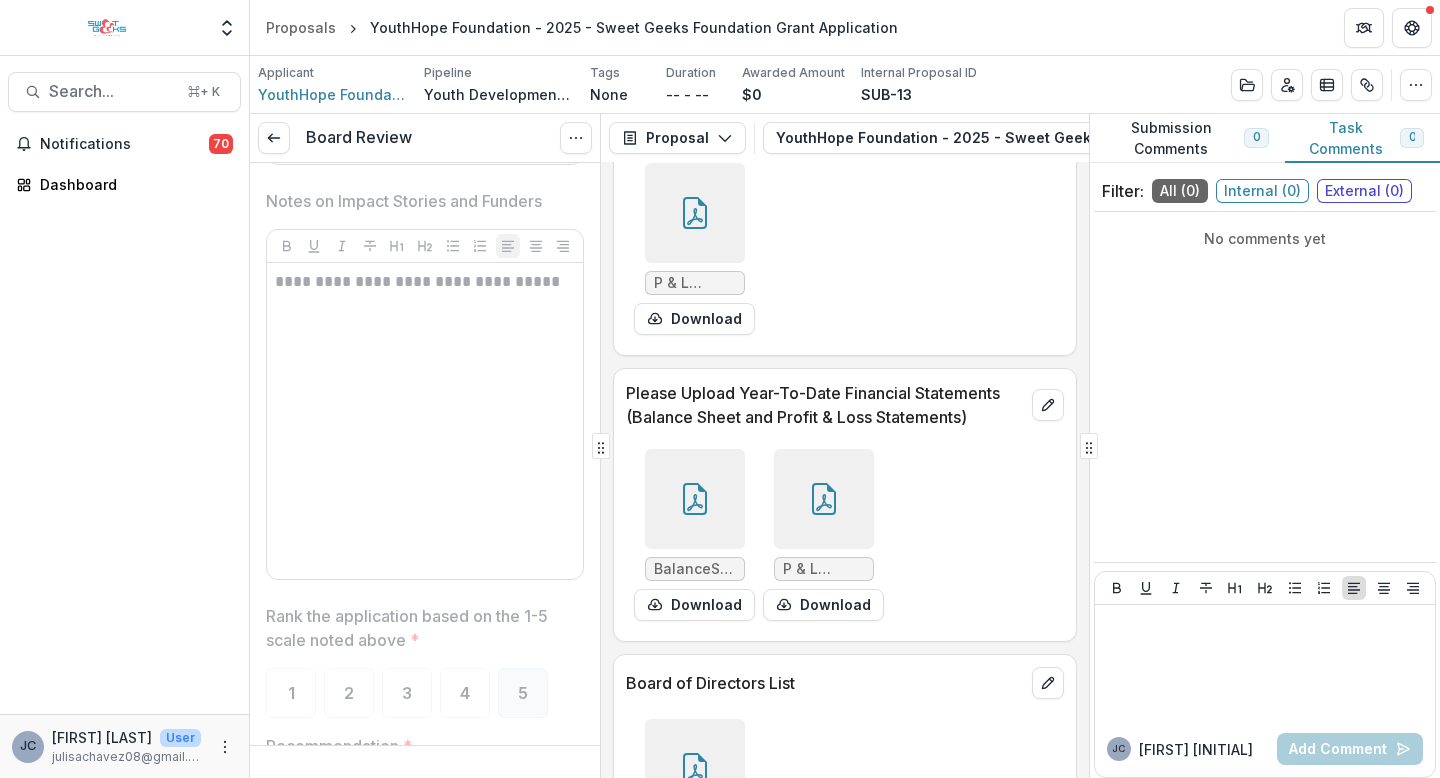 scroll, scrollTop: 3366, scrollLeft: 0, axis: vertical 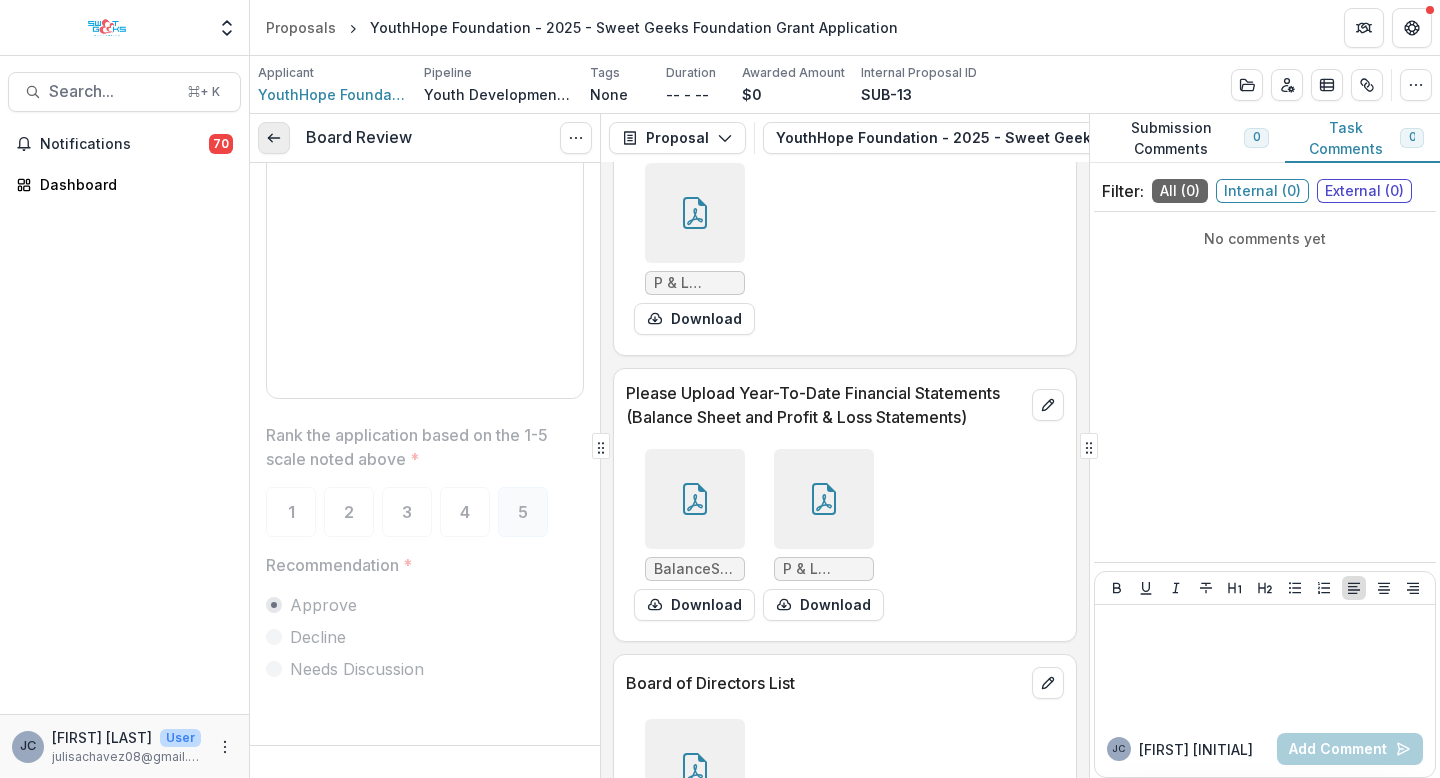 click 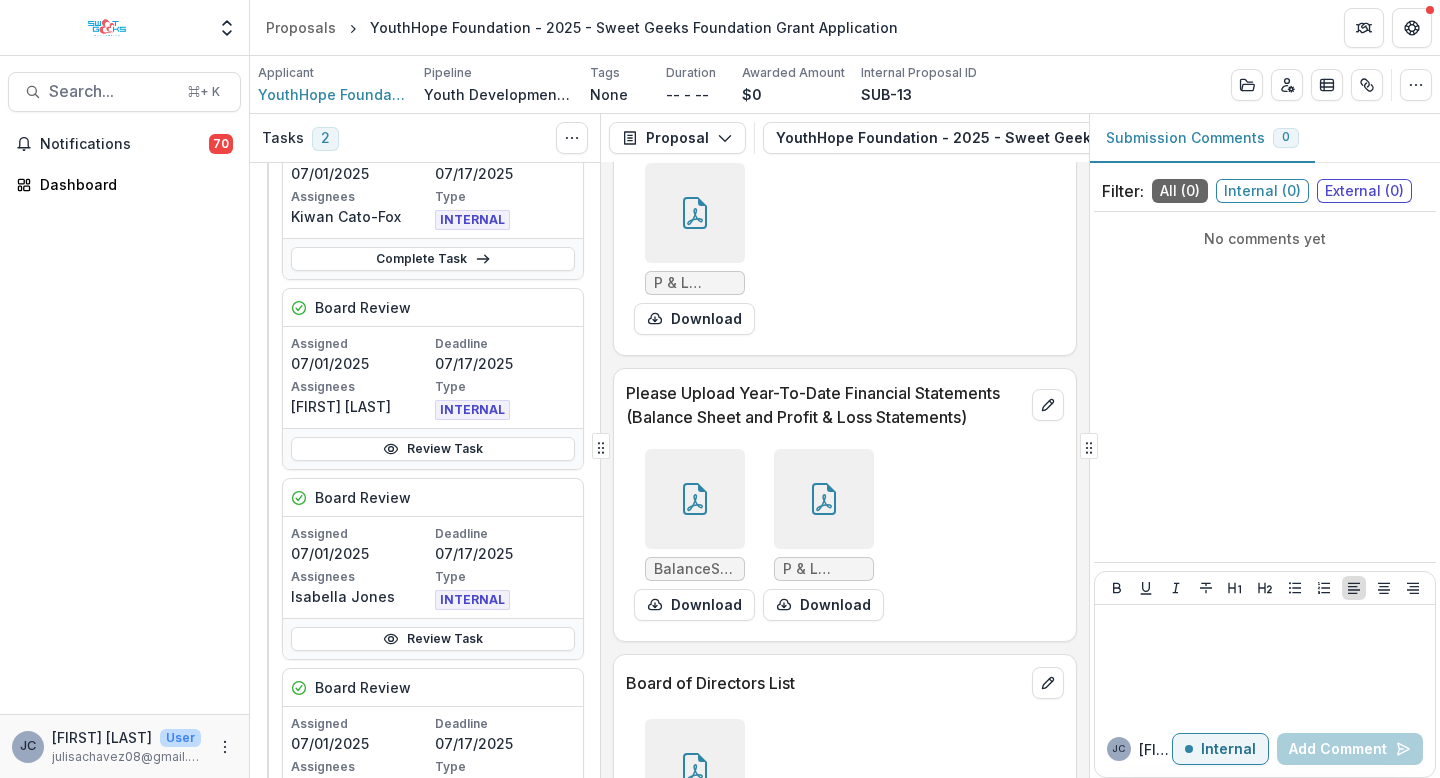 scroll, scrollTop: 372, scrollLeft: 0, axis: vertical 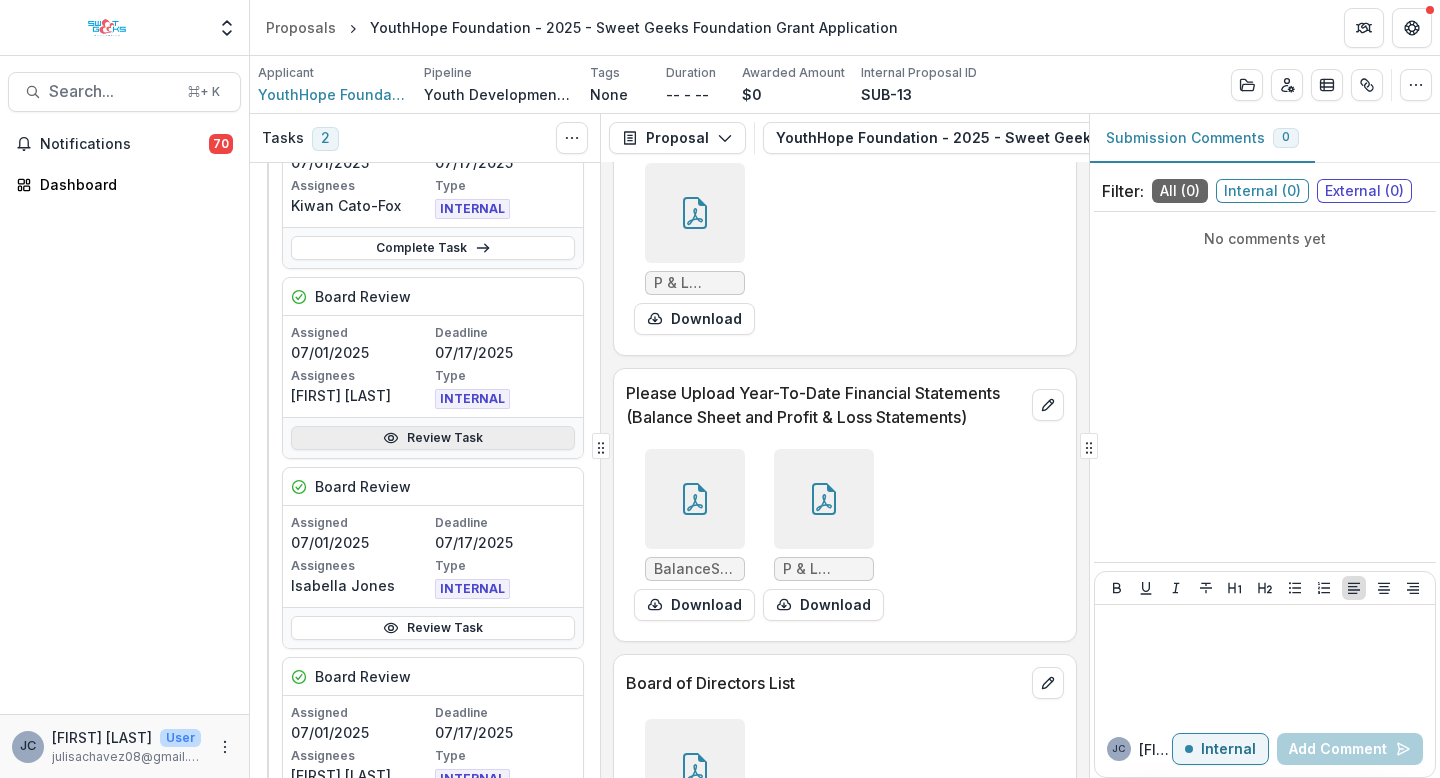click on "Review Task" at bounding box center (433, 438) 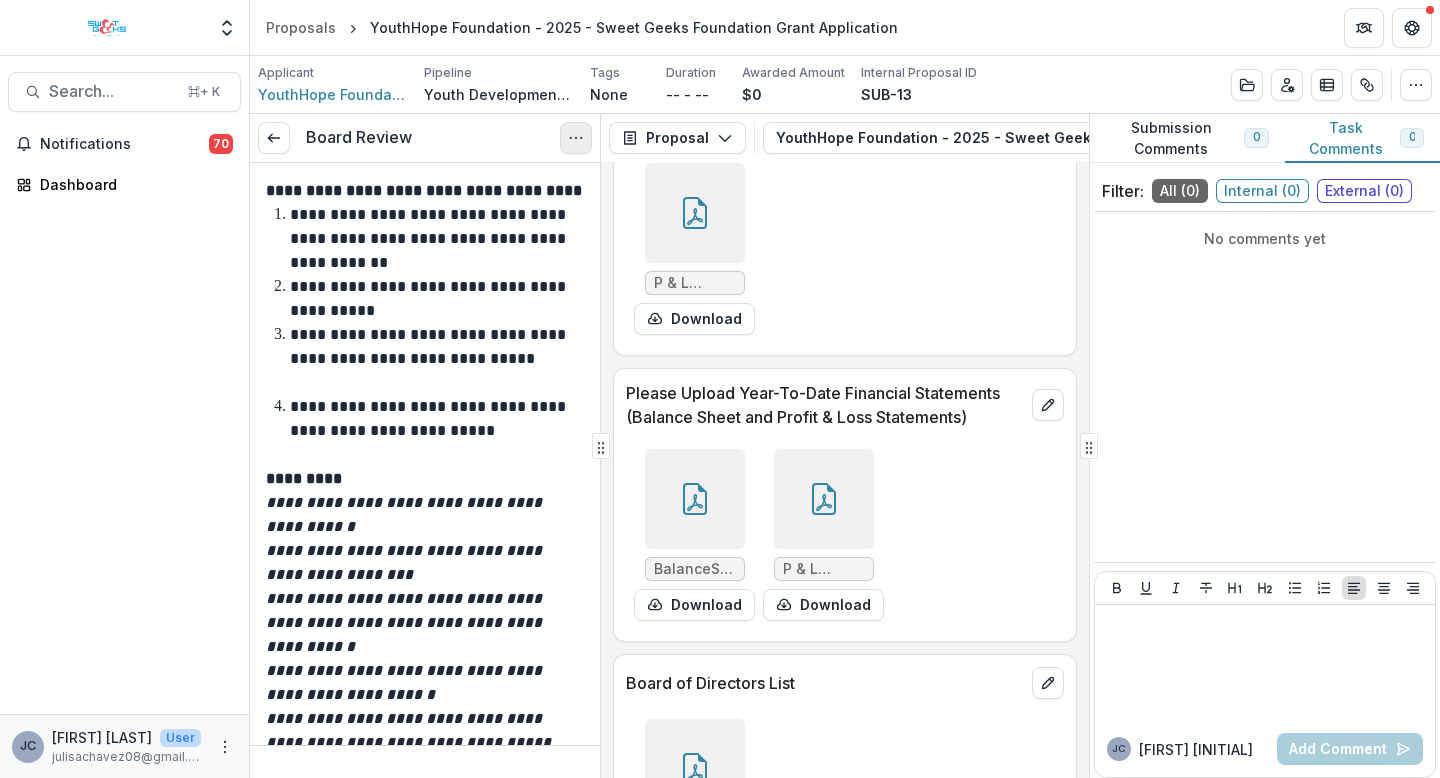 click at bounding box center [576, 138] 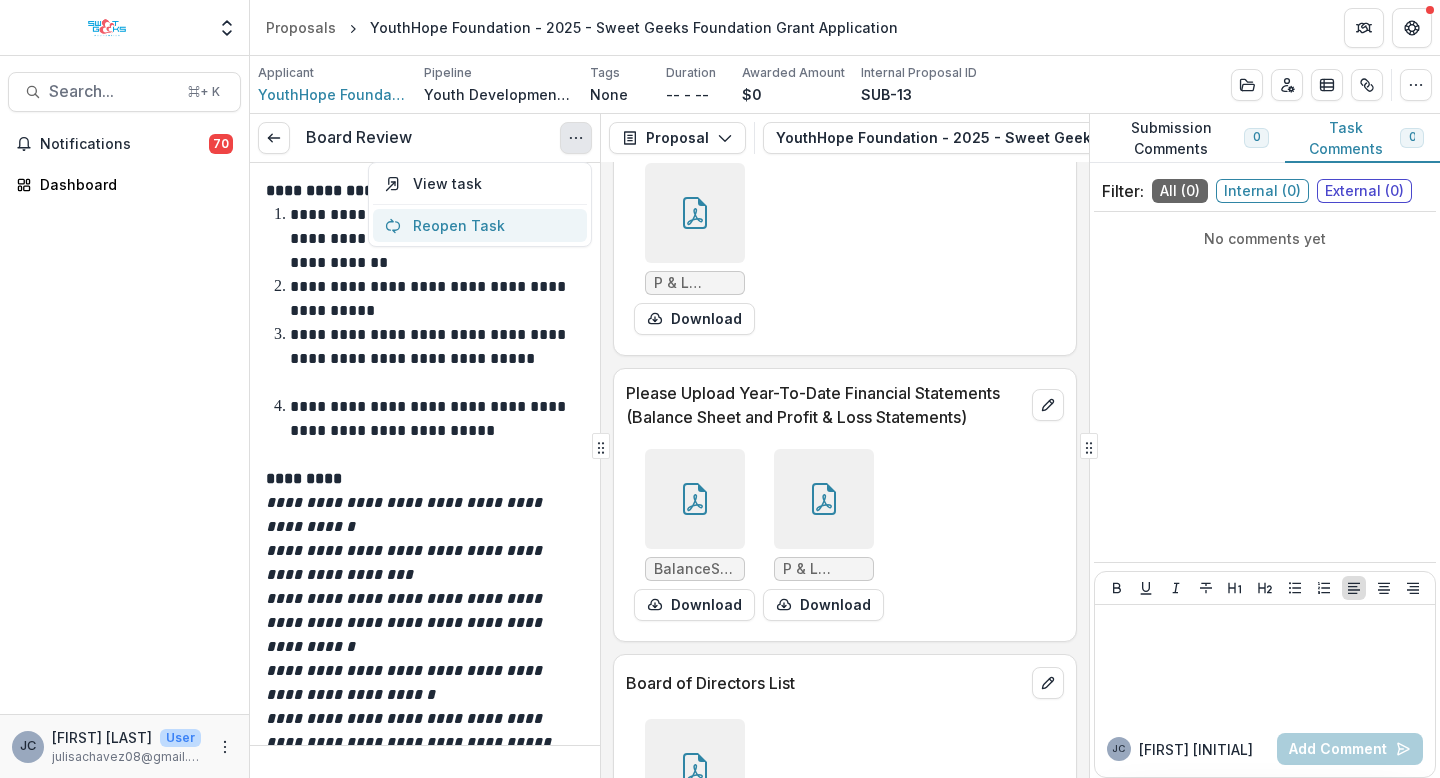 click on "Reopen Task" at bounding box center (480, 225) 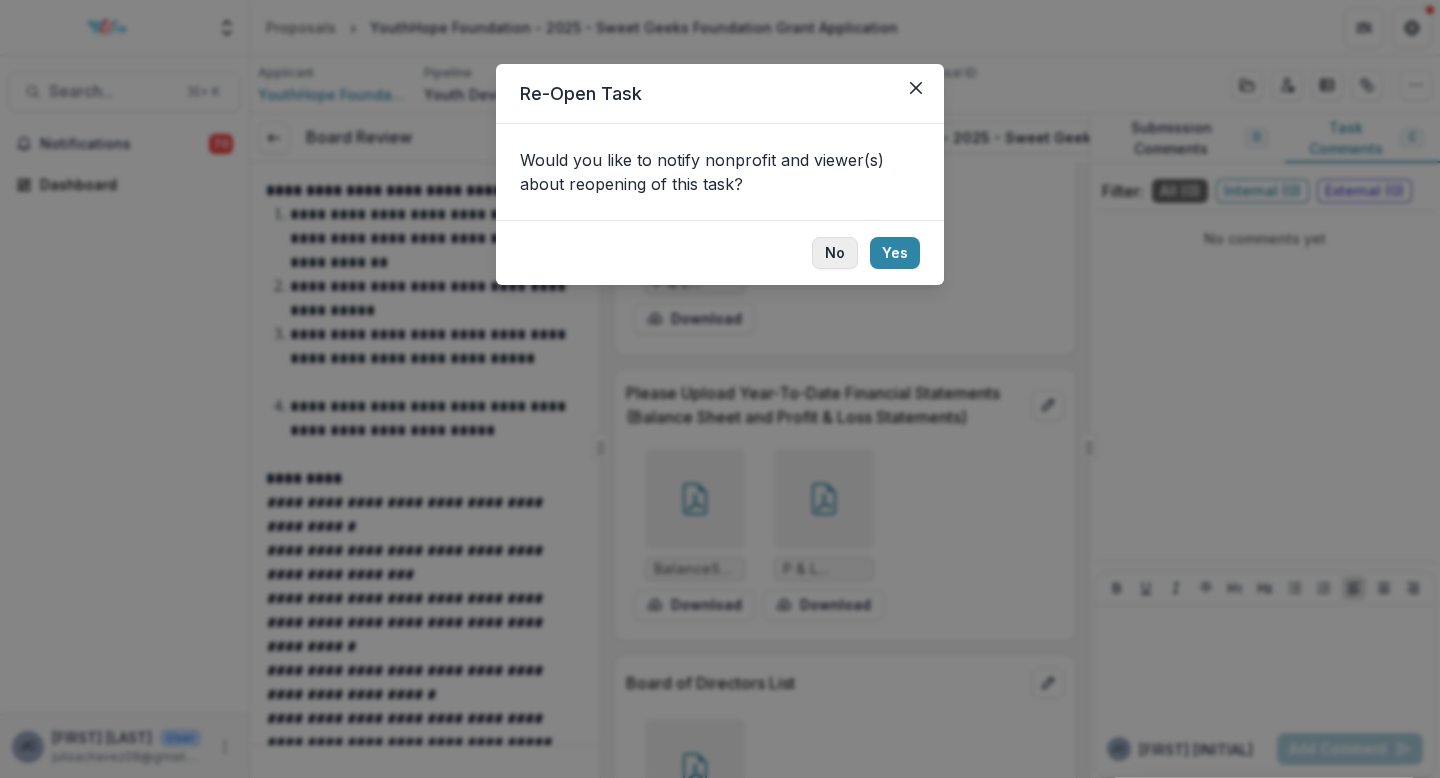click on "No" at bounding box center (835, 253) 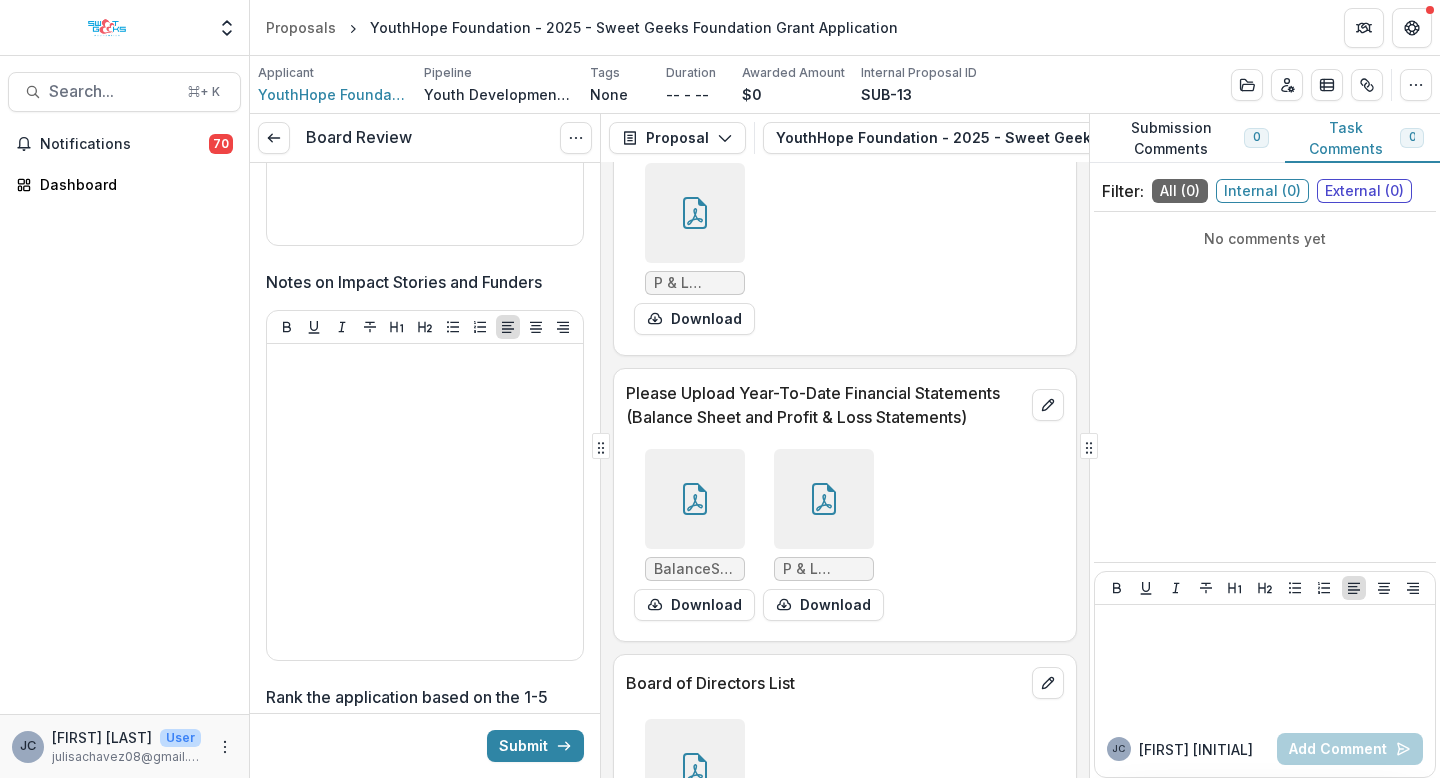 scroll, scrollTop: 3398, scrollLeft: 0, axis: vertical 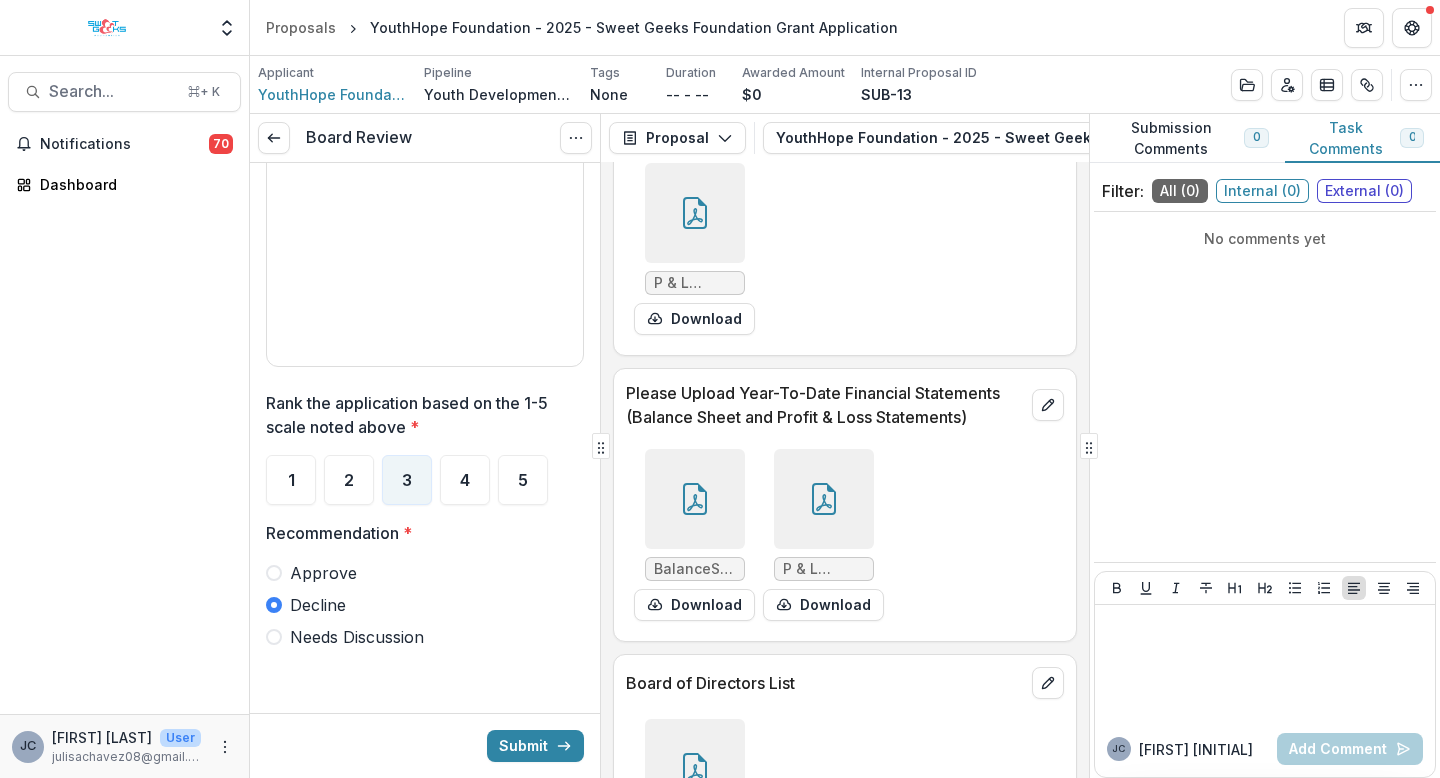 click on "Needs Discussion" at bounding box center (357, 637) 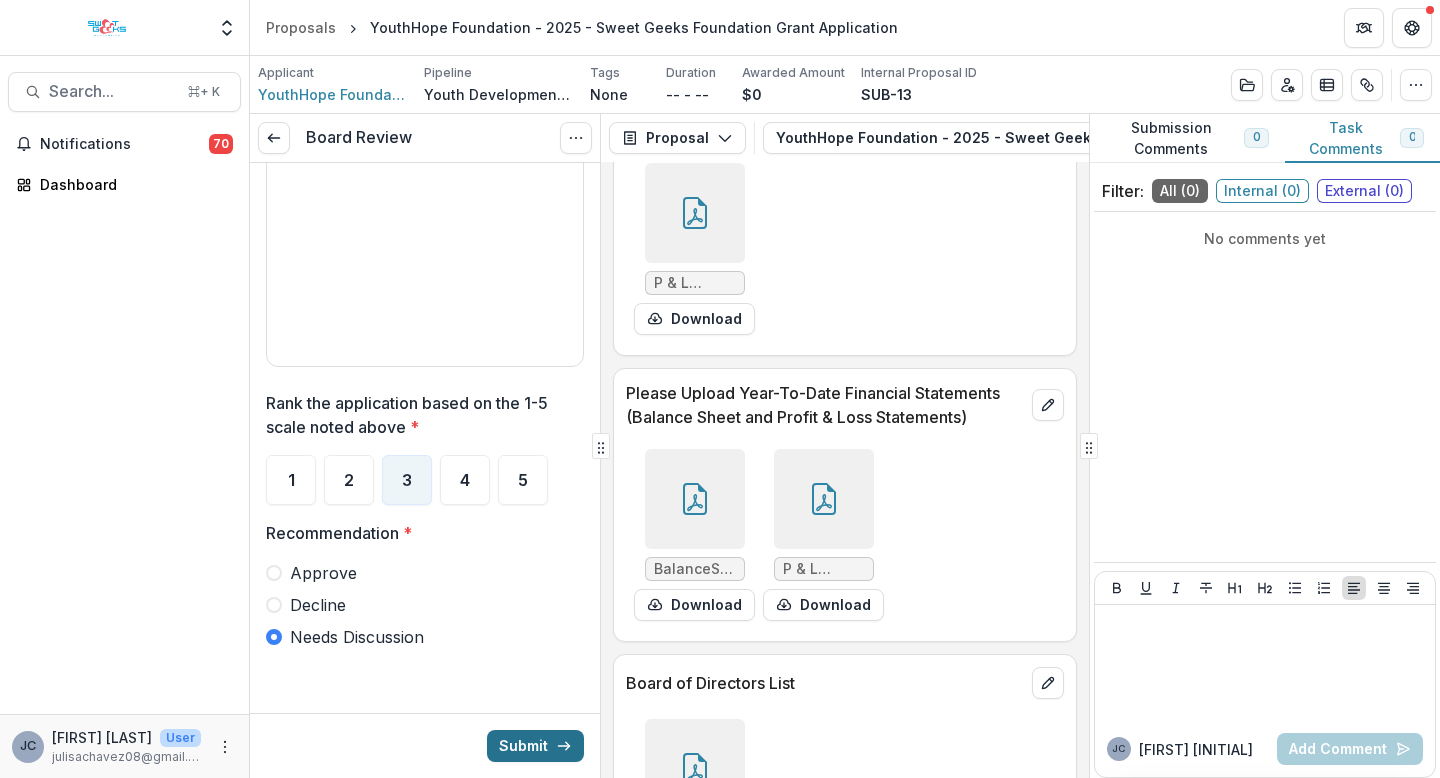 click on "Submit" at bounding box center [535, 746] 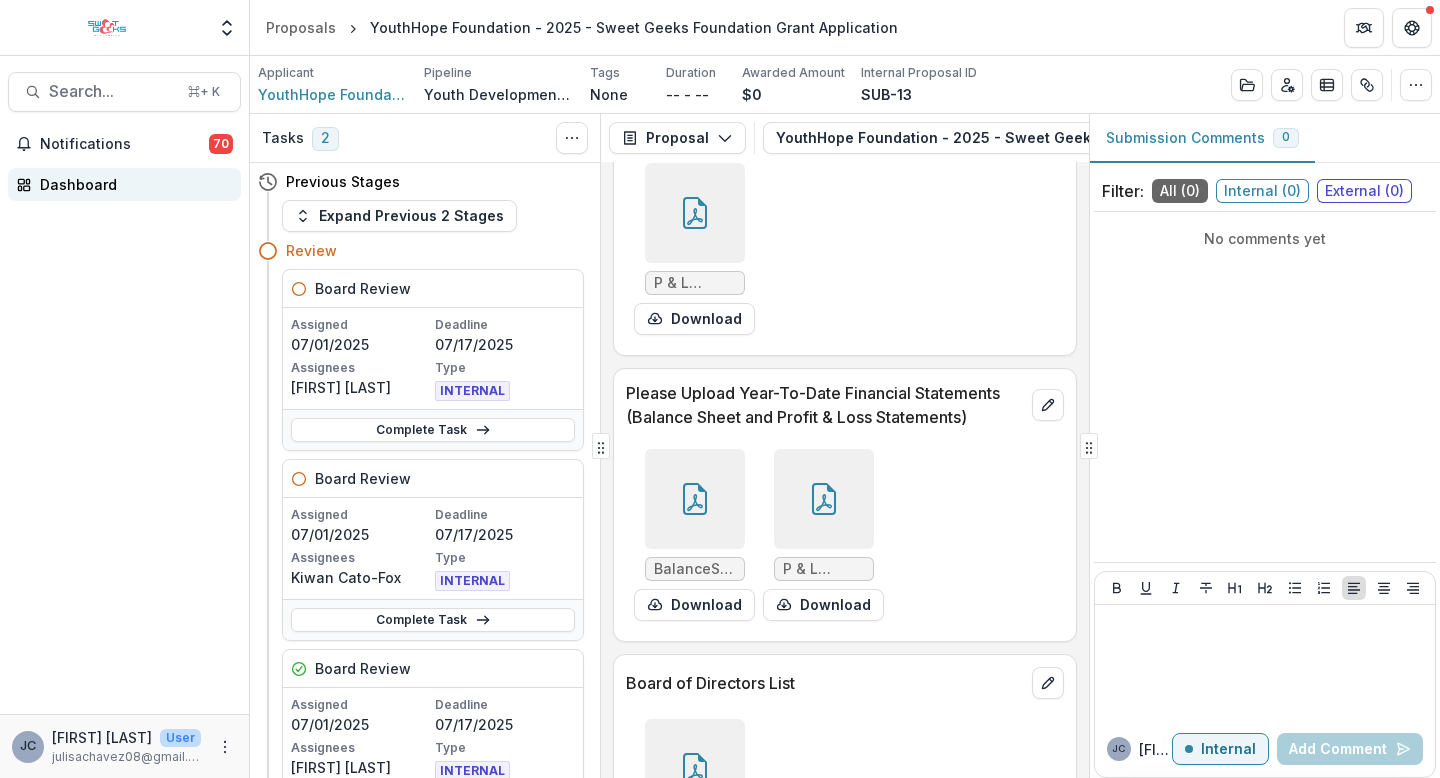 click on "Dashboard" at bounding box center [132, 184] 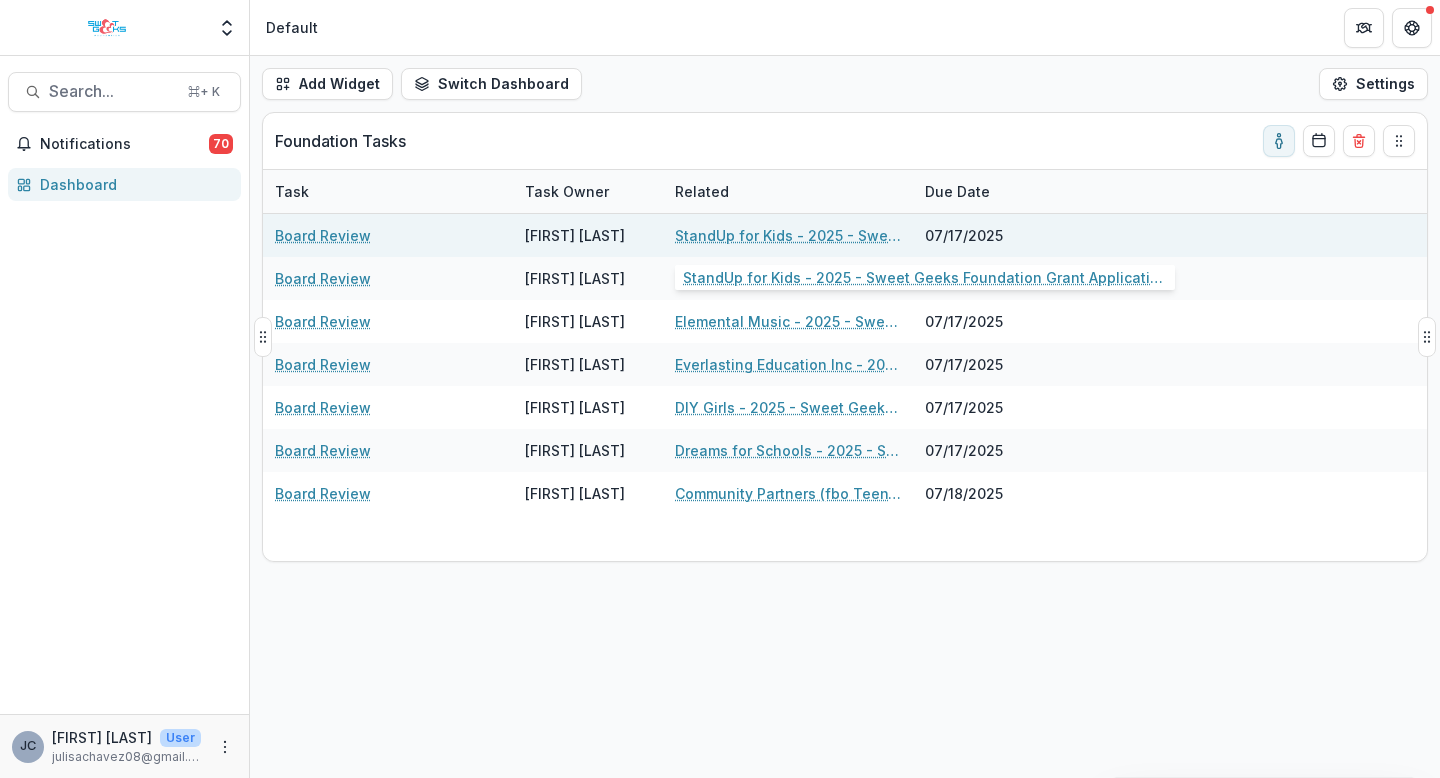 click on "StandUp for Kids - 2025 - Sweet Geeks Foundation Grant Application" at bounding box center [788, 235] 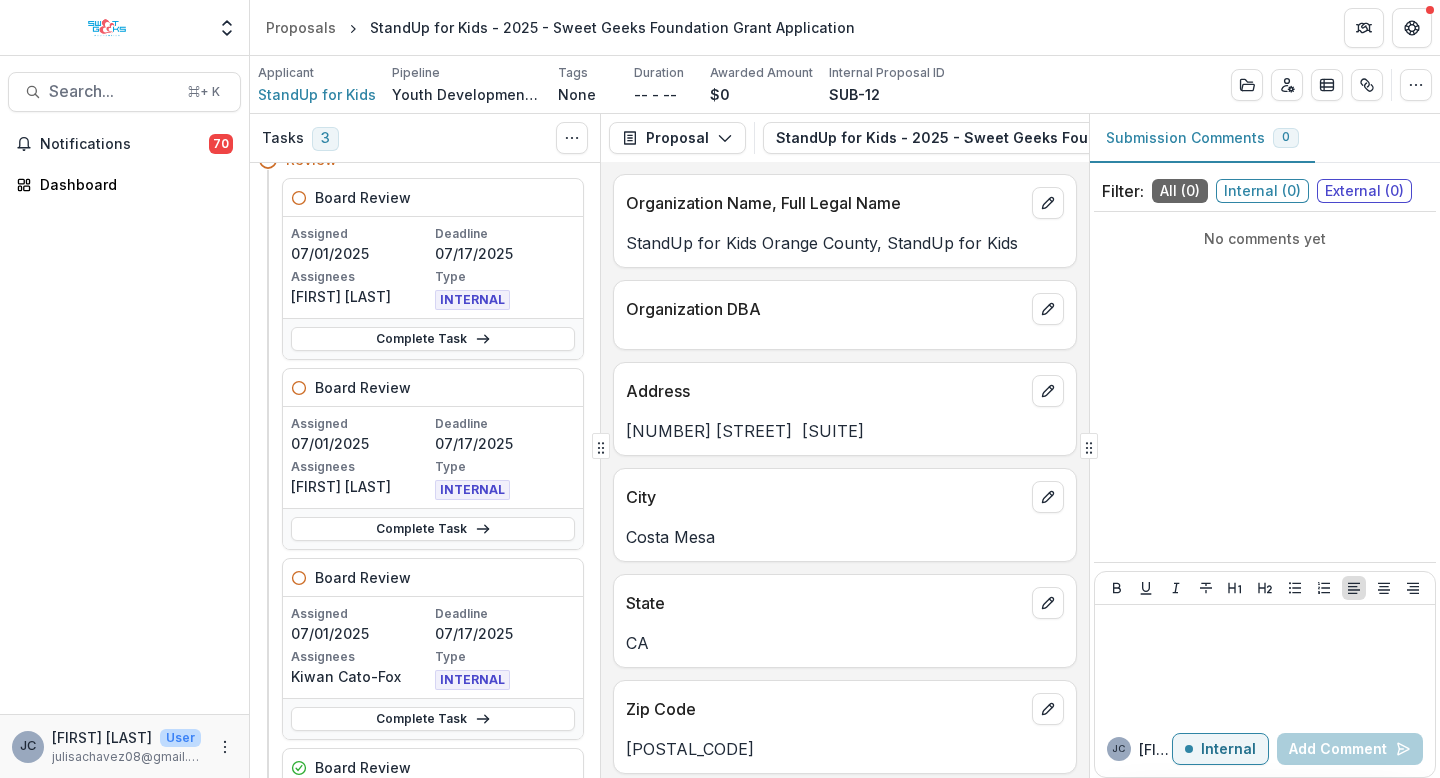 scroll, scrollTop: 71, scrollLeft: 0, axis: vertical 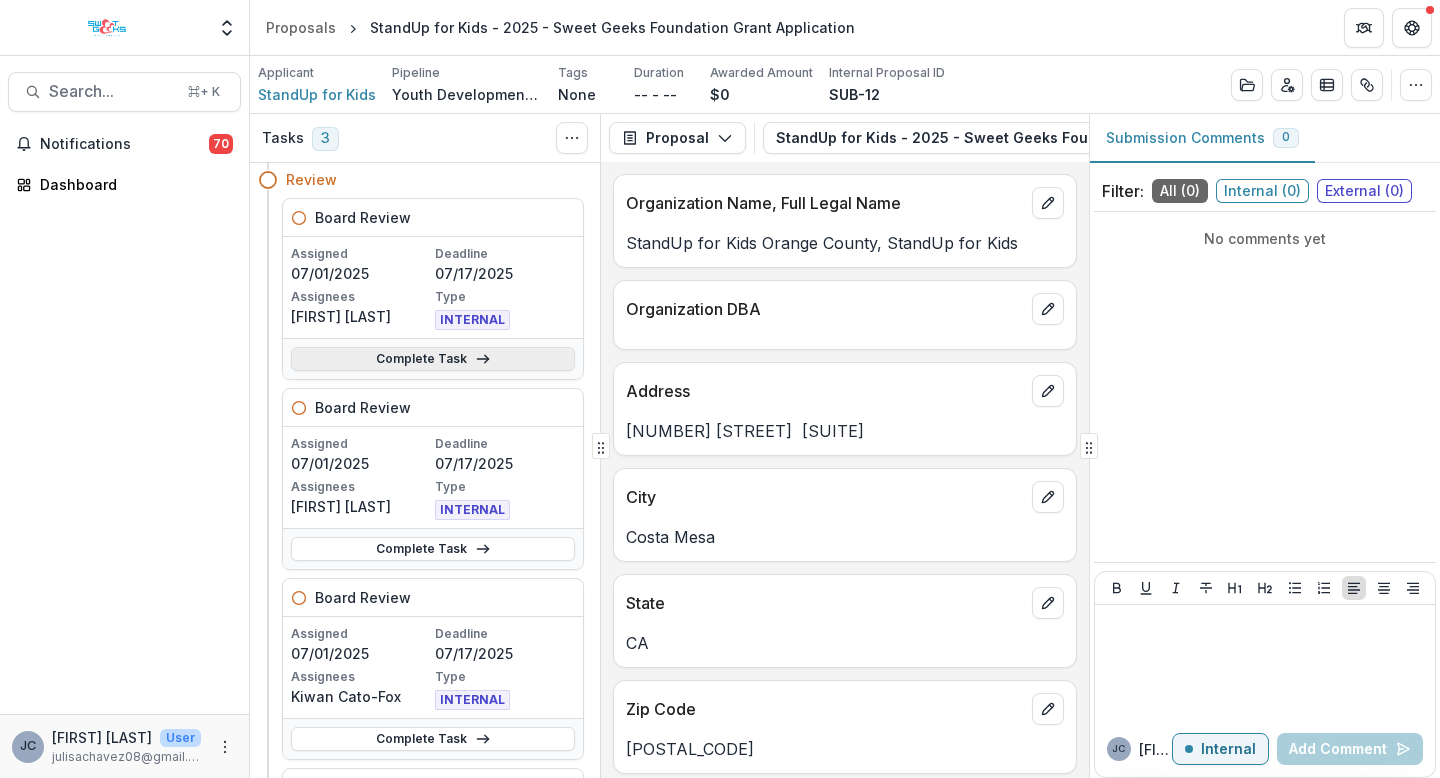 click on "Complete Task" at bounding box center [433, 359] 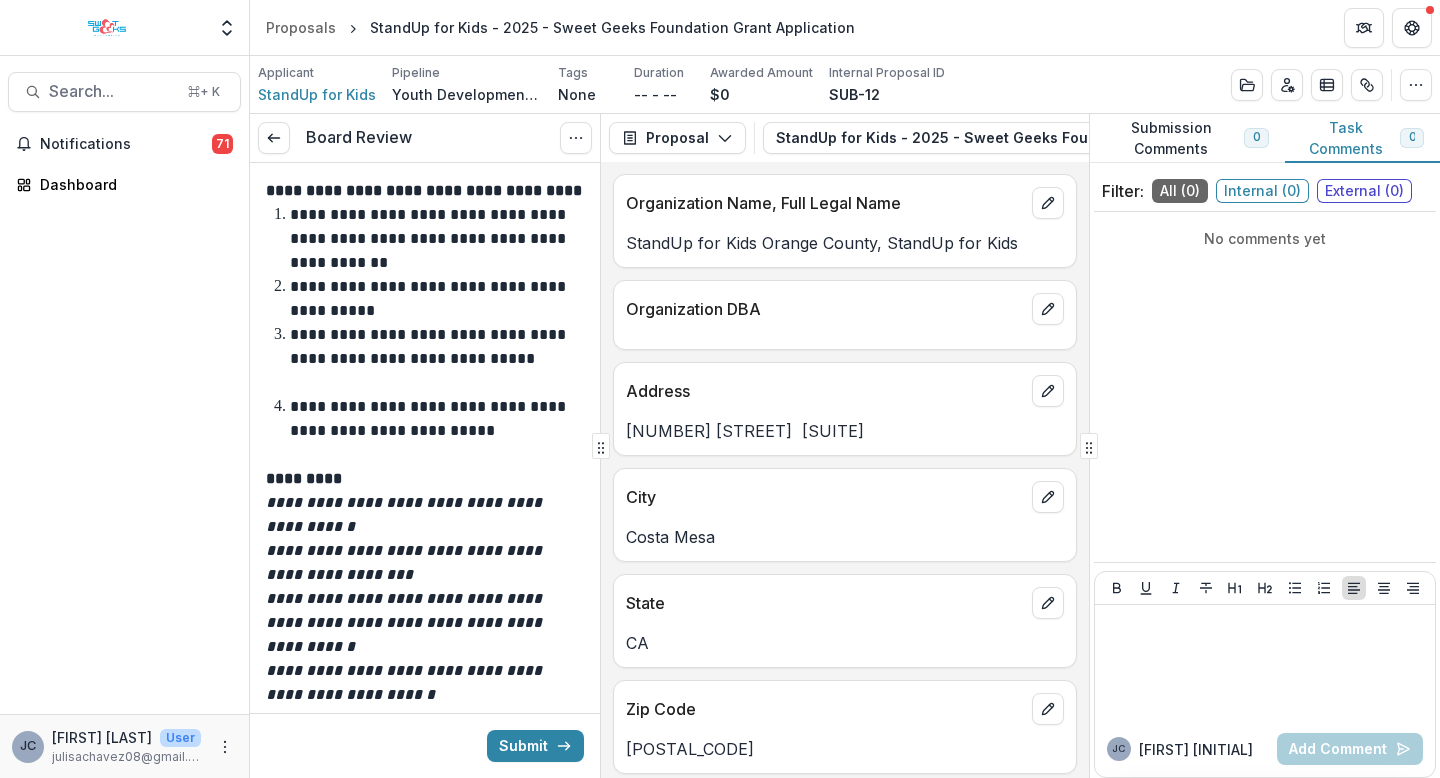 click on "StandUp for Kids Orange County, StandUp for Kids" at bounding box center [845, 243] 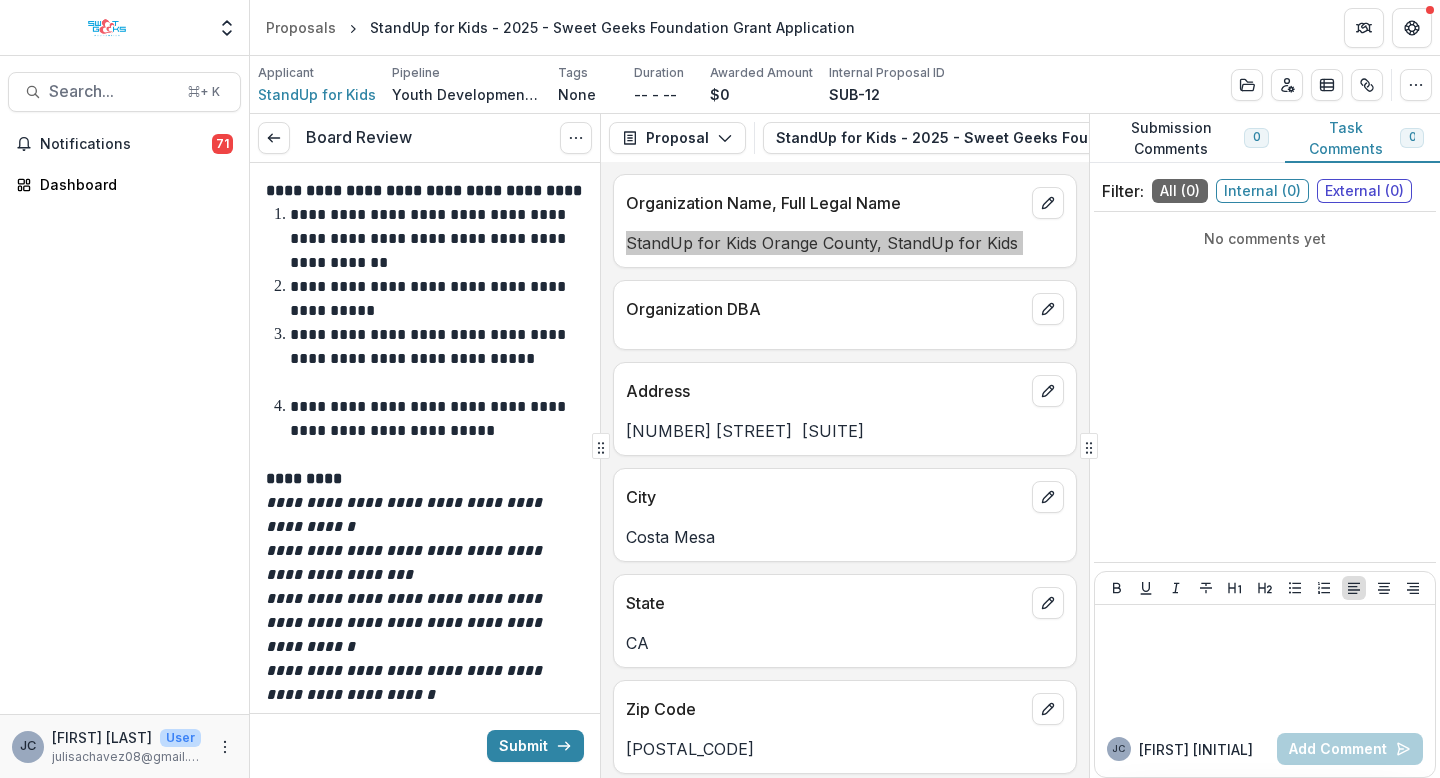 drag, startPoint x: 648, startPoint y: 240, endPoint x: 890, endPoint y: 265, distance: 243.2879 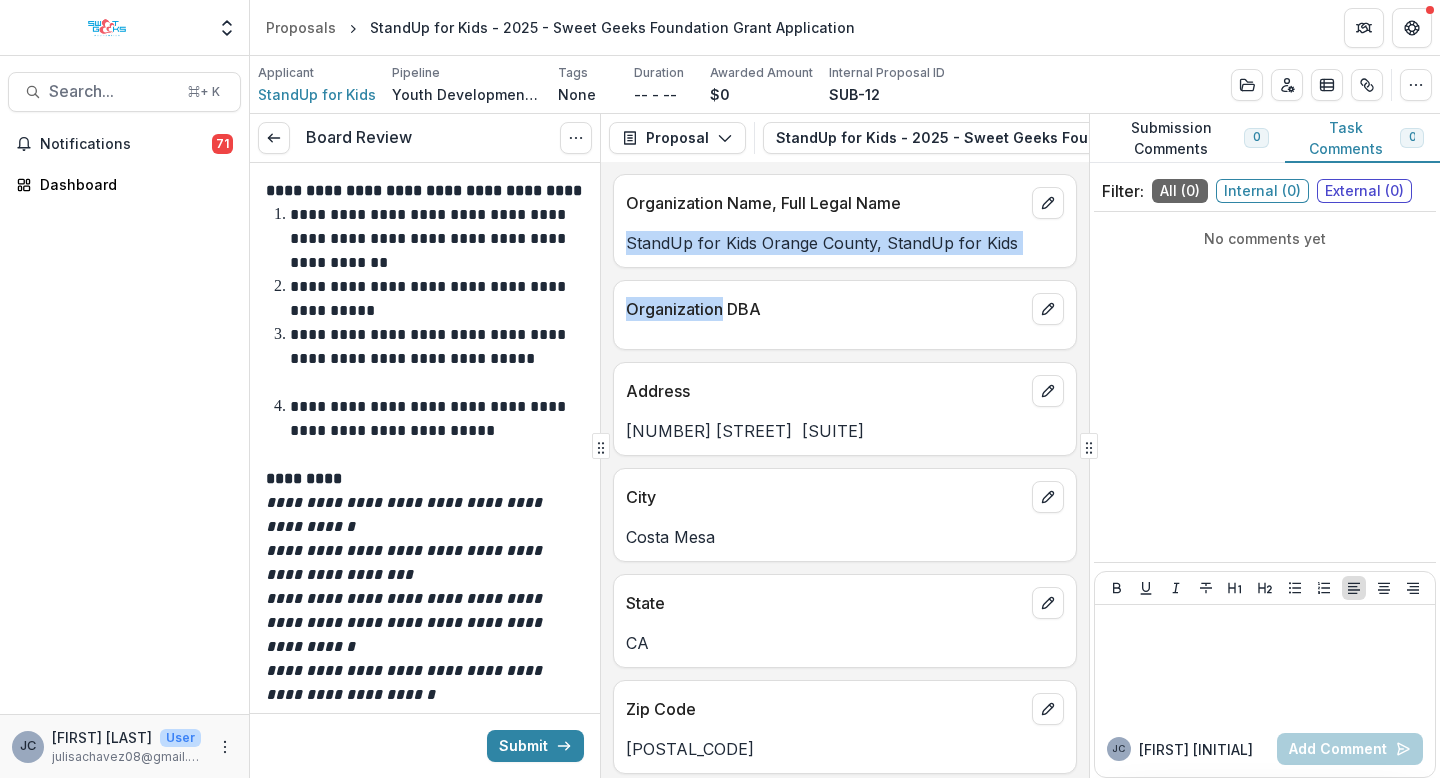 copy on "StandUp for Kids Orange County, StandUp for Kids Organization" 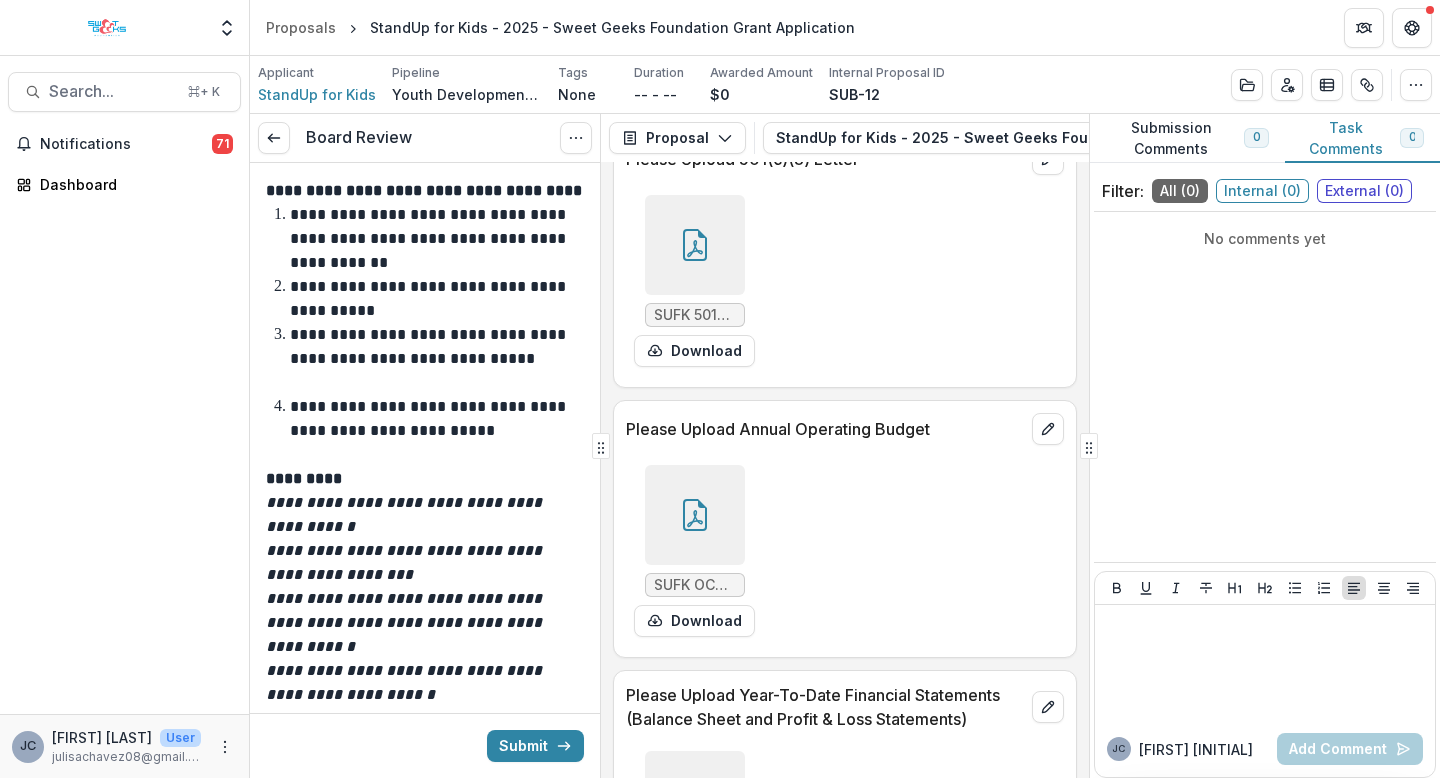 scroll, scrollTop: 7686, scrollLeft: 0, axis: vertical 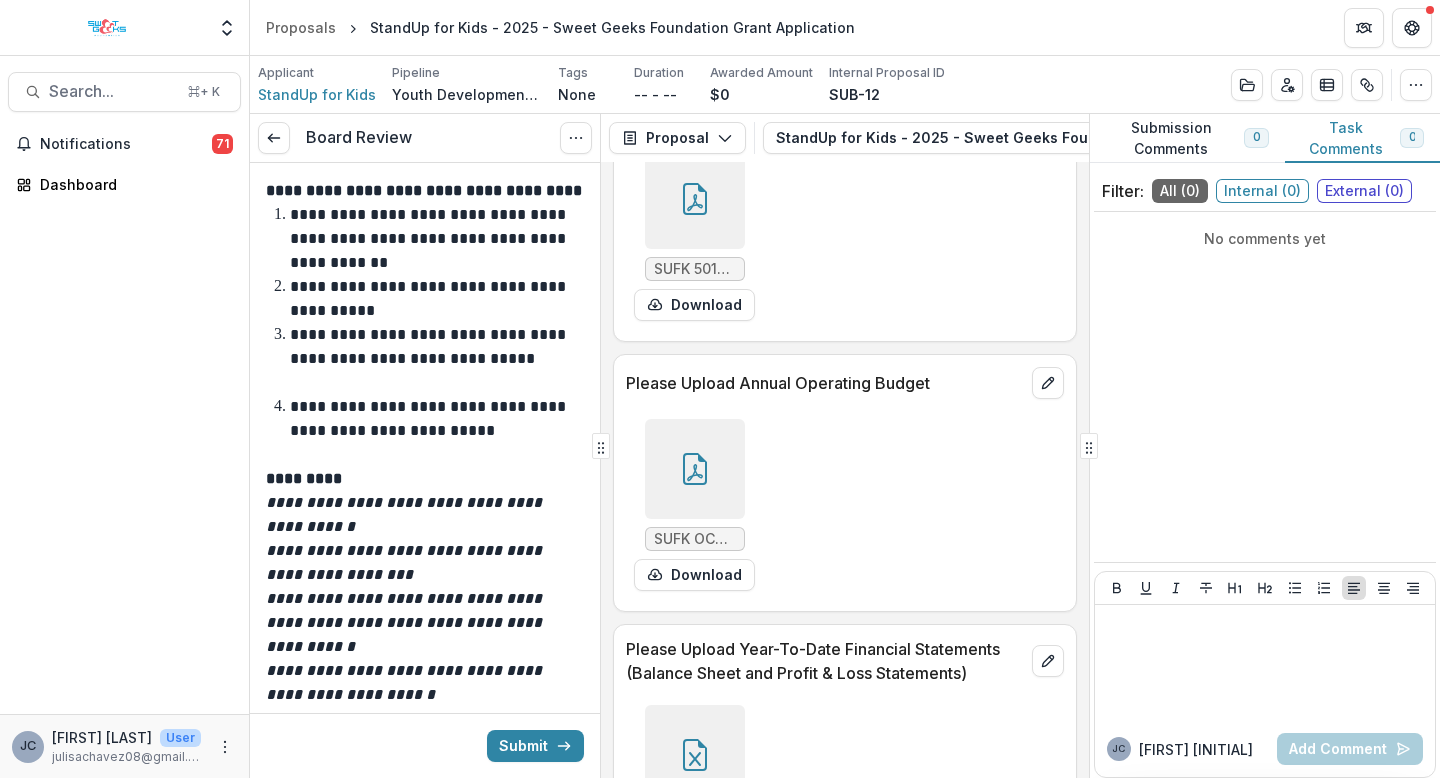 click at bounding box center (695, 199) 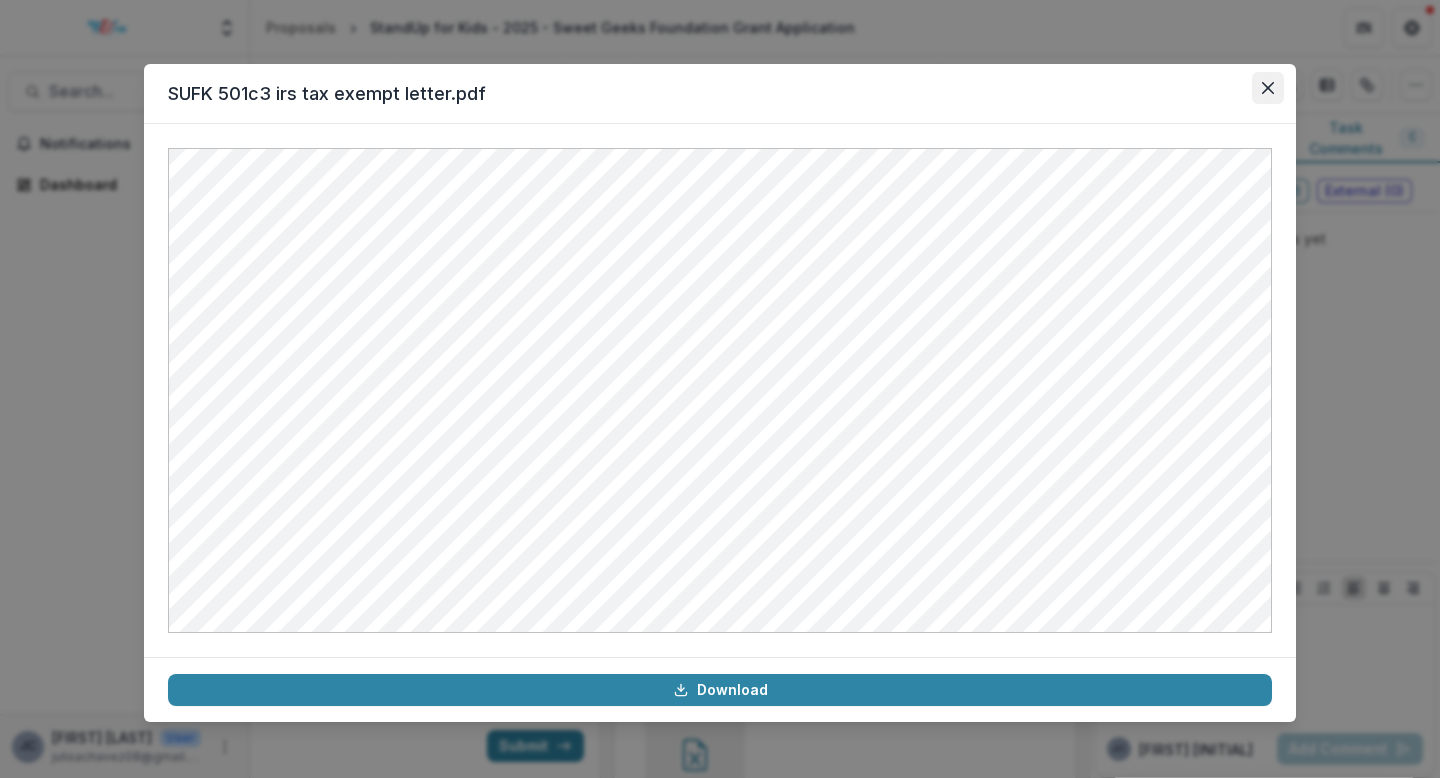 click 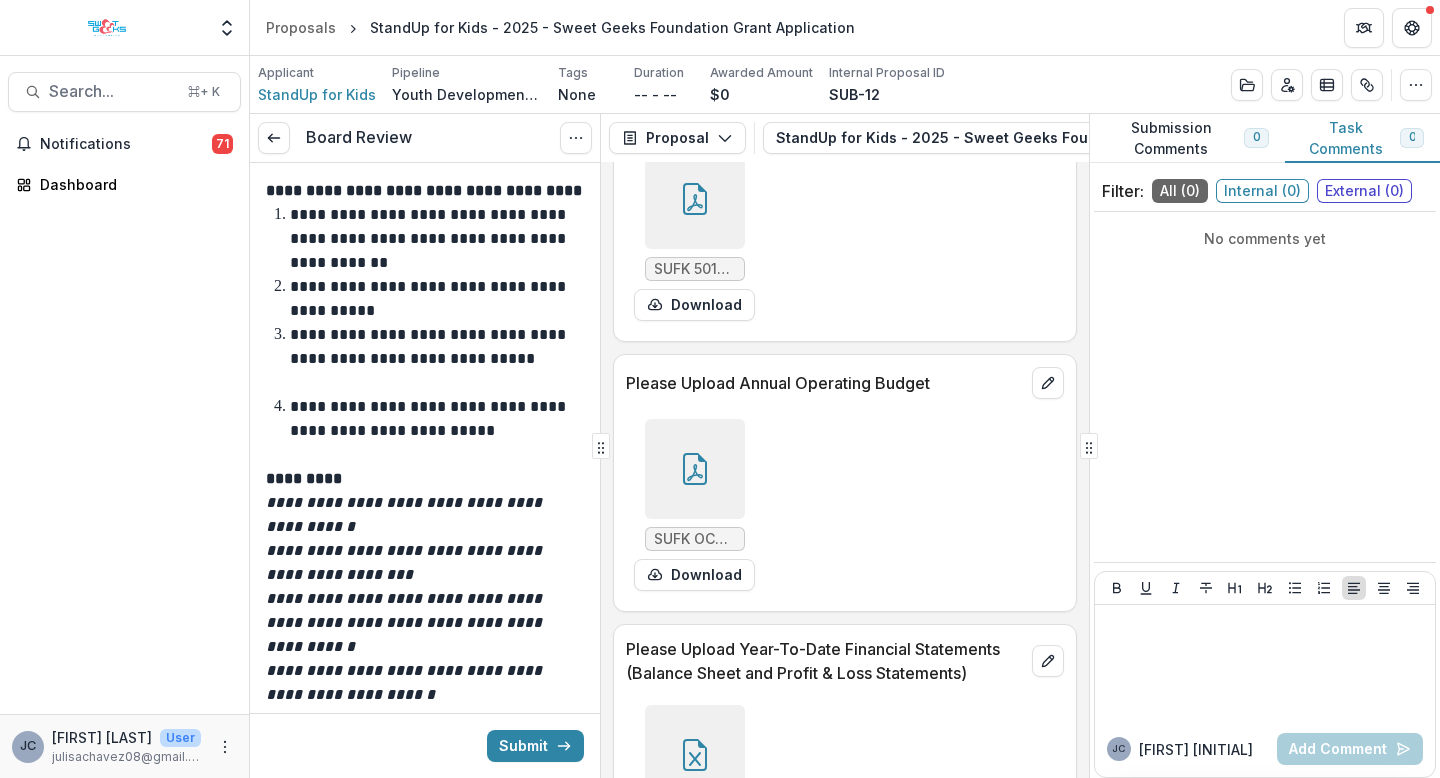 click 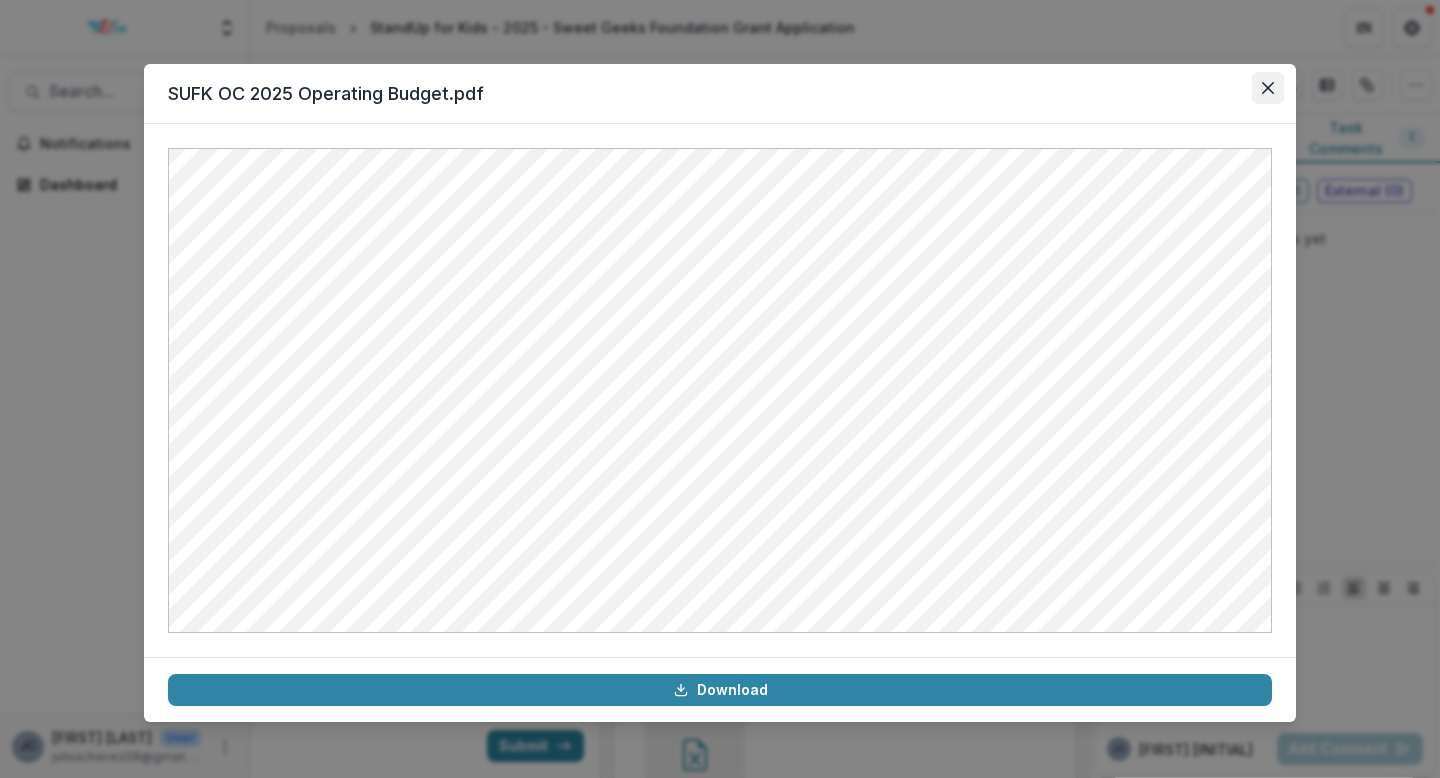 click 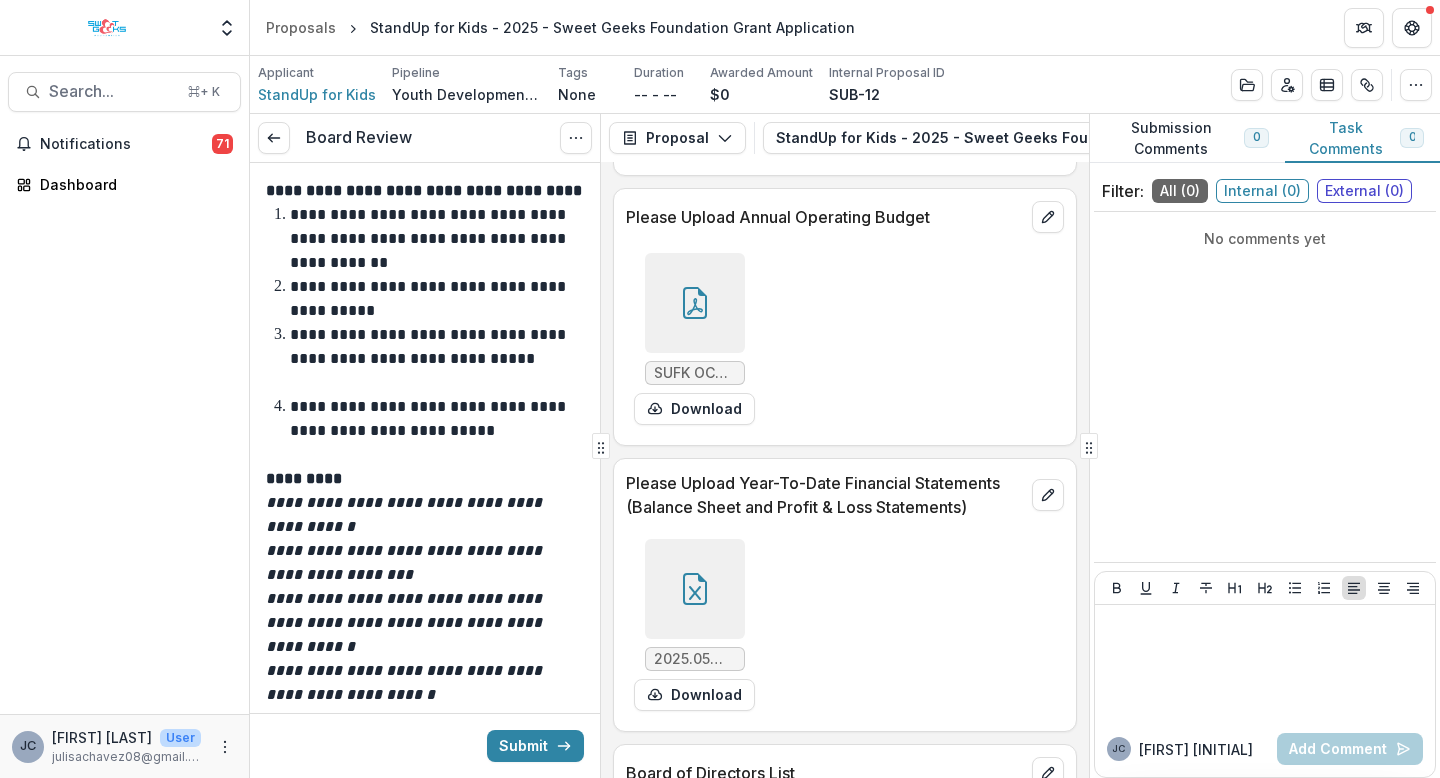 scroll, scrollTop: 7935, scrollLeft: 0, axis: vertical 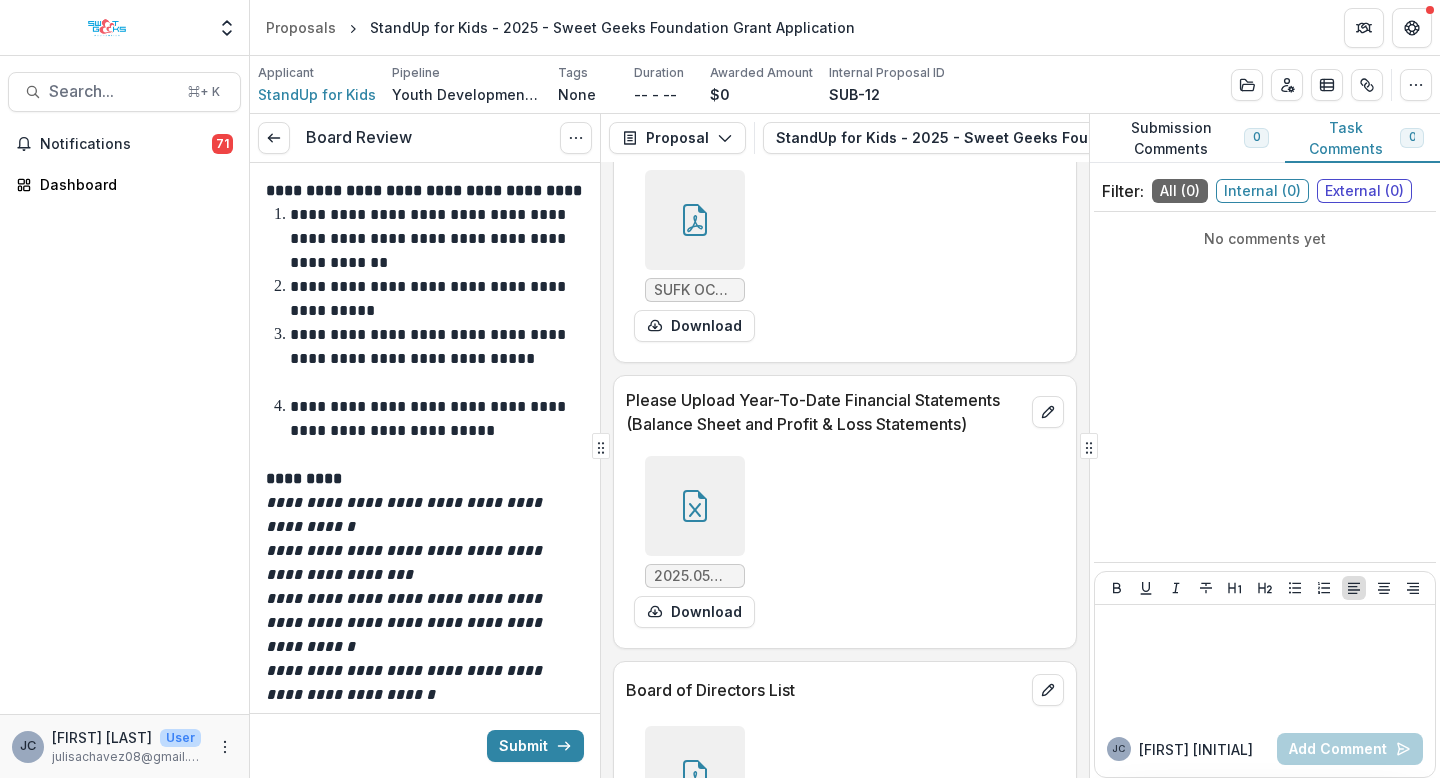 click at bounding box center (695, 506) 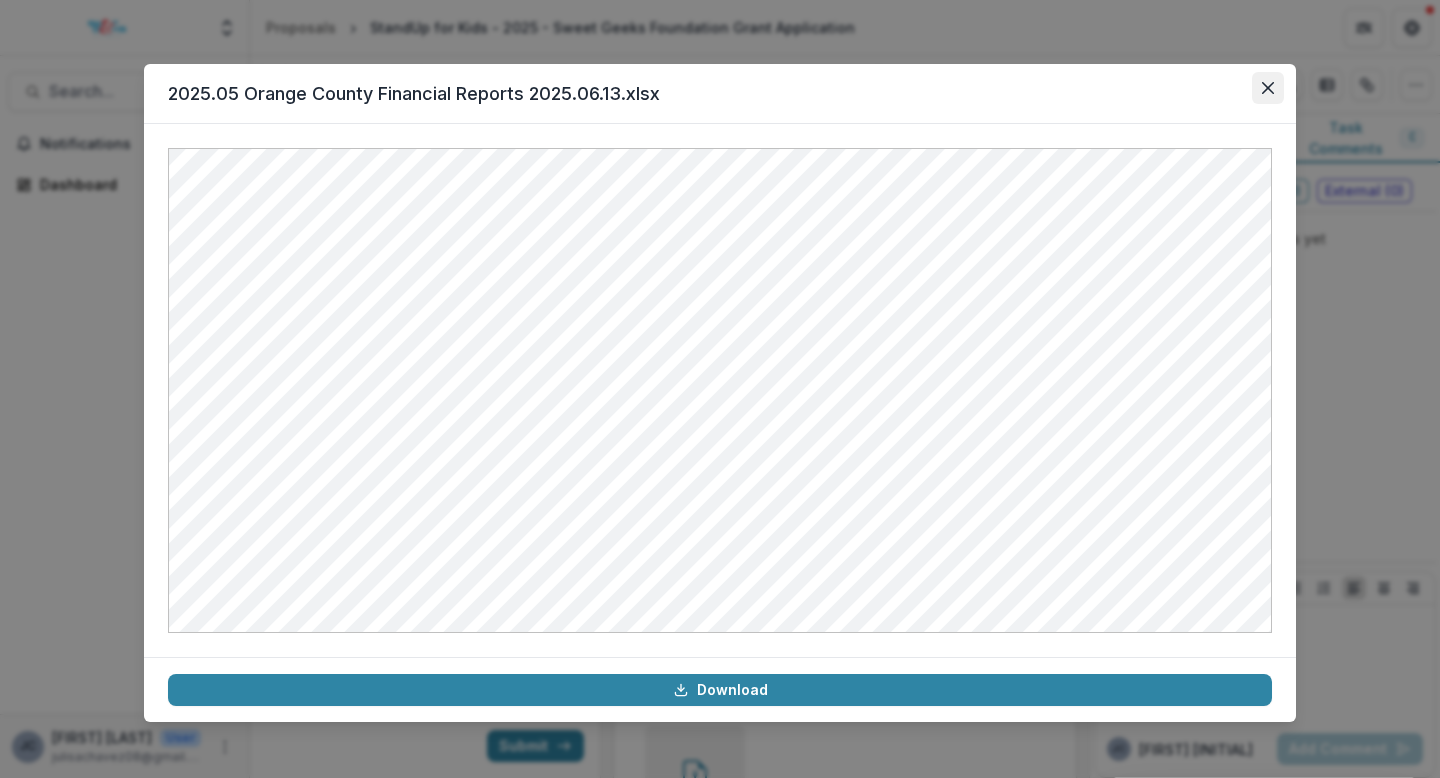 click 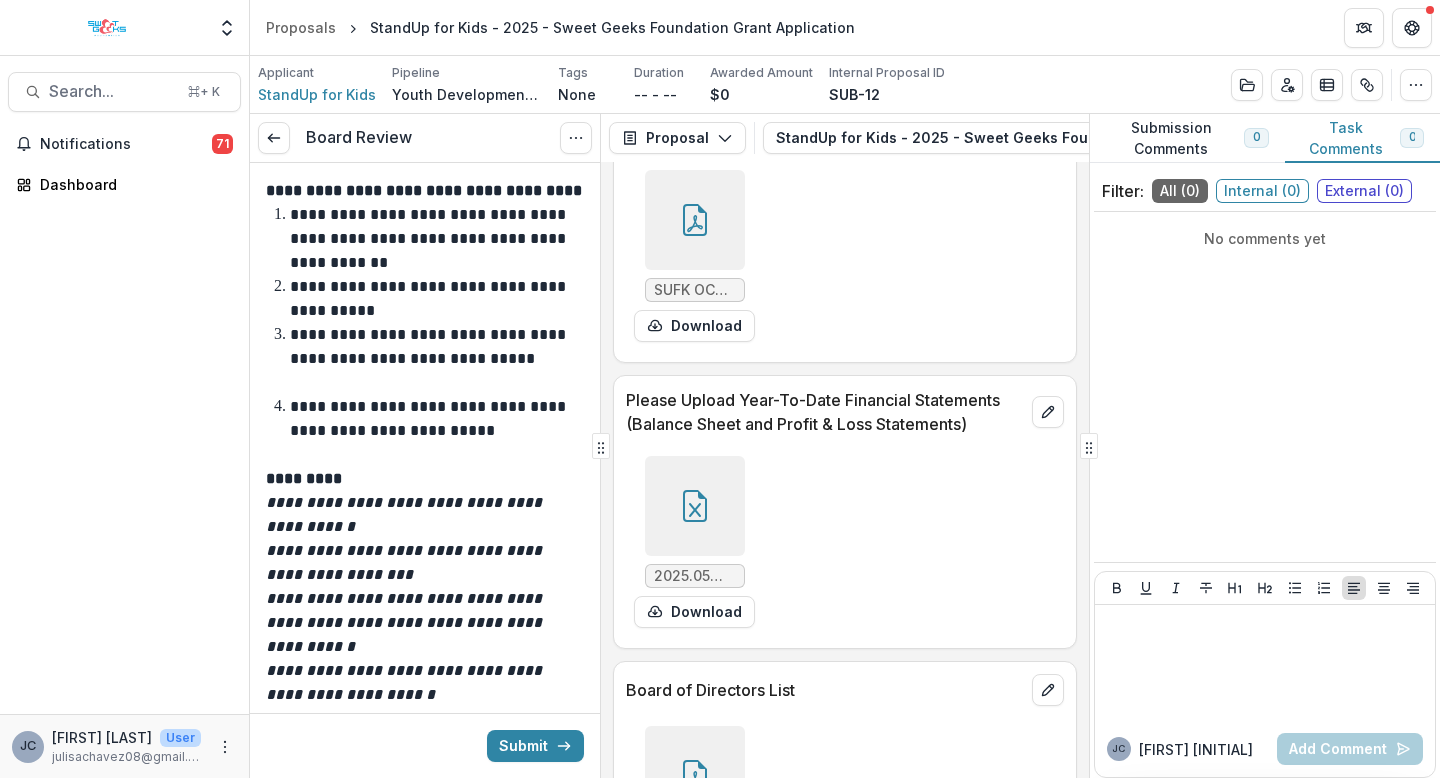 scroll, scrollTop: 8094, scrollLeft: 0, axis: vertical 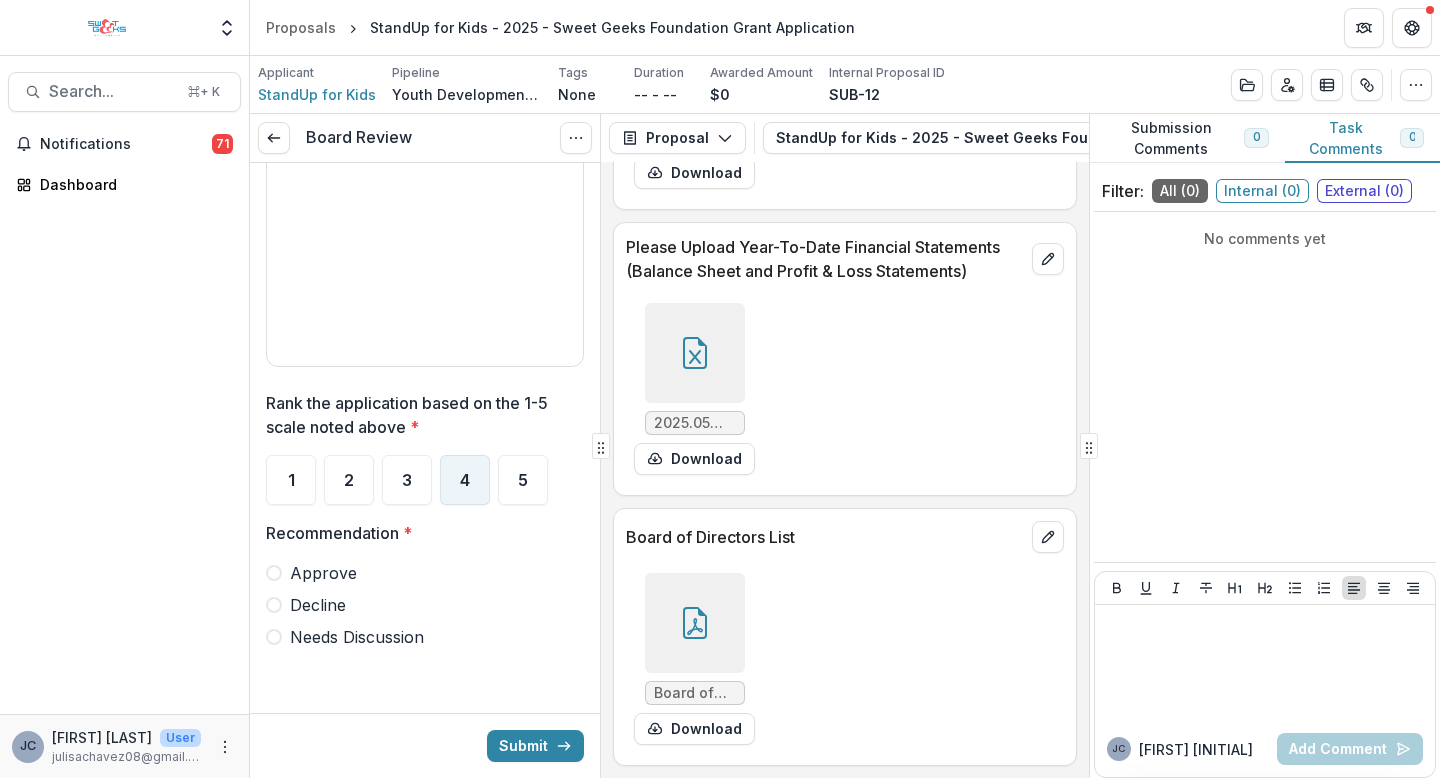 click on "4" at bounding box center (465, 480) 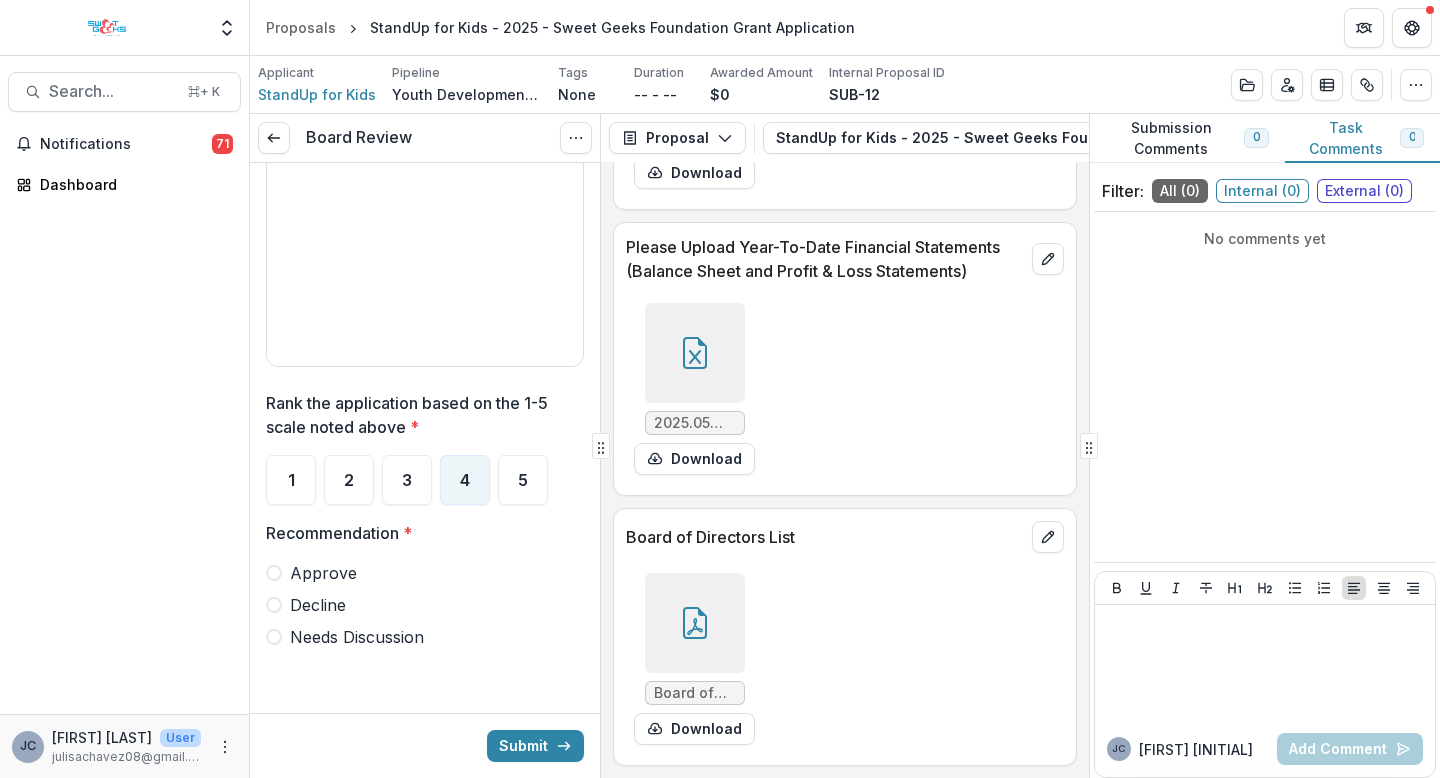 click on "Approve" at bounding box center [323, 573] 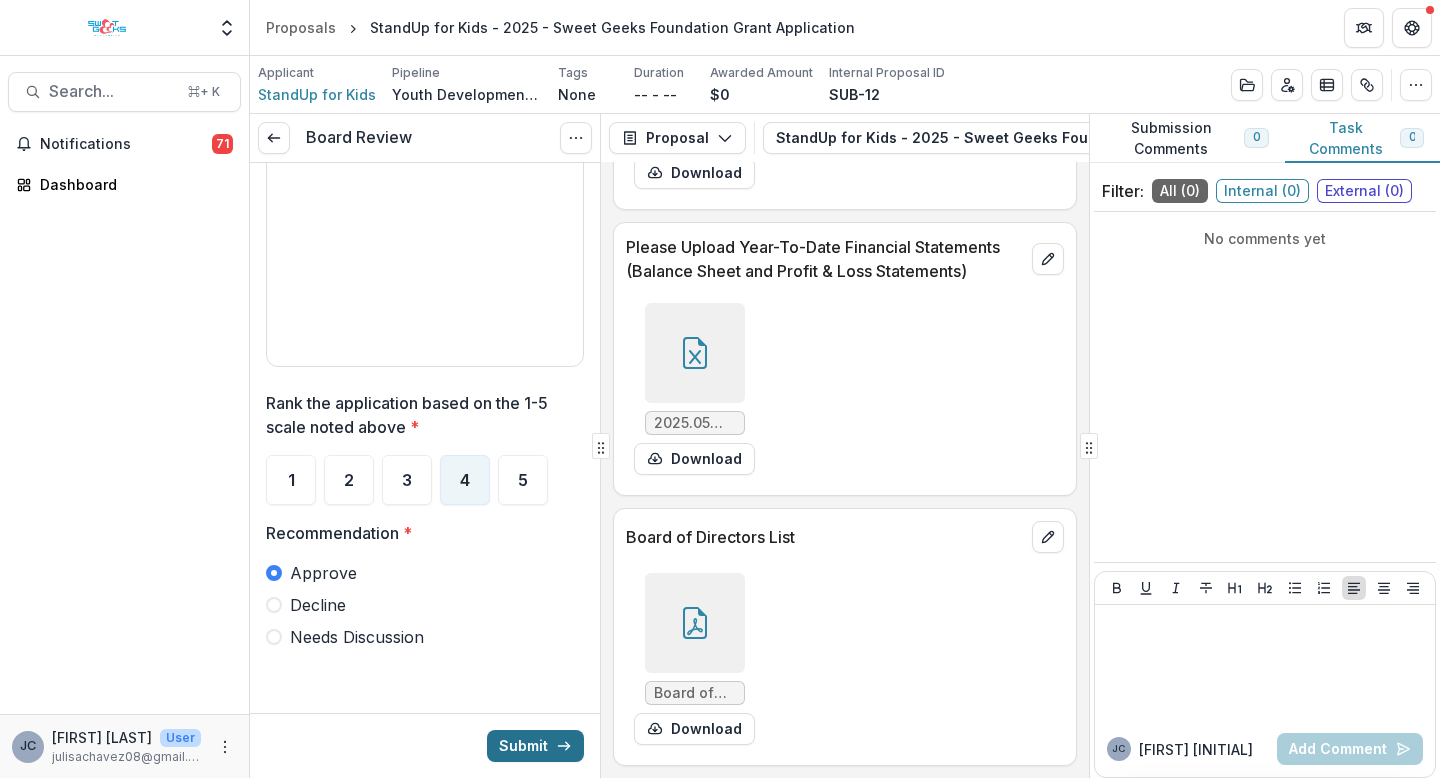 click on "Submit" at bounding box center [535, 746] 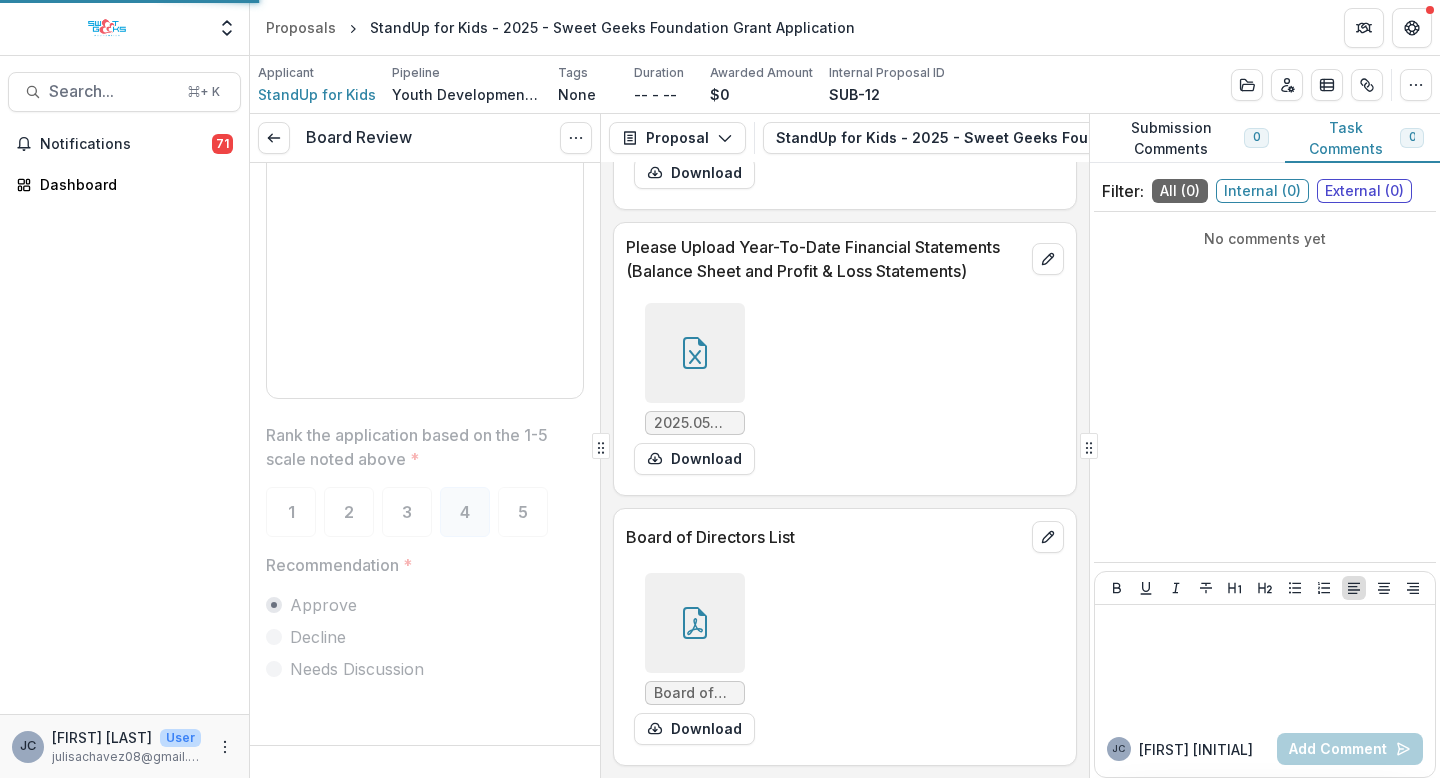 scroll, scrollTop: 3366, scrollLeft: 0, axis: vertical 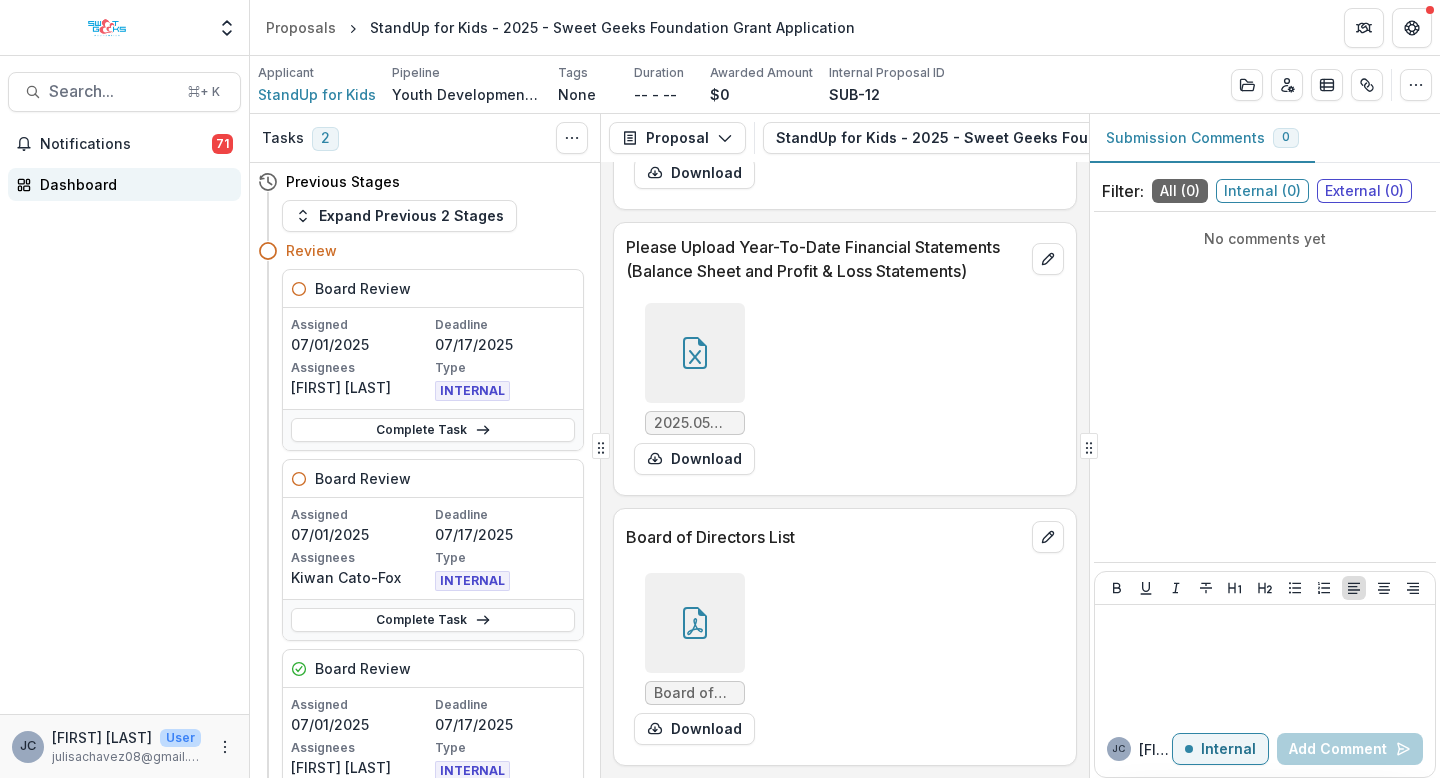 click on "Dashboard" at bounding box center (132, 184) 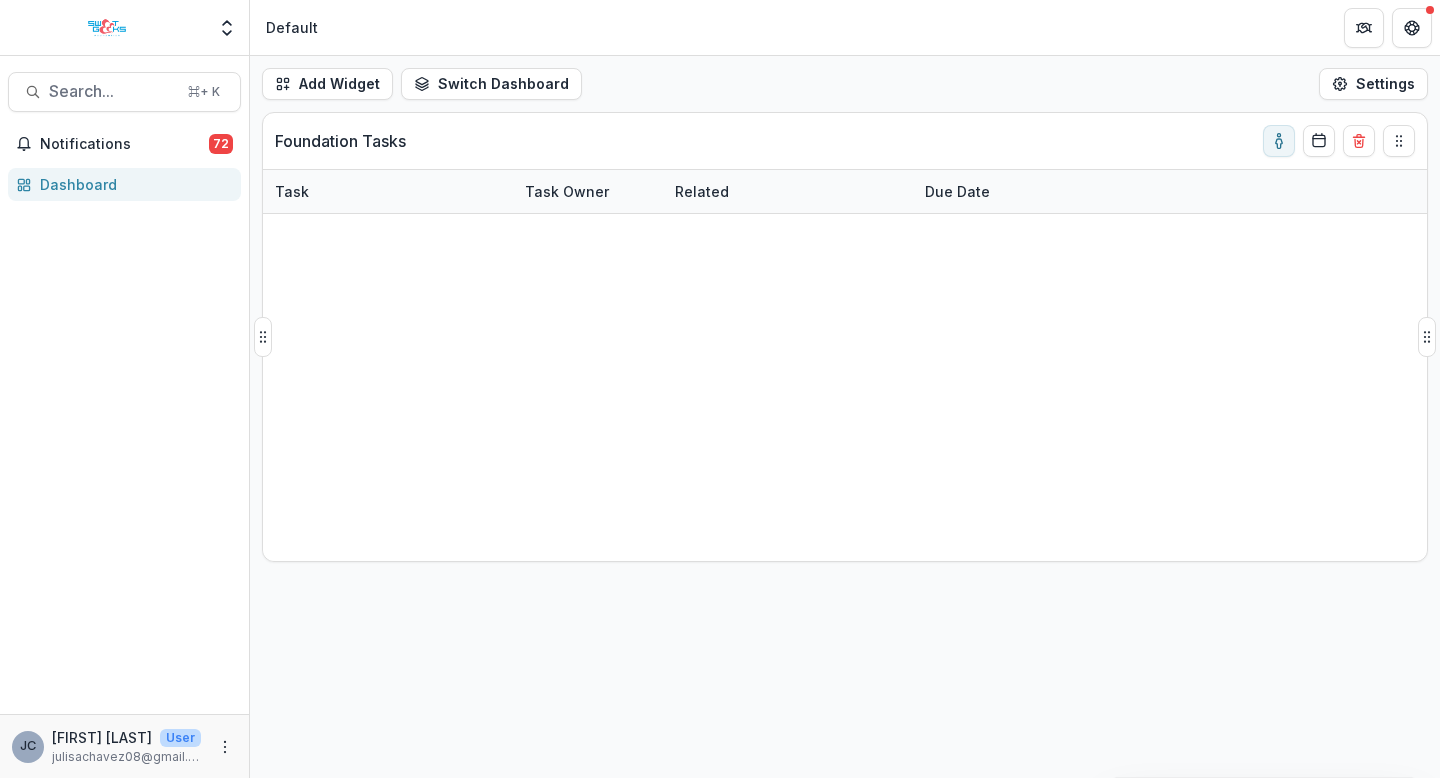 click on "Walk With Sally - 2025 - Sweet Geeks Foundation Grant Application" at bounding box center [788, 235] 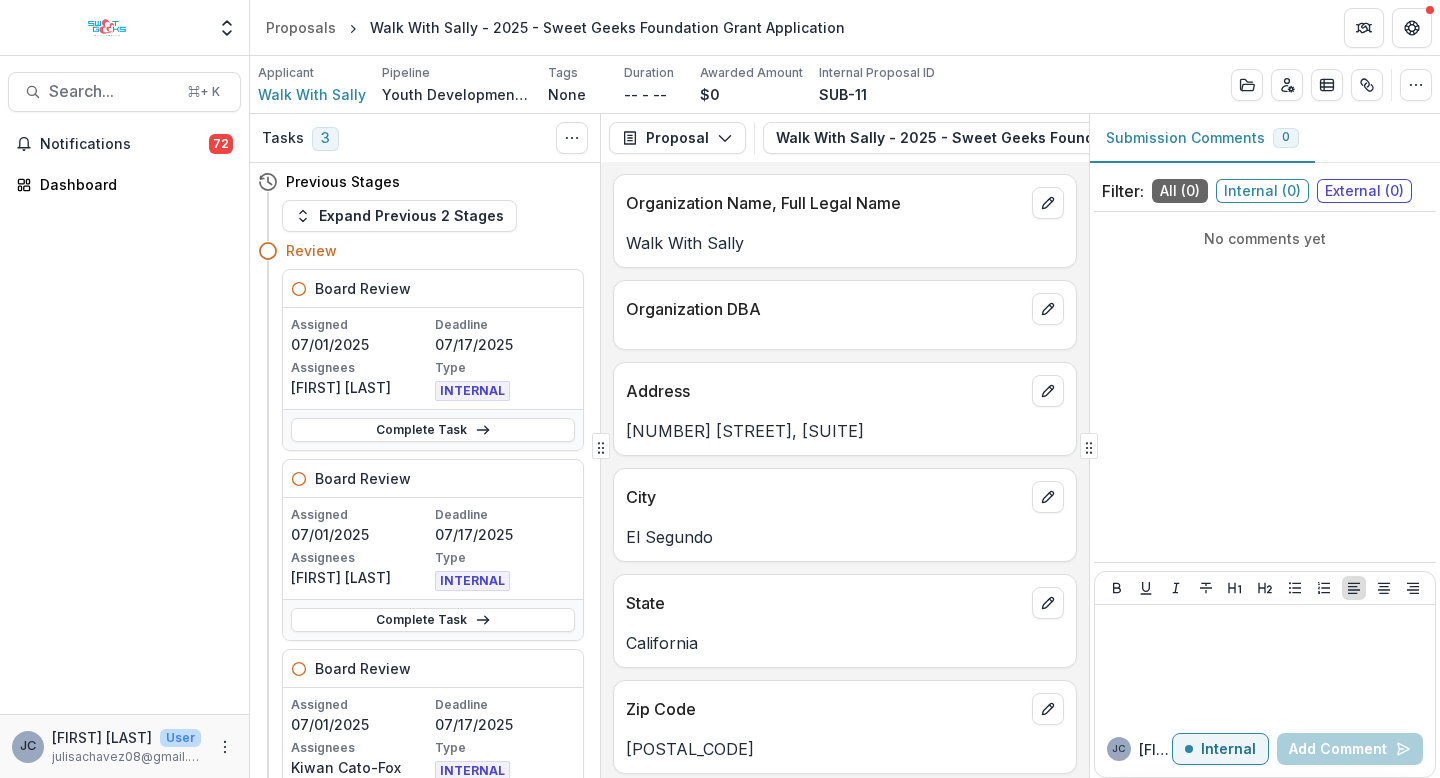 click on "Walk With Sally" at bounding box center (845, 243) 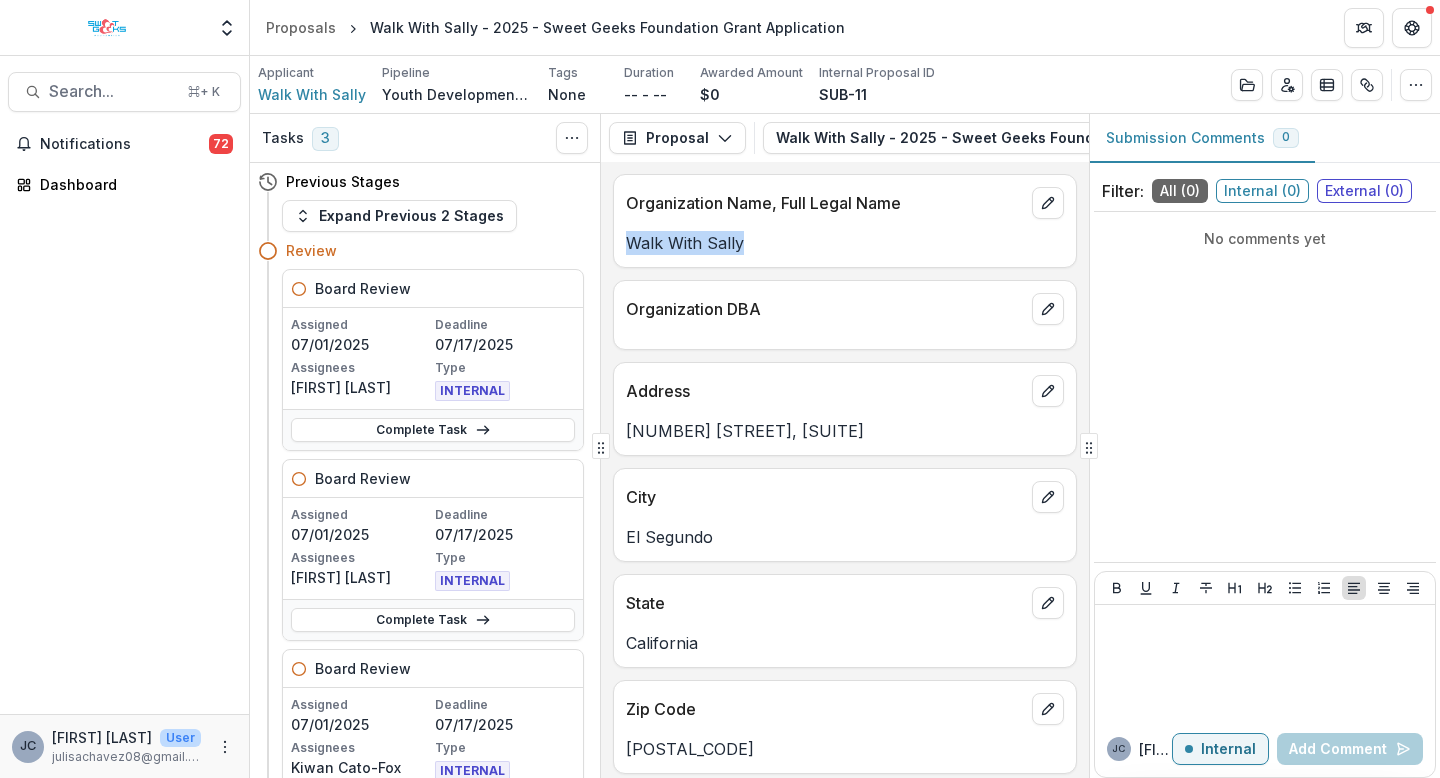drag, startPoint x: 644, startPoint y: 244, endPoint x: 735, endPoint y: 243, distance: 91.00549 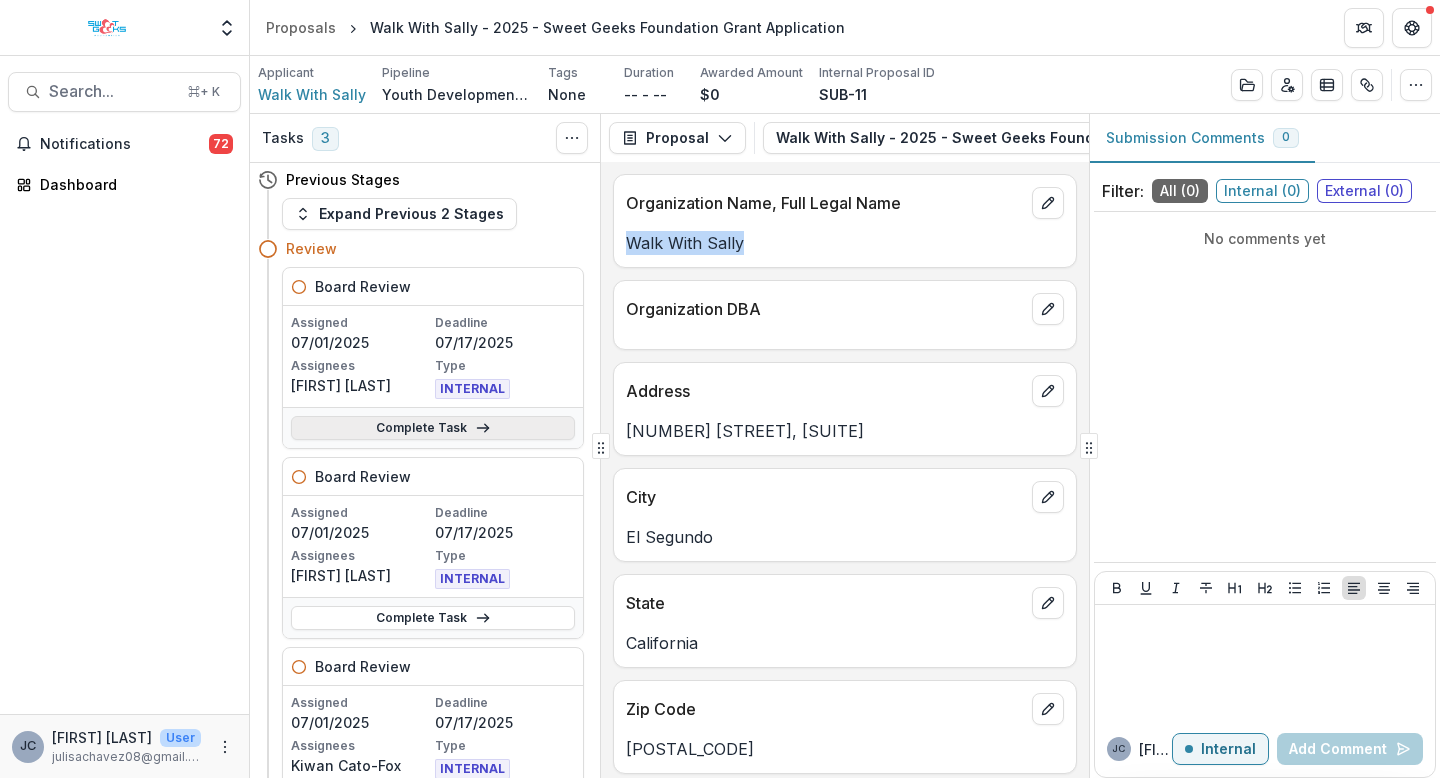 scroll, scrollTop: 0, scrollLeft: 0, axis: both 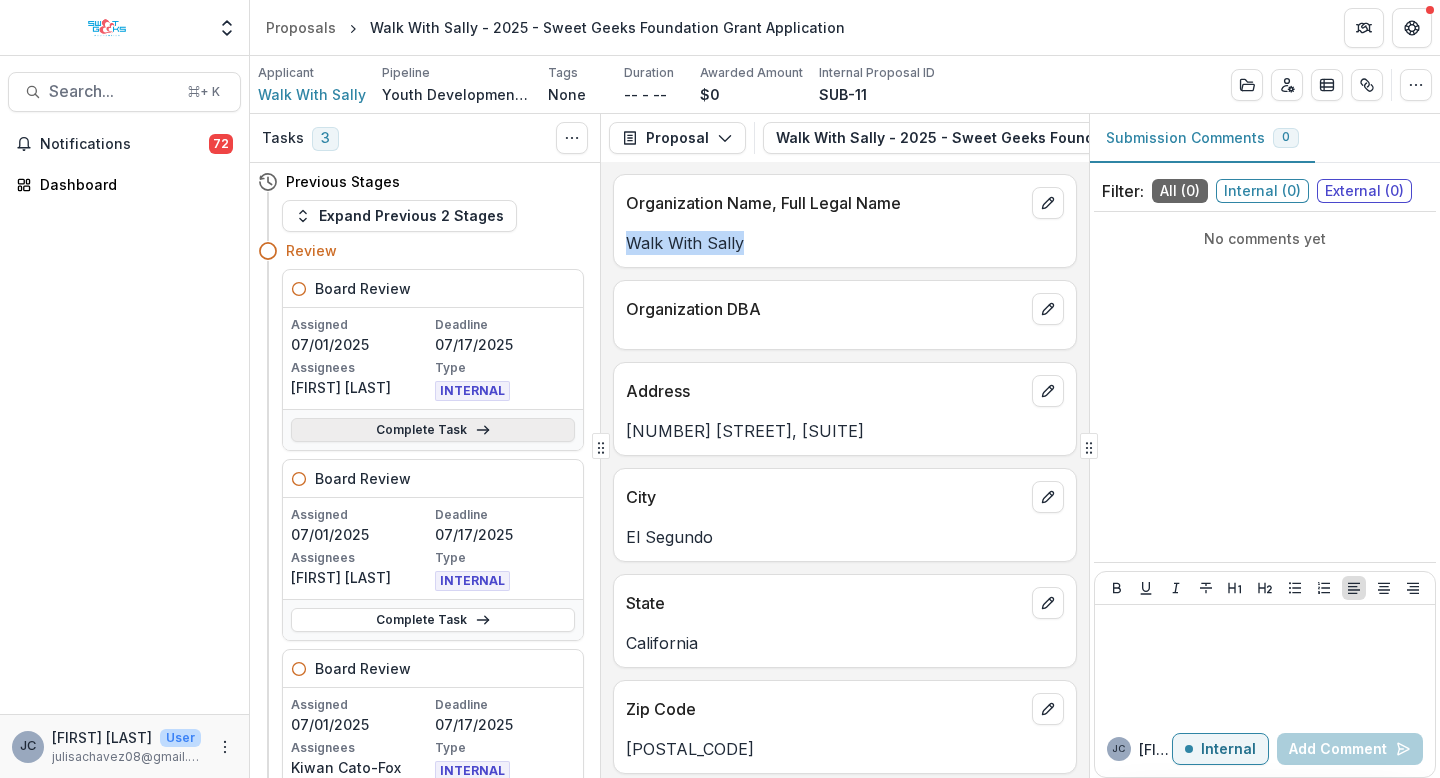 click on "Complete Task" at bounding box center (433, 430) 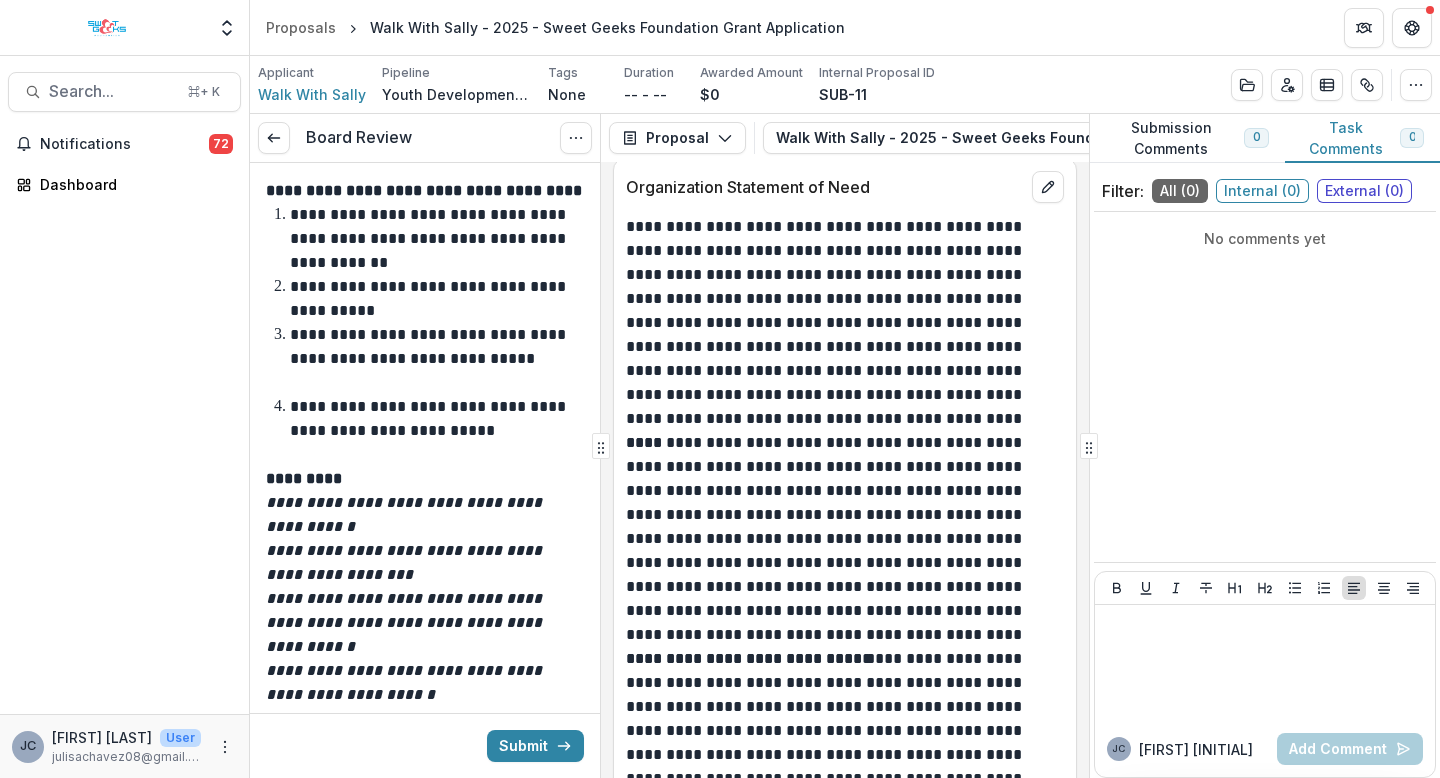 scroll, scrollTop: 2746, scrollLeft: 0, axis: vertical 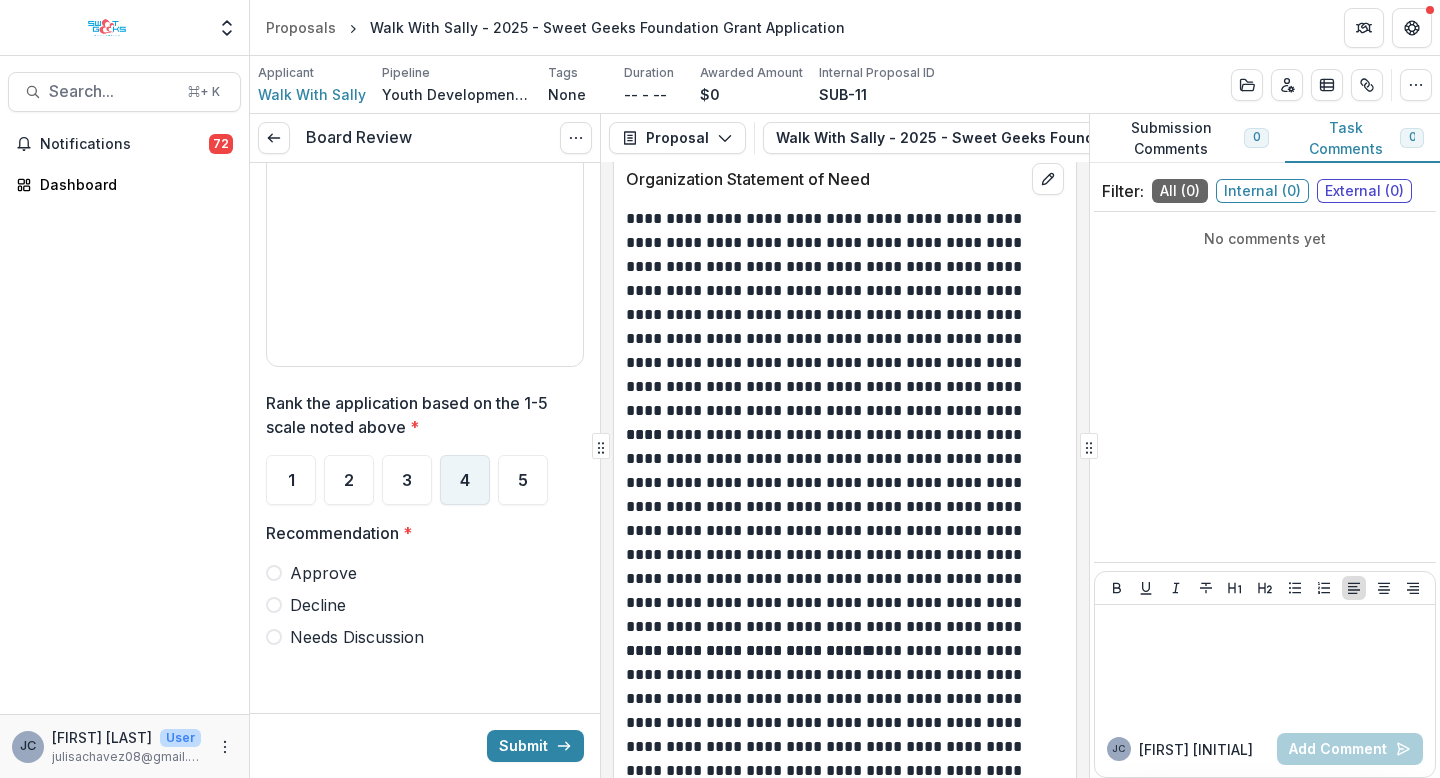 click on "4" at bounding box center (465, 480) 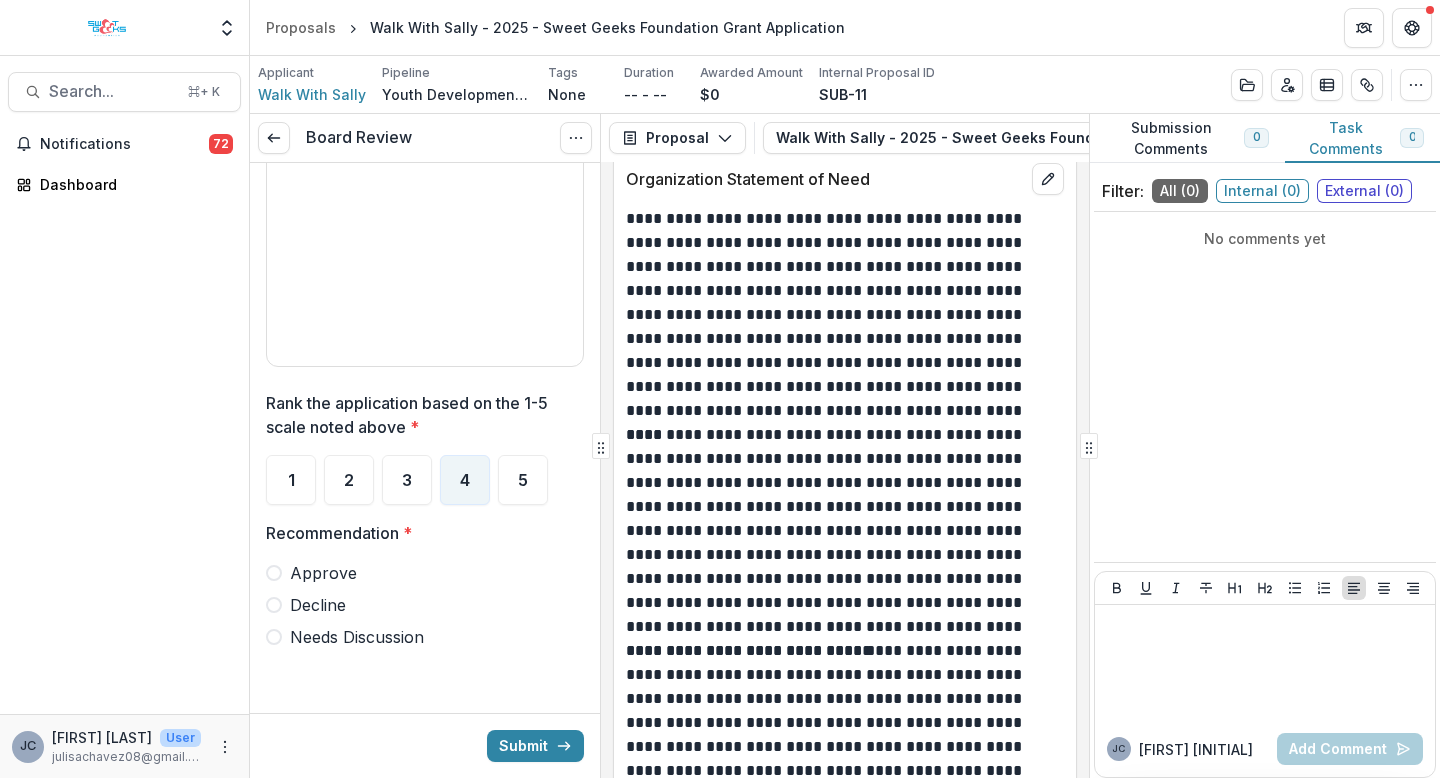 click on "Decline" at bounding box center [318, 605] 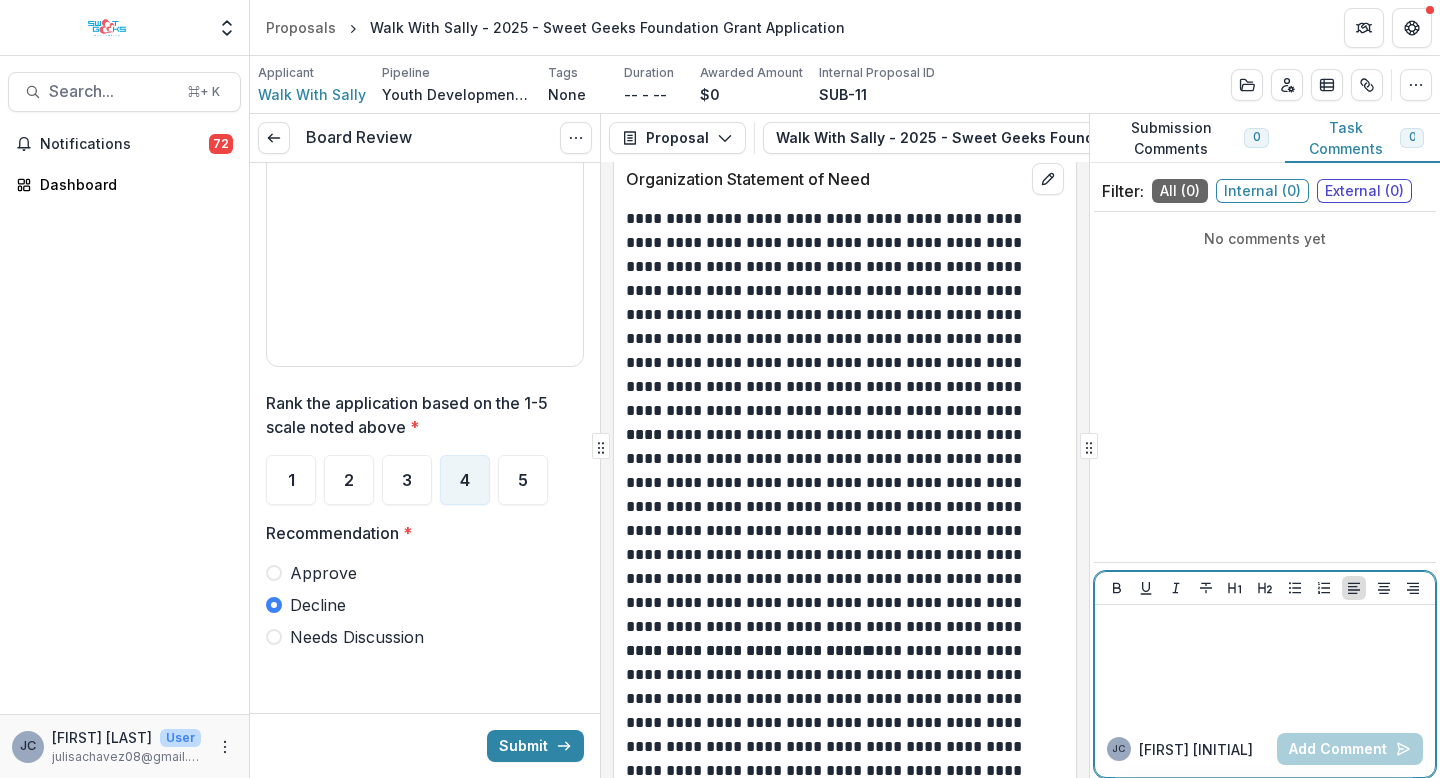 click at bounding box center [1265, 624] 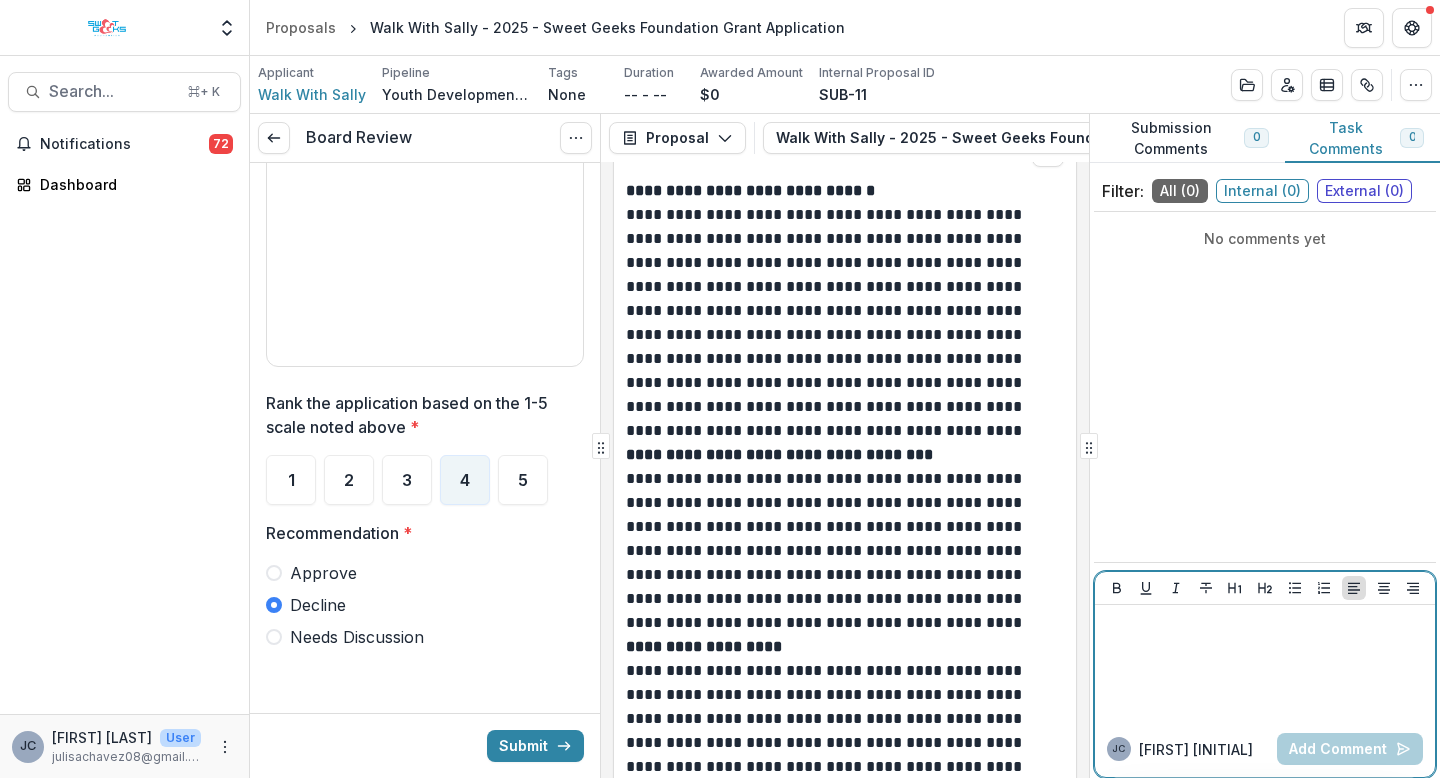 scroll, scrollTop: 3655, scrollLeft: 0, axis: vertical 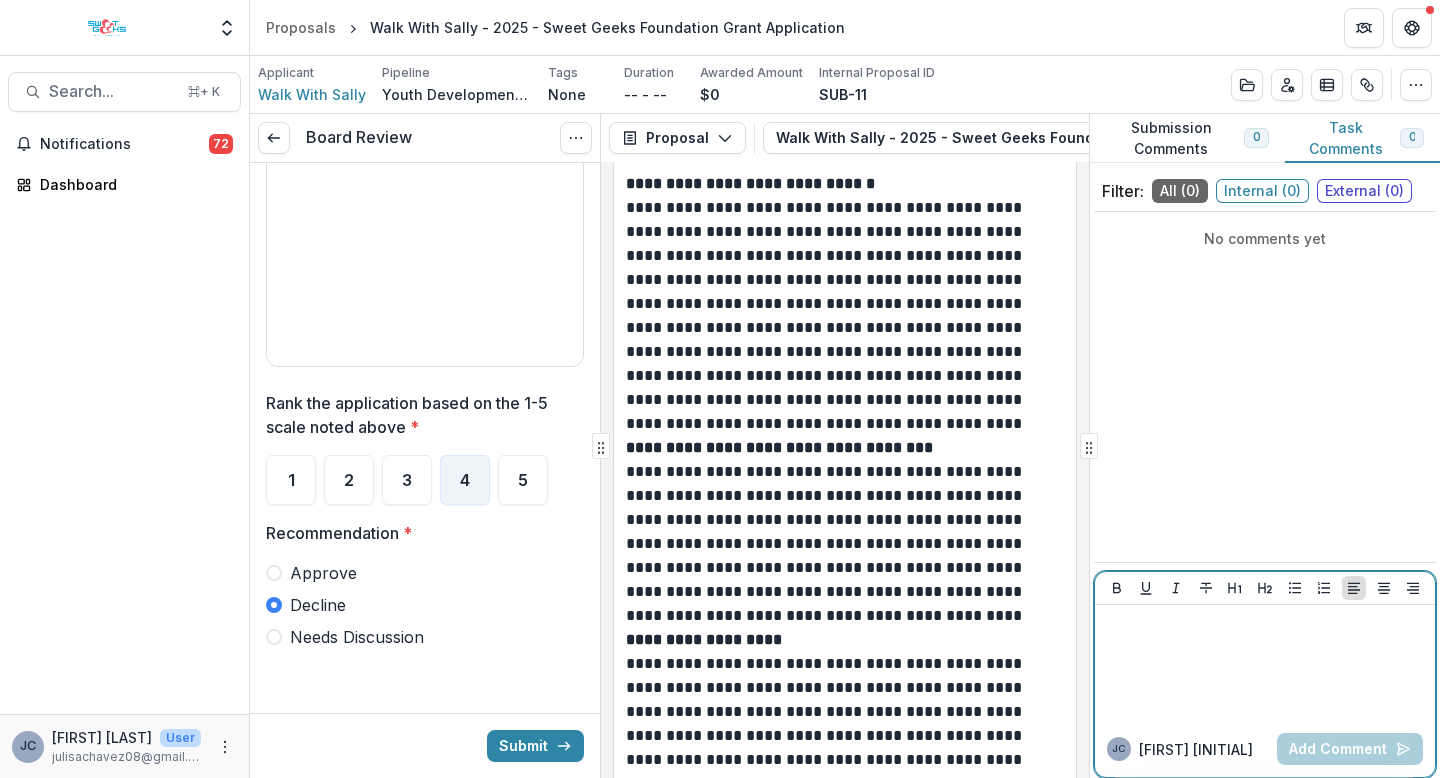 click at bounding box center (1265, 624) 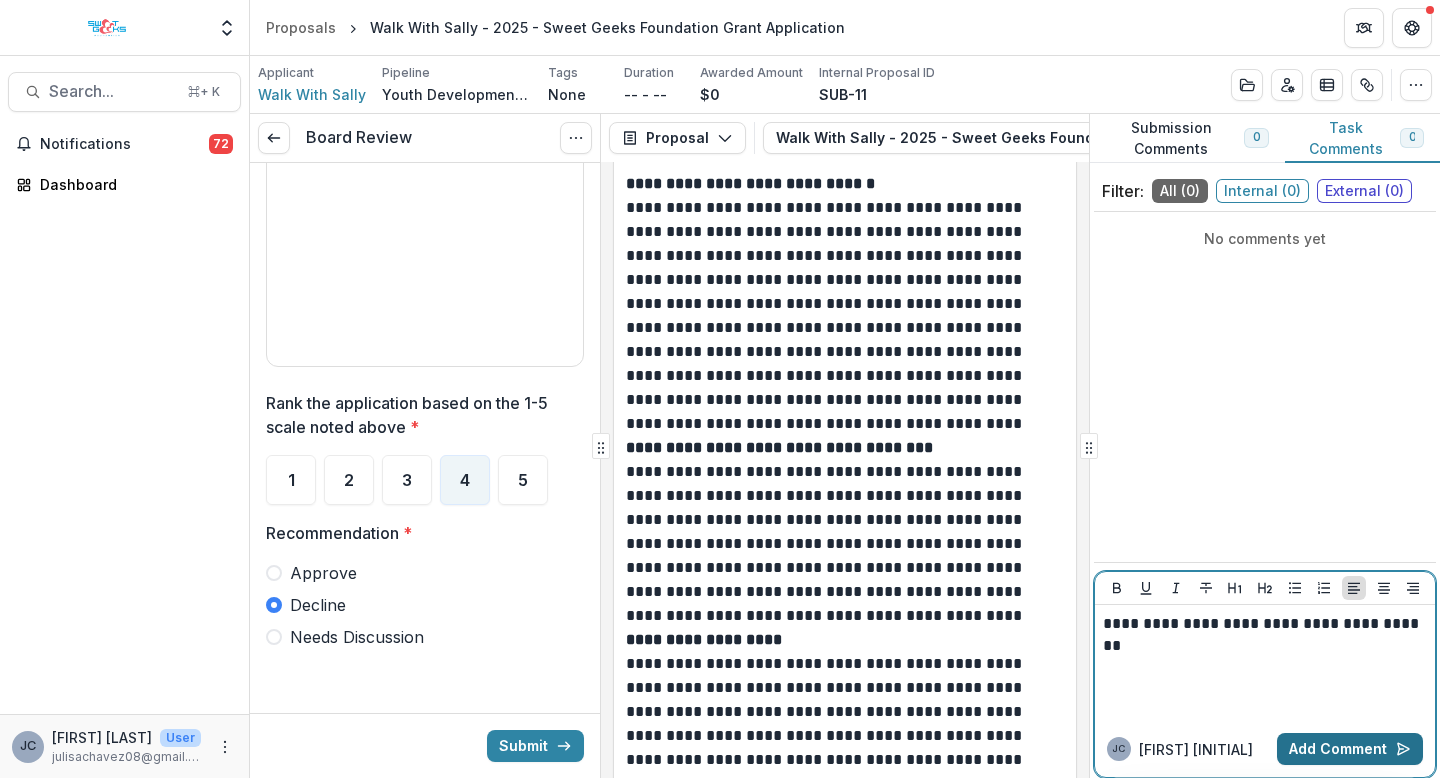 click on "Add Comment" at bounding box center [1350, 749] 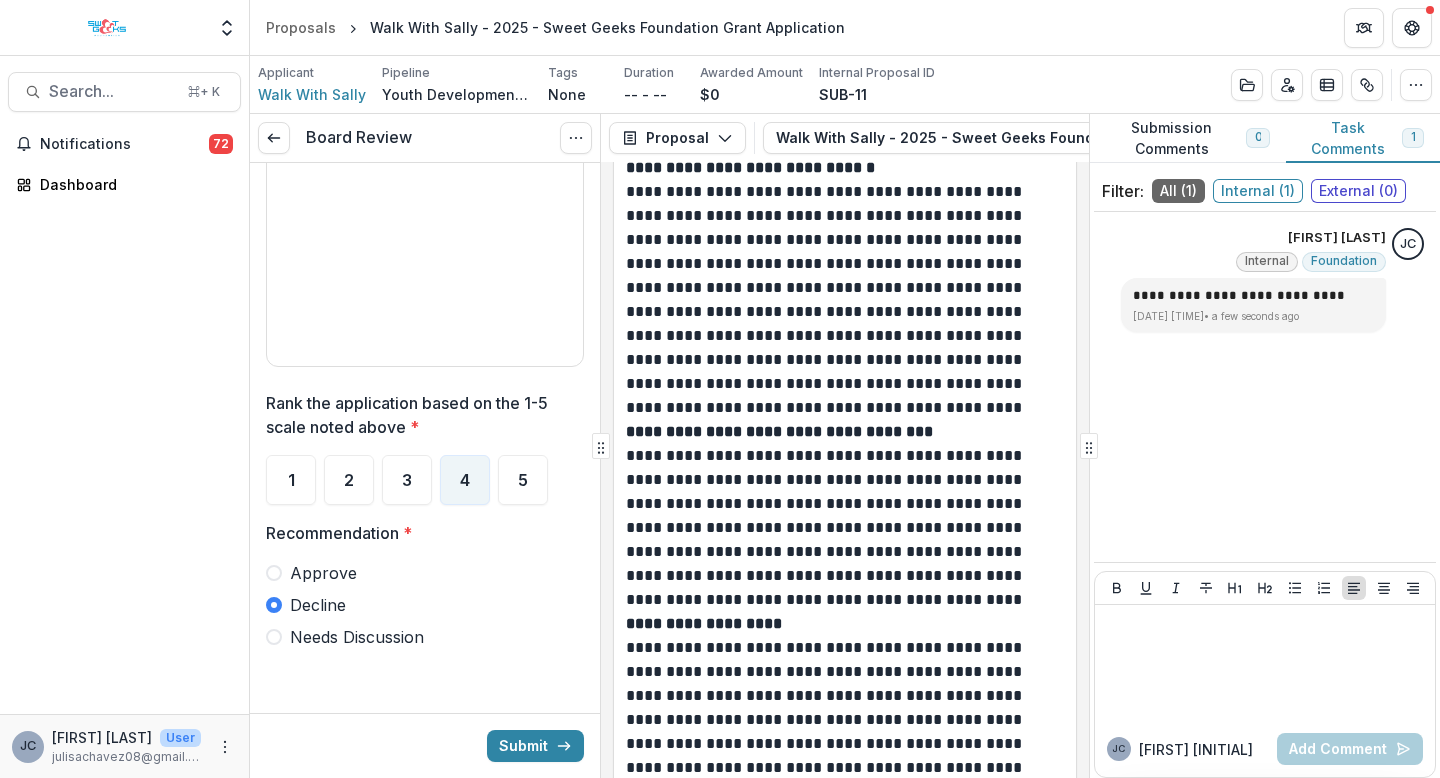 scroll, scrollTop: 3676, scrollLeft: 0, axis: vertical 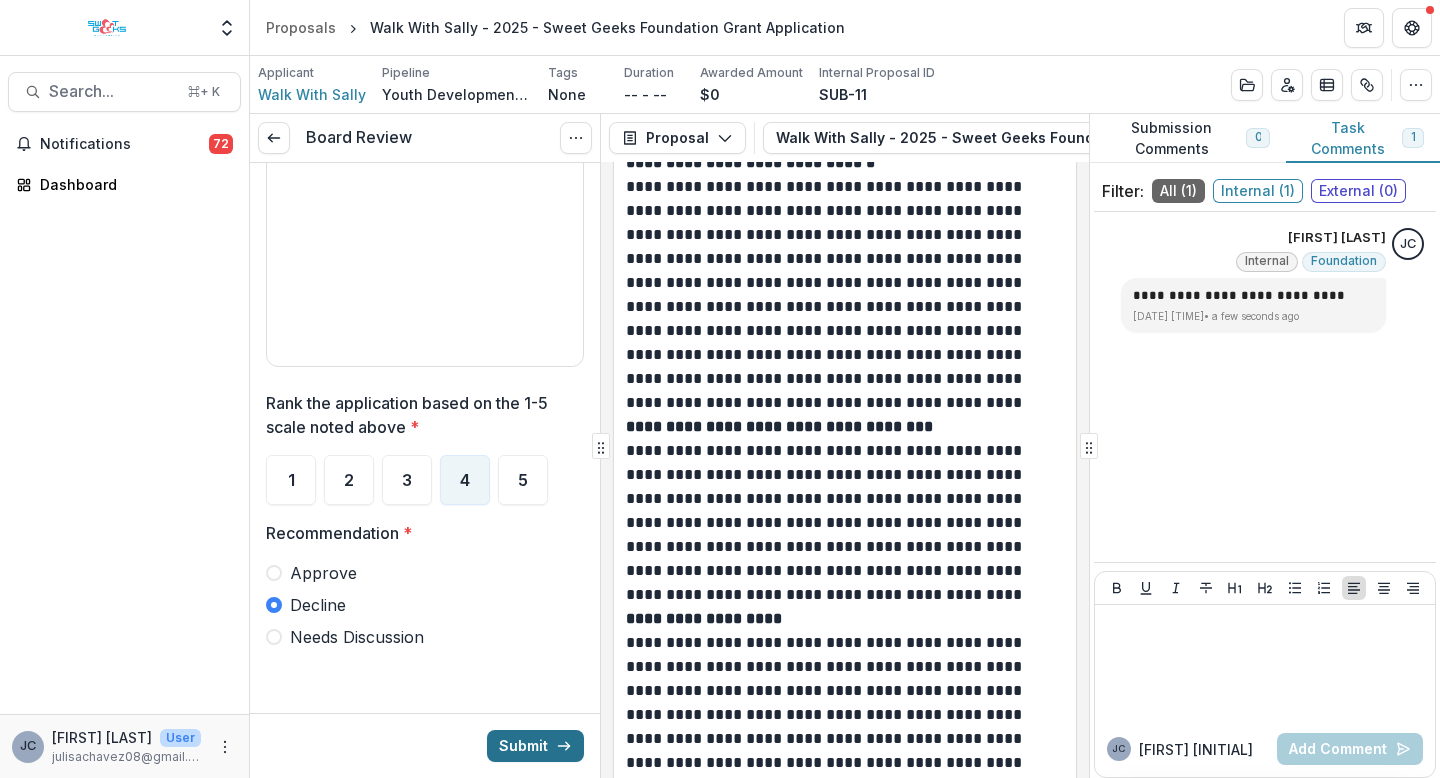 click on "Submit" at bounding box center (535, 746) 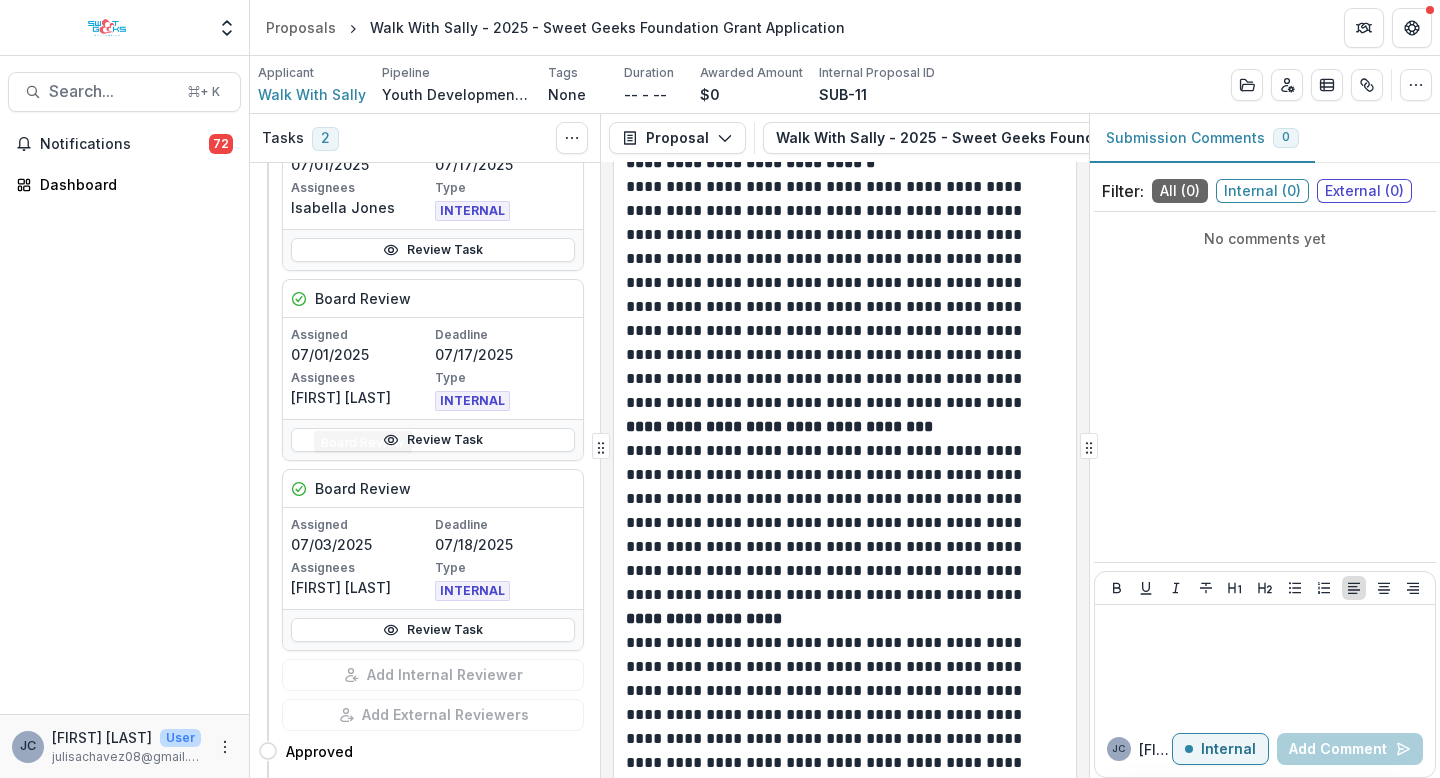 scroll, scrollTop: 826, scrollLeft: 0, axis: vertical 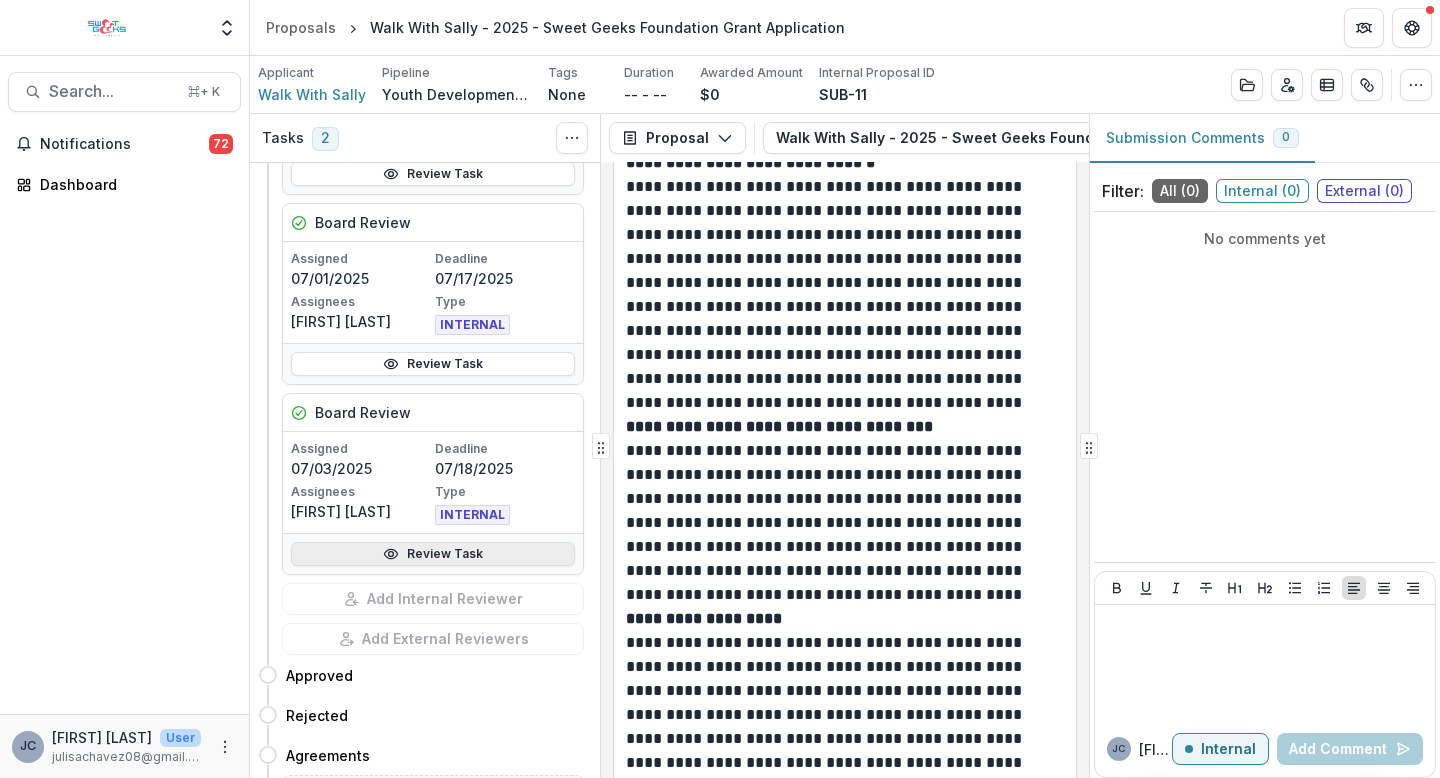 click on "Review Task" at bounding box center (433, 554) 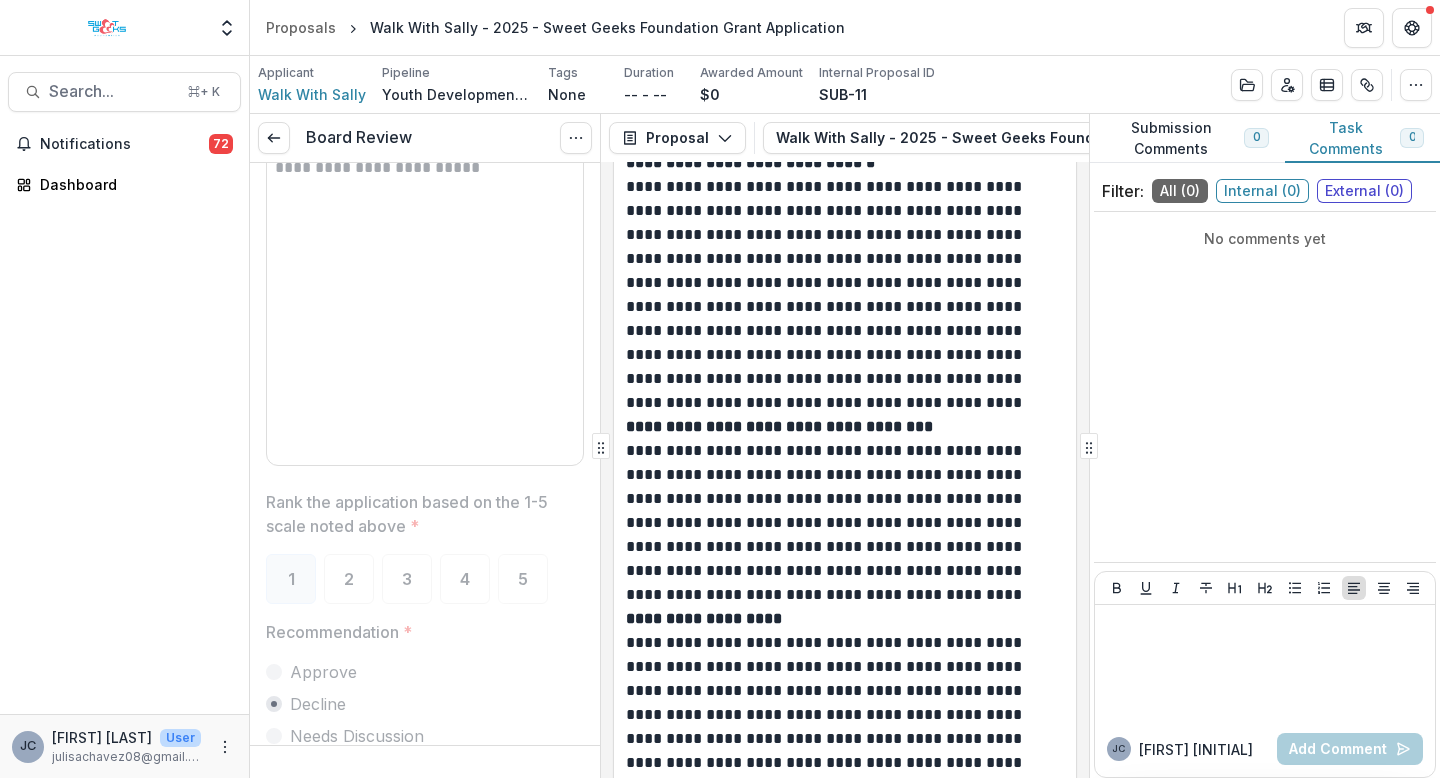 scroll, scrollTop: 3366, scrollLeft: 0, axis: vertical 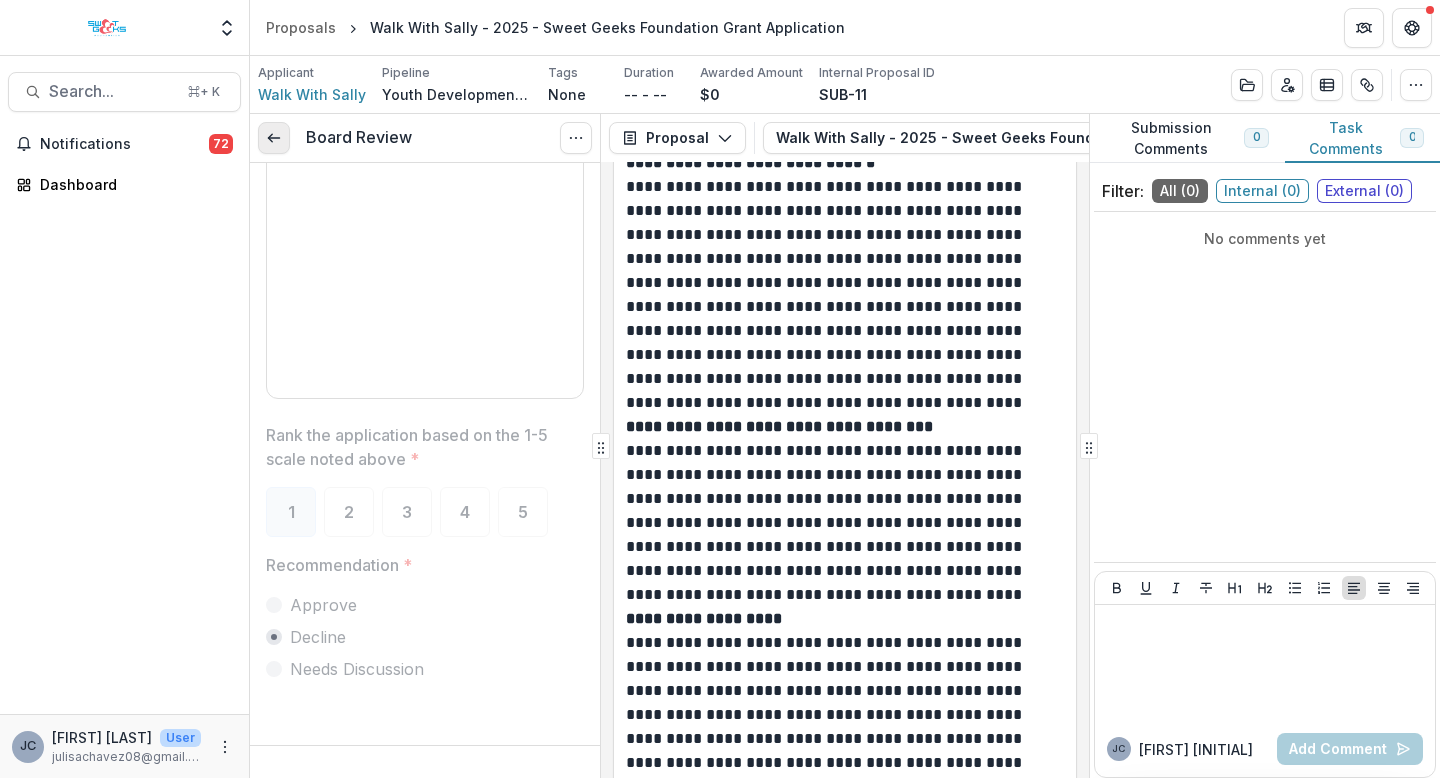 click 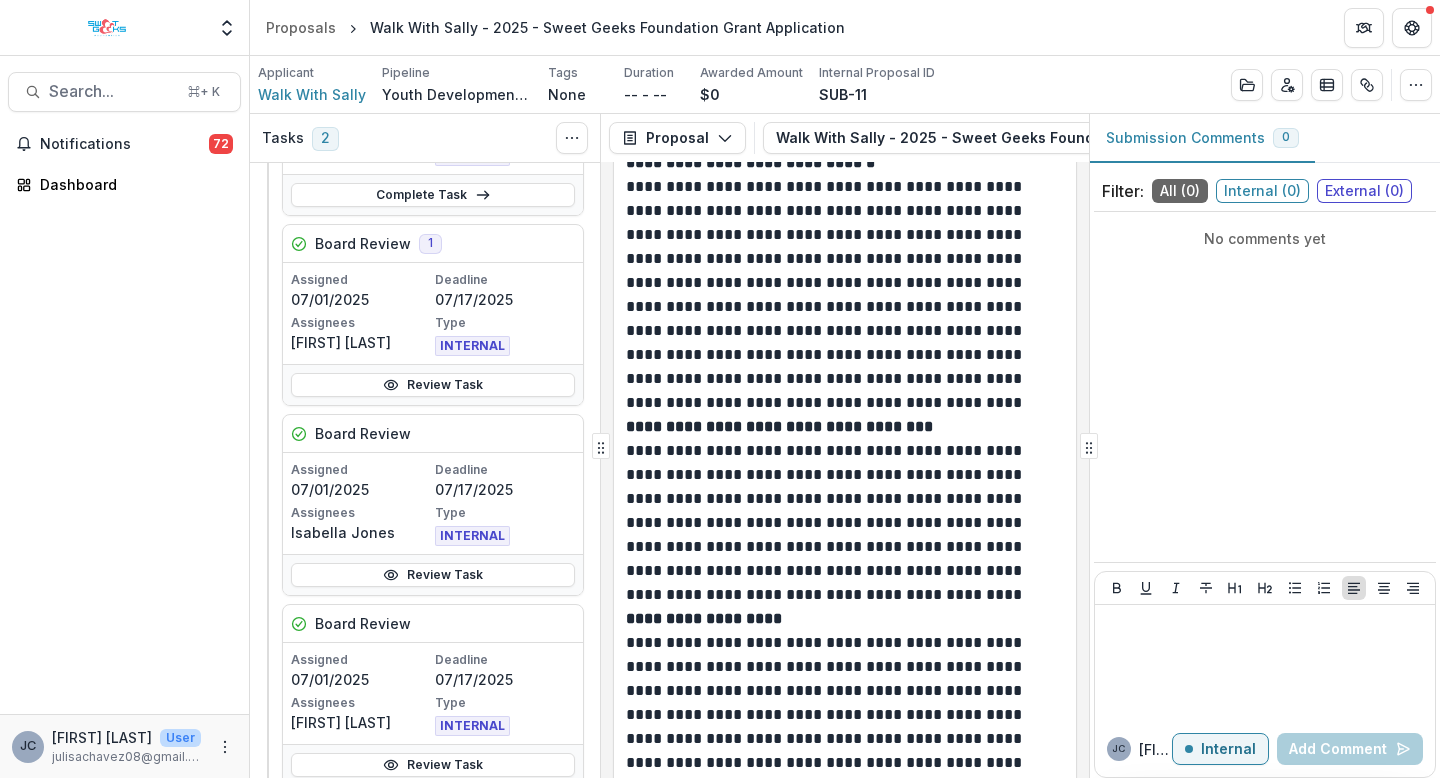 scroll, scrollTop: 448, scrollLeft: 0, axis: vertical 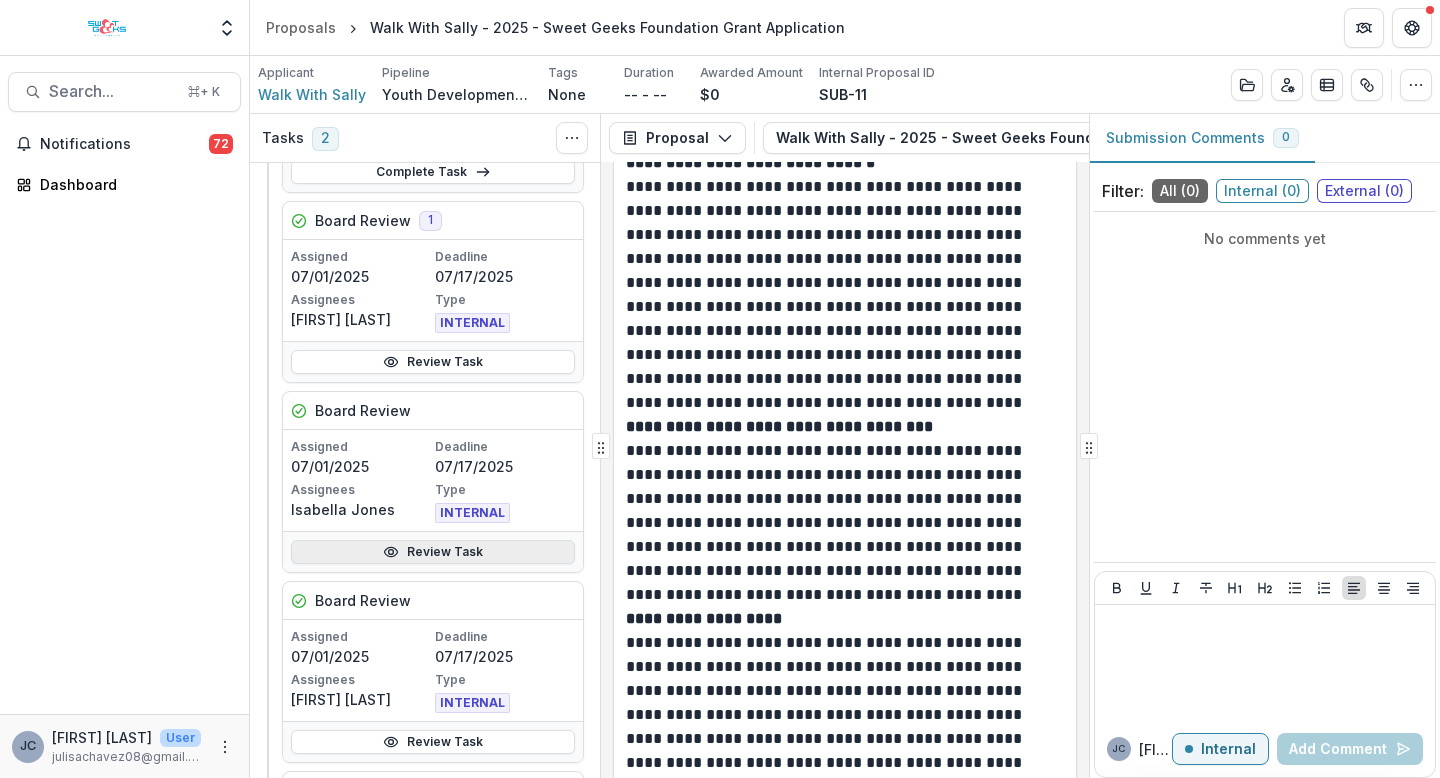 click on "Review Task" at bounding box center [433, 552] 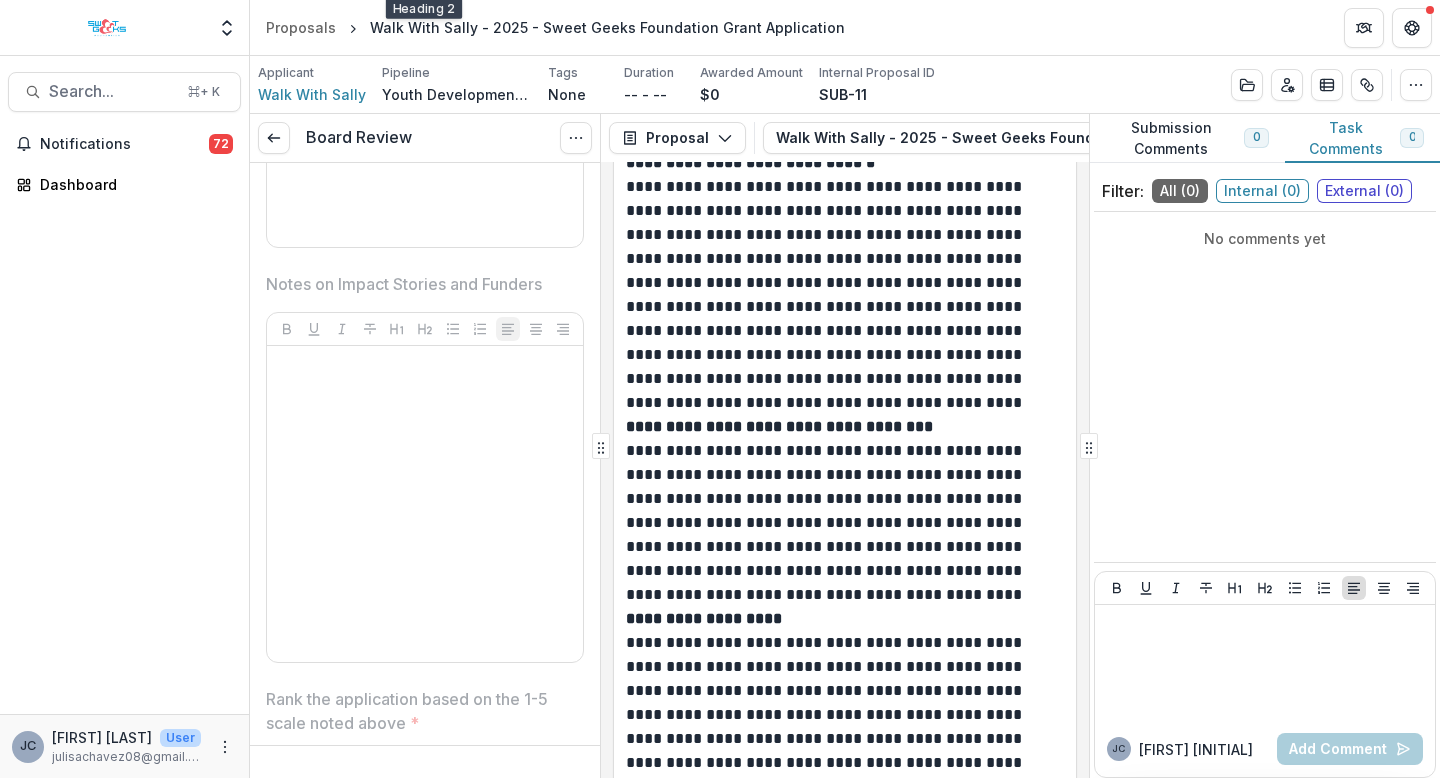 scroll, scrollTop: 3366, scrollLeft: 0, axis: vertical 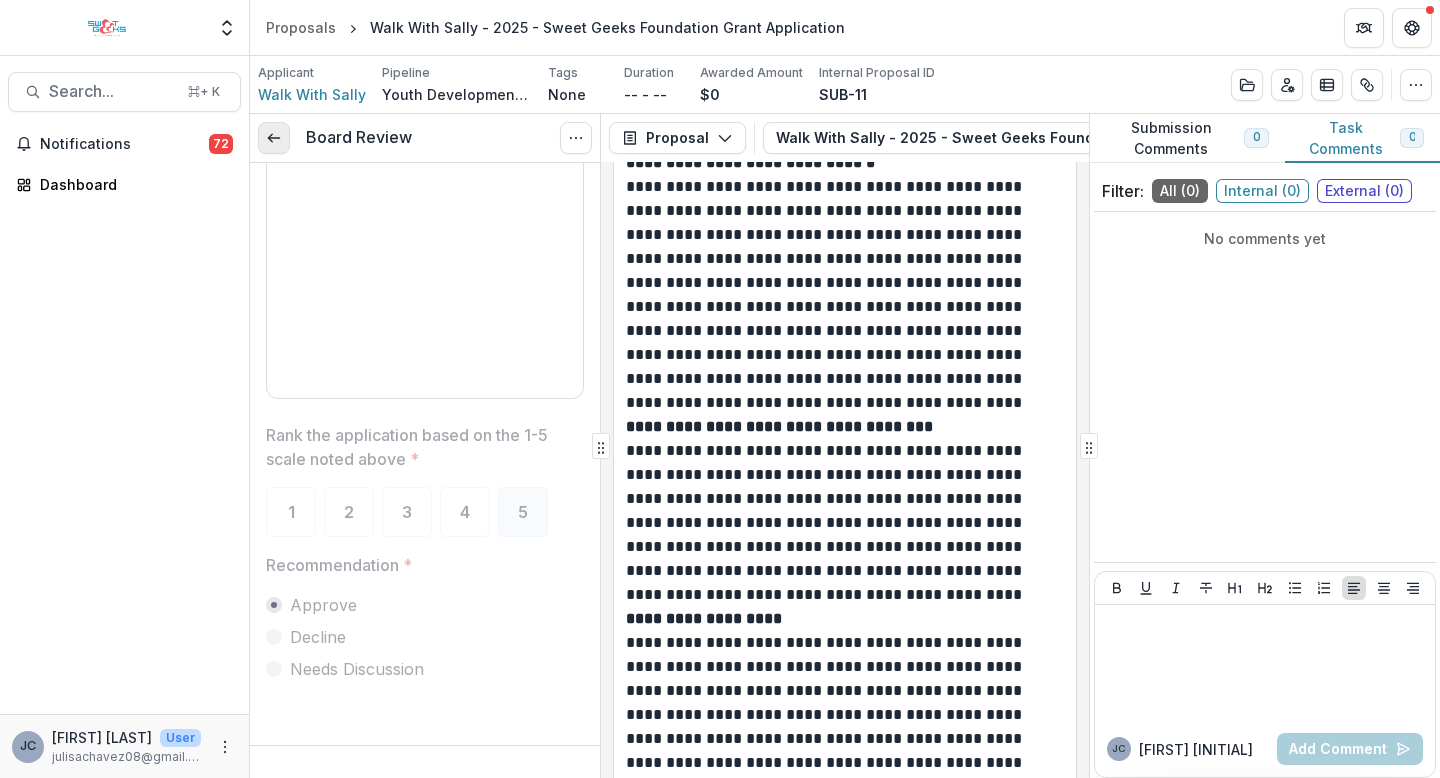 click 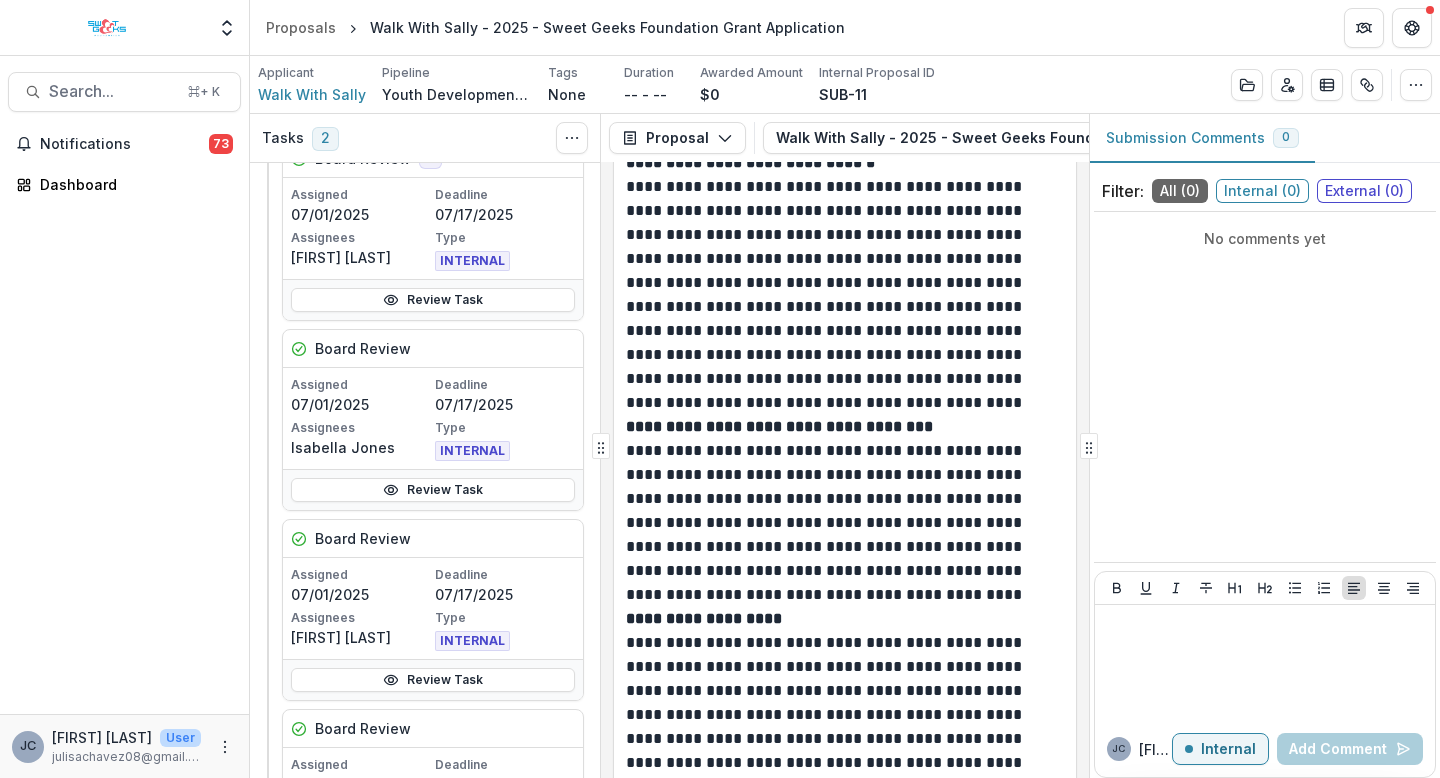 scroll, scrollTop: 659, scrollLeft: 0, axis: vertical 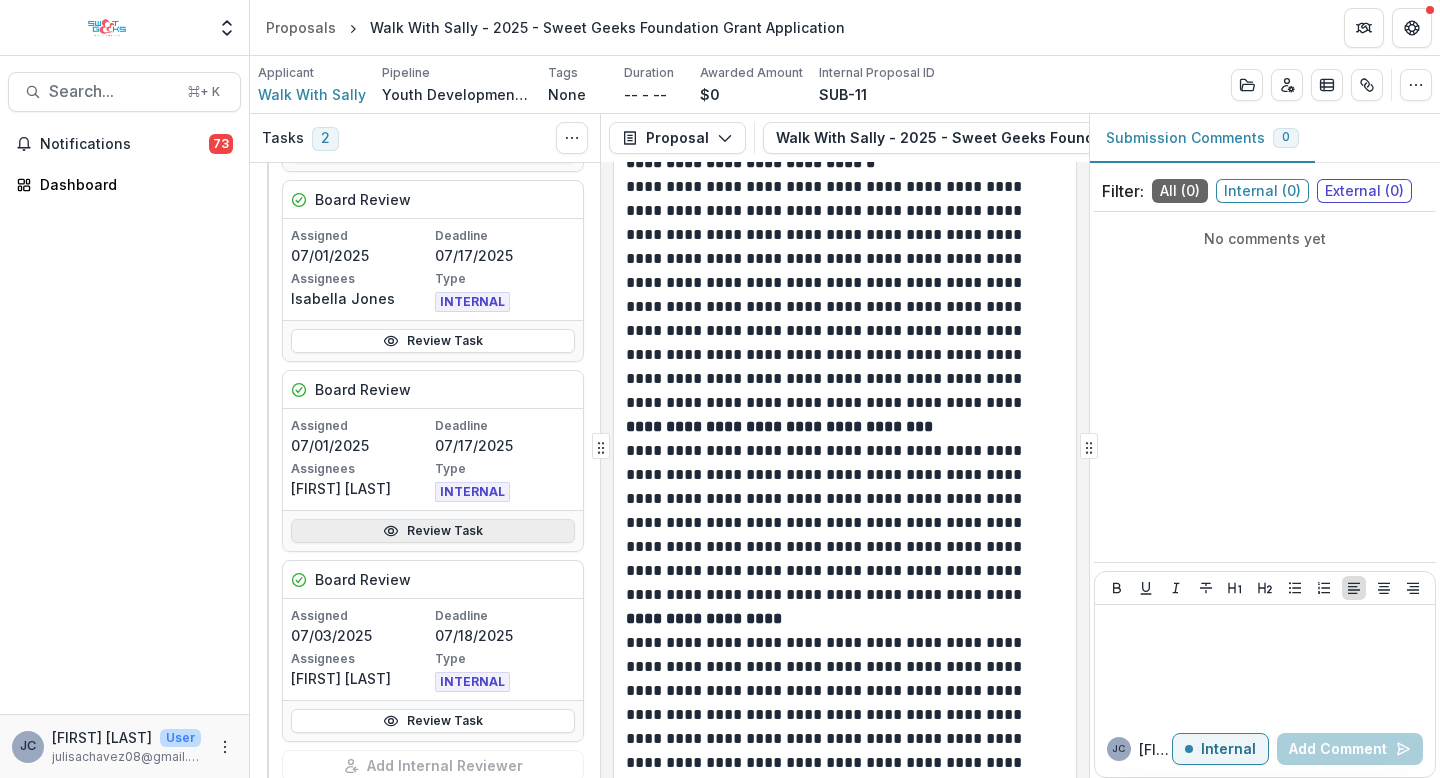 click on "Review Task" at bounding box center [433, 531] 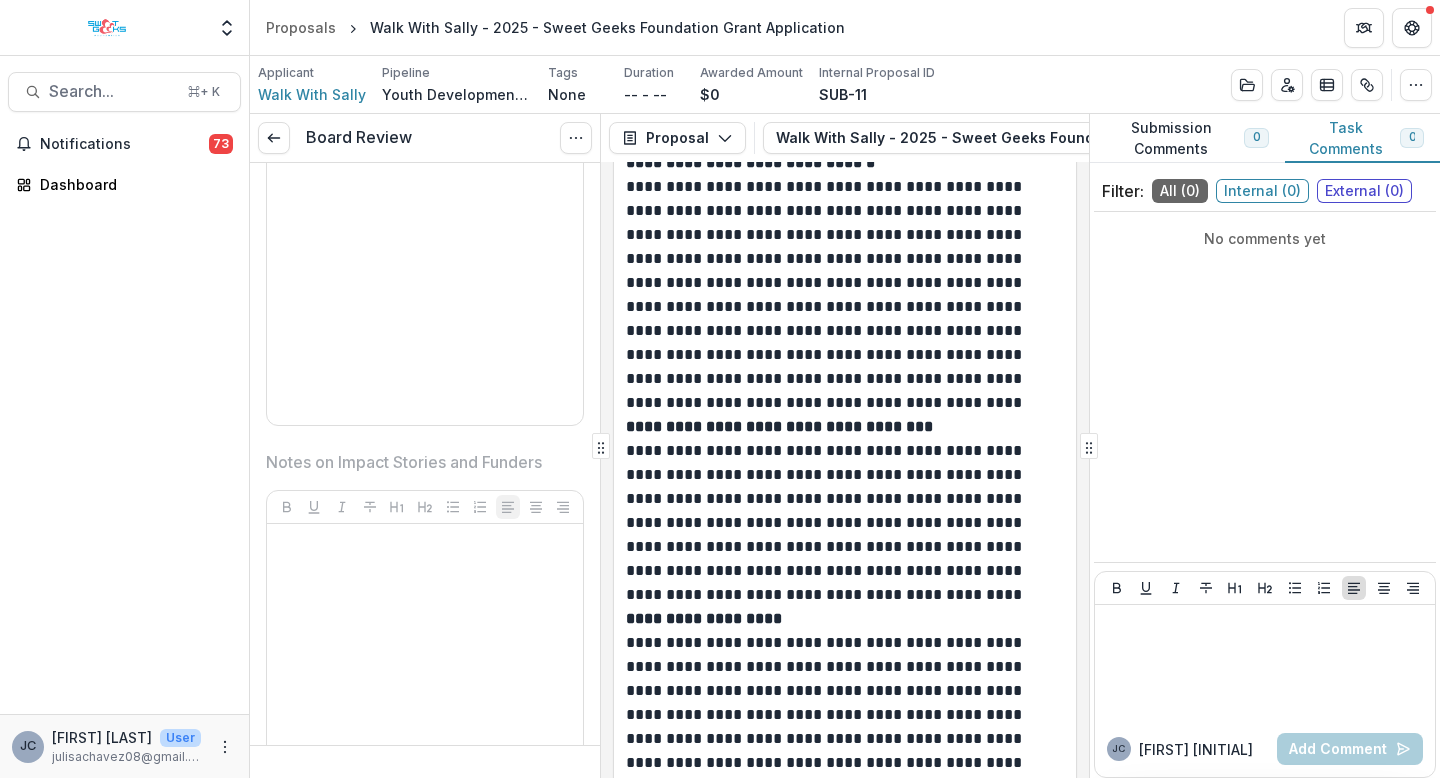 scroll, scrollTop: 3366, scrollLeft: 0, axis: vertical 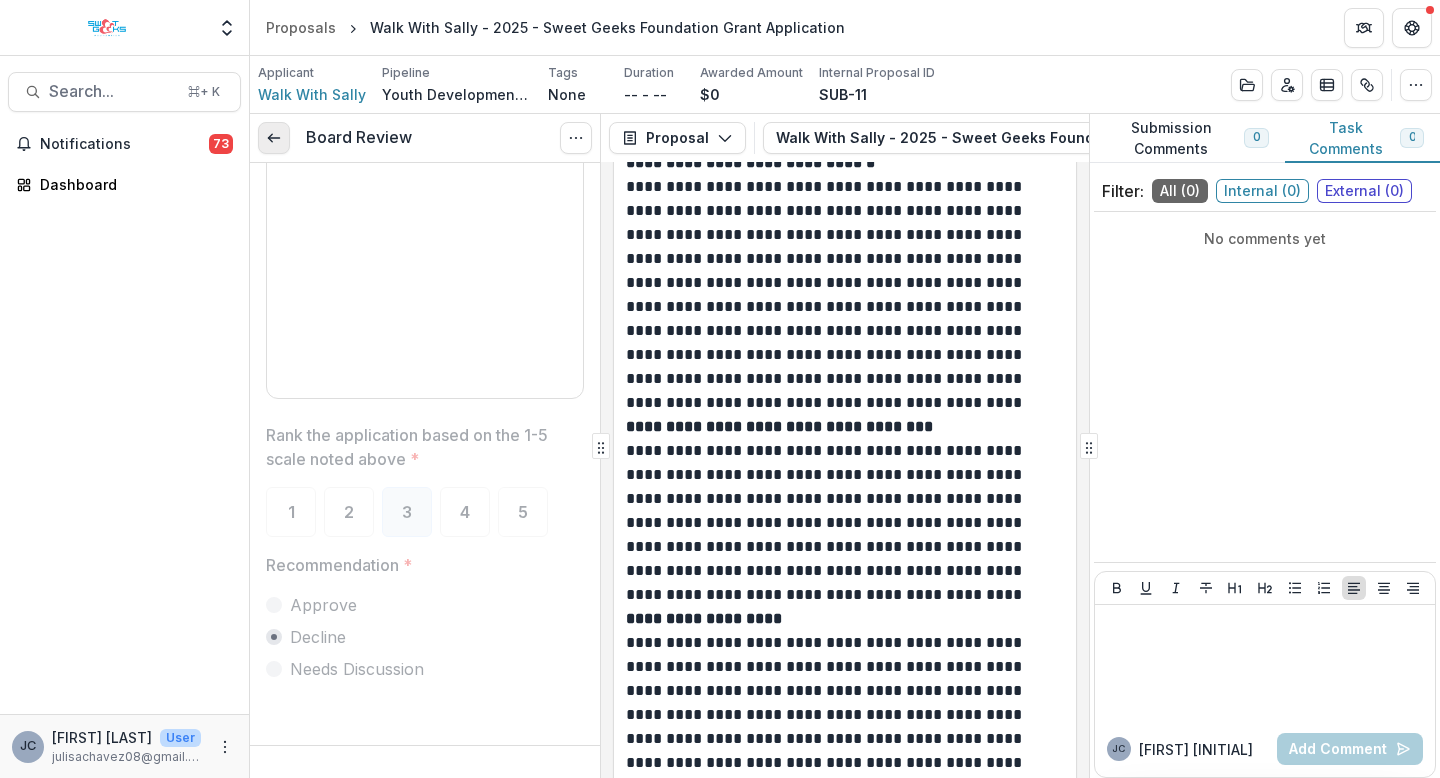 click at bounding box center (274, 138) 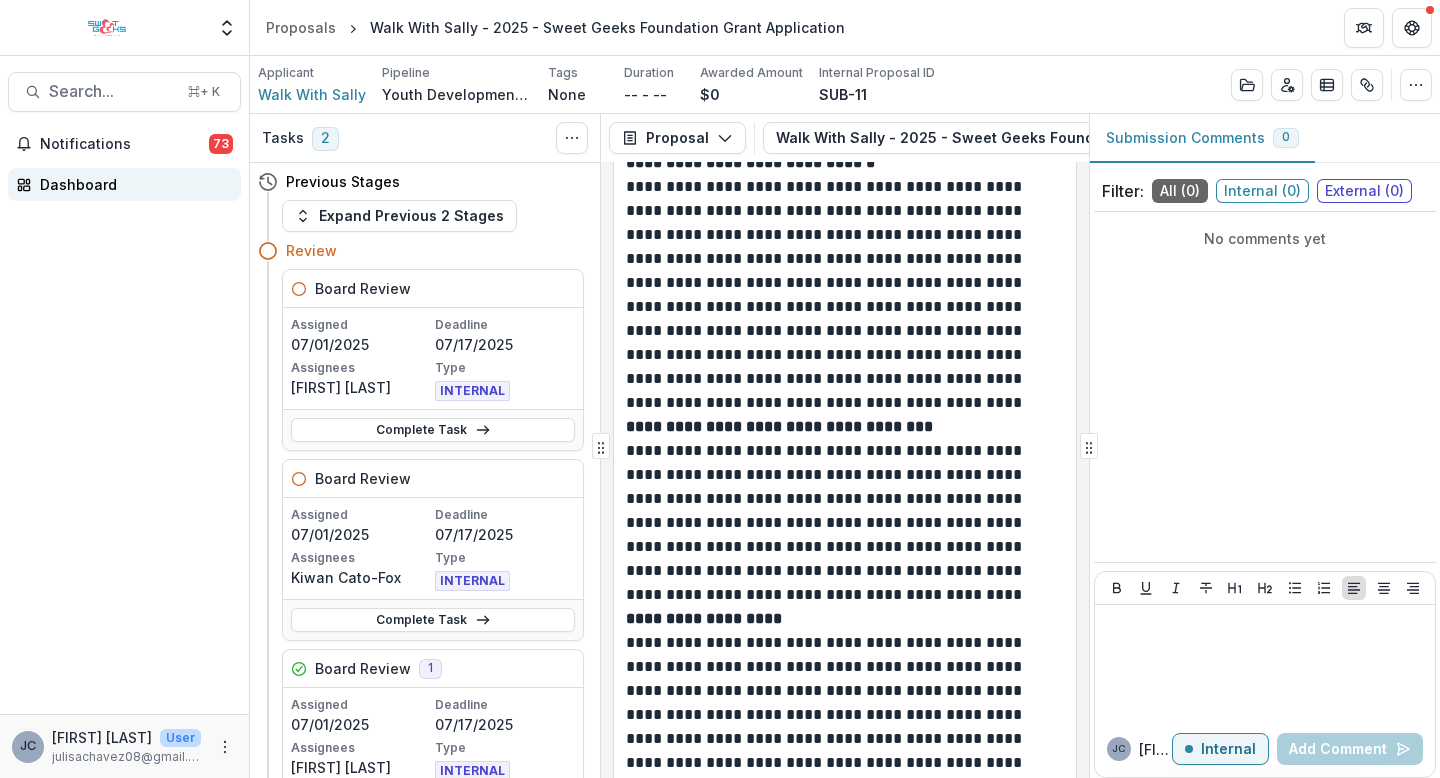 click on "Dashboard" at bounding box center (132, 184) 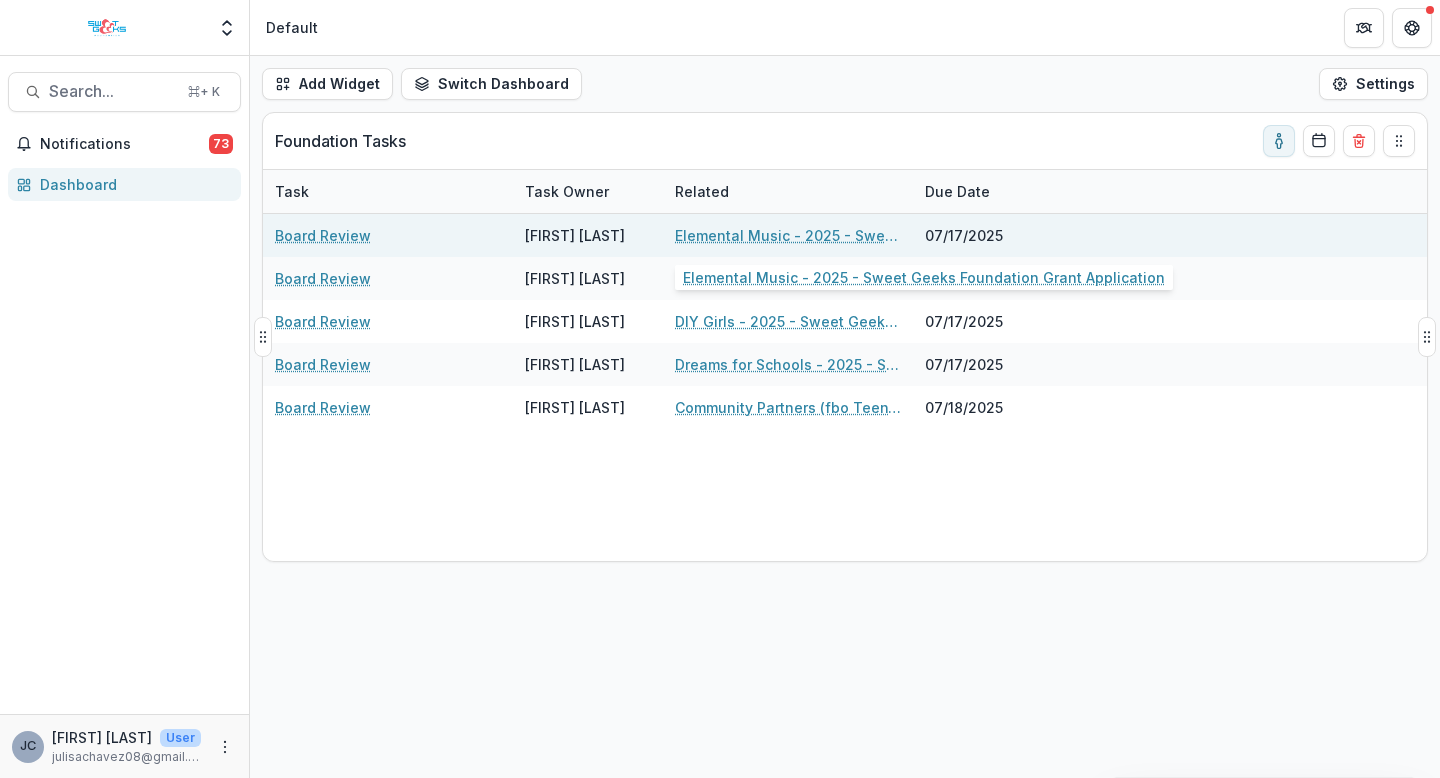 click on "Elemental Music - 2025 - Sweet Geeks Foundation Grant Application" at bounding box center [788, 235] 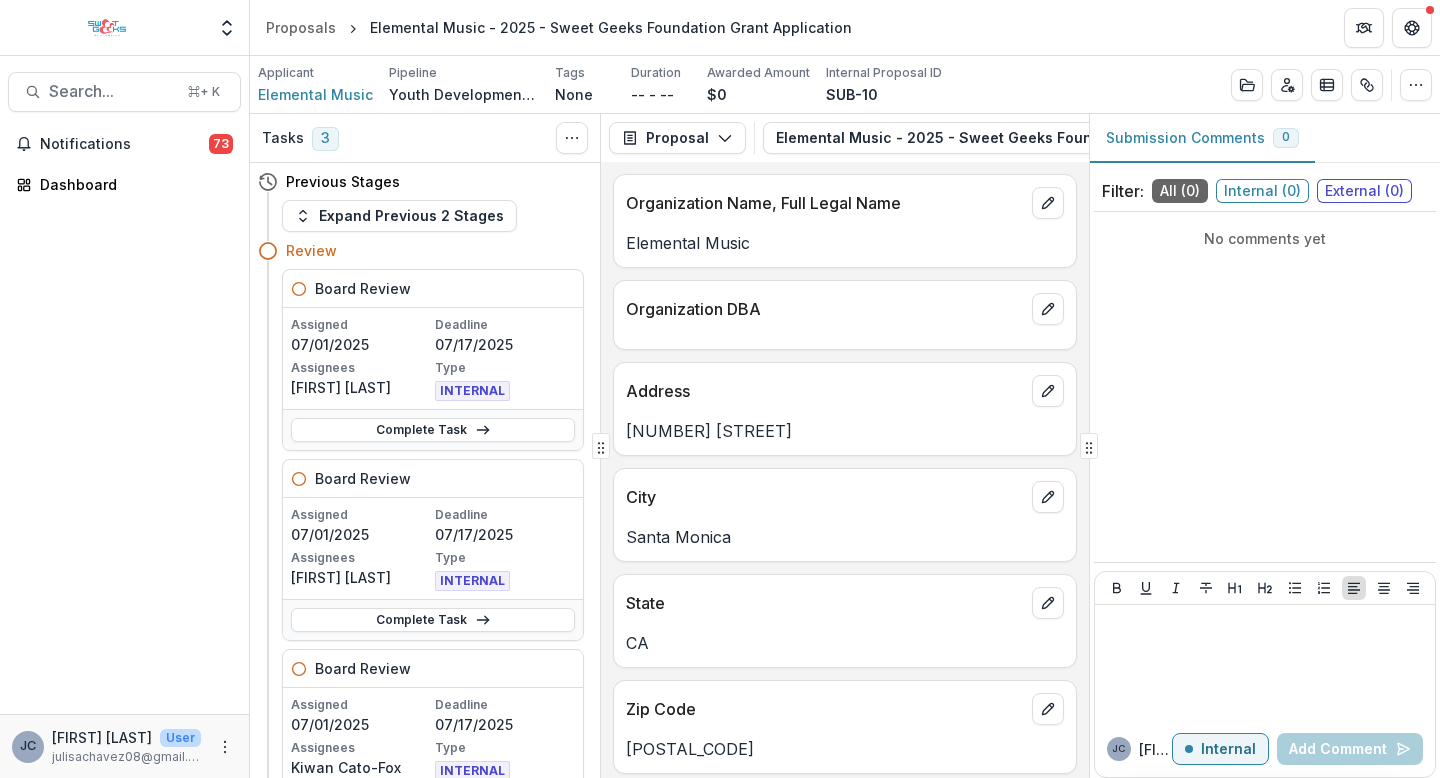 click on "Elemental Music" at bounding box center (845, 243) 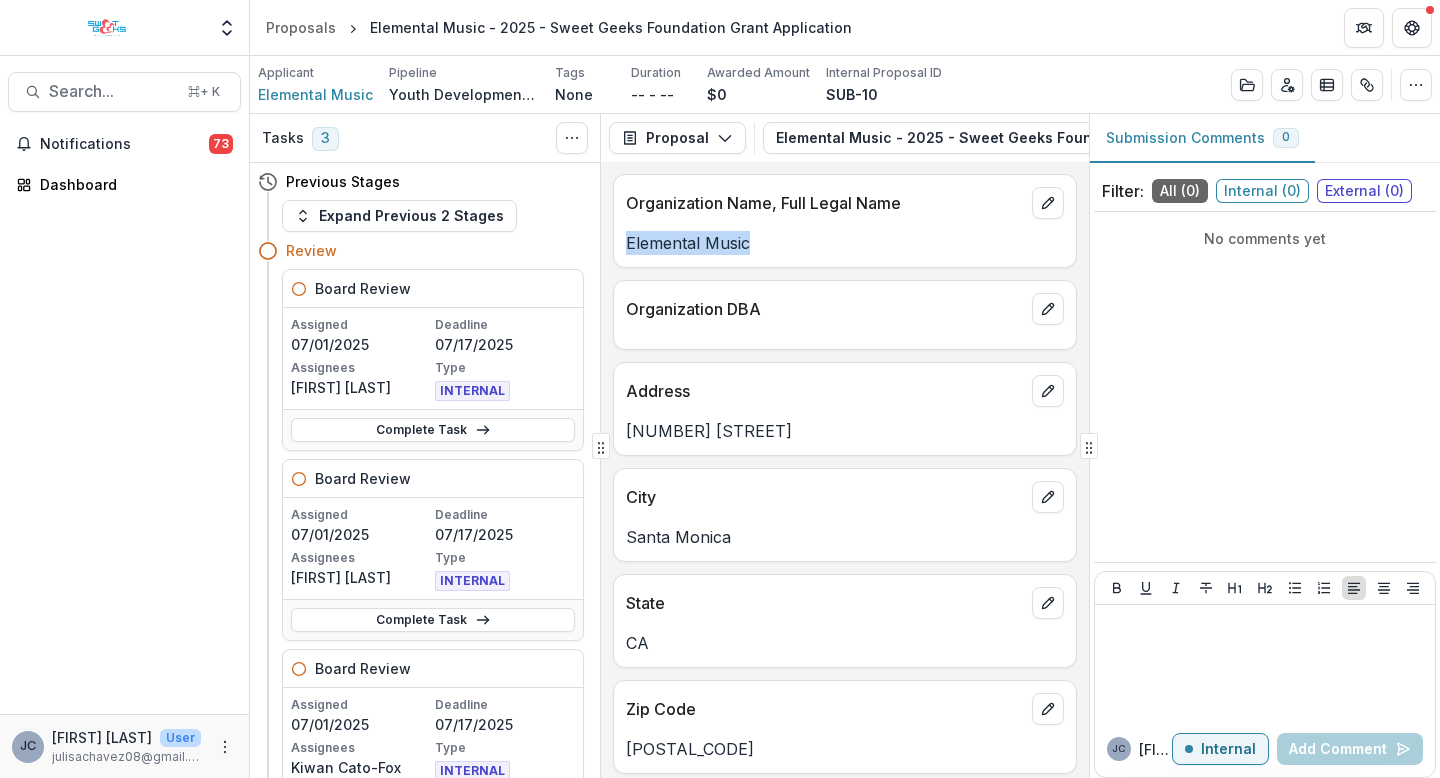drag, startPoint x: 736, startPoint y: 243, endPoint x: 670, endPoint y: 243, distance: 66 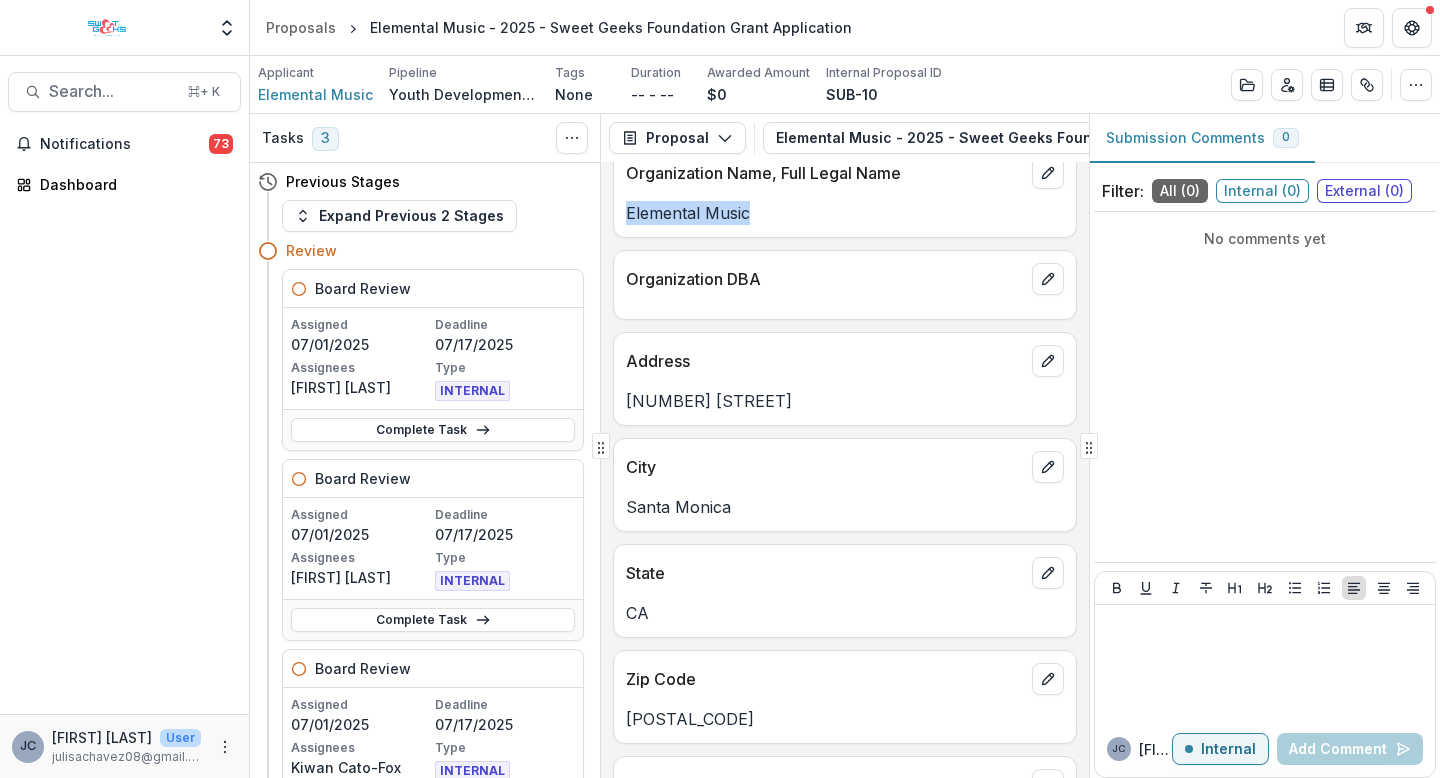 scroll, scrollTop: 38, scrollLeft: 0, axis: vertical 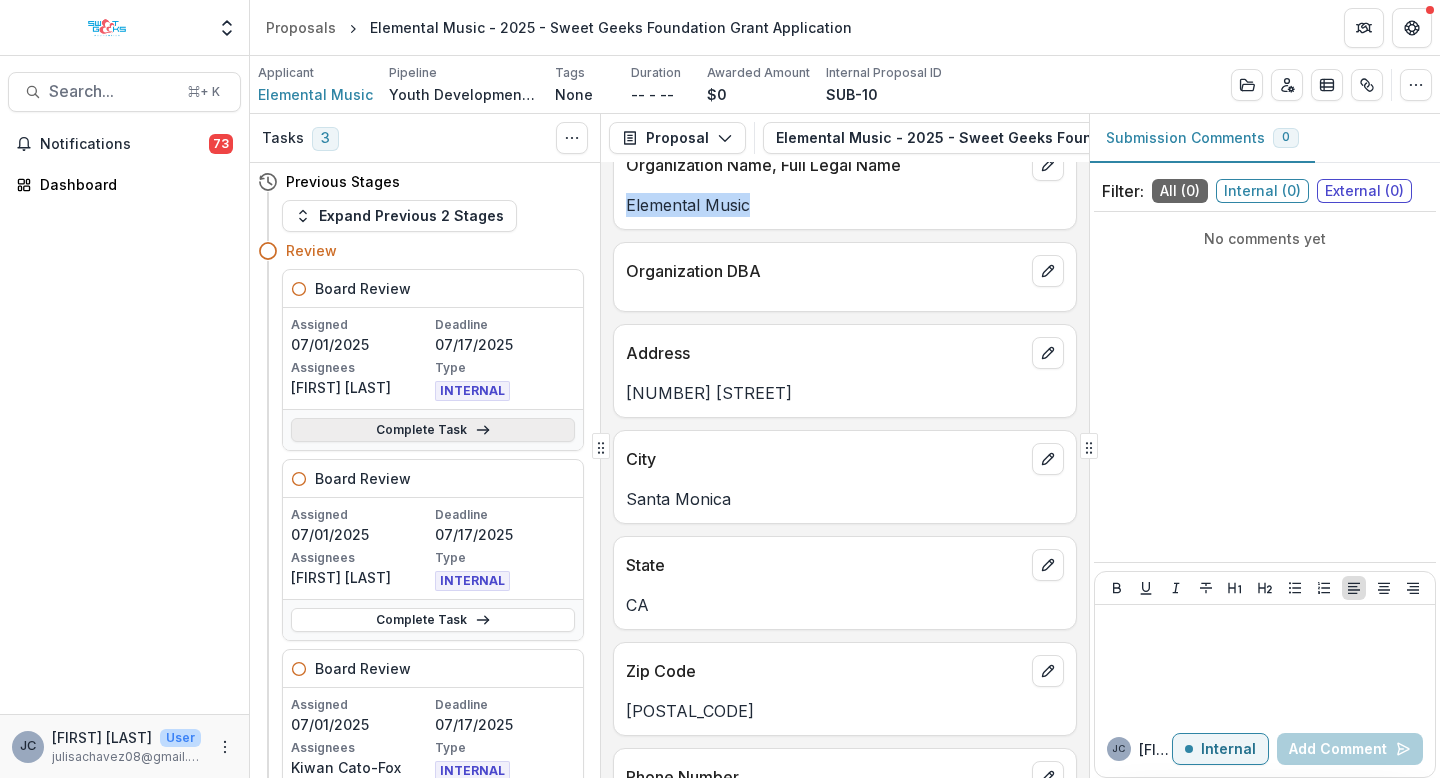 click on "Complete Task" at bounding box center [433, 430] 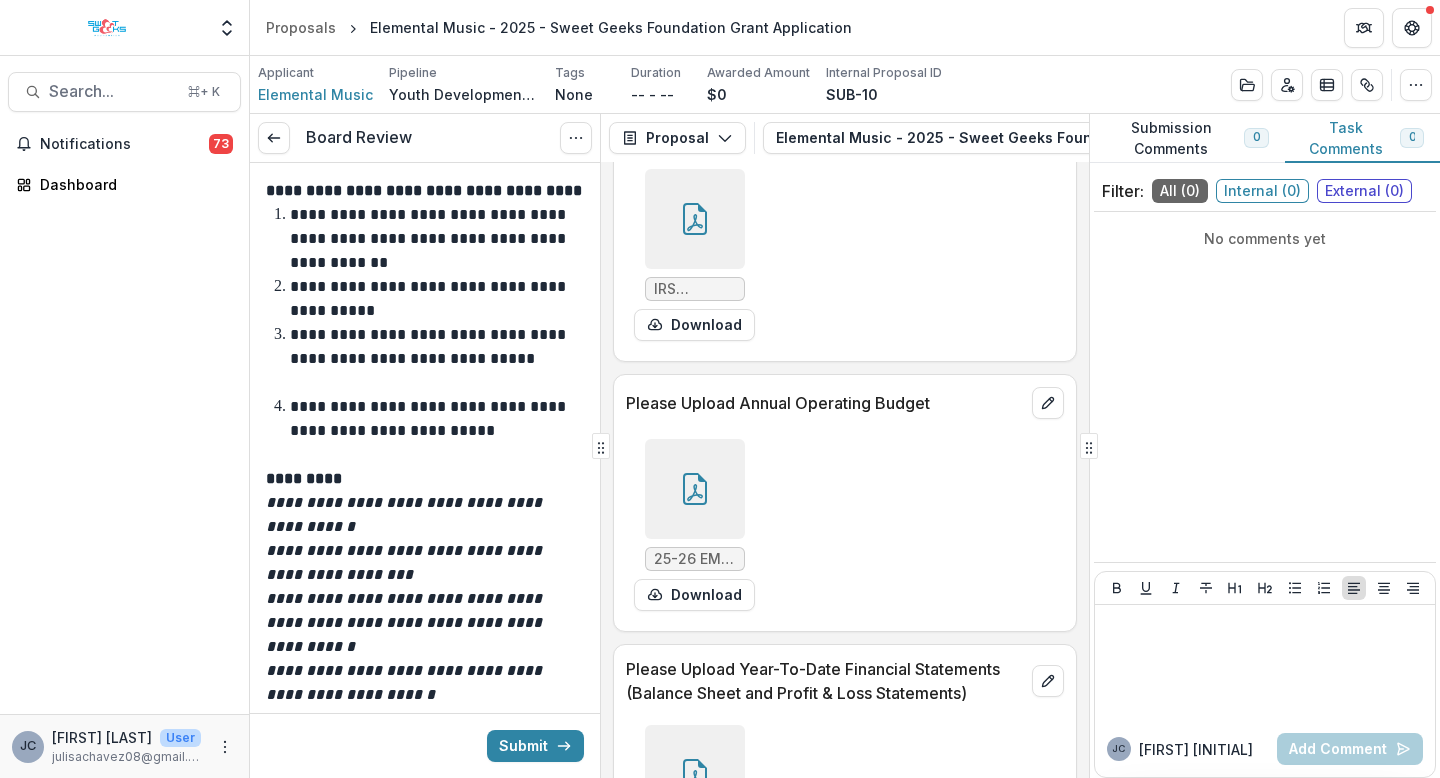 scroll, scrollTop: 8783, scrollLeft: 0, axis: vertical 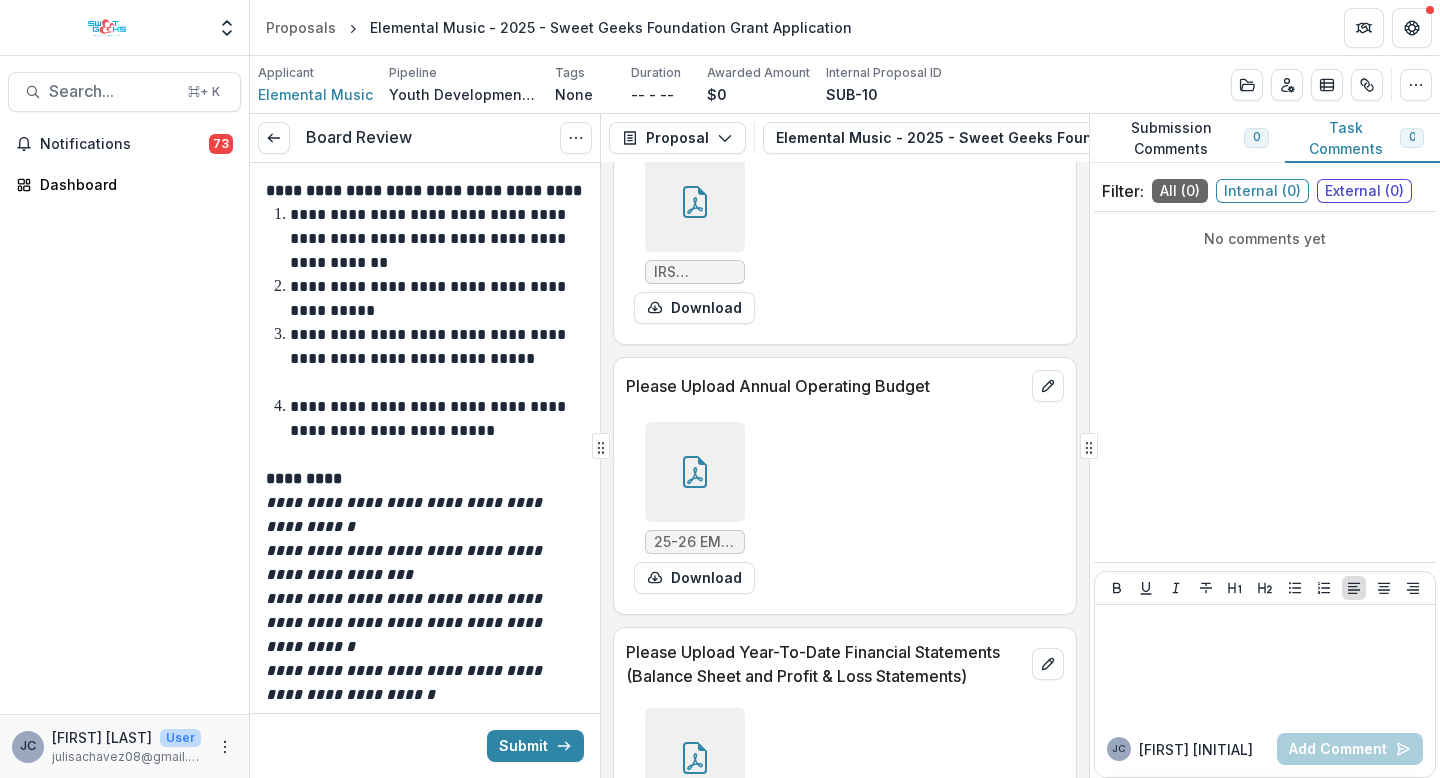 click at bounding box center (695, 472) 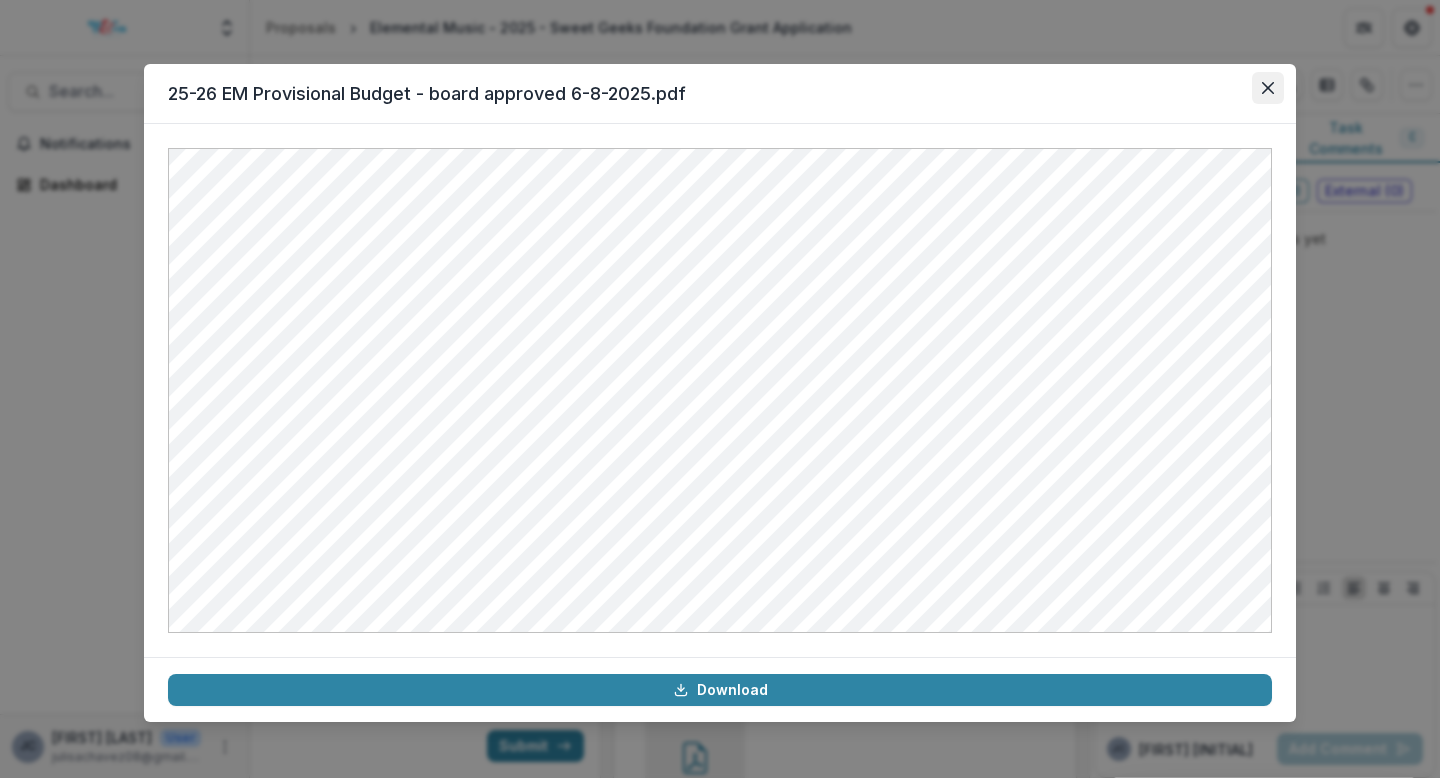 click 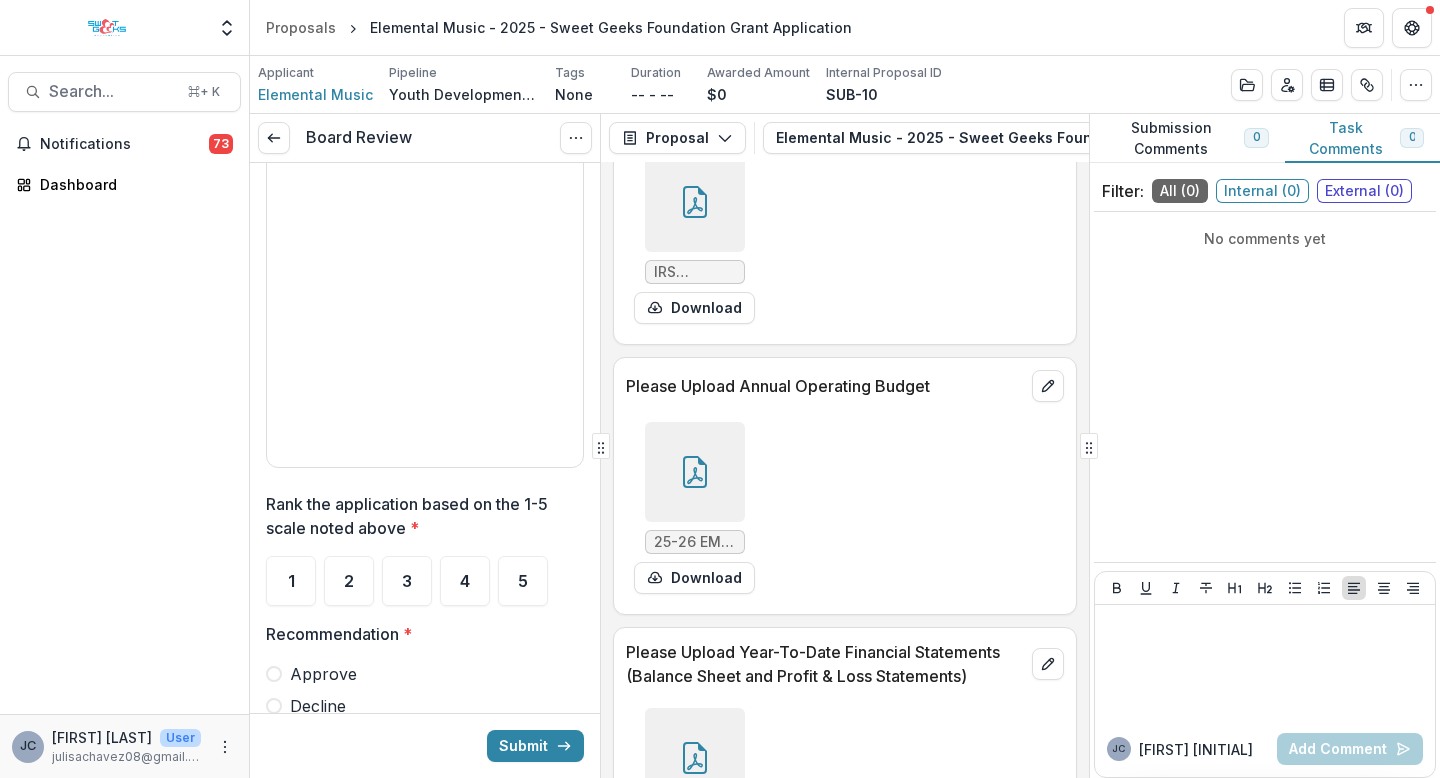 scroll, scrollTop: 3398, scrollLeft: 0, axis: vertical 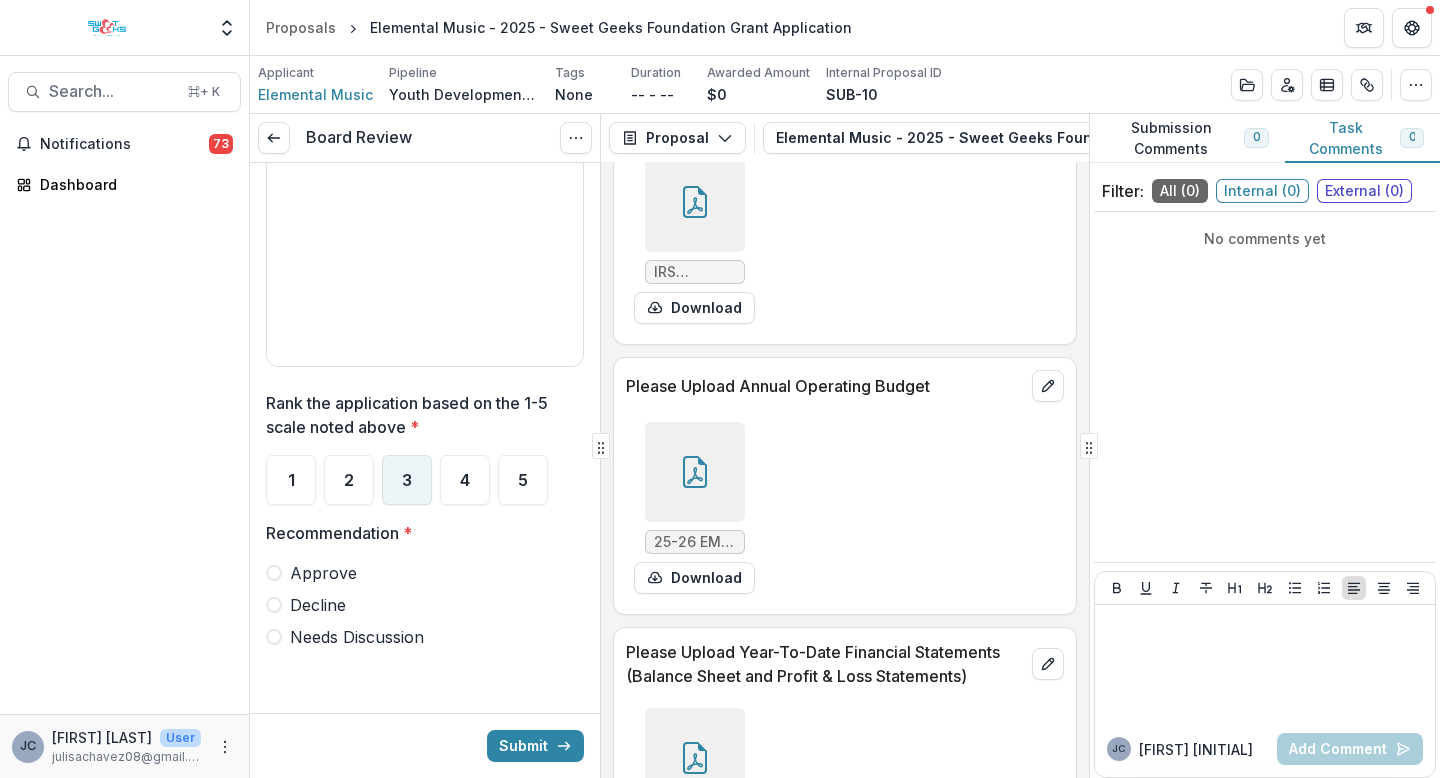 click on "3" at bounding box center [407, 480] 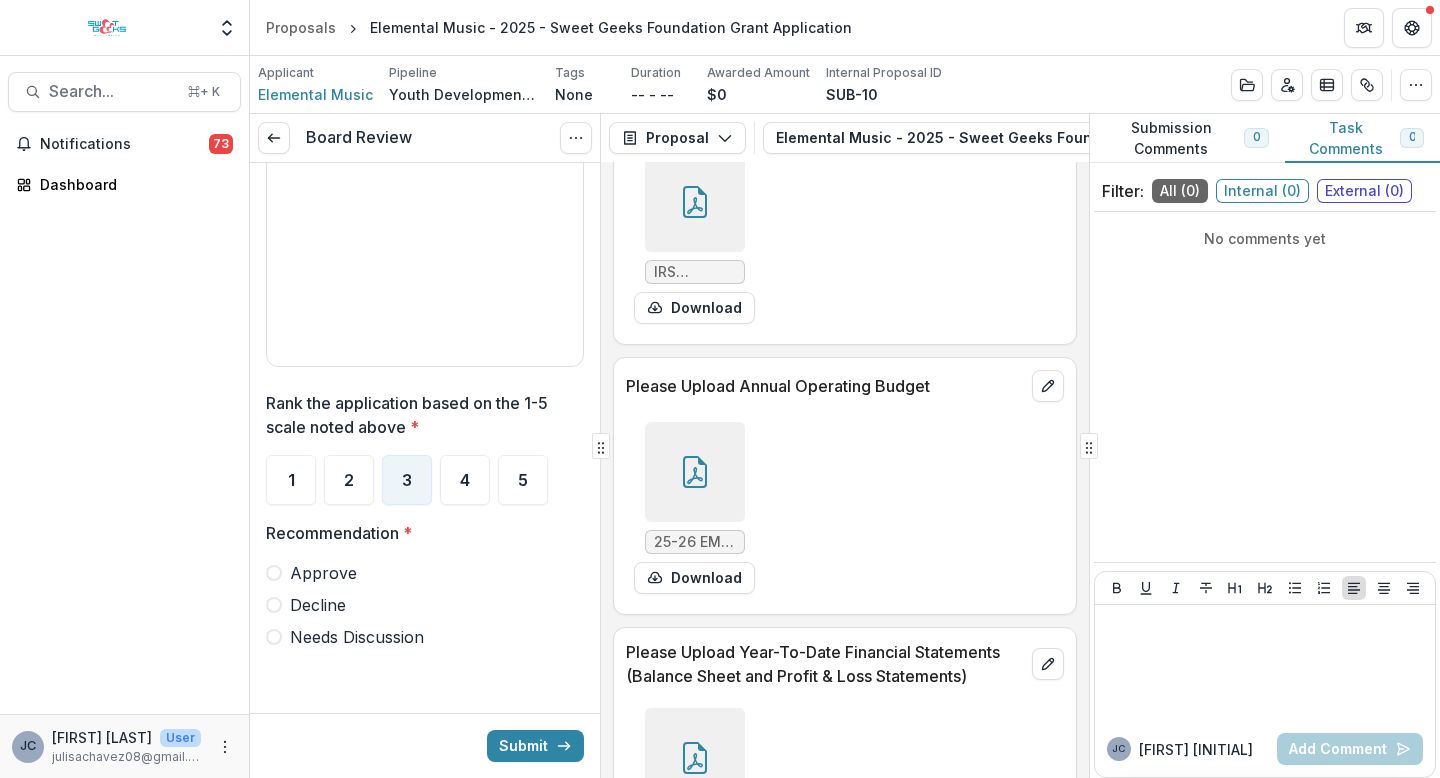 click on "Decline" at bounding box center (318, 605) 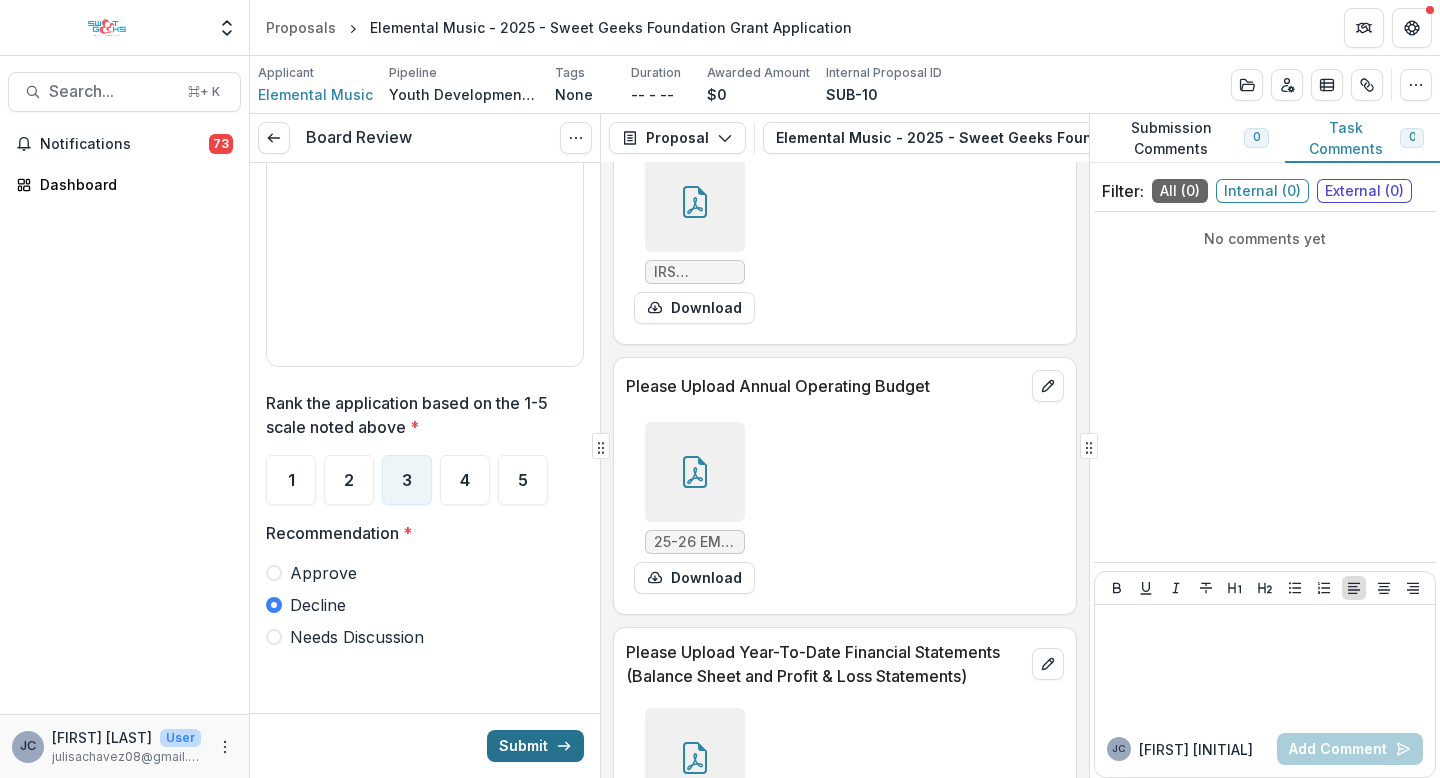 click on "Submit" at bounding box center (535, 746) 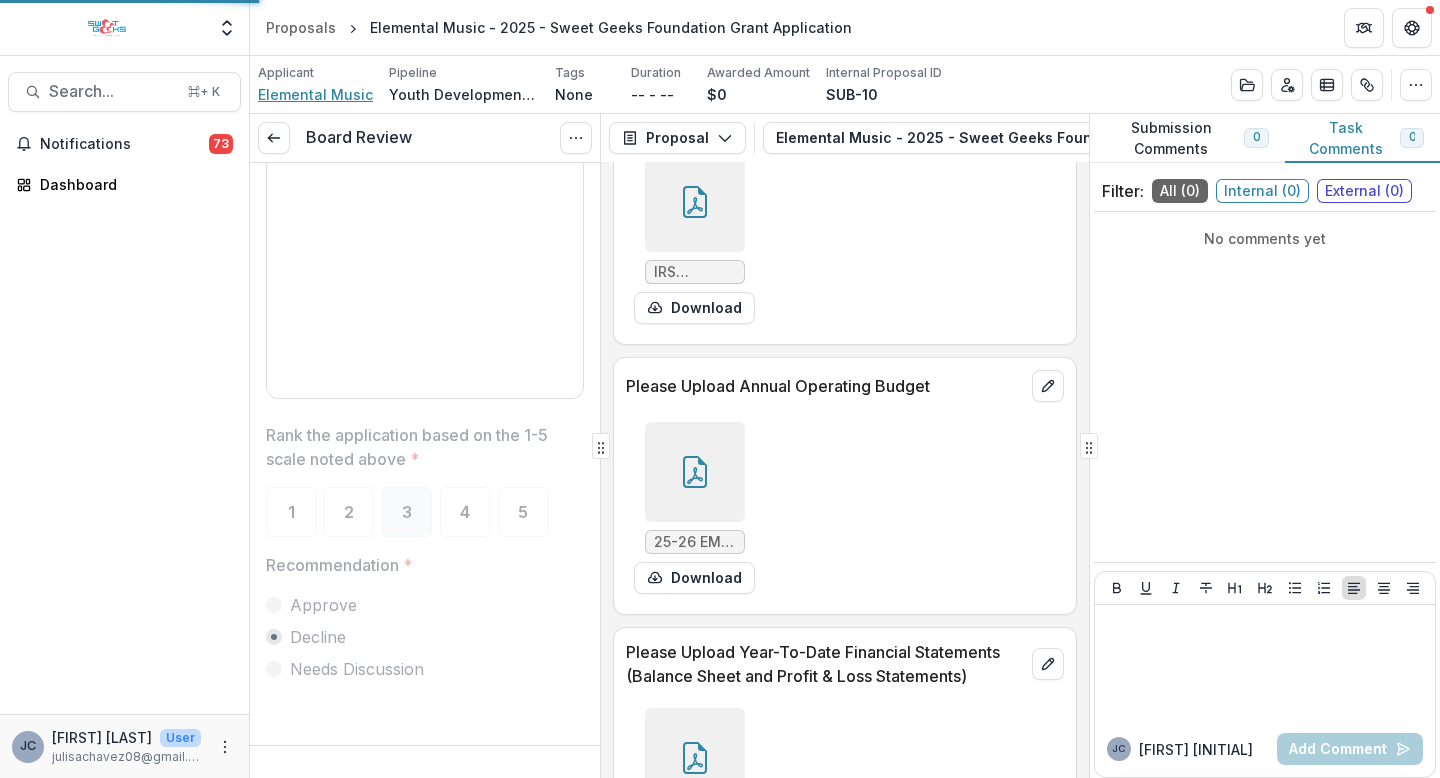 scroll, scrollTop: 3366, scrollLeft: 0, axis: vertical 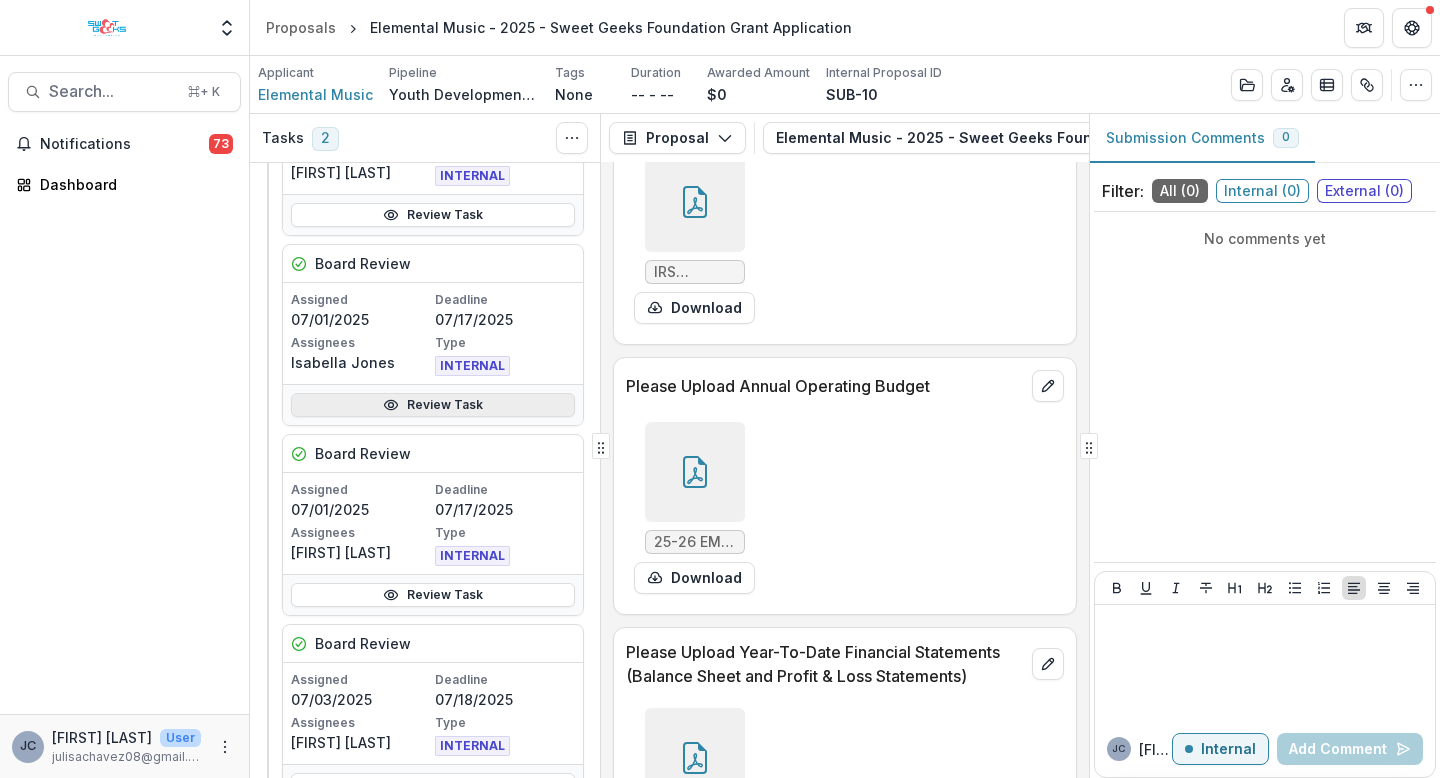 click on "Review Task" at bounding box center [433, 404] 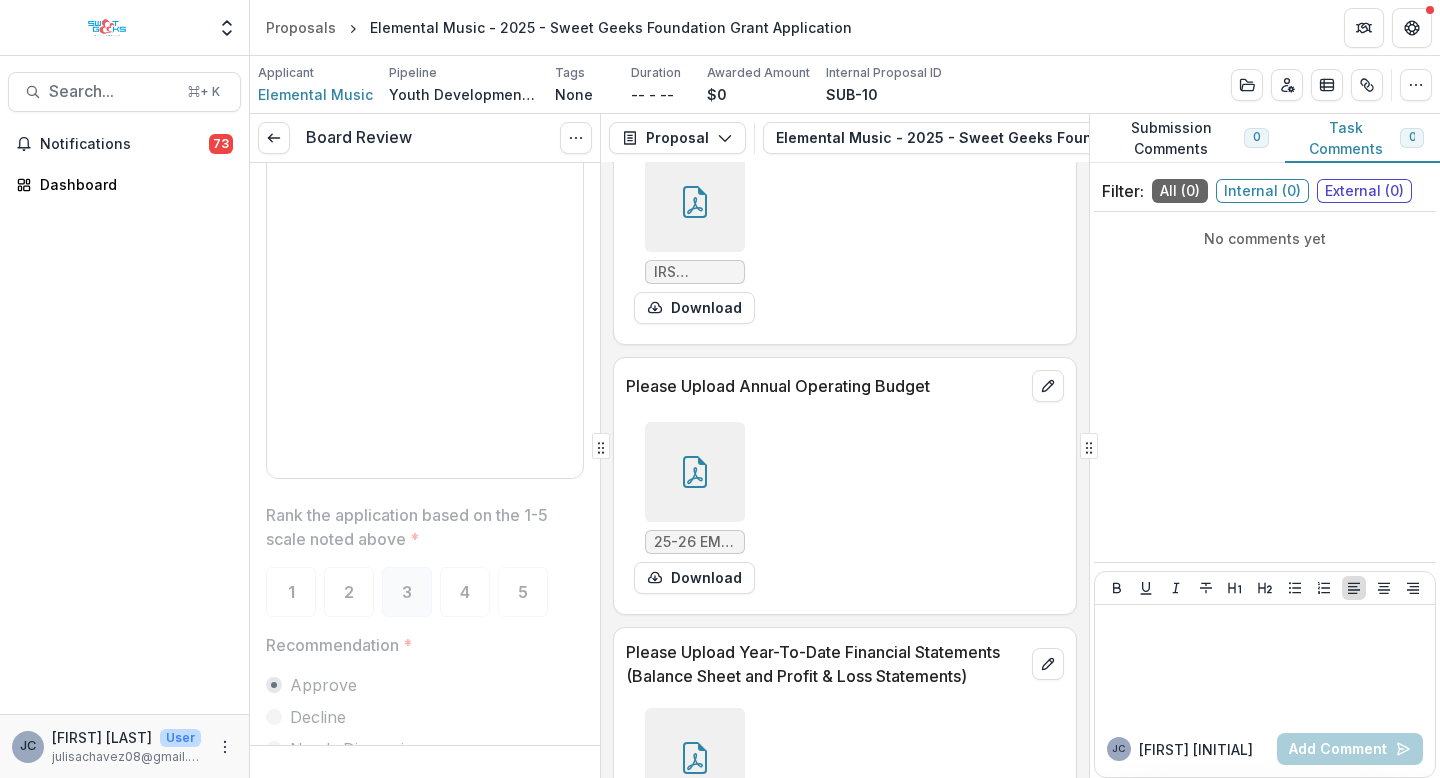 scroll, scrollTop: 3366, scrollLeft: 0, axis: vertical 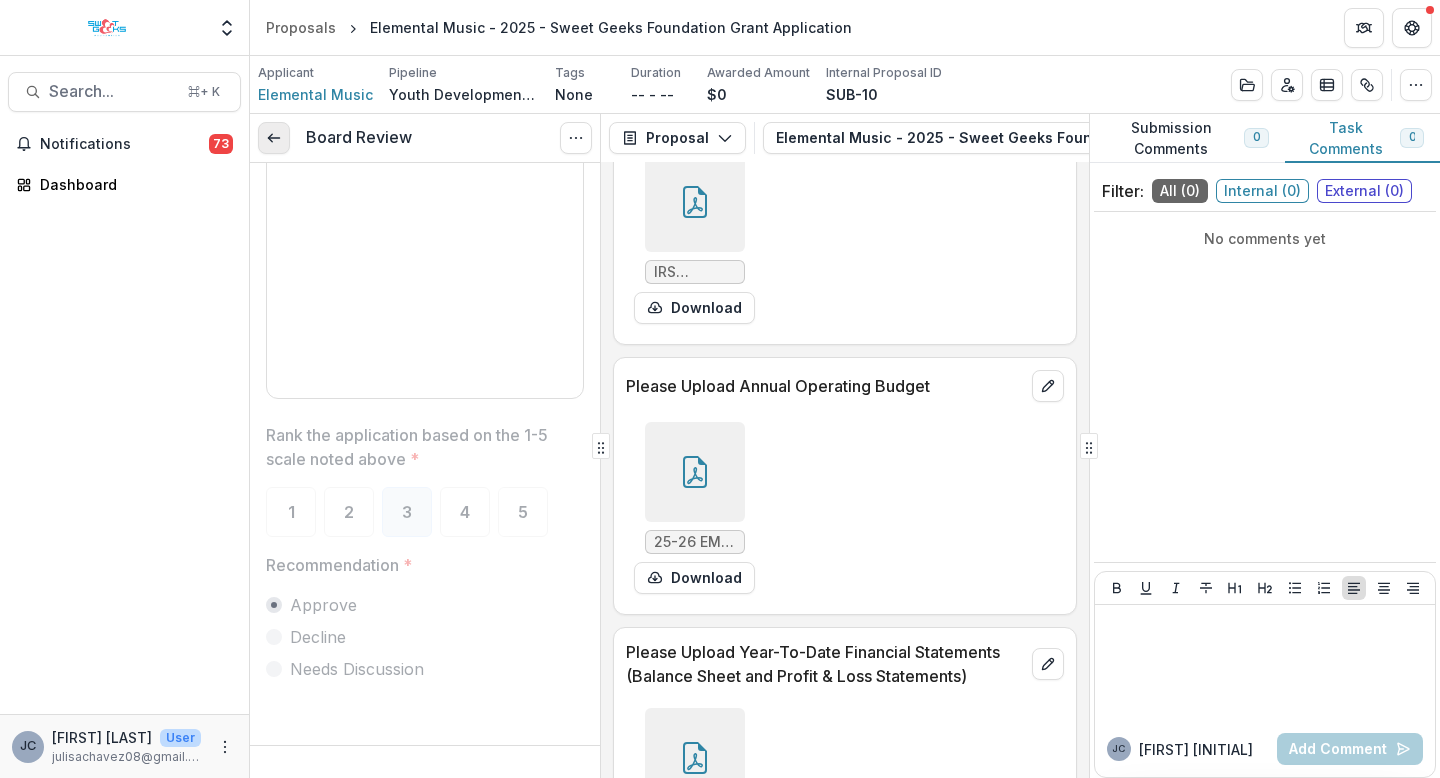 click at bounding box center (274, 138) 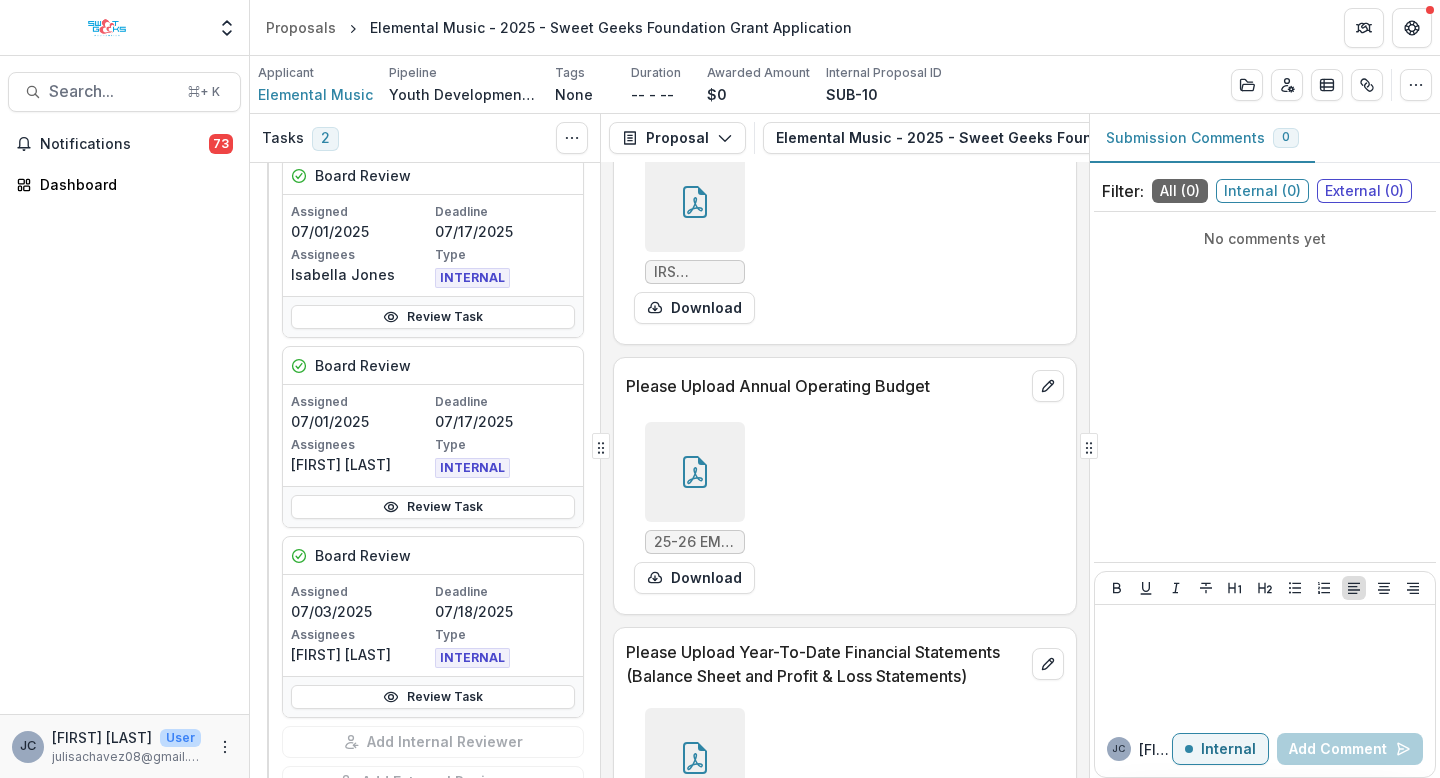 scroll, scrollTop: 705, scrollLeft: 0, axis: vertical 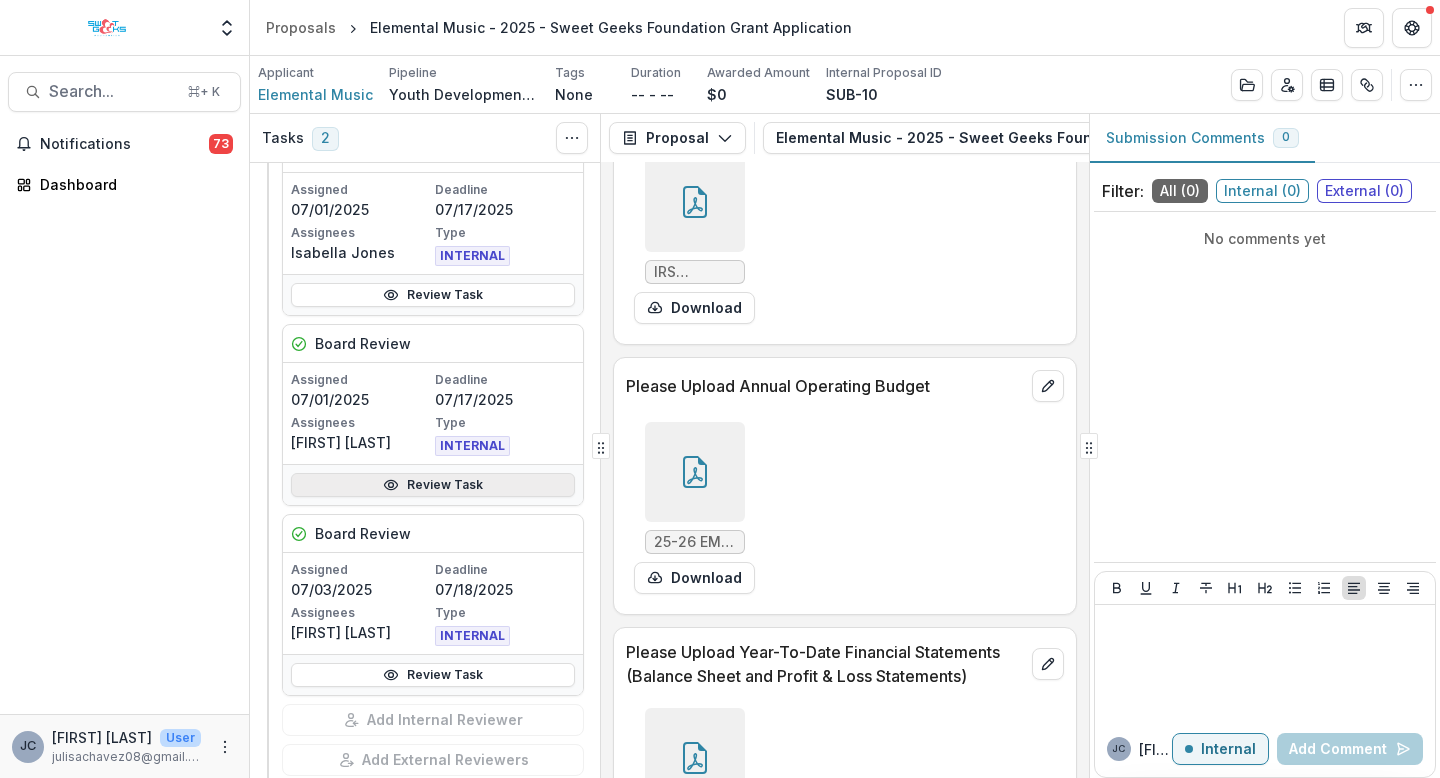 click on "Review Task" at bounding box center (433, 485) 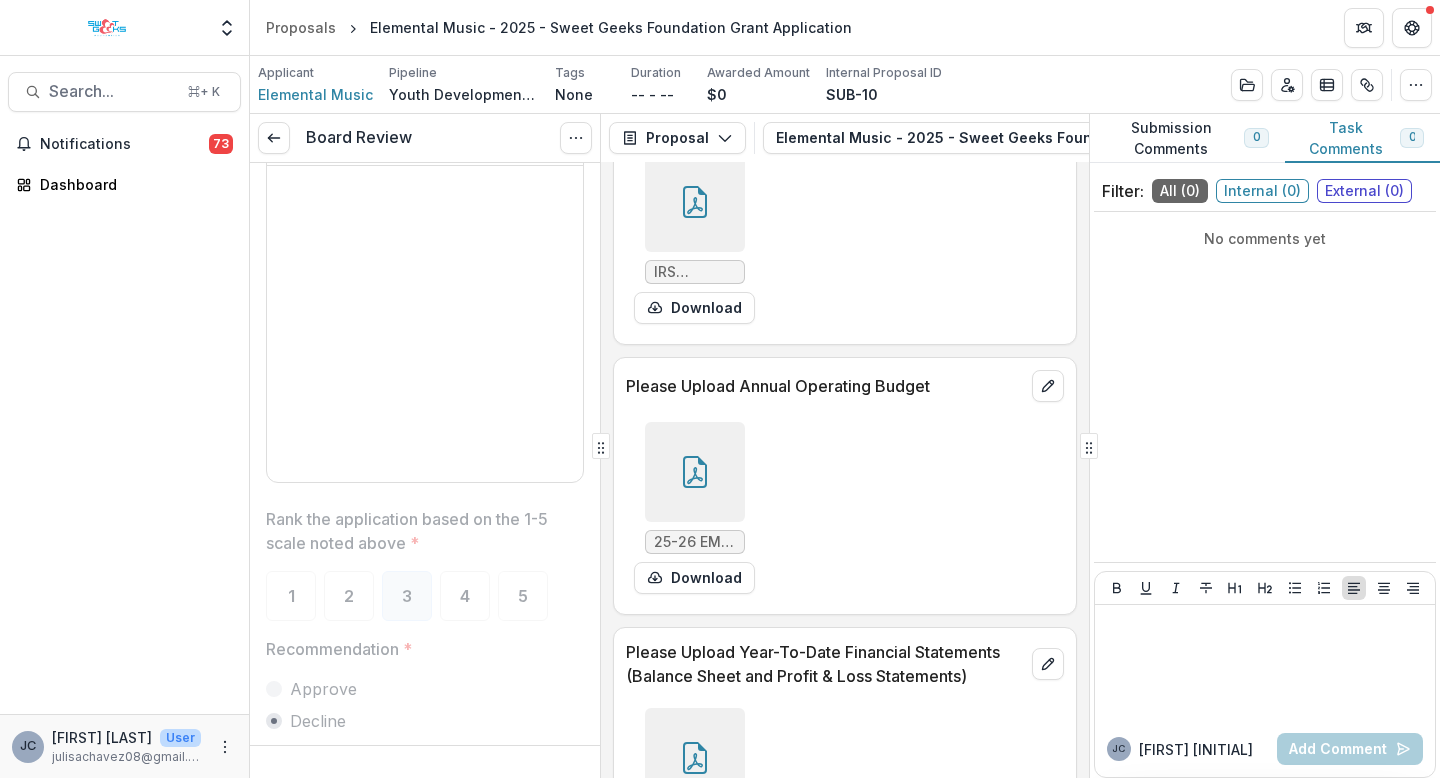 scroll, scrollTop: 3366, scrollLeft: 0, axis: vertical 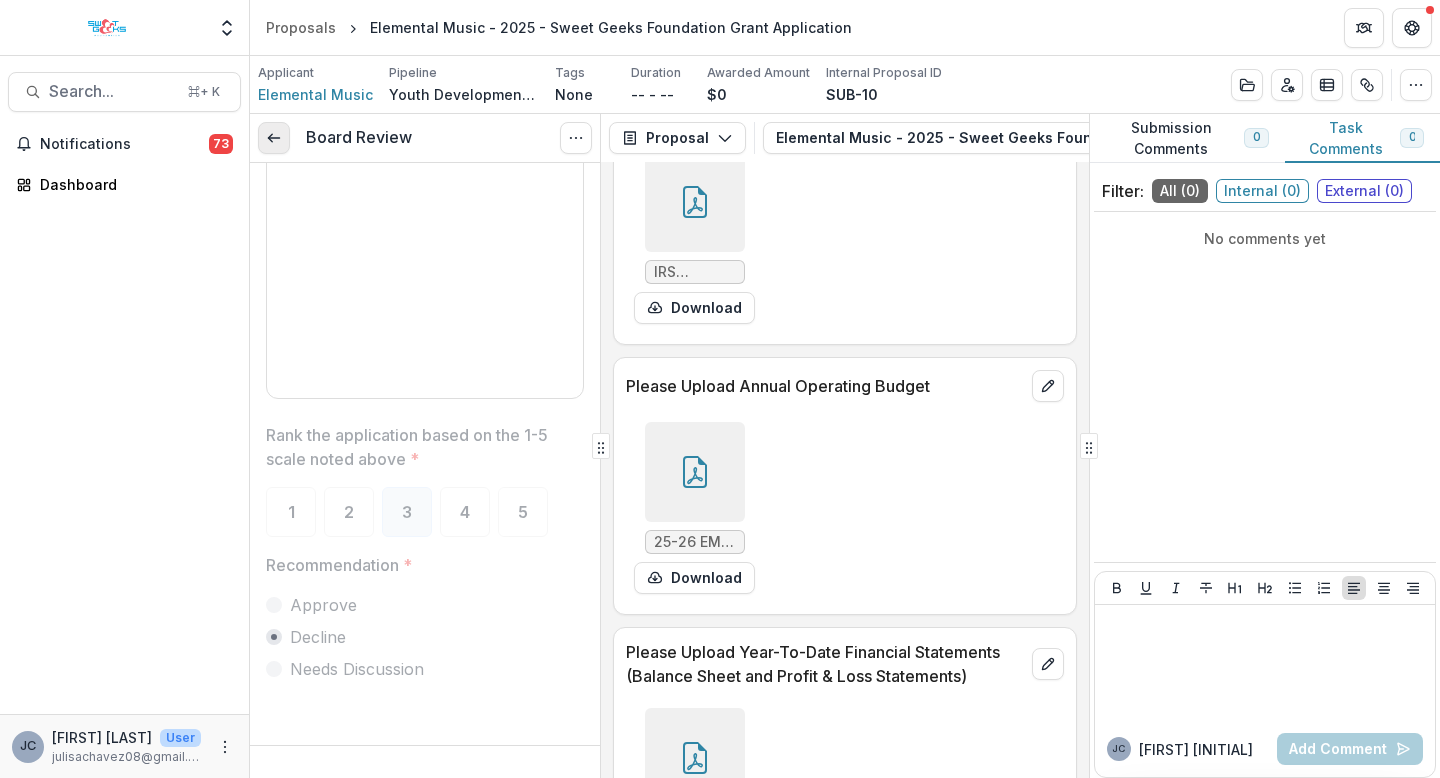 click 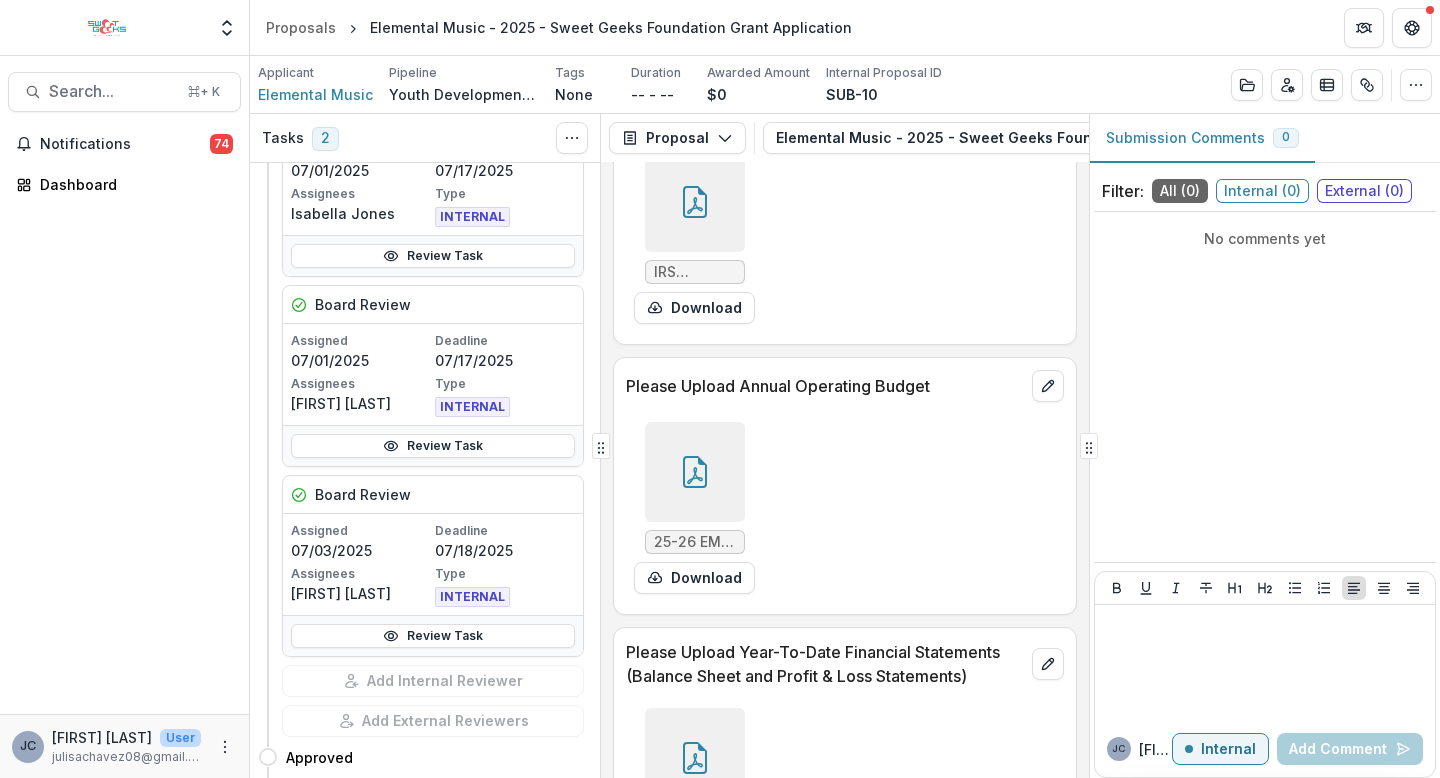 scroll, scrollTop: 740, scrollLeft: 0, axis: vertical 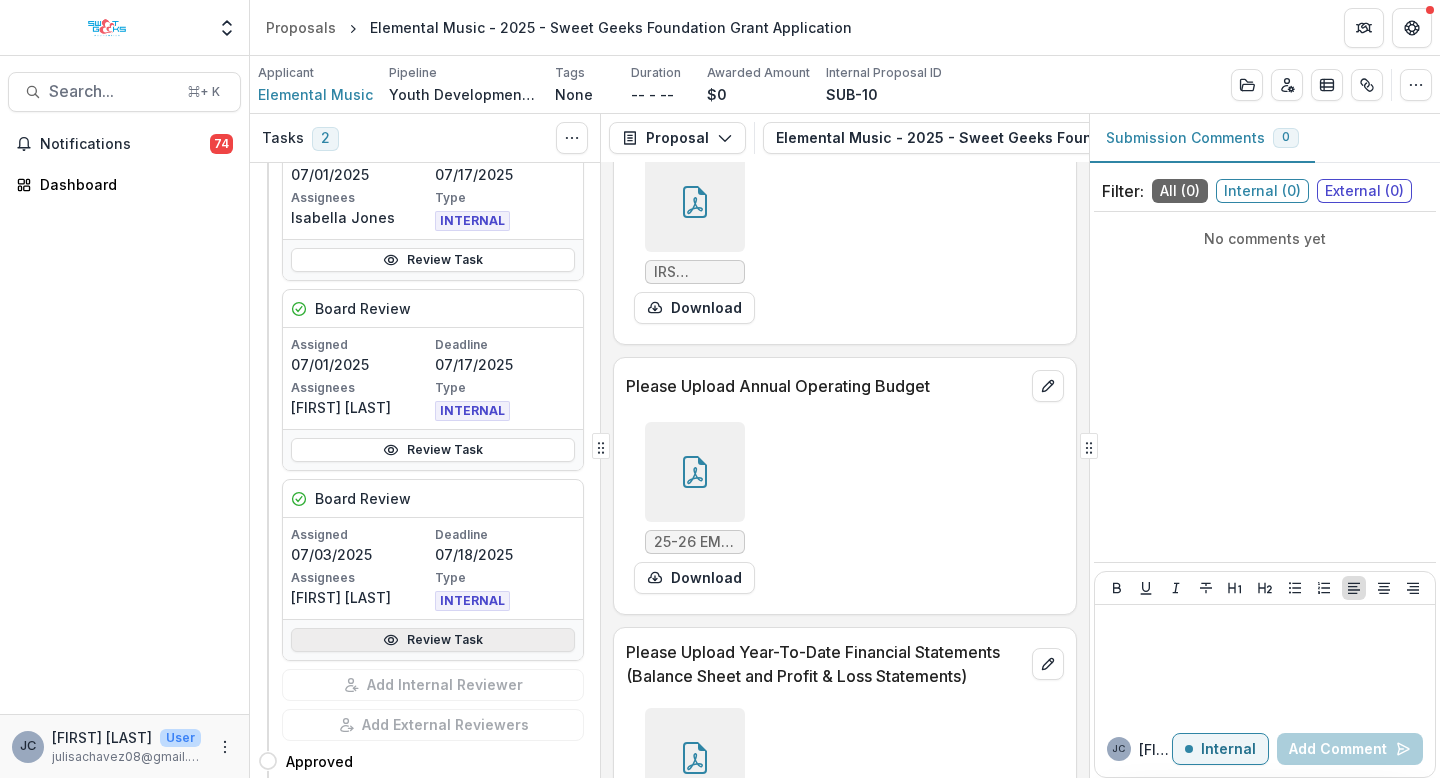 click on "Review Task" at bounding box center (433, 640) 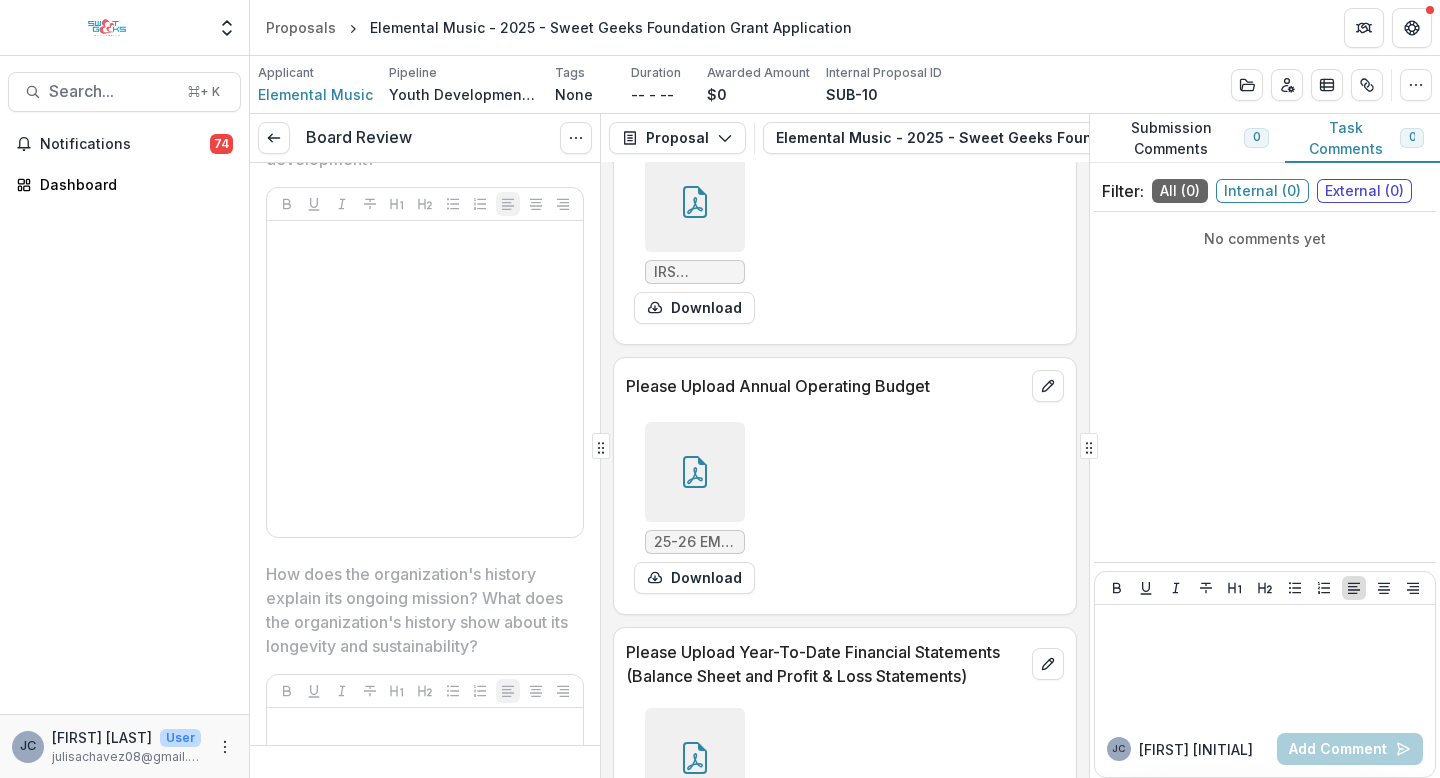 scroll, scrollTop: 786, scrollLeft: 0, axis: vertical 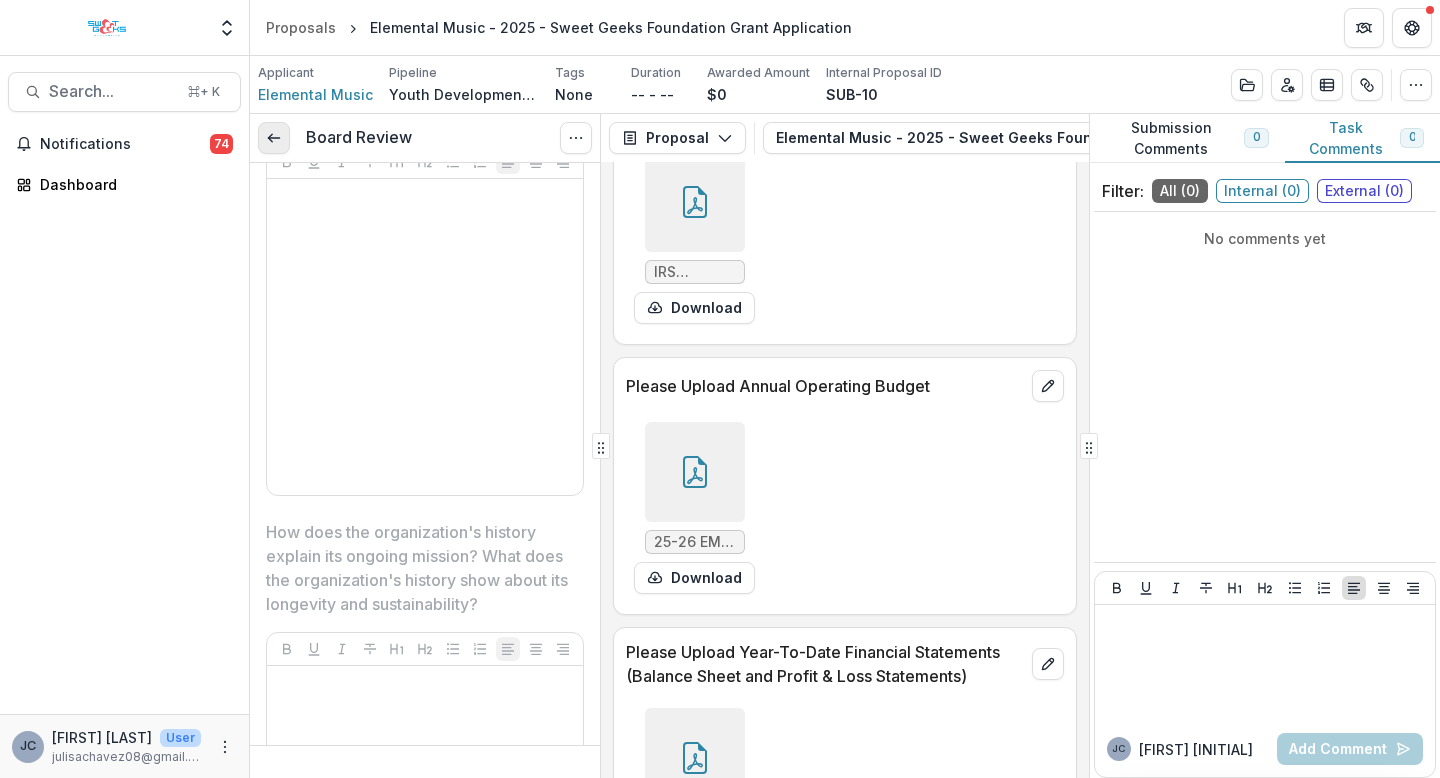 click 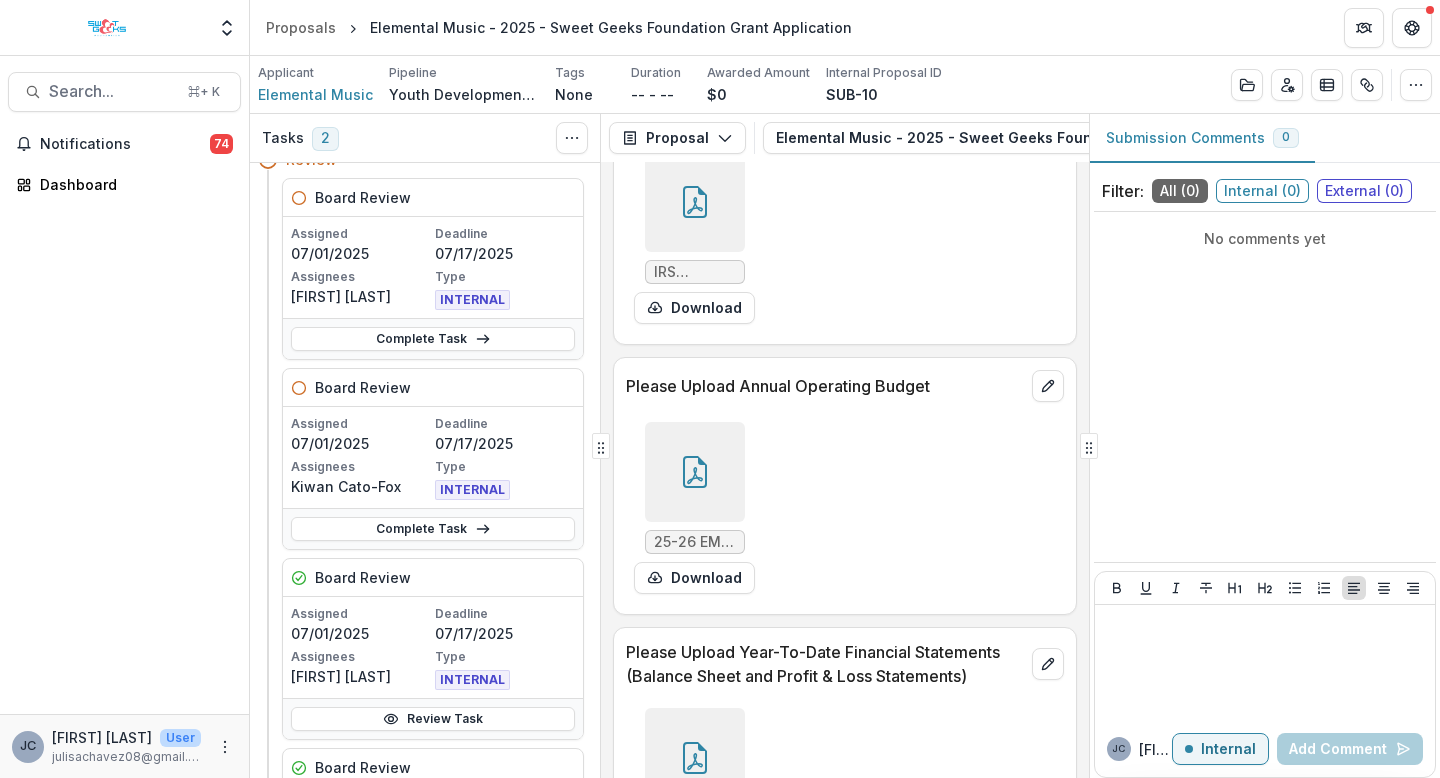 scroll, scrollTop: 224, scrollLeft: 0, axis: vertical 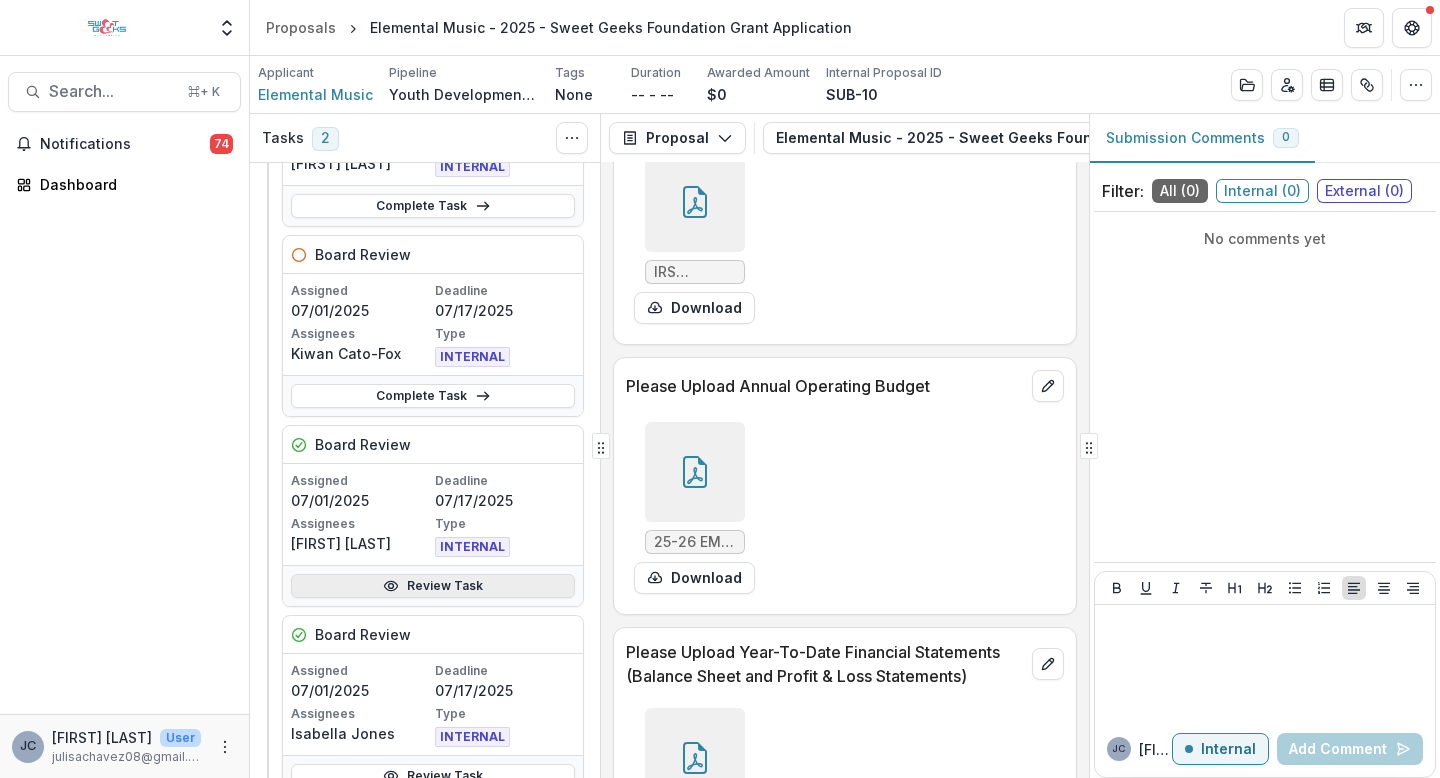 click on "Review Task" at bounding box center (433, 586) 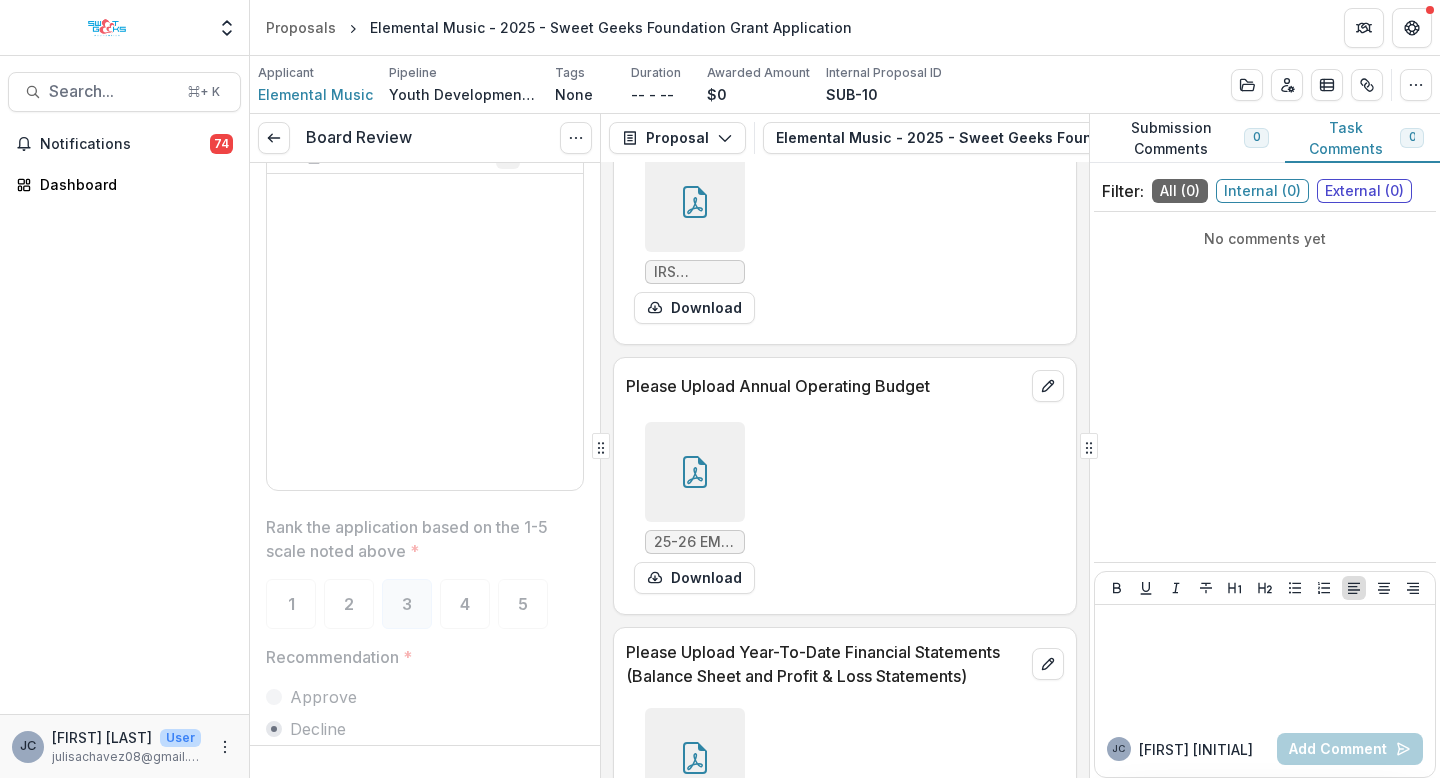 scroll, scrollTop: 3366, scrollLeft: 0, axis: vertical 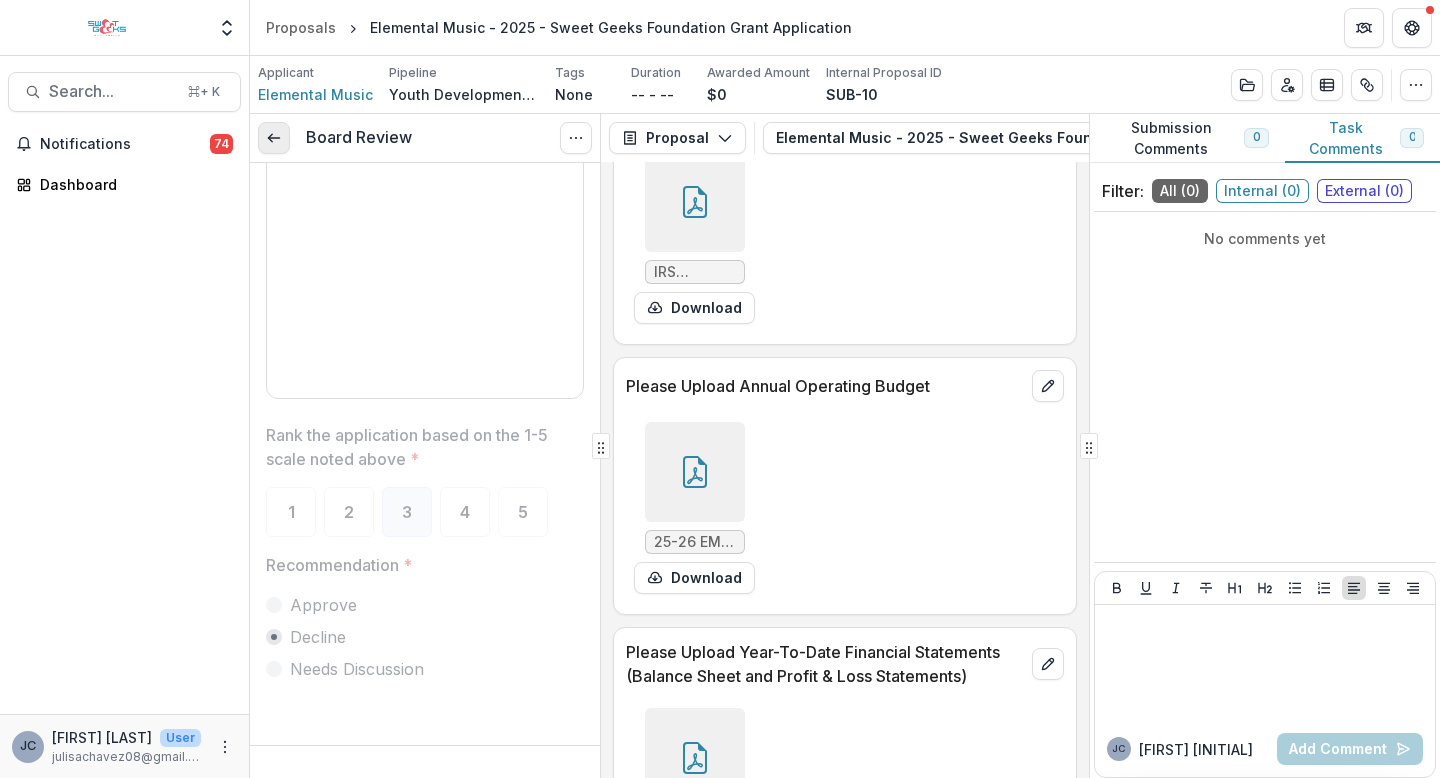 click 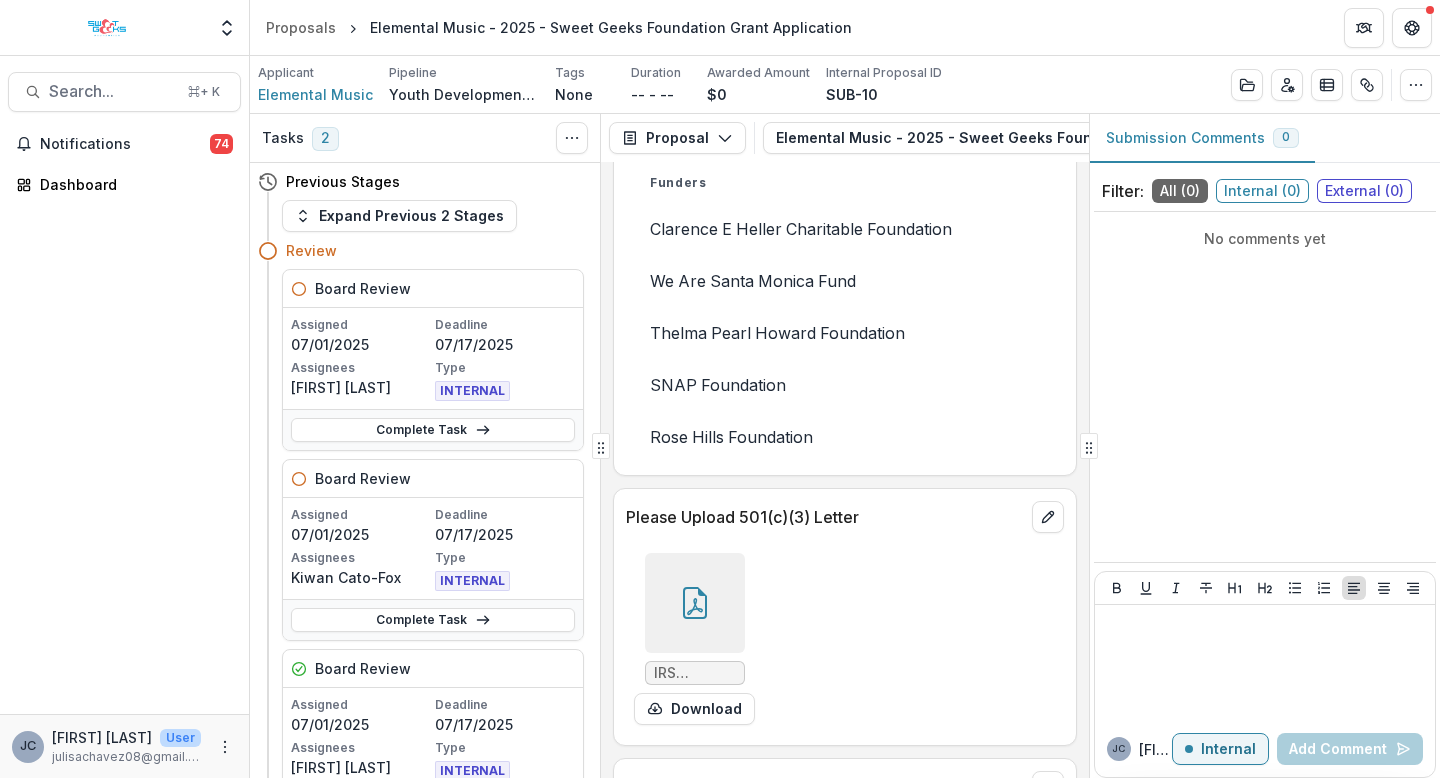 scroll, scrollTop: 8251, scrollLeft: 0, axis: vertical 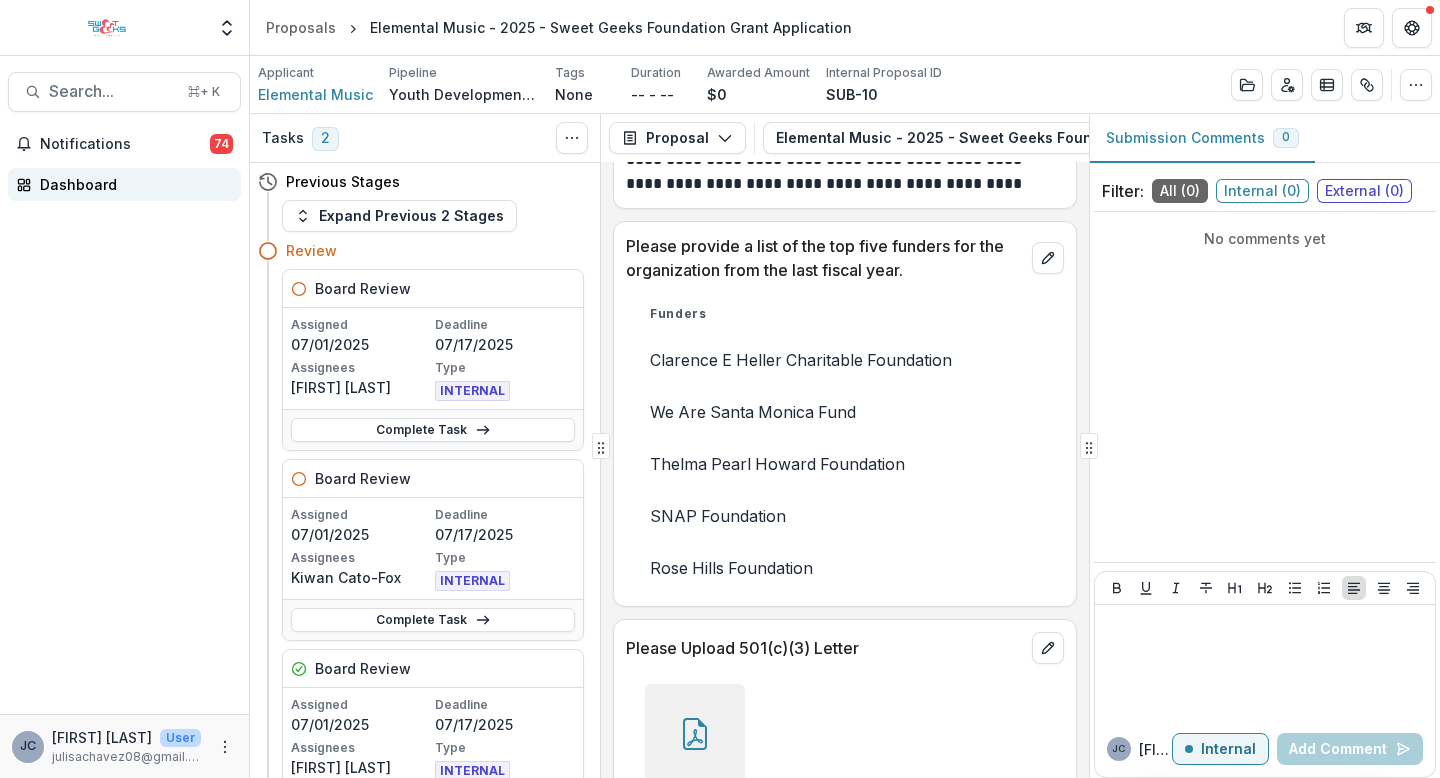 click on "Dashboard" at bounding box center (124, 184) 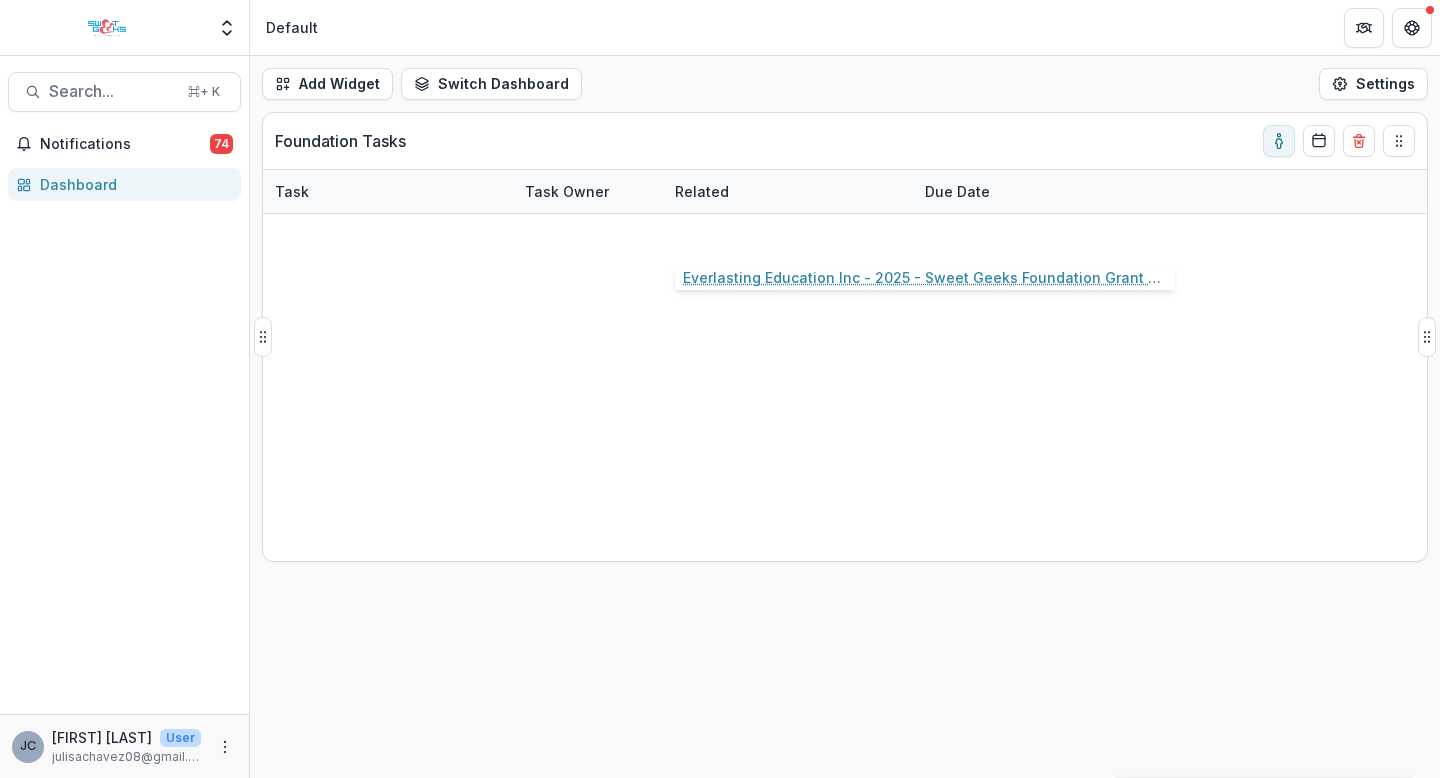 click on "Everlasting Education Inc - 2025 - Sweet Geeks Foundation Grant Application" at bounding box center (788, 235) 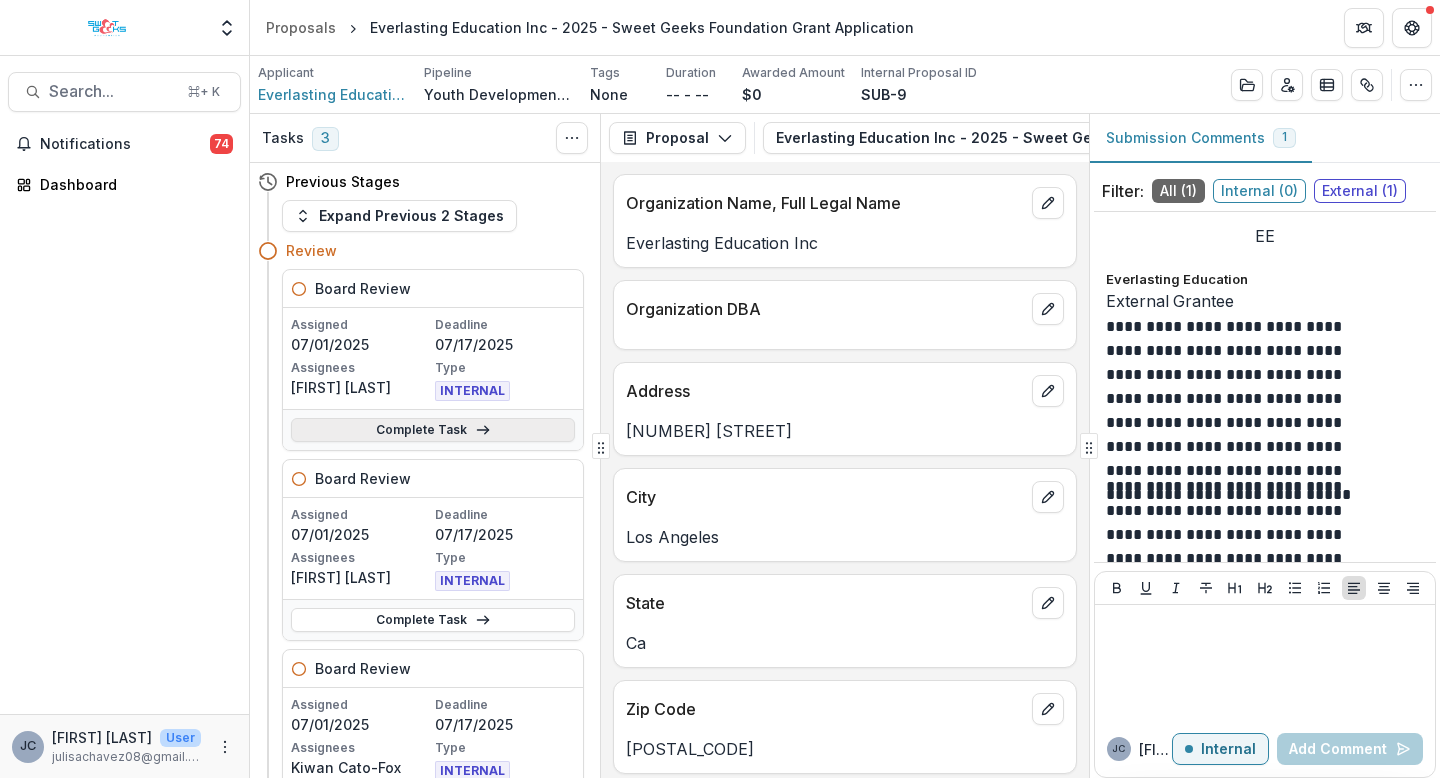 click on "Complete Task" at bounding box center (433, 430) 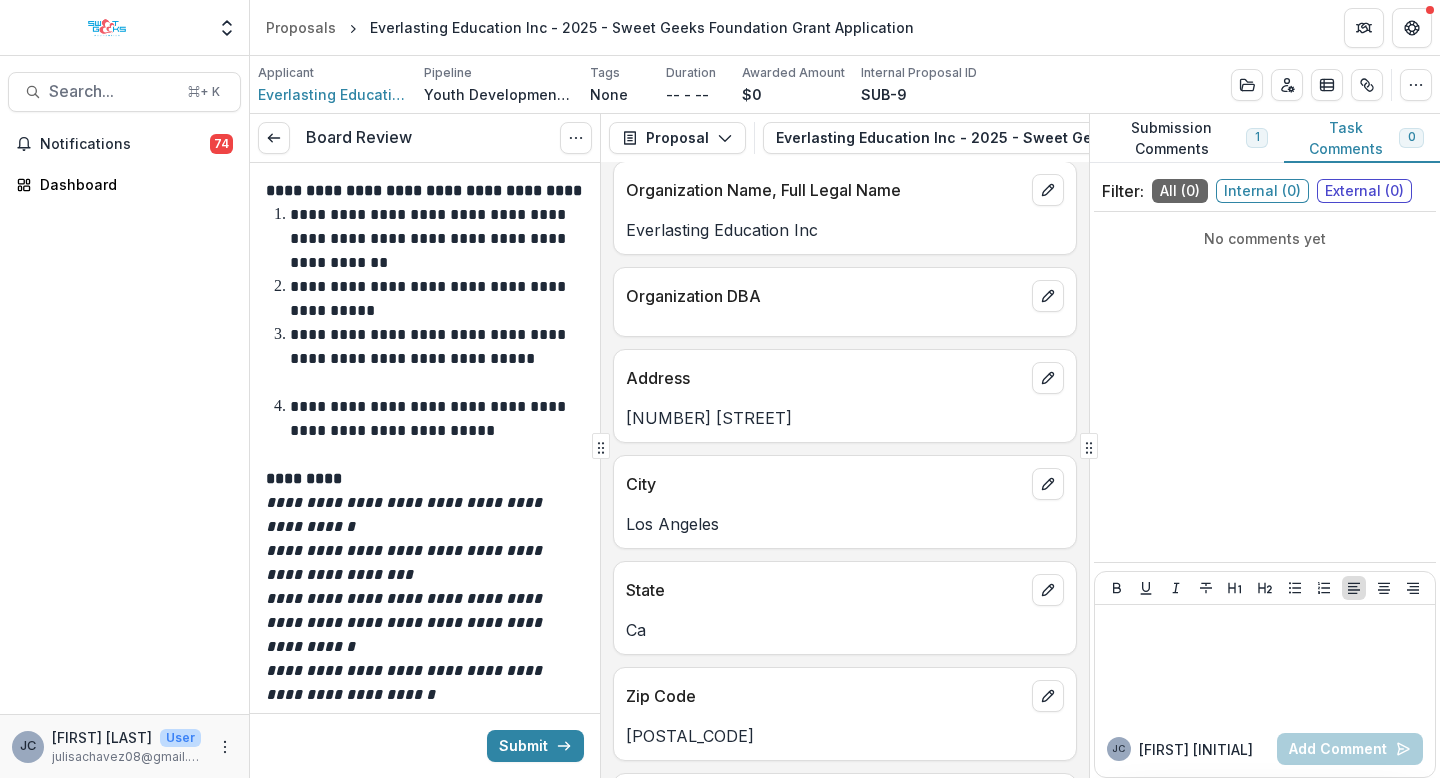 scroll, scrollTop: 0, scrollLeft: 0, axis: both 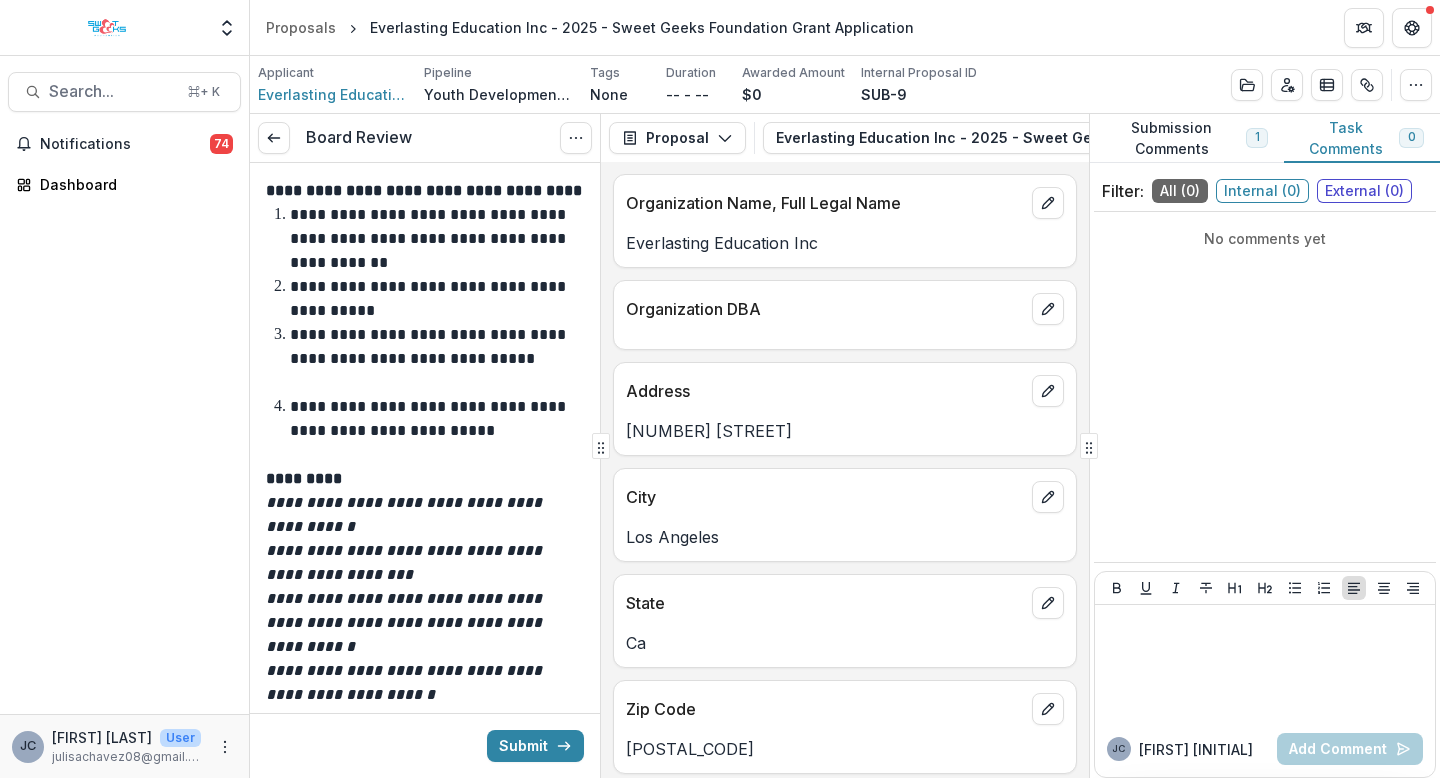 click on "Everlasting Education Inc" at bounding box center (845, 243) 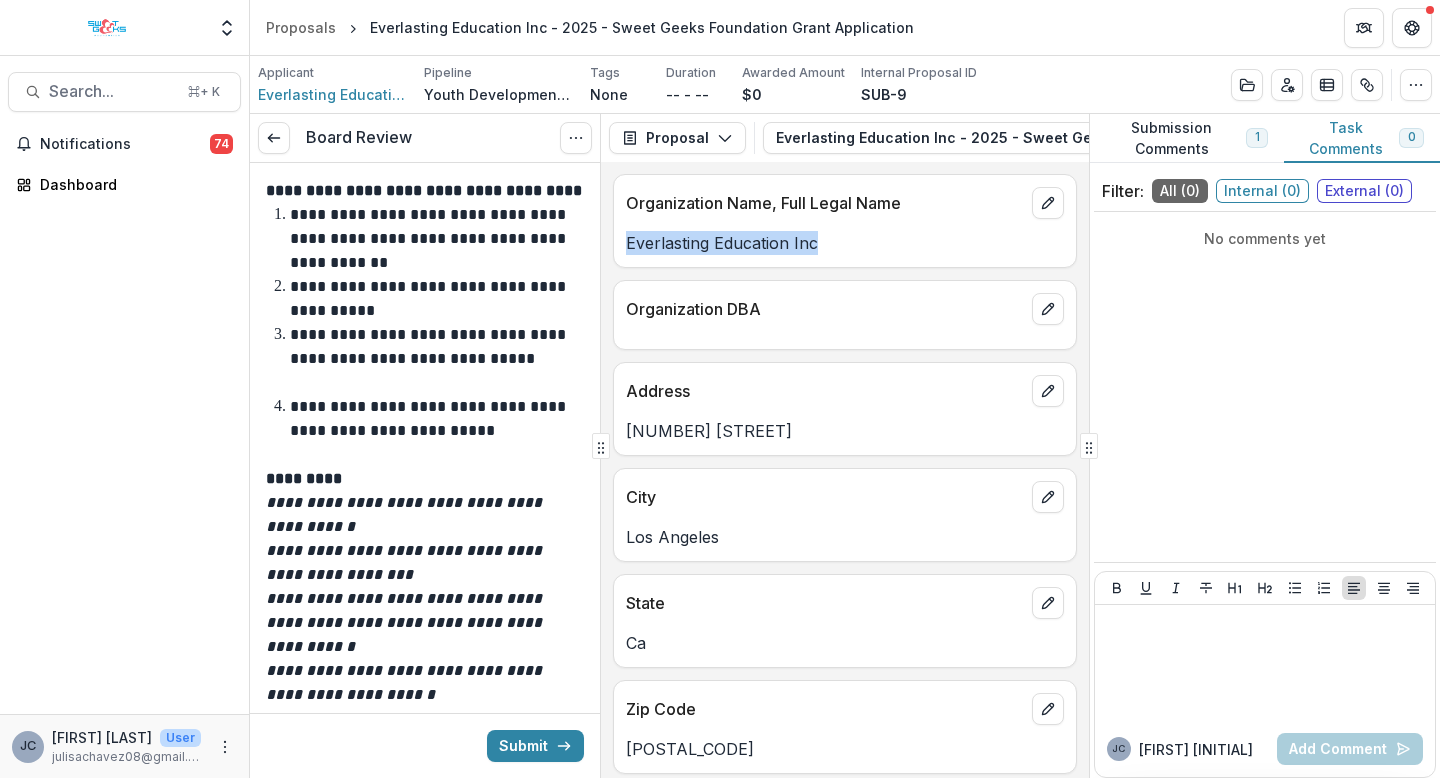 drag, startPoint x: 670, startPoint y: 249, endPoint x: 798, endPoint y: 250, distance: 128.0039 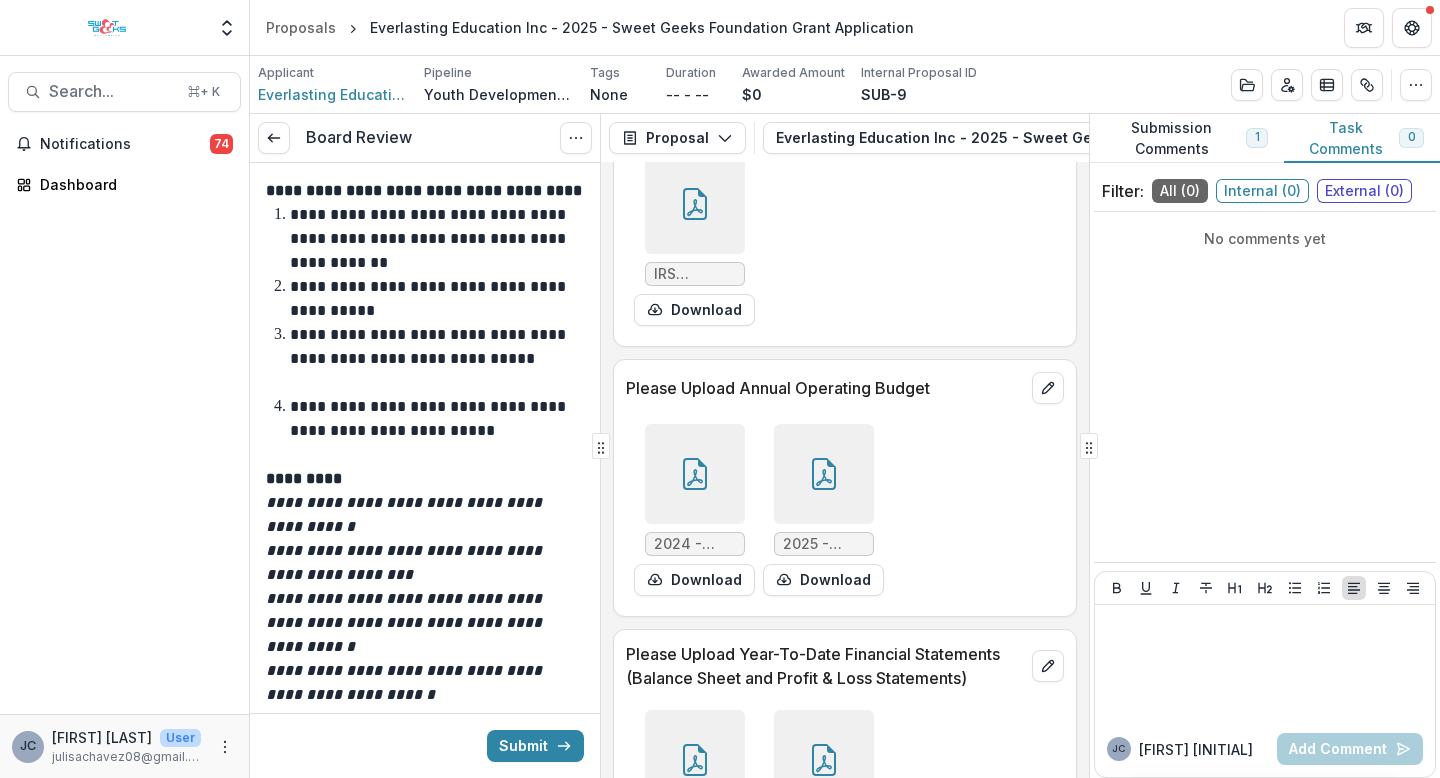 scroll, scrollTop: 7386, scrollLeft: 0, axis: vertical 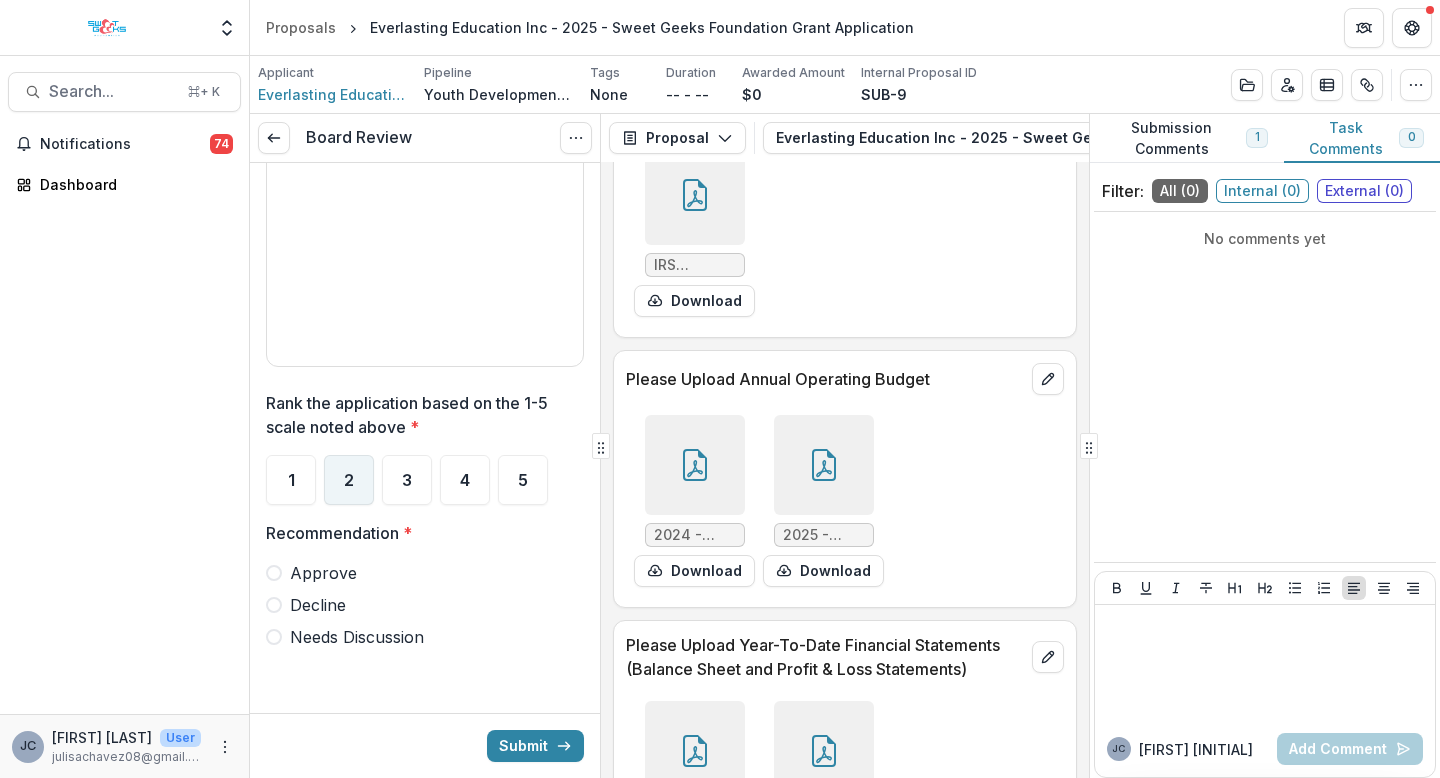 click on "2" at bounding box center (349, 480) 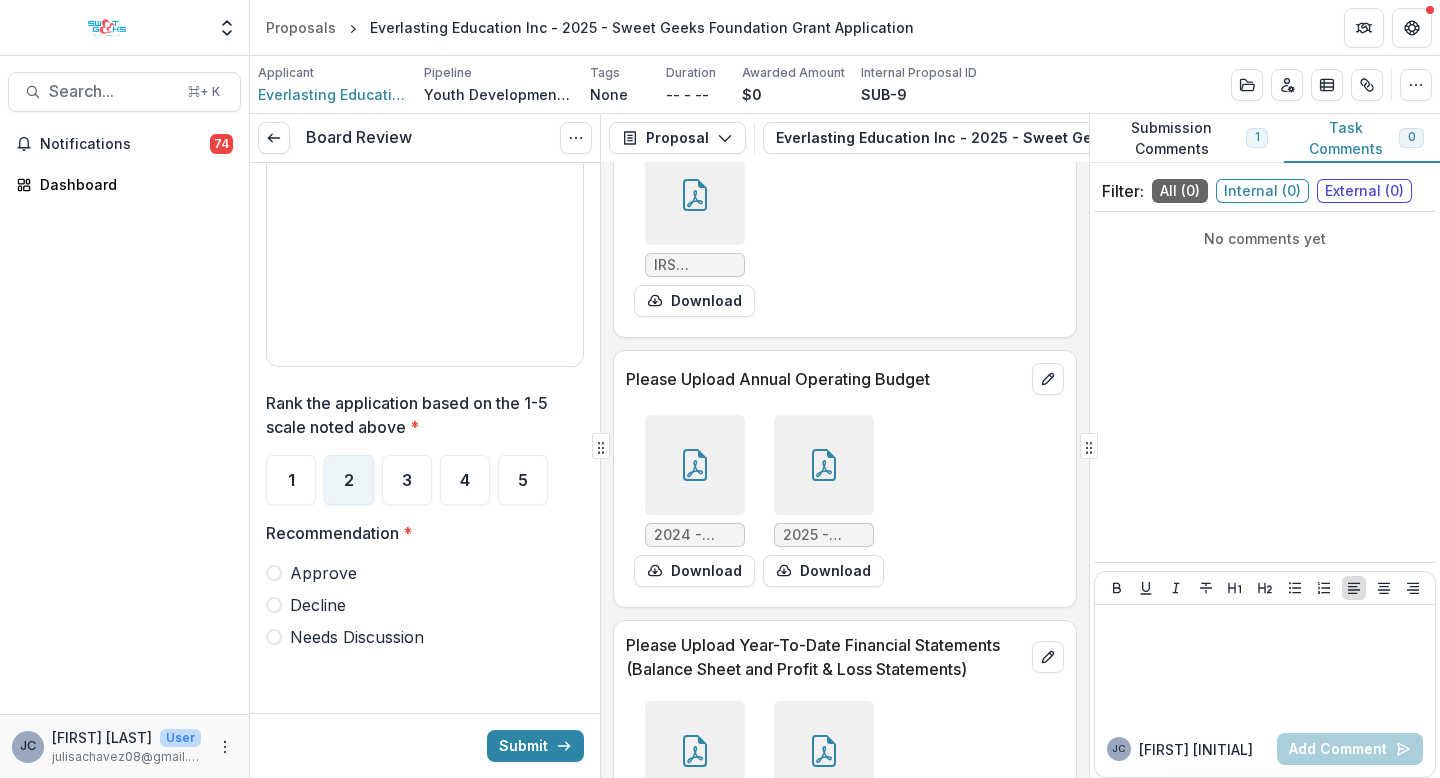 click on "Decline" at bounding box center (318, 605) 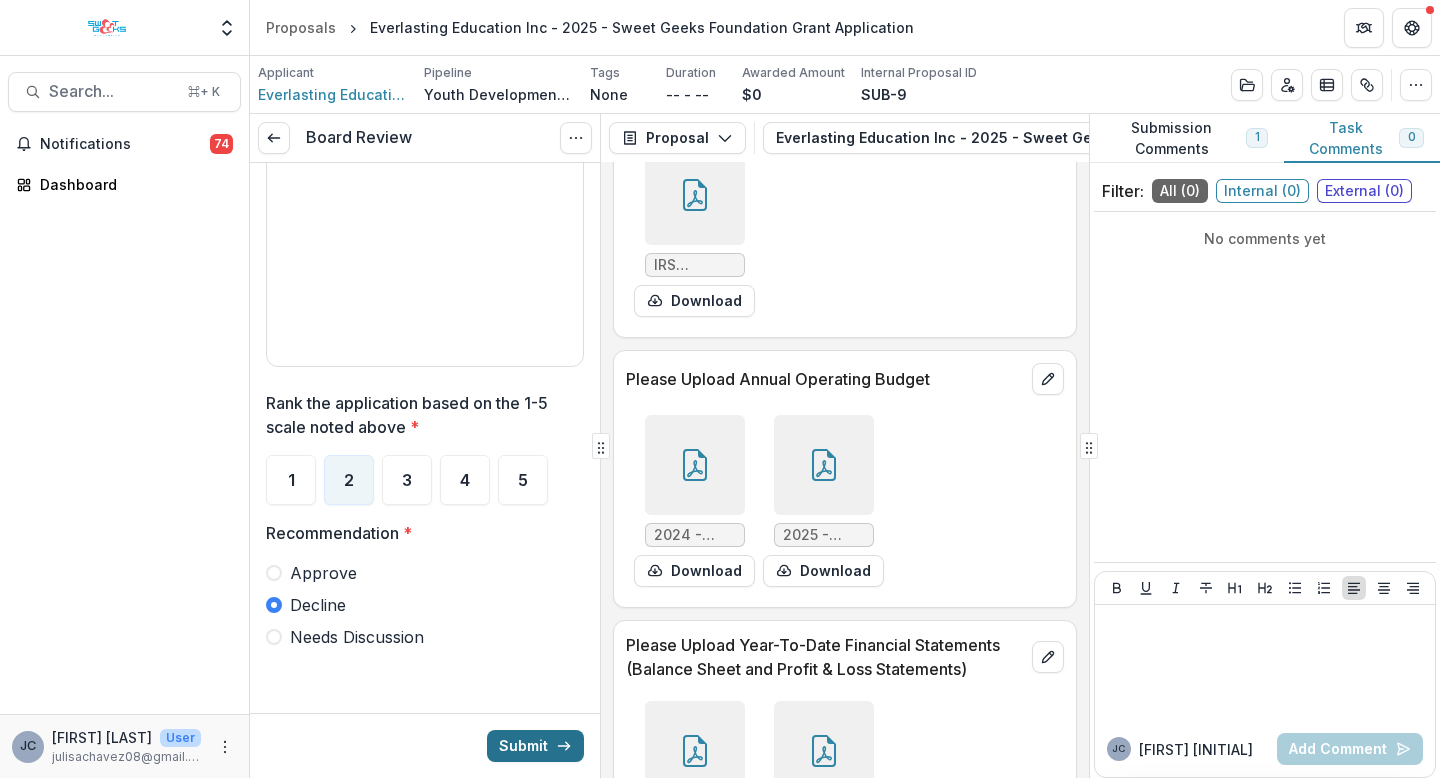 click on "Submit" at bounding box center [535, 746] 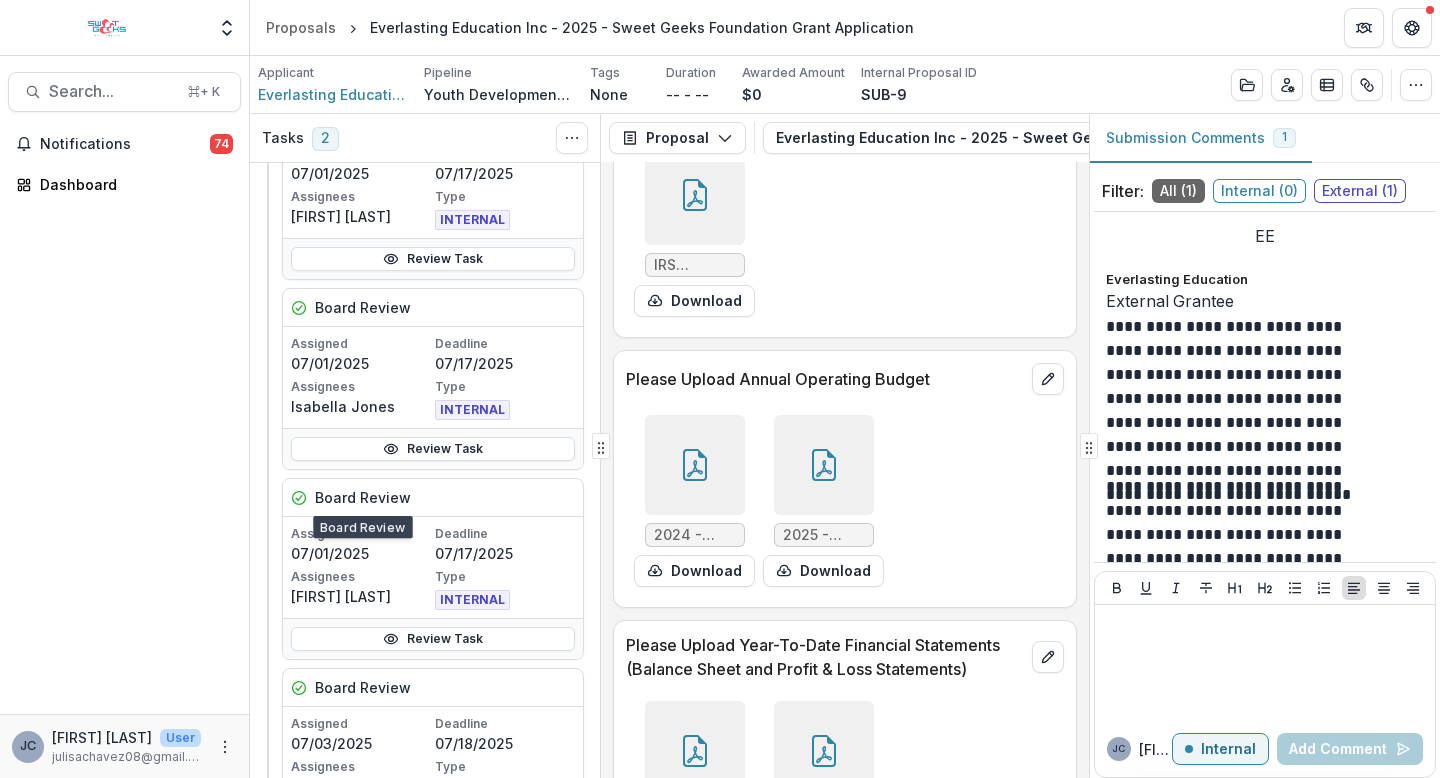 scroll, scrollTop: 562, scrollLeft: 0, axis: vertical 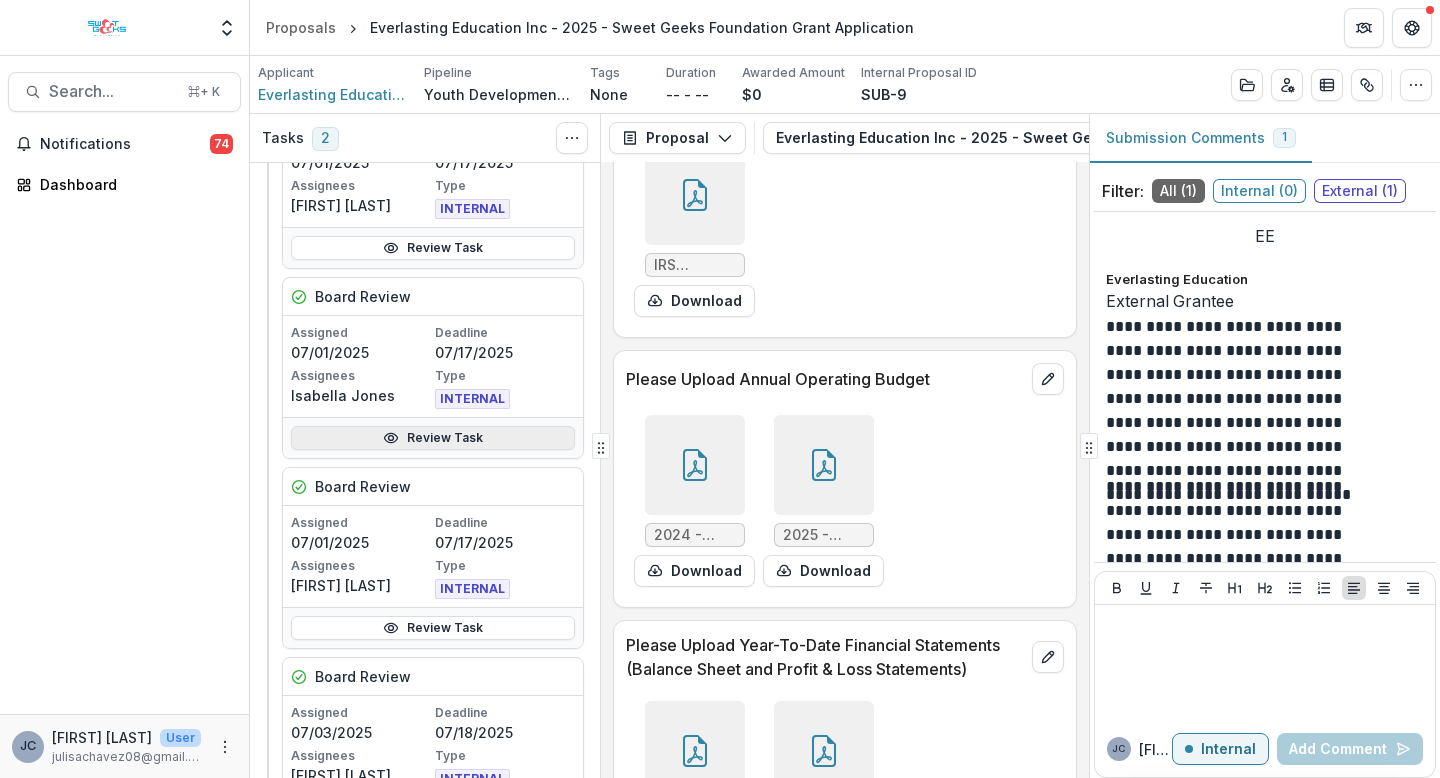 click on "Review Task" at bounding box center (433, 438) 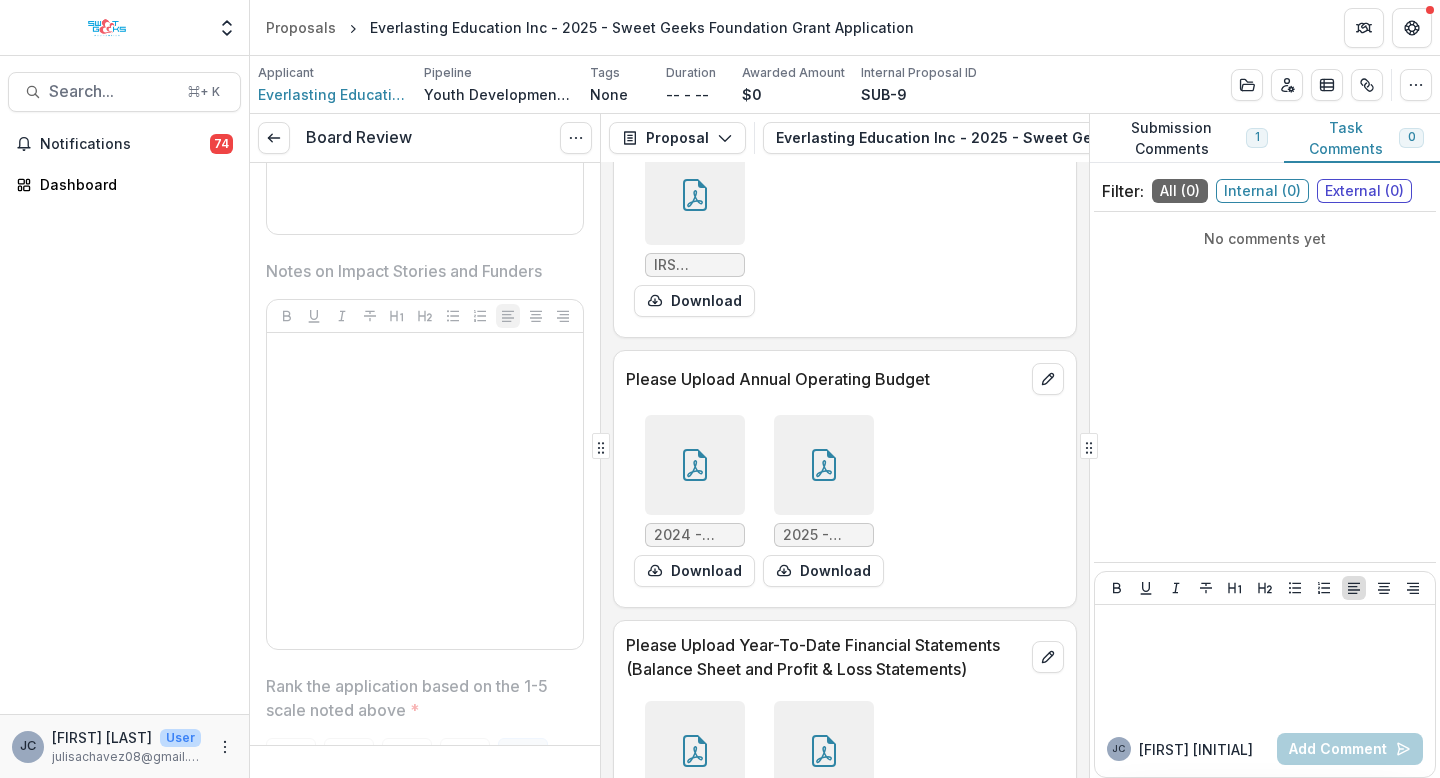 scroll, scrollTop: 3366, scrollLeft: 0, axis: vertical 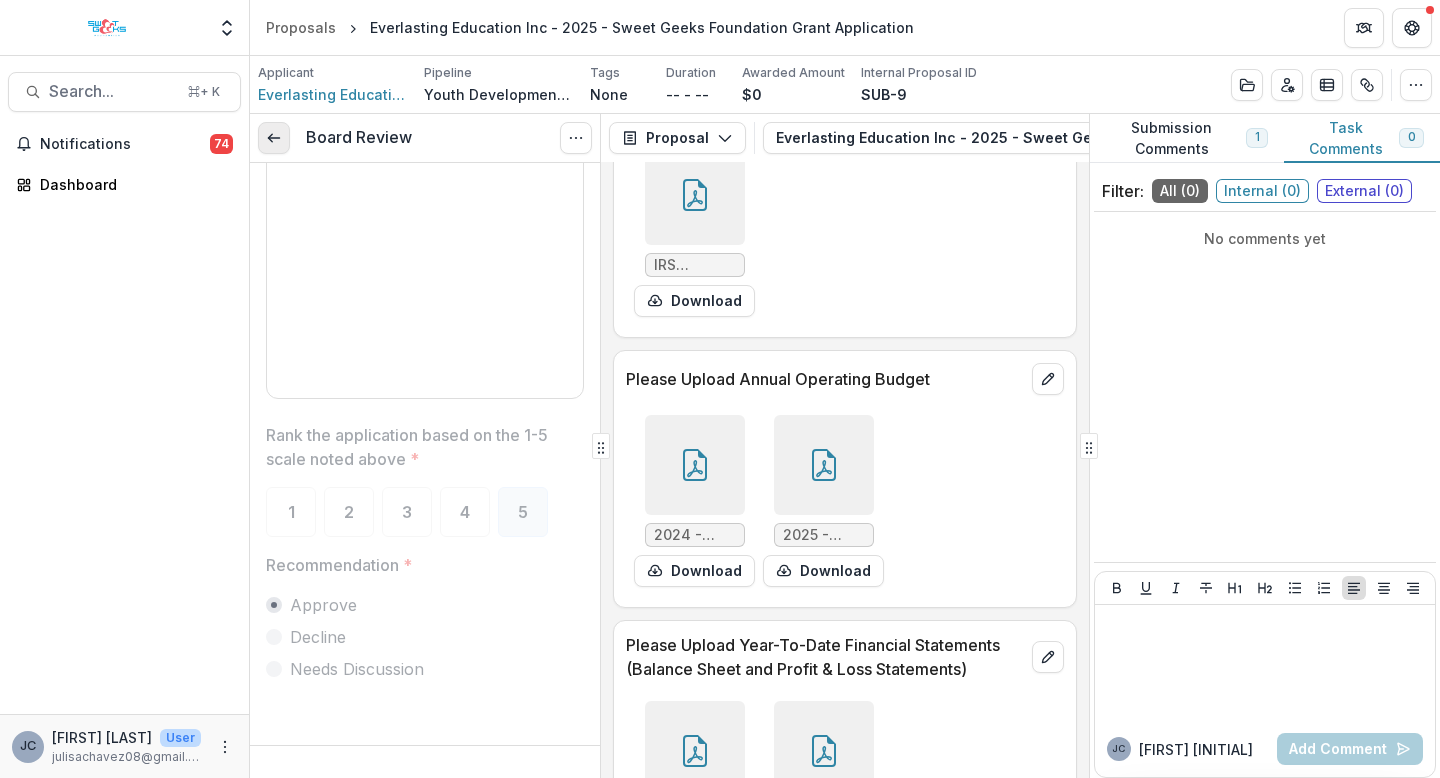 click 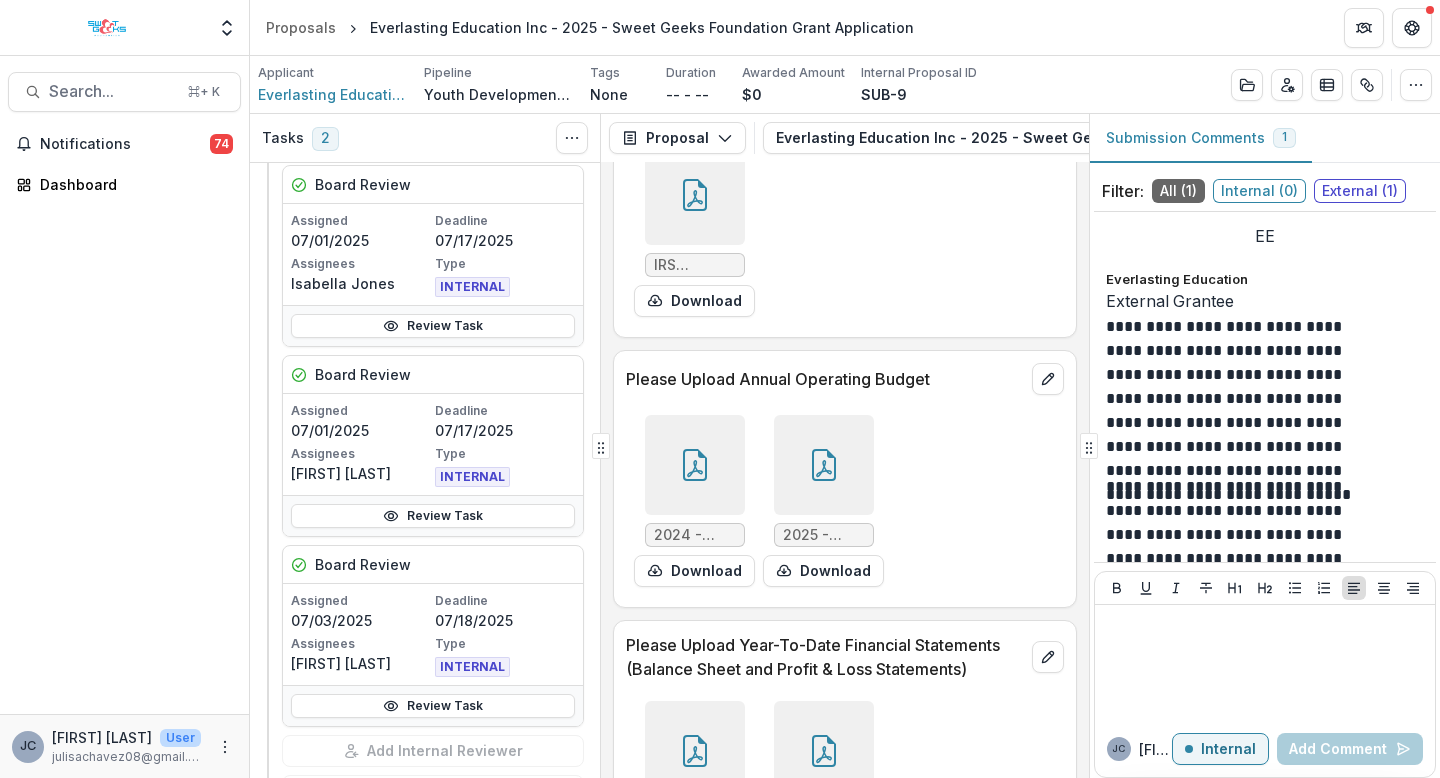 scroll, scrollTop: 678, scrollLeft: 0, axis: vertical 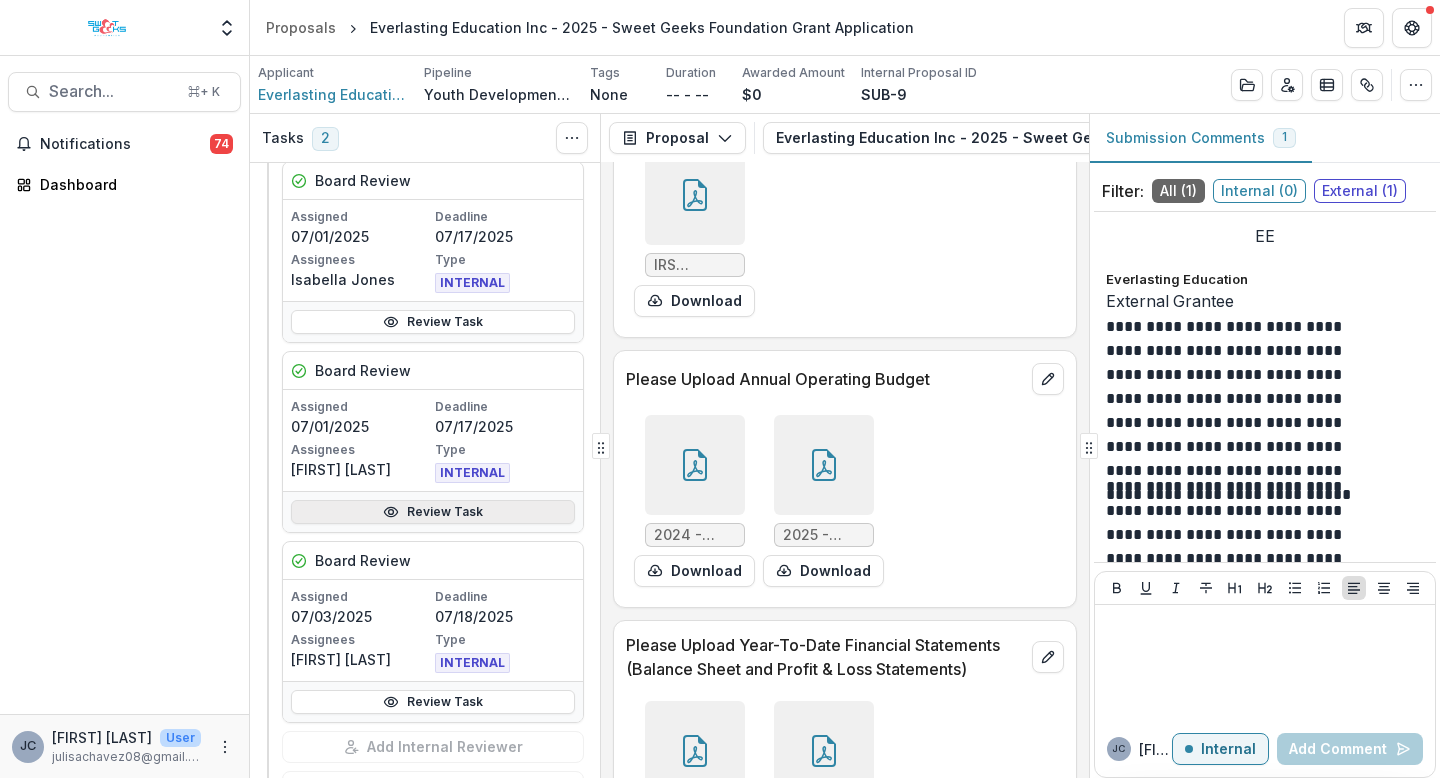 click on "Review Task" at bounding box center (433, 512) 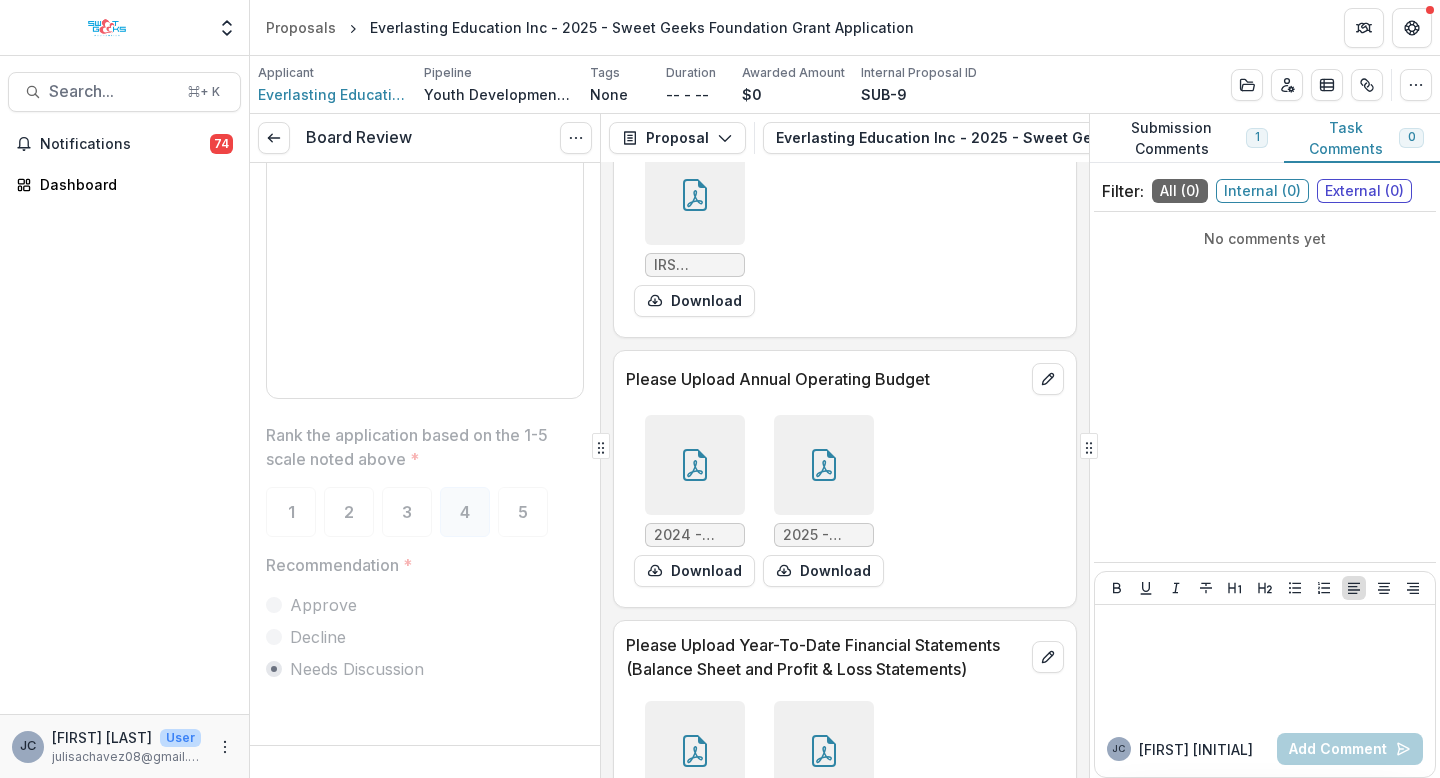 scroll, scrollTop: 3366, scrollLeft: 0, axis: vertical 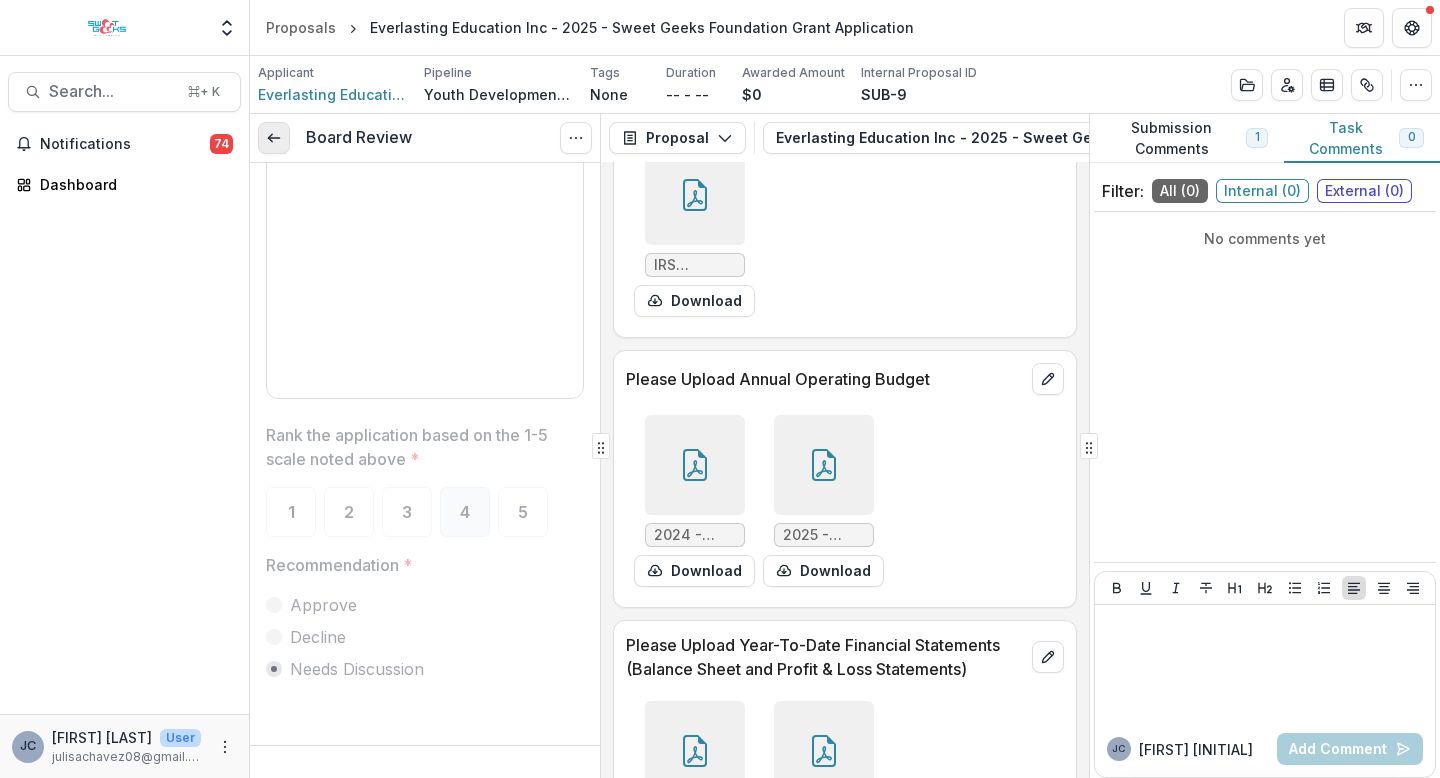 click at bounding box center (274, 138) 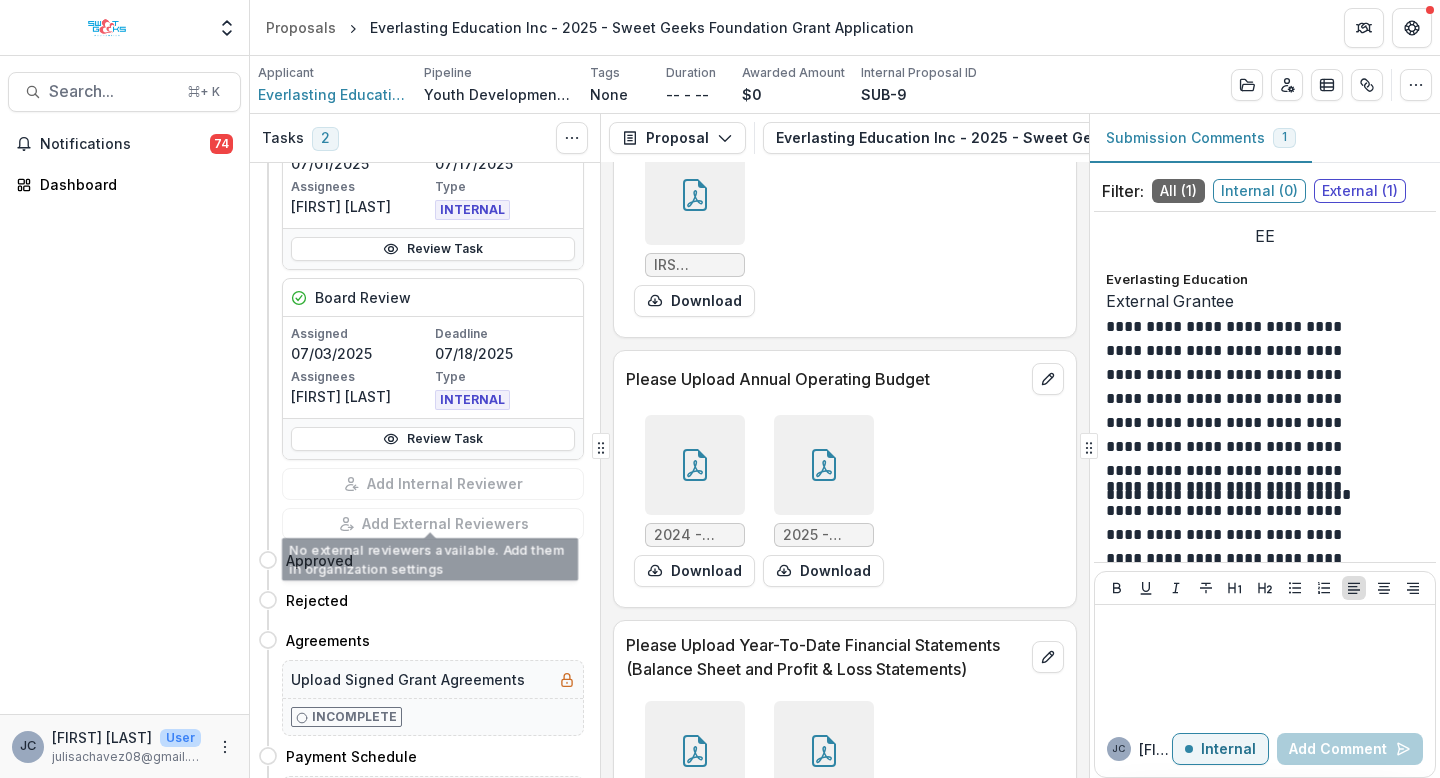 scroll, scrollTop: 951, scrollLeft: 0, axis: vertical 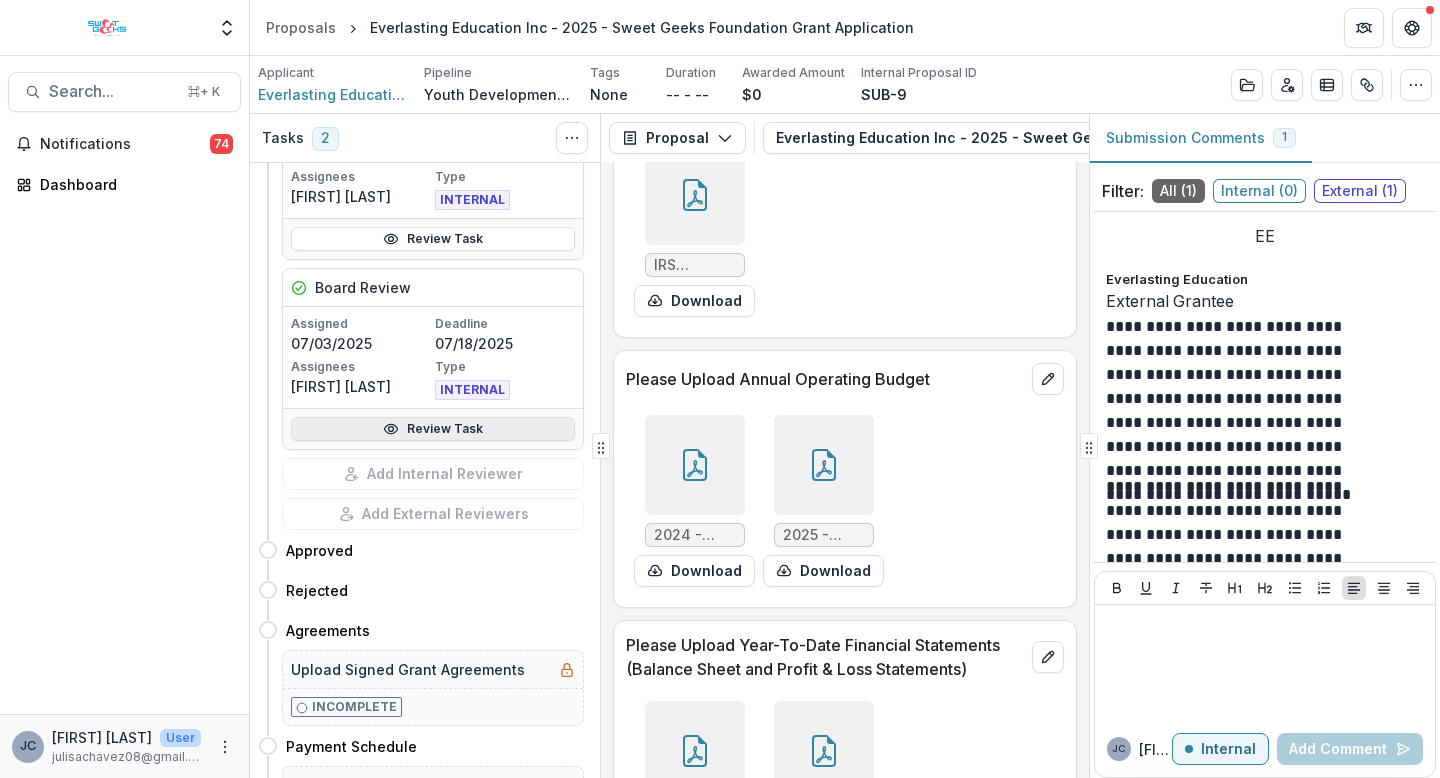 click on "Review Task" at bounding box center [433, 429] 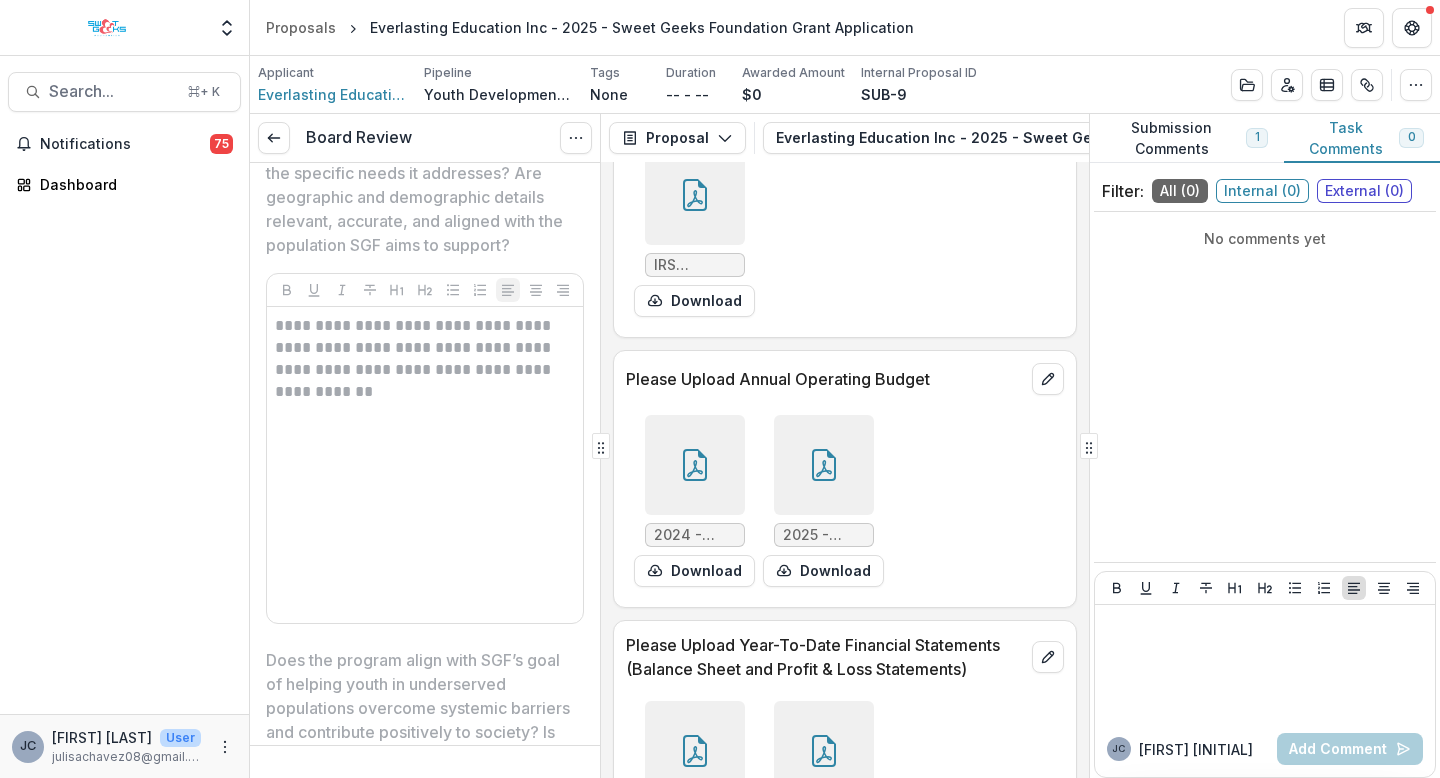 scroll, scrollTop: 1653, scrollLeft: 0, axis: vertical 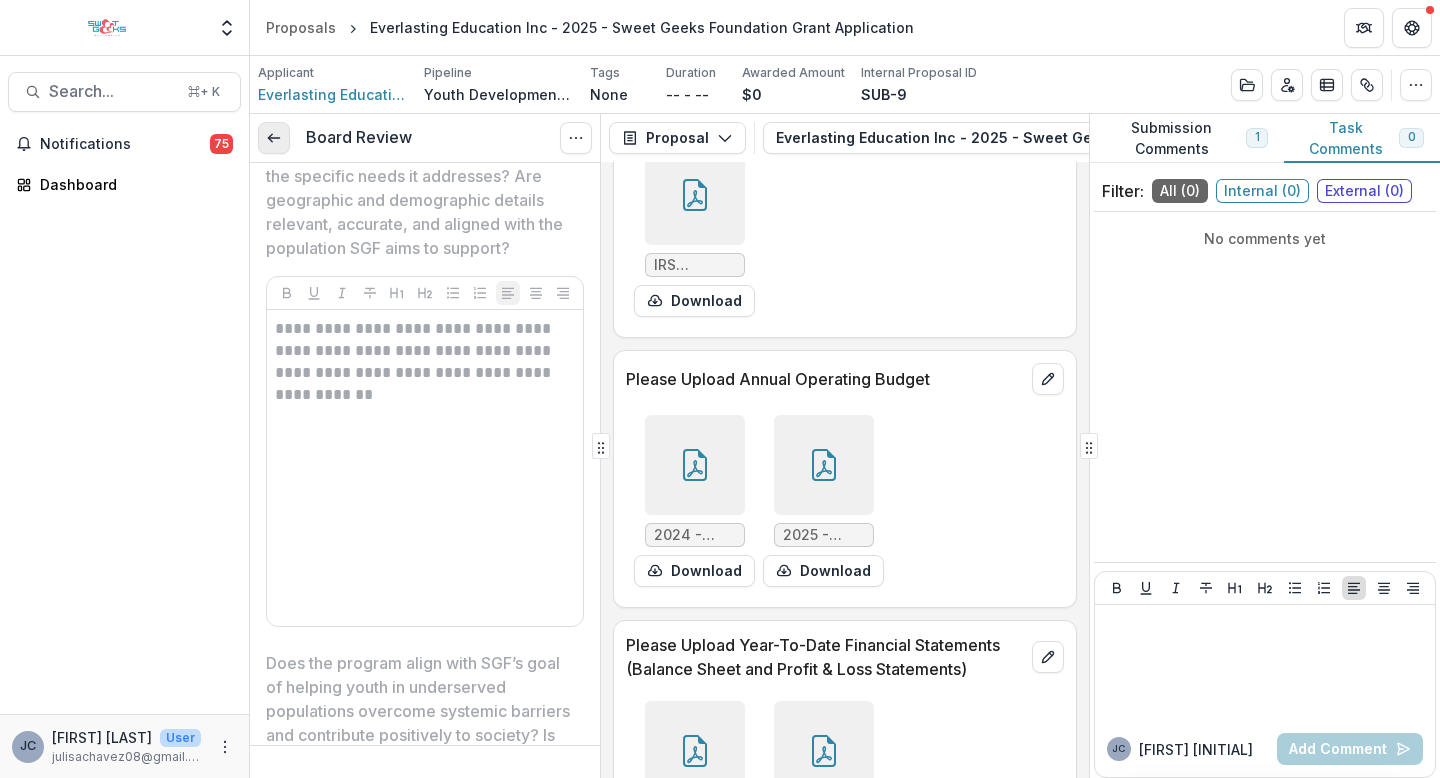 click 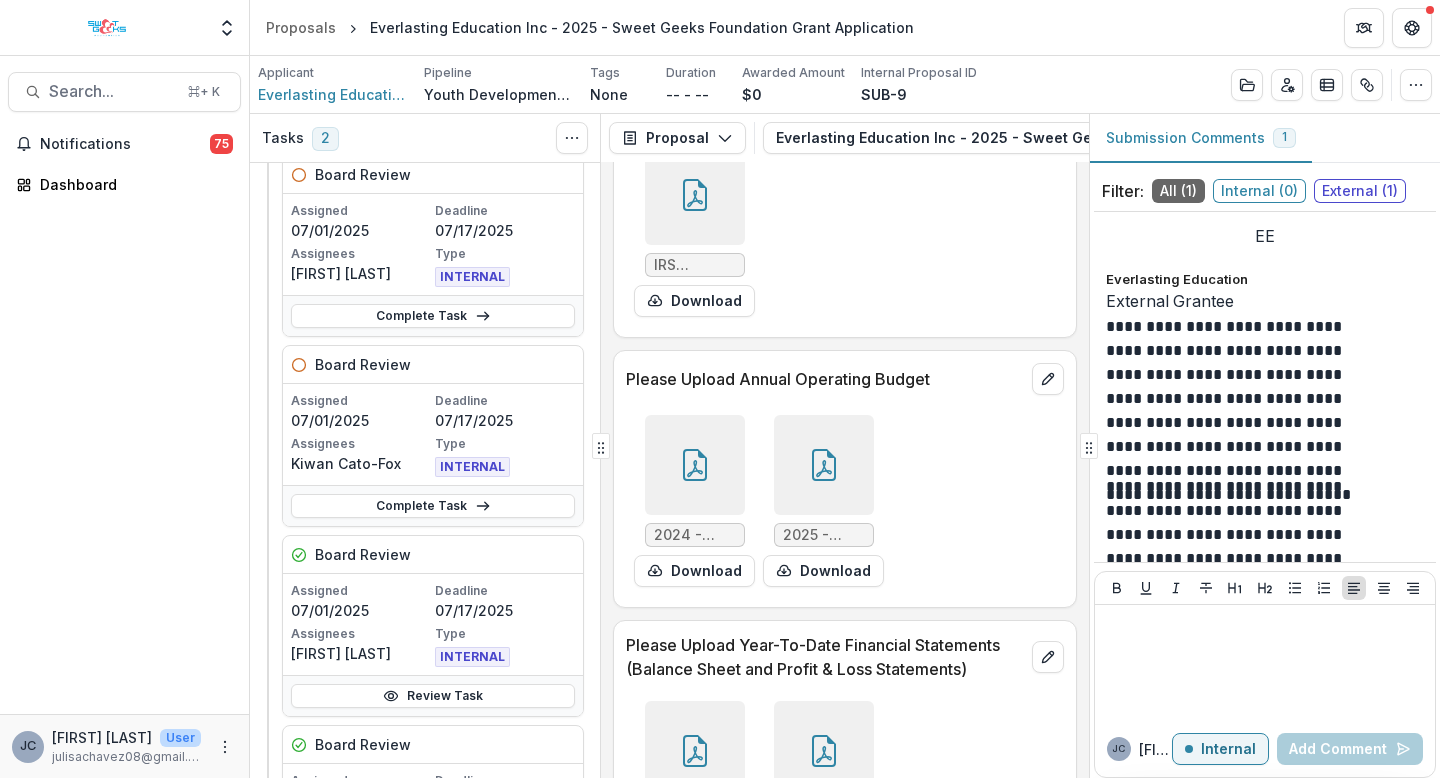 scroll, scrollTop: 0, scrollLeft: 0, axis: both 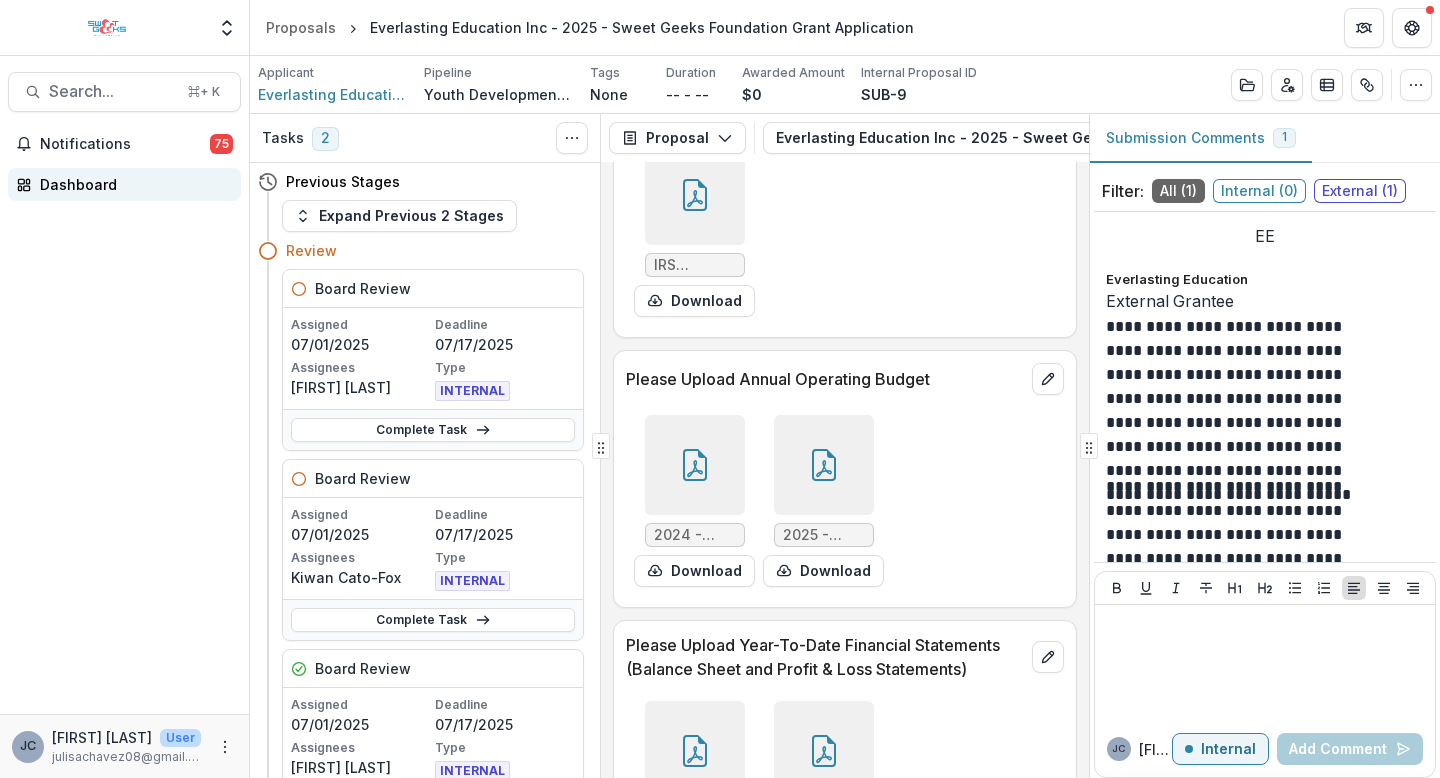 click on "Dashboard" at bounding box center [132, 184] 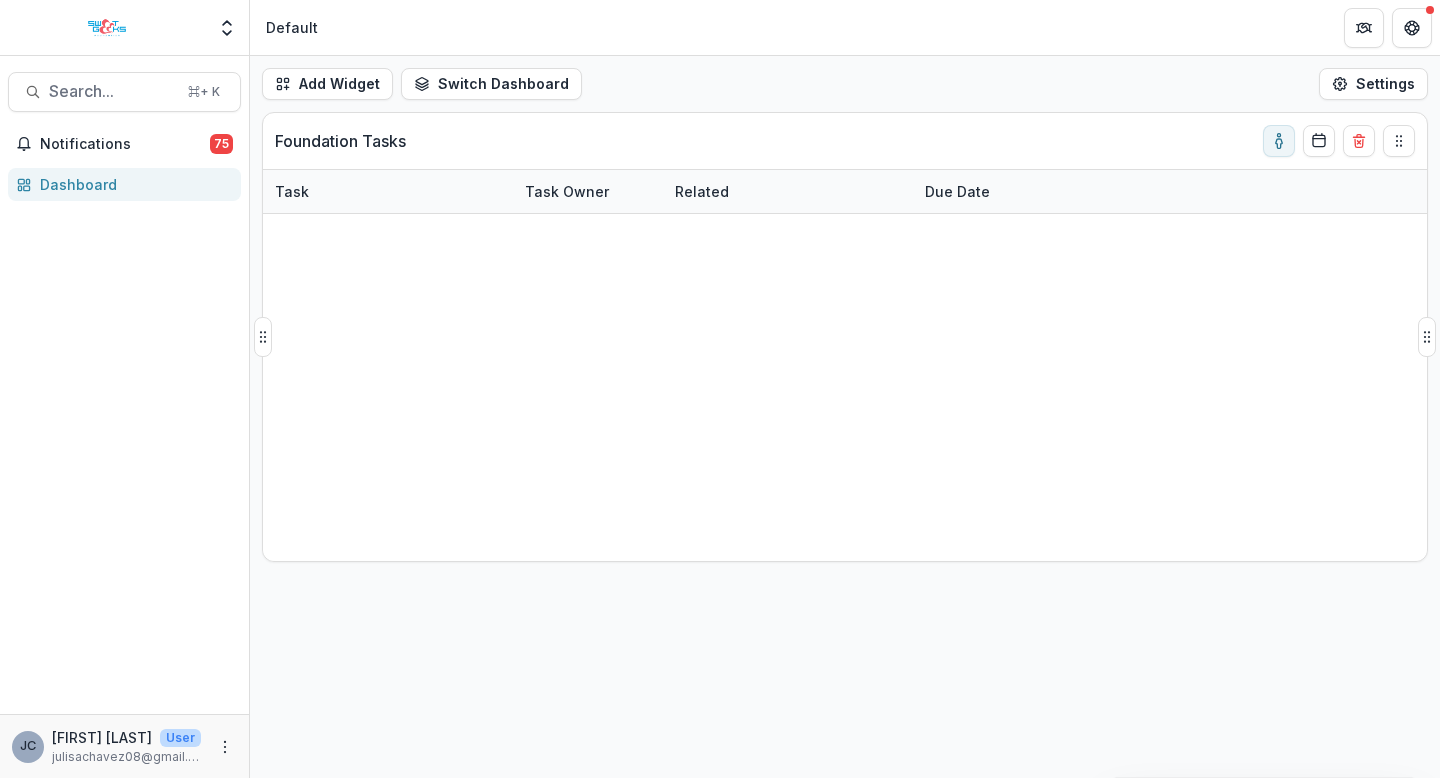 click on "DIY Girls - 2025 - Sweet Geeks Foundation Grant Application" at bounding box center [788, 235] 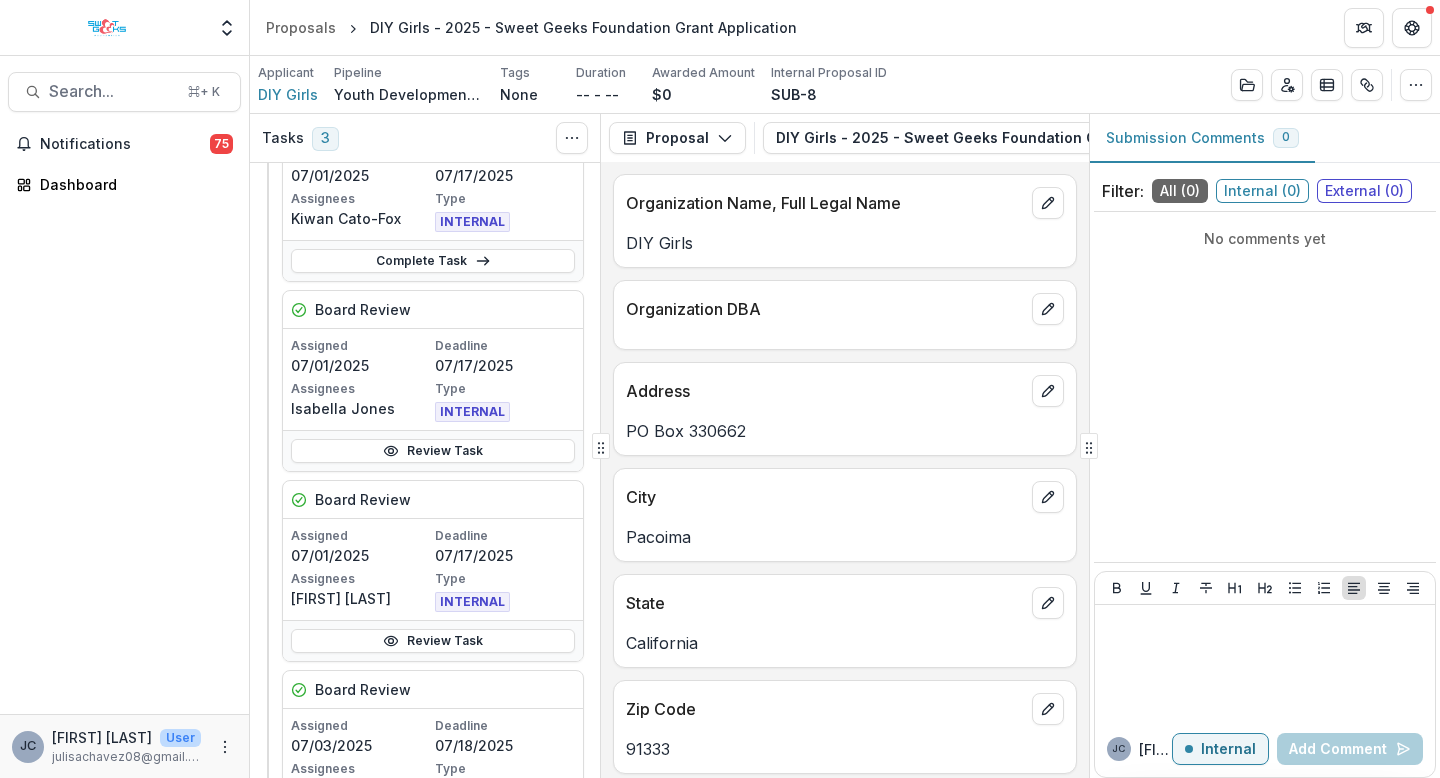 scroll, scrollTop: 570, scrollLeft: 0, axis: vertical 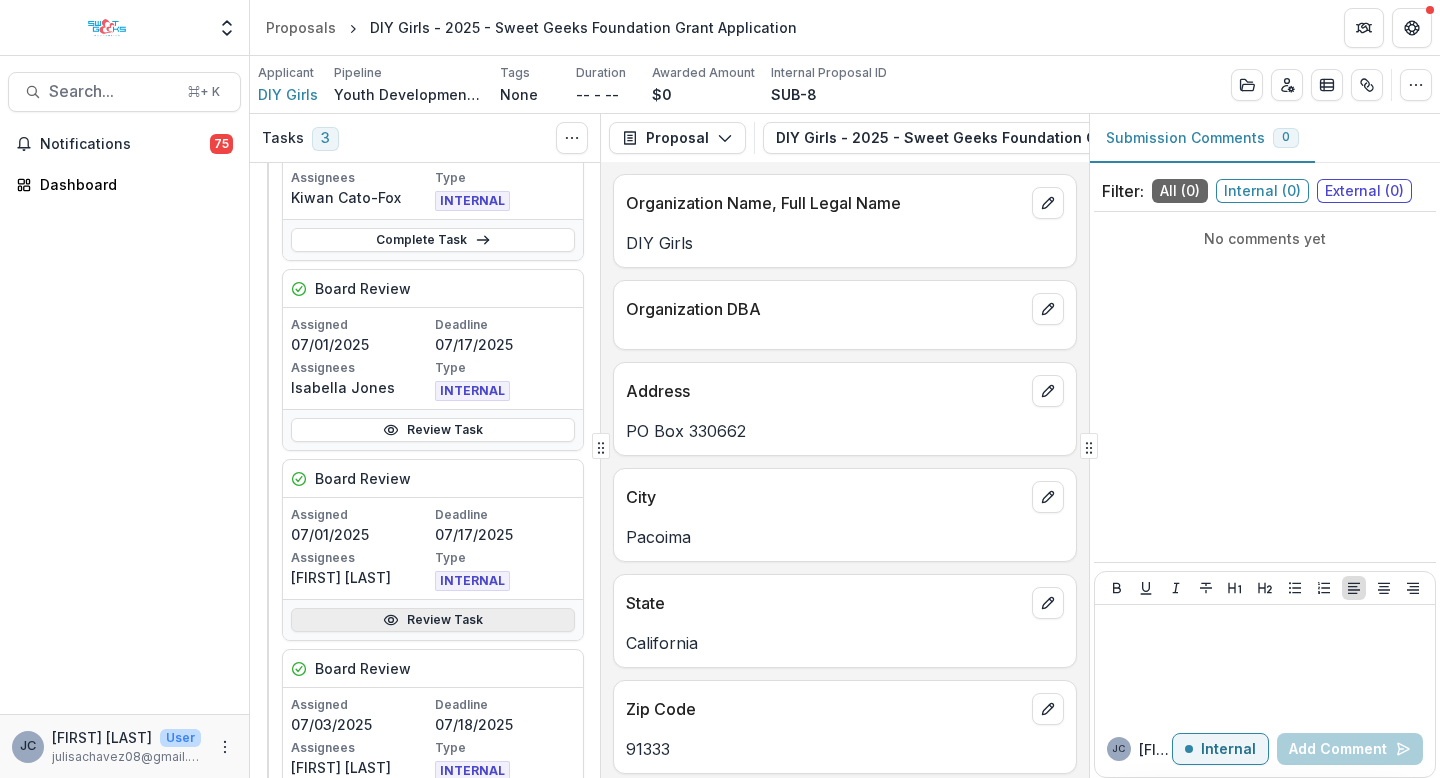 click on "Review Task" at bounding box center (433, 620) 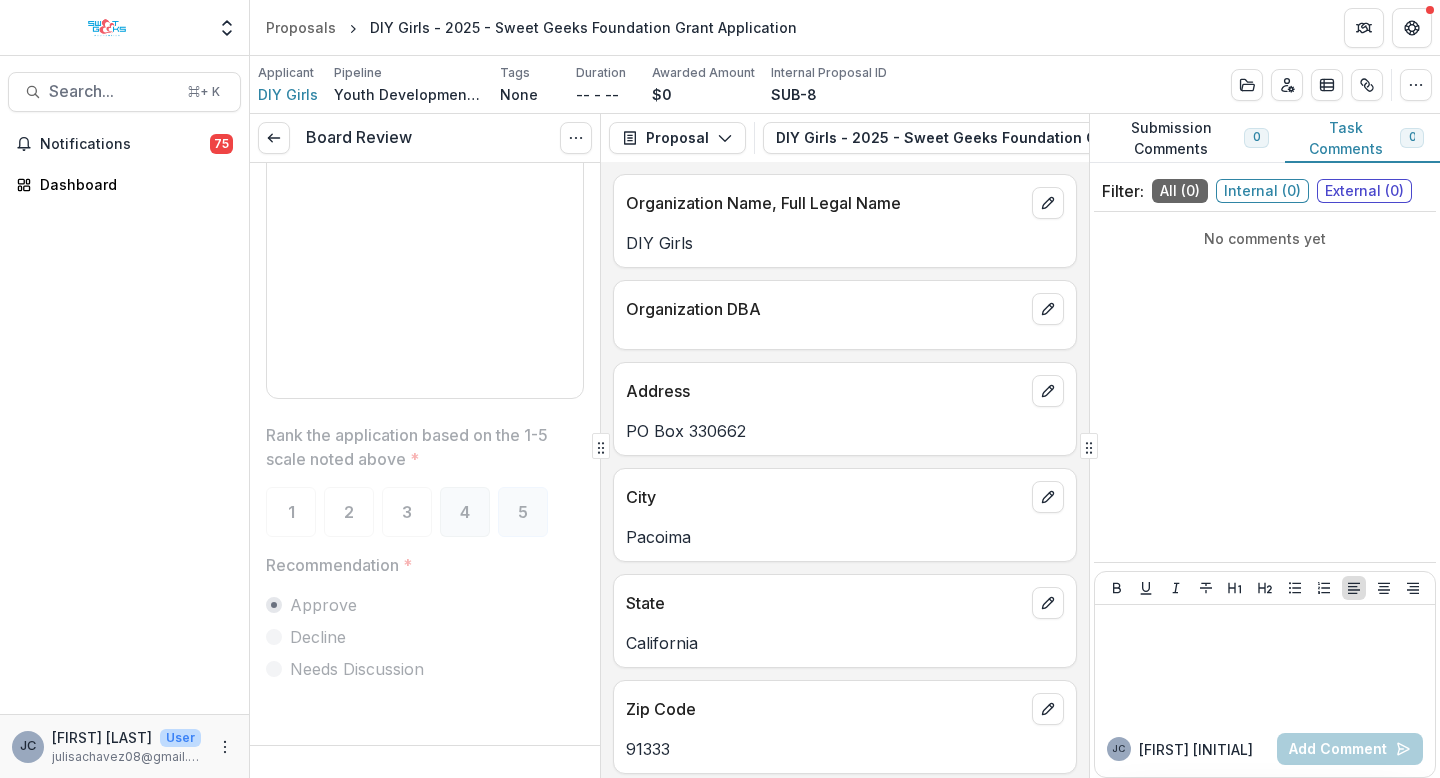 scroll, scrollTop: 3366, scrollLeft: 0, axis: vertical 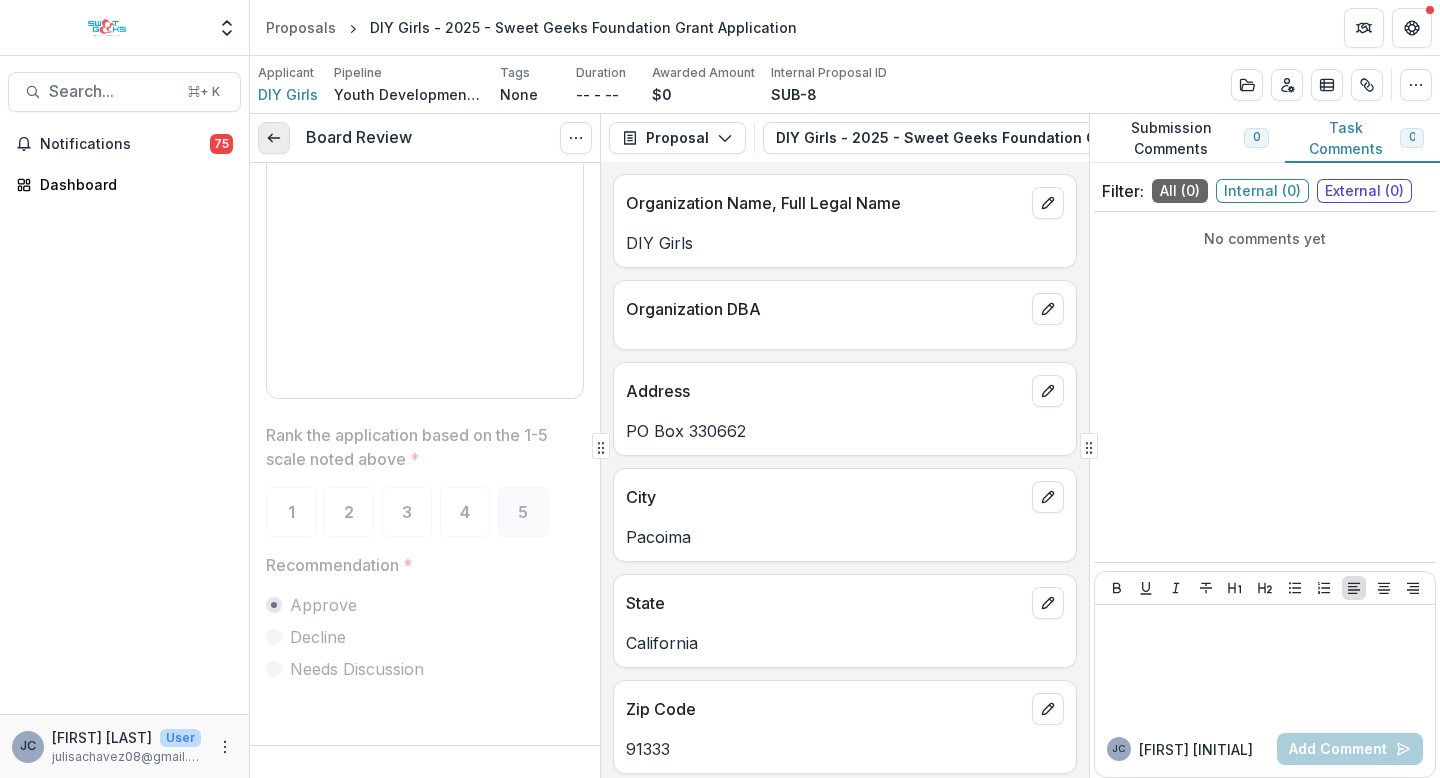 click 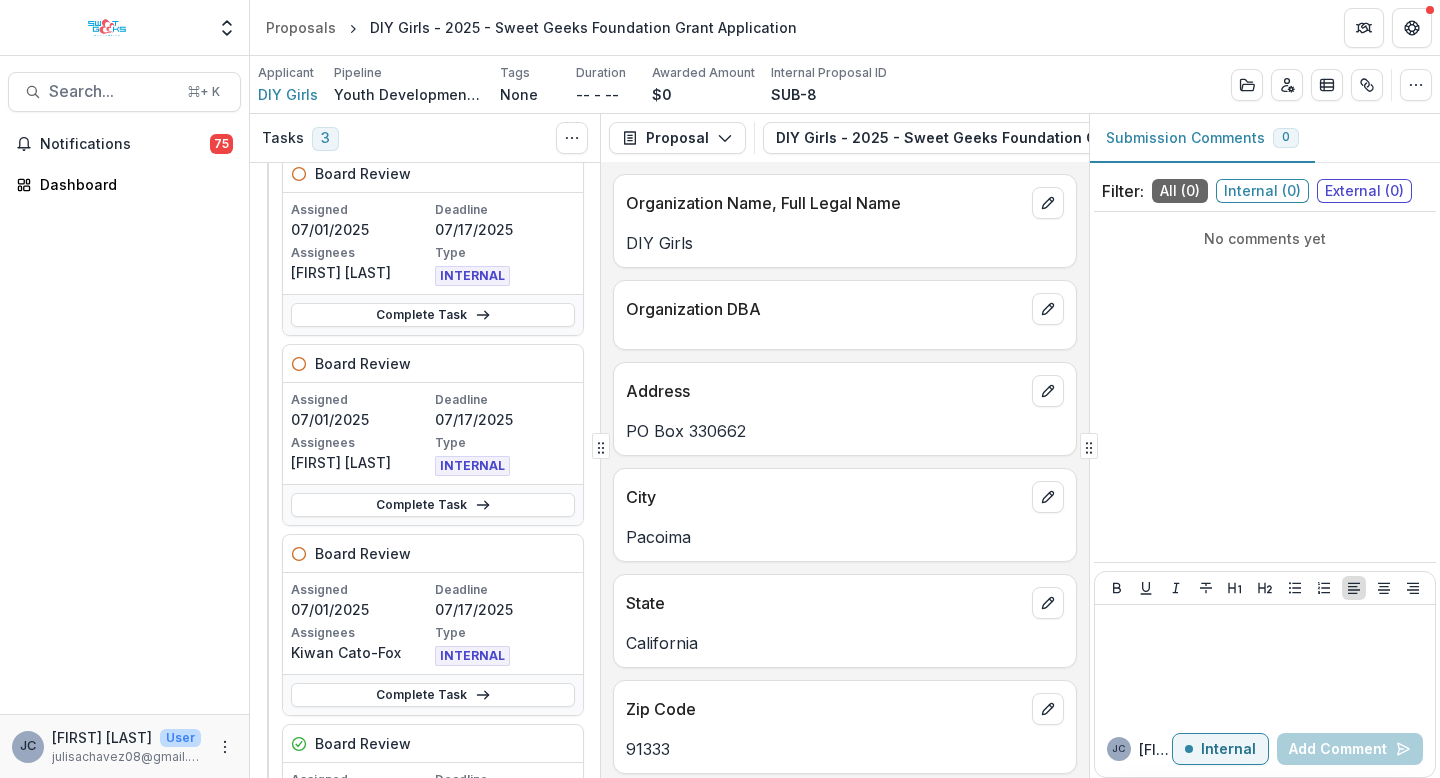 scroll, scrollTop: 90, scrollLeft: 0, axis: vertical 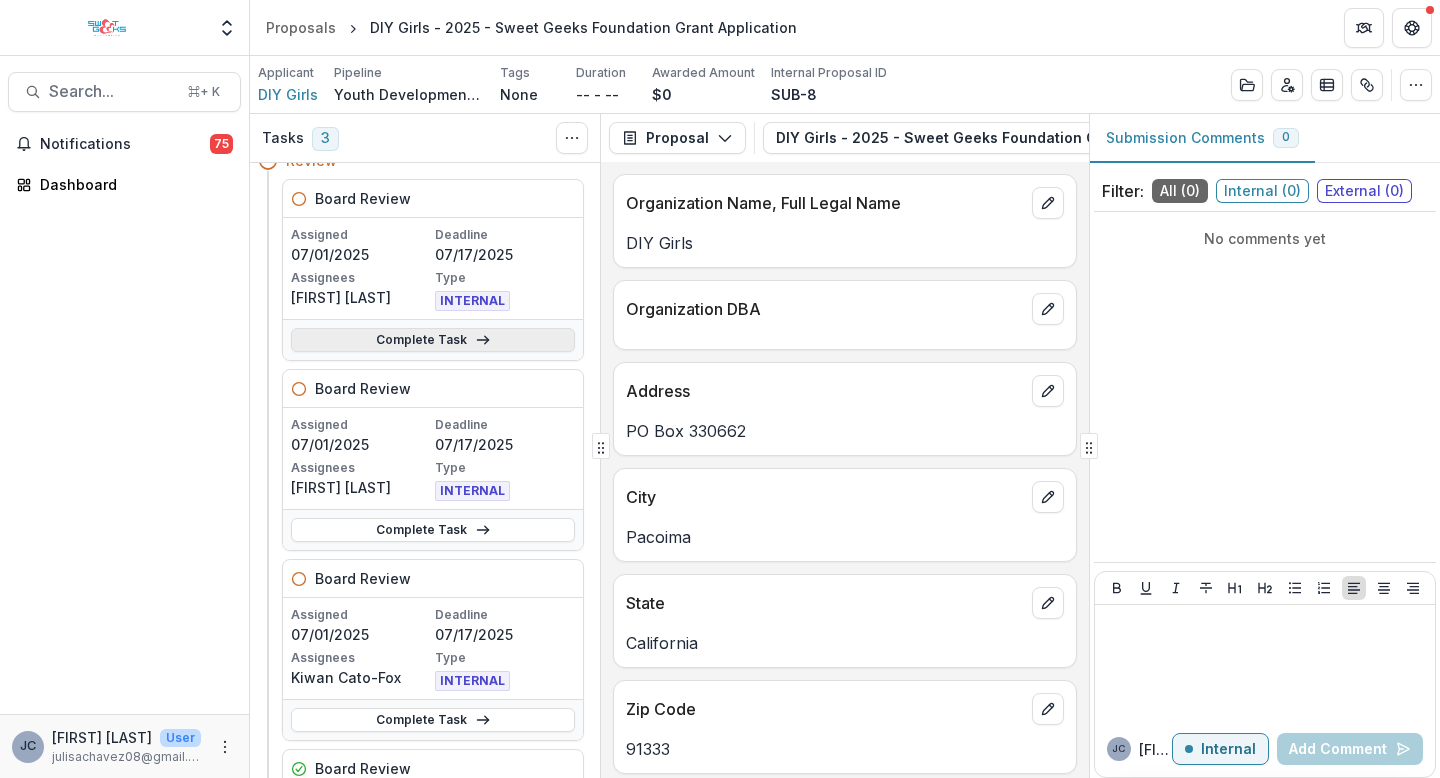 click on "Complete Task" at bounding box center (433, 340) 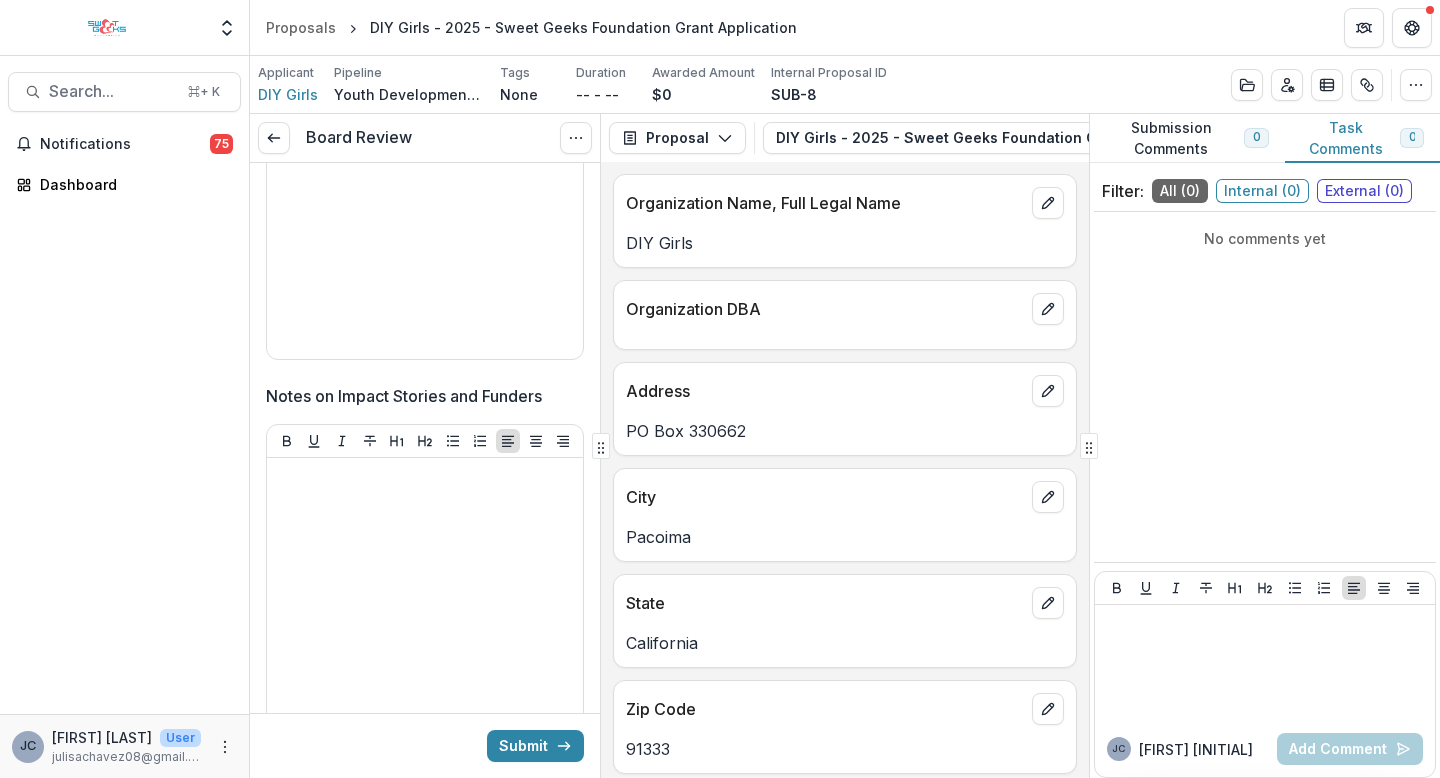 scroll, scrollTop: 3326, scrollLeft: 0, axis: vertical 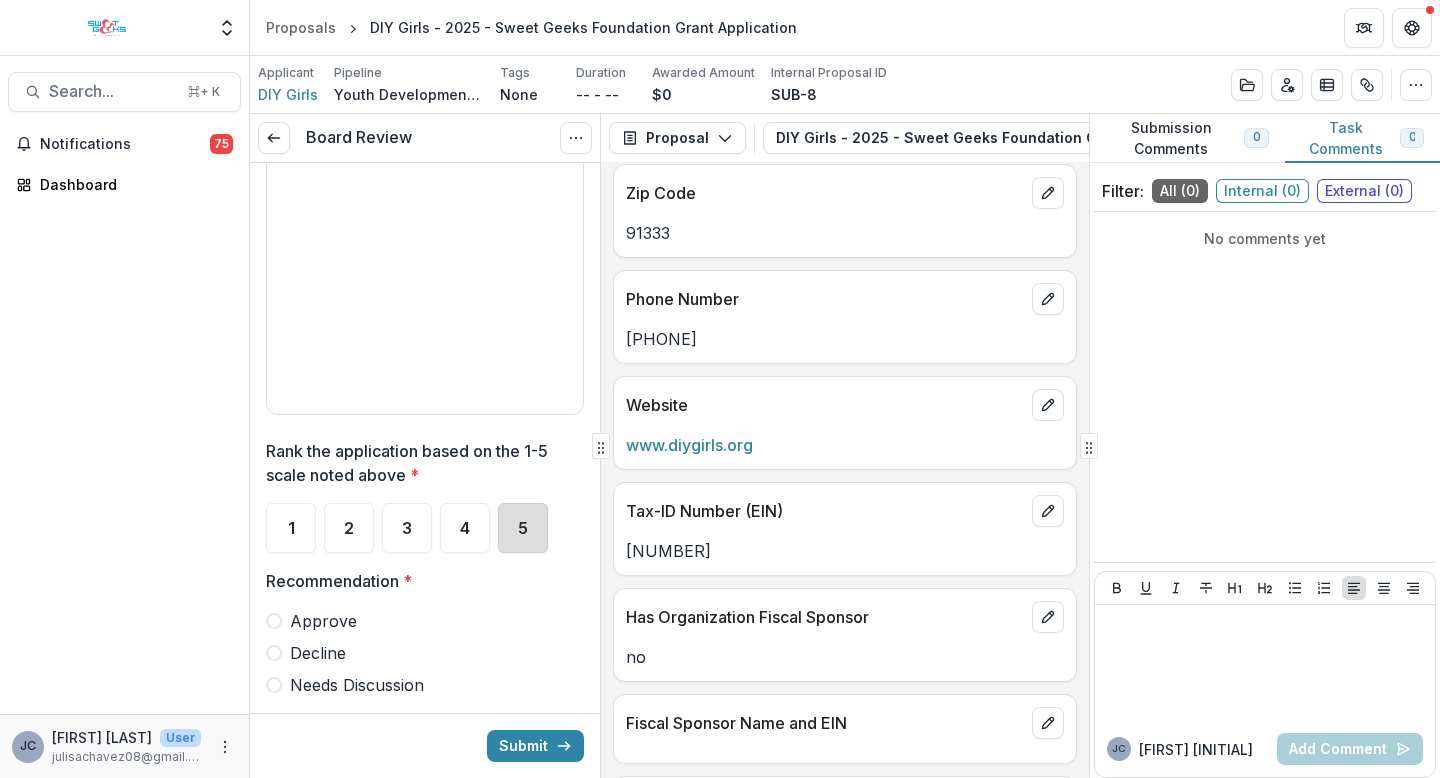 click on "5" at bounding box center (523, 528) 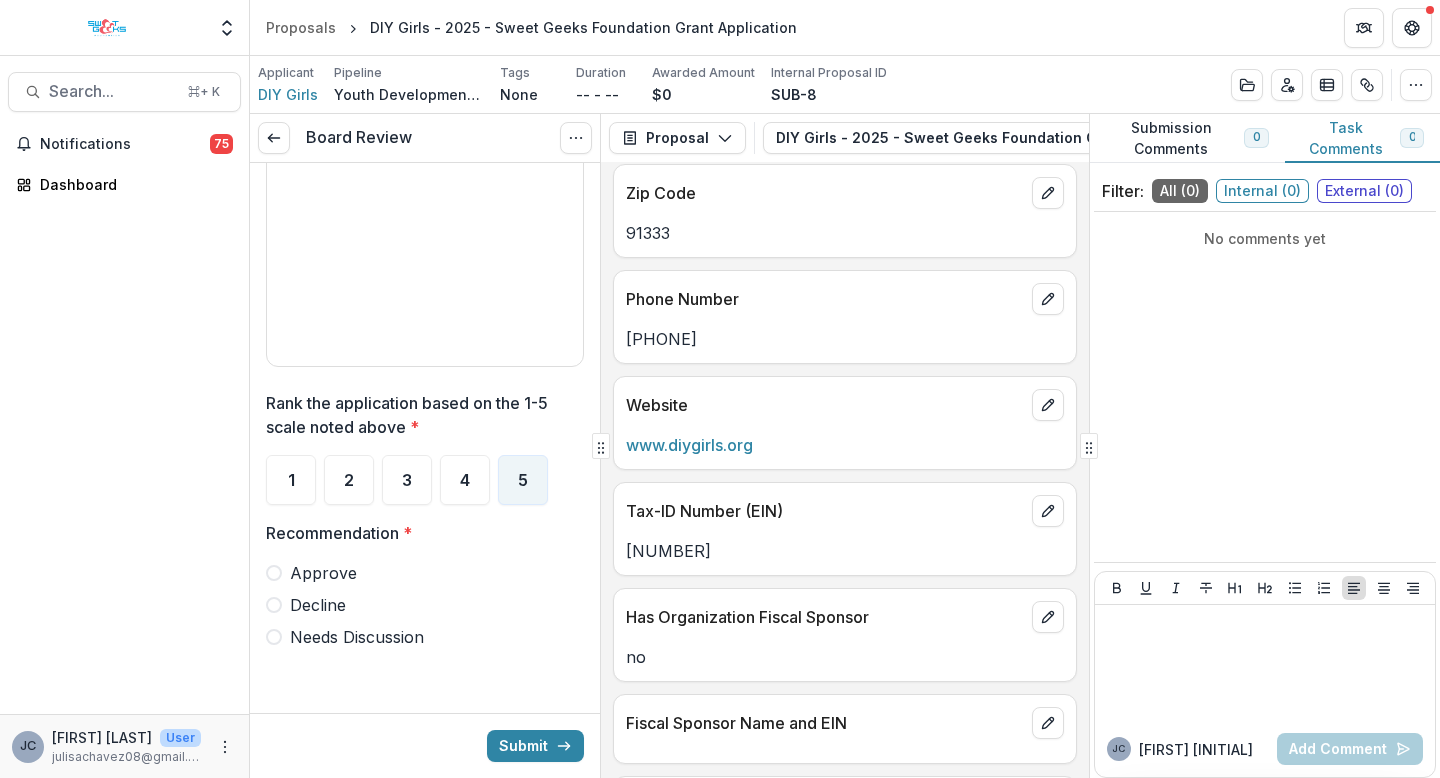 scroll, scrollTop: 3398, scrollLeft: 0, axis: vertical 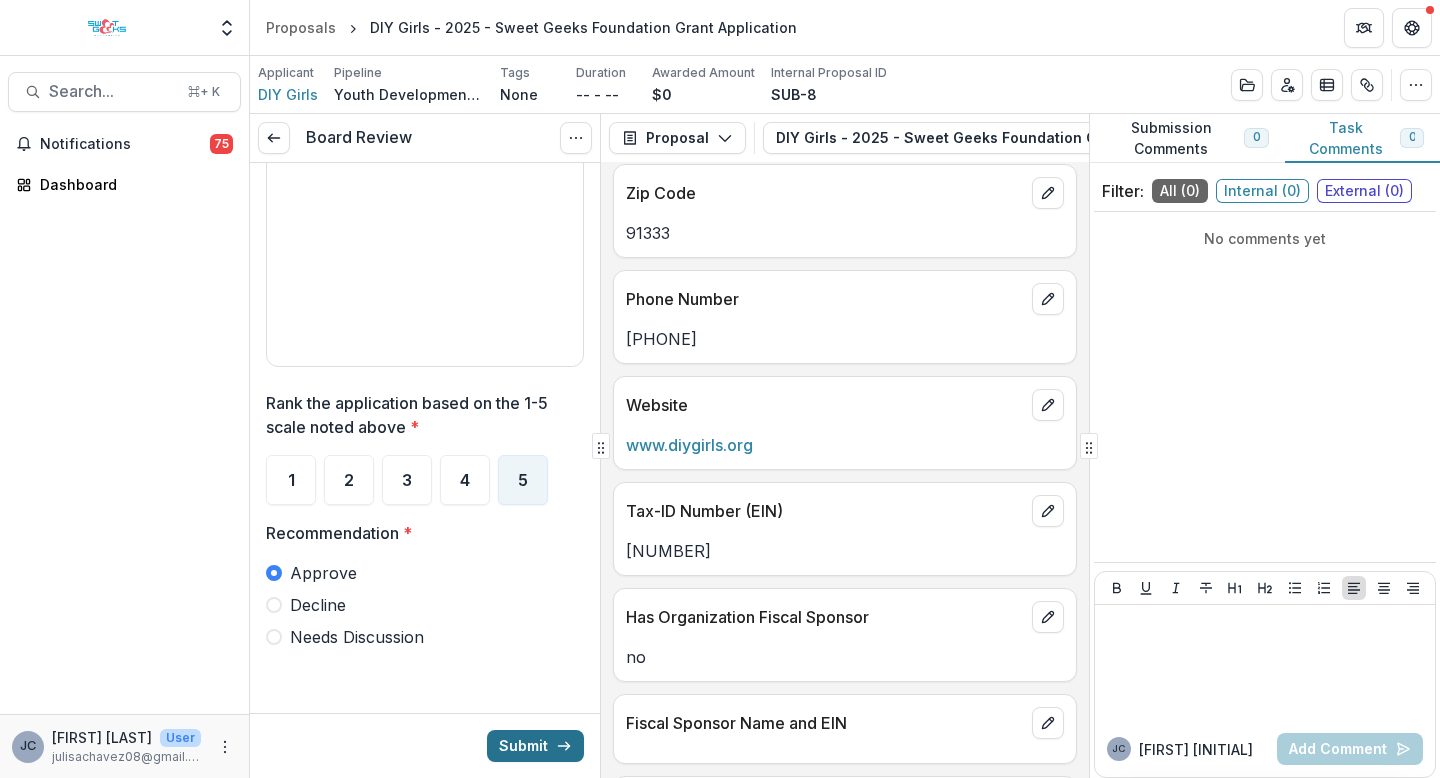 click on "Submit" at bounding box center [535, 746] 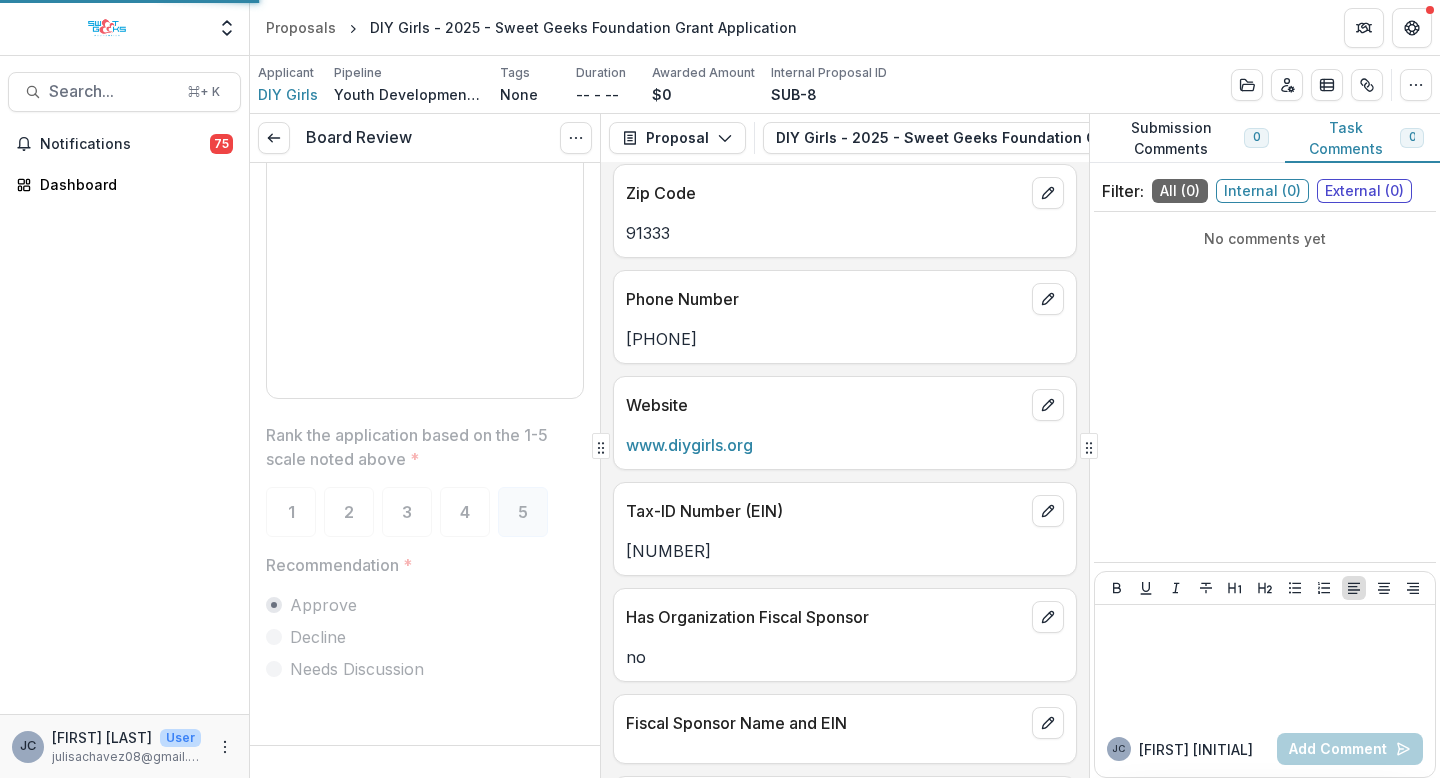 scroll, scrollTop: 3366, scrollLeft: 0, axis: vertical 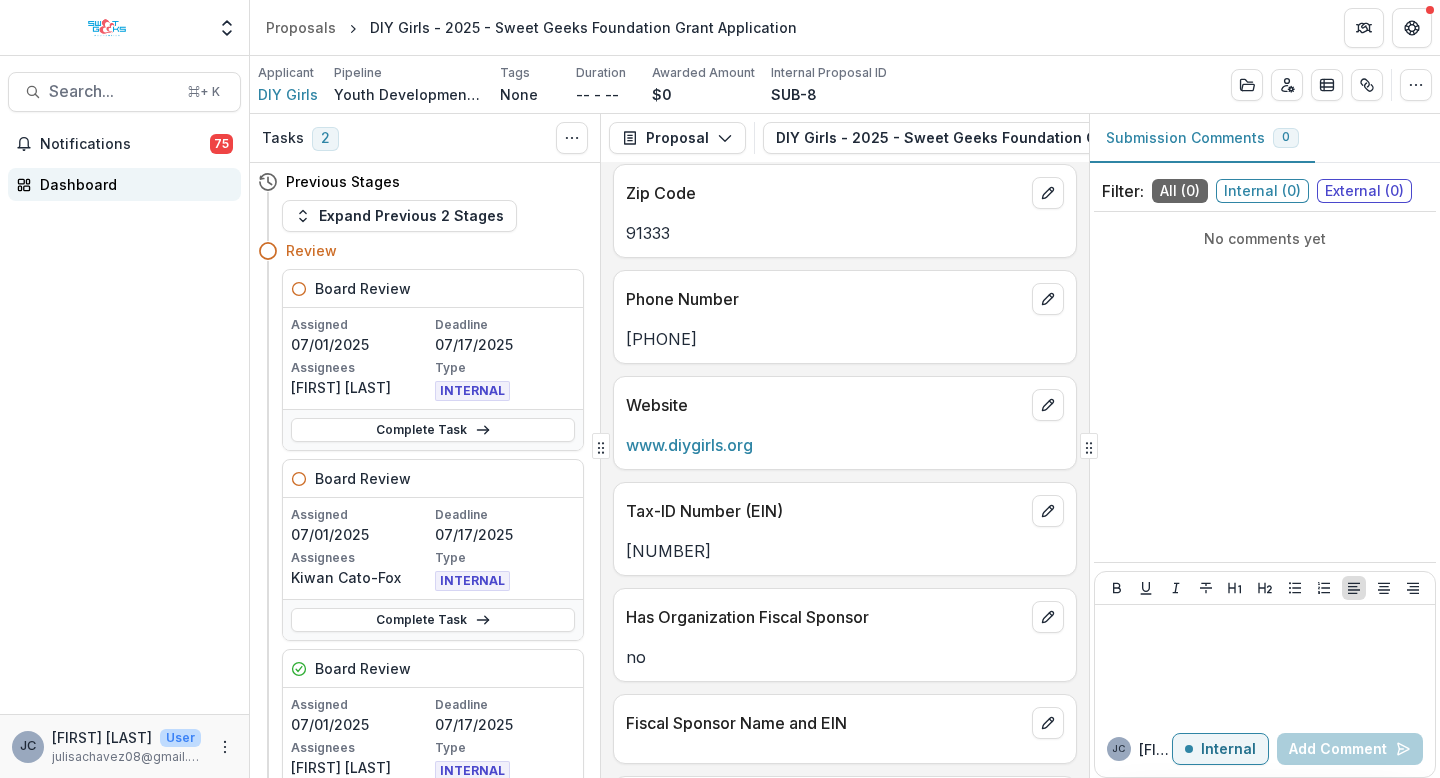 click on "Dashboard" at bounding box center (132, 184) 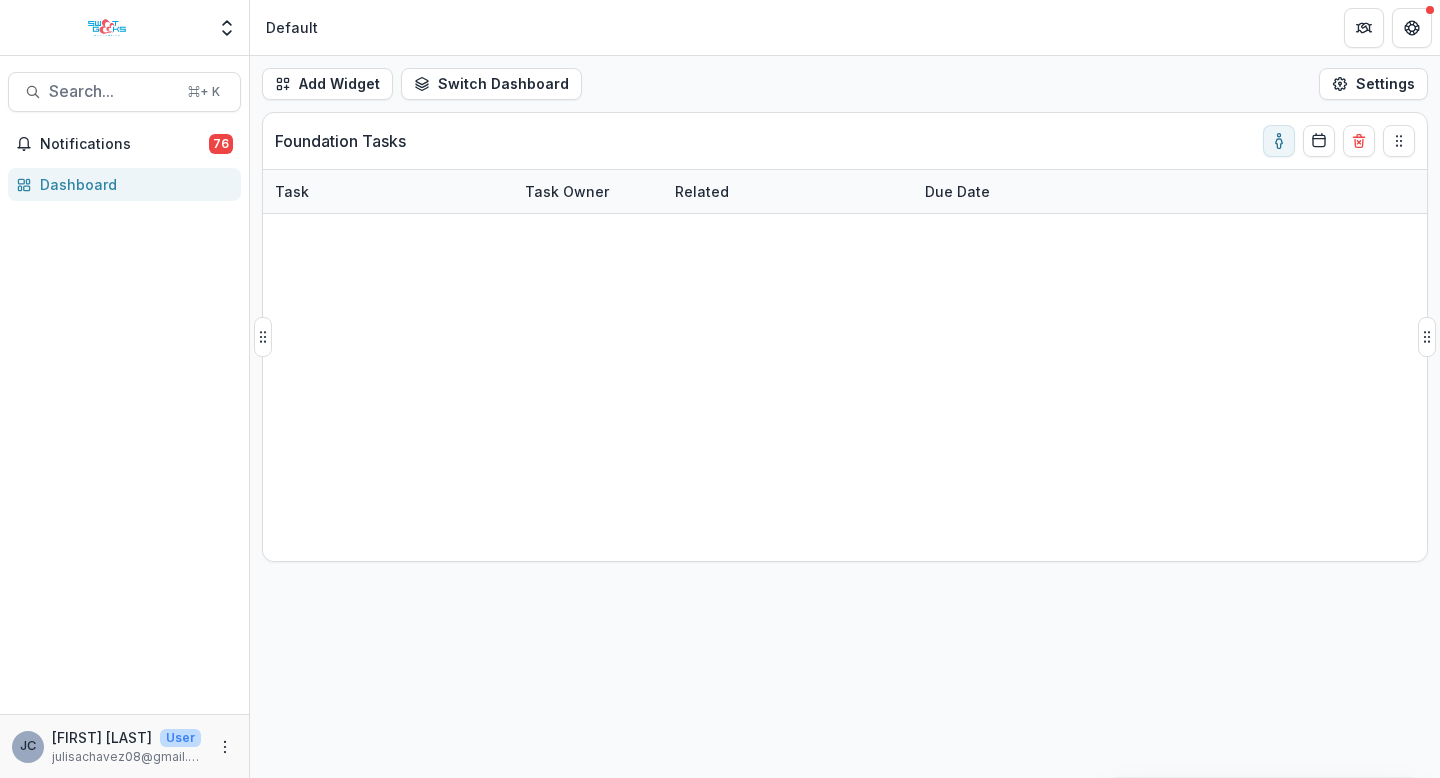 click on "Dreams for Schools - 2025 - Sweet Geeks Foundation Grant Application" at bounding box center [788, 235] 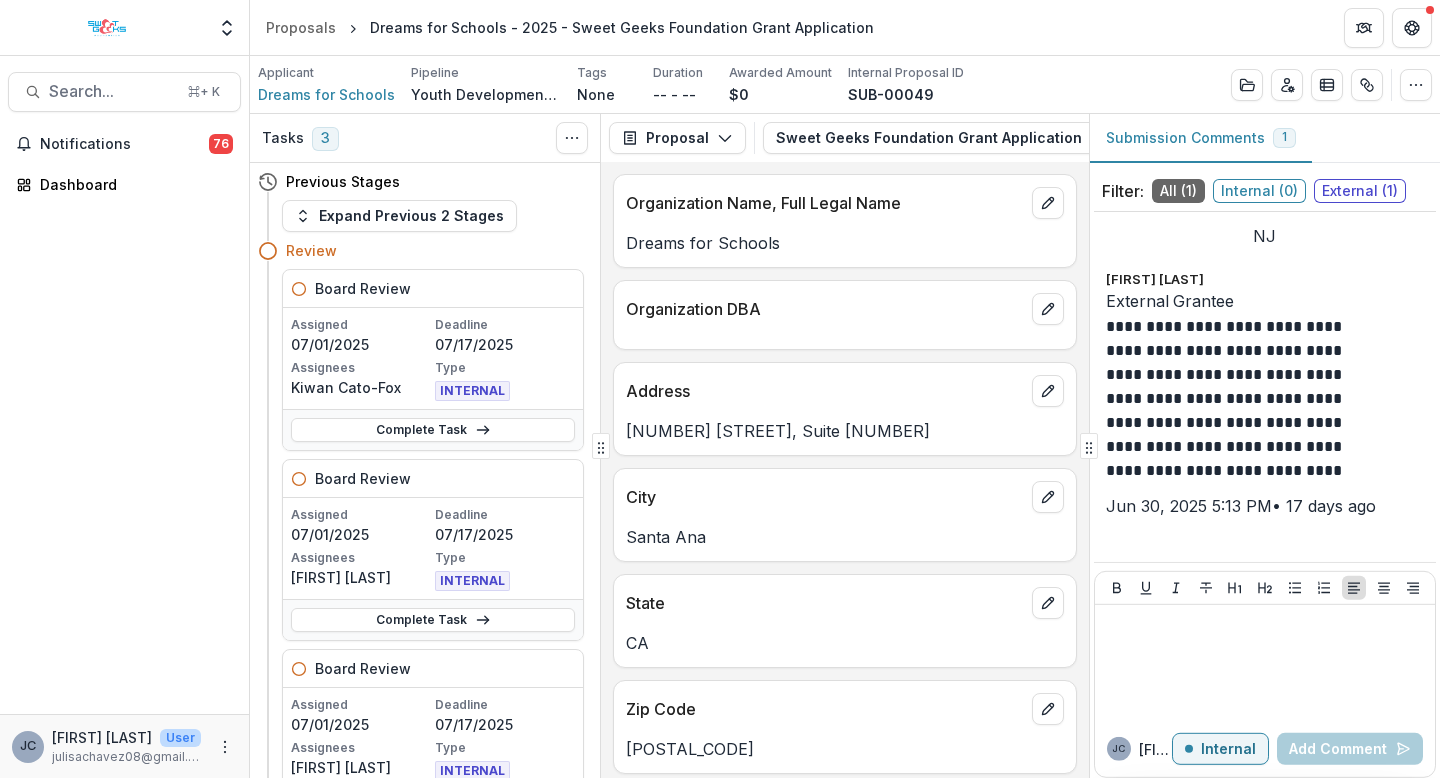 click on "Dreams for Schools" at bounding box center [845, 243] 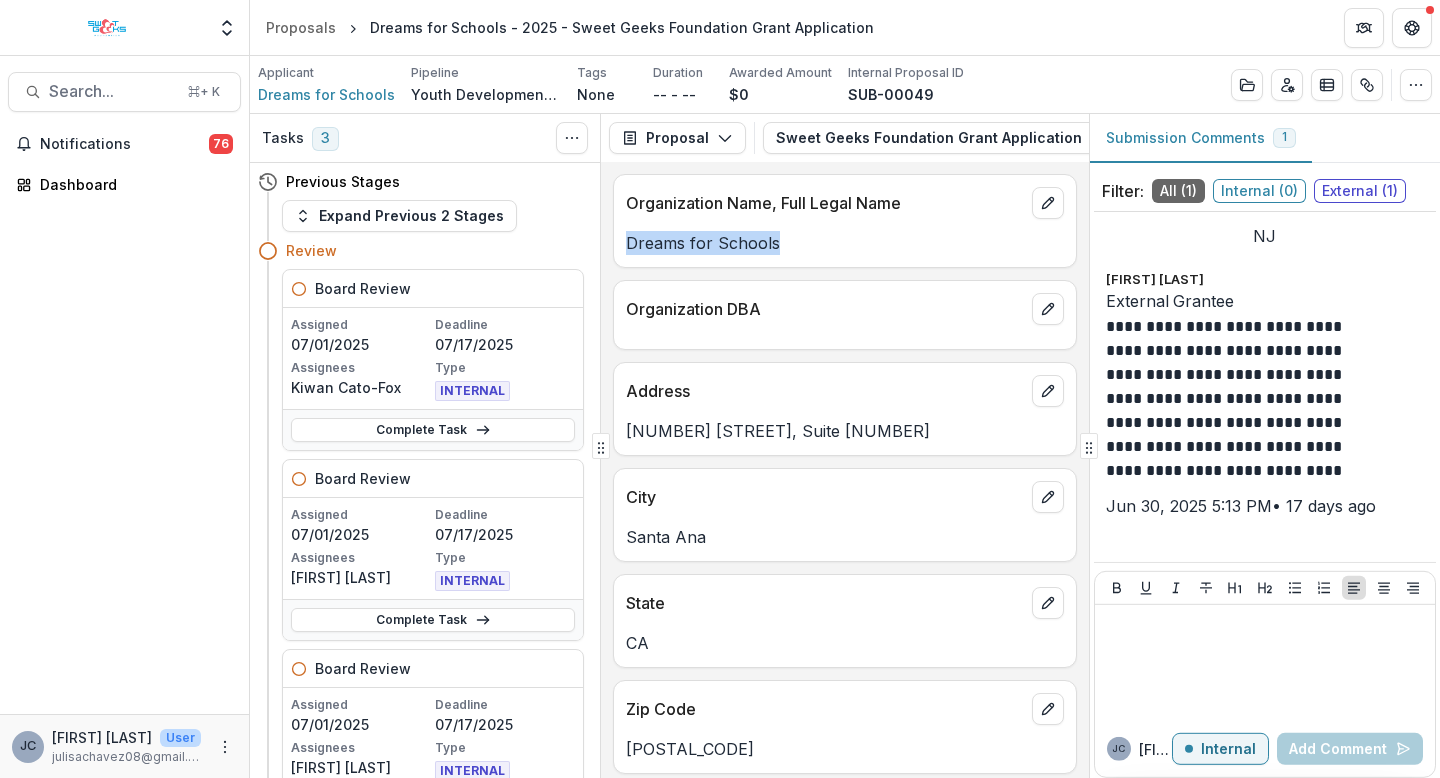 drag, startPoint x: 679, startPoint y: 247, endPoint x: 724, endPoint y: 248, distance: 45.01111 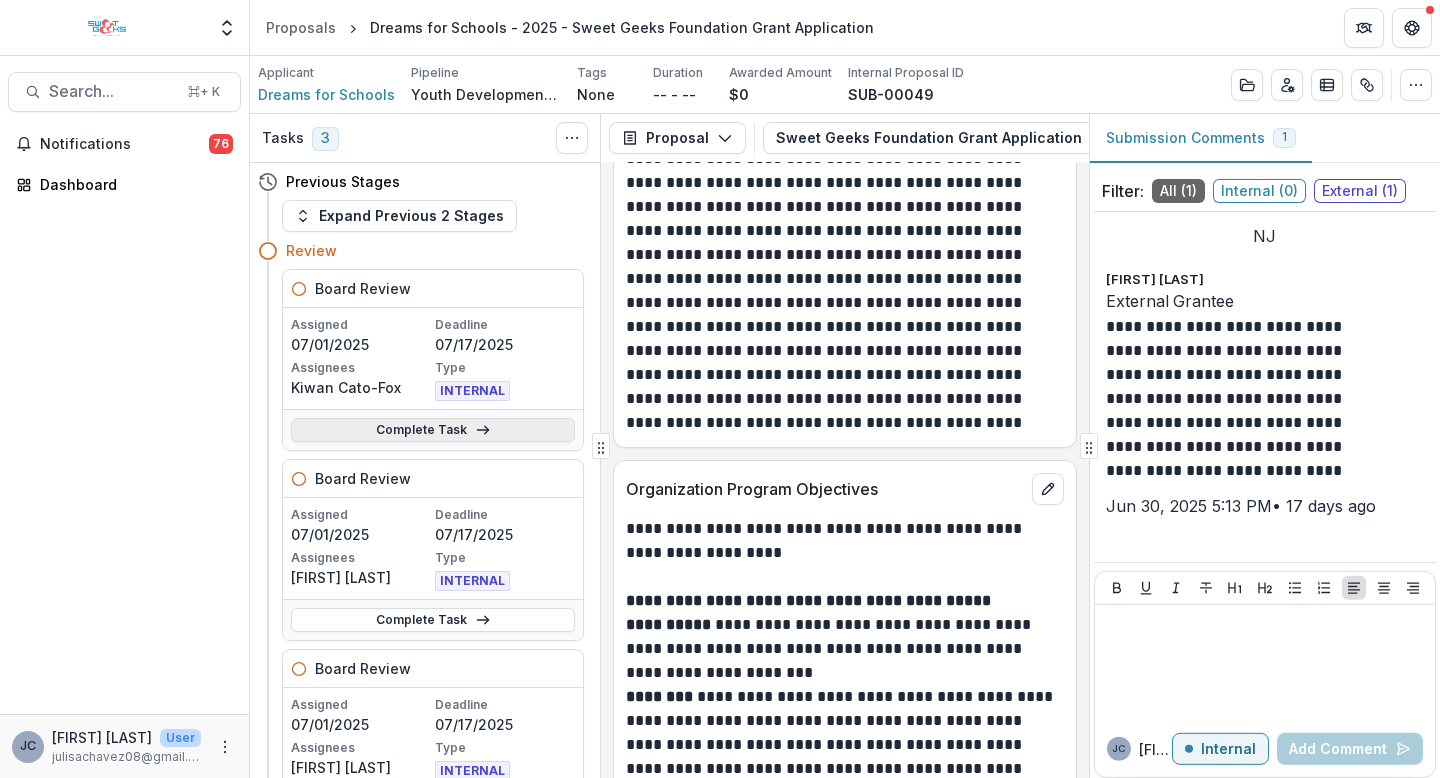 scroll, scrollTop: 4343, scrollLeft: 0, axis: vertical 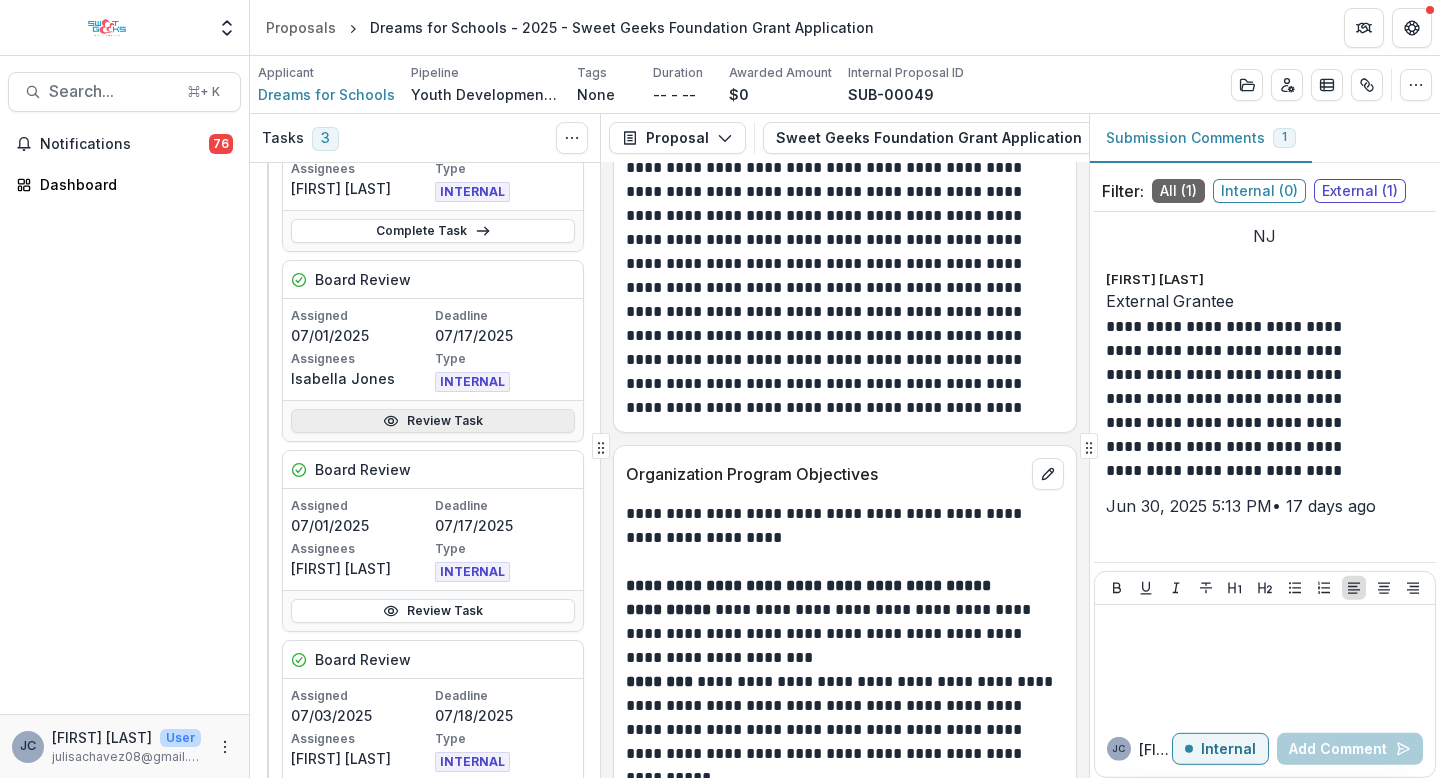 click on "Review Task" at bounding box center [433, 421] 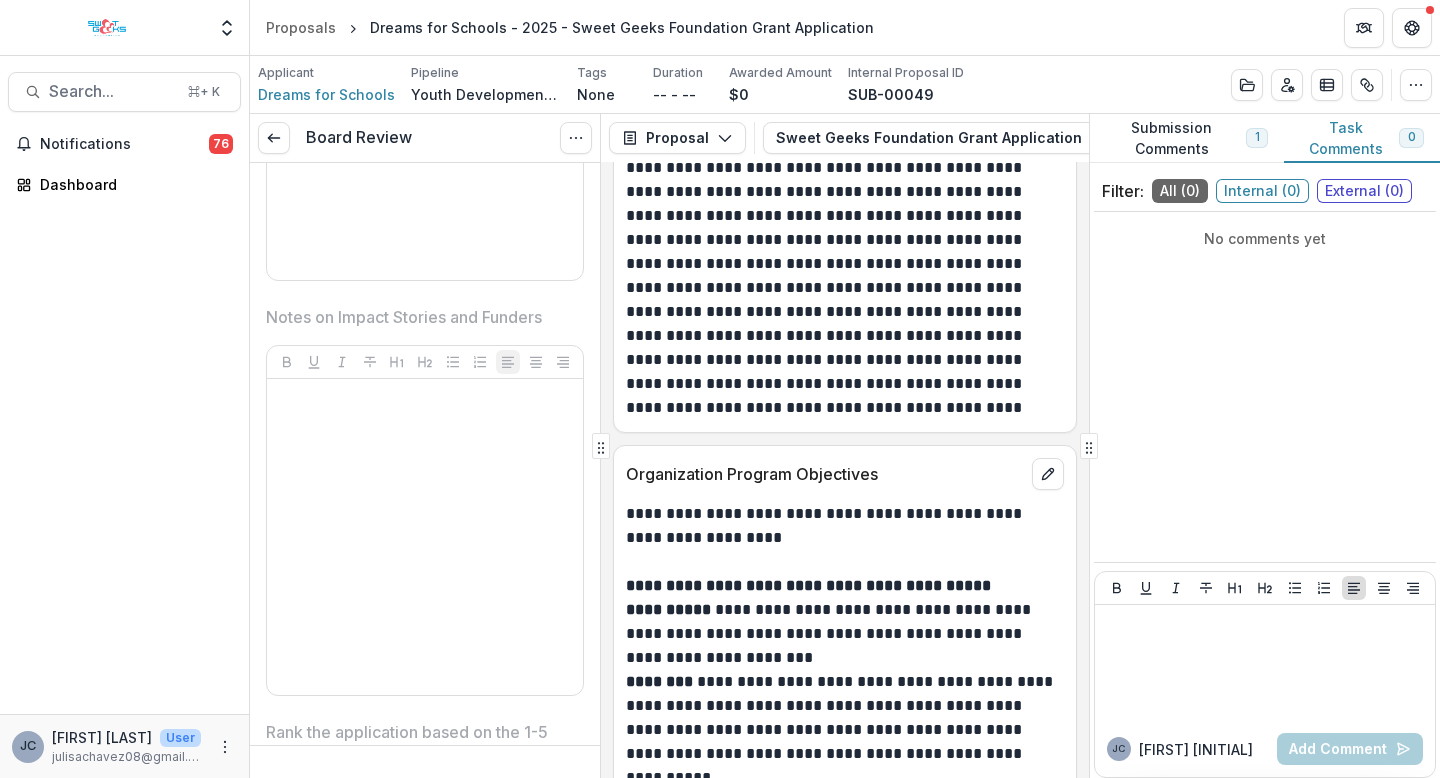 scroll, scrollTop: 3366, scrollLeft: 0, axis: vertical 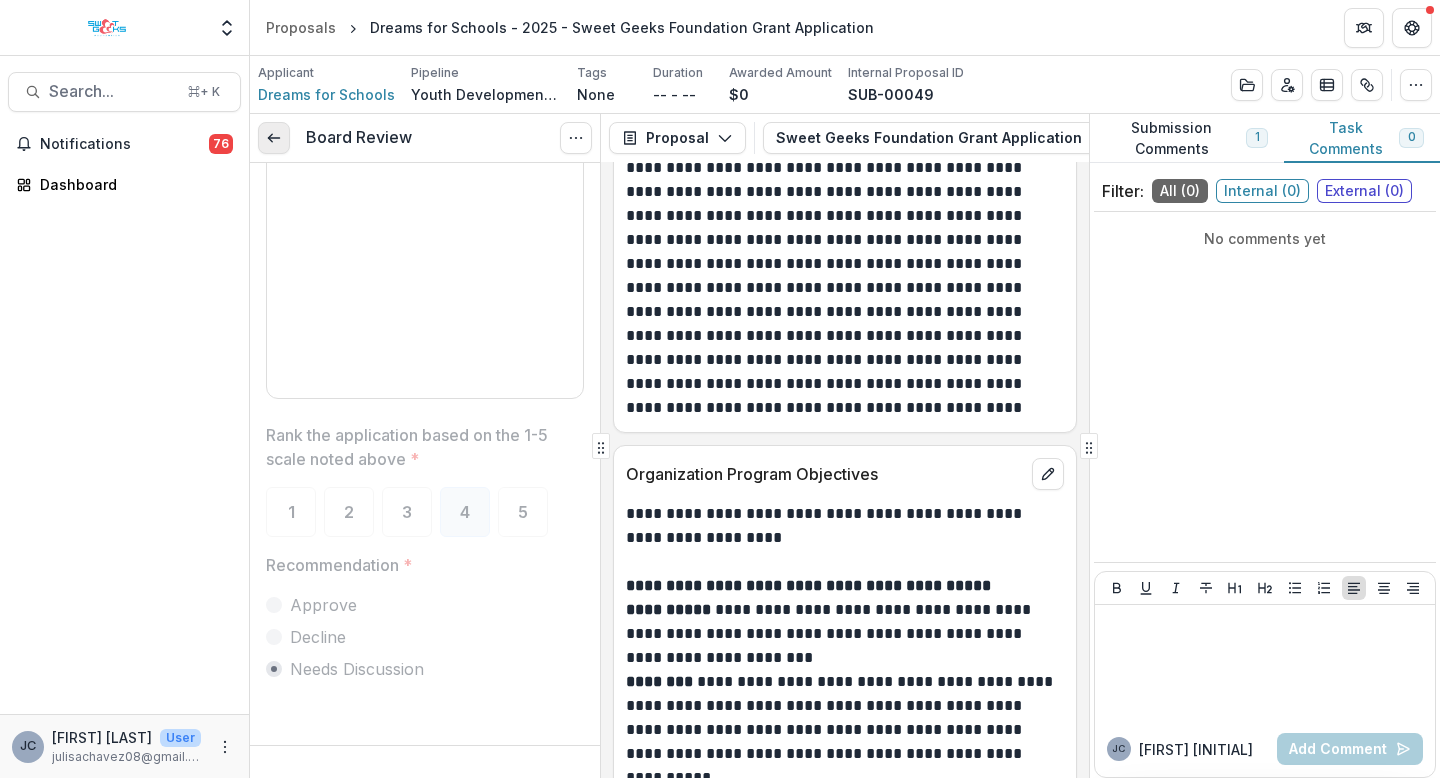 click 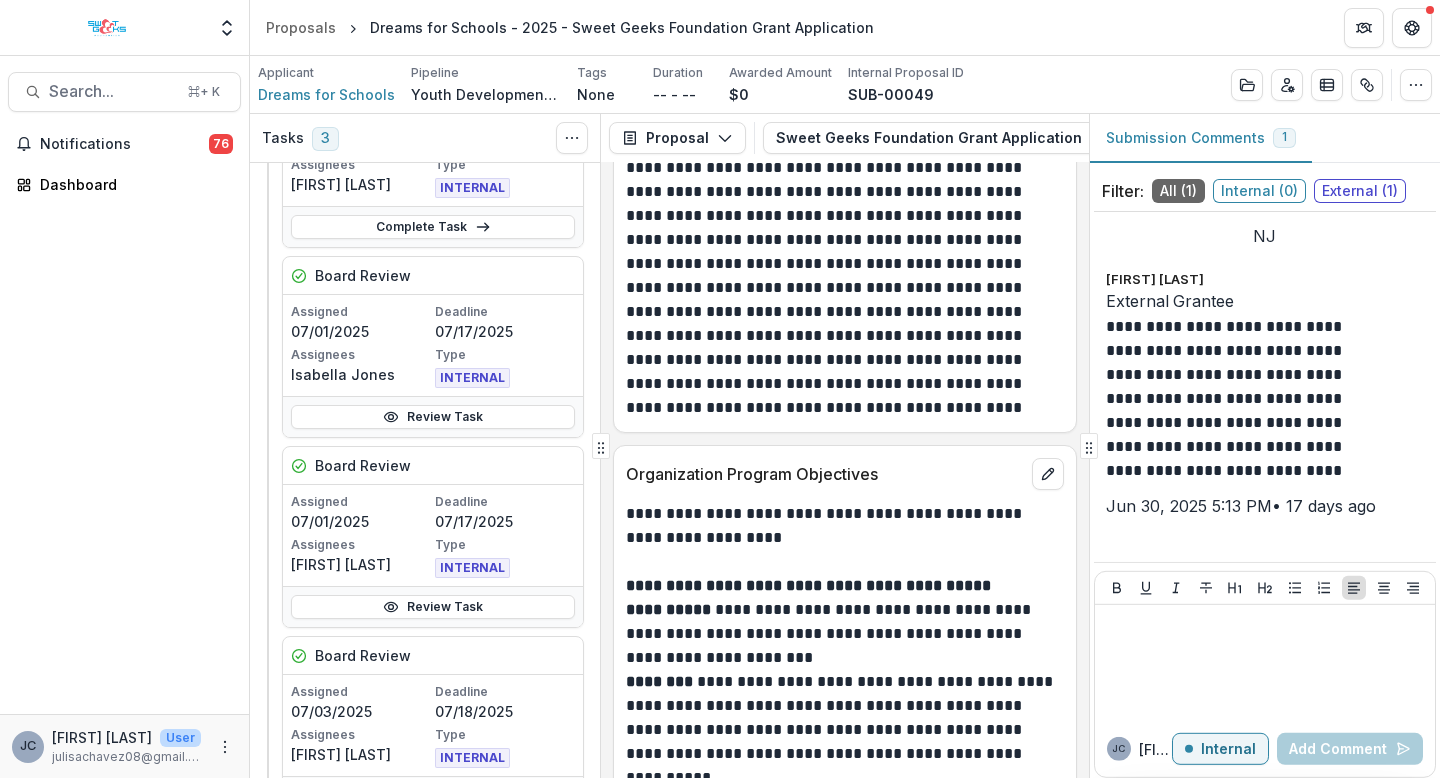 scroll, scrollTop: 600, scrollLeft: 0, axis: vertical 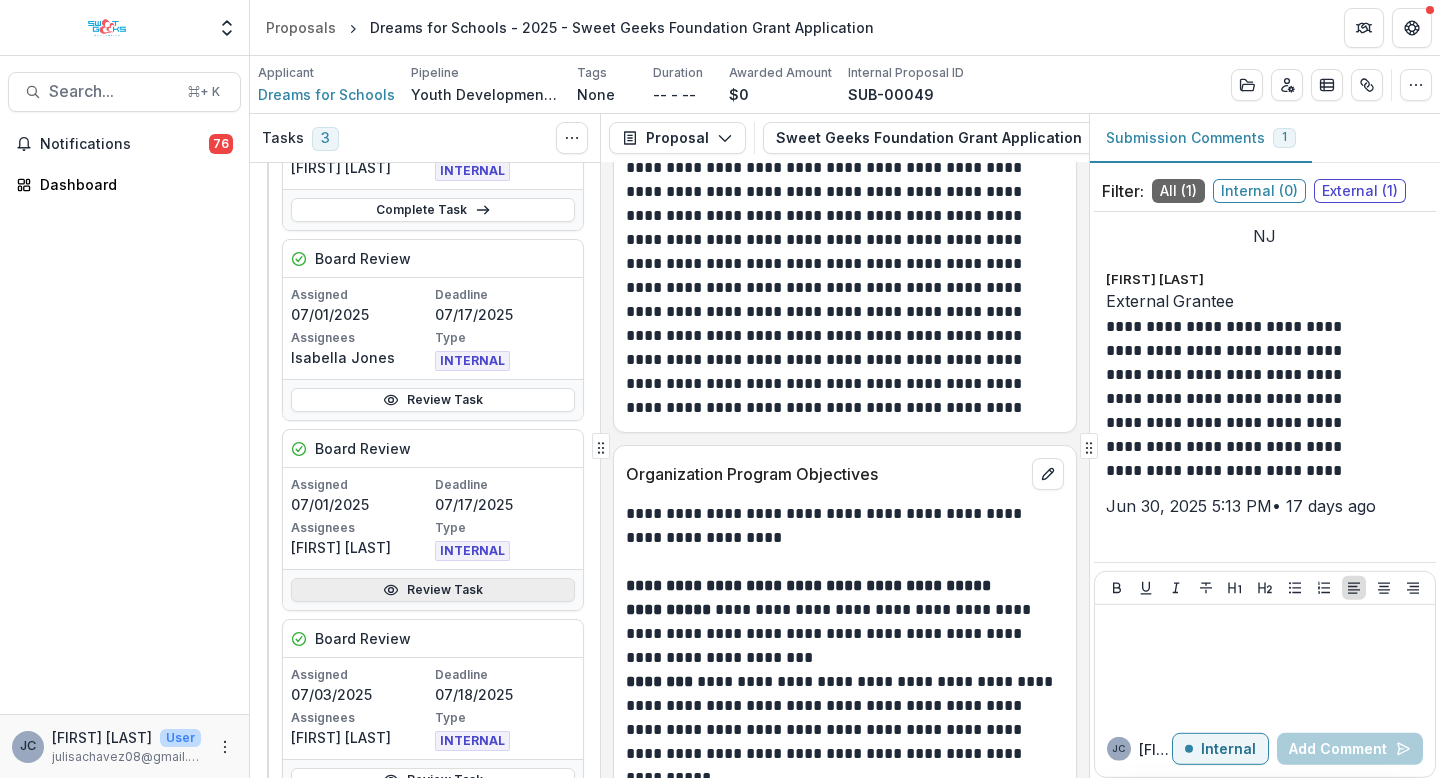 click on "Review Task" at bounding box center (433, 590) 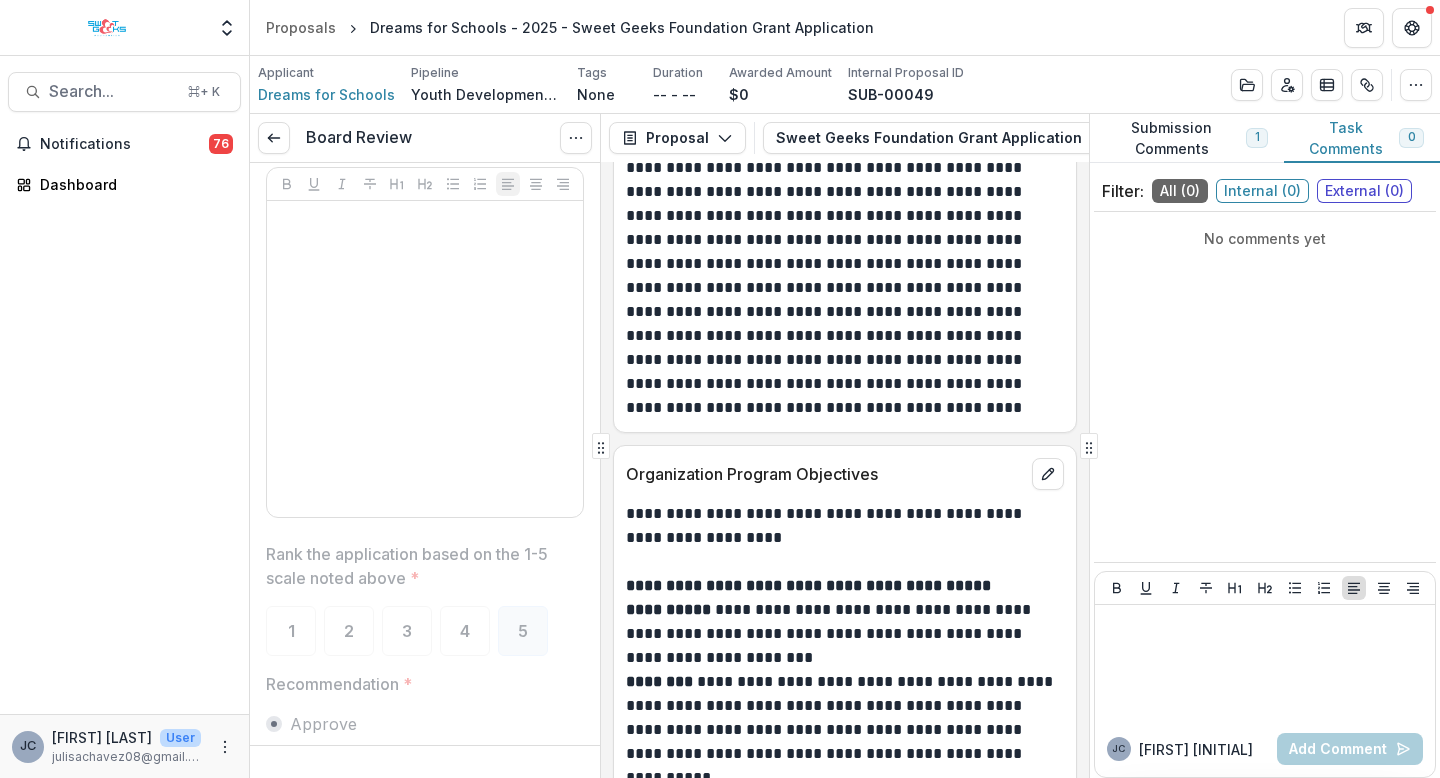 scroll, scrollTop: 3366, scrollLeft: 0, axis: vertical 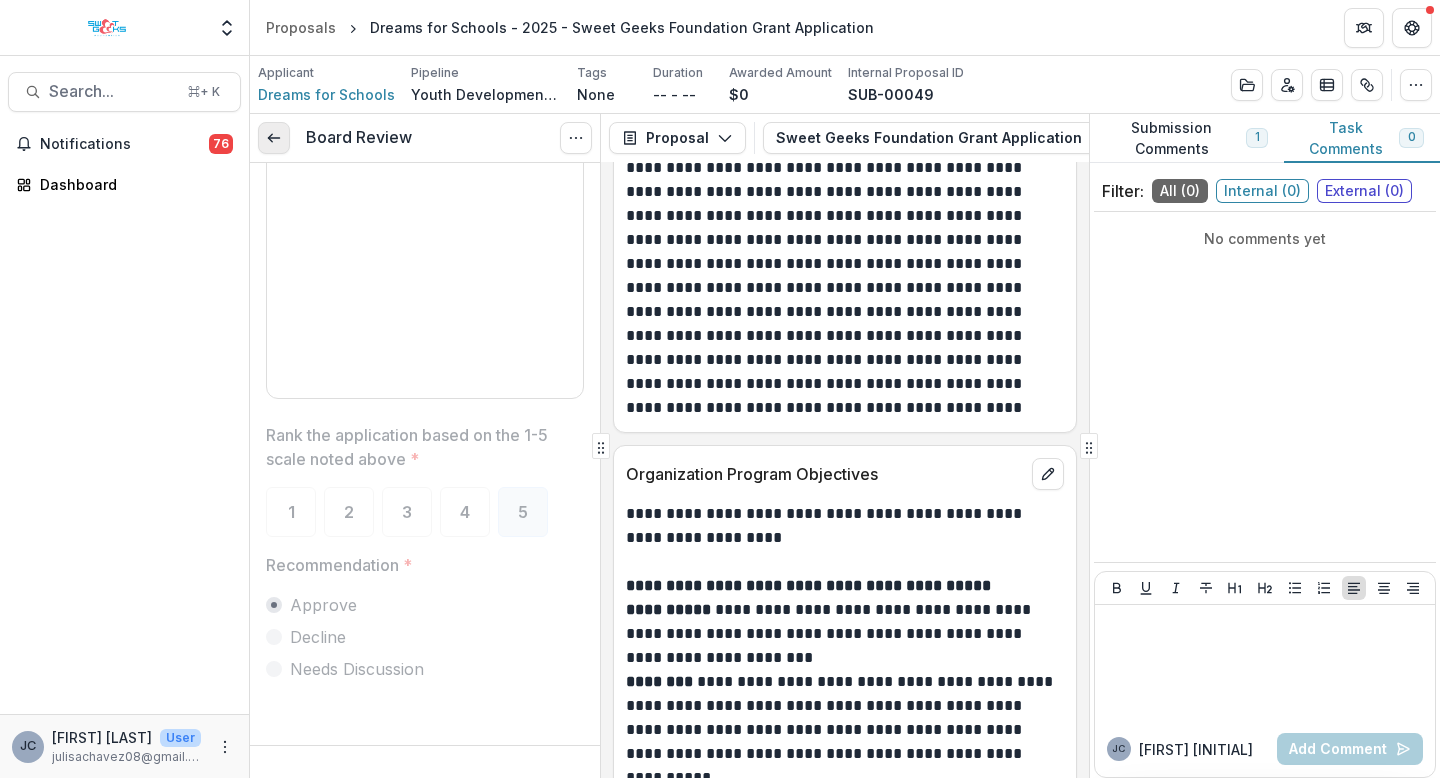 click 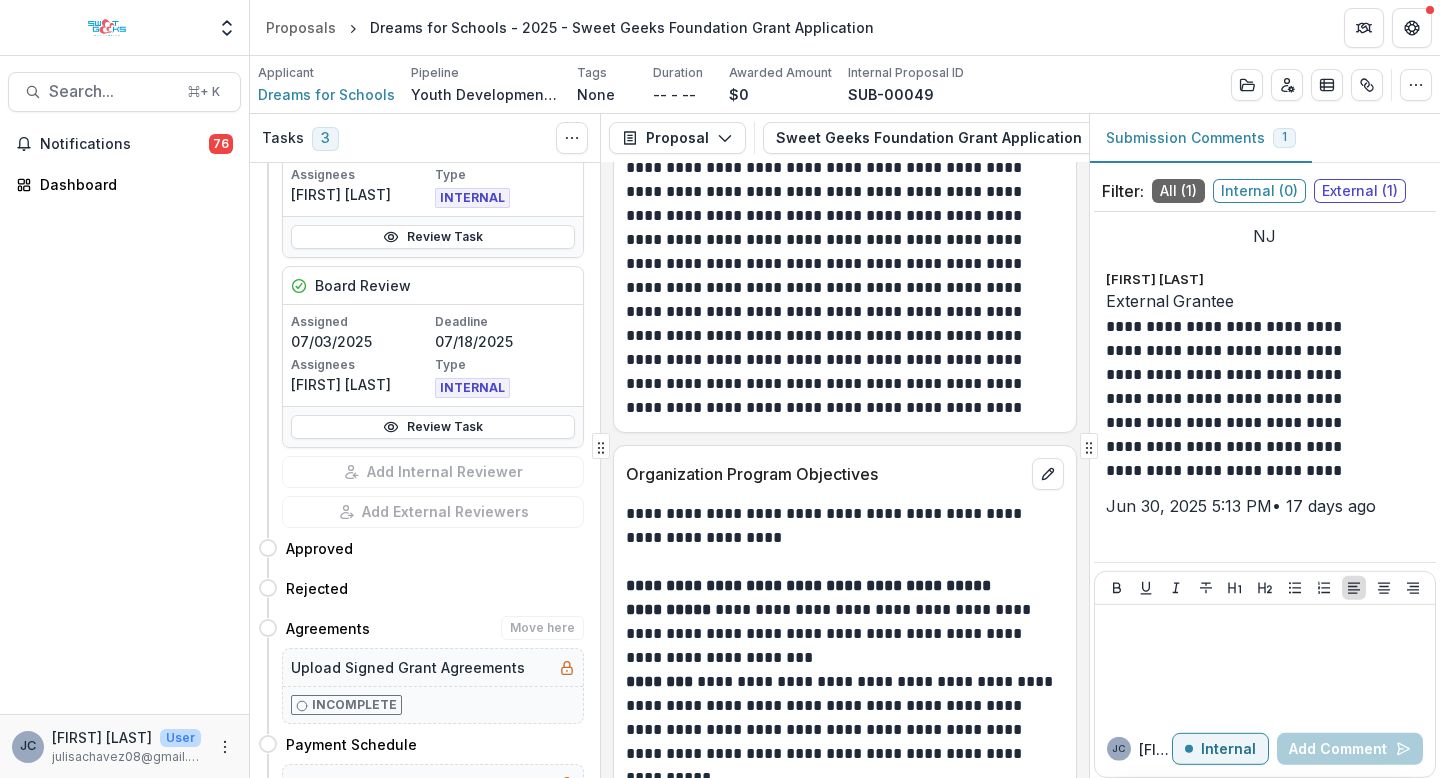 scroll, scrollTop: 860, scrollLeft: 0, axis: vertical 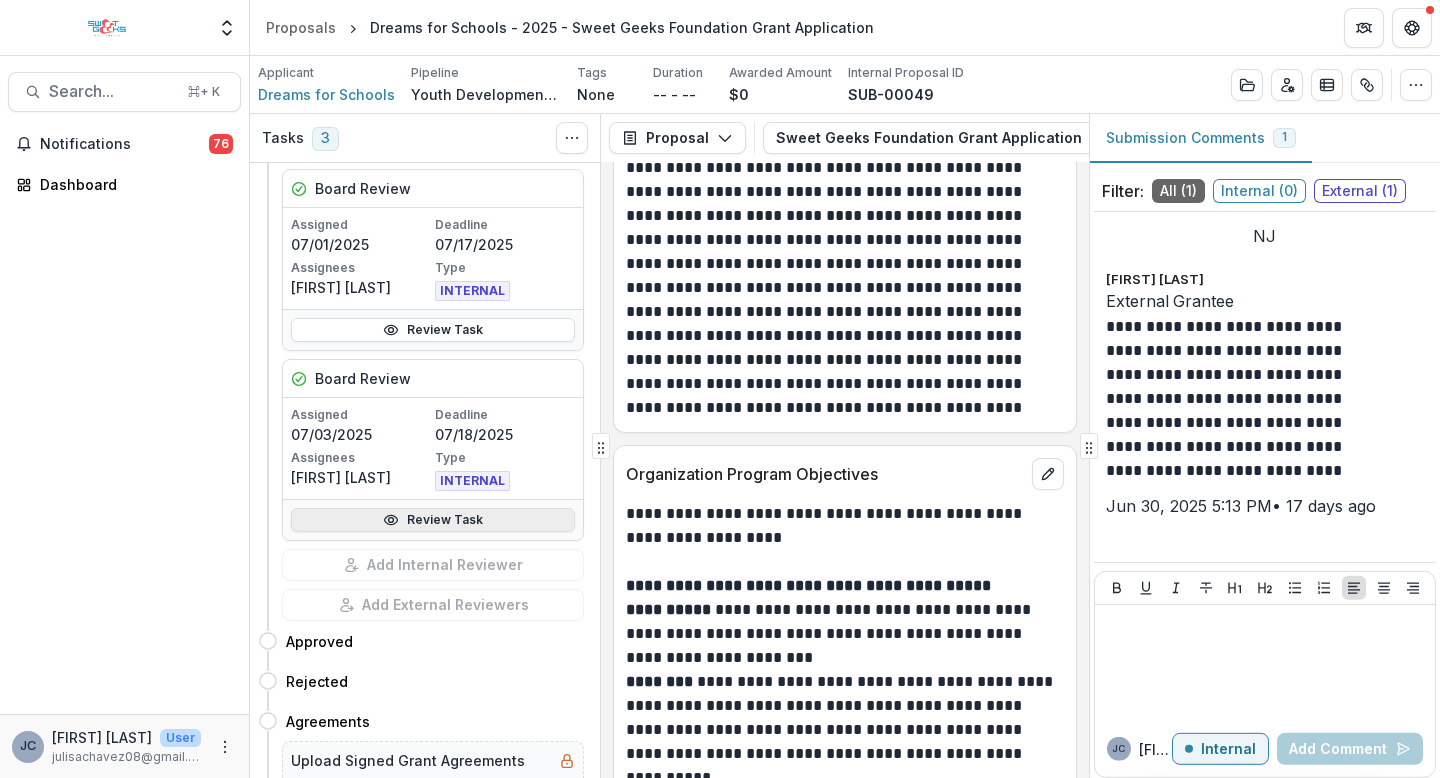 click on "Review Task" at bounding box center [433, 520] 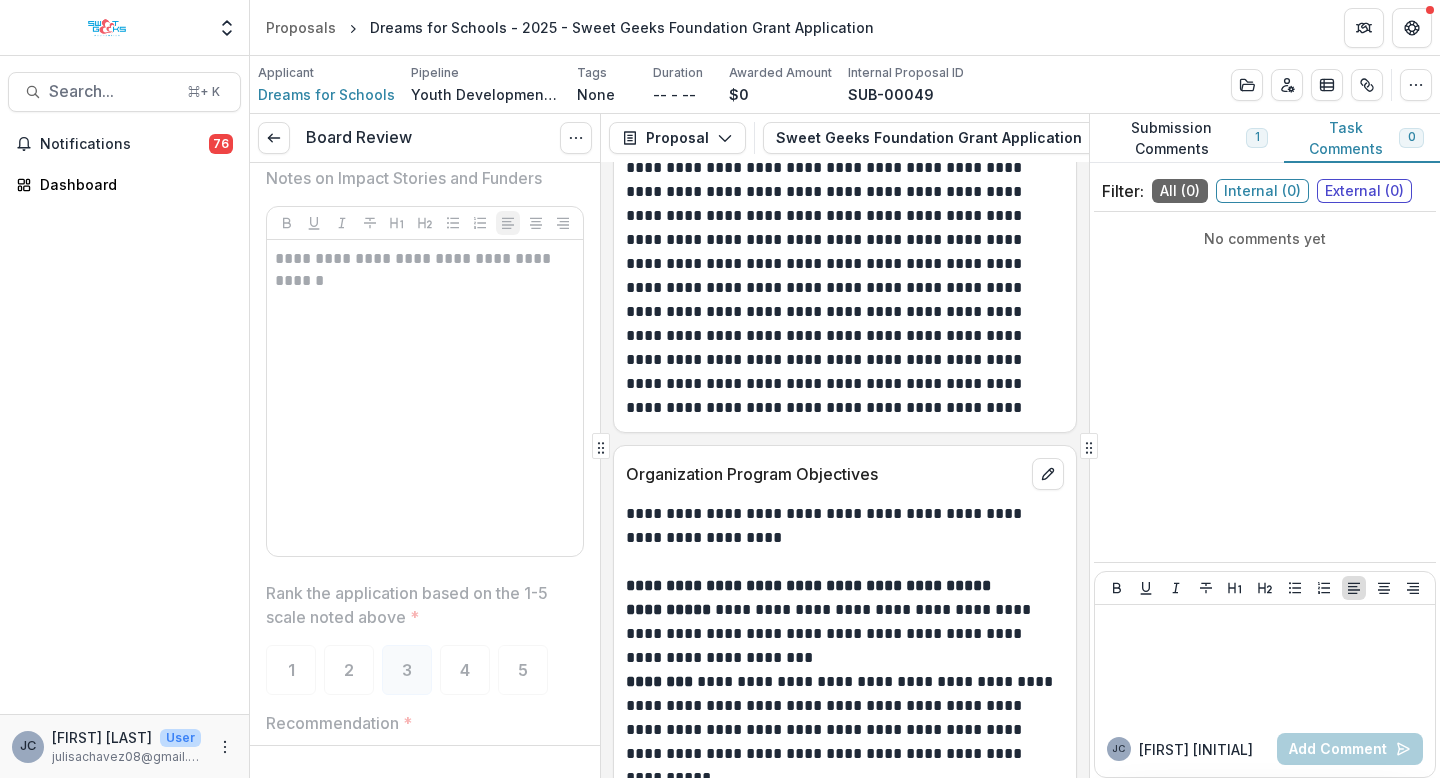 scroll, scrollTop: 3366, scrollLeft: 0, axis: vertical 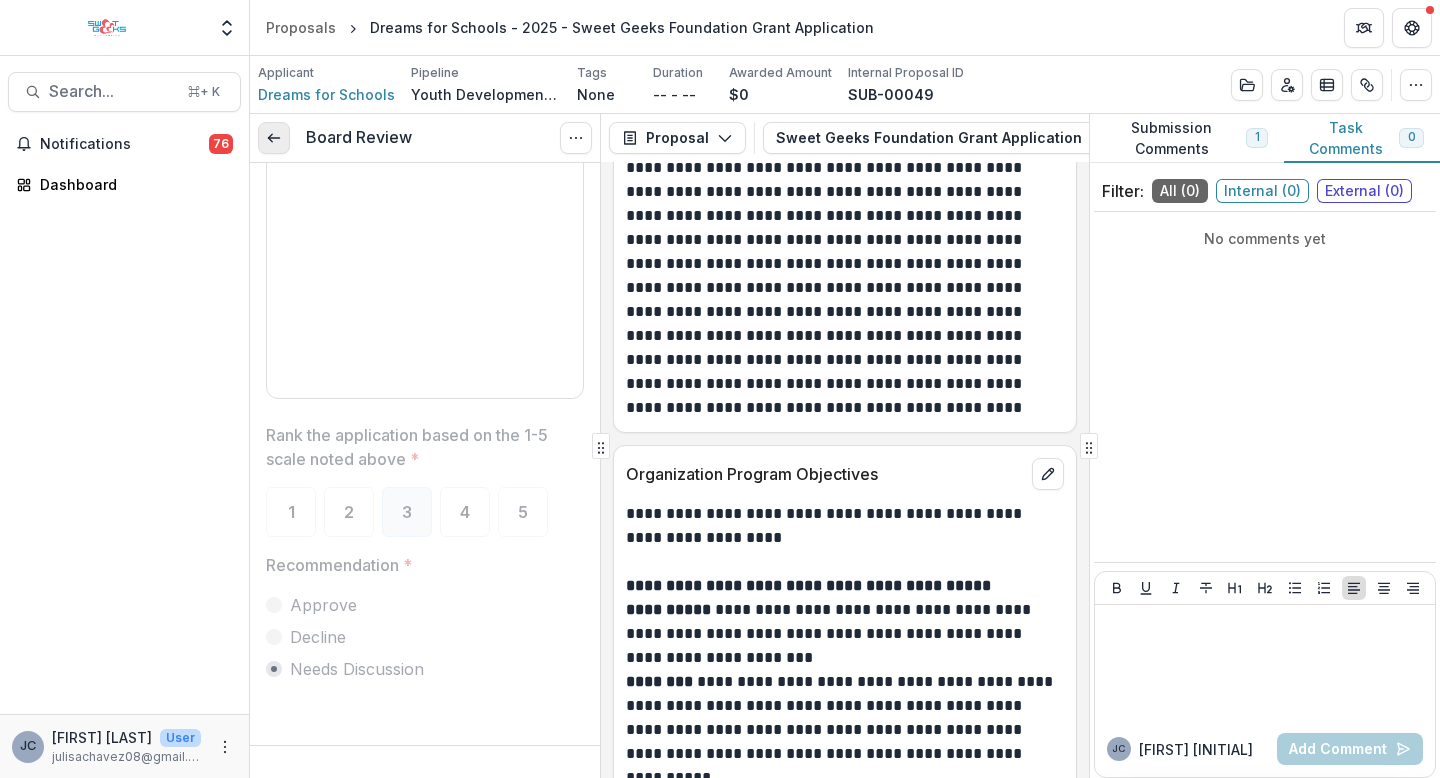 click 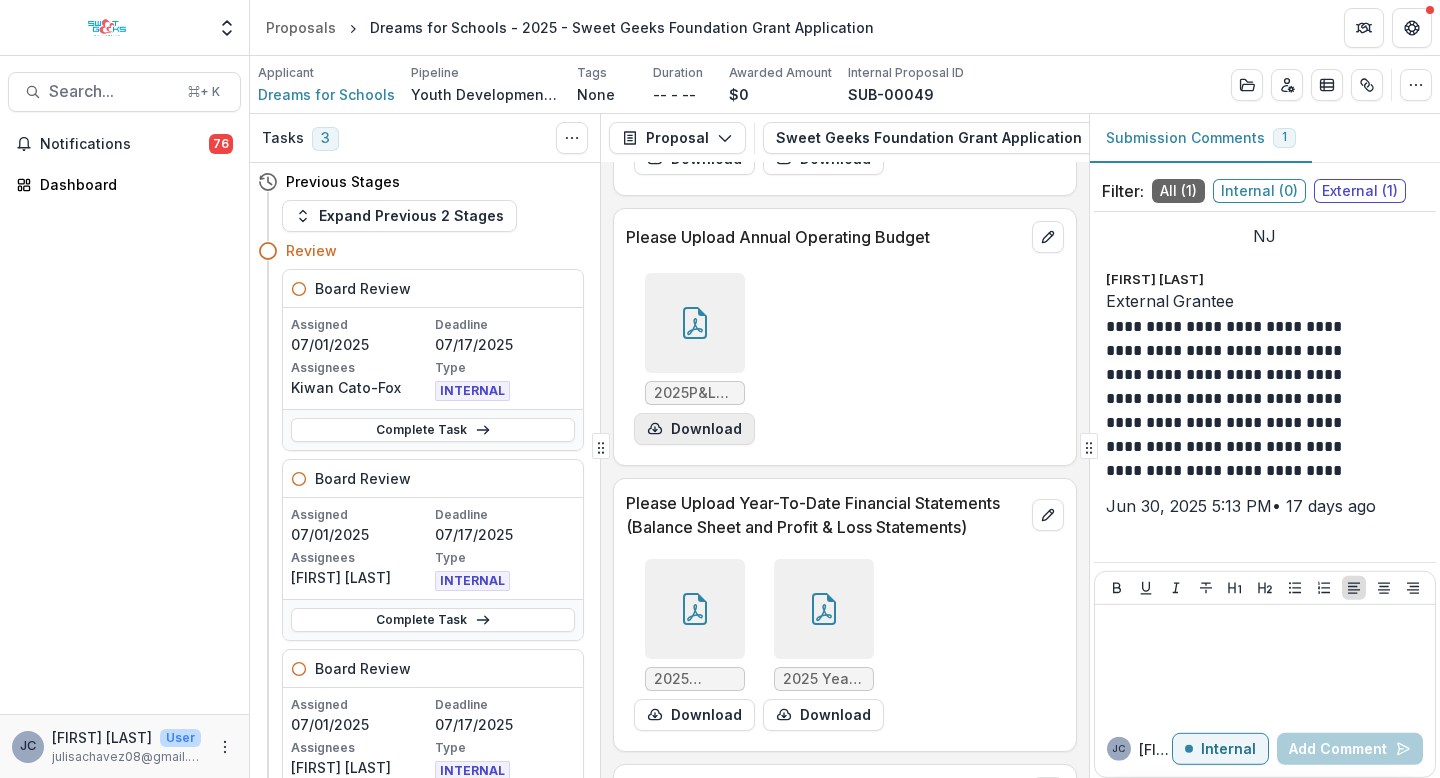 scroll, scrollTop: 7689, scrollLeft: 0, axis: vertical 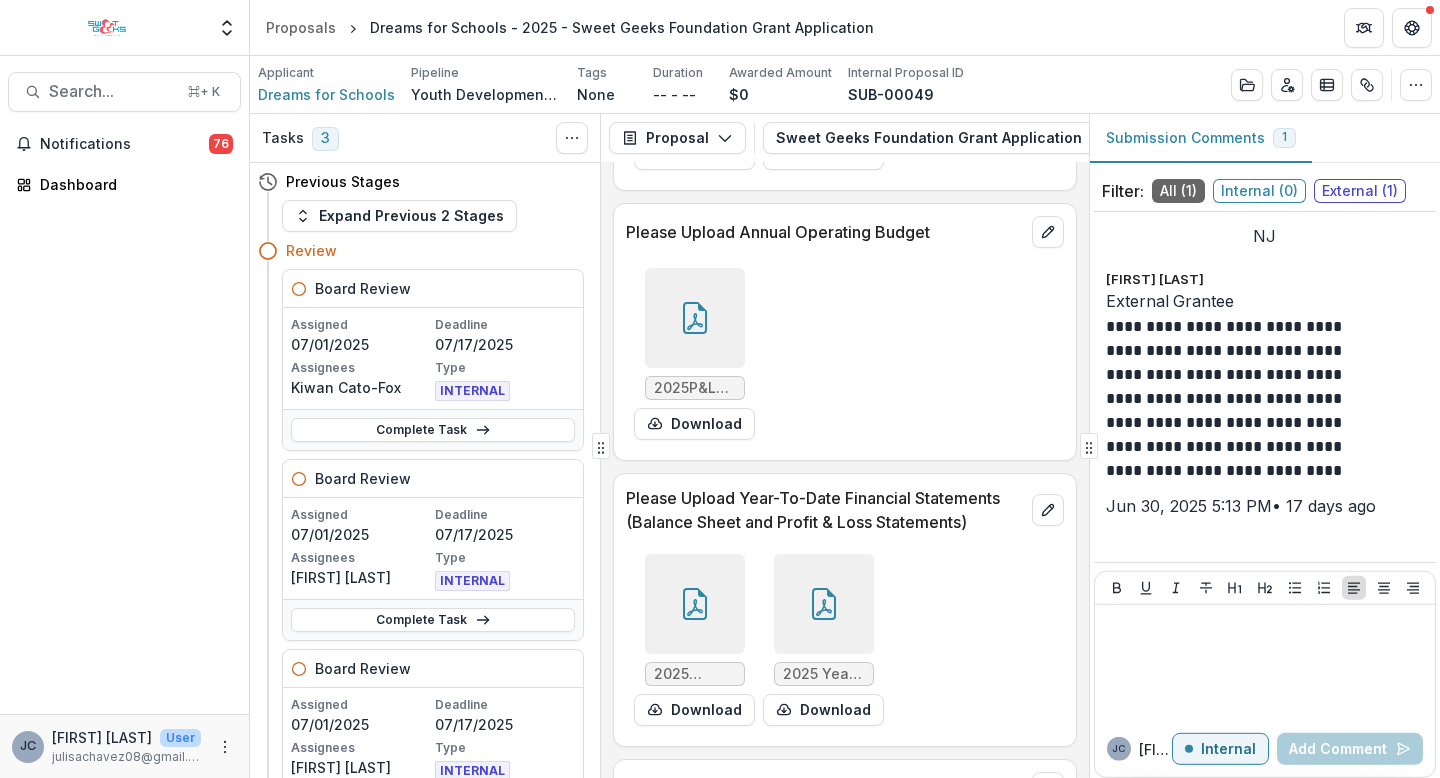 click at bounding box center (695, 318) 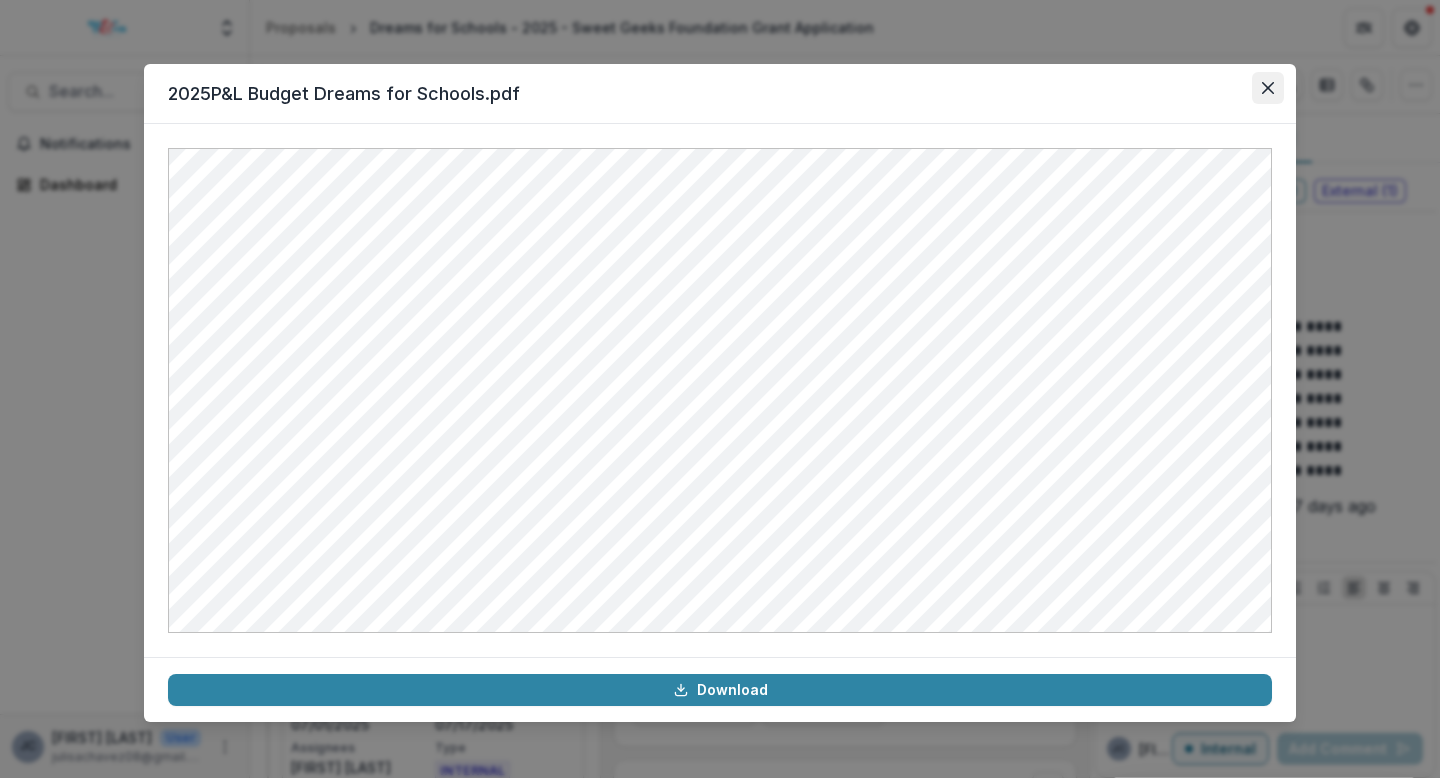 click at bounding box center [1268, 88] 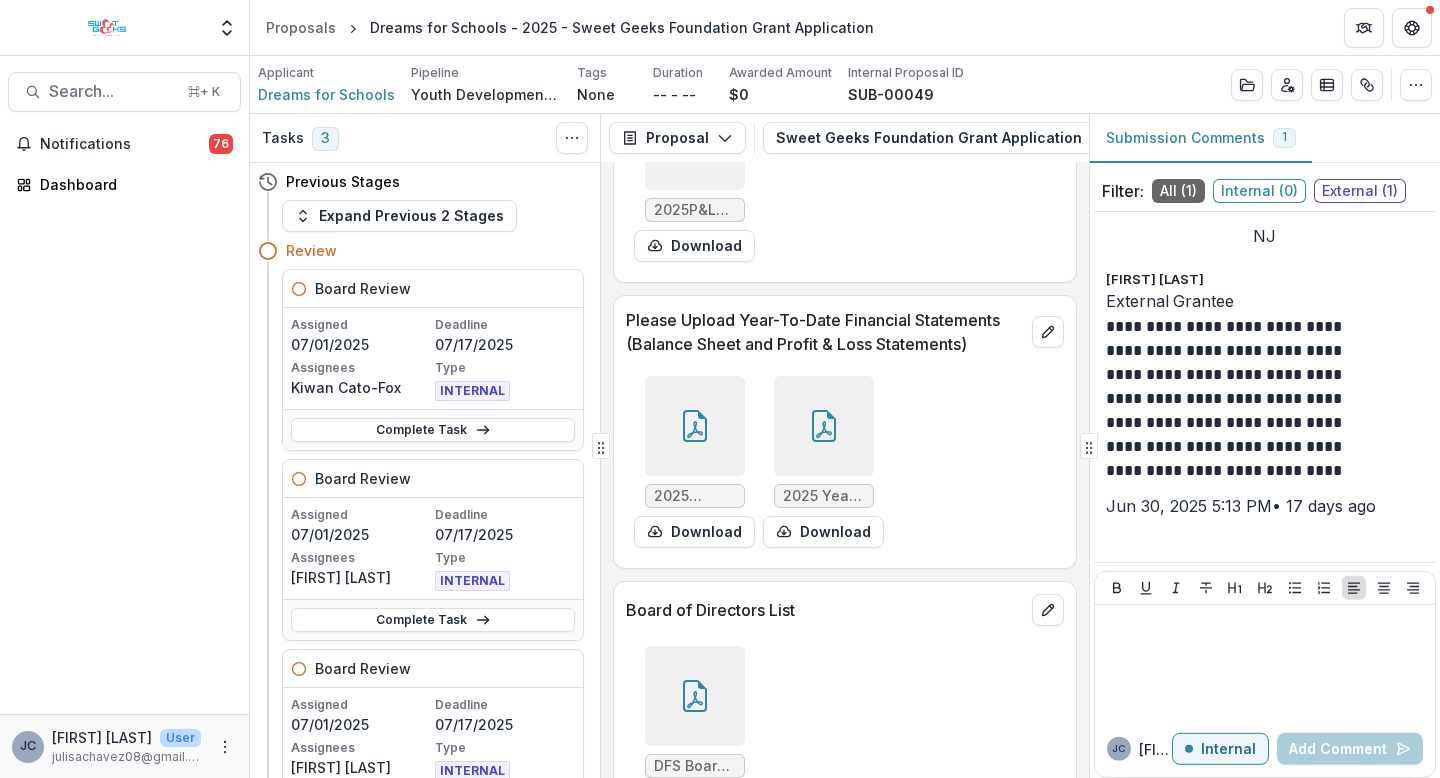 scroll, scrollTop: 7880, scrollLeft: 0, axis: vertical 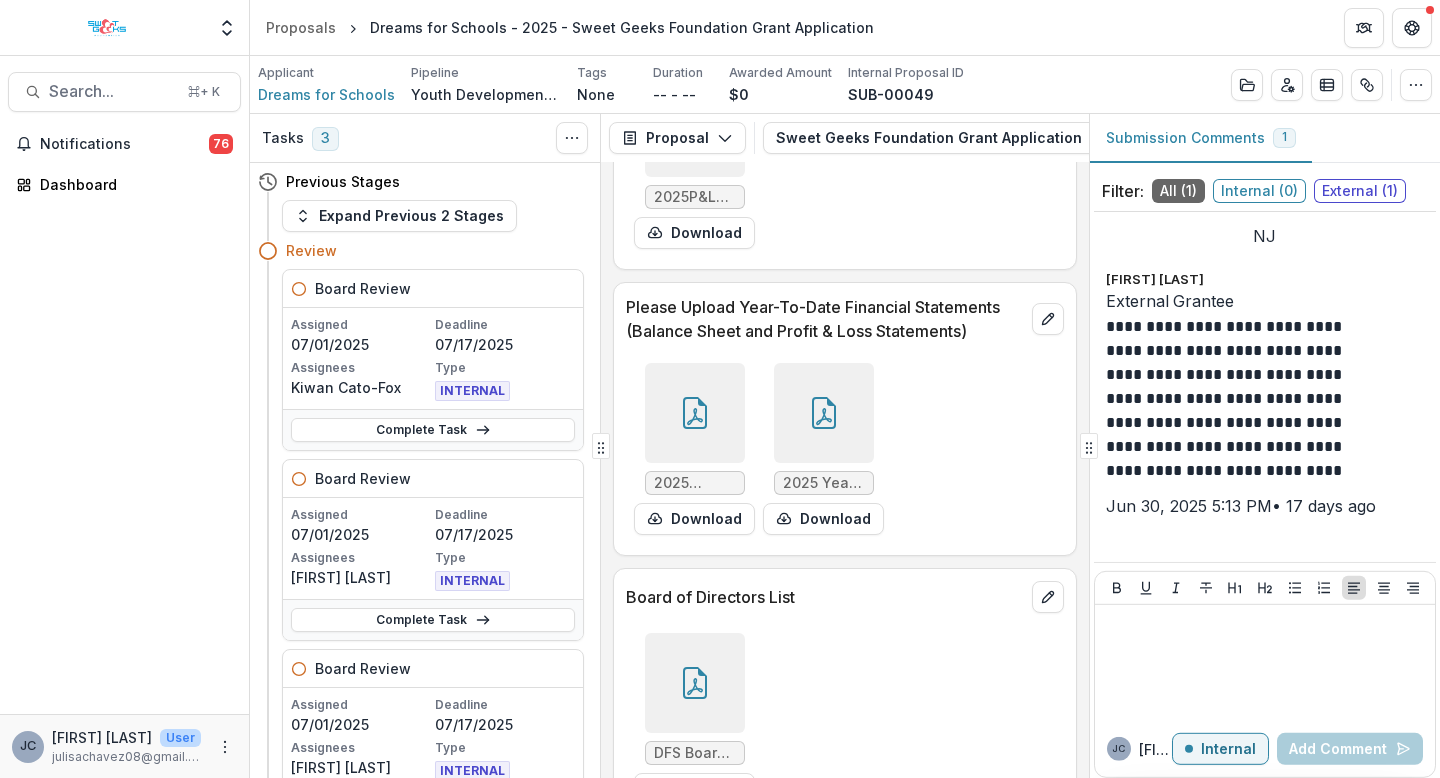 click at bounding box center [695, 413] 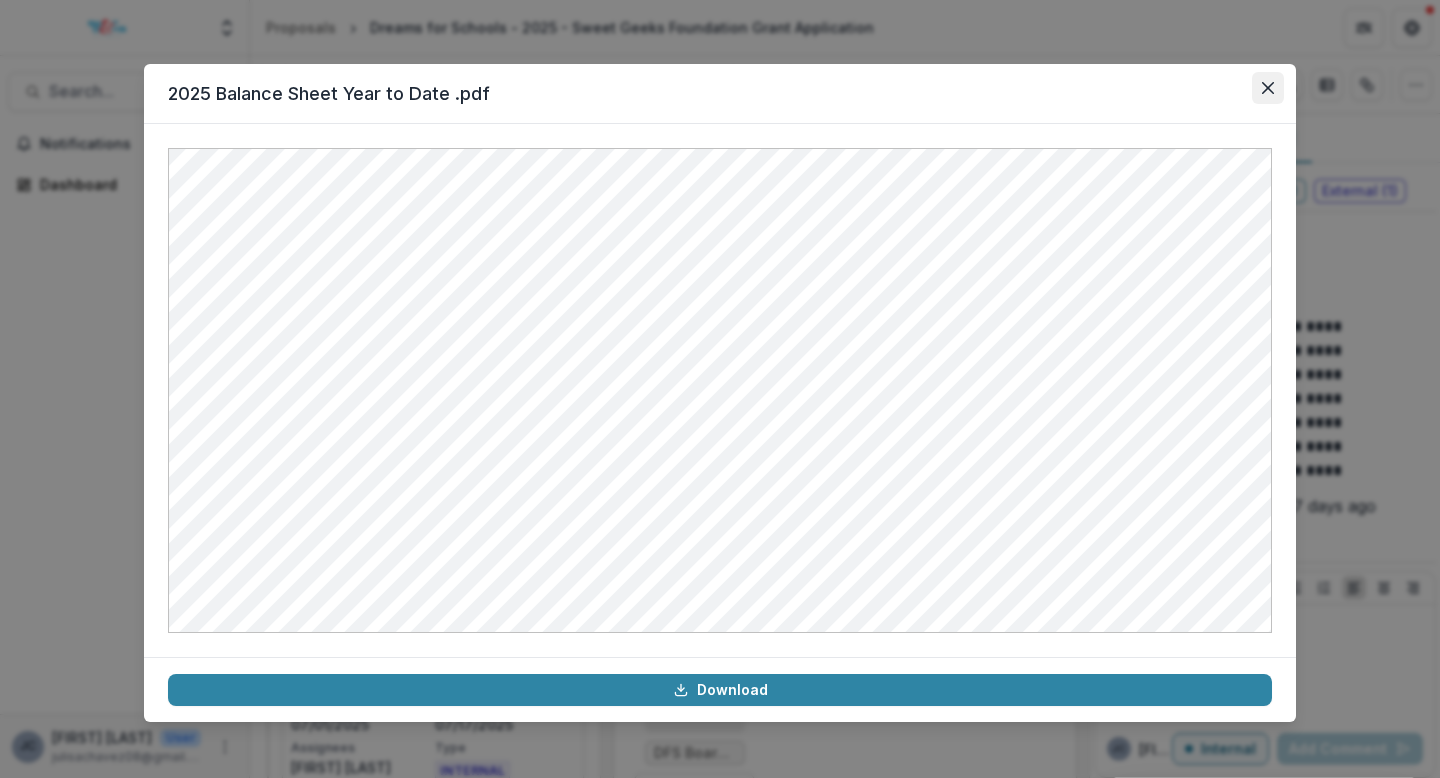 click at bounding box center (1268, 88) 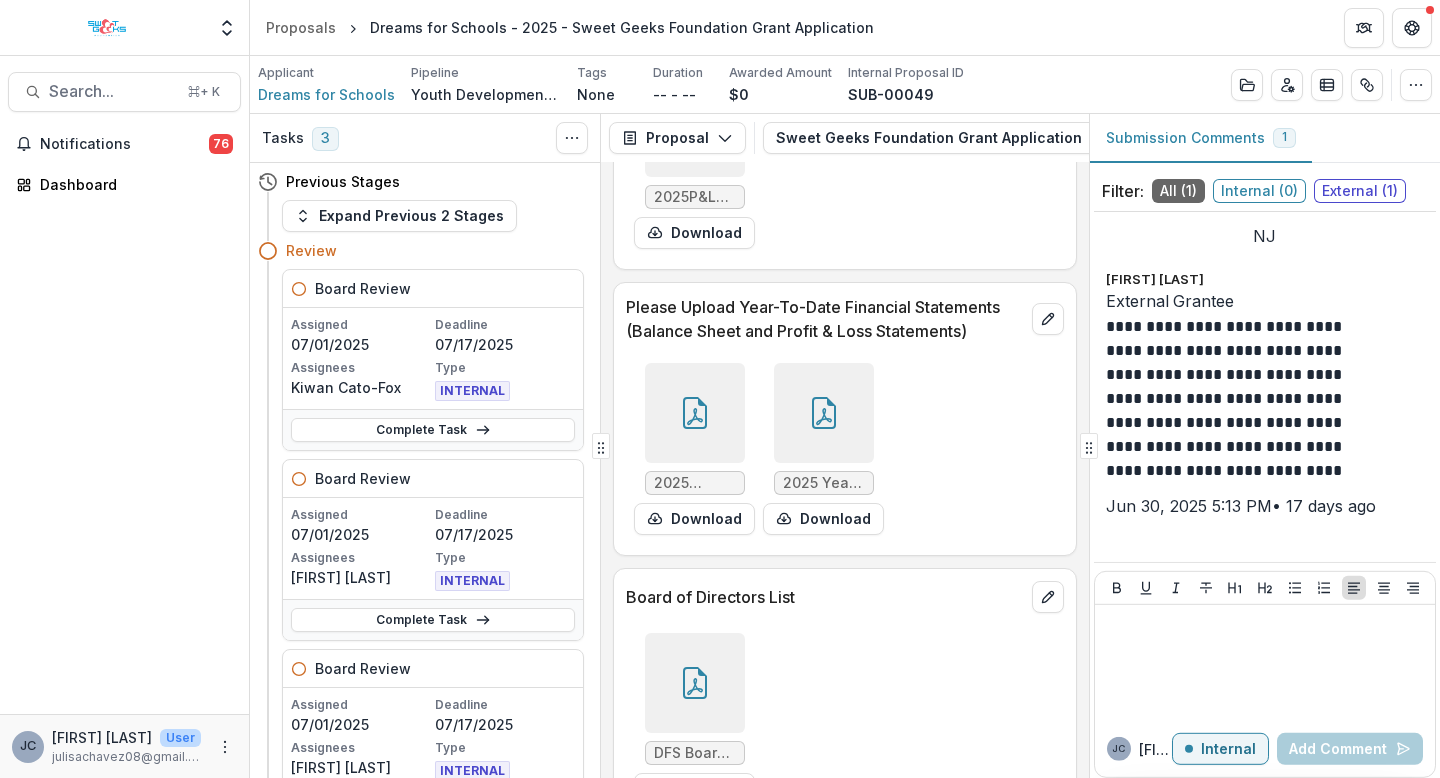 scroll, scrollTop: 7902, scrollLeft: 0, axis: vertical 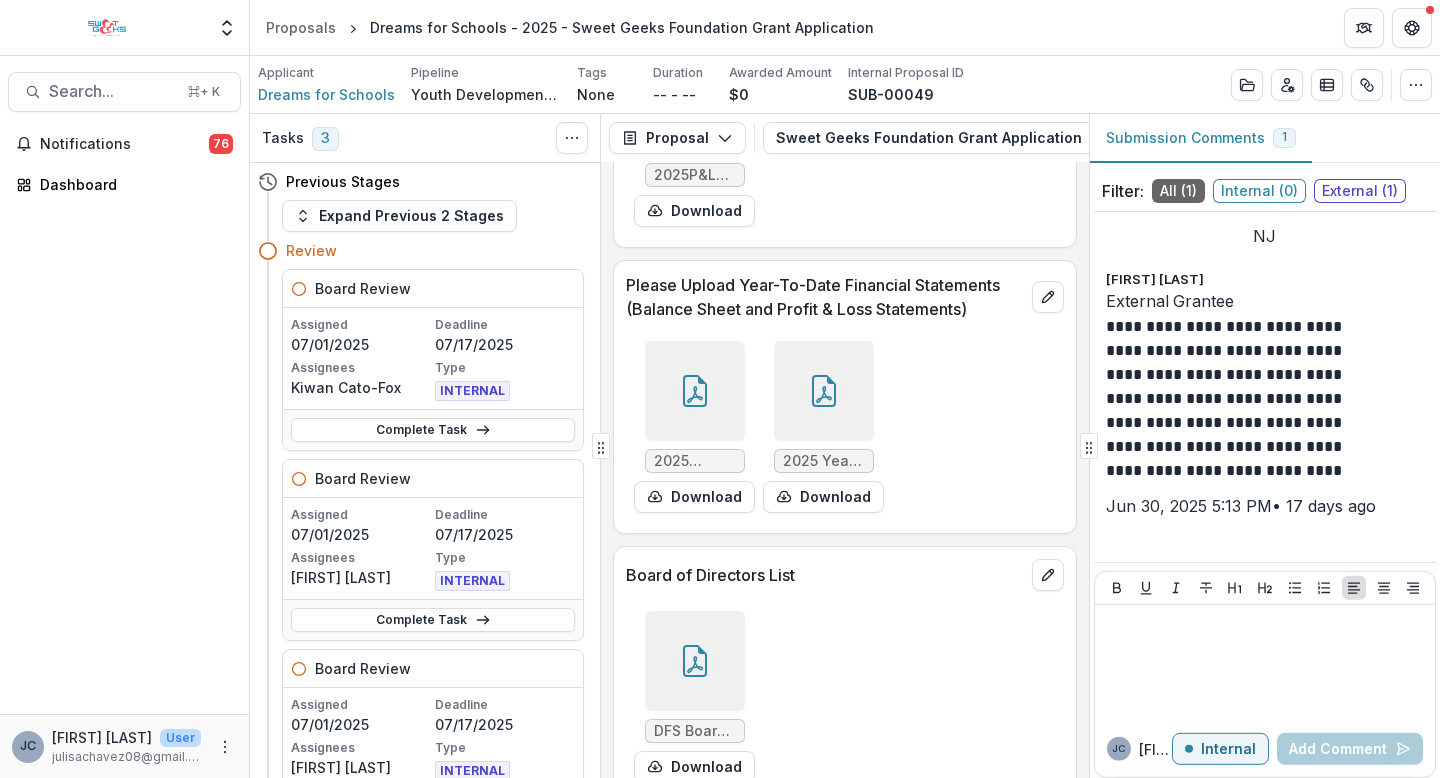 click at bounding box center (824, 391) 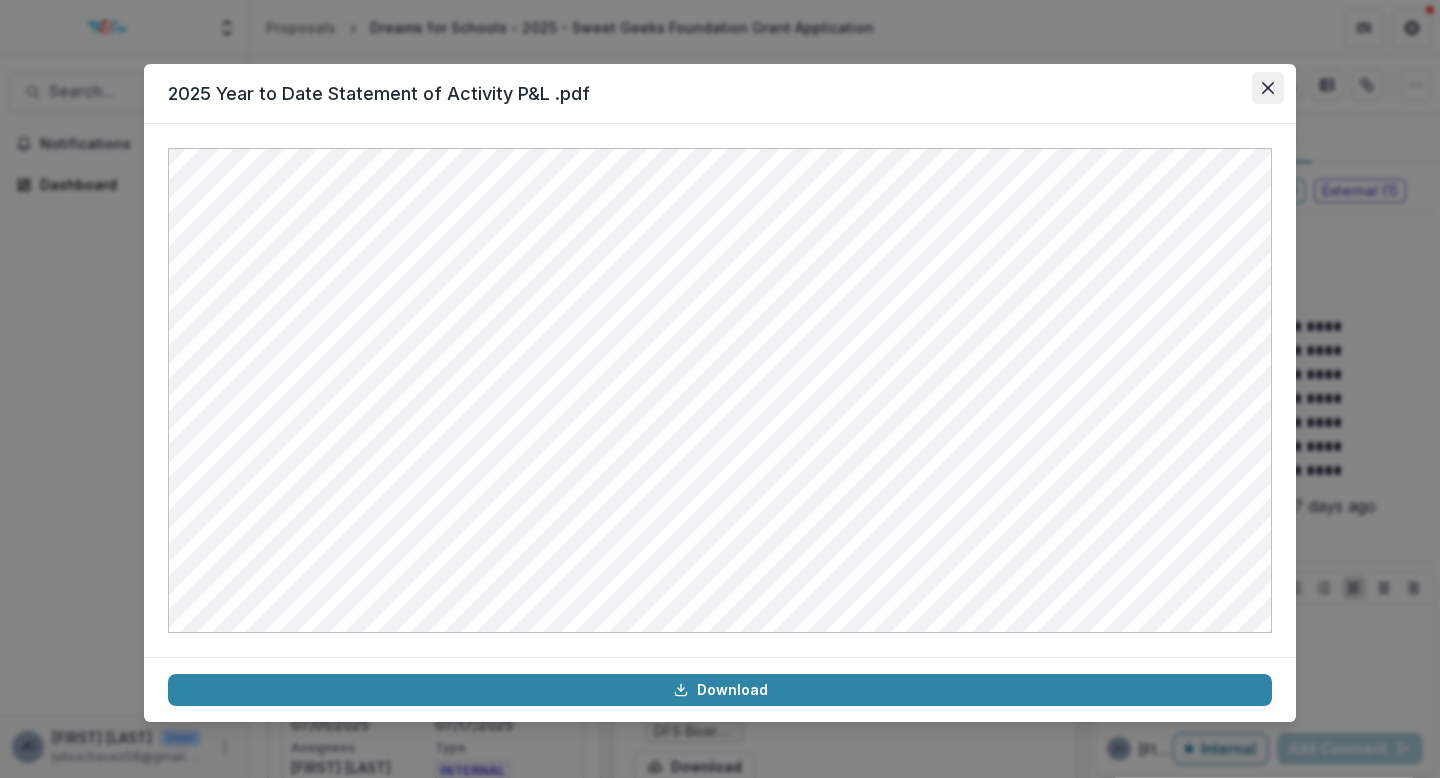 click at bounding box center (1268, 88) 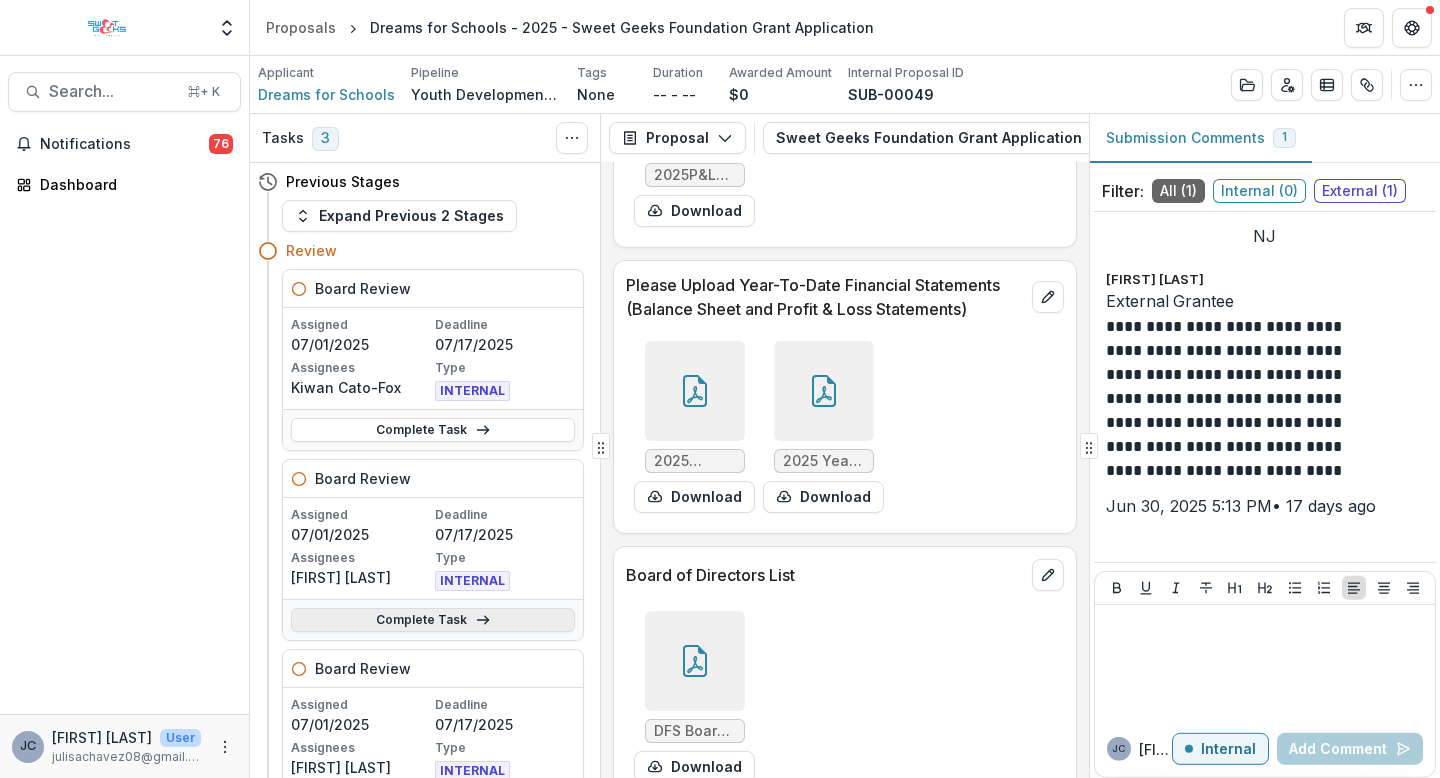 click on "Complete Task" at bounding box center (433, 620) 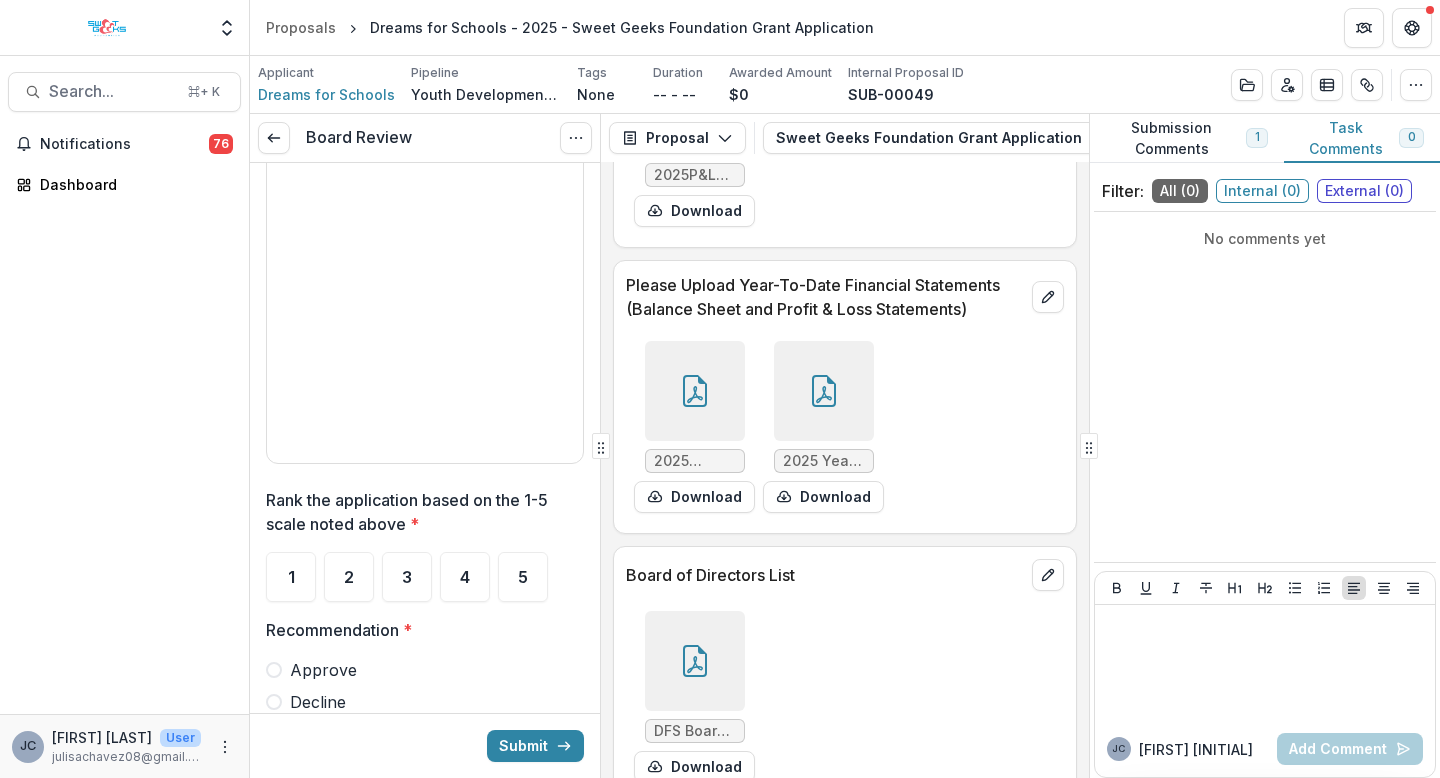 scroll, scrollTop: 3398, scrollLeft: 0, axis: vertical 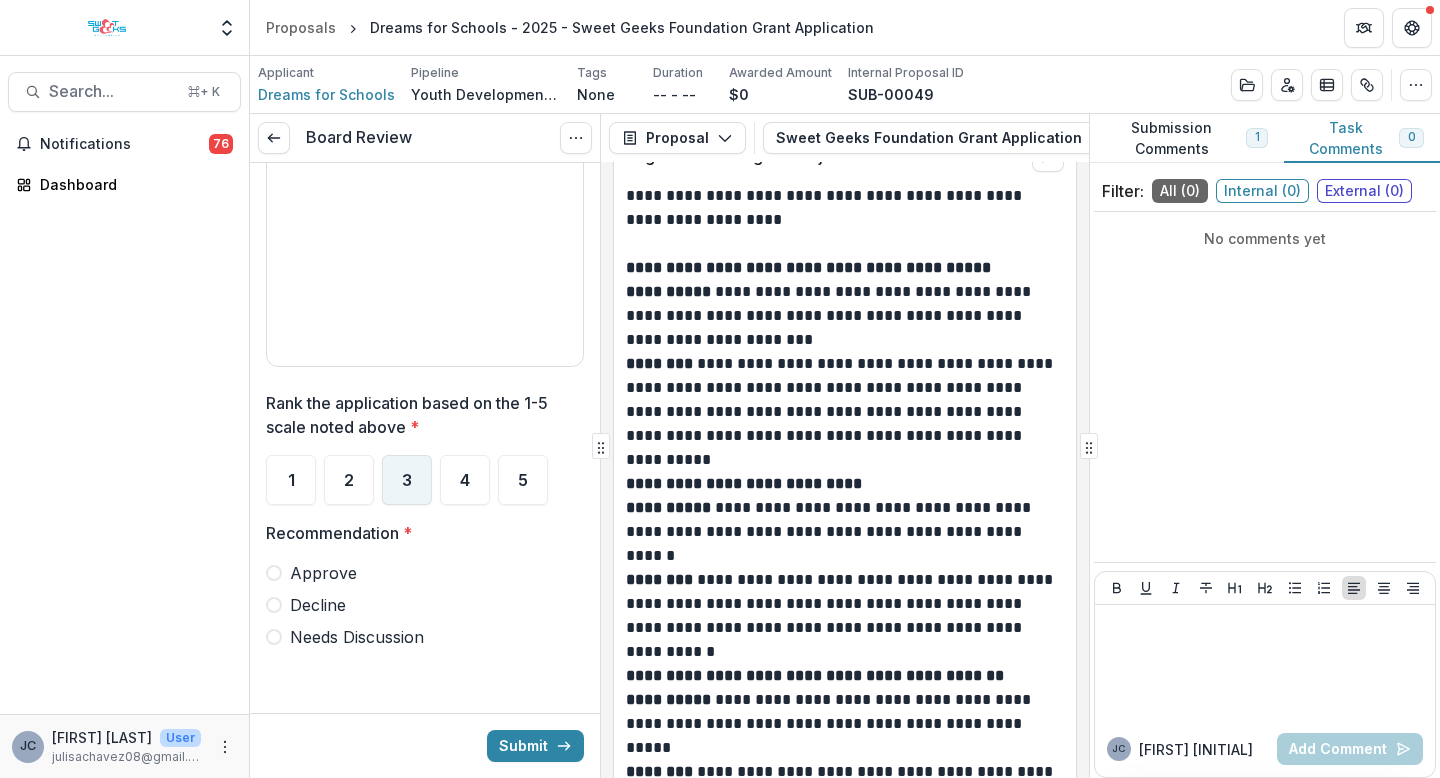 click on "3" at bounding box center (407, 480) 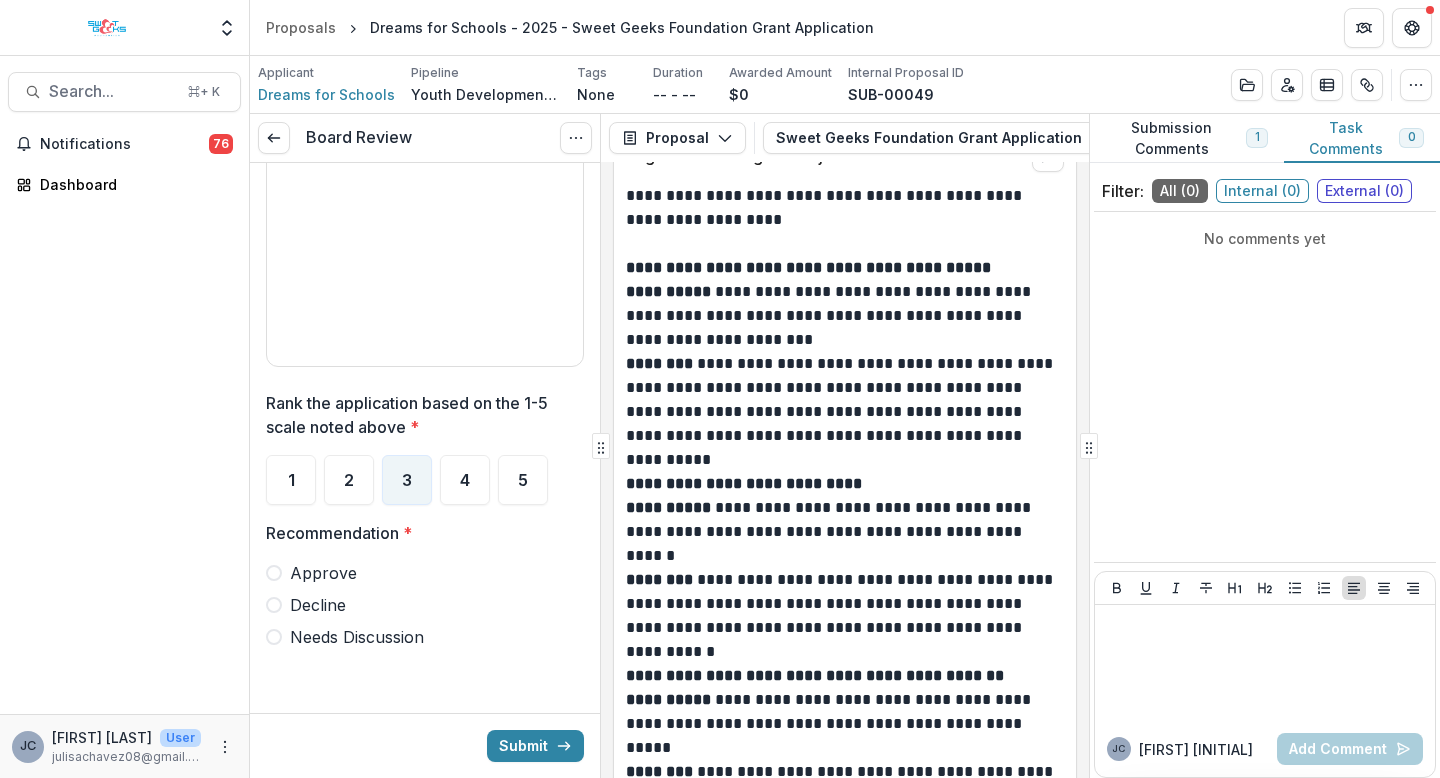 click on "Needs Discussion" at bounding box center (357, 637) 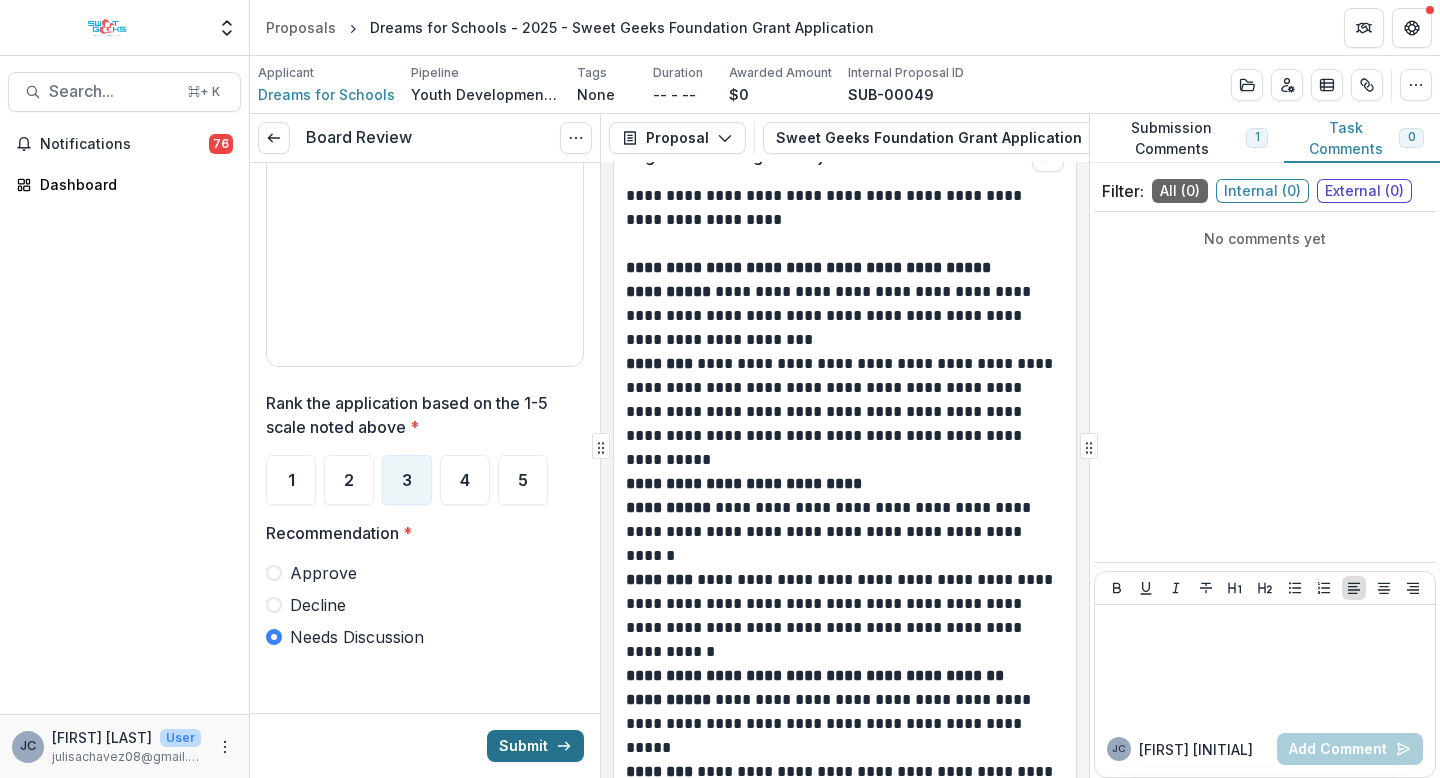click on "Submit" at bounding box center (535, 746) 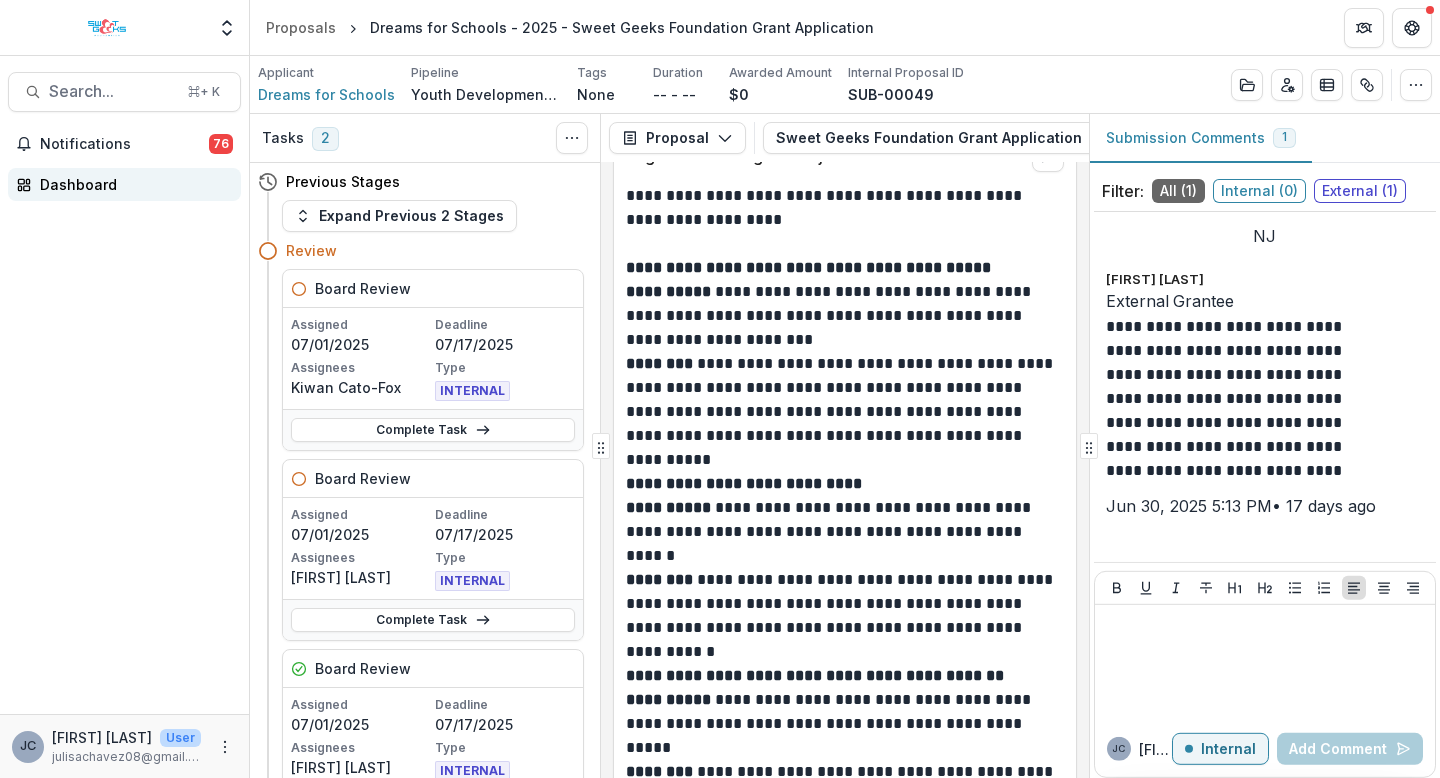 click on "Dashboard" at bounding box center [132, 184] 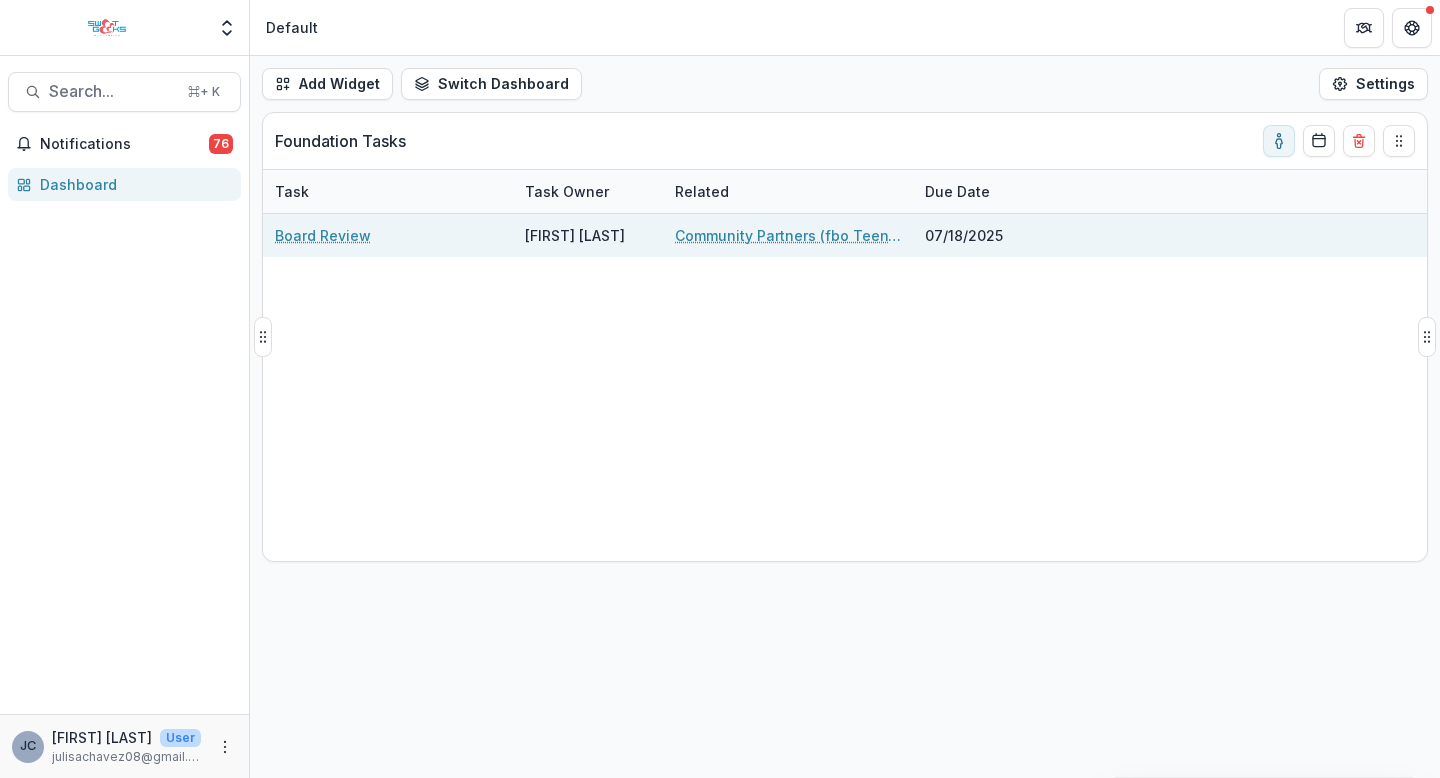 click on "Community Partners (fbo TeenTix LA) - 2025 - Sweet Geeks Foundation Grant Application" at bounding box center (788, 235) 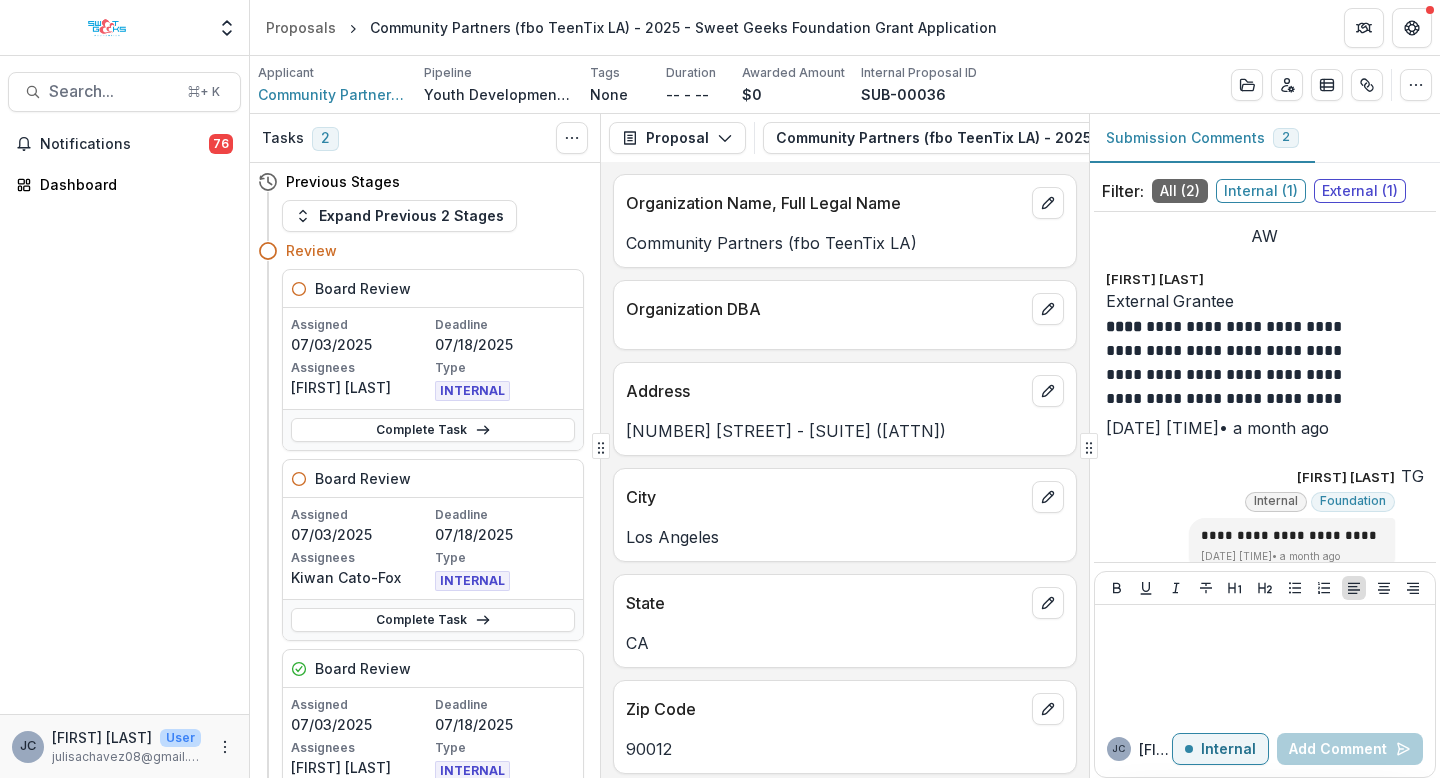 click on "Community Partners (fbo TeenTix LA)" at bounding box center [845, 243] 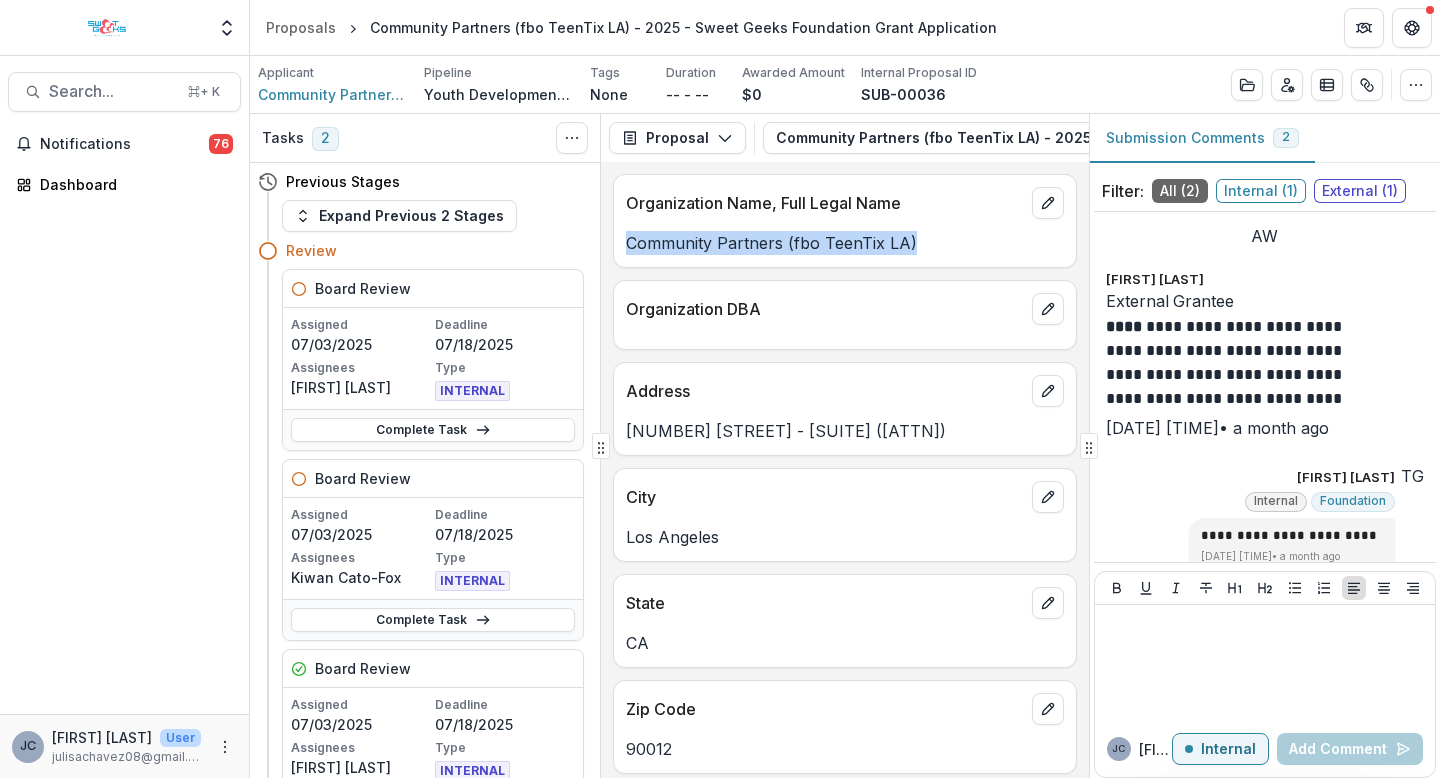 drag, startPoint x: 668, startPoint y: 255, endPoint x: 901, endPoint y: 257, distance: 233.00859 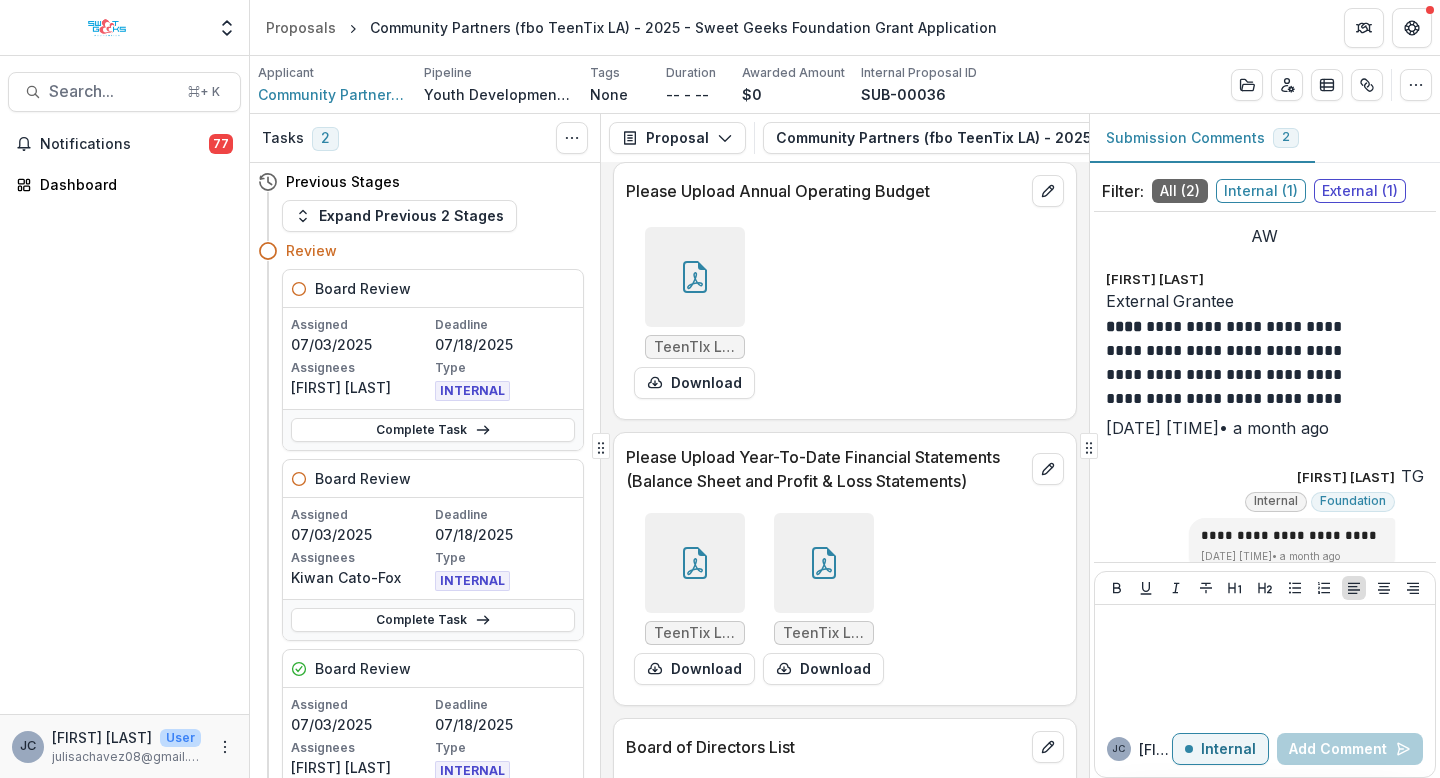 scroll, scrollTop: 7768, scrollLeft: 0, axis: vertical 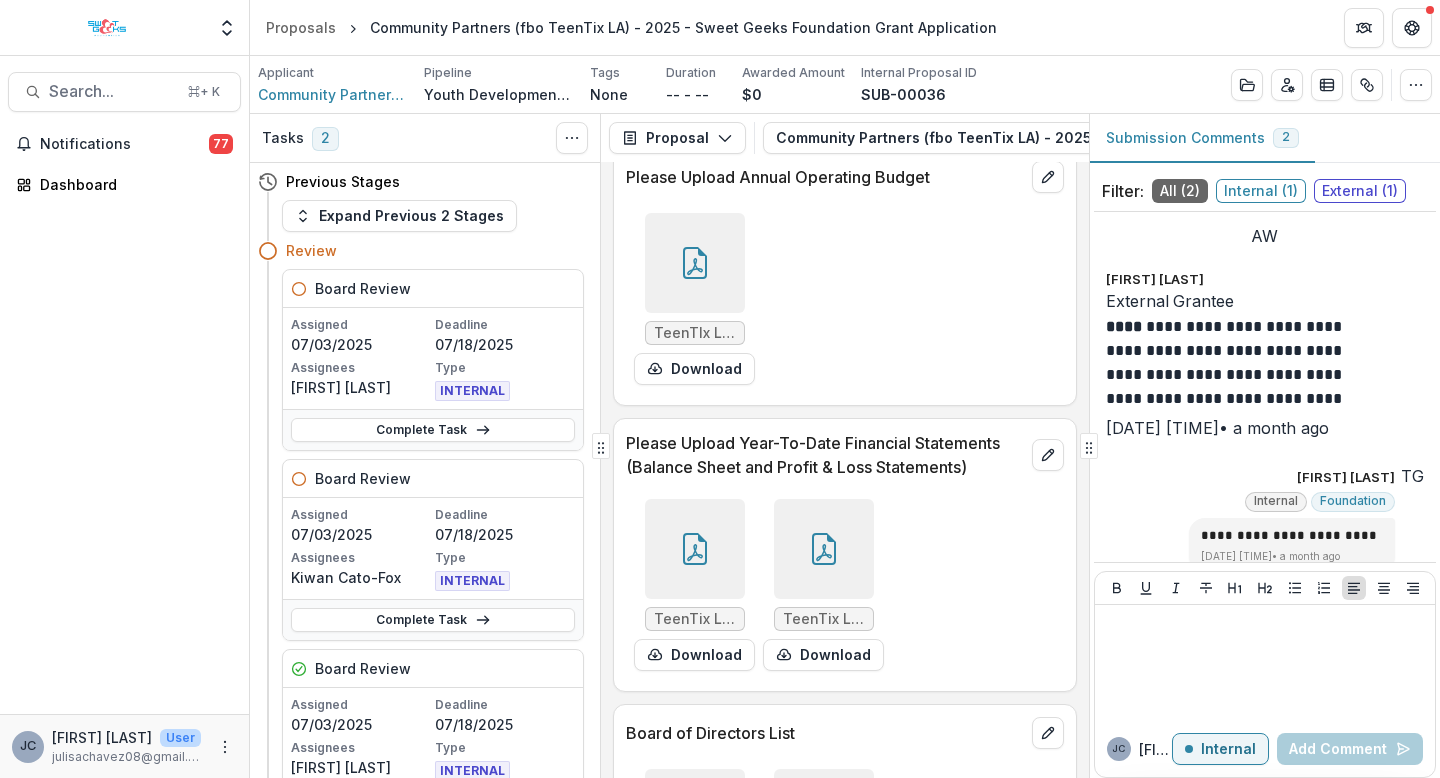click at bounding box center (695, 263) 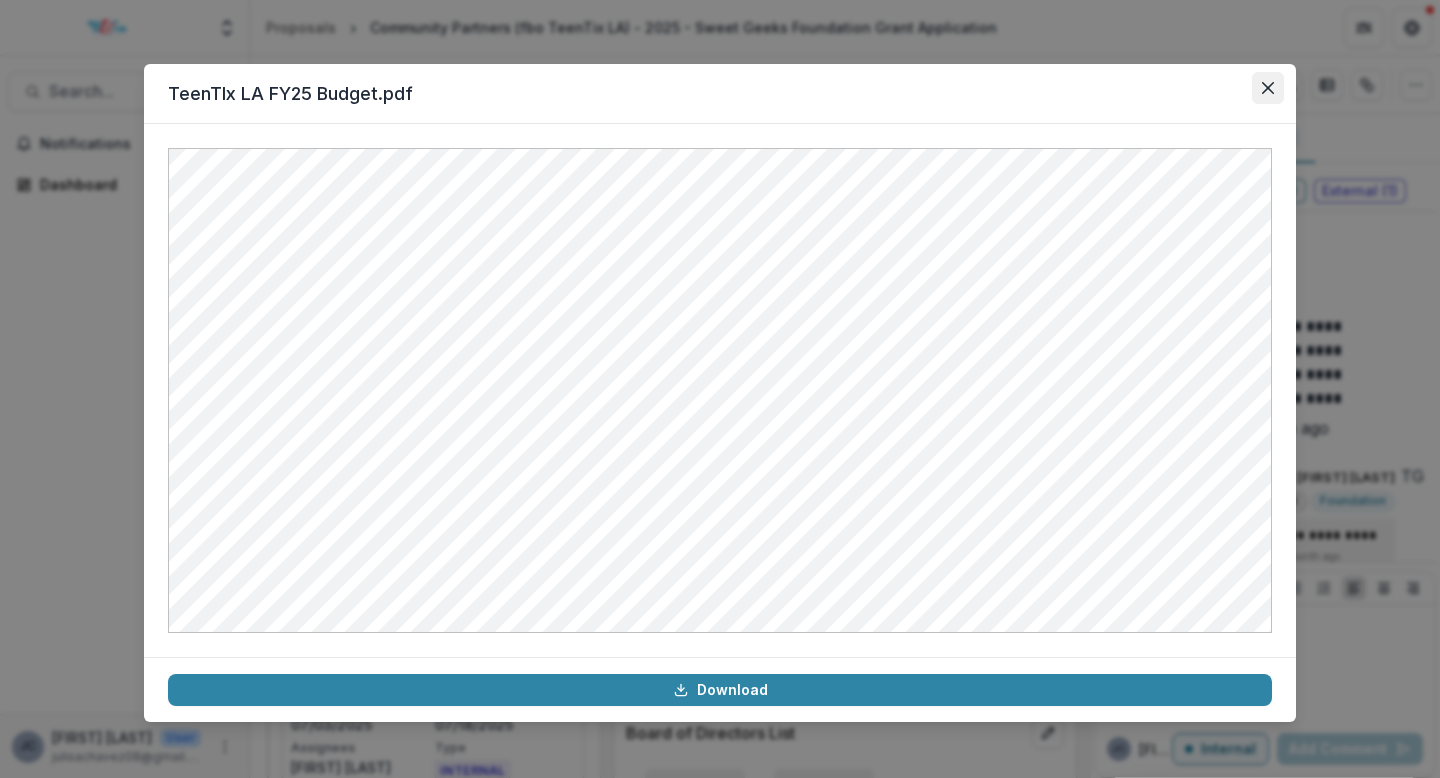 click at bounding box center [1268, 88] 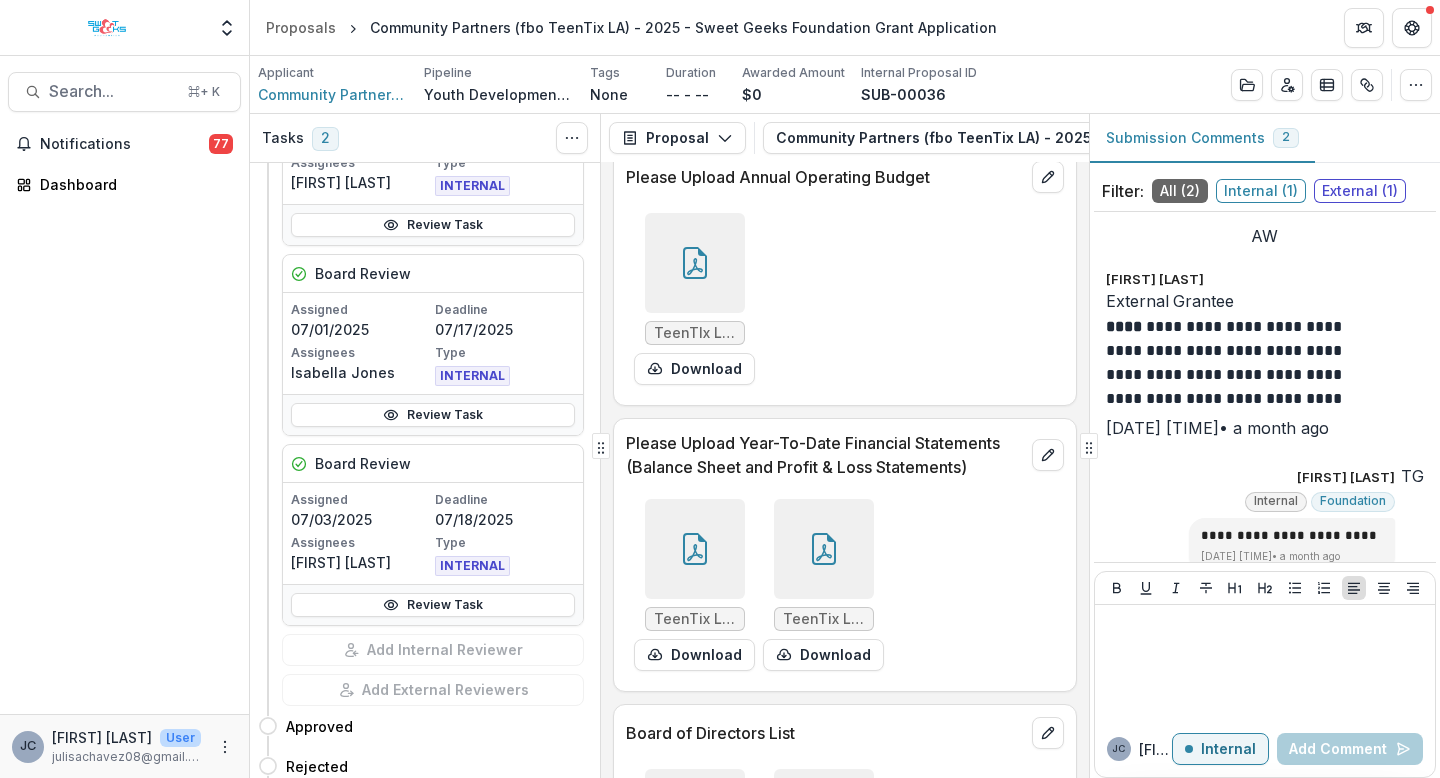 scroll, scrollTop: 771, scrollLeft: 0, axis: vertical 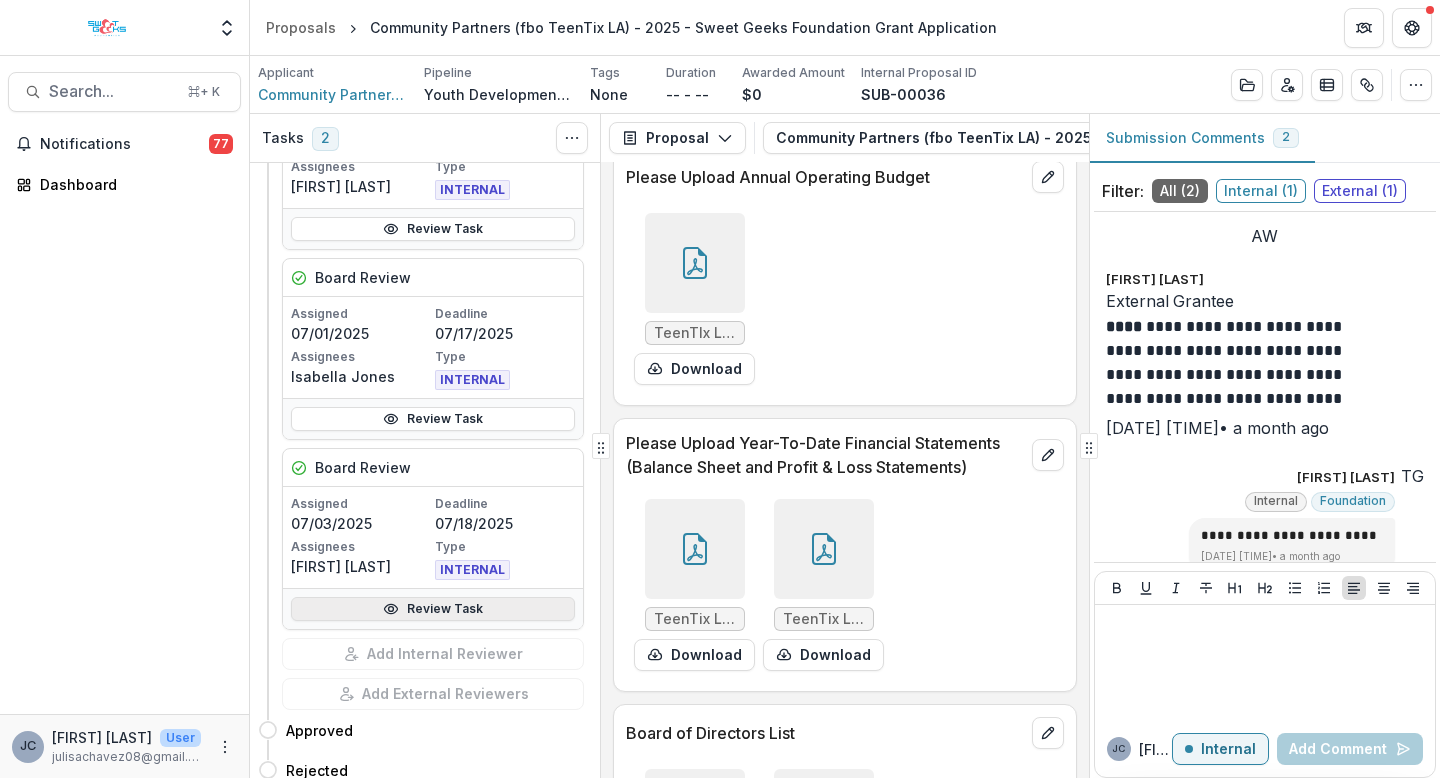 click on "Review Task" at bounding box center (433, 609) 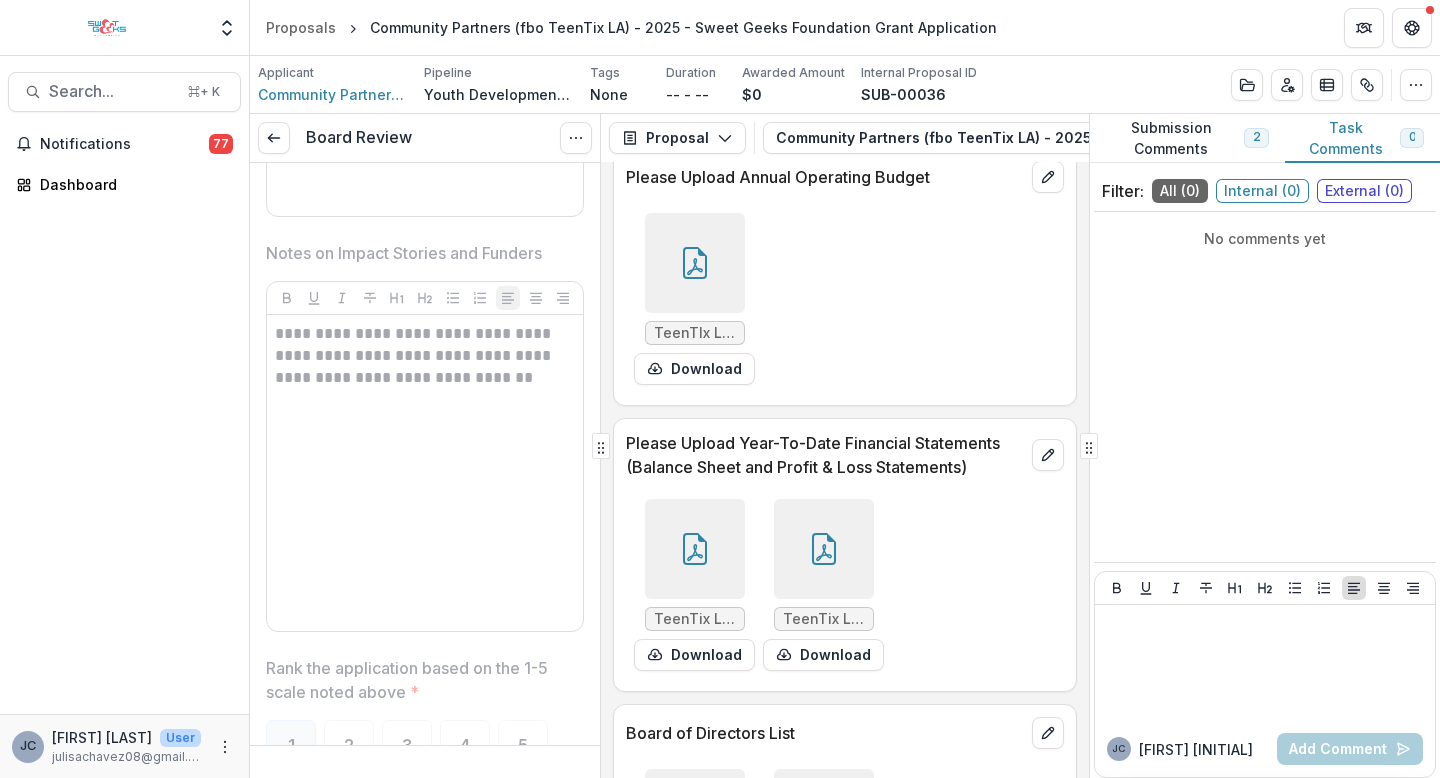 scroll, scrollTop: 3366, scrollLeft: 0, axis: vertical 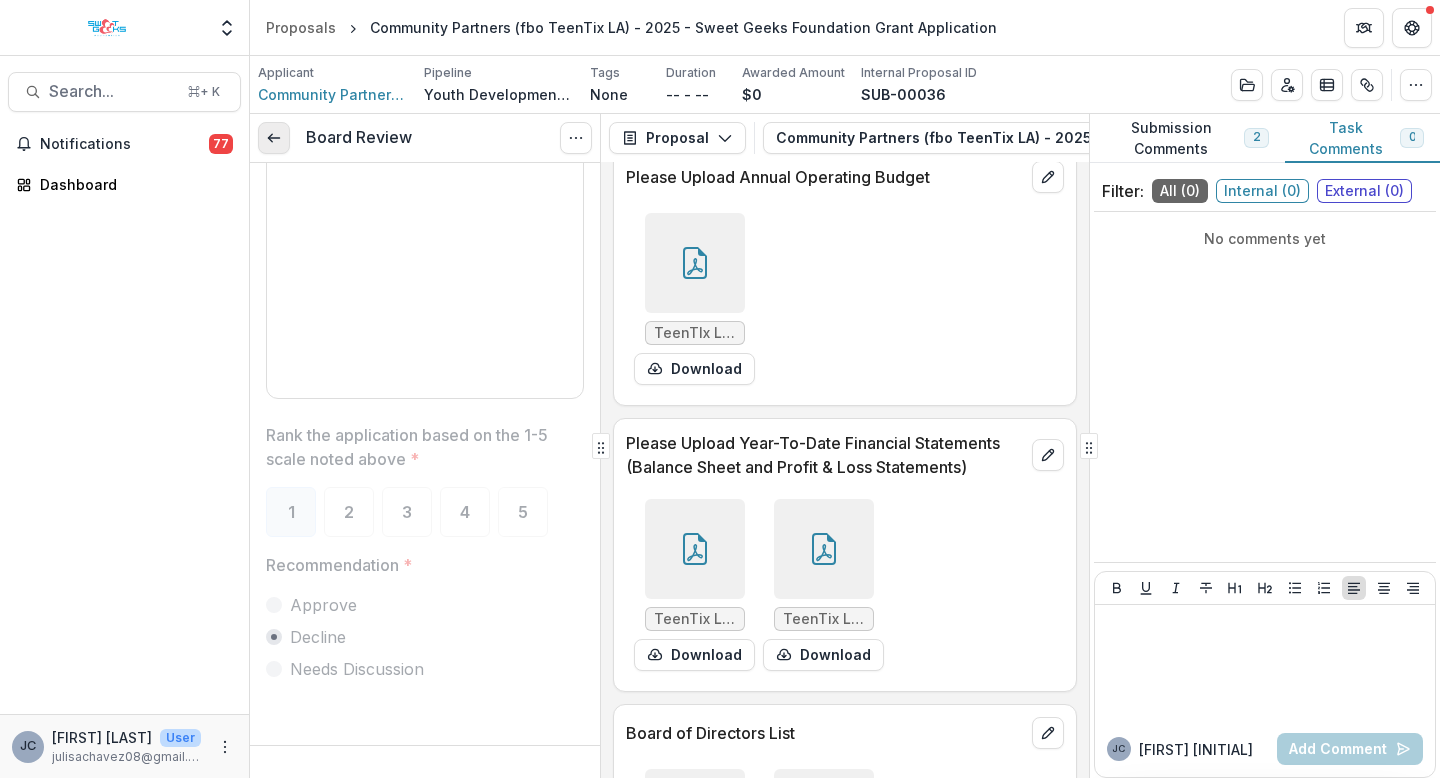click 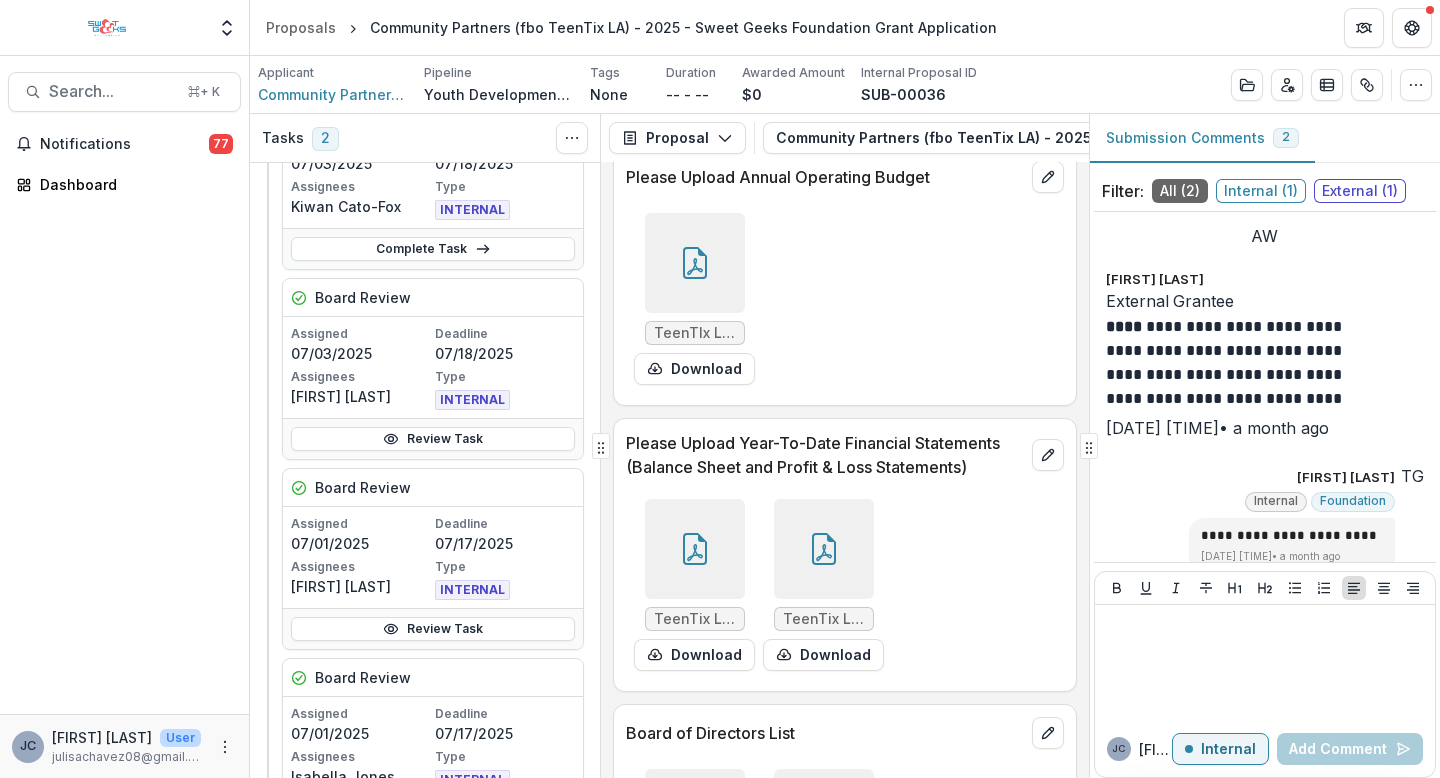scroll, scrollTop: 389, scrollLeft: 0, axis: vertical 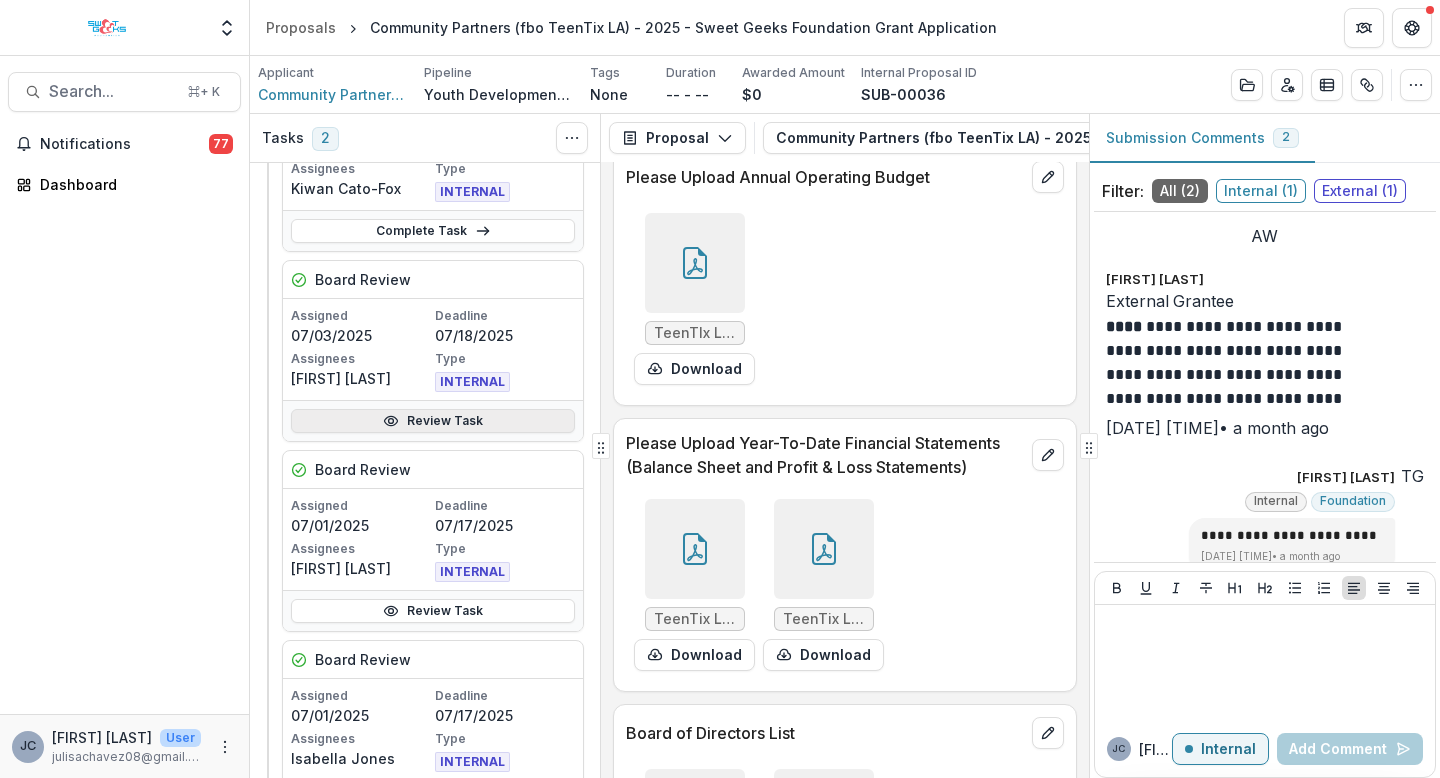 click on "Review Task" at bounding box center (433, 421) 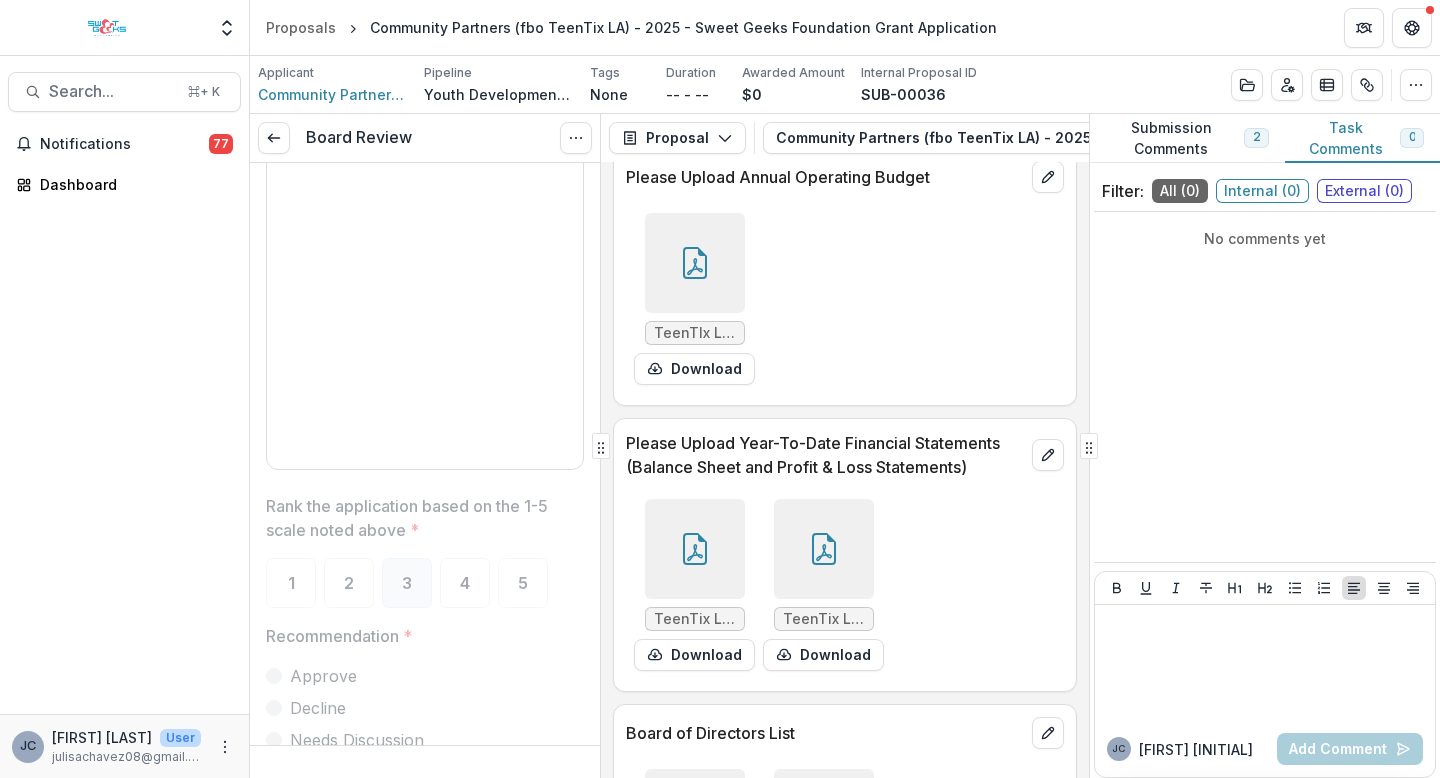 scroll, scrollTop: 3366, scrollLeft: 0, axis: vertical 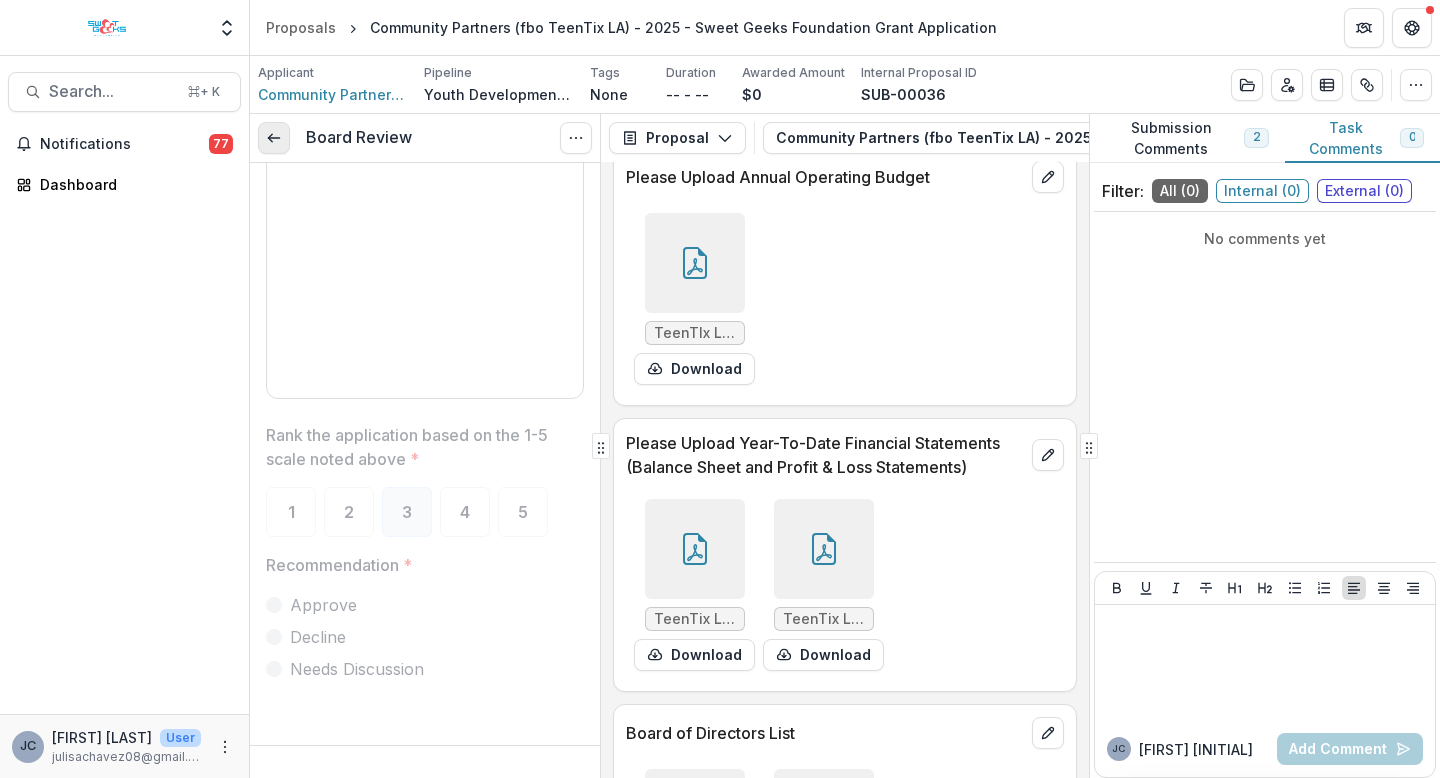 click 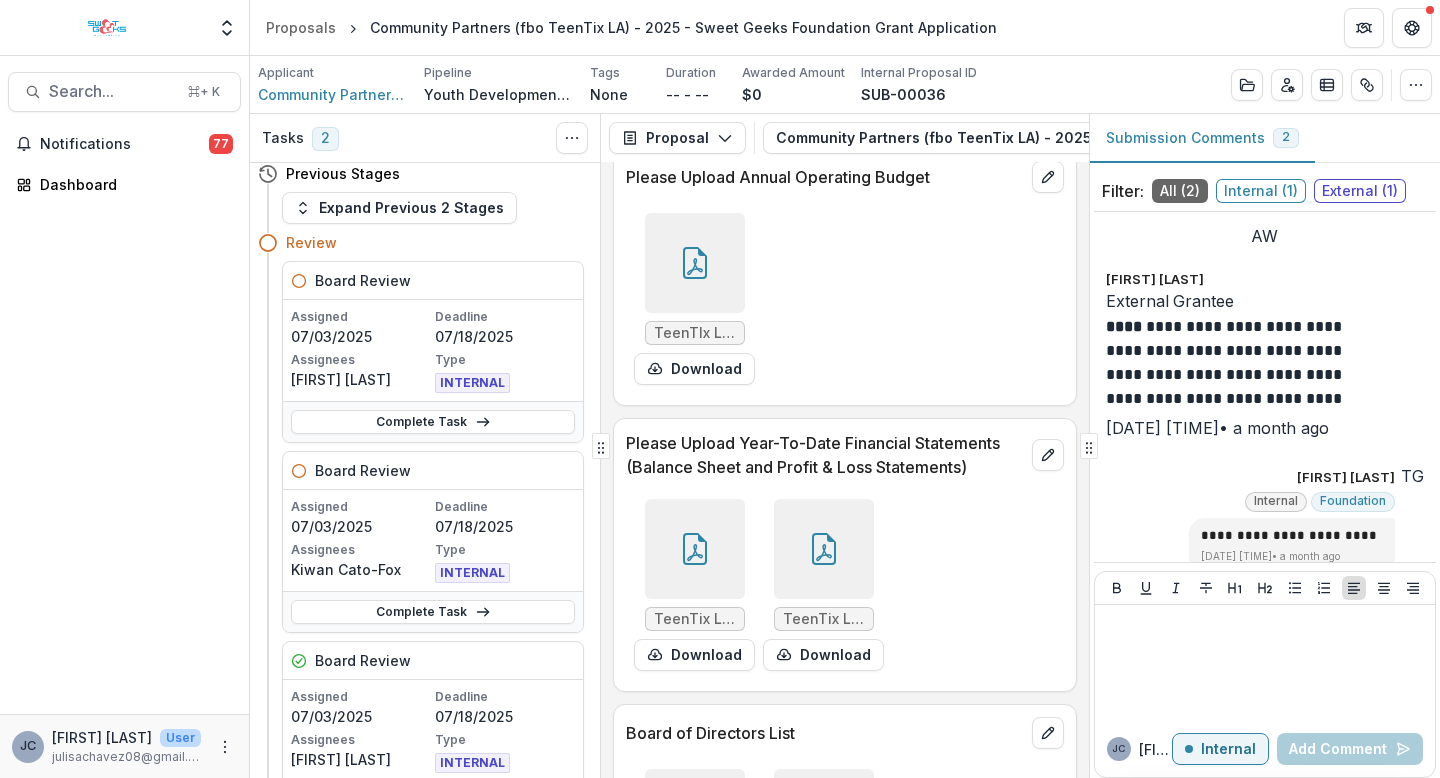 scroll, scrollTop: 10, scrollLeft: 0, axis: vertical 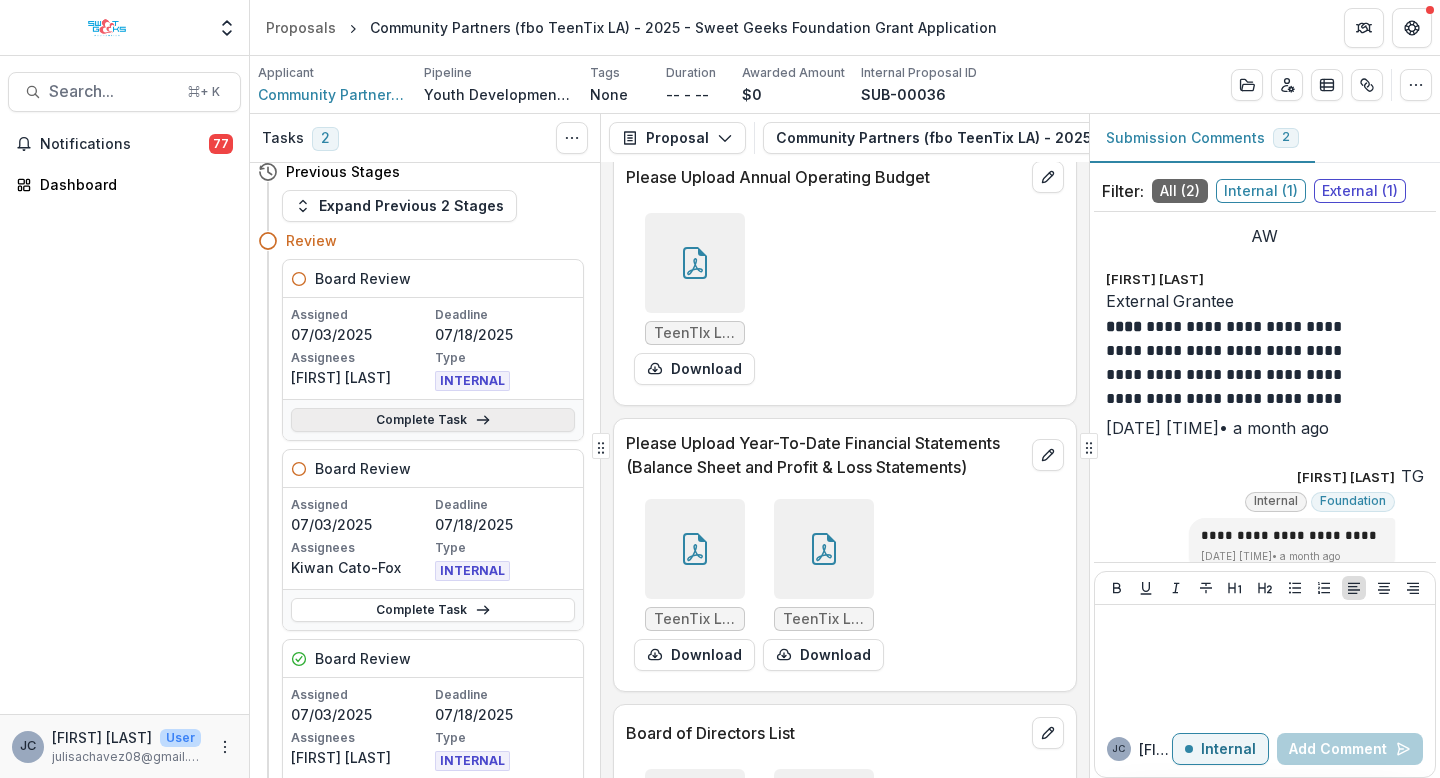 click on "Complete Task" at bounding box center (433, 420) 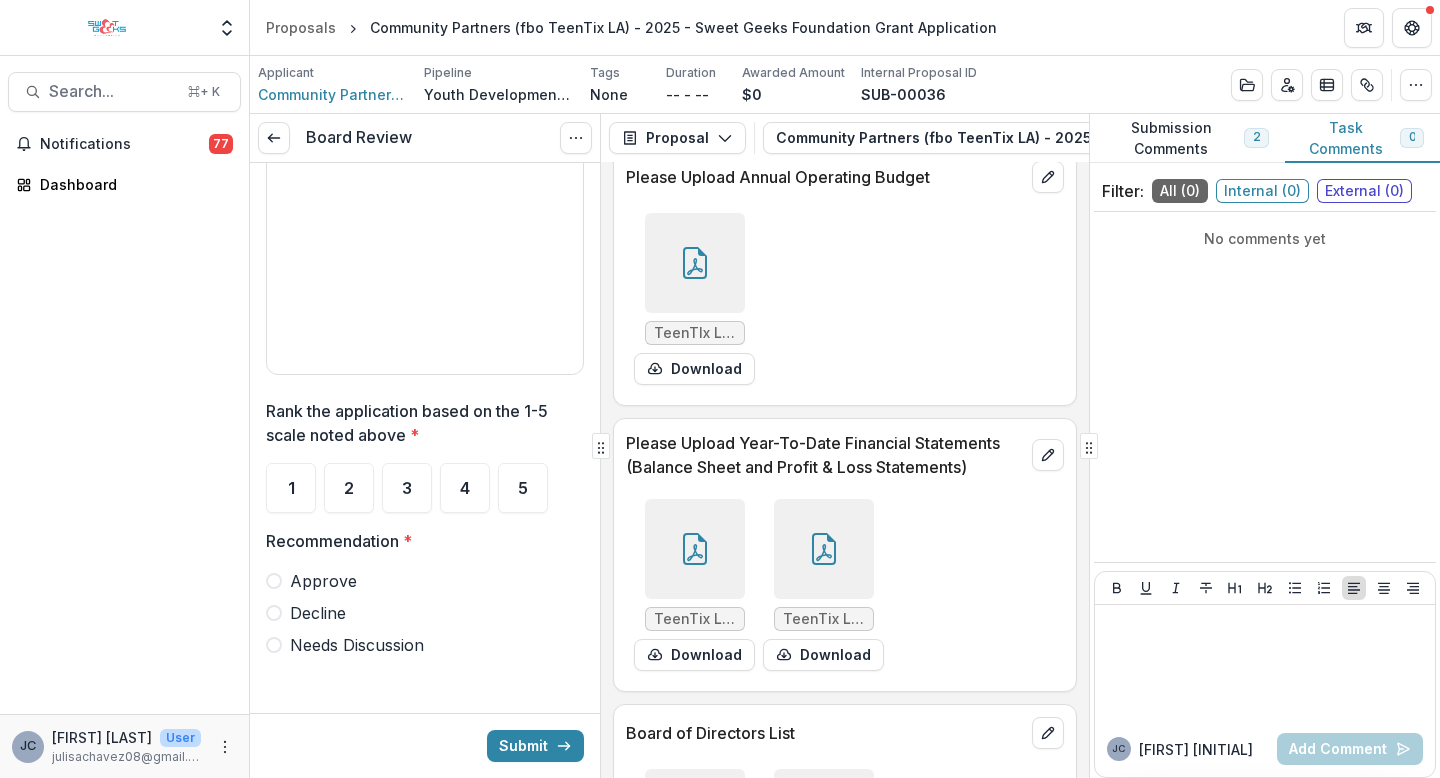 scroll, scrollTop: 3398, scrollLeft: 0, axis: vertical 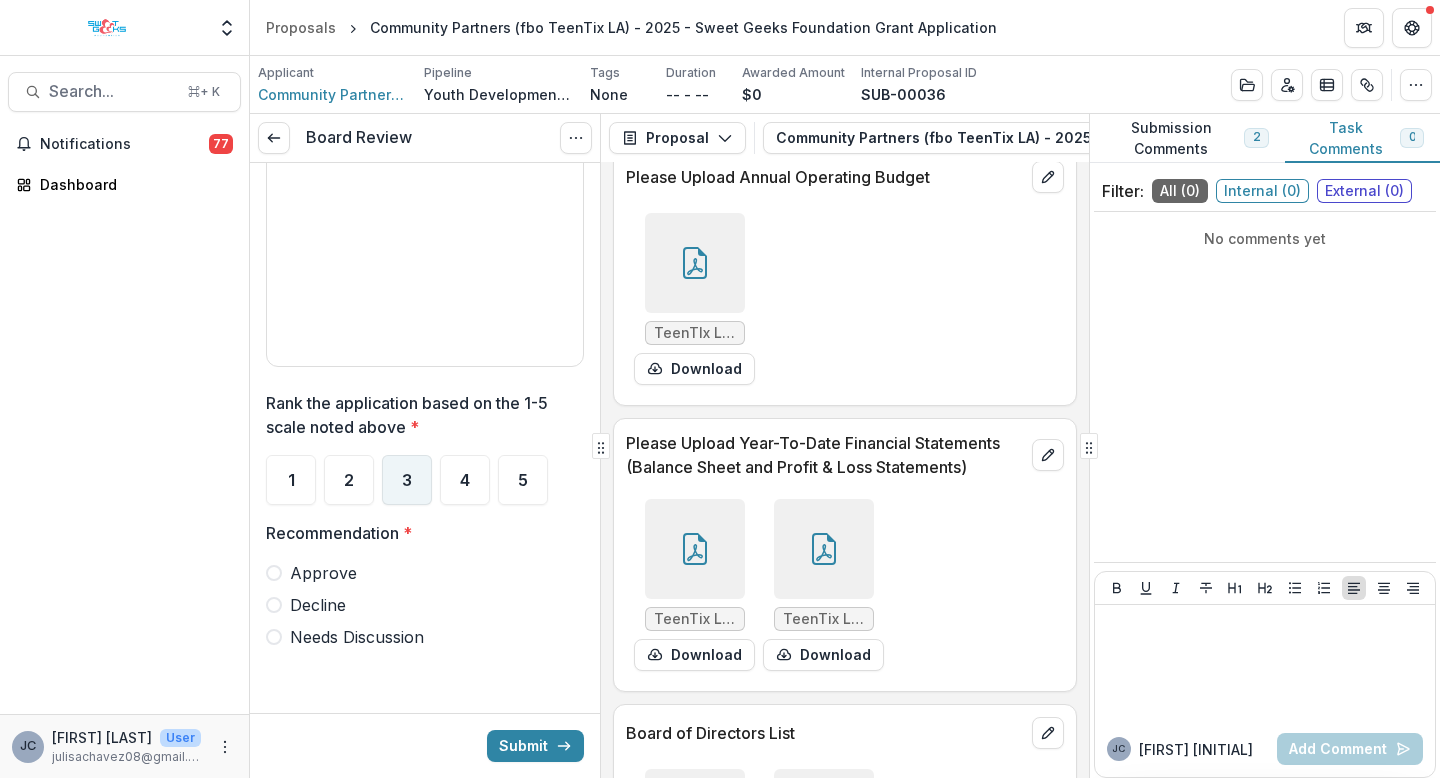 click on "3" at bounding box center [407, 480] 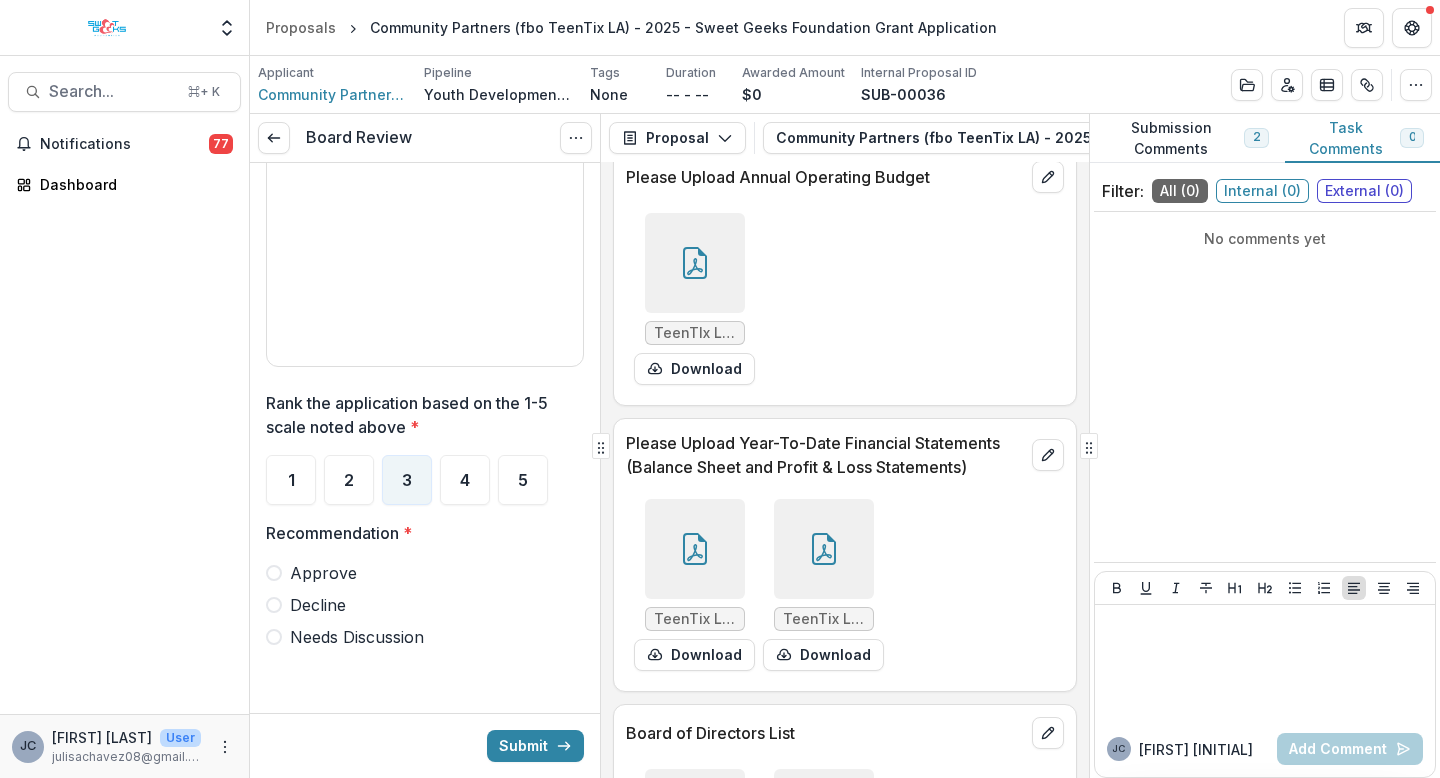 click on "Decline" at bounding box center [318, 605] 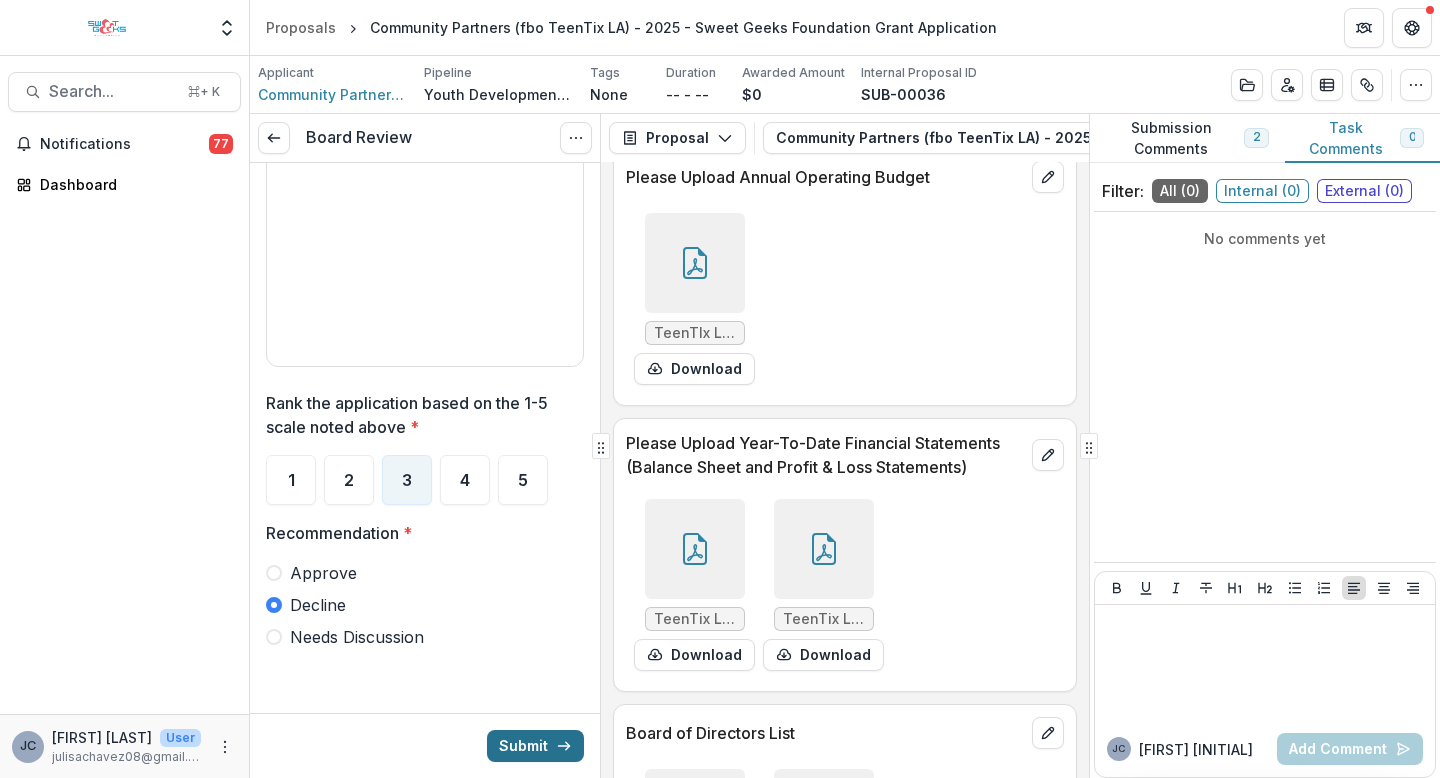 click on "Submit" at bounding box center [535, 746] 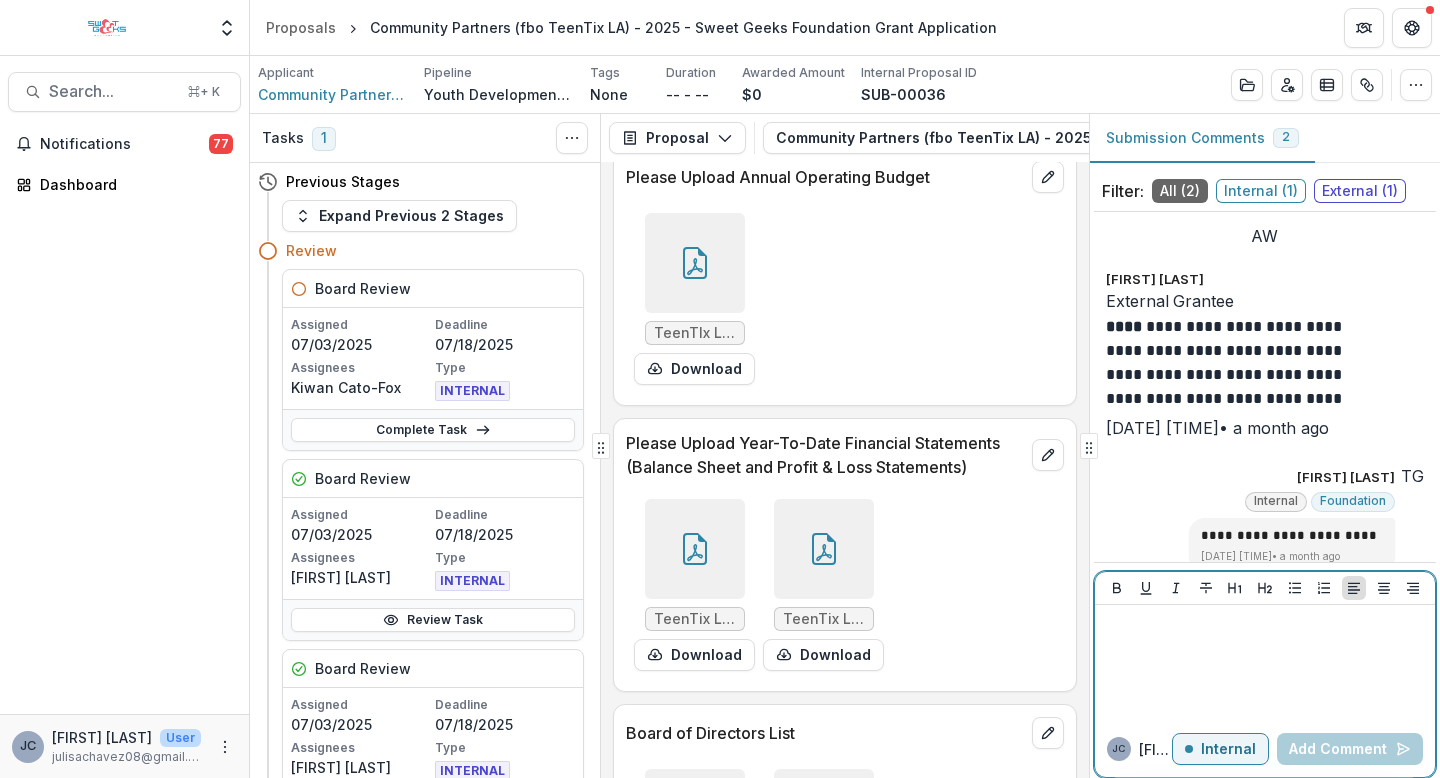 click at bounding box center [1265, 663] 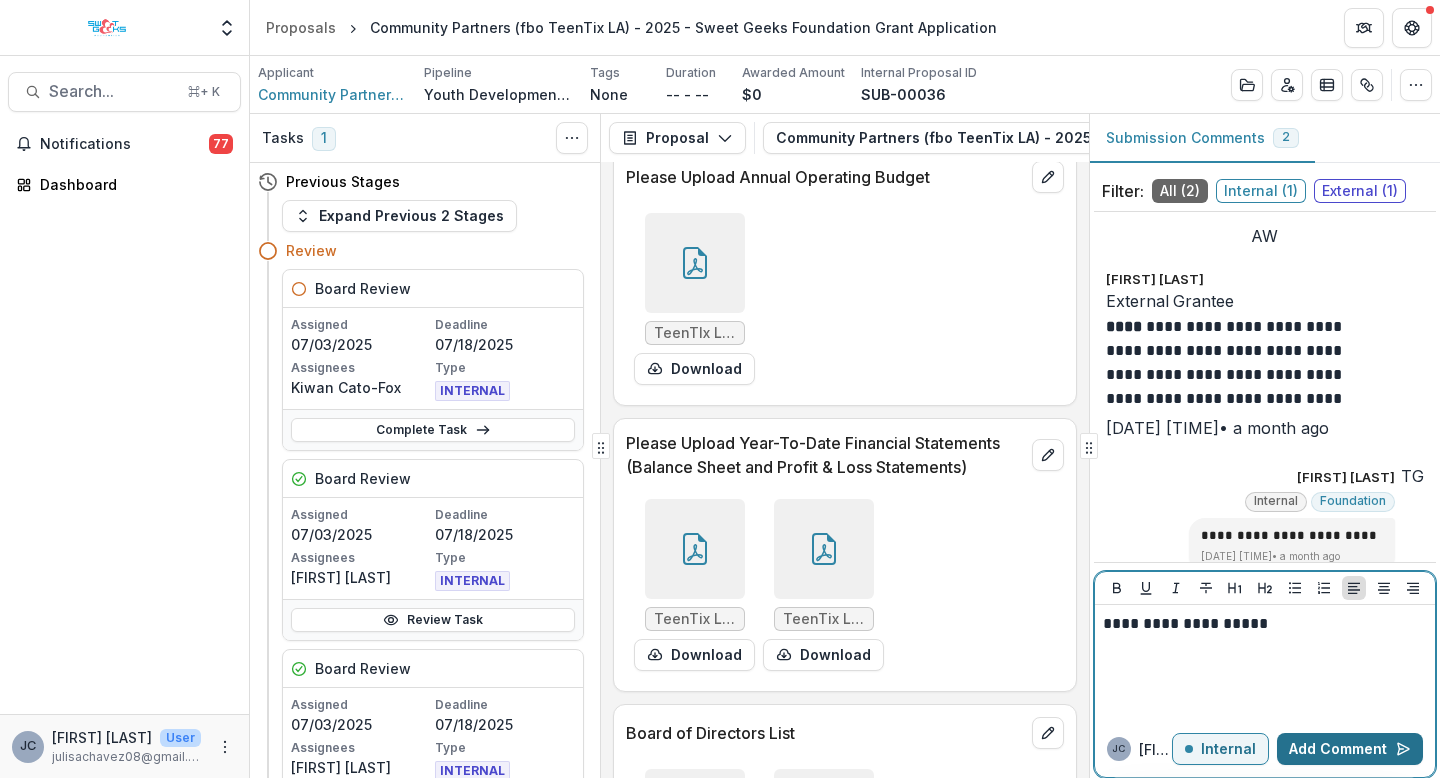click on "Add Comment" at bounding box center [1350, 749] 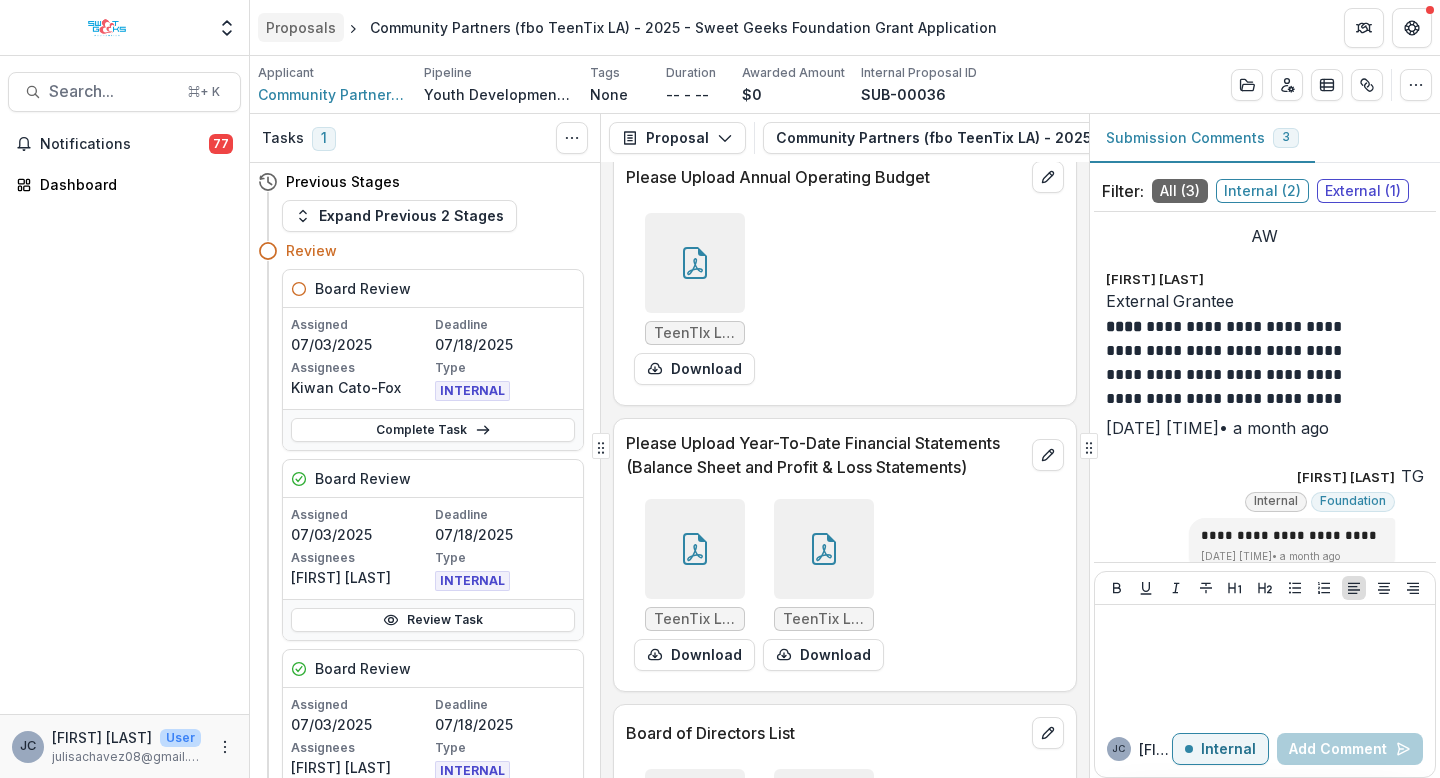 click on "Proposals" at bounding box center (301, 27) 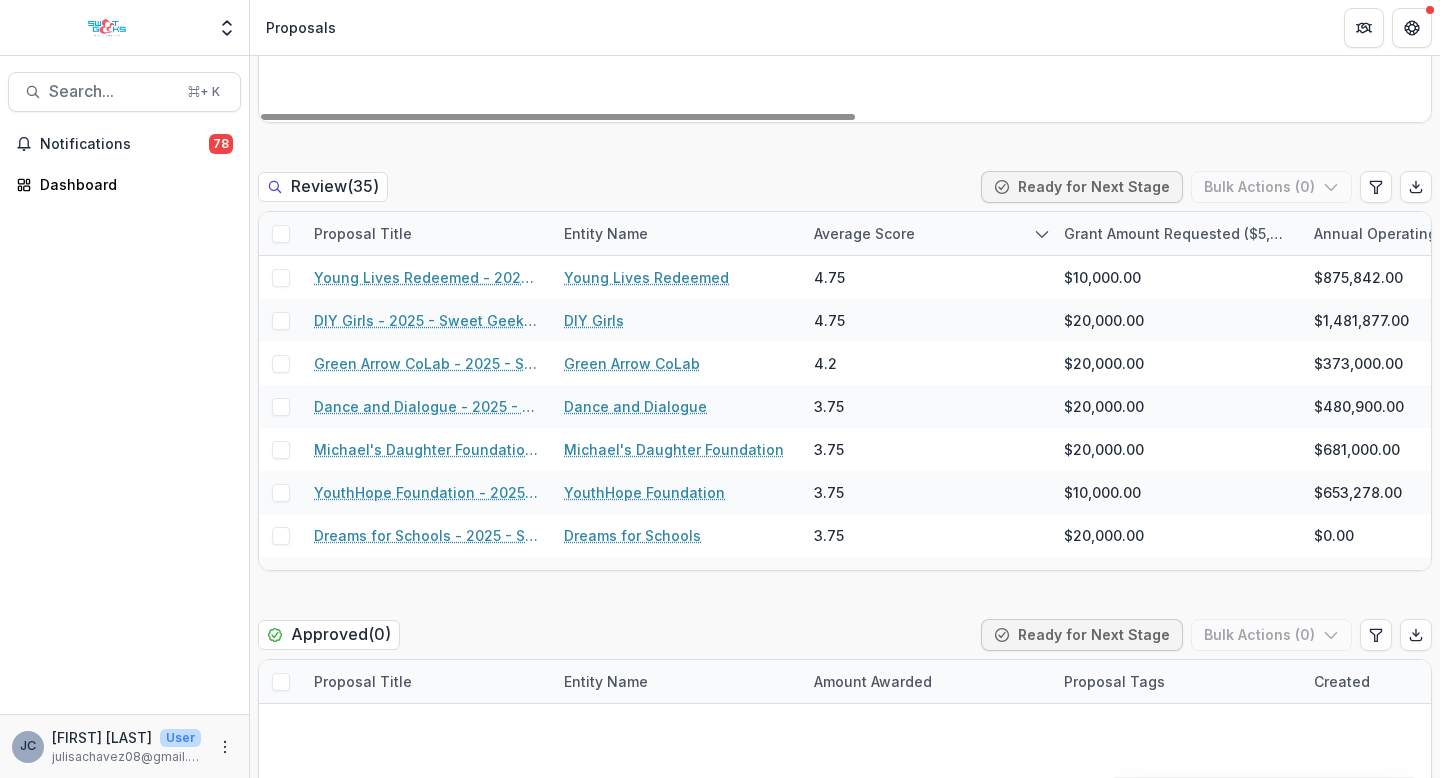 scroll, scrollTop: 1018, scrollLeft: 0, axis: vertical 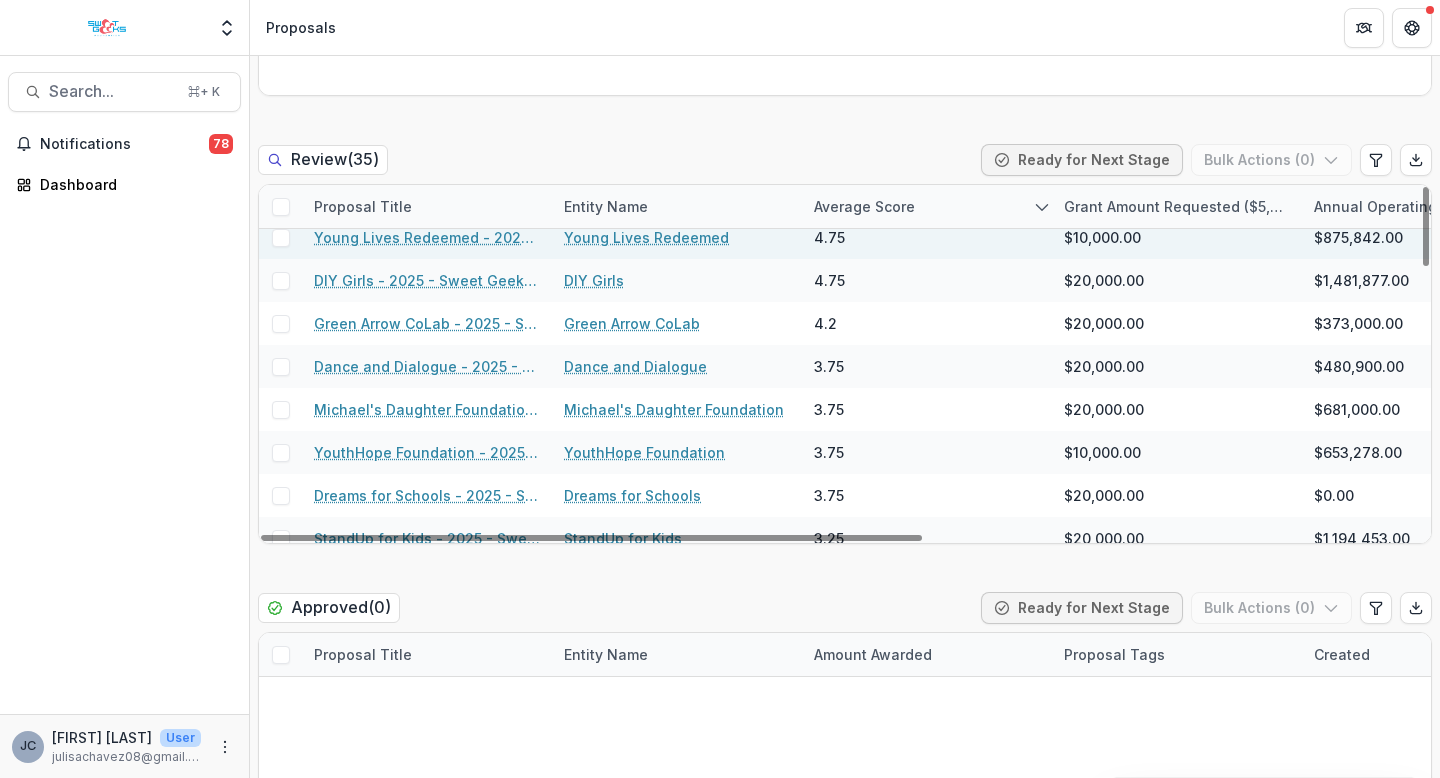 click on "Young Lives Redeemed" at bounding box center [646, 237] 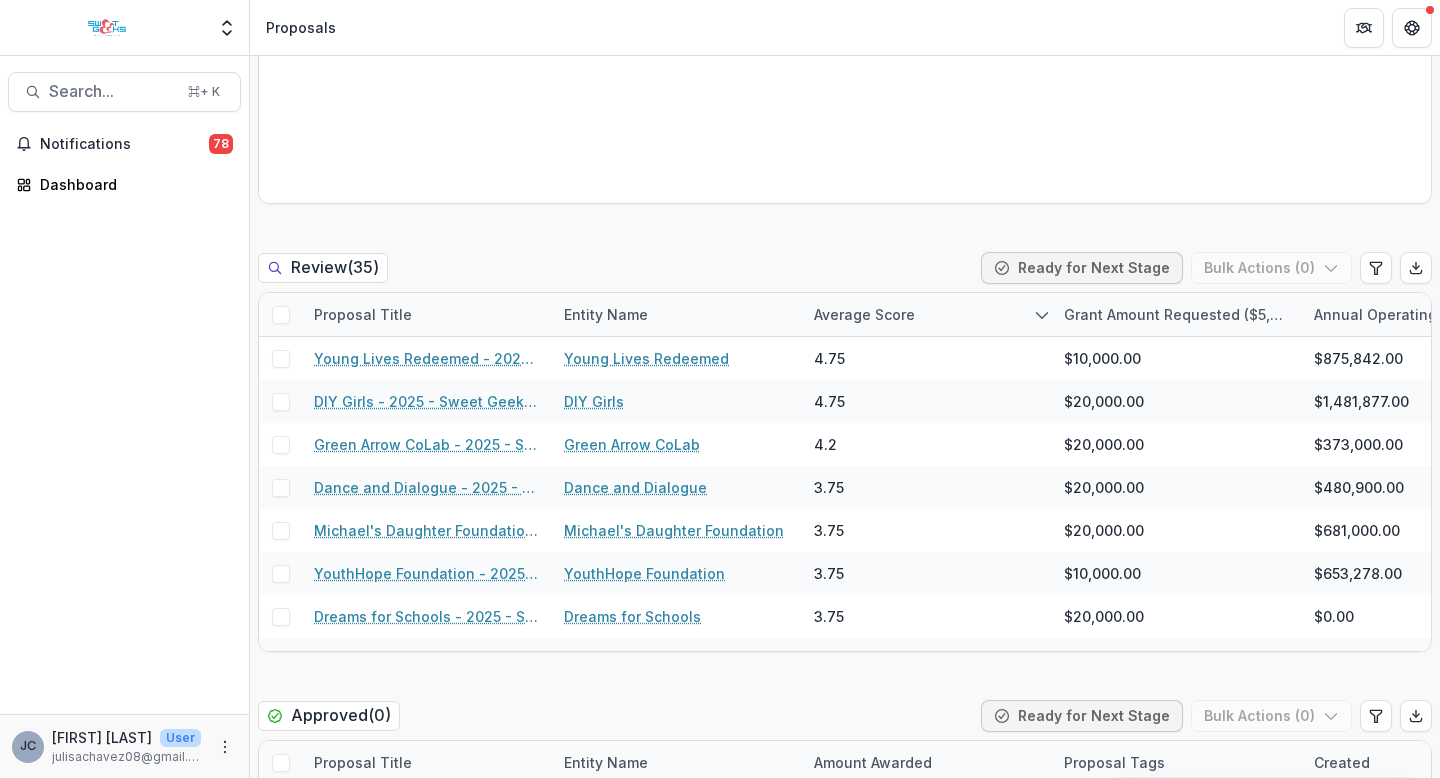 scroll, scrollTop: 926, scrollLeft: 0, axis: vertical 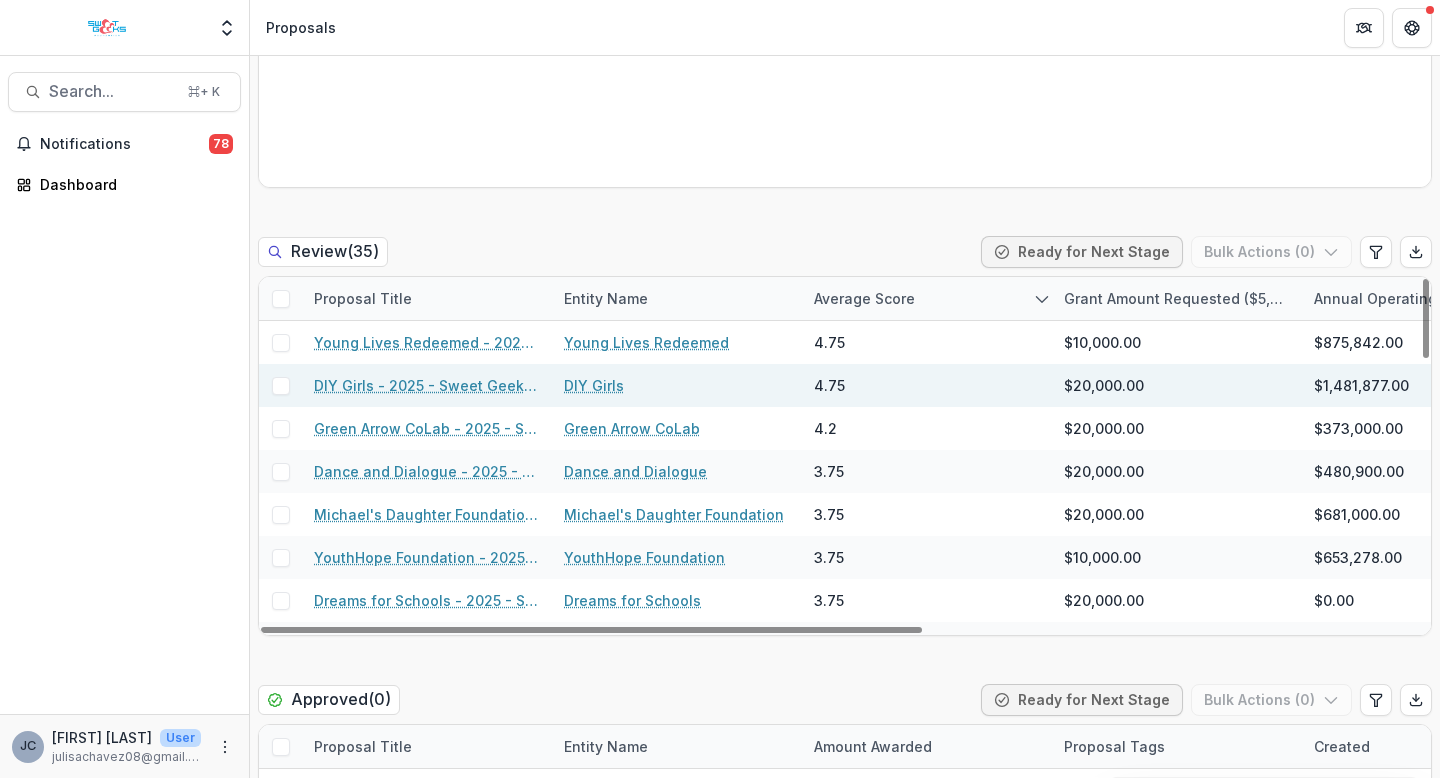 click on "DIY Girls" at bounding box center (594, 385) 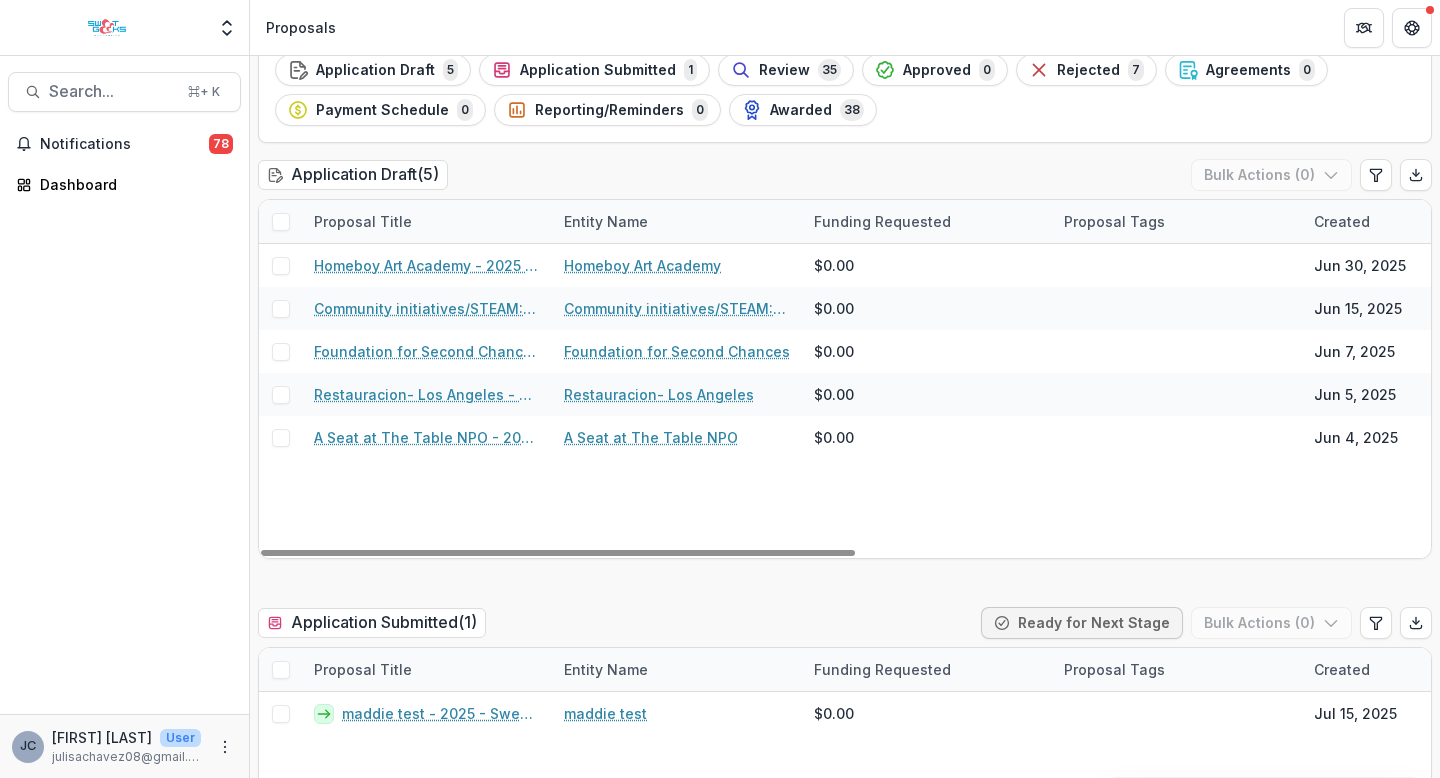 scroll, scrollTop: 736, scrollLeft: 0, axis: vertical 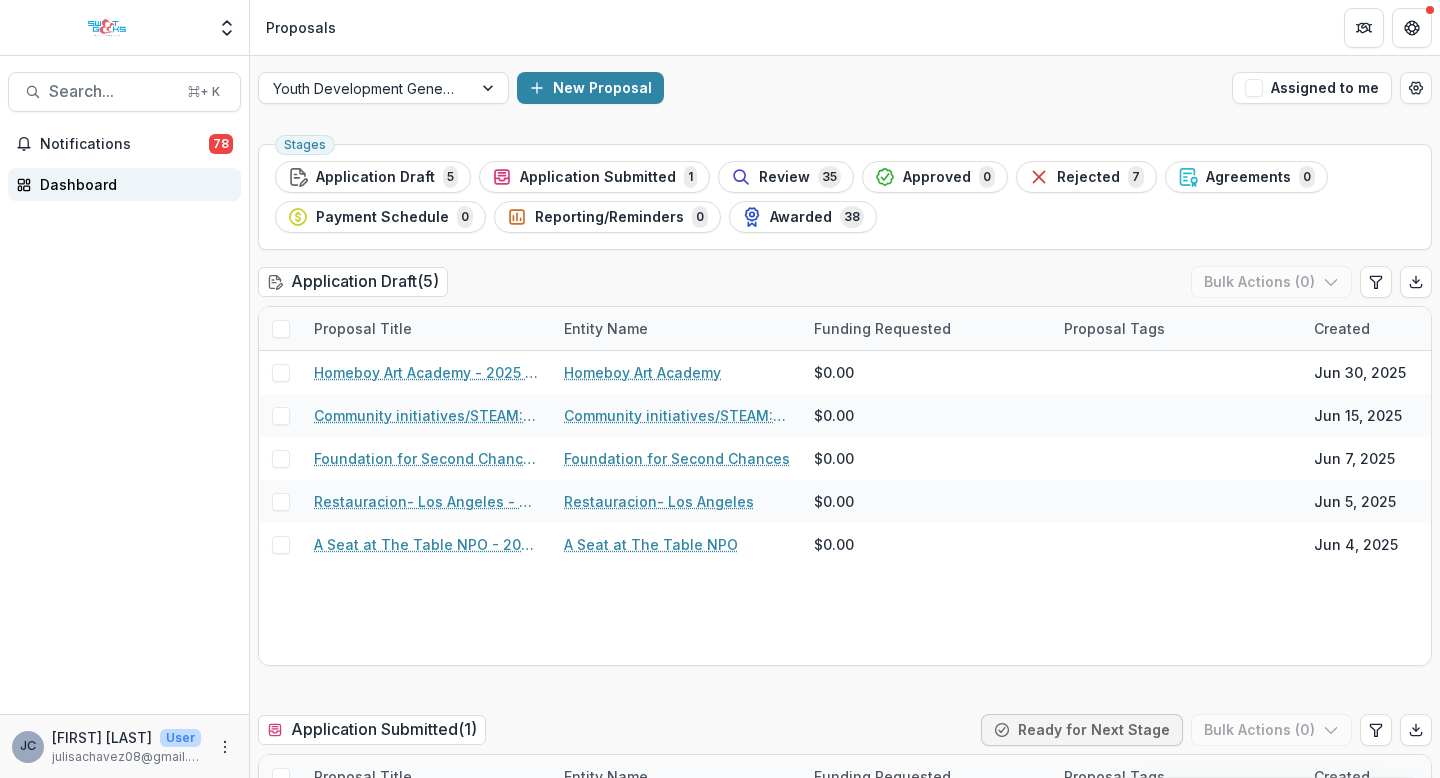 click on "Dashboard" at bounding box center [132, 184] 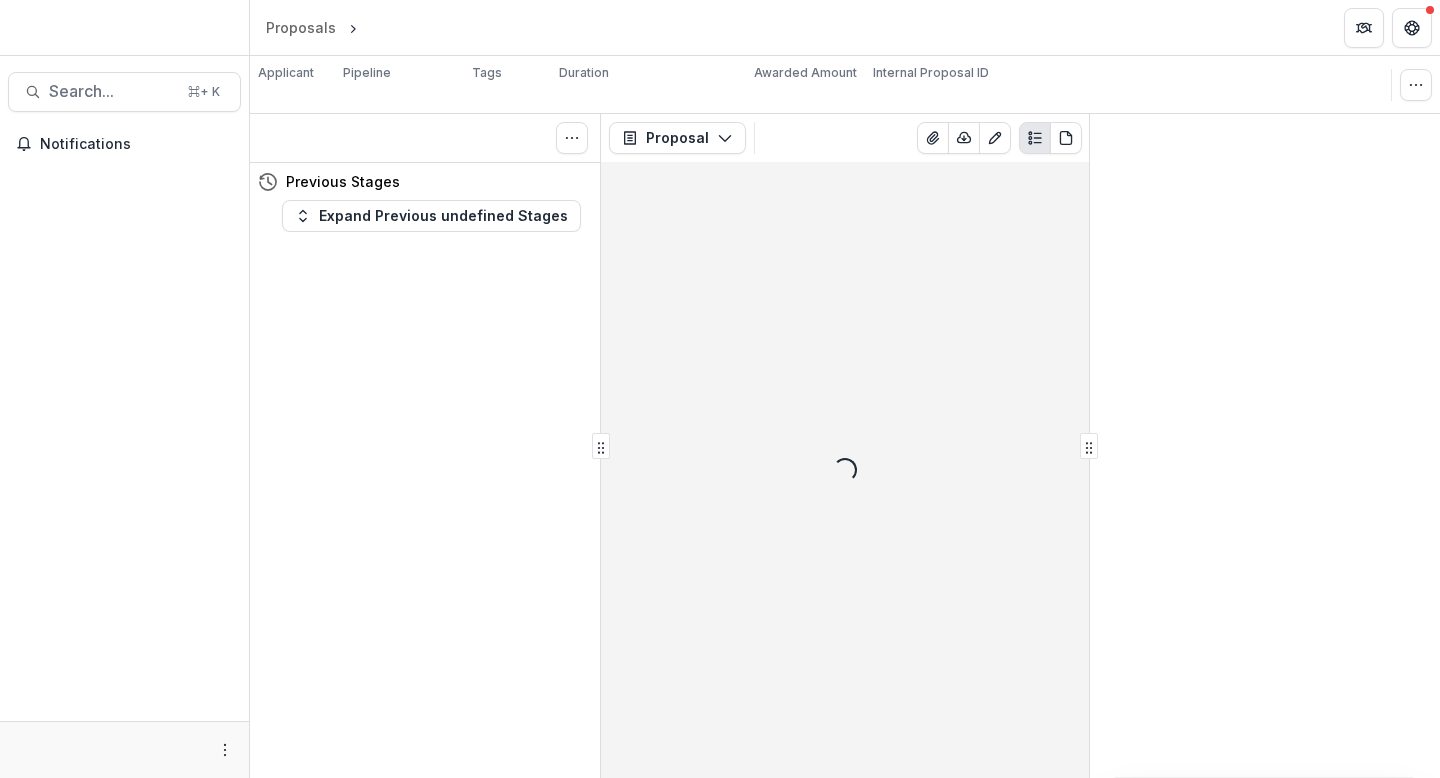 scroll, scrollTop: 0, scrollLeft: 0, axis: both 